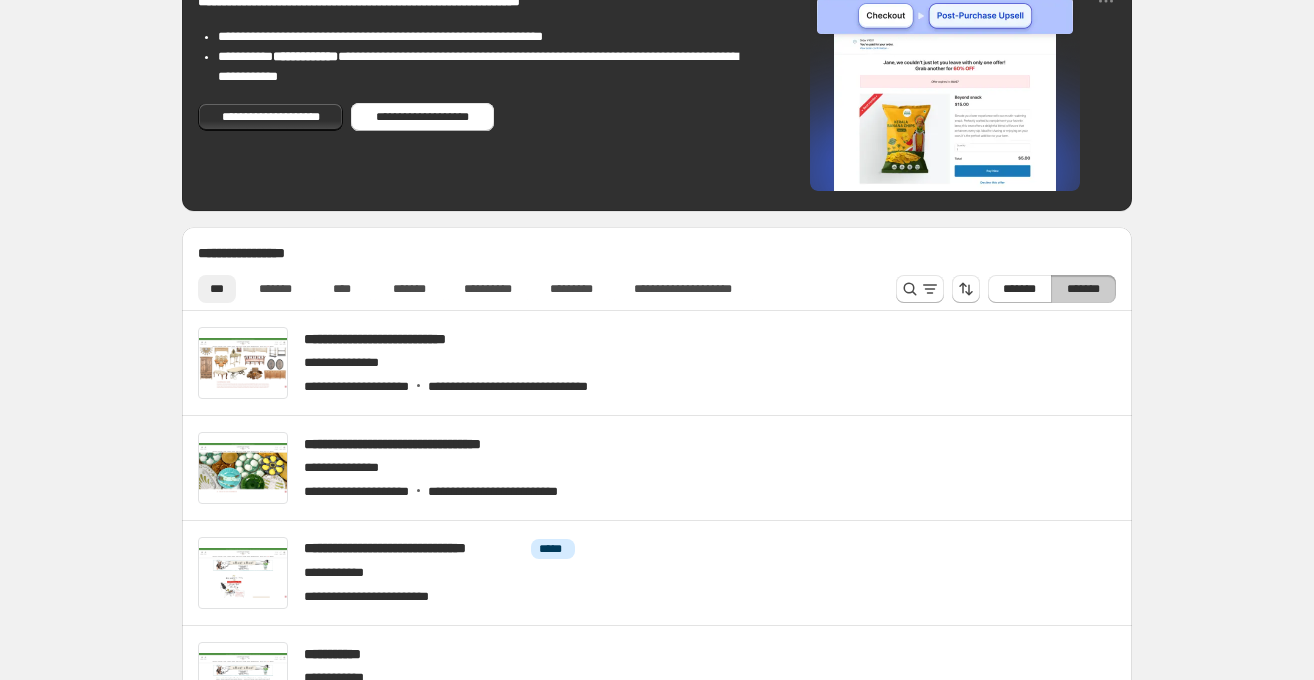 scroll, scrollTop: 787, scrollLeft: 0, axis: vertical 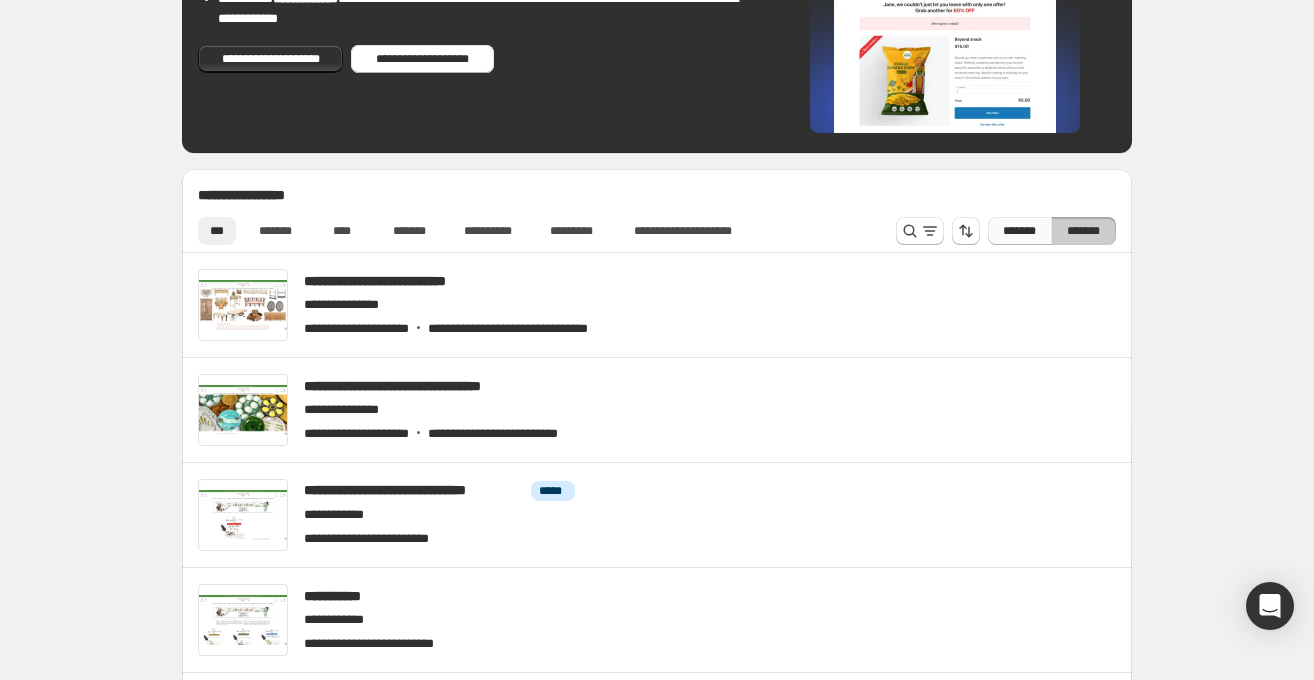 click on "*******" at bounding box center [1019, 231] 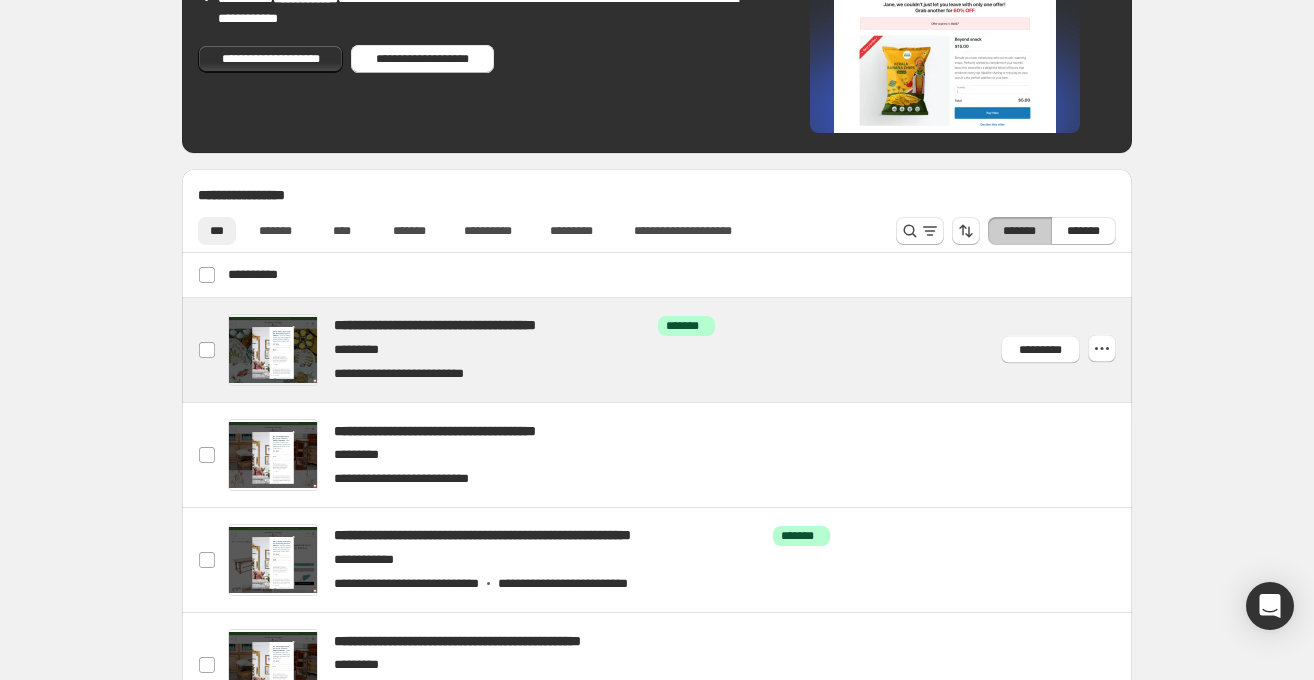 click at bounding box center [681, 350] 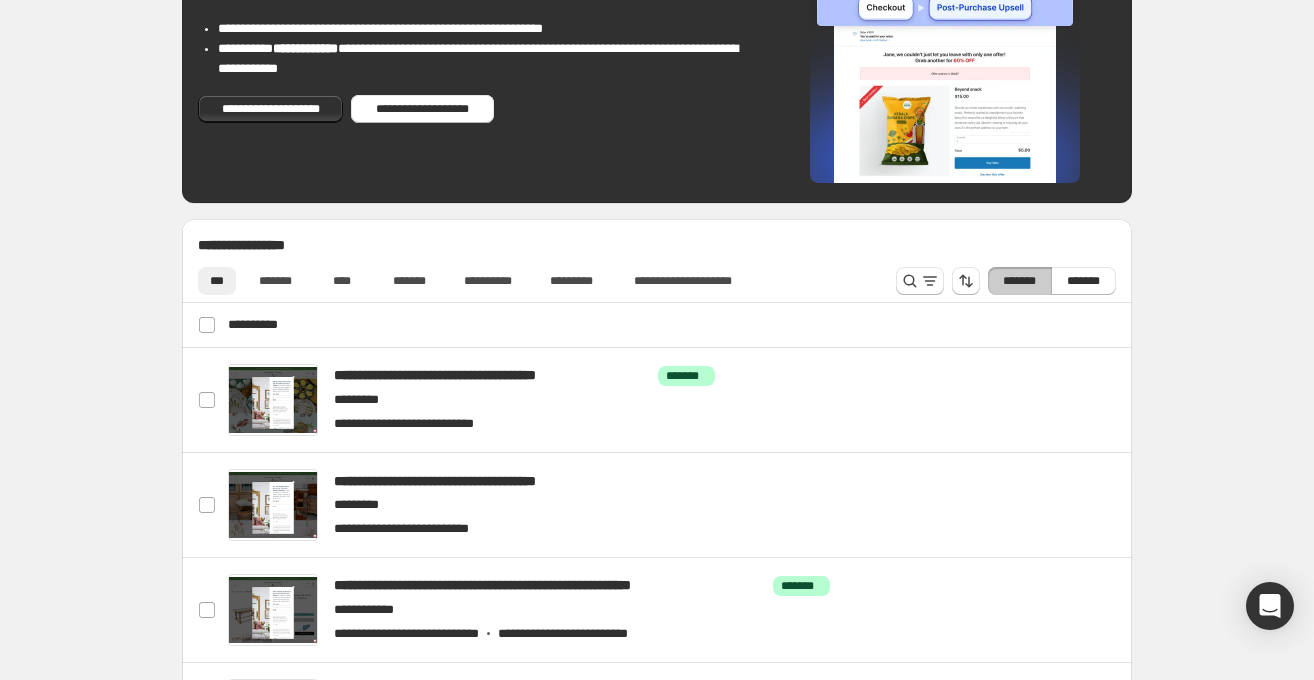 scroll, scrollTop: 791, scrollLeft: 0, axis: vertical 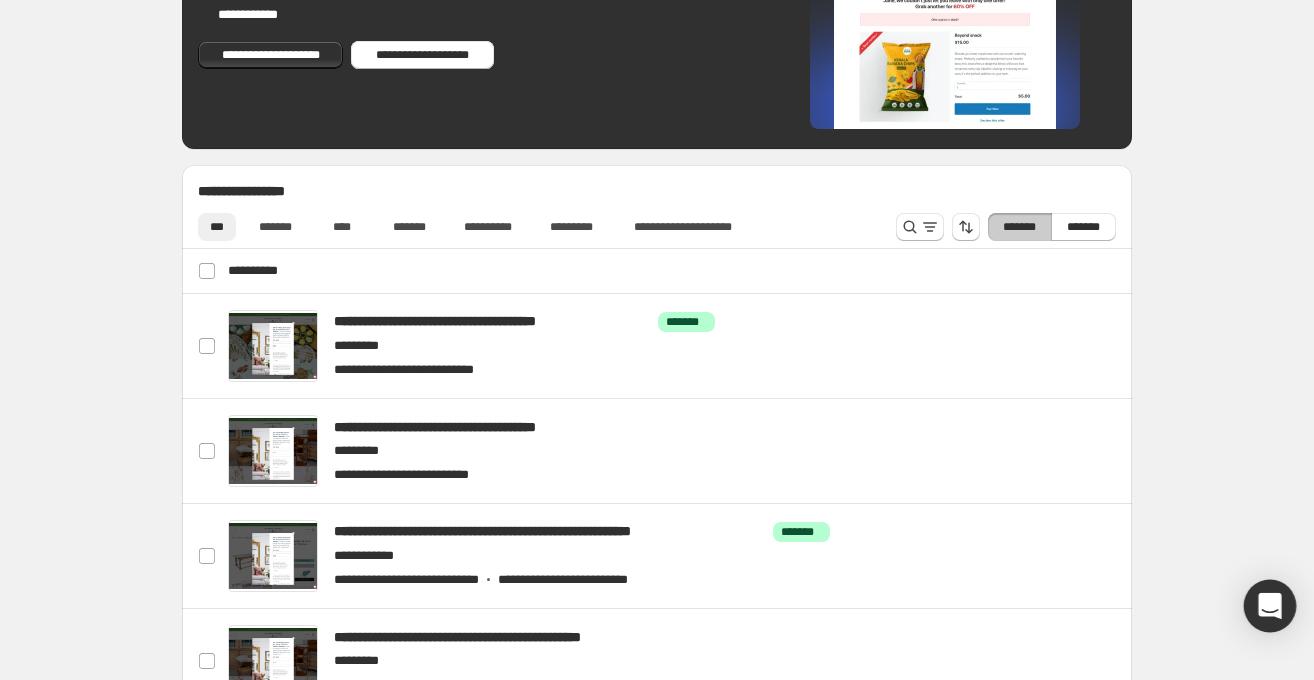 click 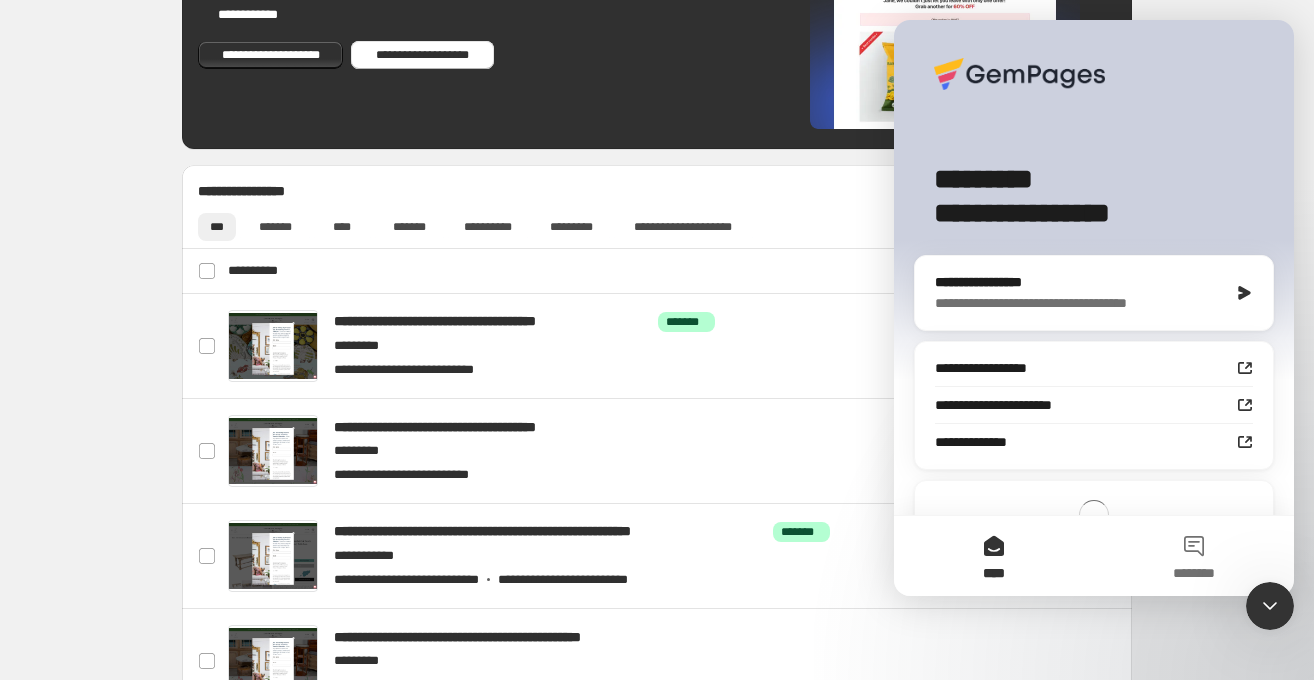 scroll, scrollTop: 0, scrollLeft: 0, axis: both 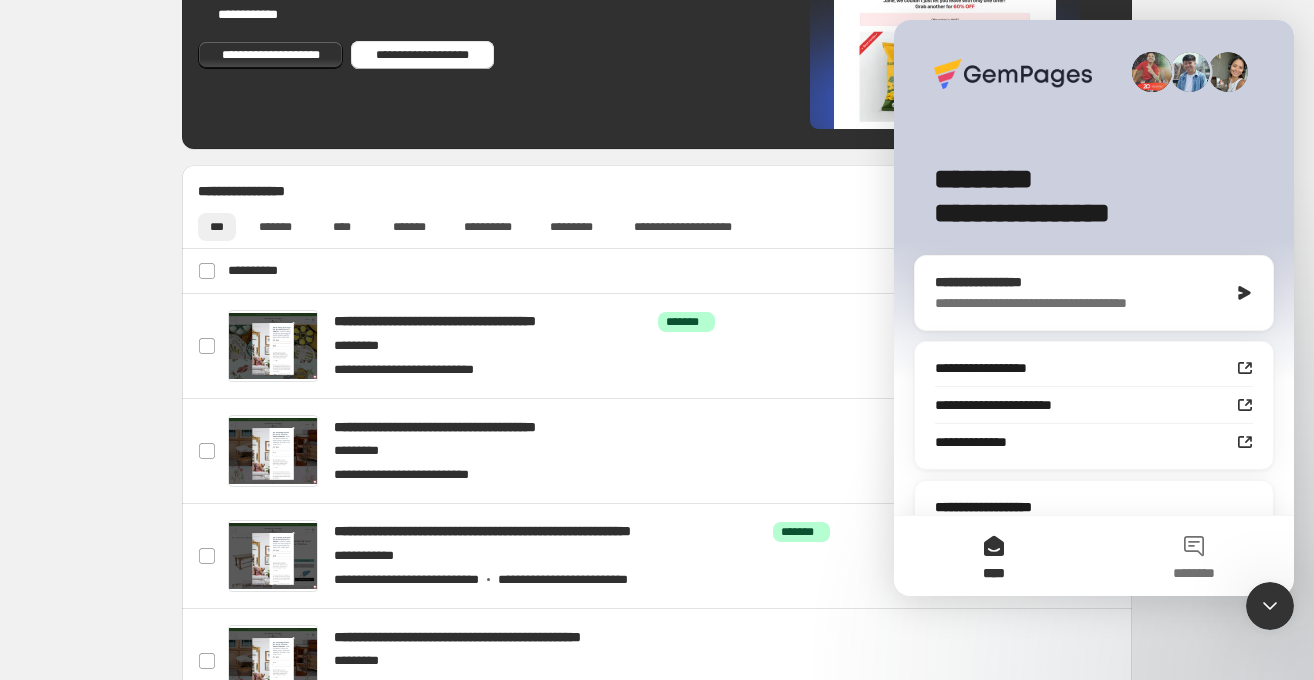 click 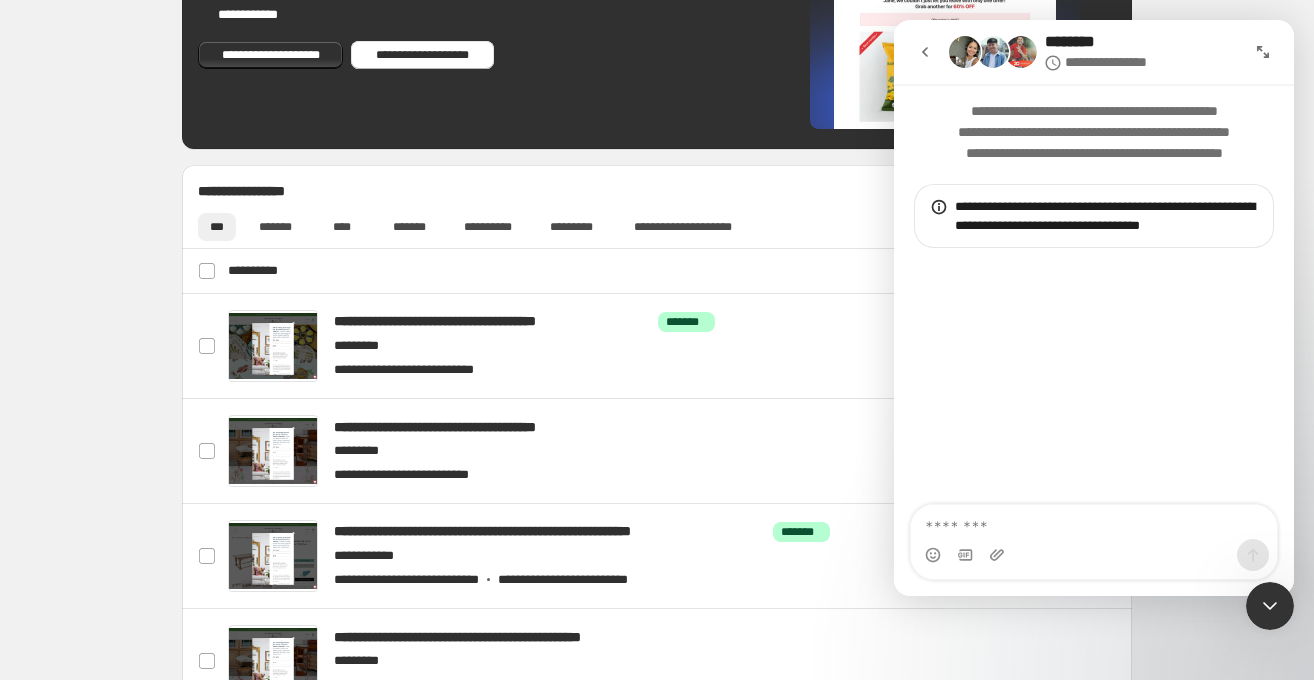 click at bounding box center (1094, 522) 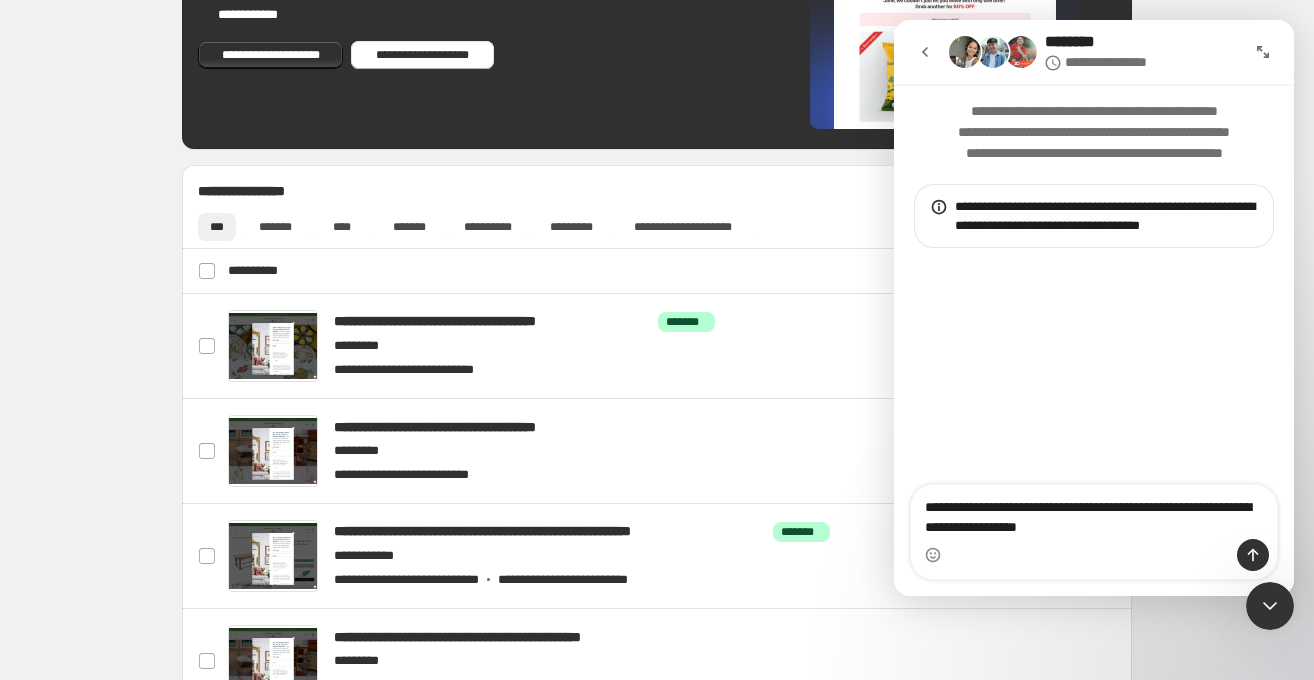 type on "**********" 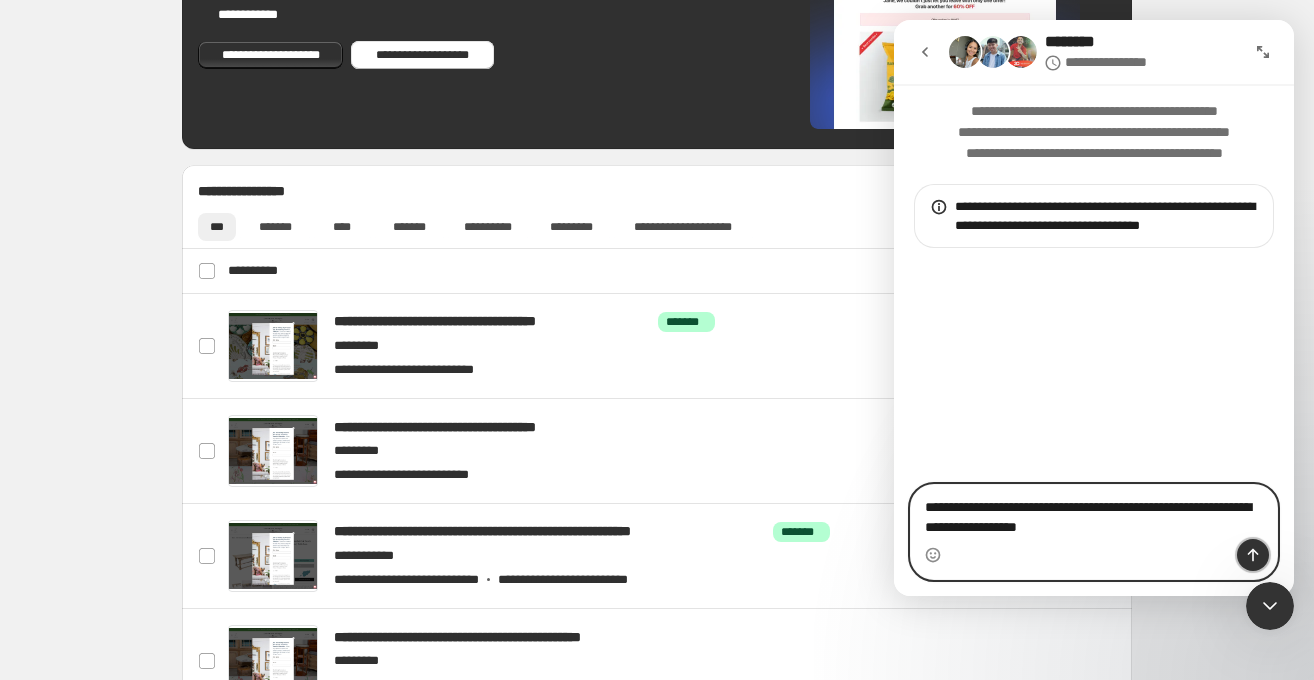 click 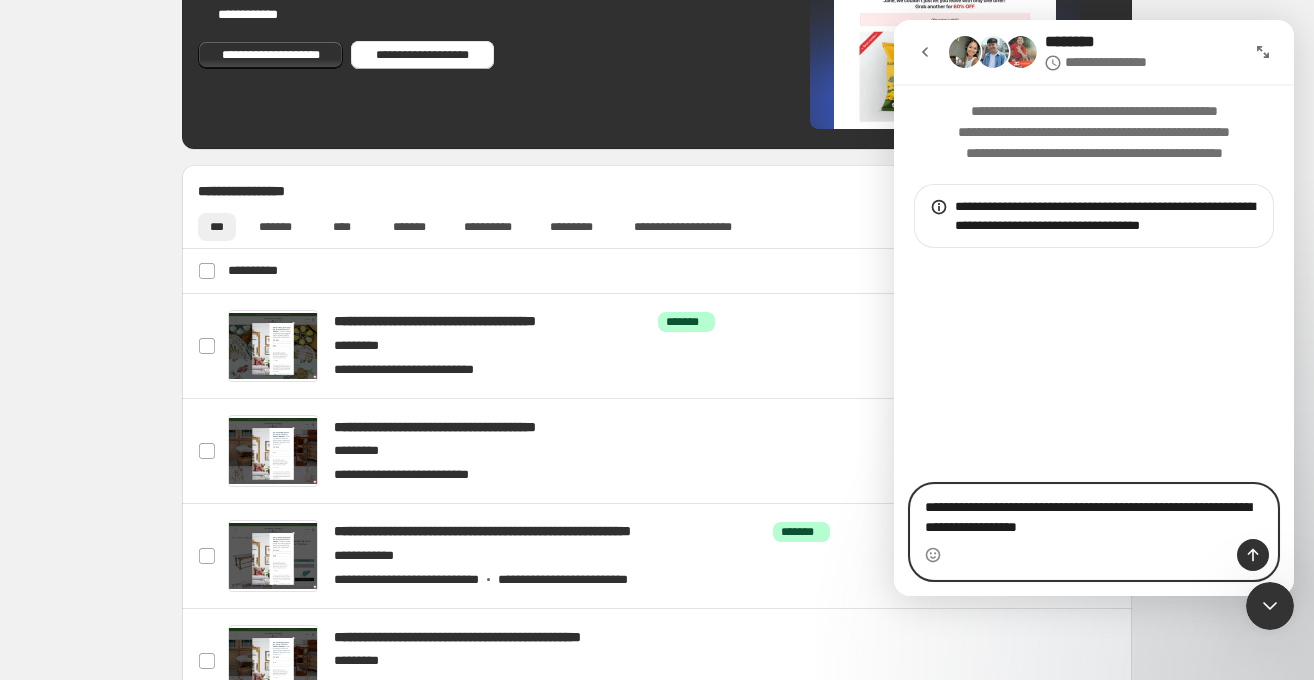 type 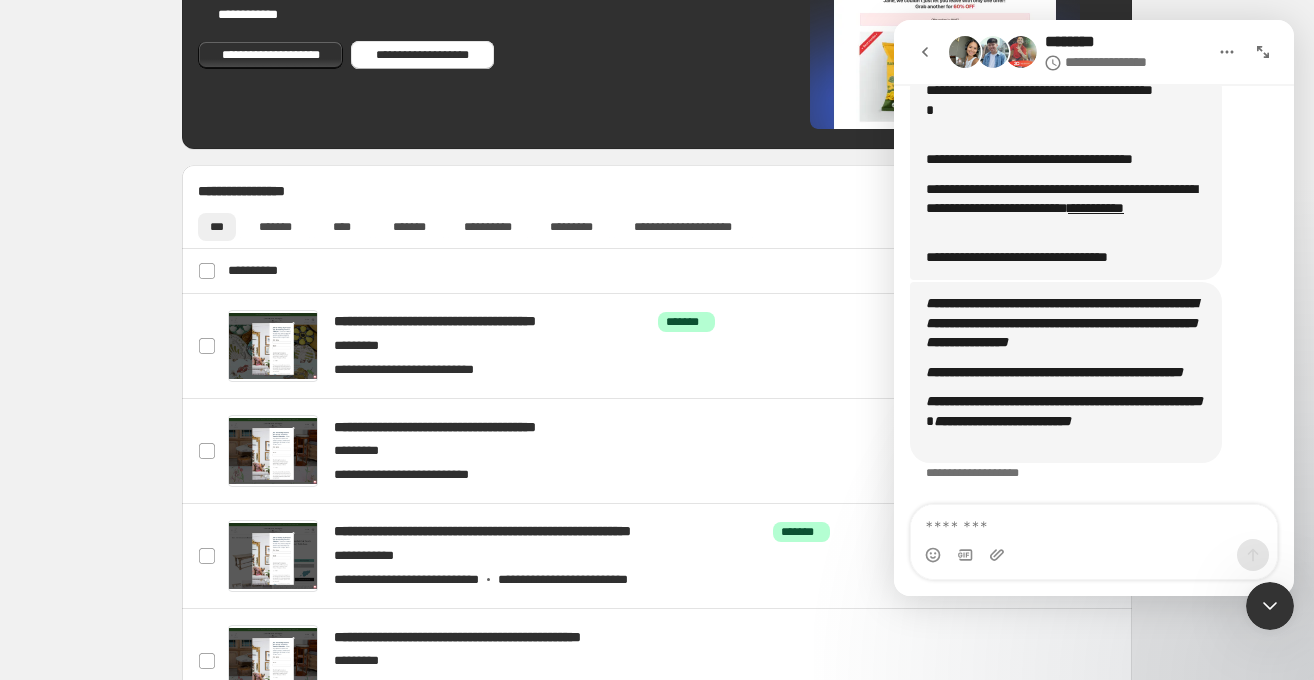 scroll, scrollTop: 320, scrollLeft: 0, axis: vertical 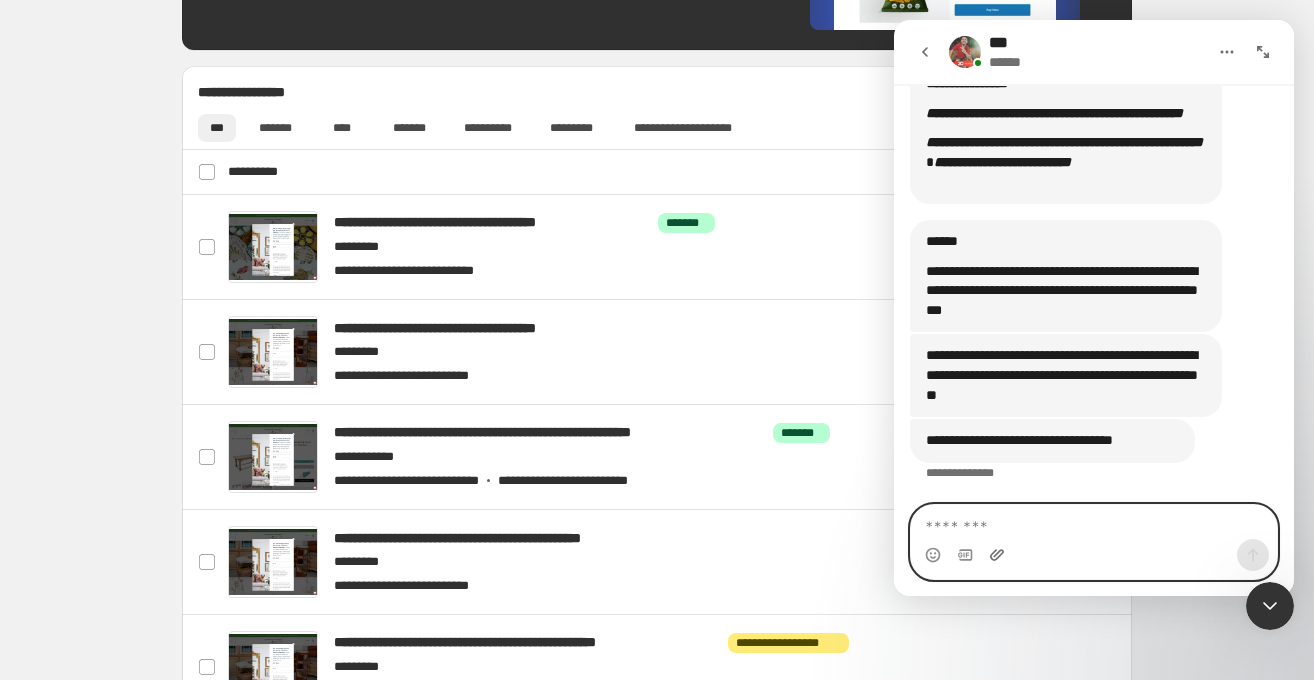 click 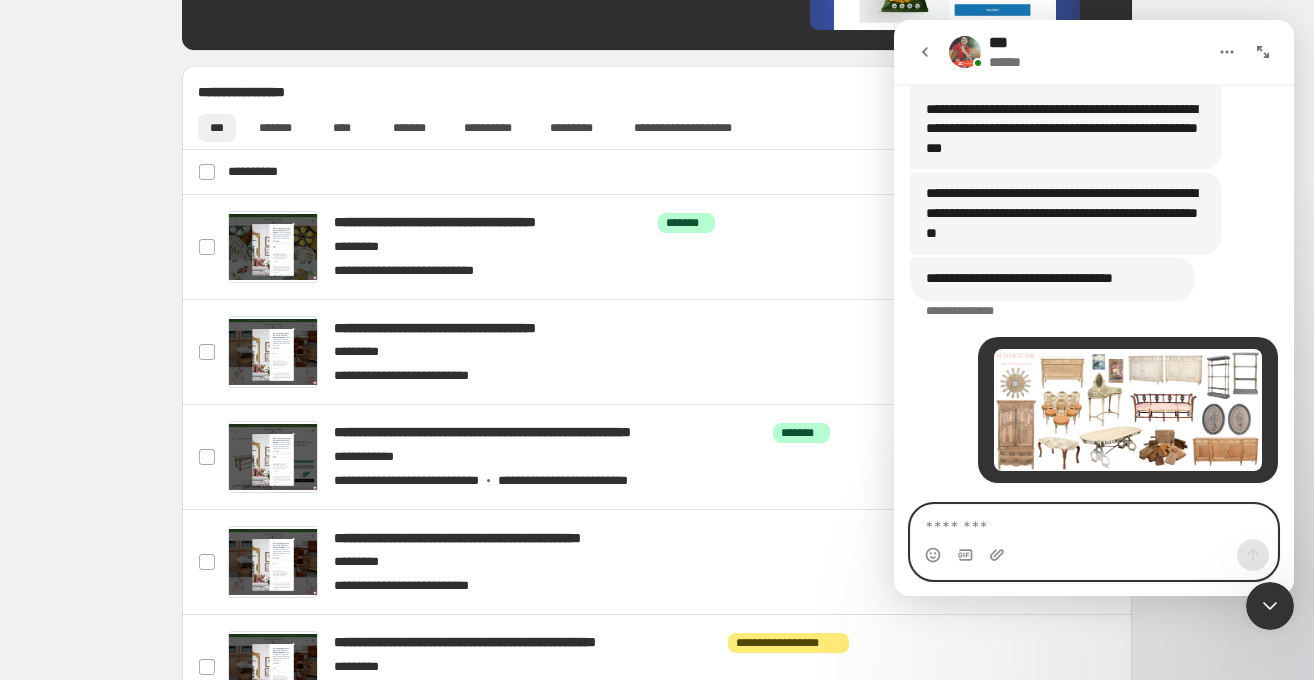 scroll, scrollTop: 741, scrollLeft: 0, axis: vertical 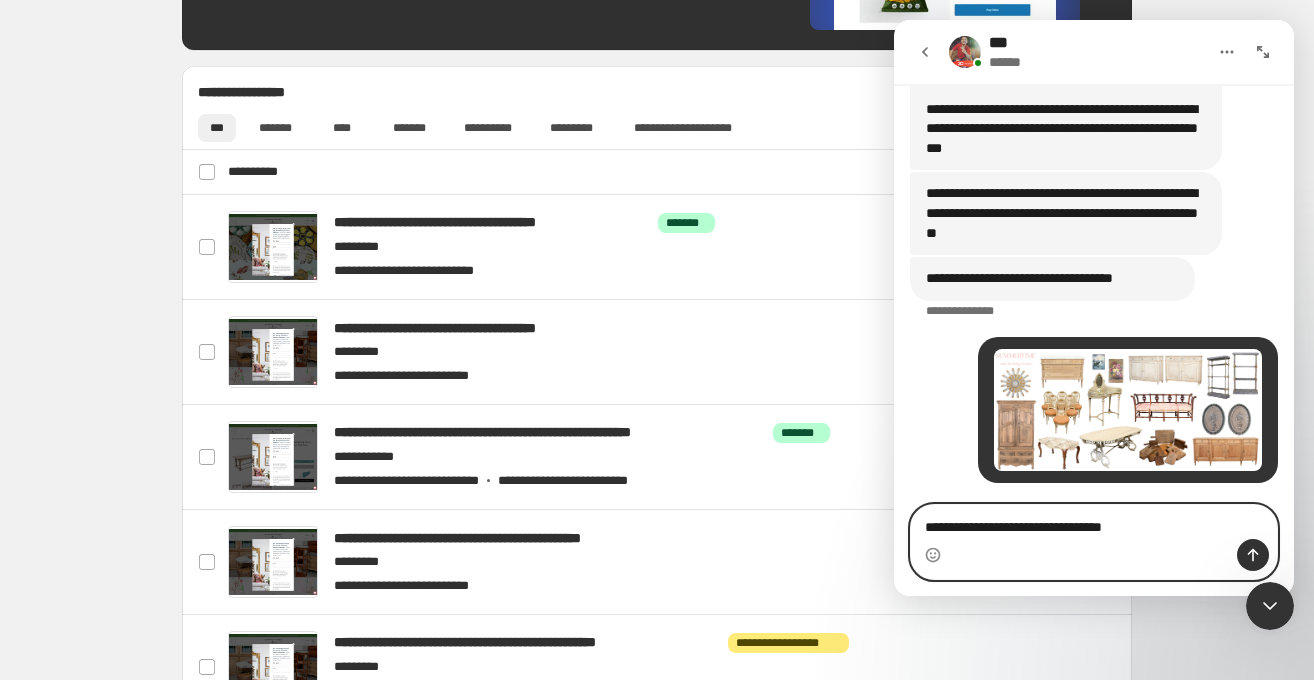 click on "**********" at bounding box center (1094, 522) 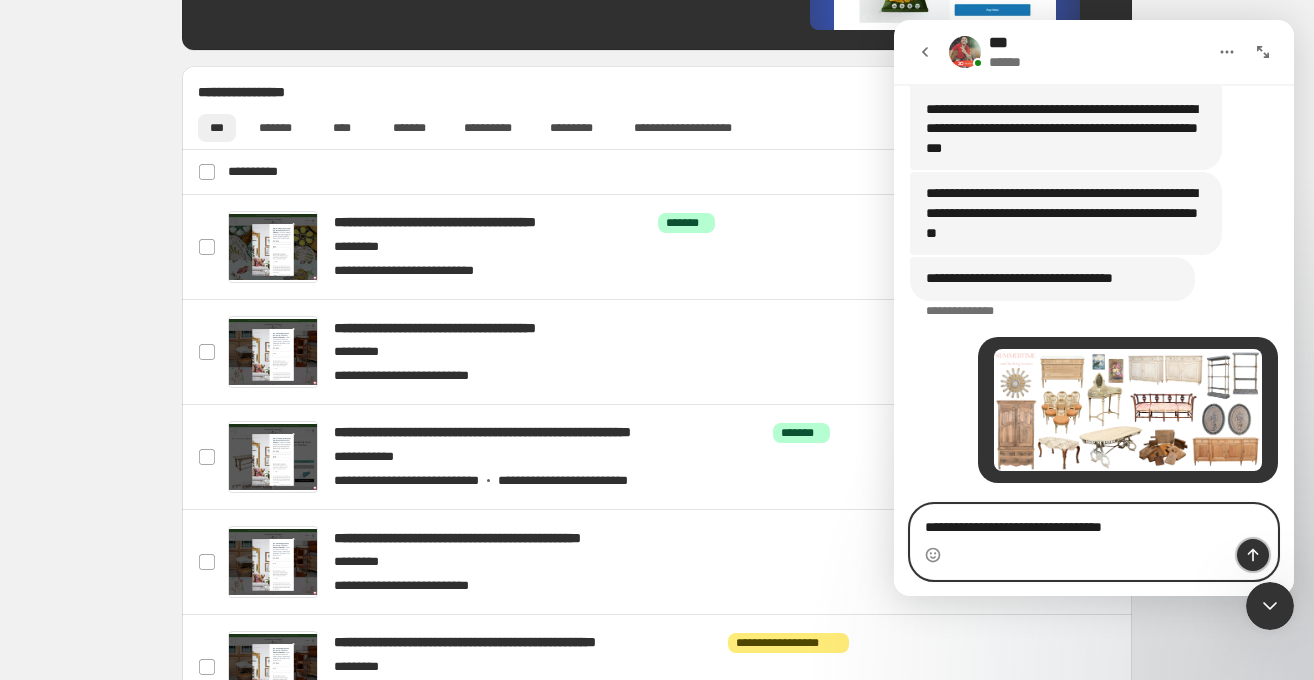 click 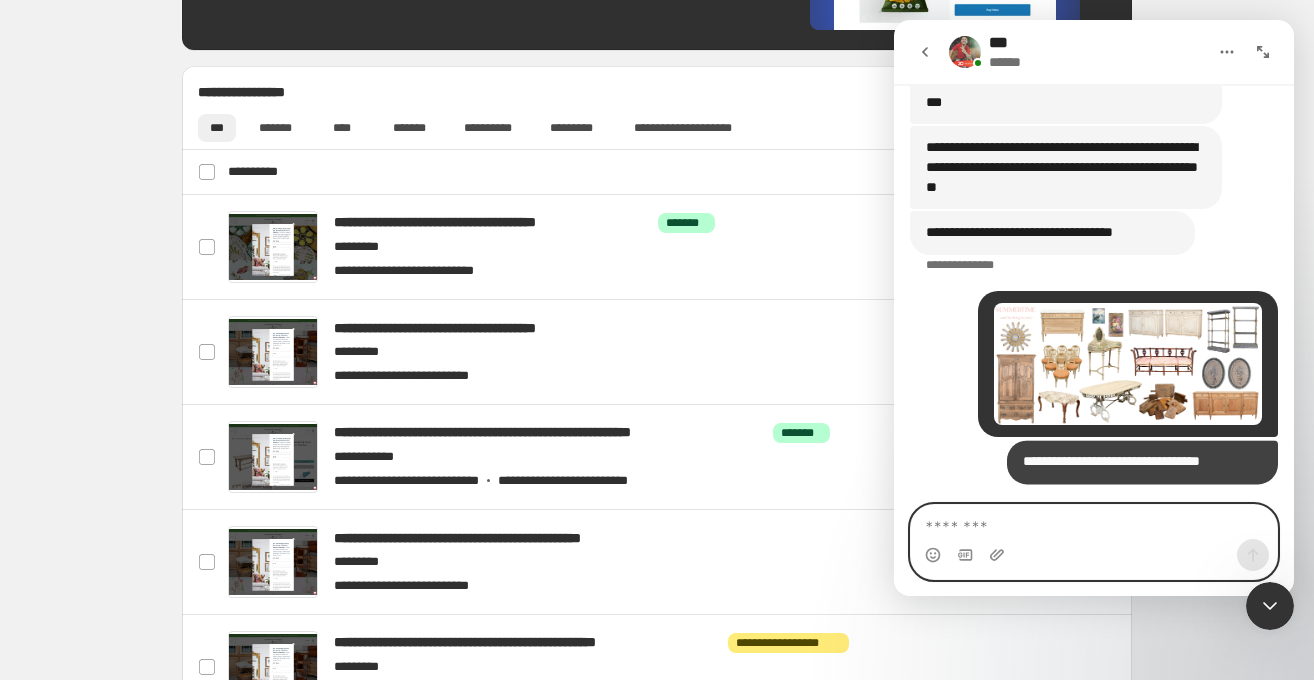 scroll, scrollTop: 787, scrollLeft: 0, axis: vertical 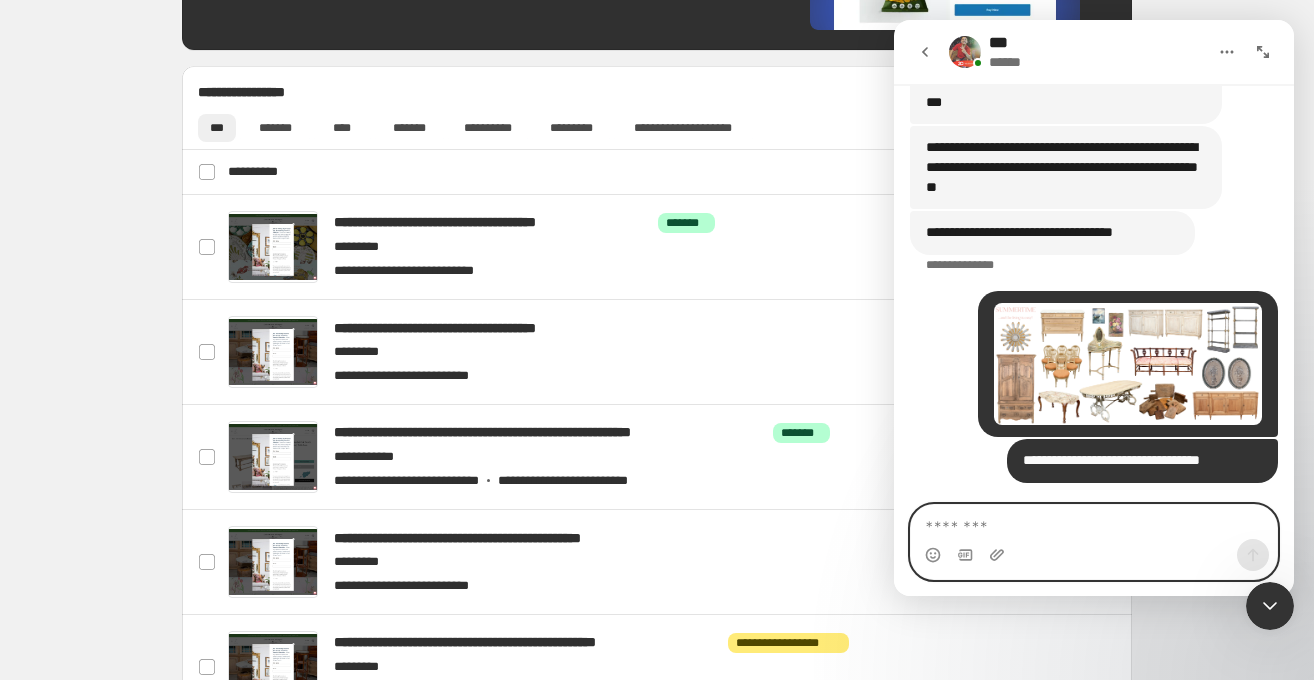 click at bounding box center [1094, 522] 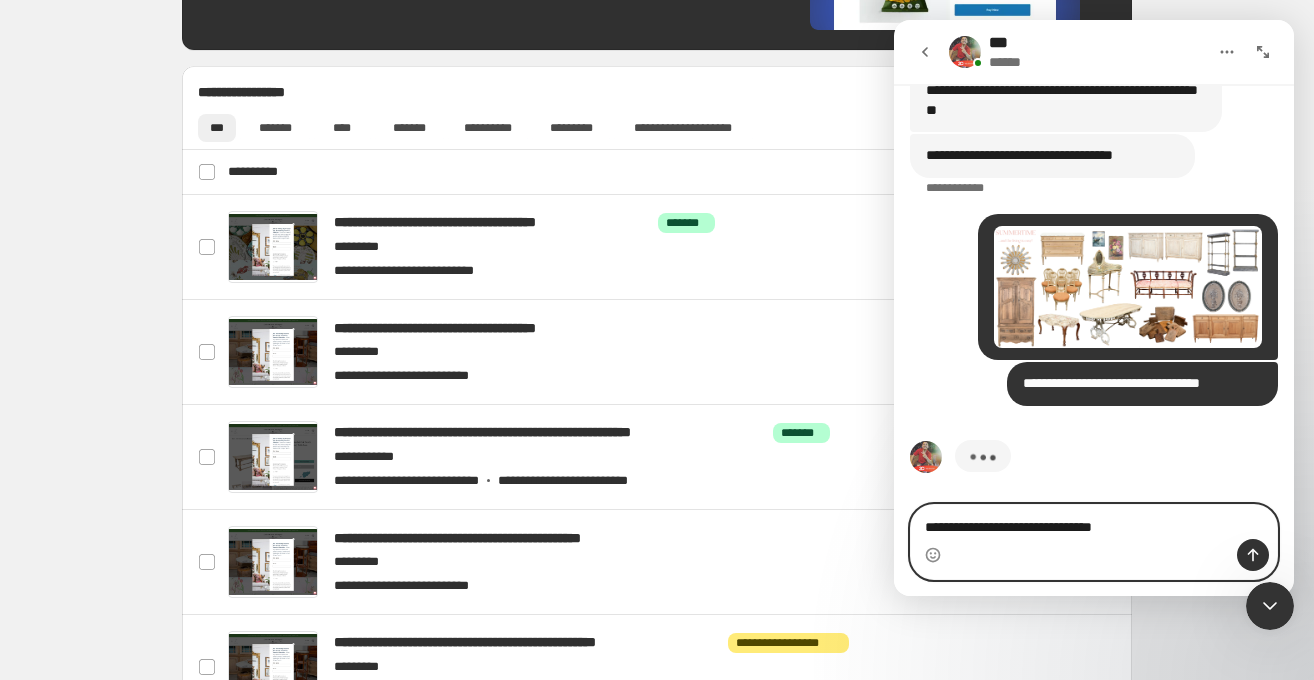 scroll, scrollTop: 864, scrollLeft: 0, axis: vertical 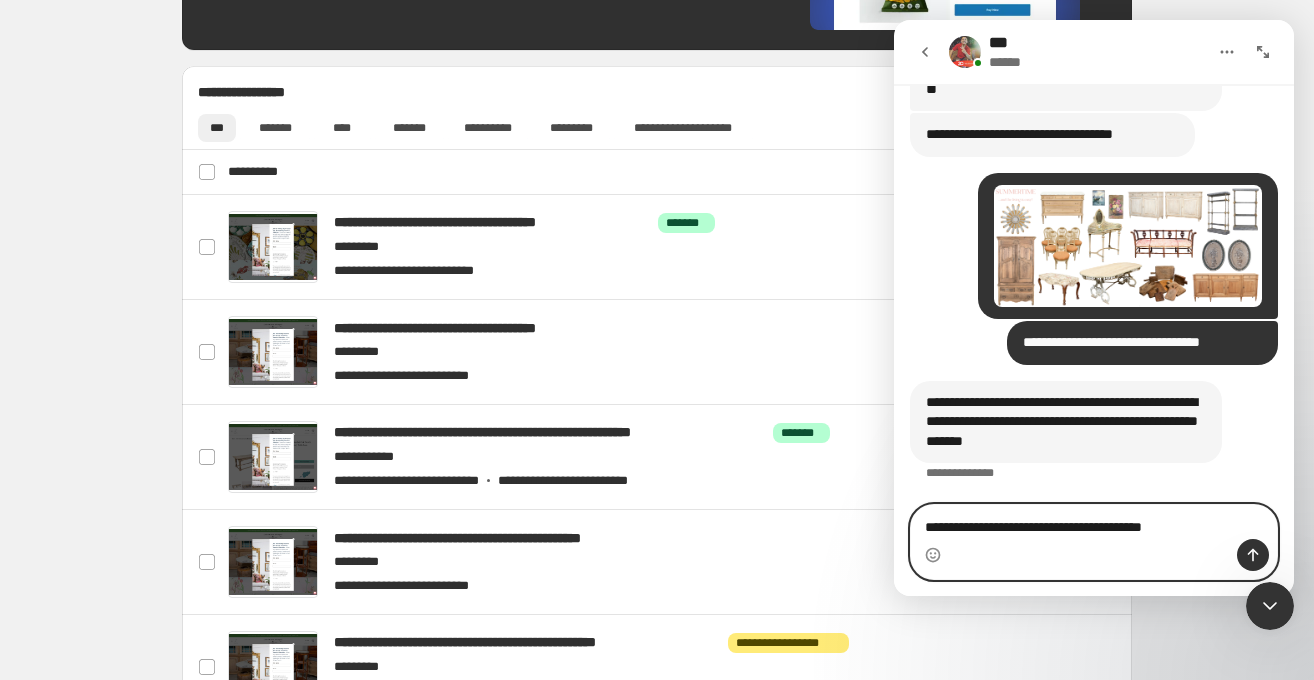 type on "**********" 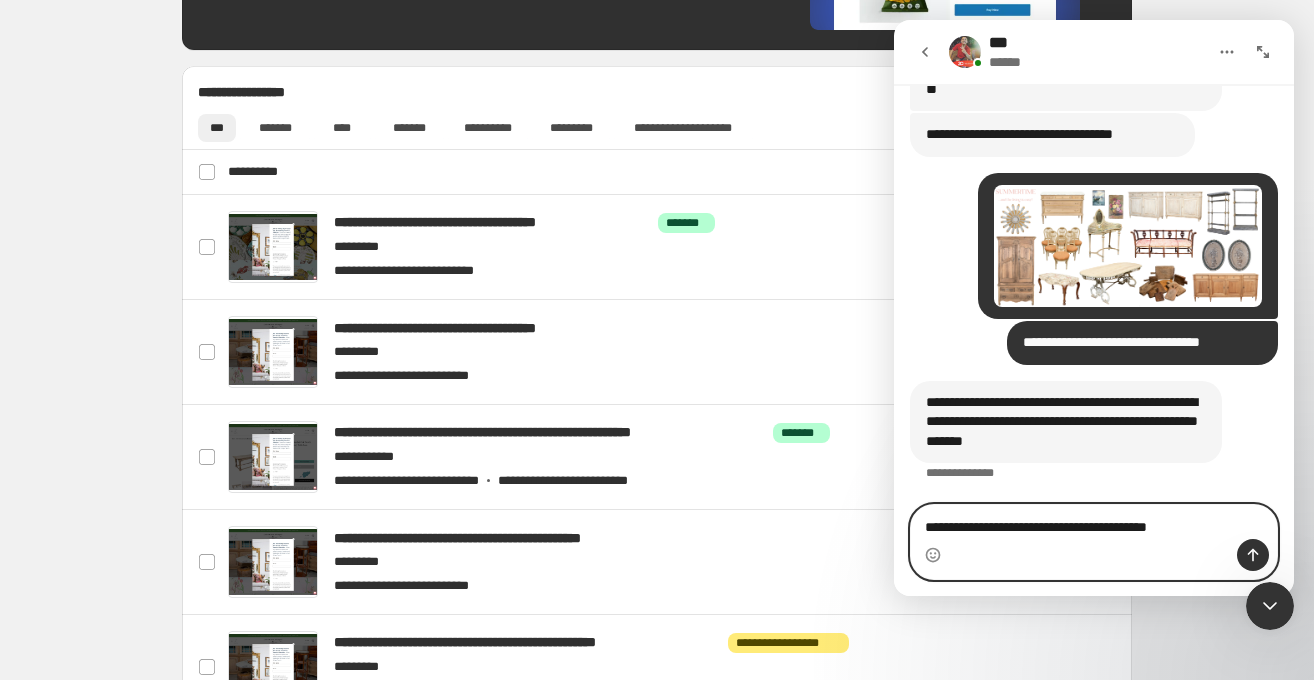 drag, startPoint x: 1204, startPoint y: 522, endPoint x: 912, endPoint y: 525, distance: 292.0154 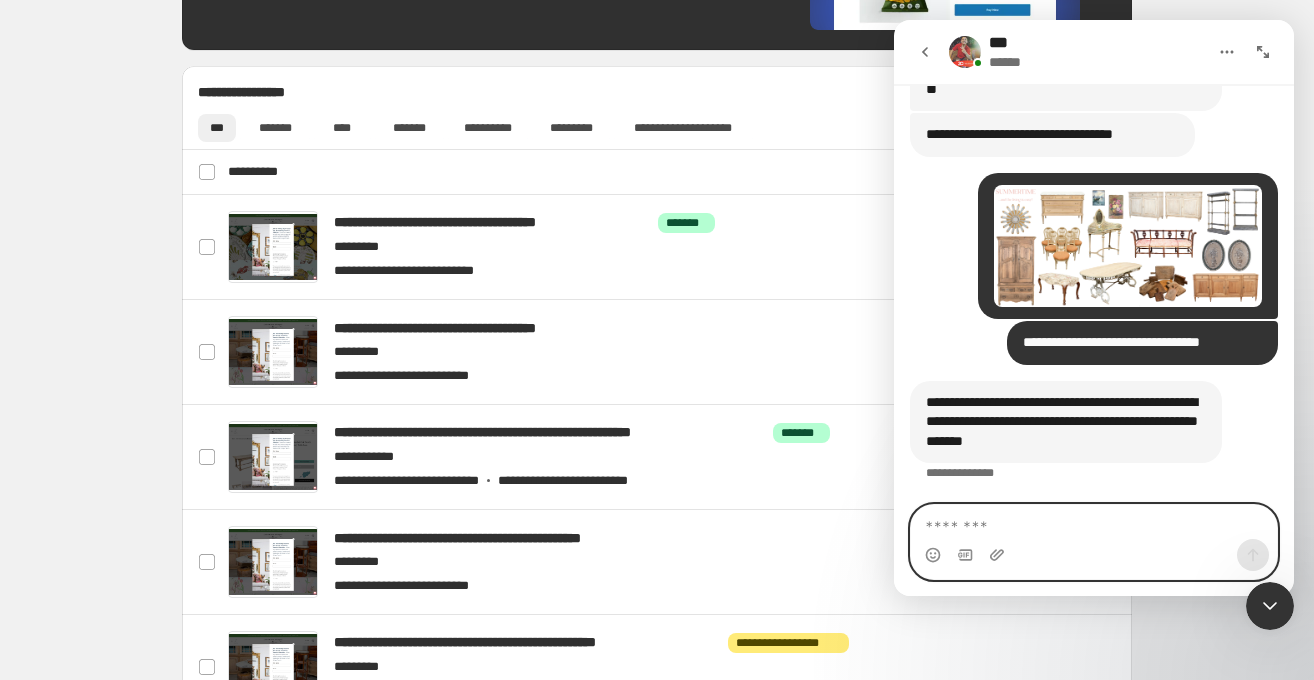 scroll, scrollTop: 886, scrollLeft: 0, axis: vertical 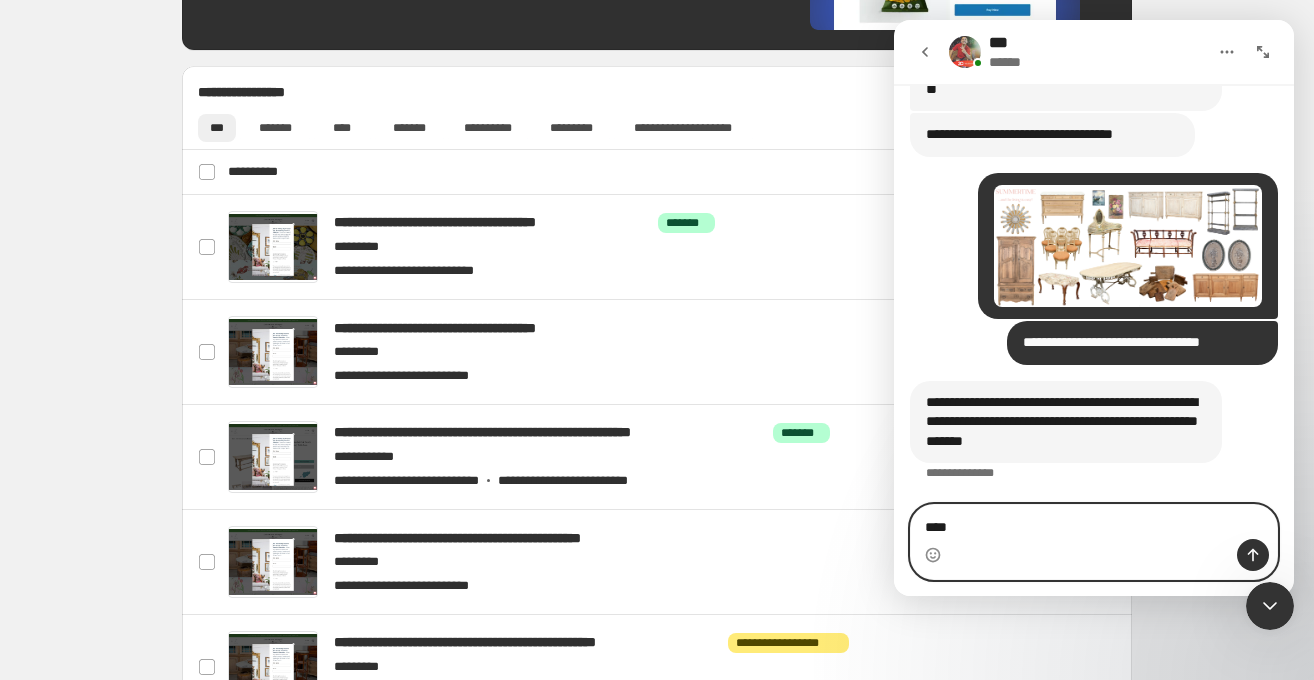type on "****" 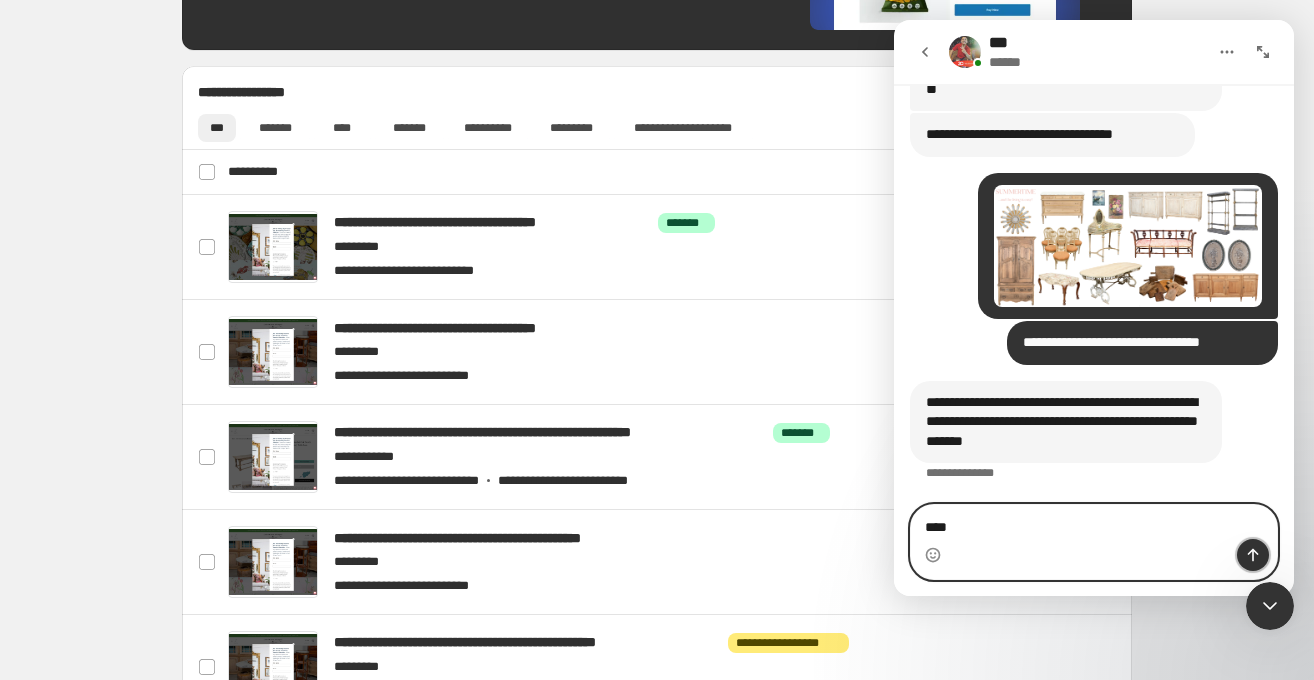 click 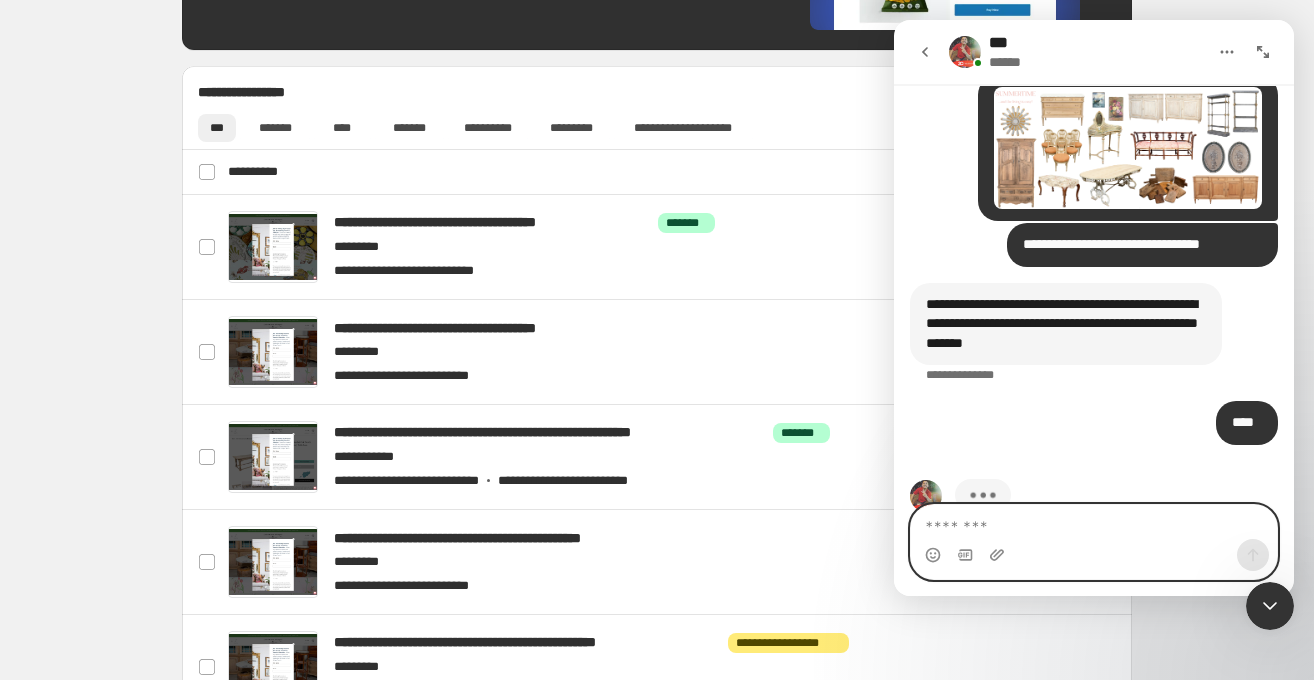 scroll, scrollTop: 1022, scrollLeft: 0, axis: vertical 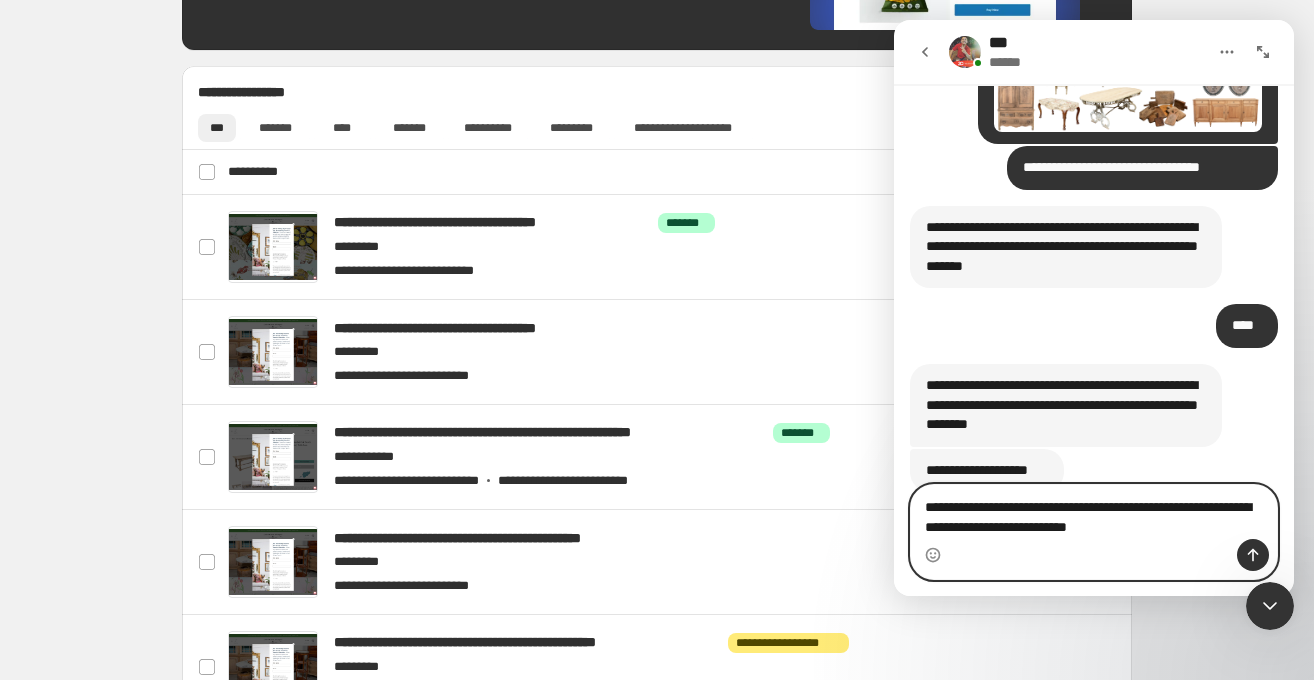 type on "**********" 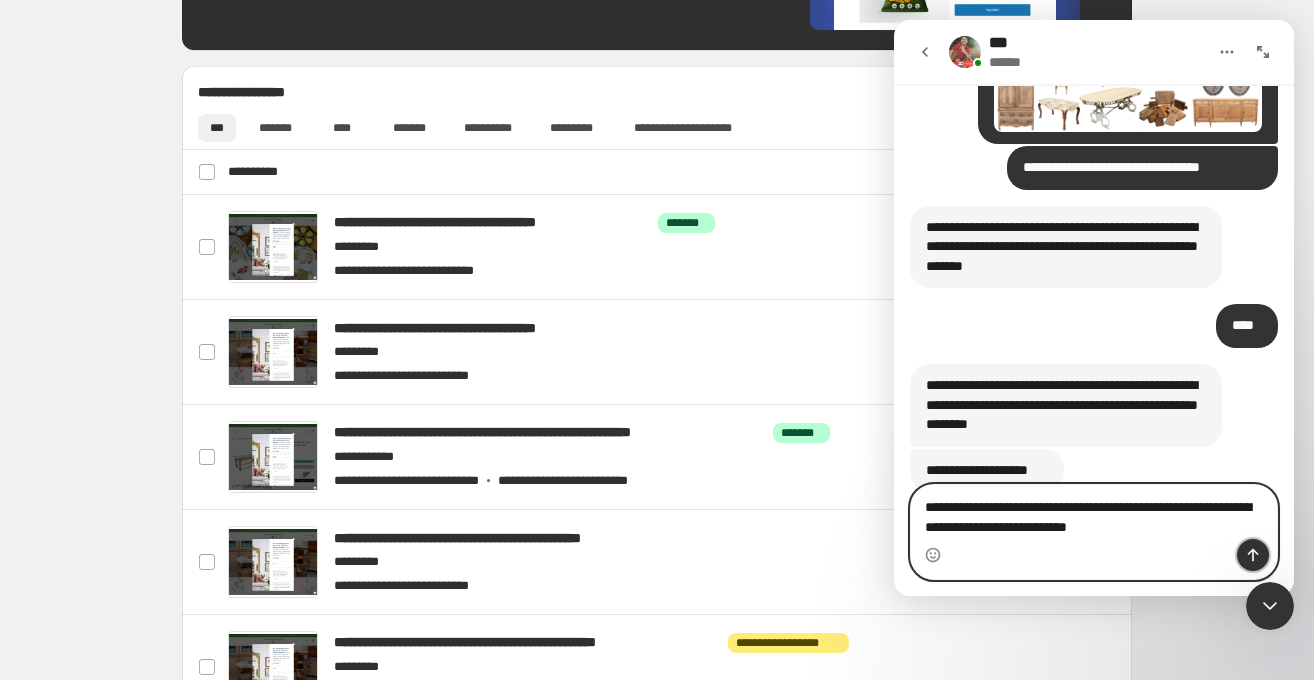 click 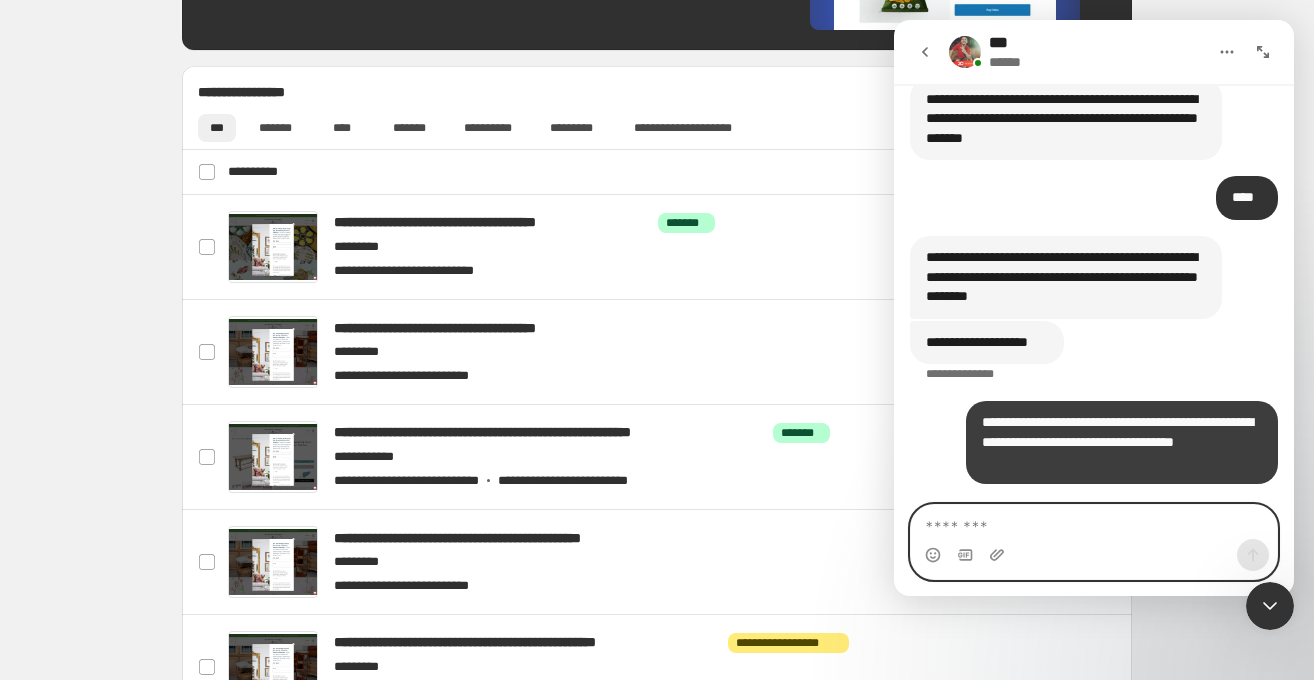 scroll, scrollTop: 1189, scrollLeft: 0, axis: vertical 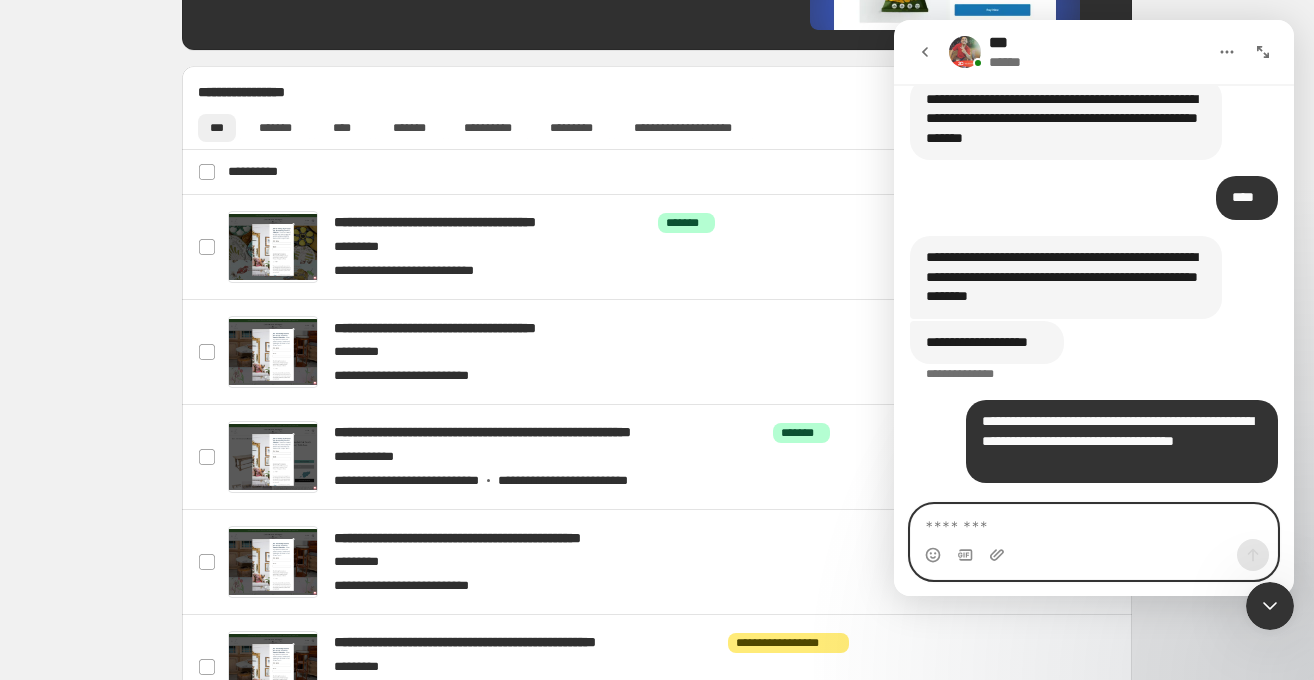 click at bounding box center [1094, 522] 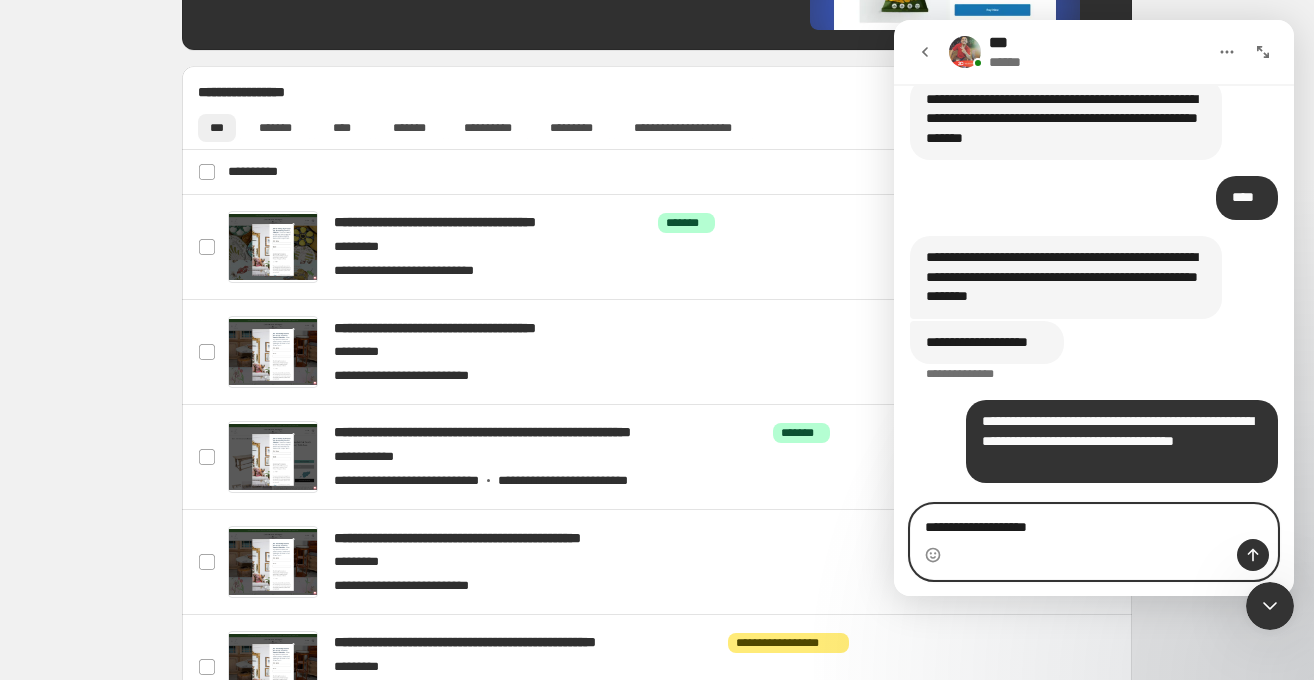 type on "**********" 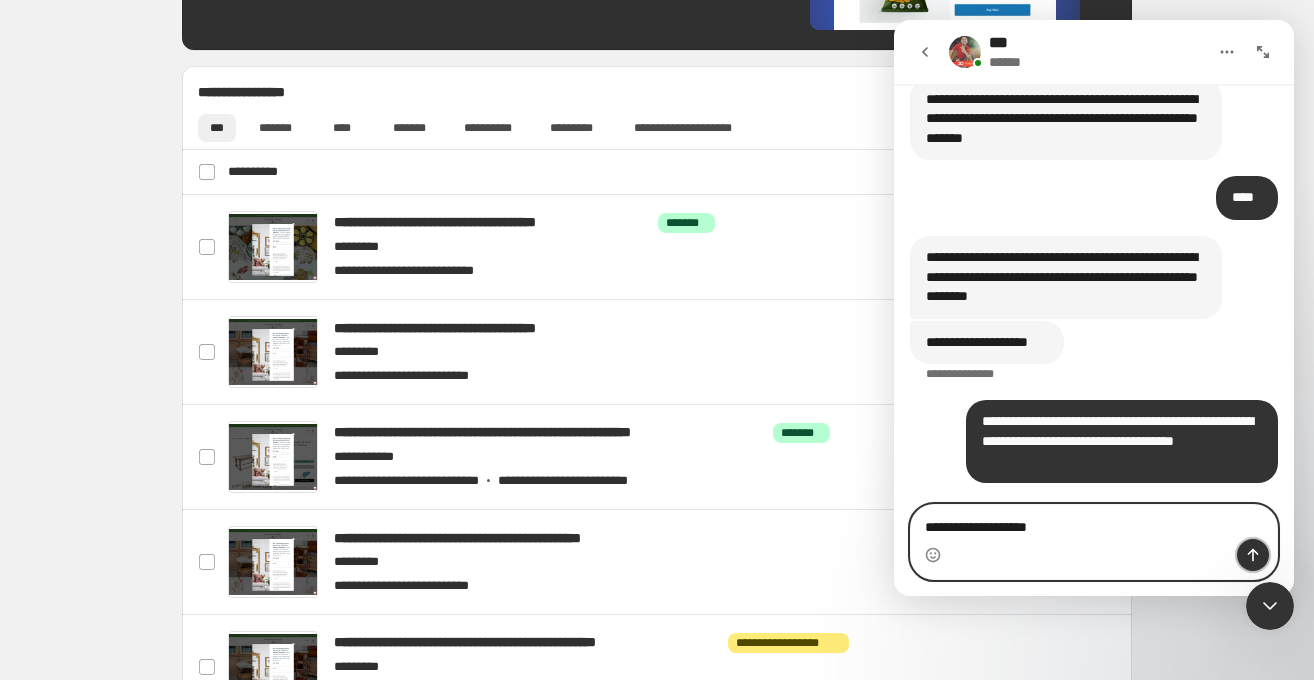 click 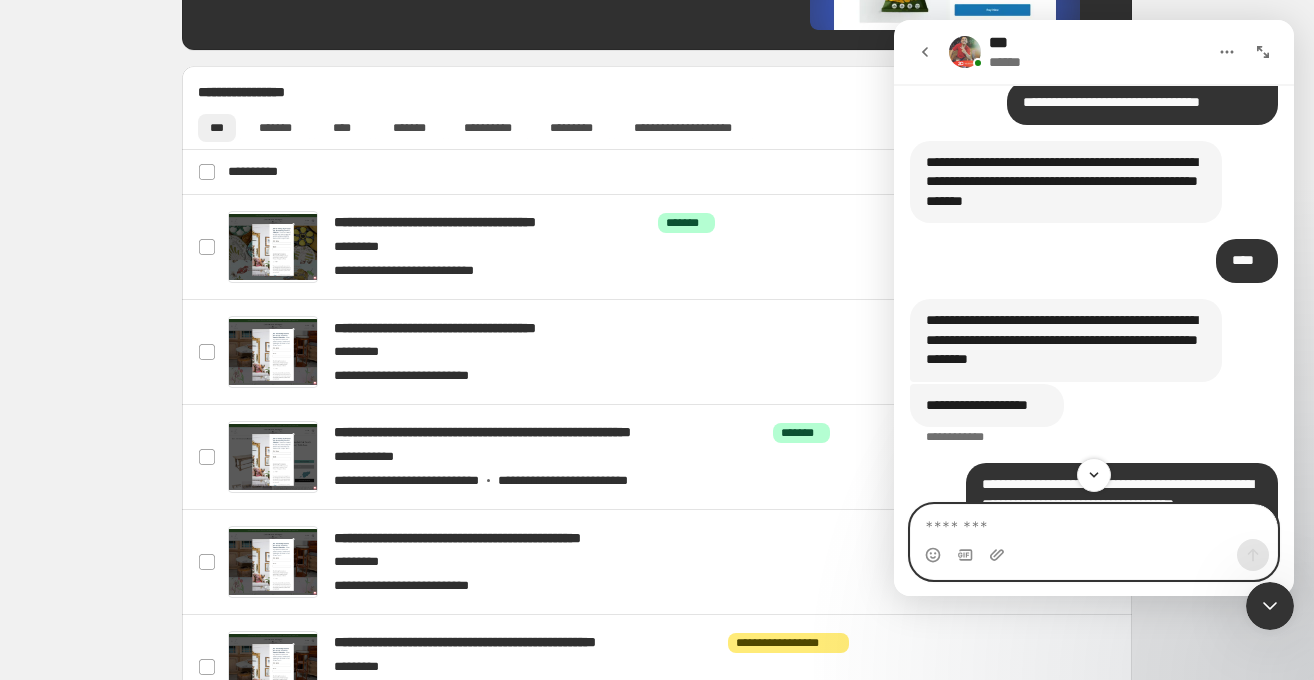 scroll, scrollTop: 1311, scrollLeft: 0, axis: vertical 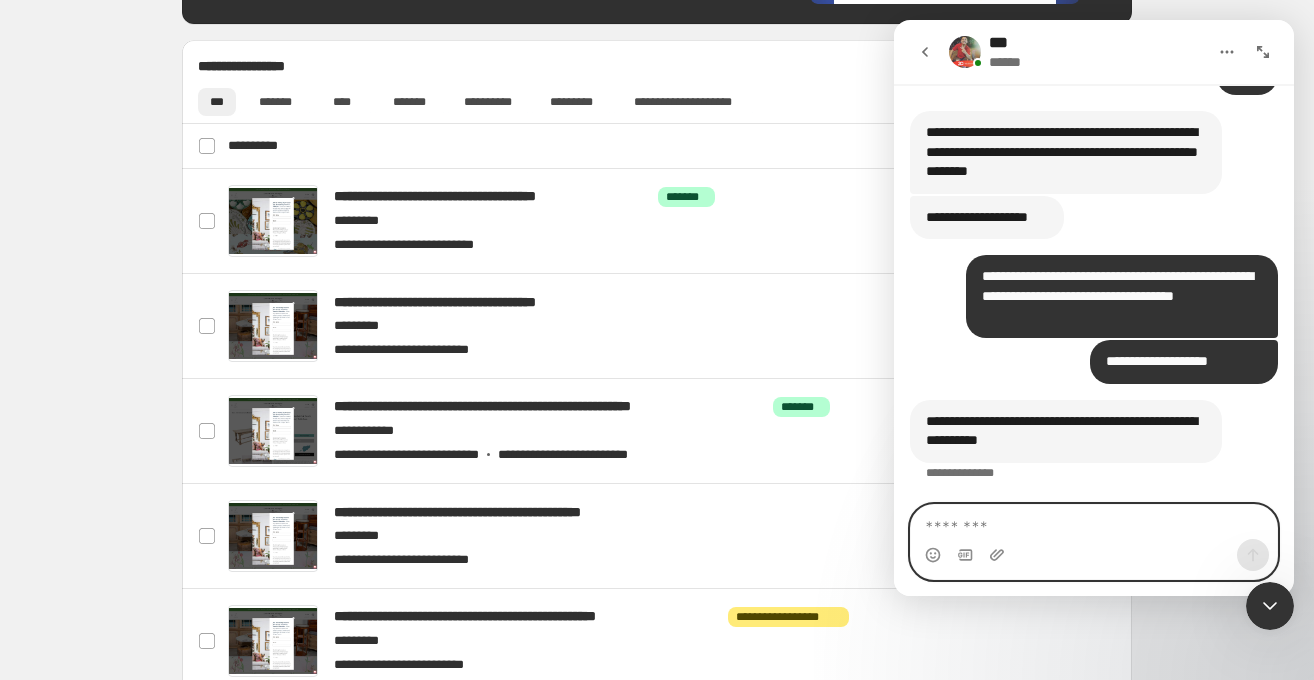 click at bounding box center [1094, 522] 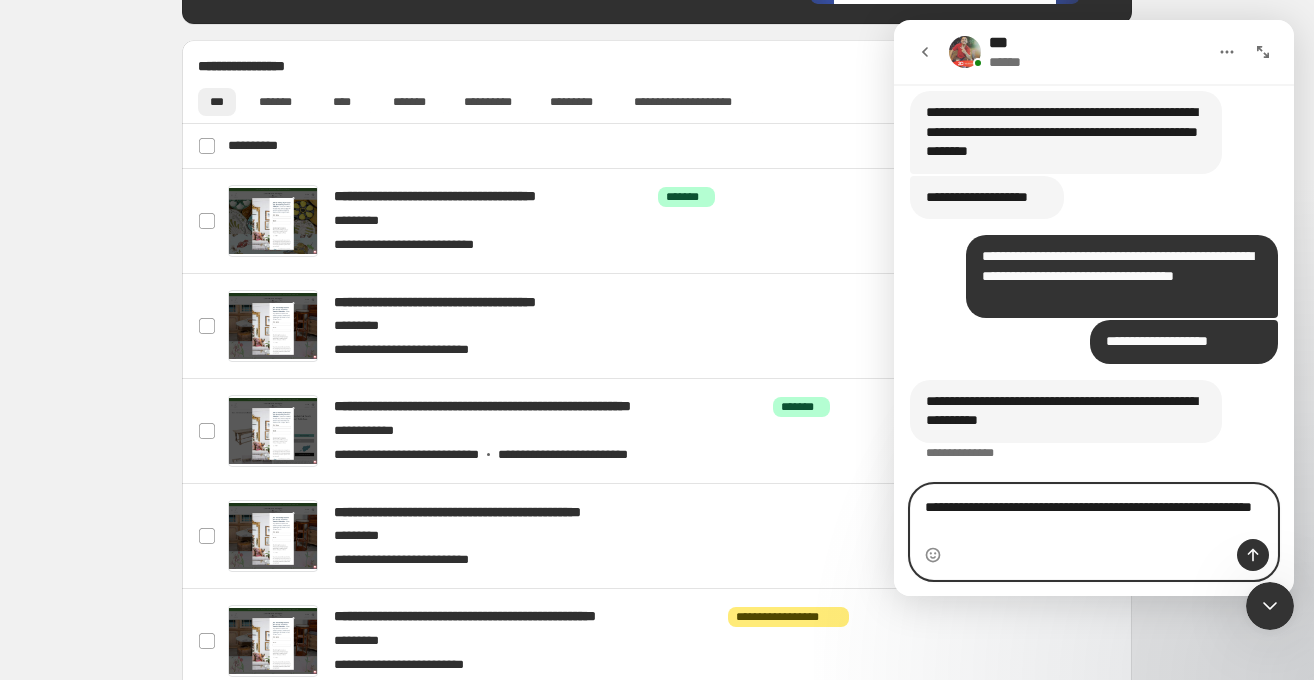 type on "**********" 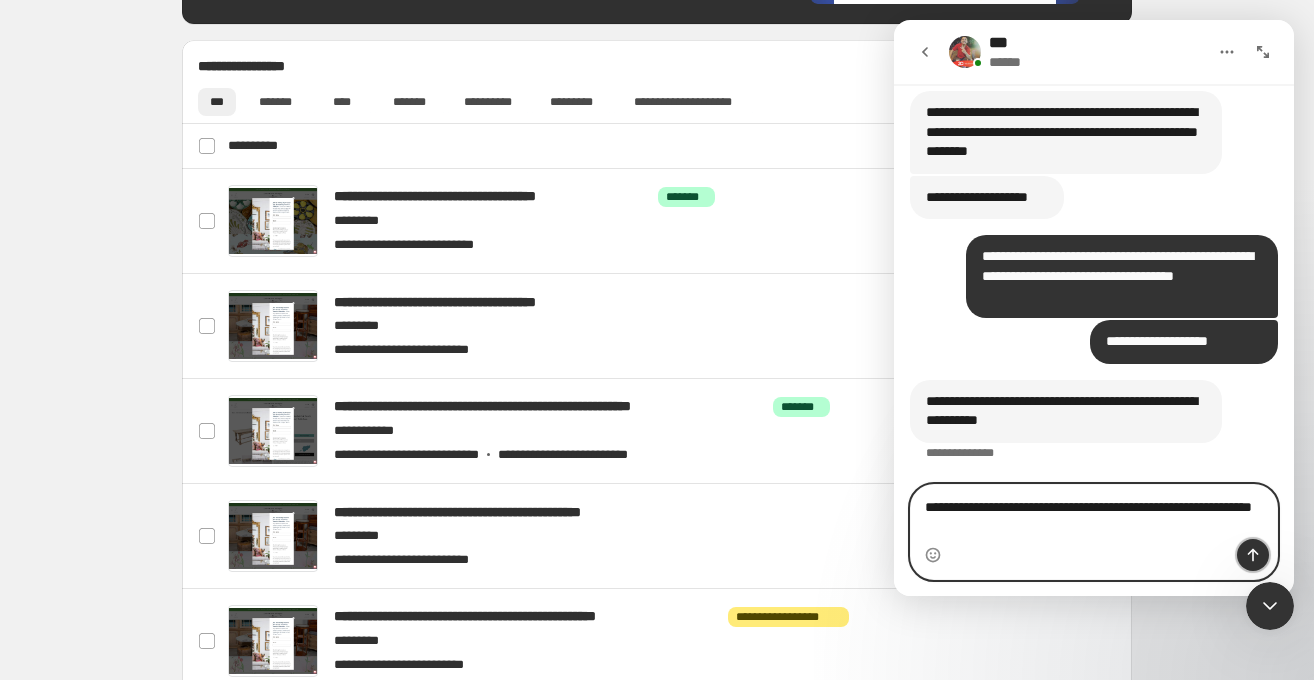 click 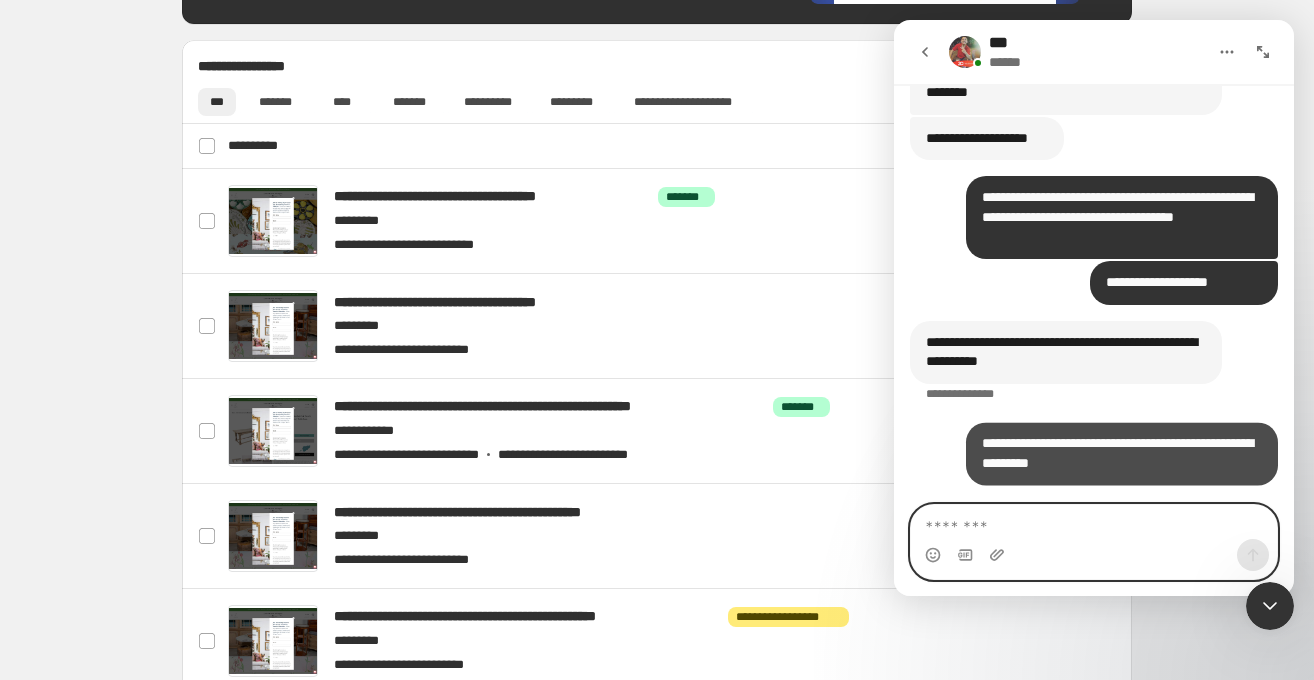 scroll, scrollTop: 1392, scrollLeft: 0, axis: vertical 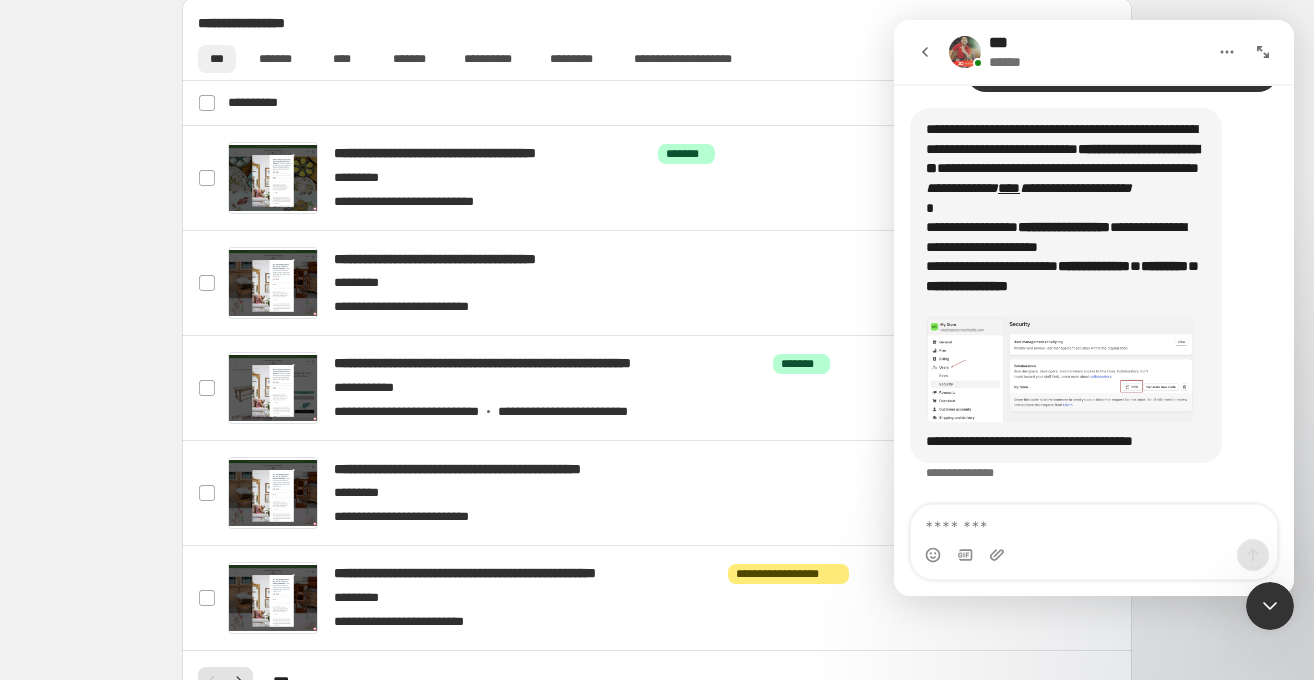 click at bounding box center (1060, 369) 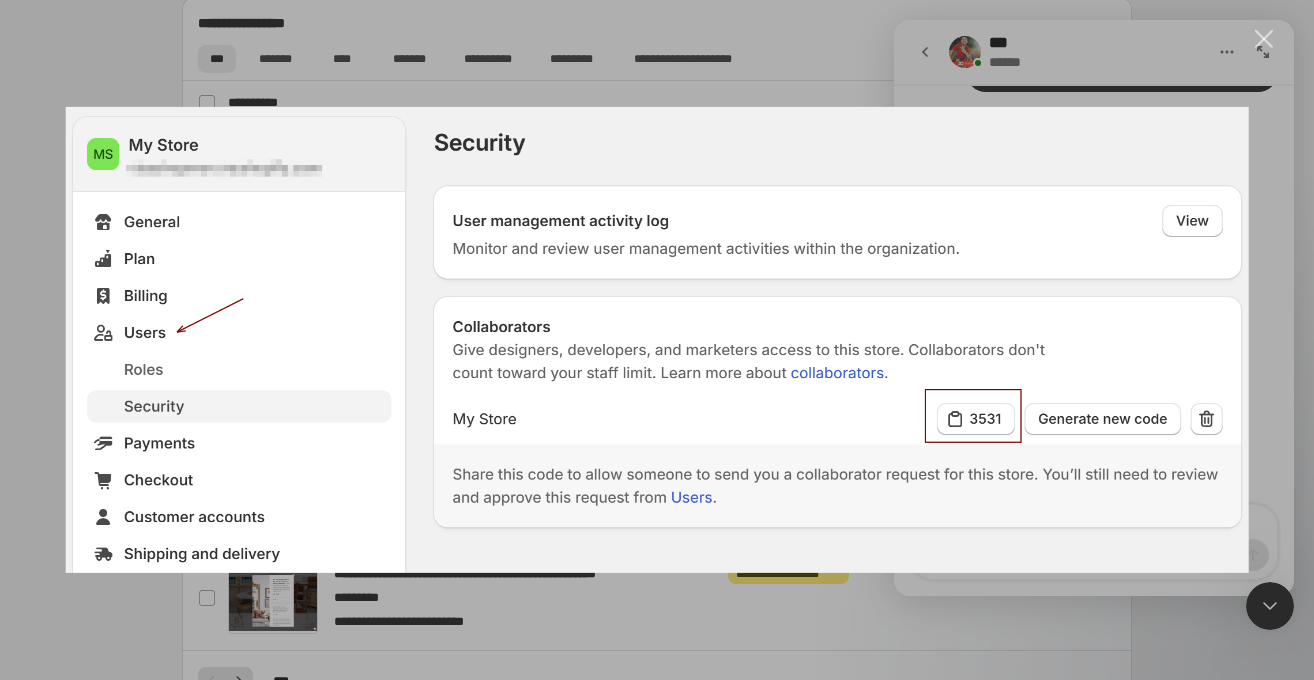 click at bounding box center (1264, 39) 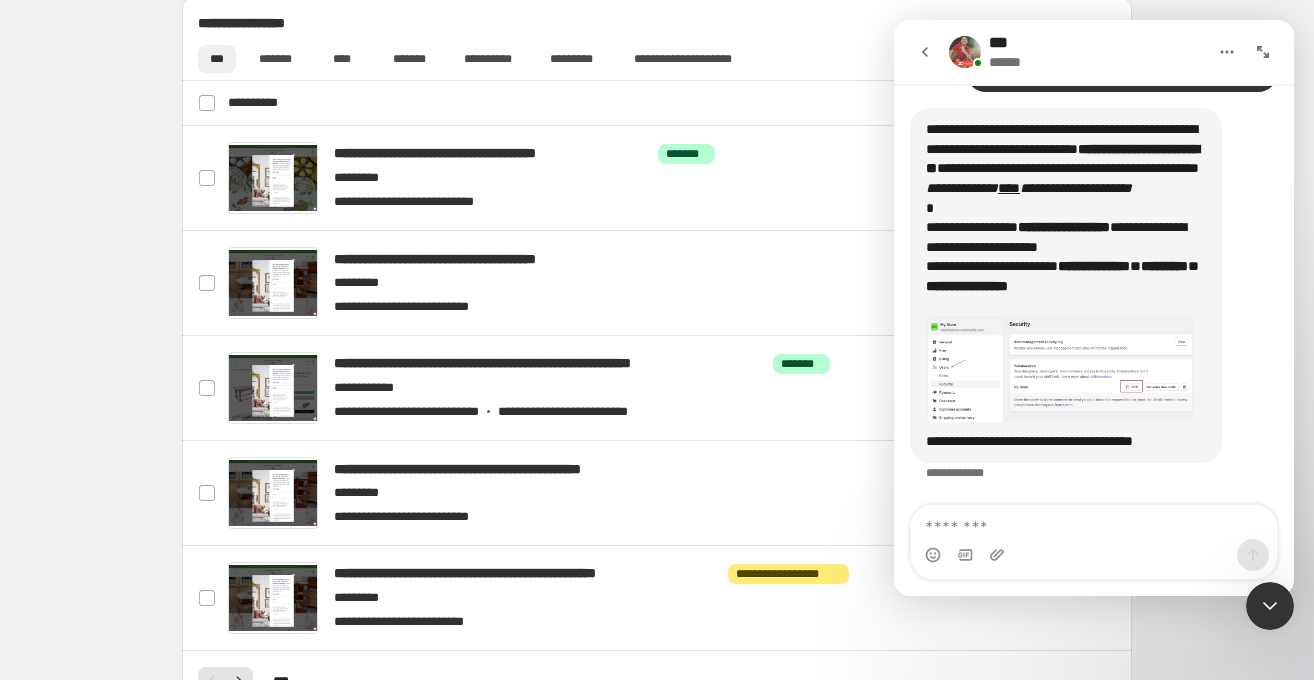 click at bounding box center [1060, 369] 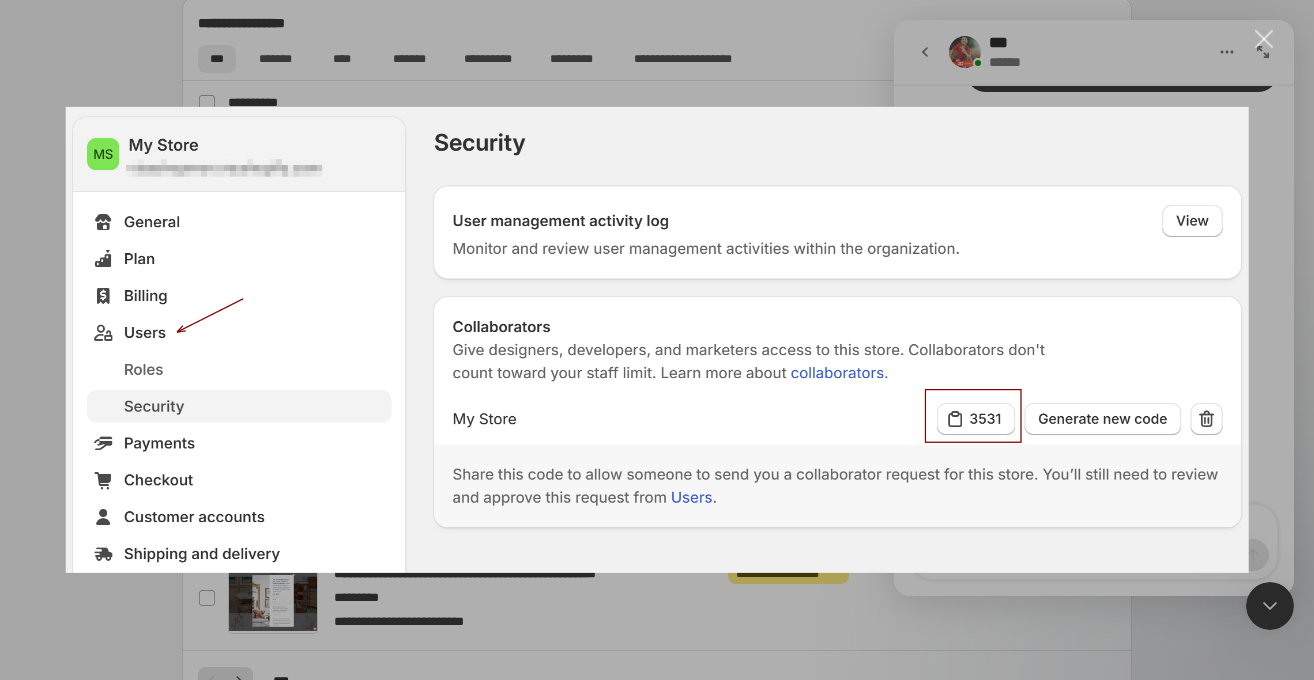 click at bounding box center (1264, 39) 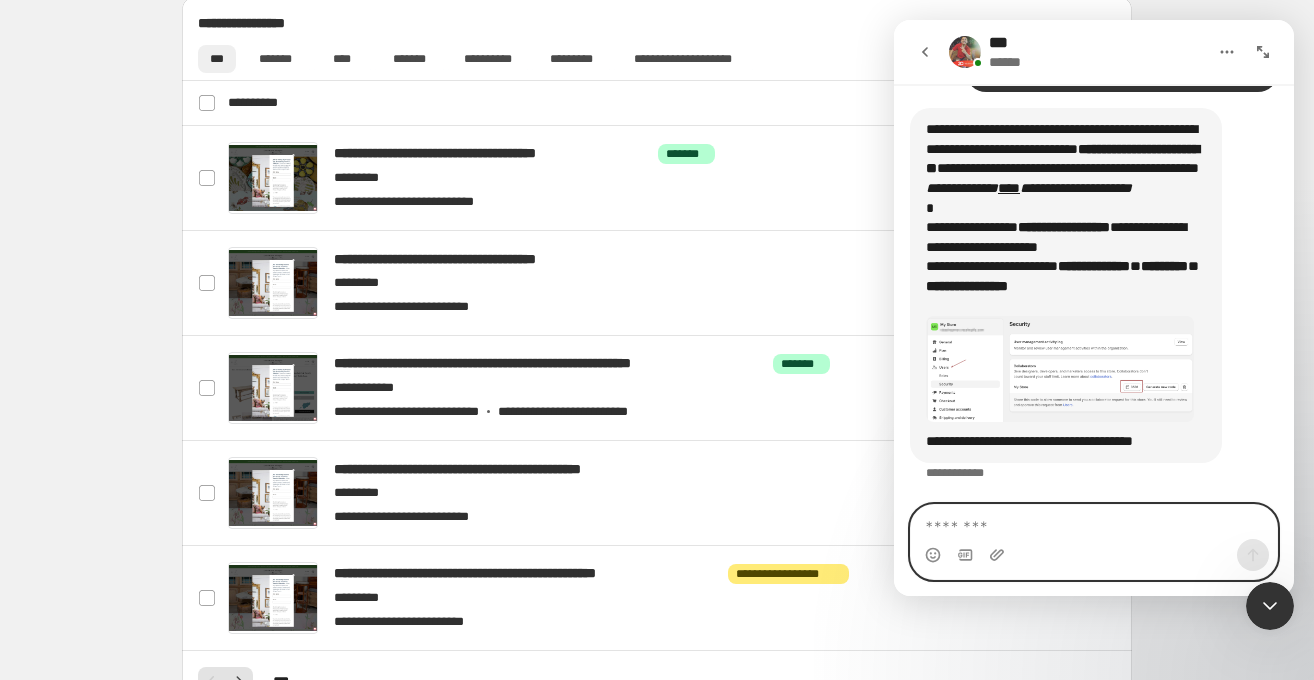 click at bounding box center [1094, 522] 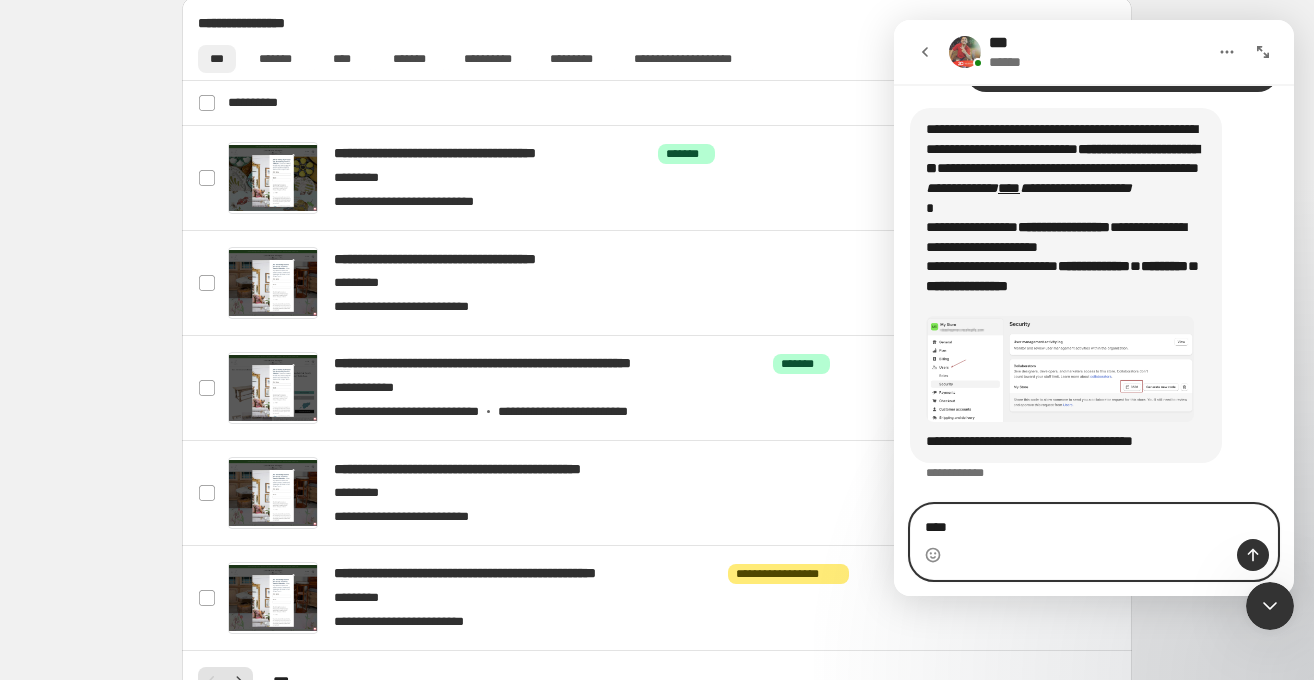 type on "****" 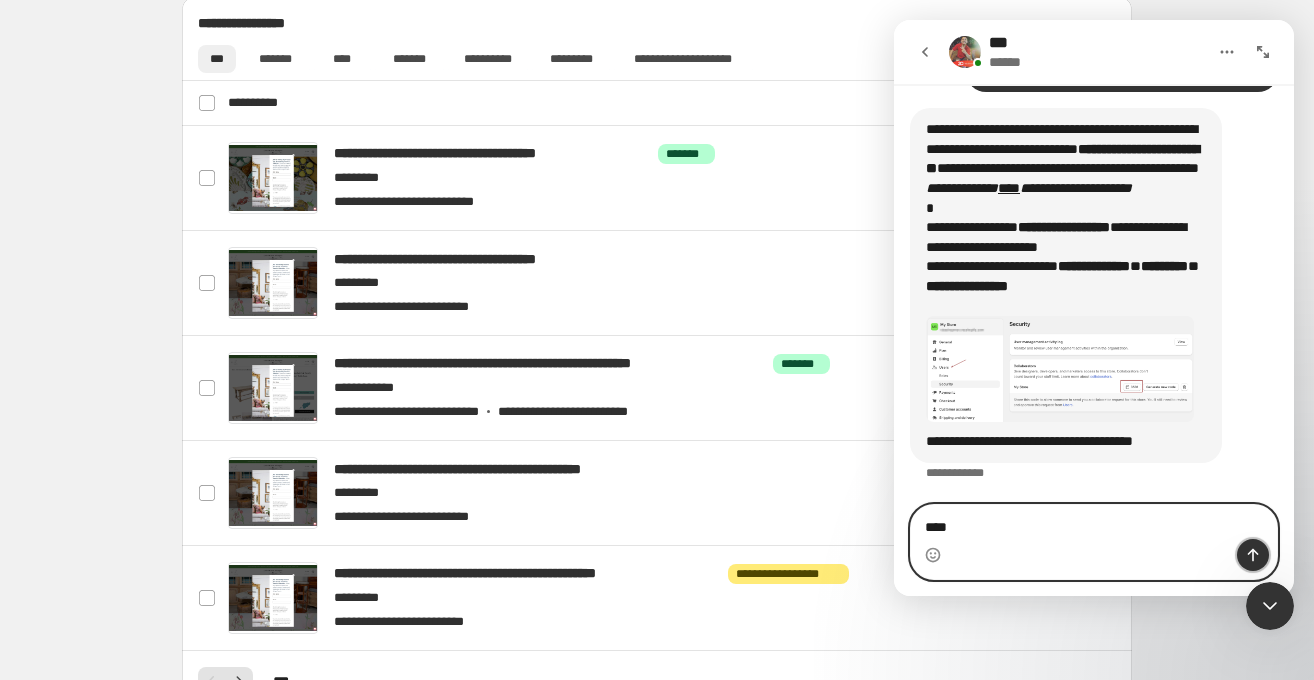 click 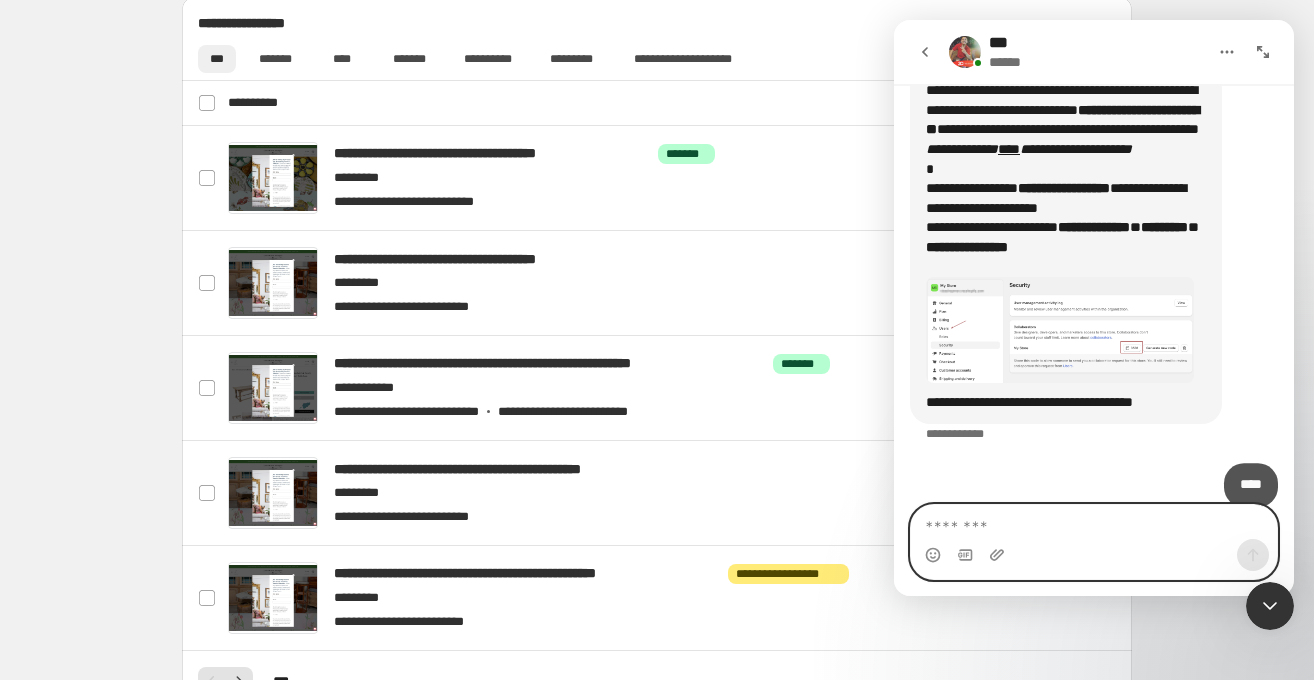 scroll, scrollTop: 1823, scrollLeft: 0, axis: vertical 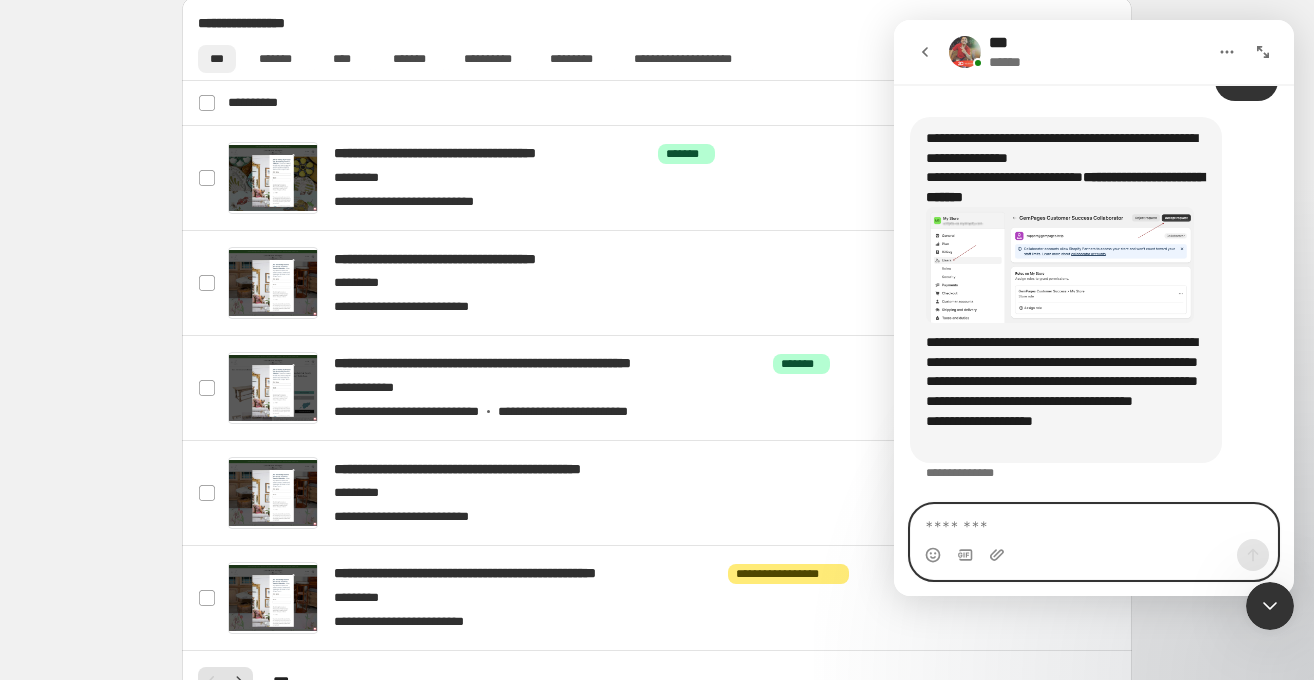 click at bounding box center [1094, 522] 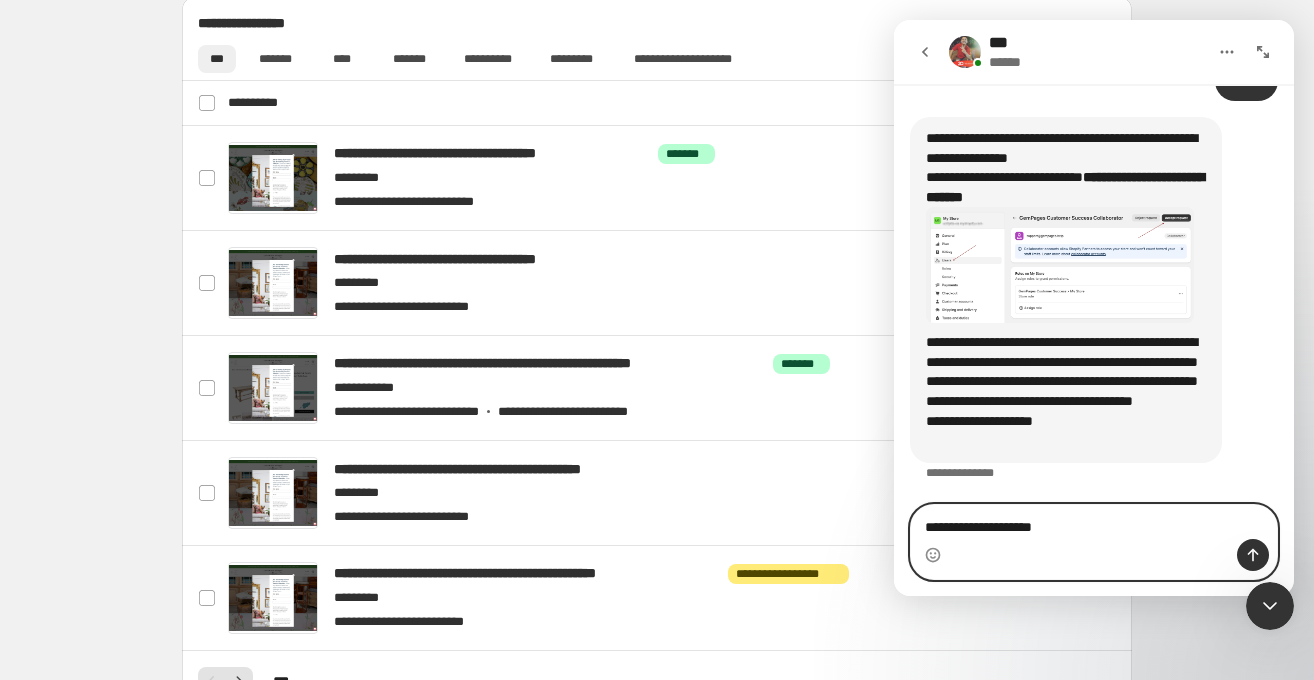 type on "**********" 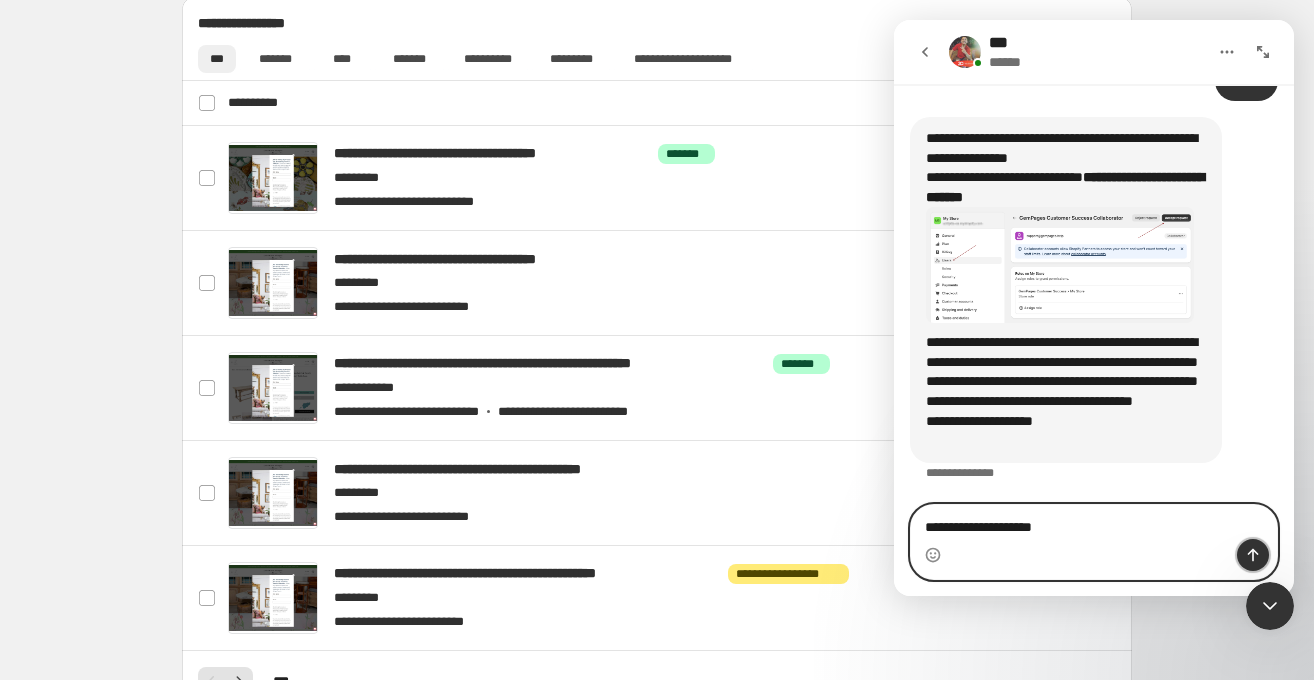 click 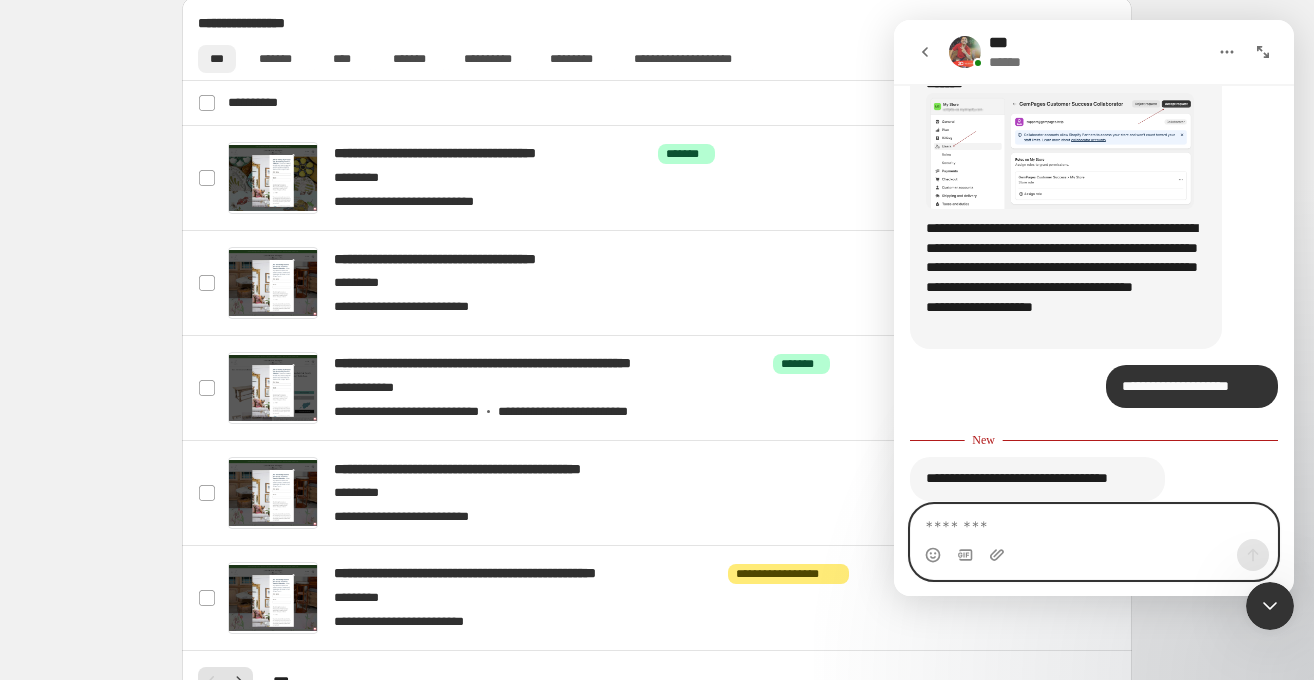 scroll, scrollTop: 2337, scrollLeft: 0, axis: vertical 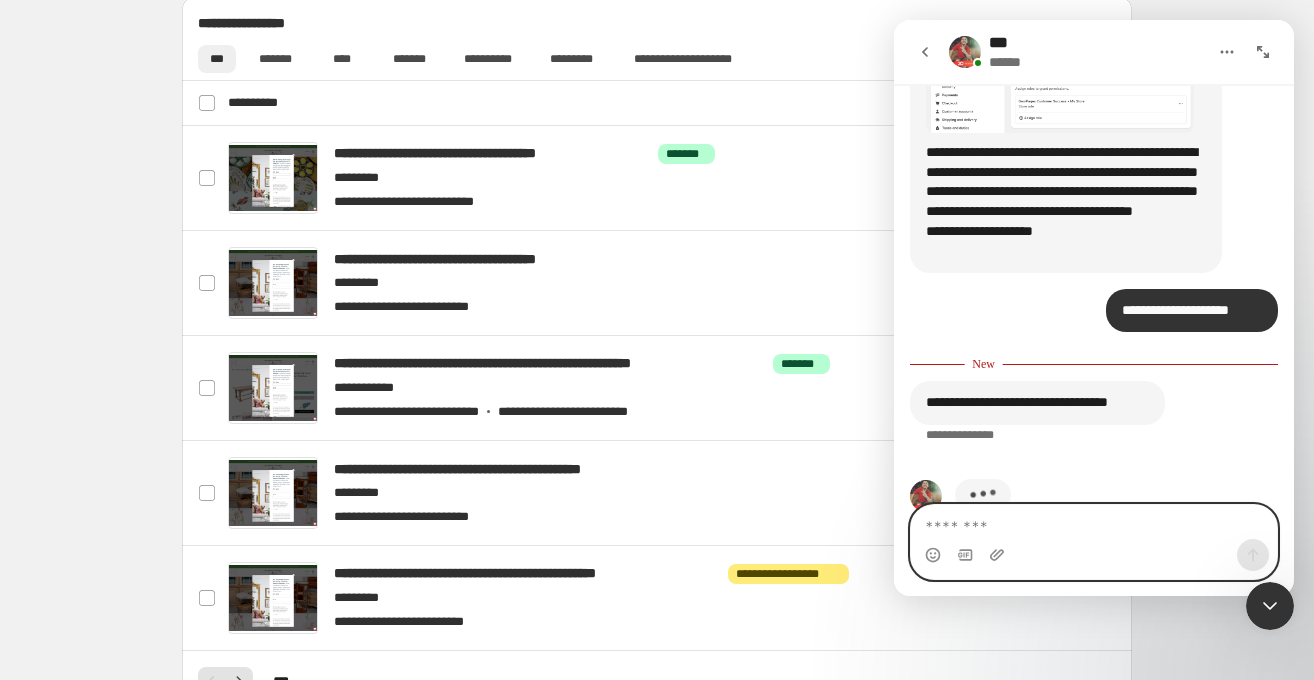 click at bounding box center (1094, 522) 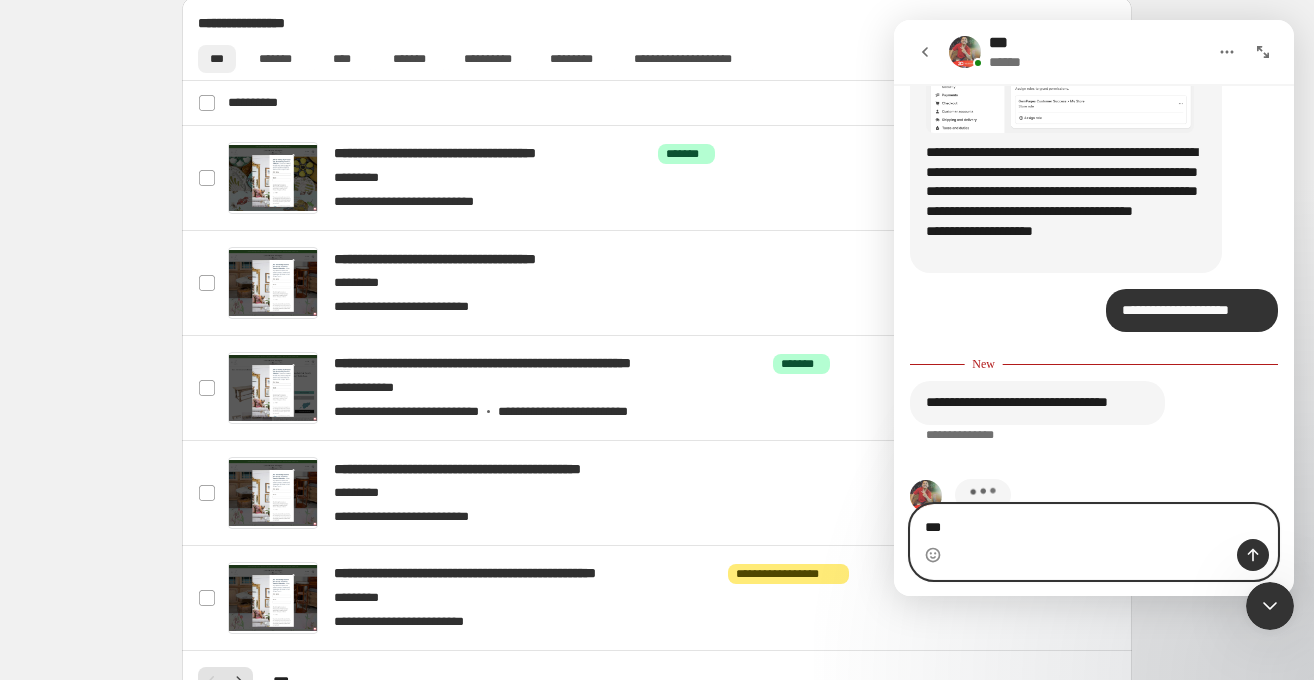 type on "***" 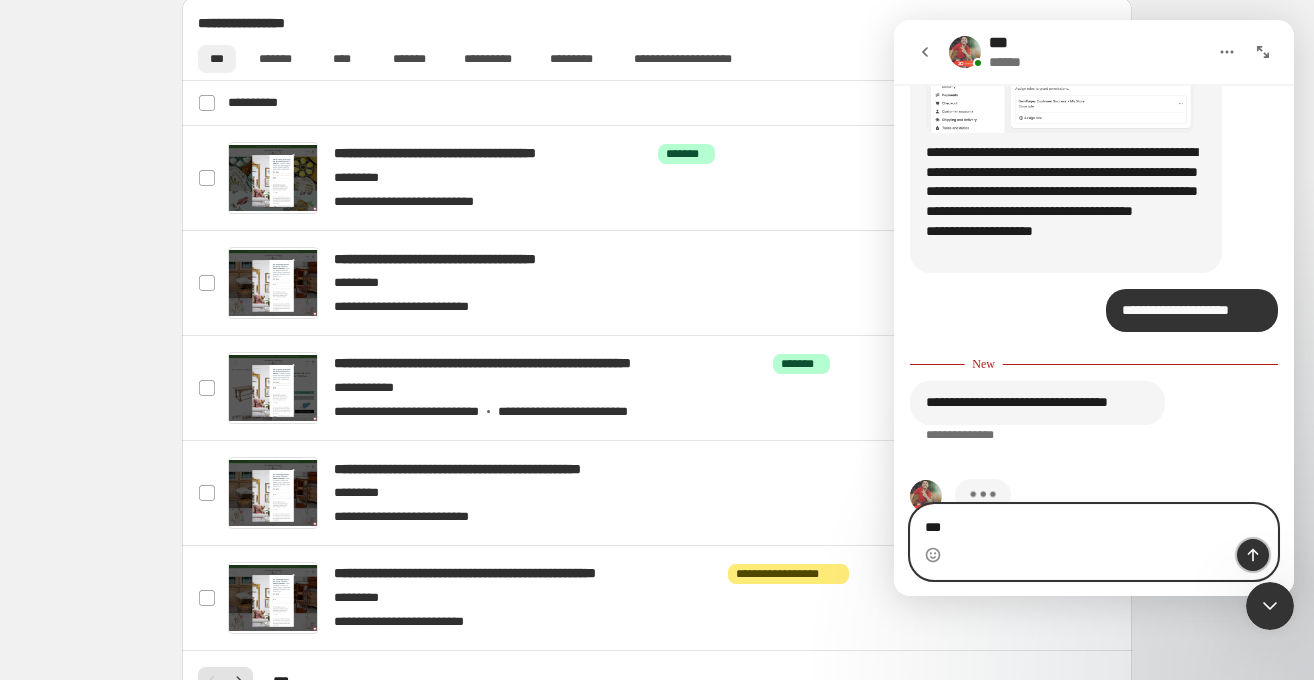 click 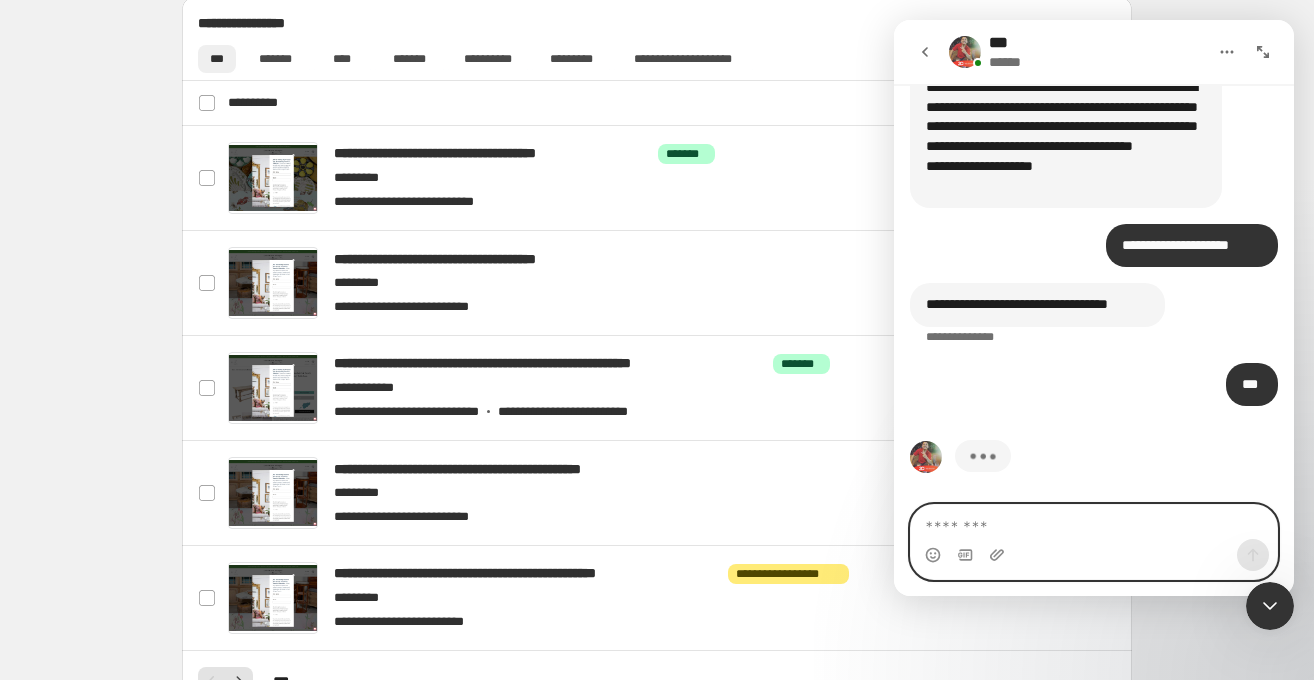 scroll, scrollTop: 2192, scrollLeft: 0, axis: vertical 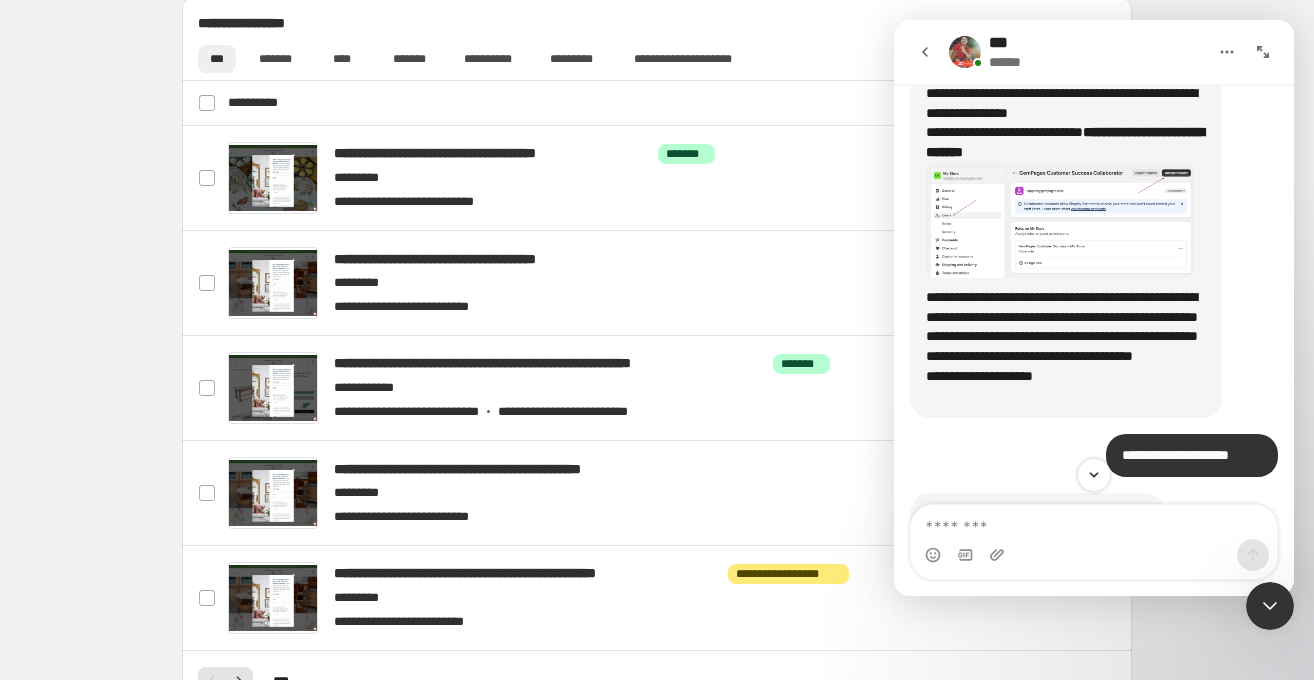 click at bounding box center (1060, 220) 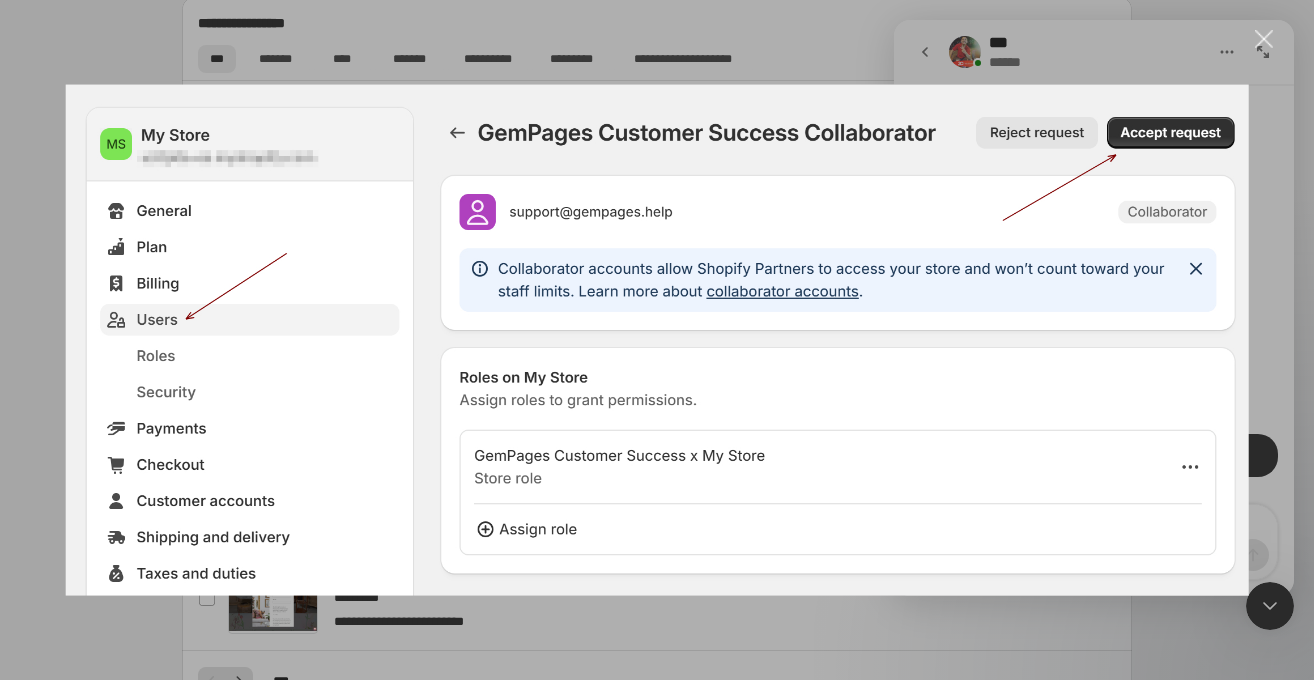 scroll, scrollTop: 0, scrollLeft: 0, axis: both 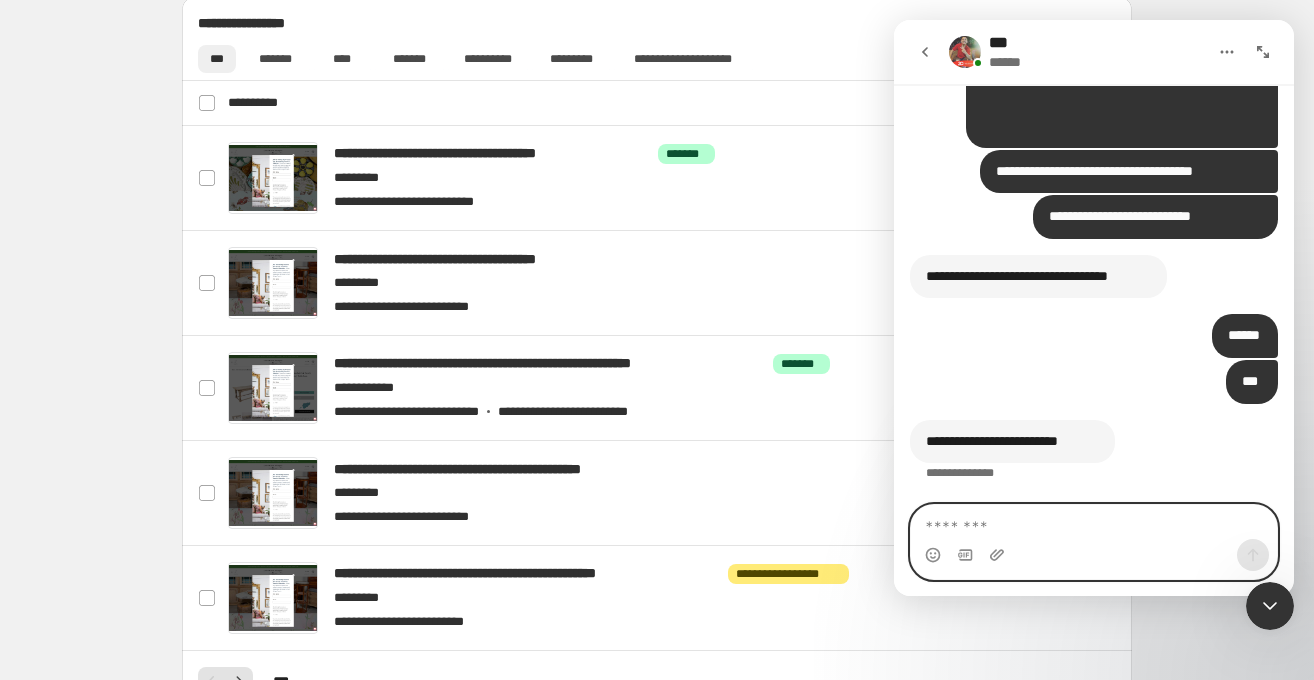click at bounding box center (1094, 522) 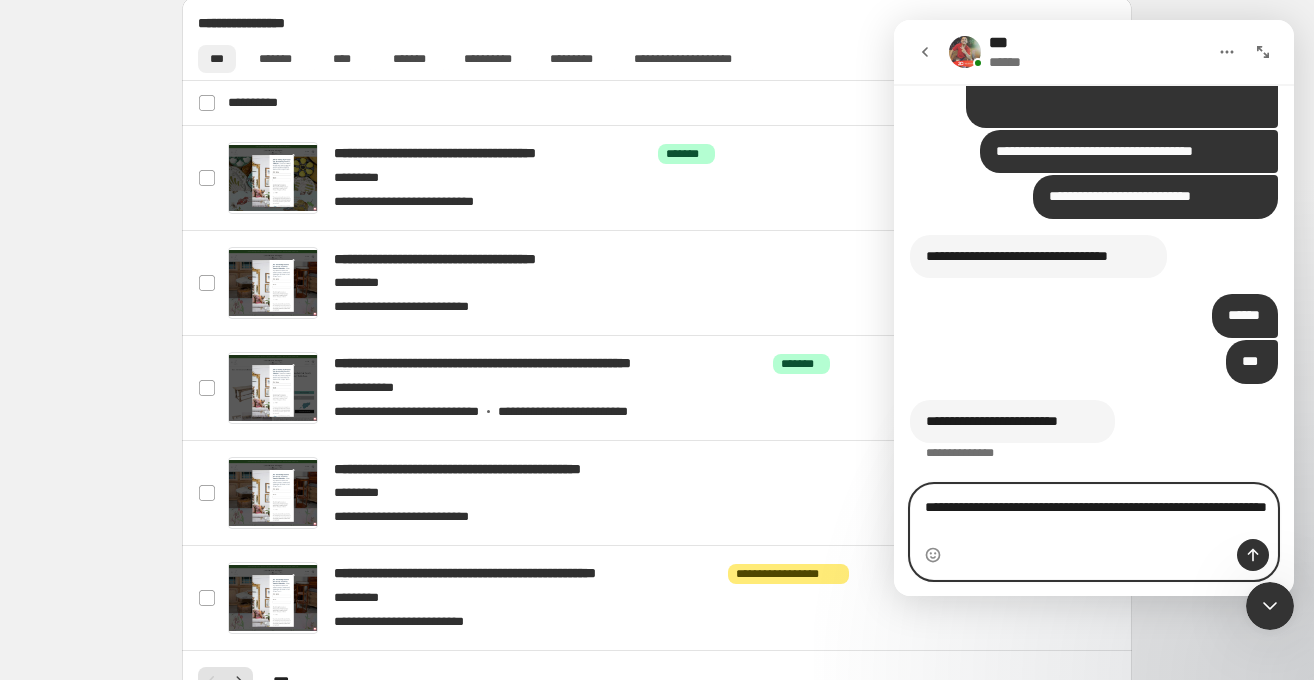 type on "**********" 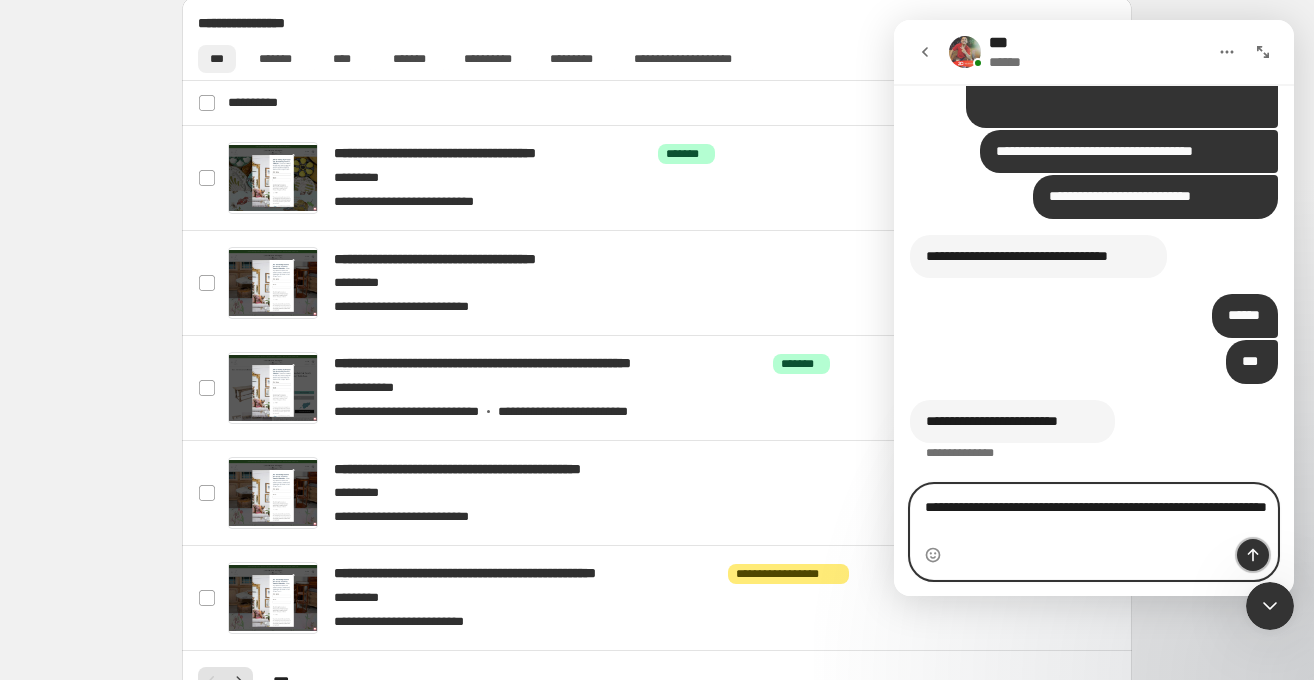 click 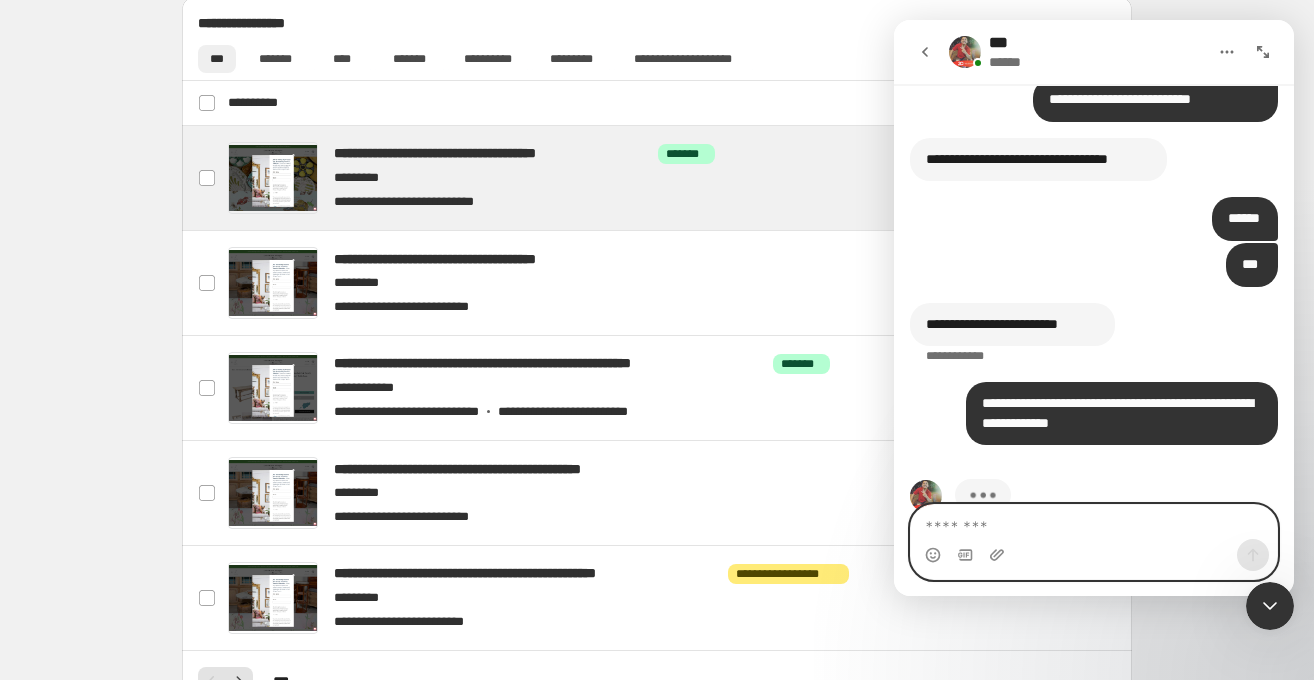 scroll, scrollTop: 4123, scrollLeft: 0, axis: vertical 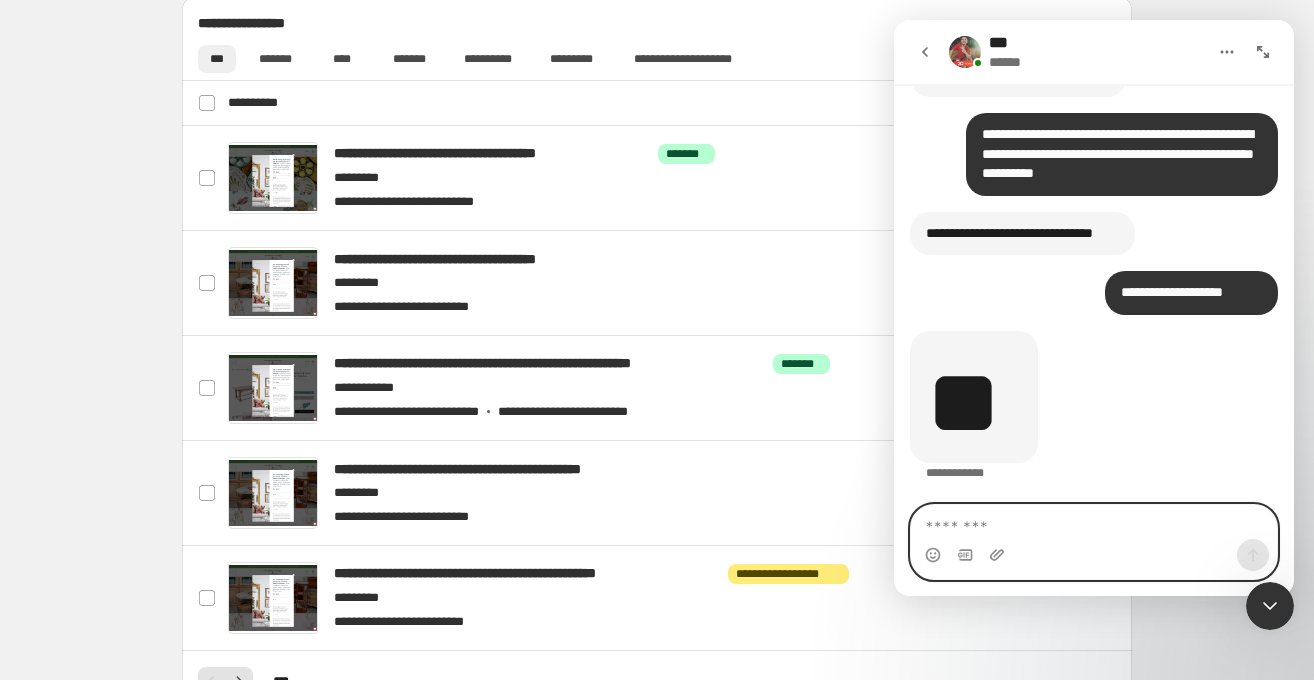 click at bounding box center [1094, 522] 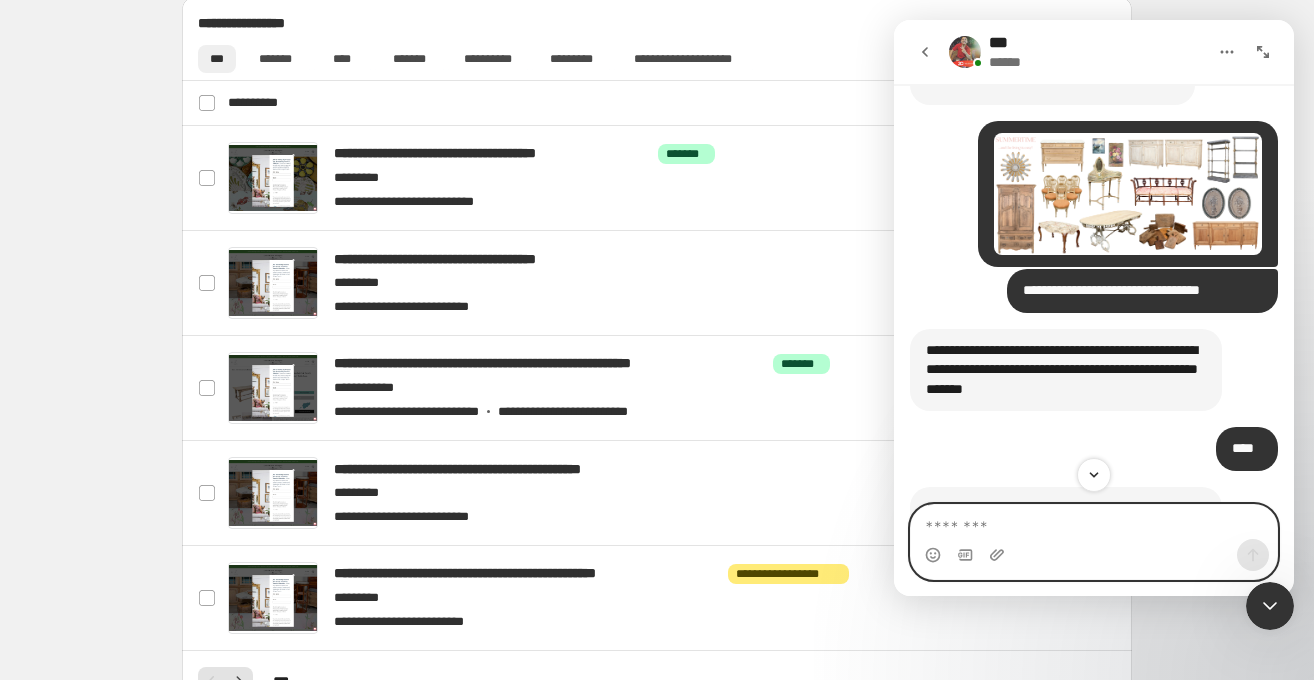 scroll, scrollTop: 834, scrollLeft: 0, axis: vertical 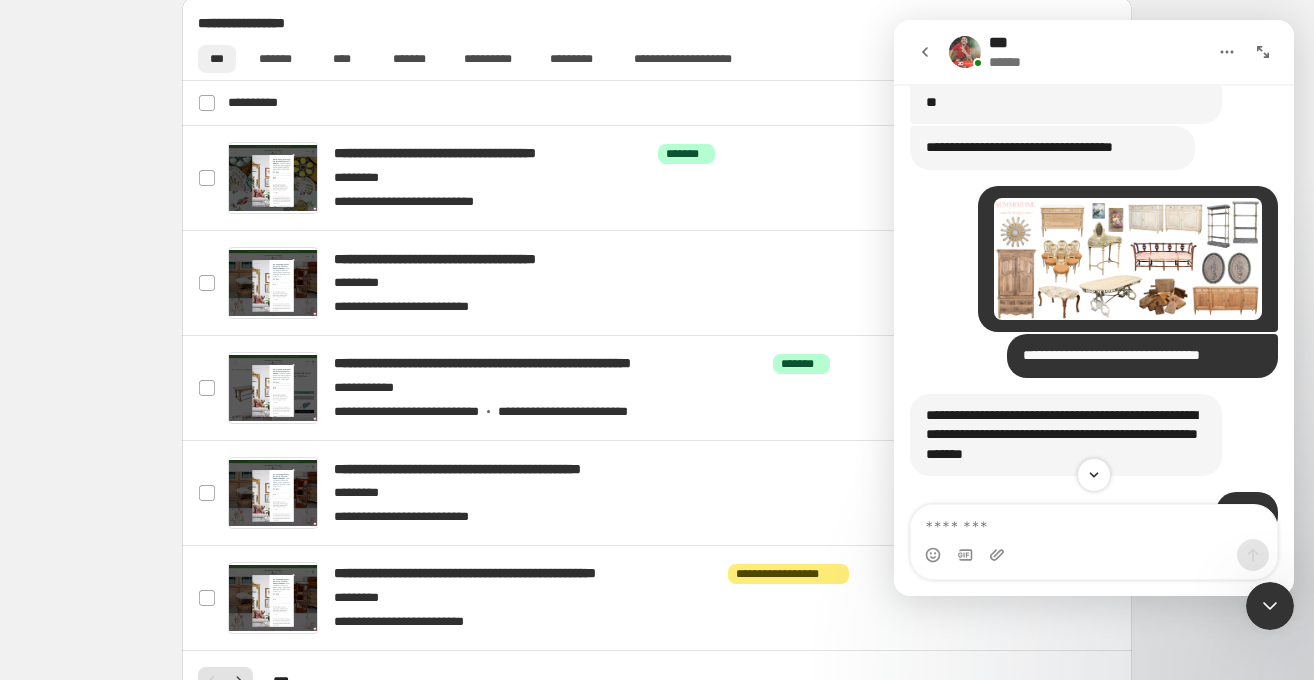 click at bounding box center (1128, 259) 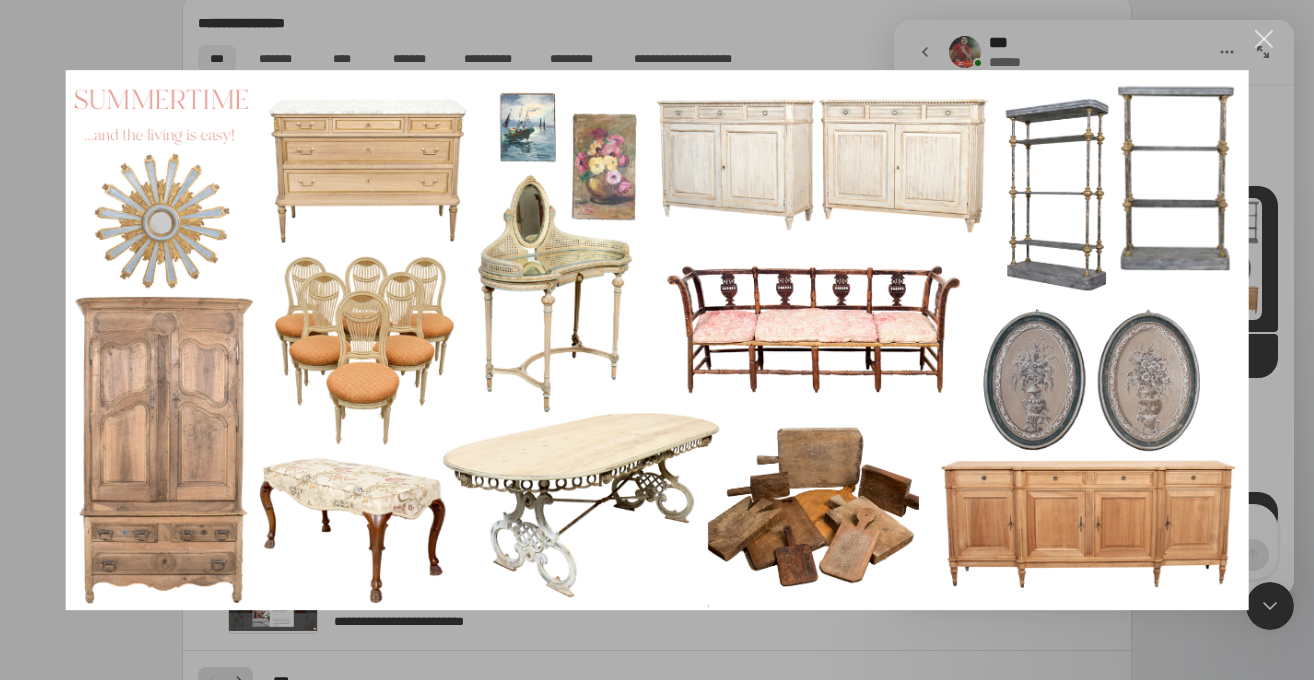 click at bounding box center (1264, 39) 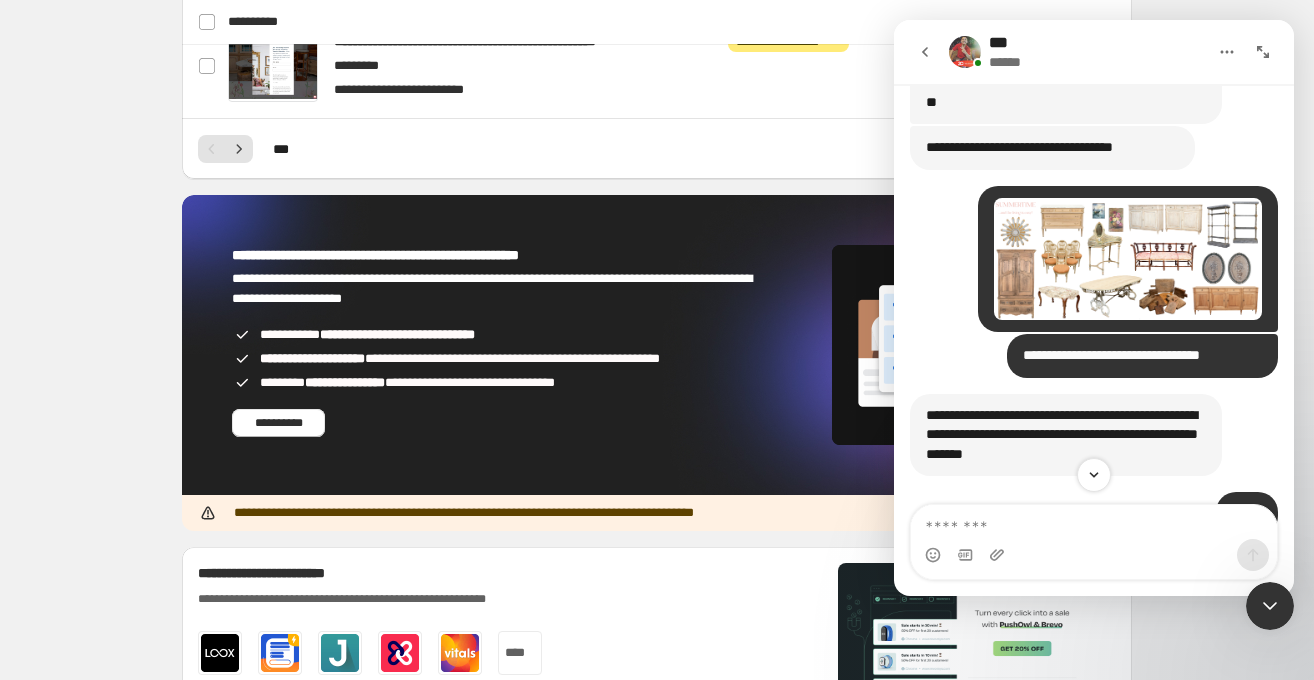 scroll, scrollTop: 1498, scrollLeft: 0, axis: vertical 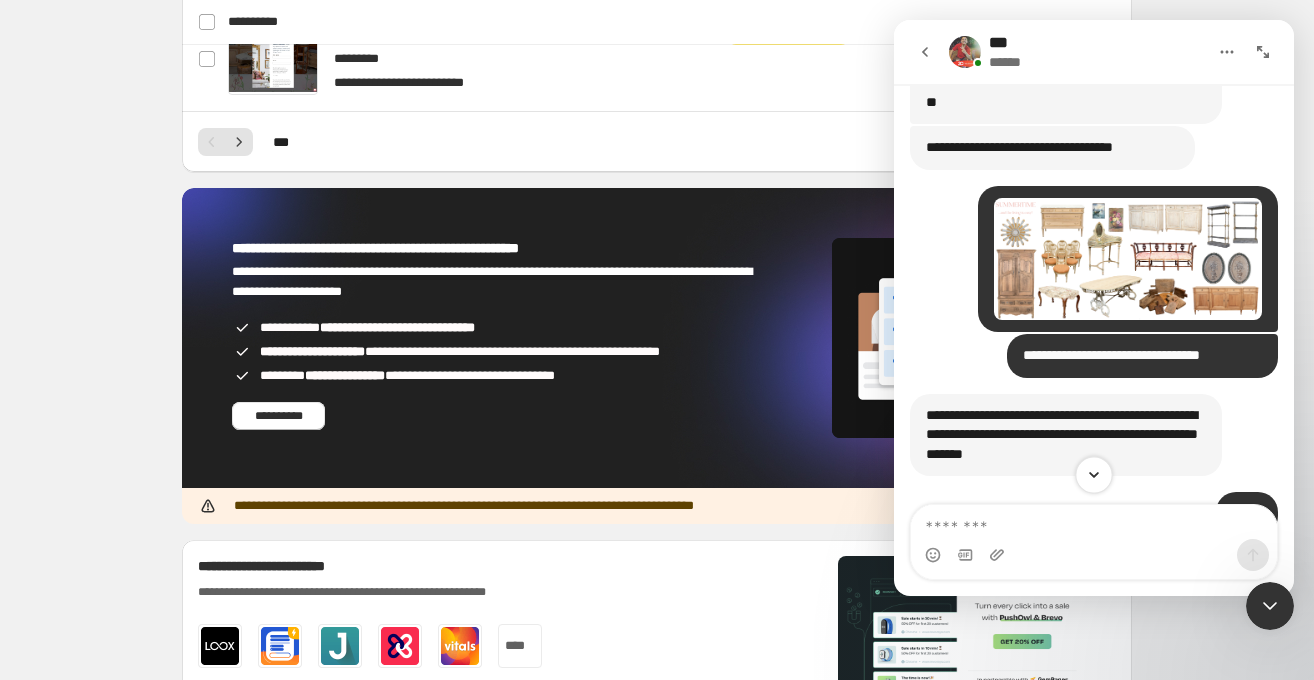 click 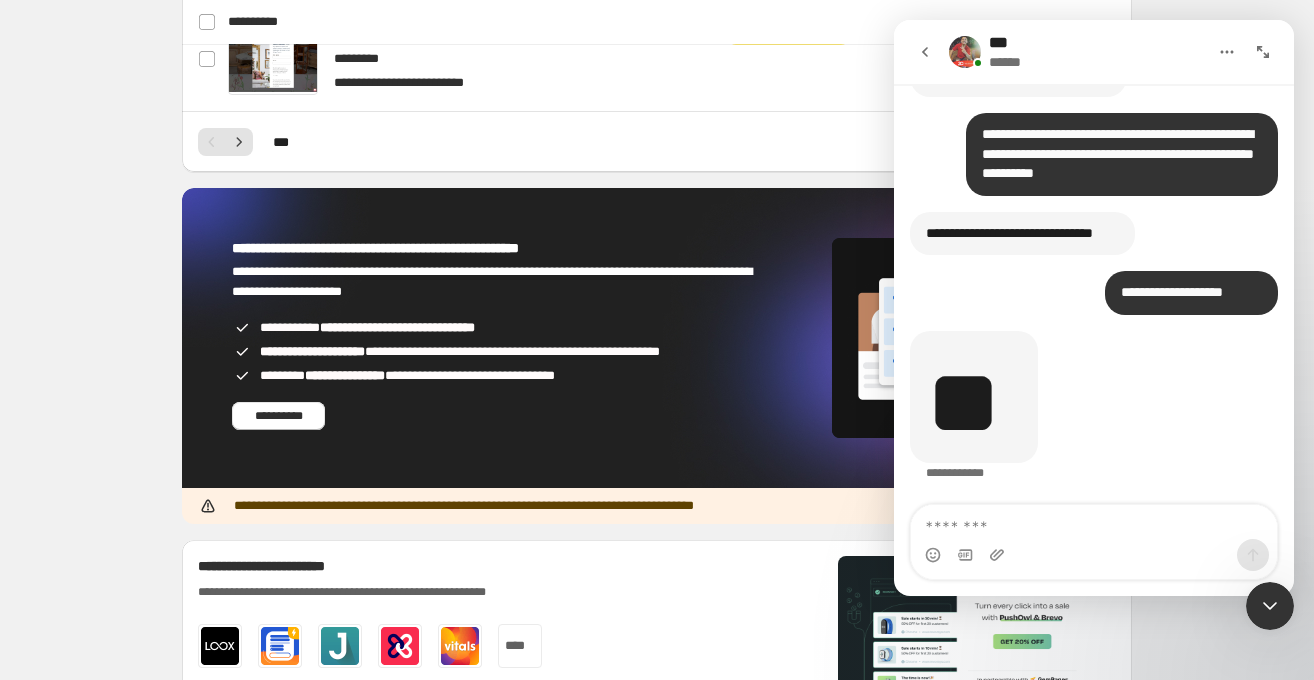 scroll, scrollTop: 4472, scrollLeft: 0, axis: vertical 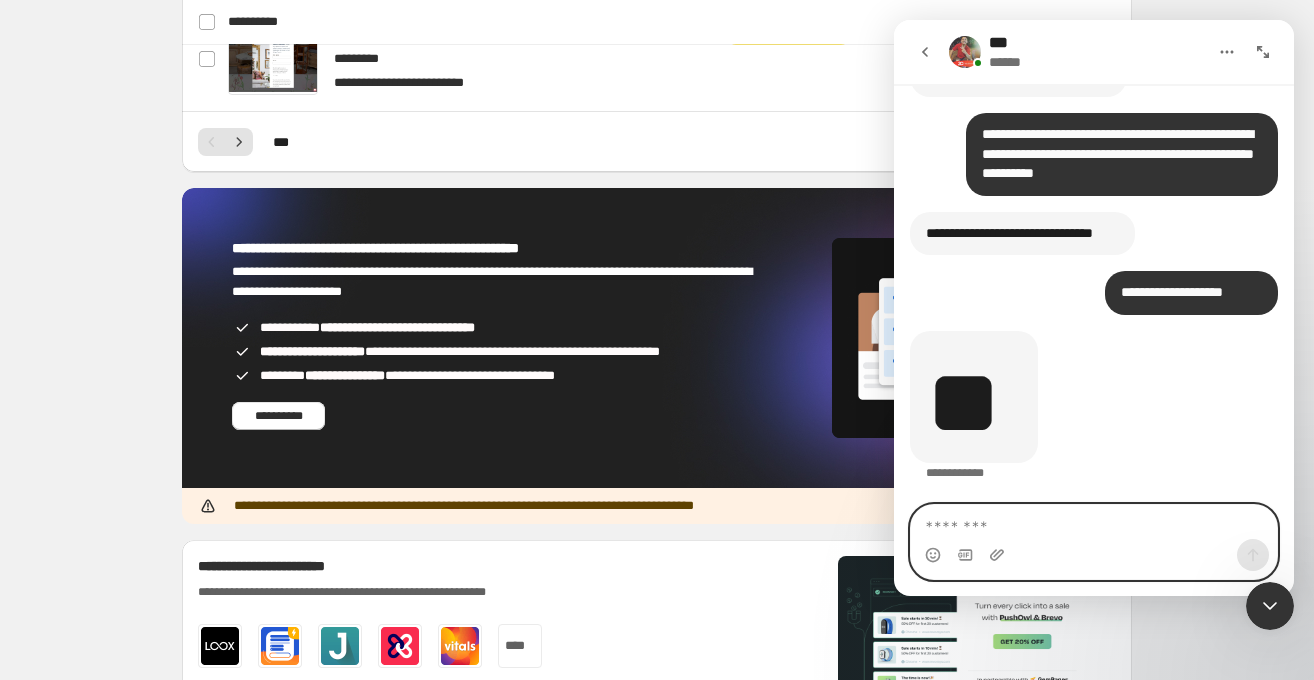 click at bounding box center [1094, 522] 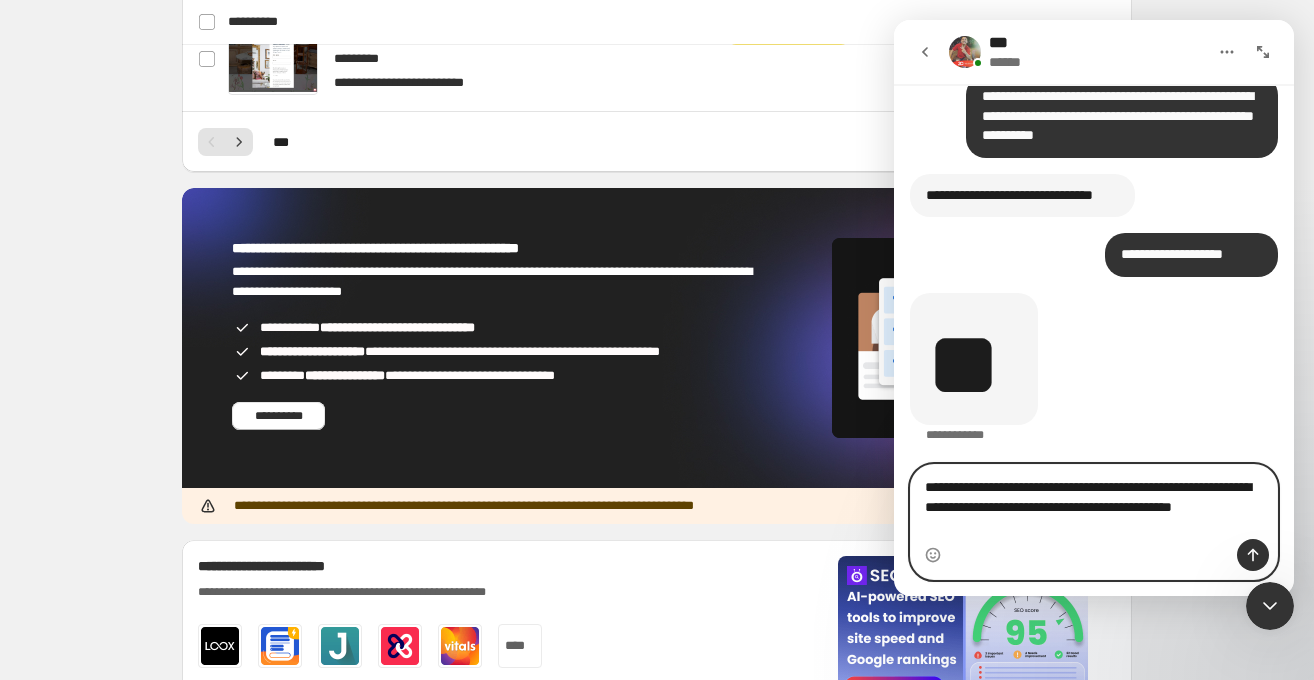 paste on "**********" 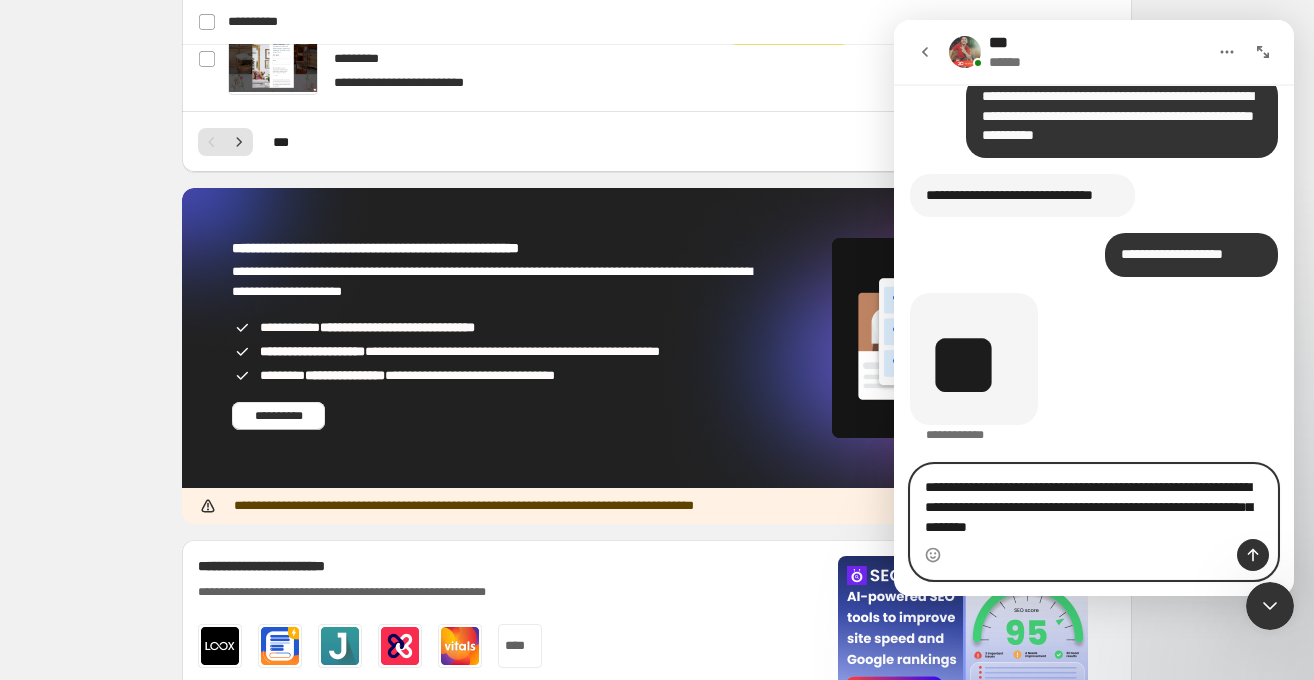 type on "**********" 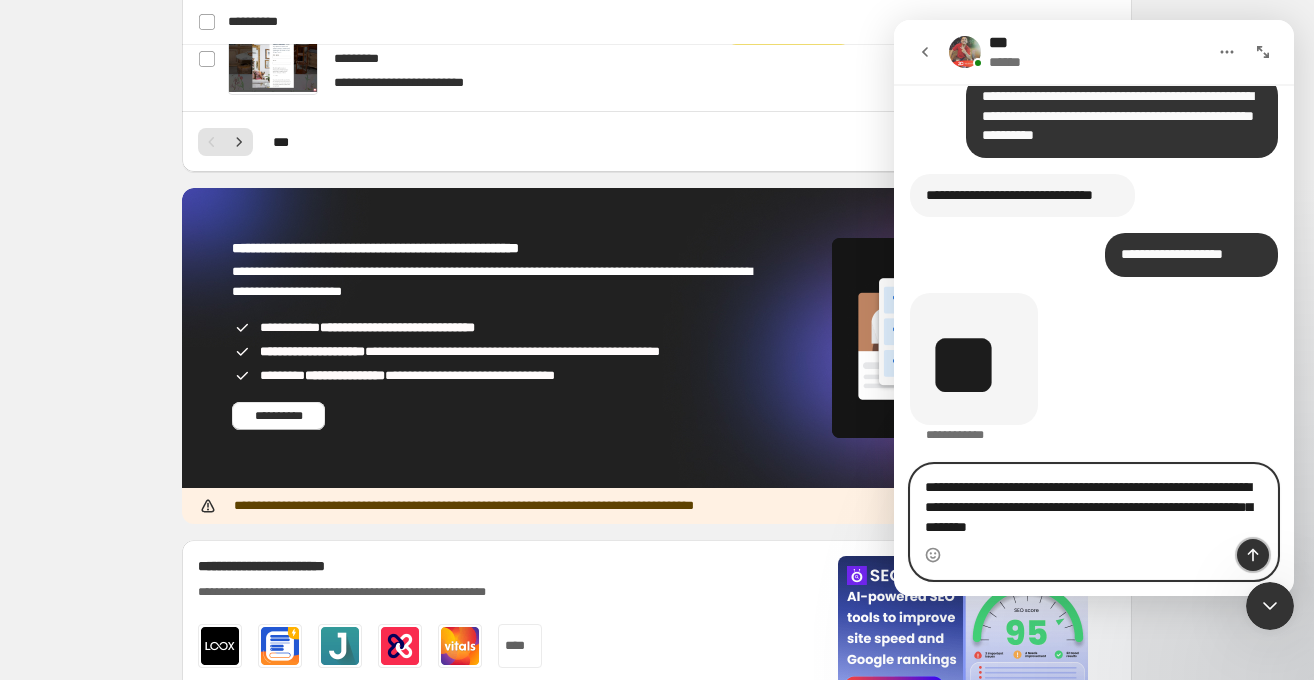 click 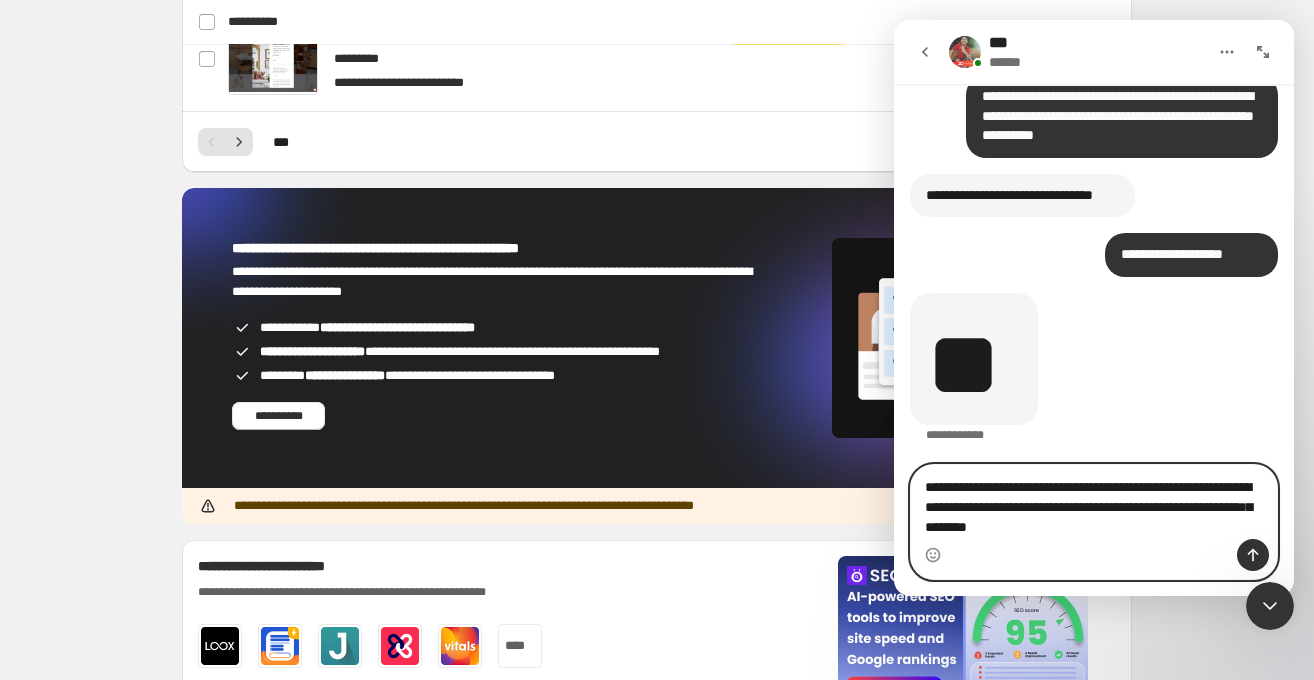 type 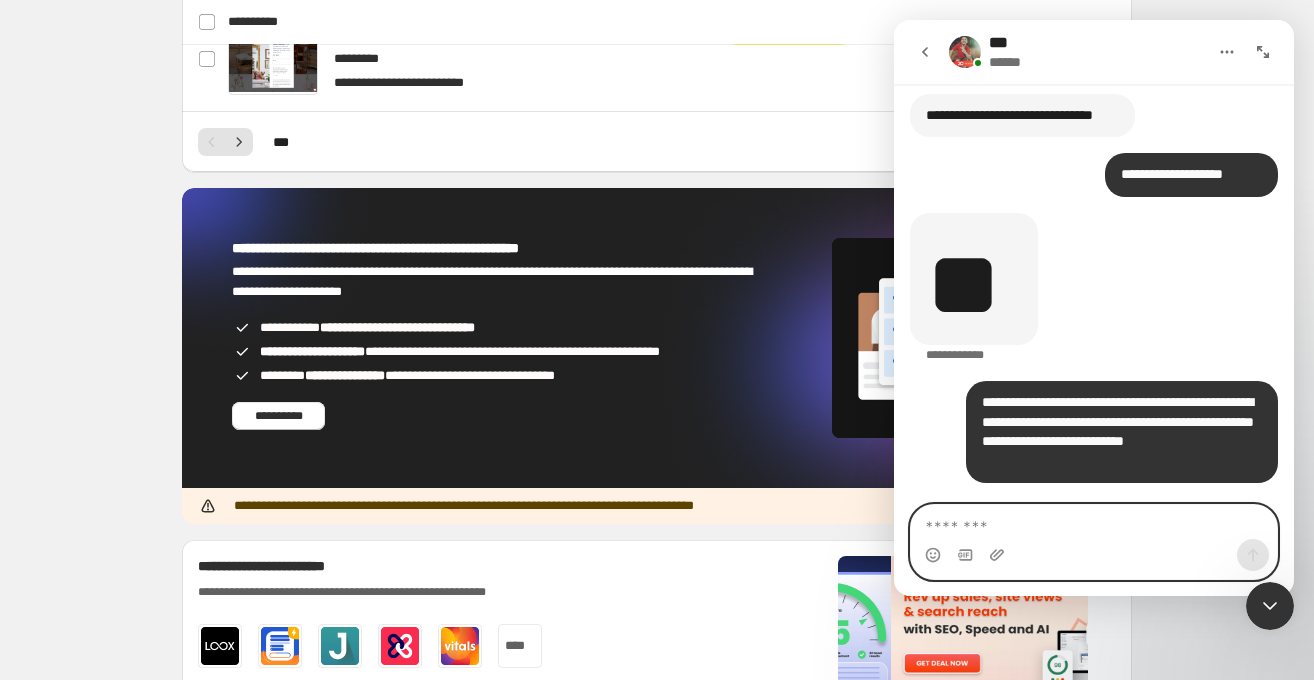 scroll, scrollTop: 4590, scrollLeft: 0, axis: vertical 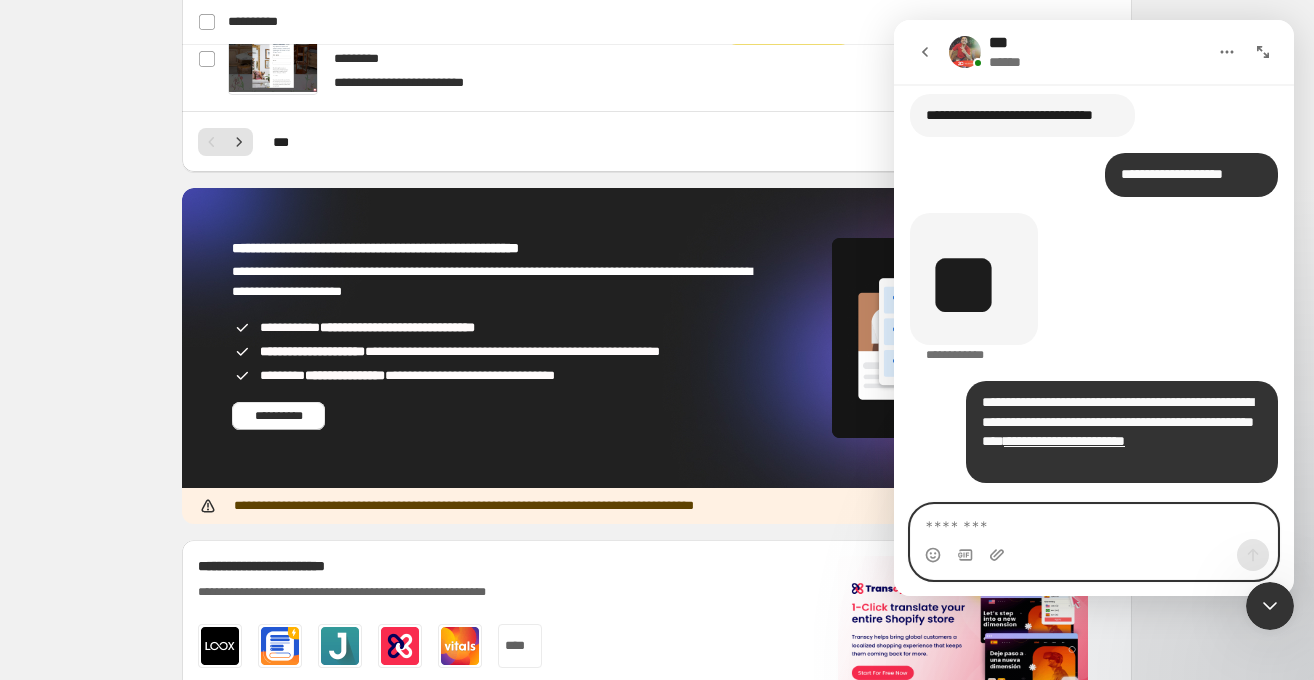 click at bounding box center [1094, 522] 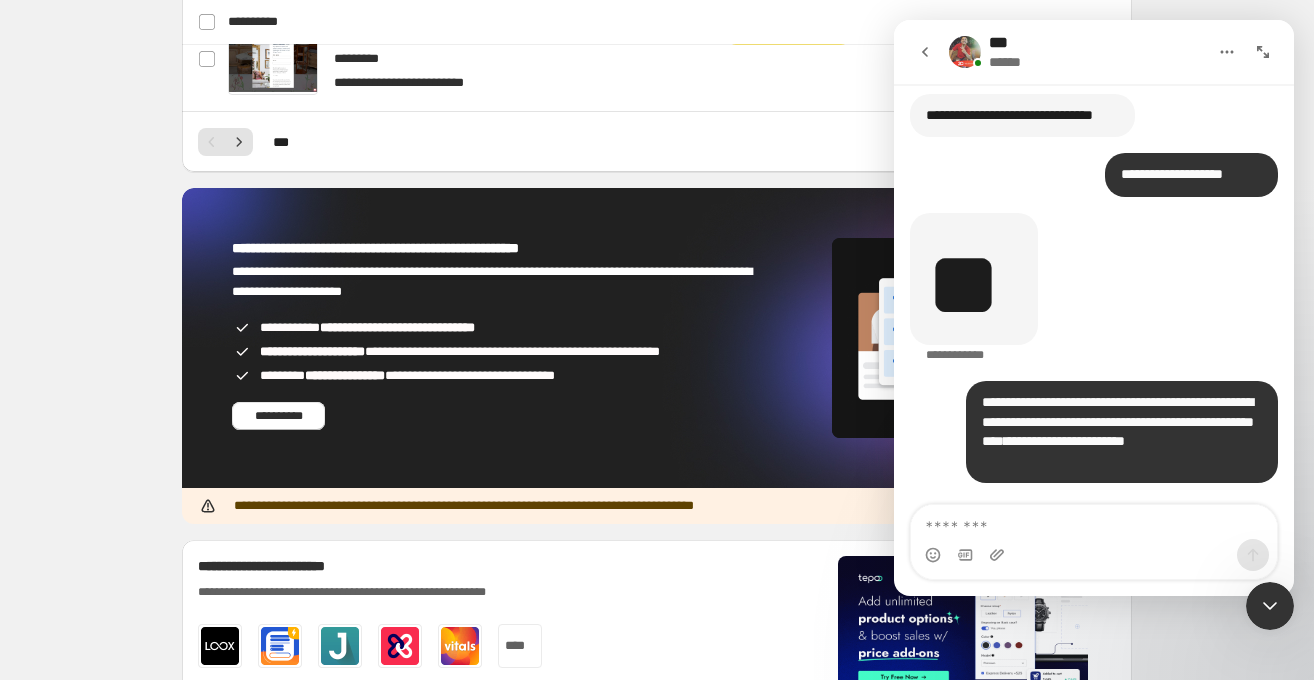 click on "**********" at bounding box center [1064, 441] 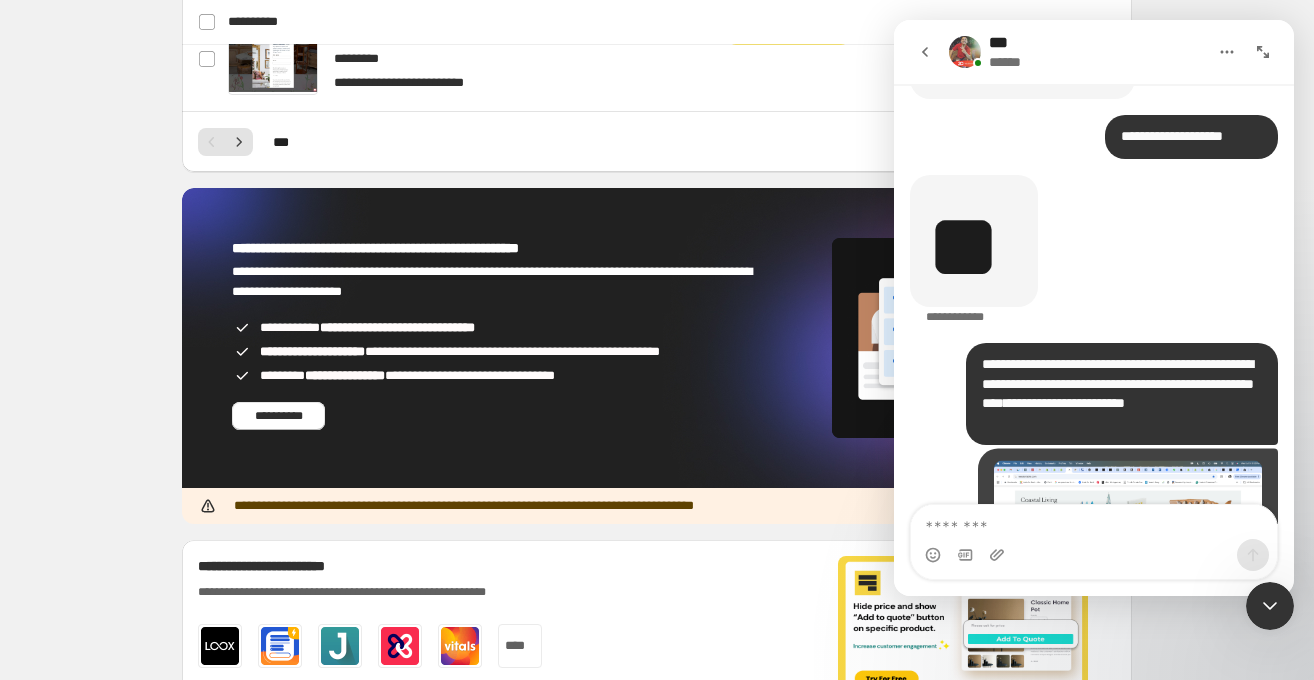 scroll, scrollTop: 4744, scrollLeft: 0, axis: vertical 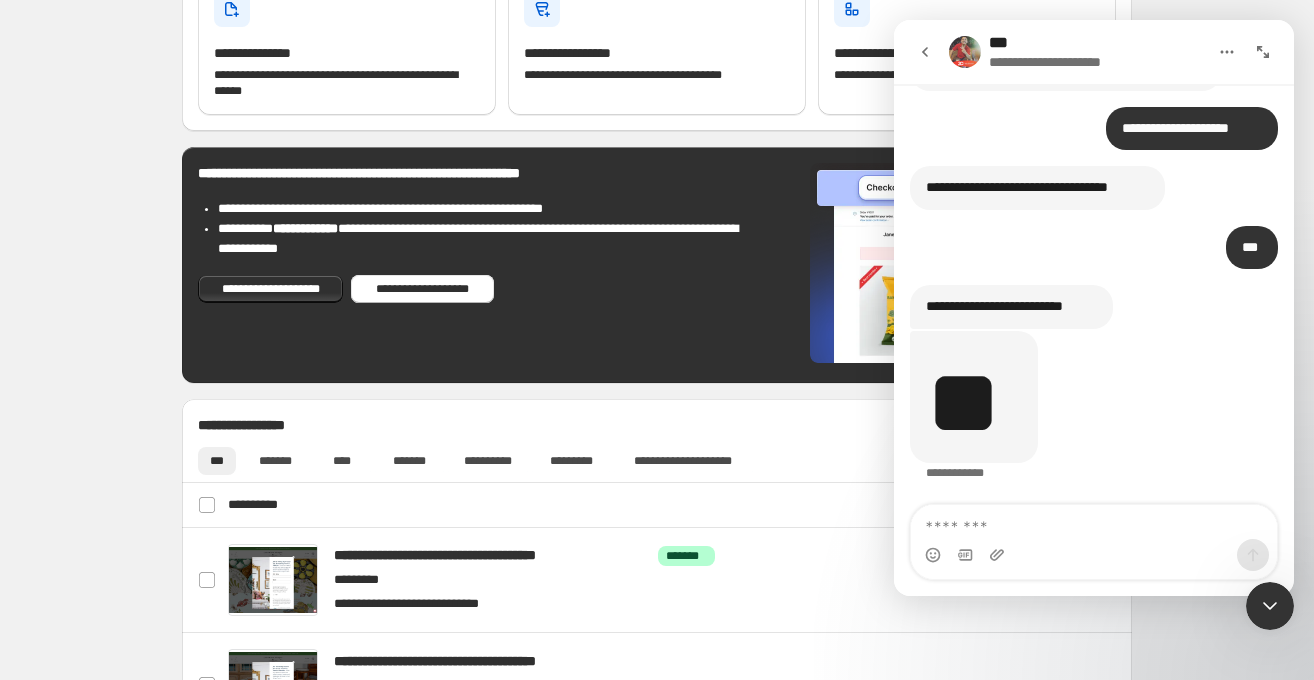click at bounding box center (1094, 522) 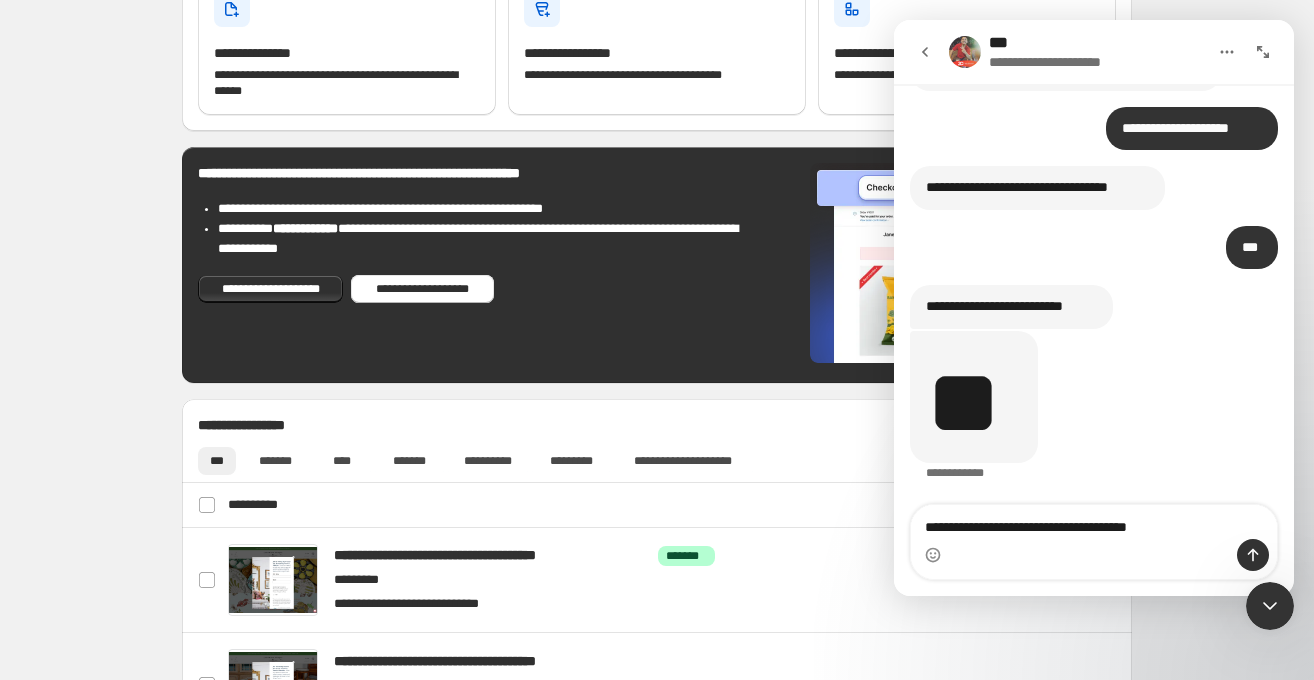 type on "**********" 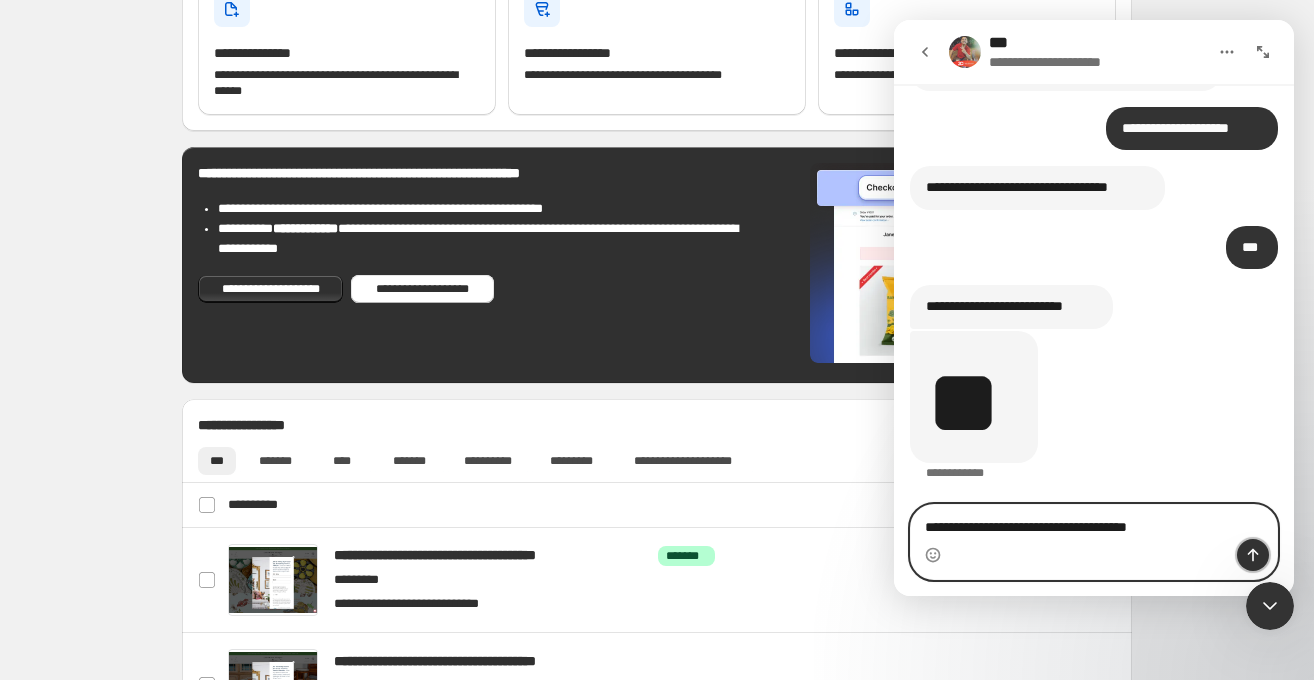 click 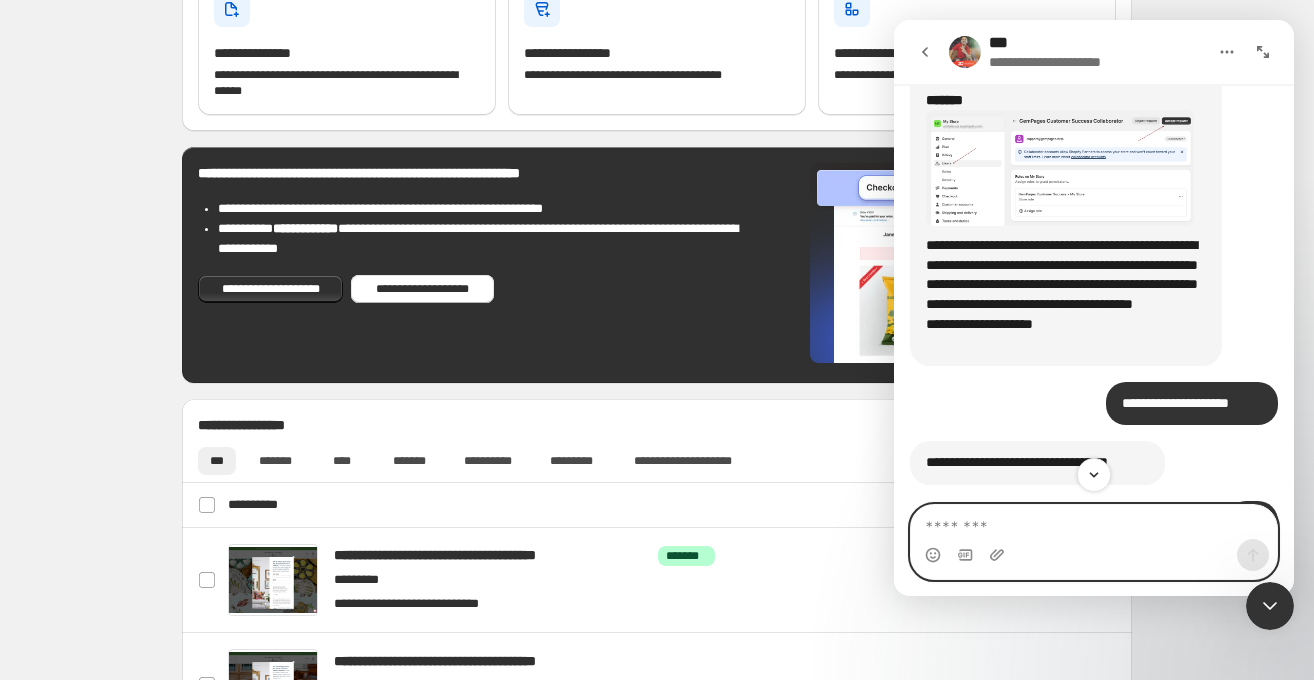 scroll, scrollTop: 2235, scrollLeft: 0, axis: vertical 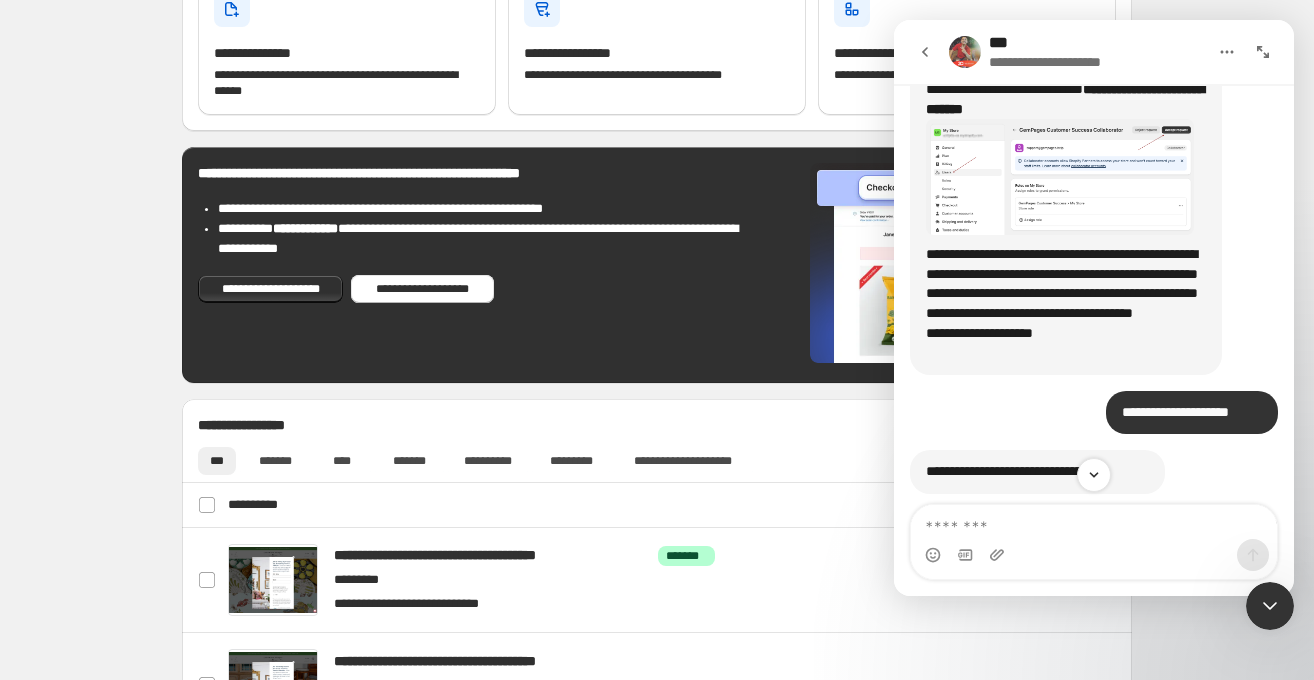 click at bounding box center [1060, 177] 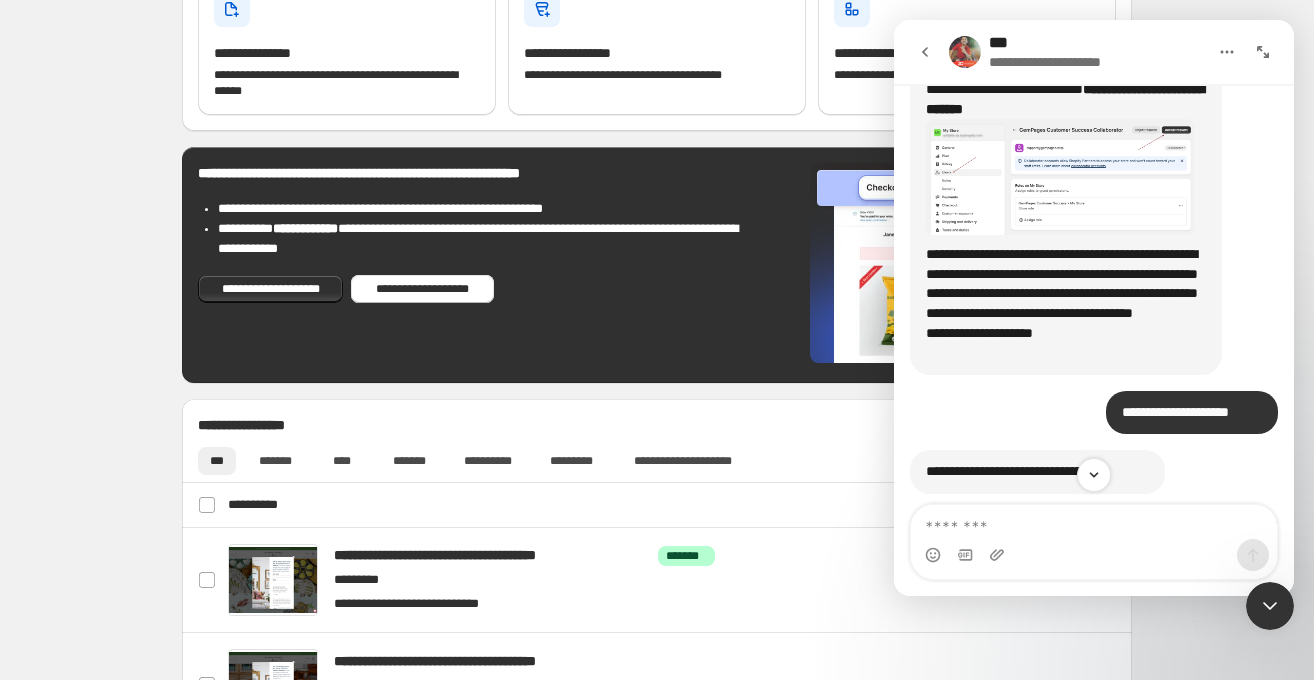 scroll, scrollTop: 0, scrollLeft: 0, axis: both 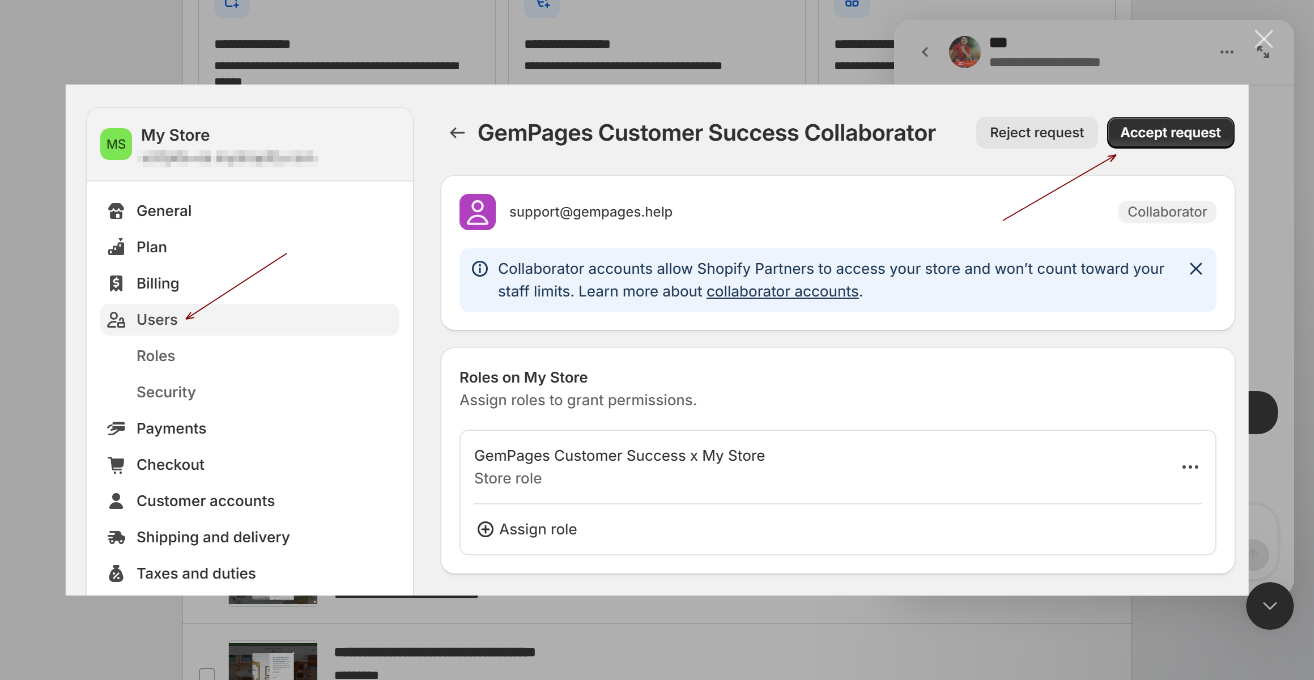 click at bounding box center (1264, 39) 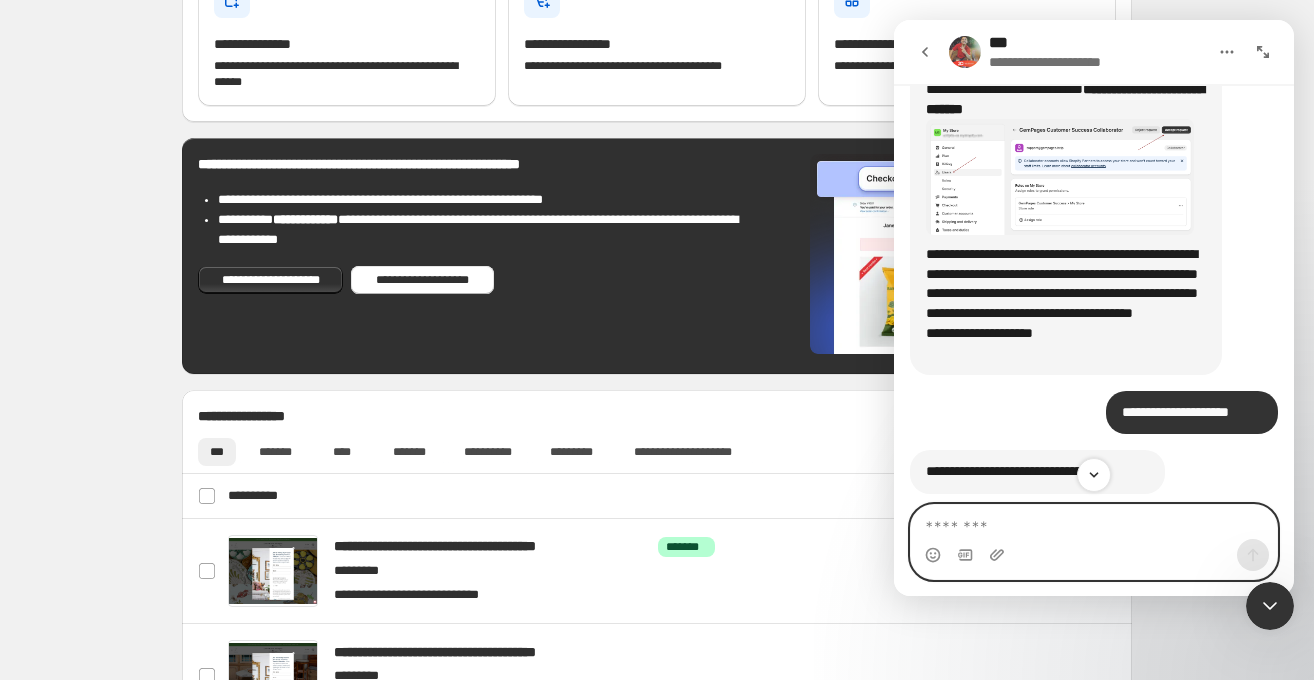 click at bounding box center (1094, 522) 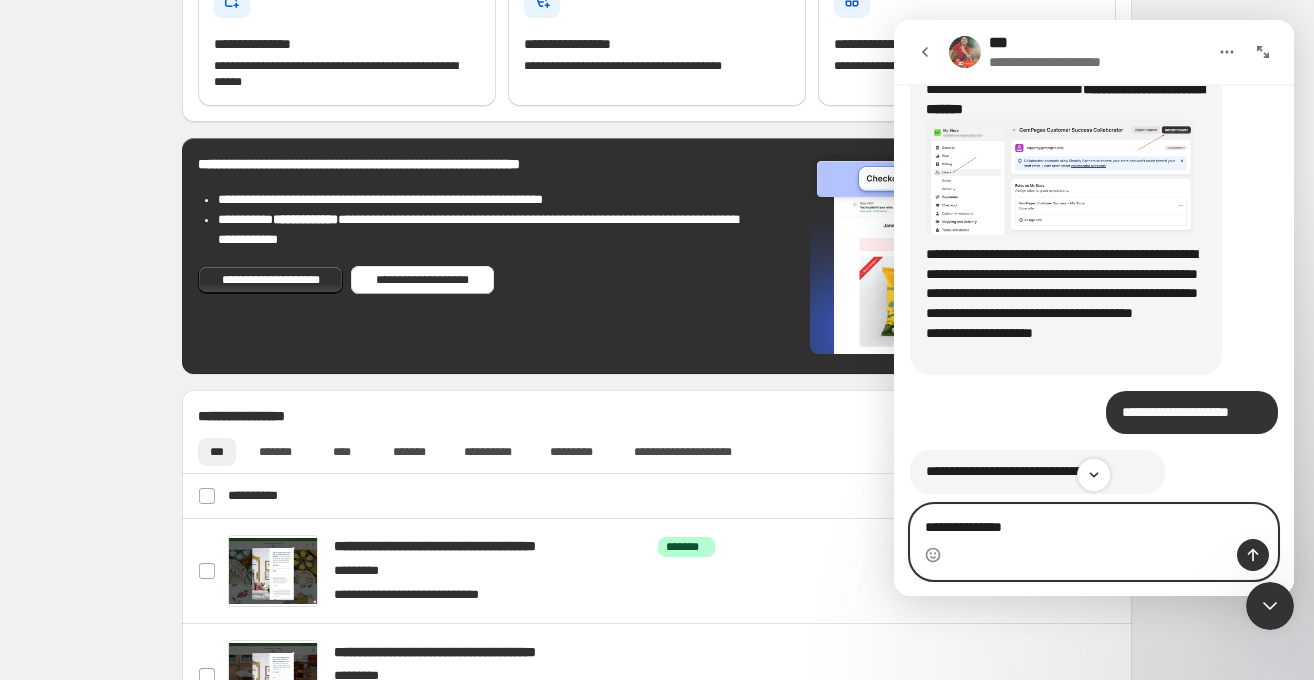 type on "**********" 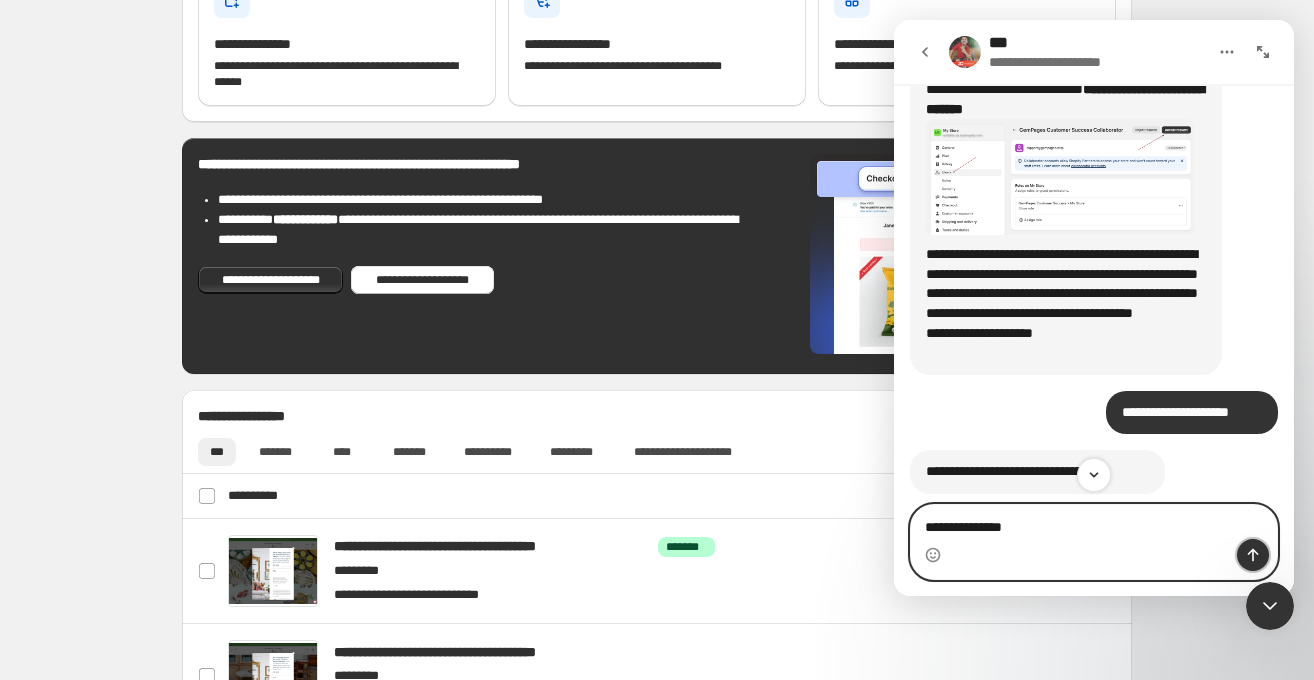 click 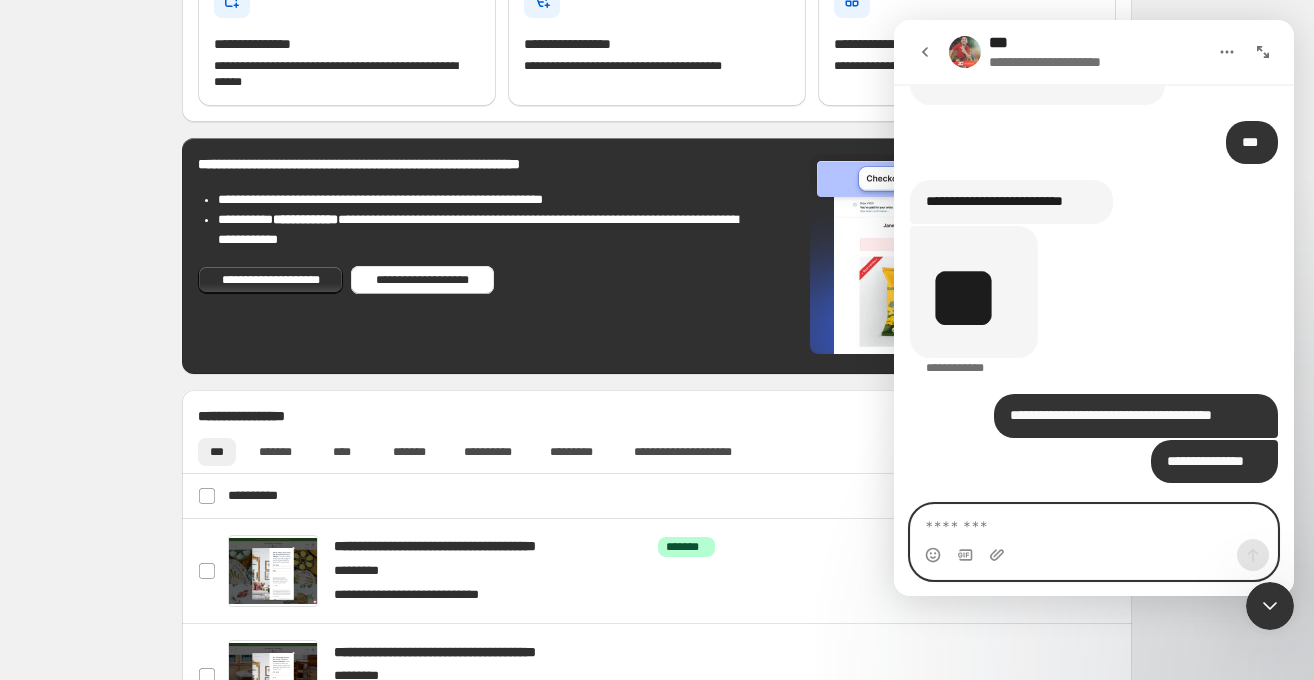 scroll, scrollTop: 2662, scrollLeft: 0, axis: vertical 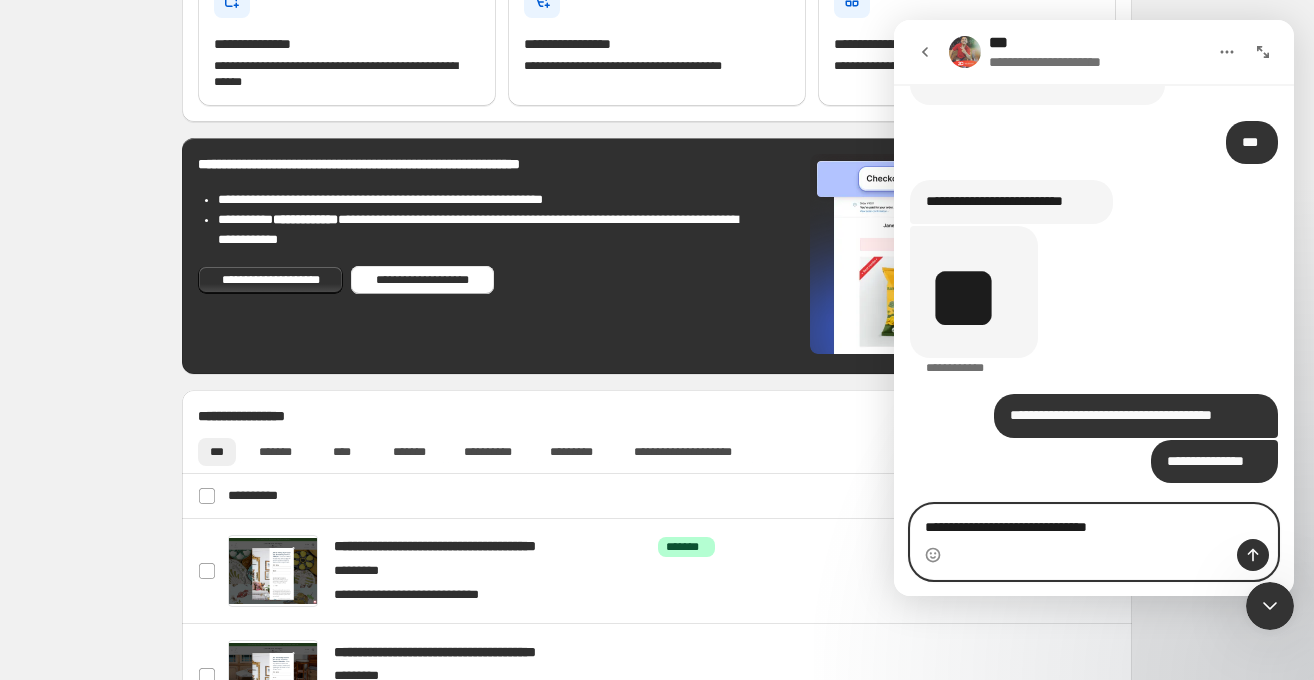 type on "**********" 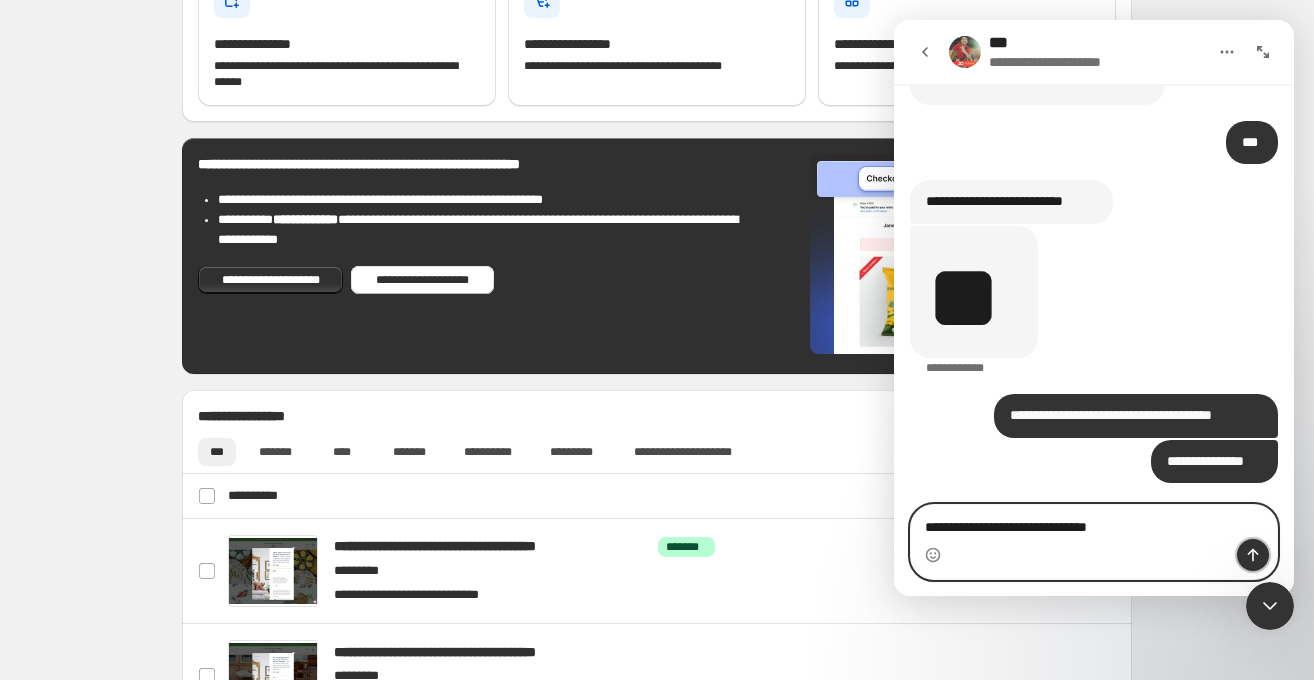 click 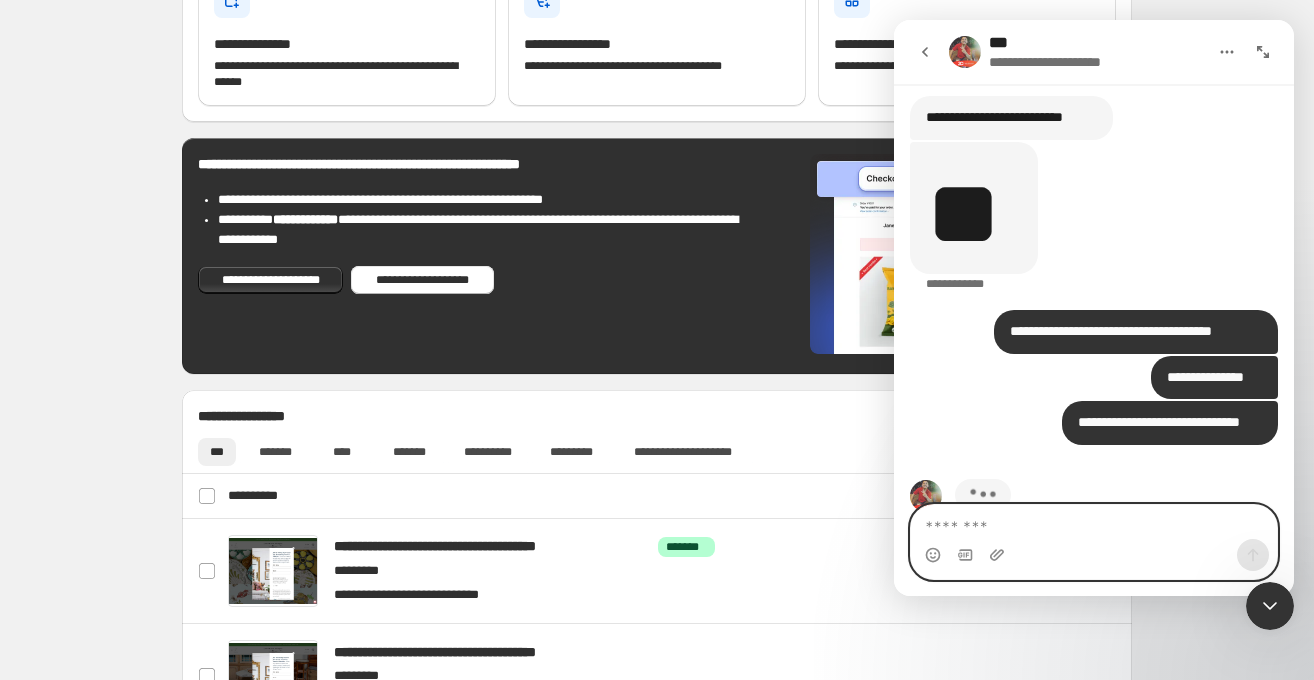 scroll, scrollTop: 2785, scrollLeft: 0, axis: vertical 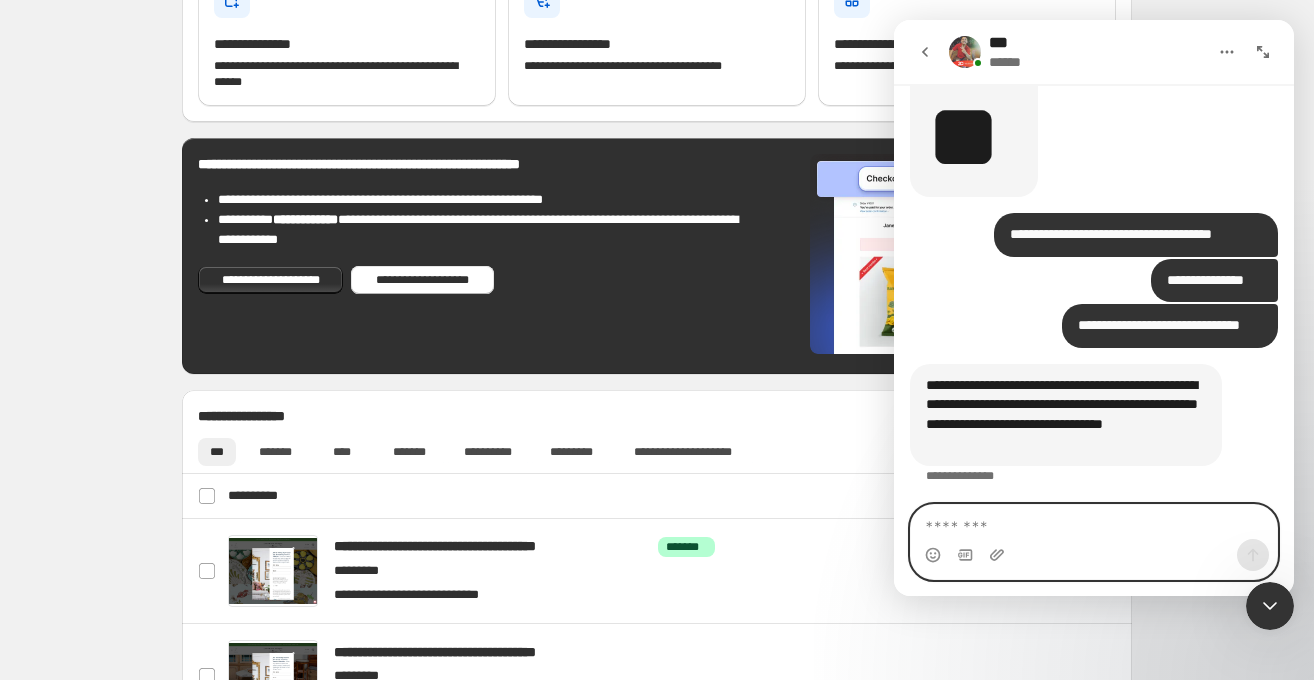 click at bounding box center (1094, 522) 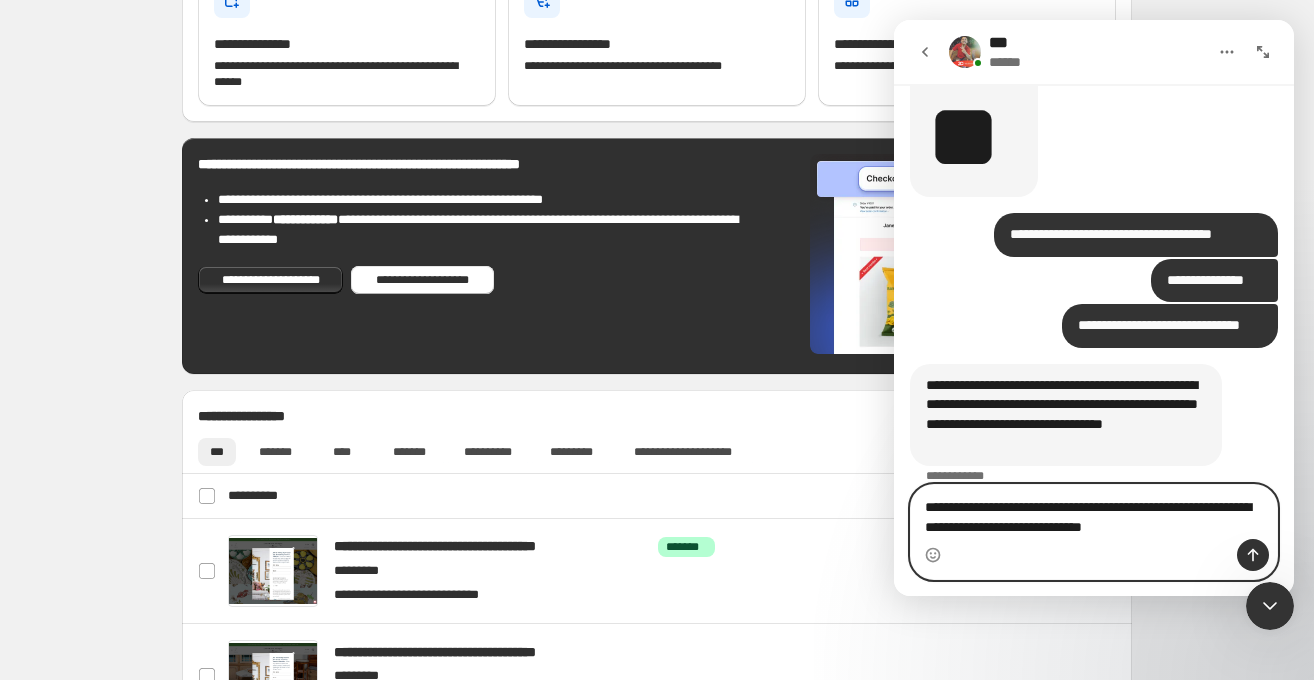 type on "**********" 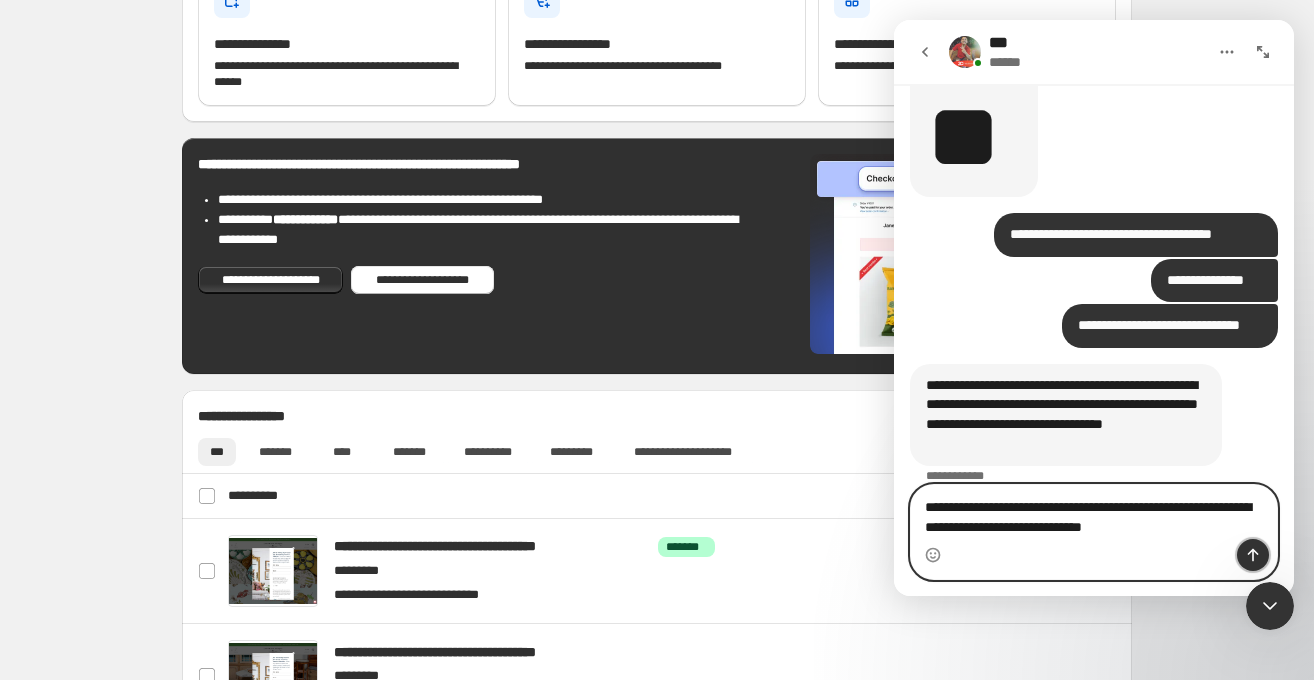 click 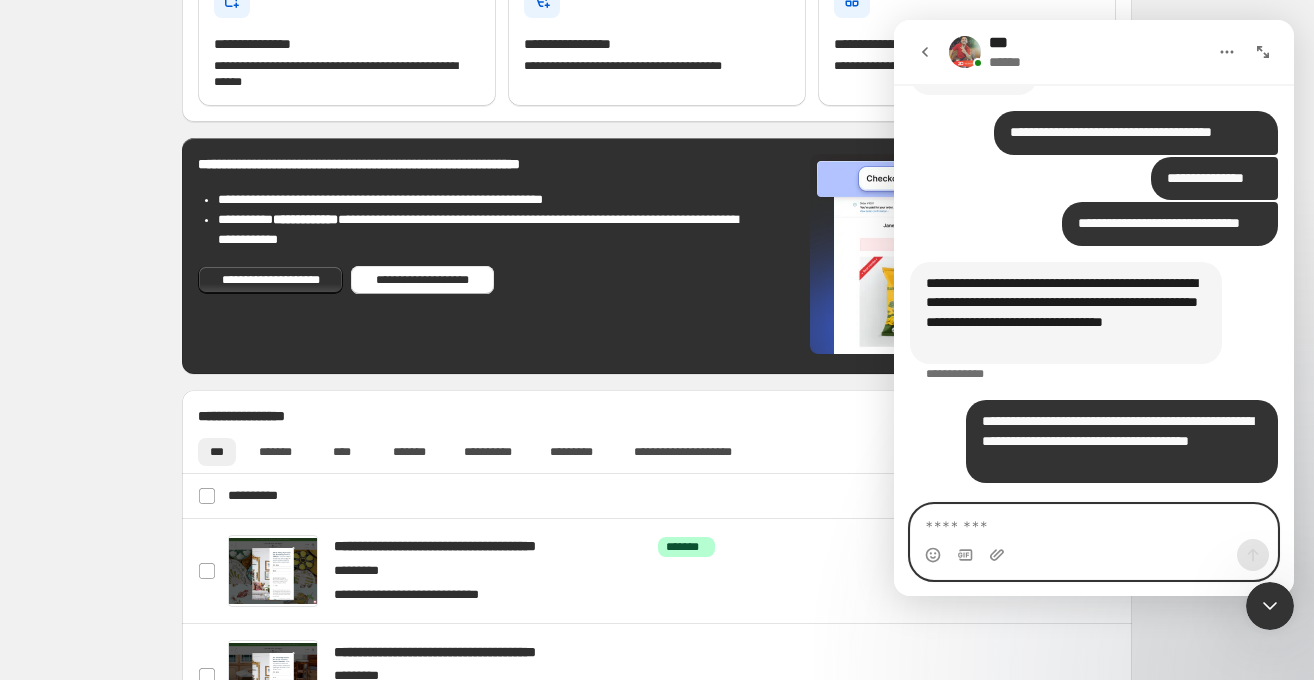 scroll, scrollTop: 2925, scrollLeft: 0, axis: vertical 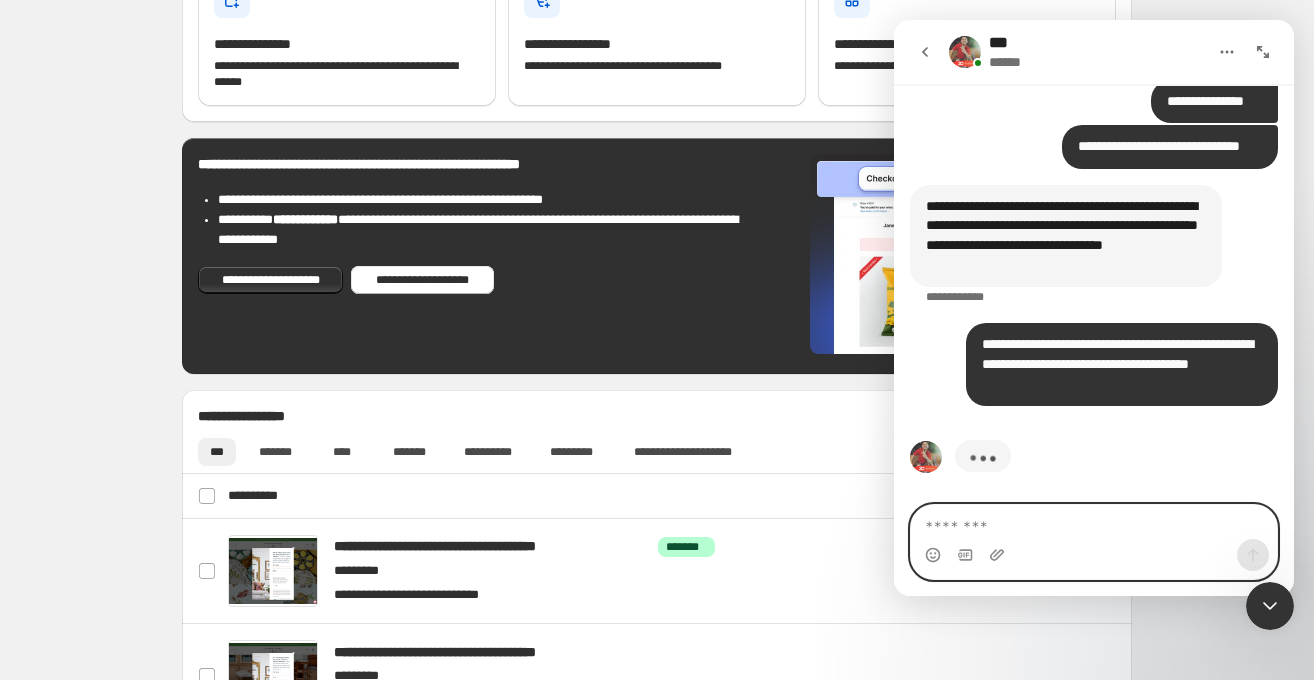 click at bounding box center (1094, 522) 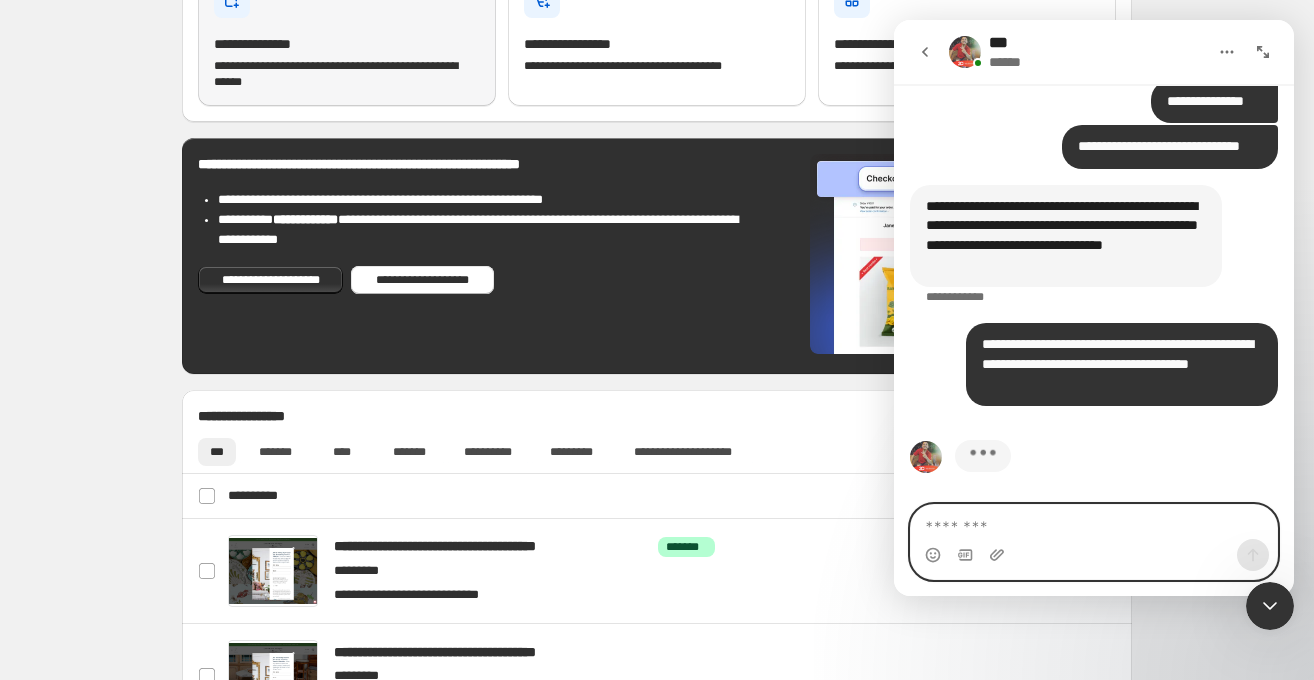 paste on "**********" 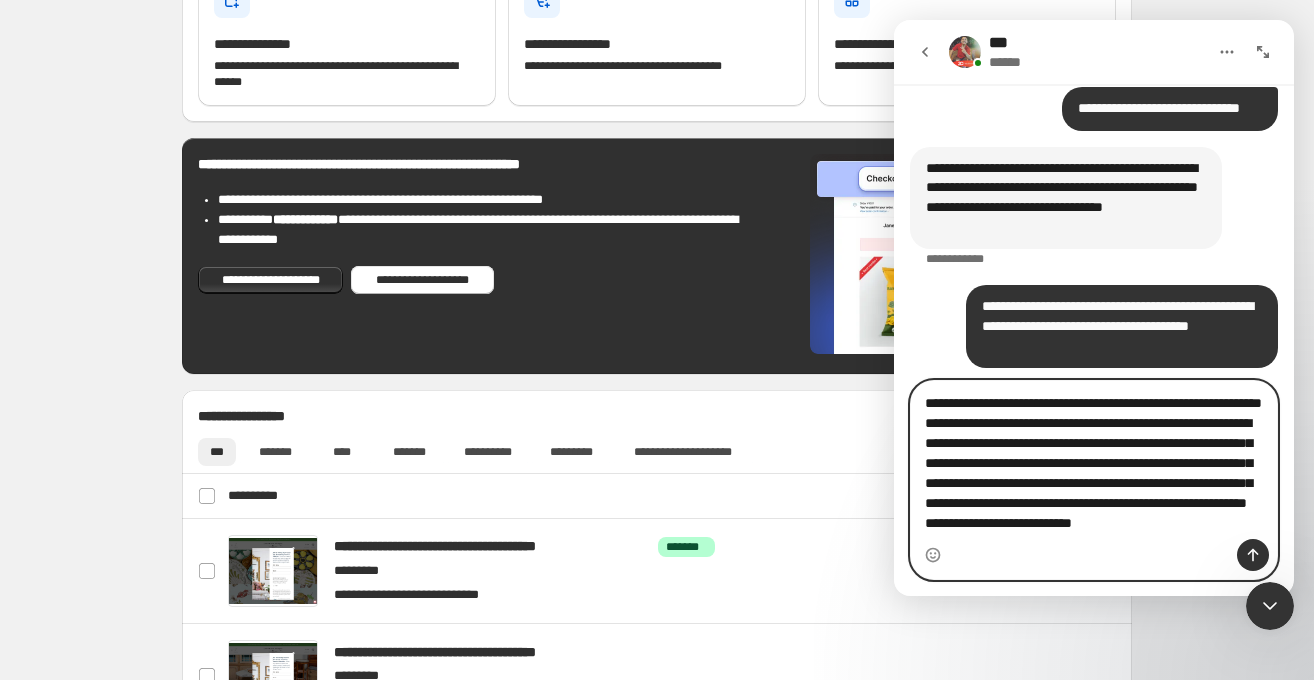 scroll, scrollTop: 372, scrollLeft: 0, axis: vertical 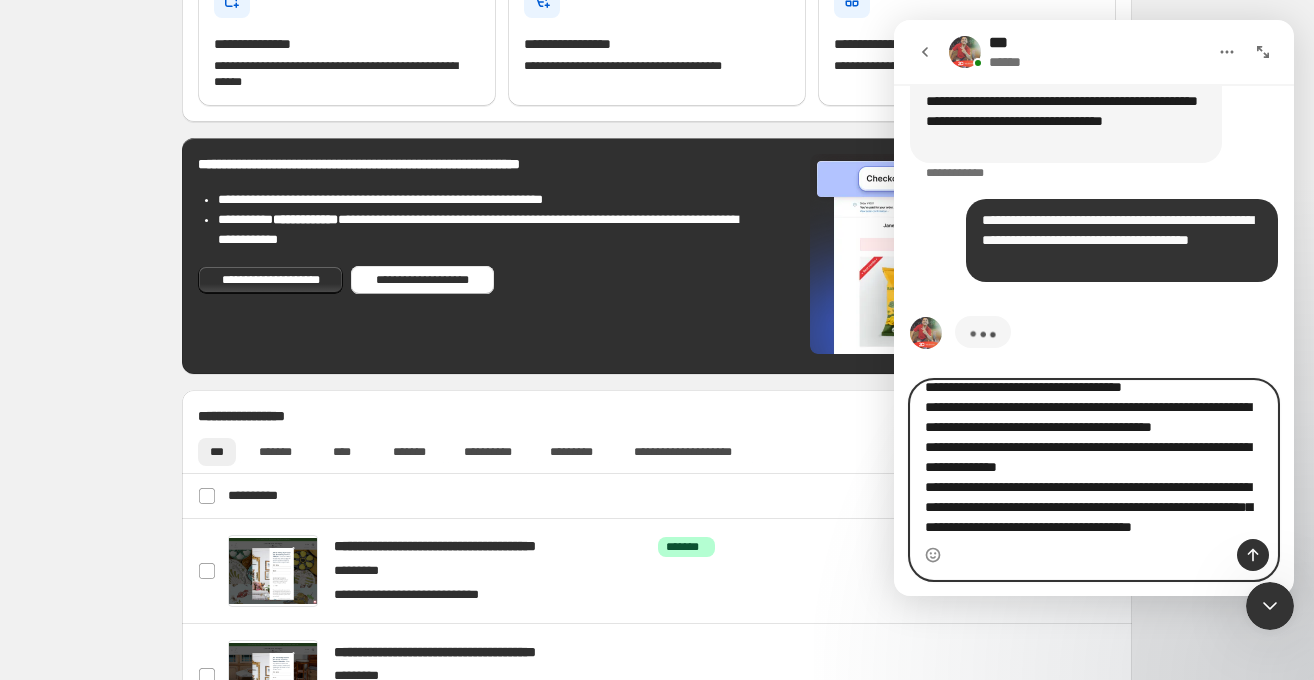 type on "**********" 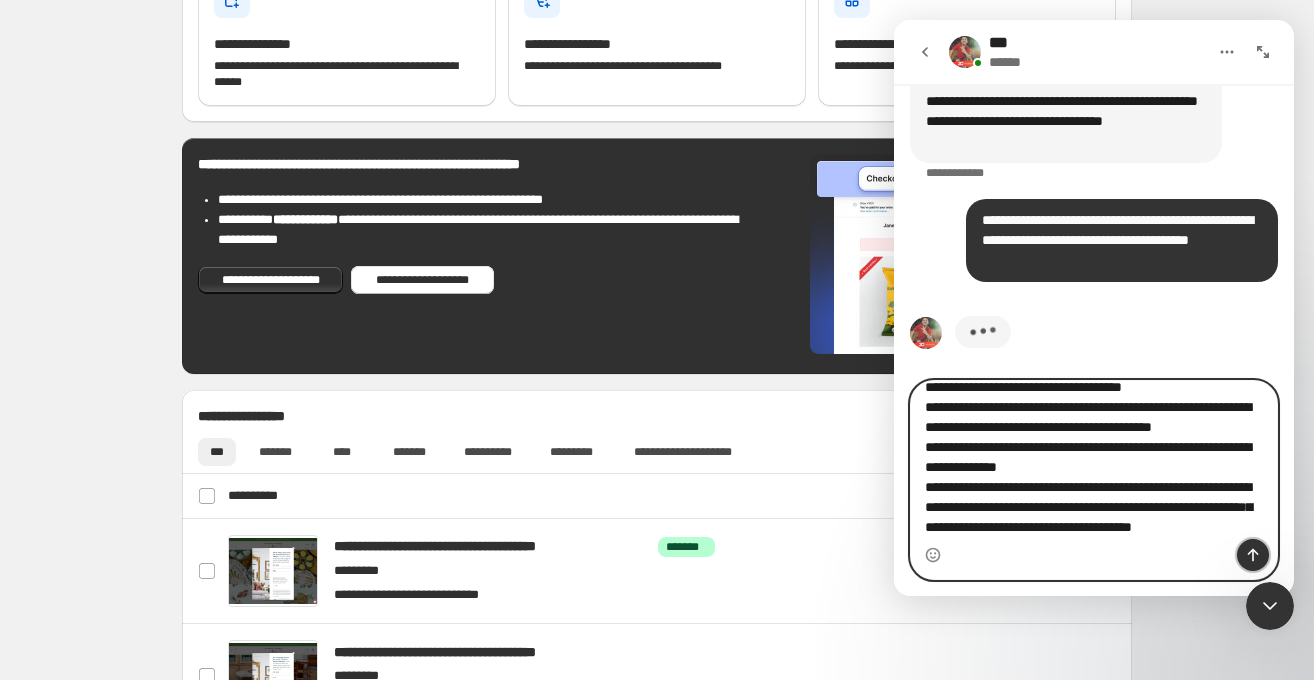 click 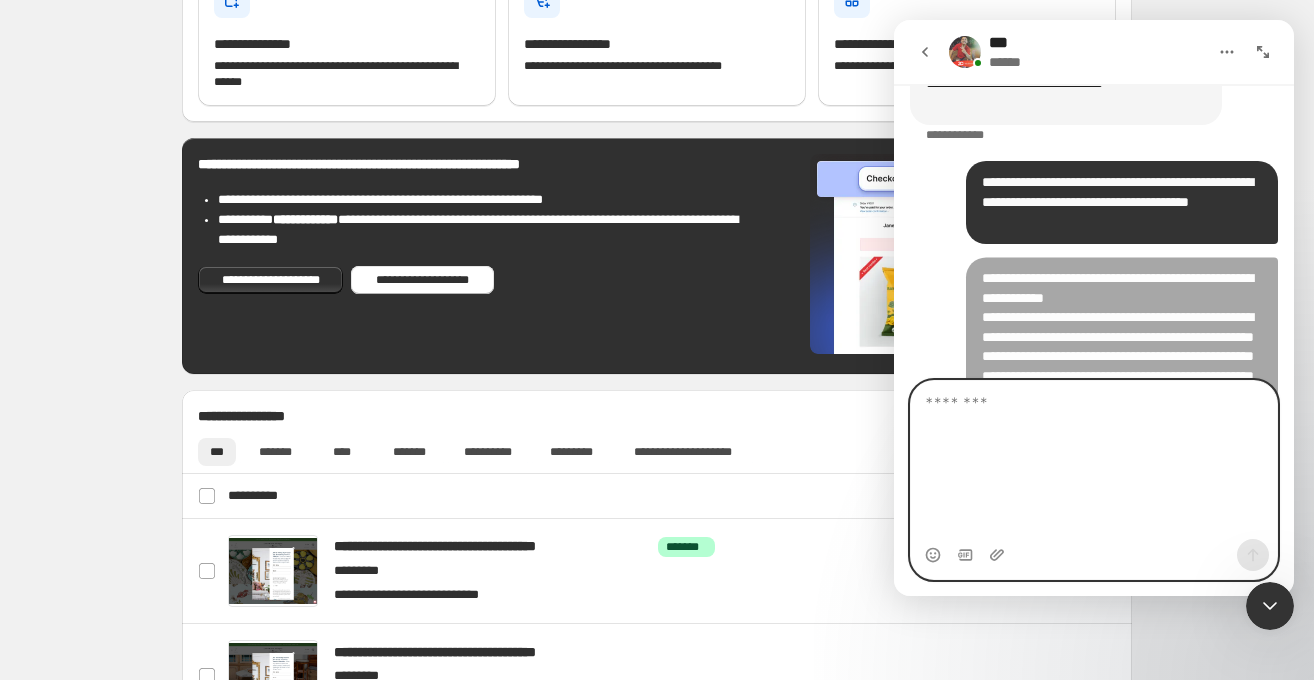 scroll, scrollTop: 0, scrollLeft: 0, axis: both 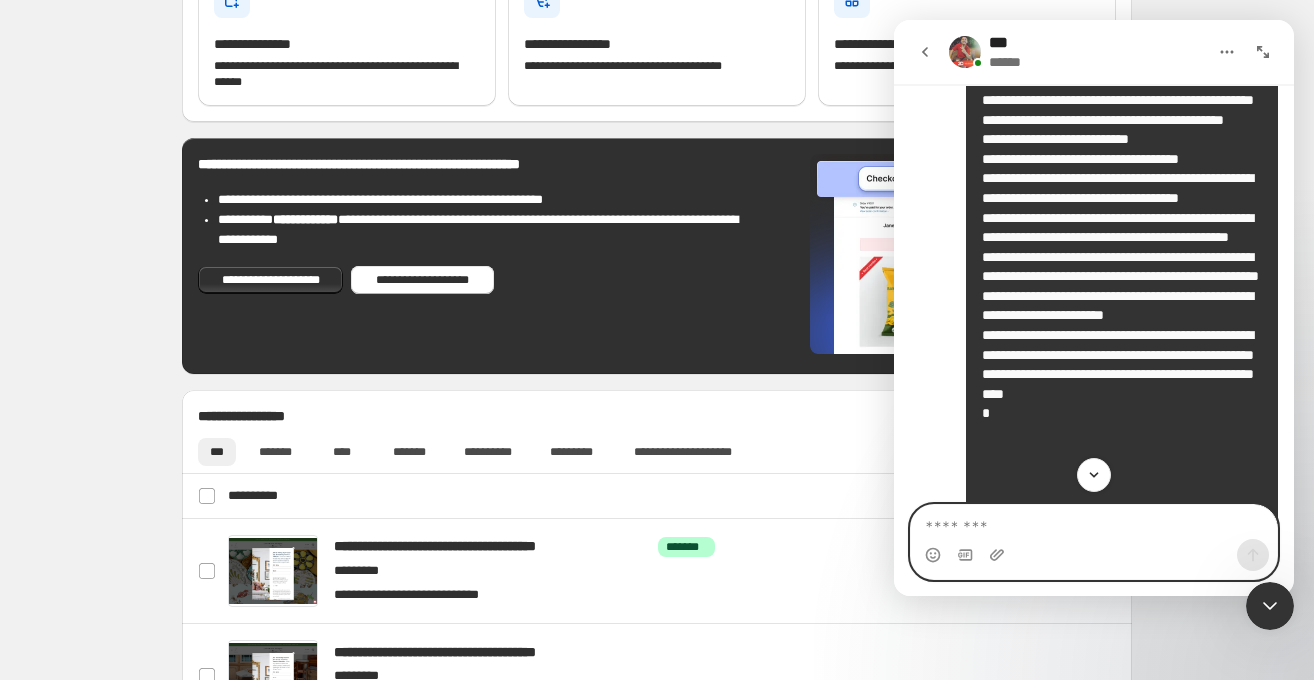 click at bounding box center [1094, 522] 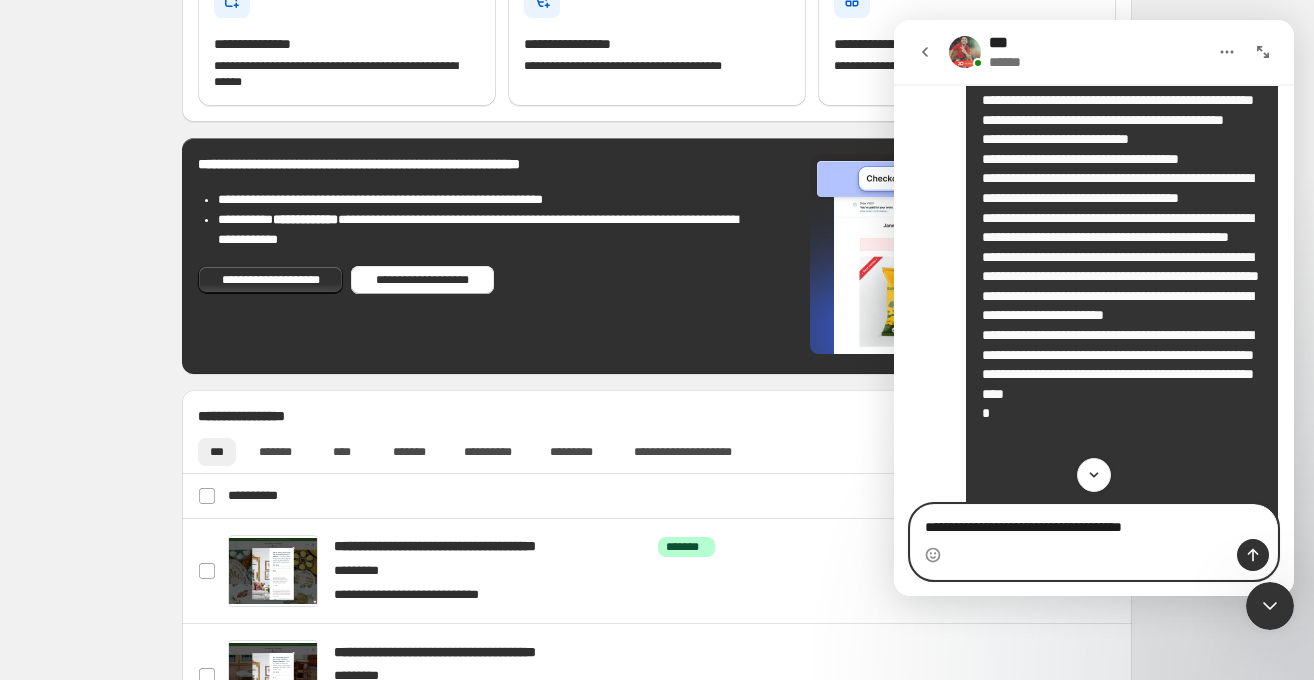 type on "**********" 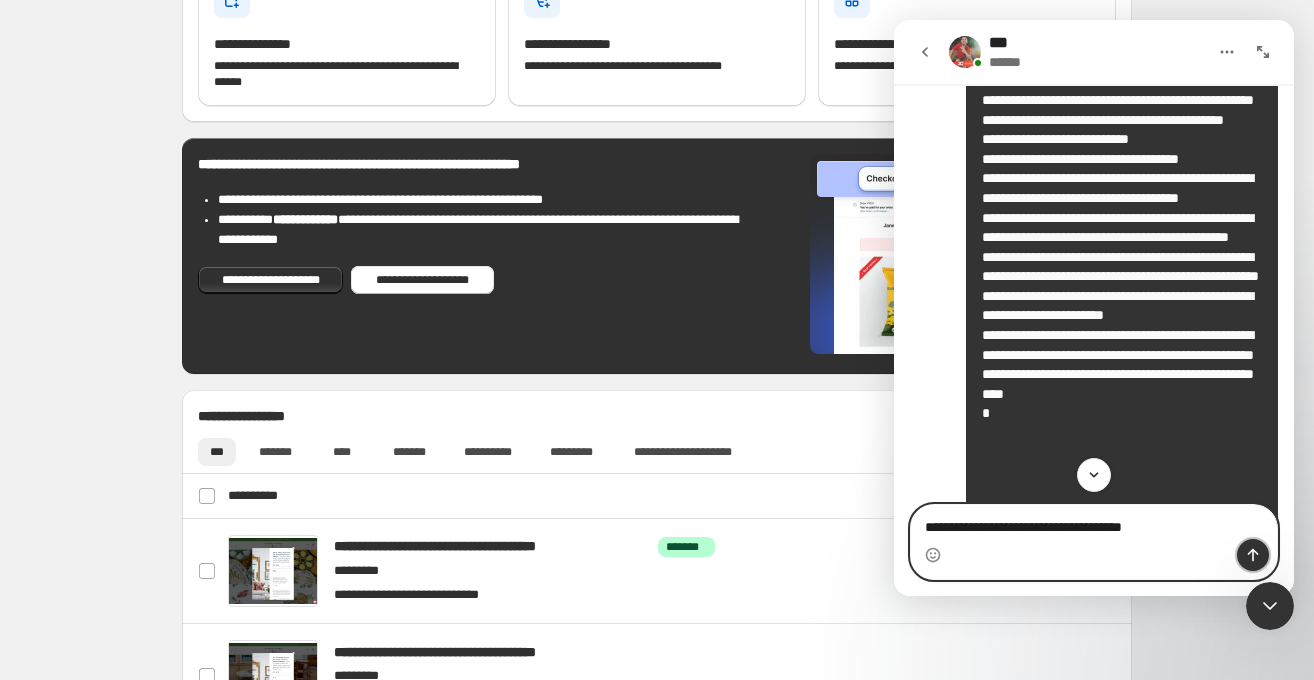 click 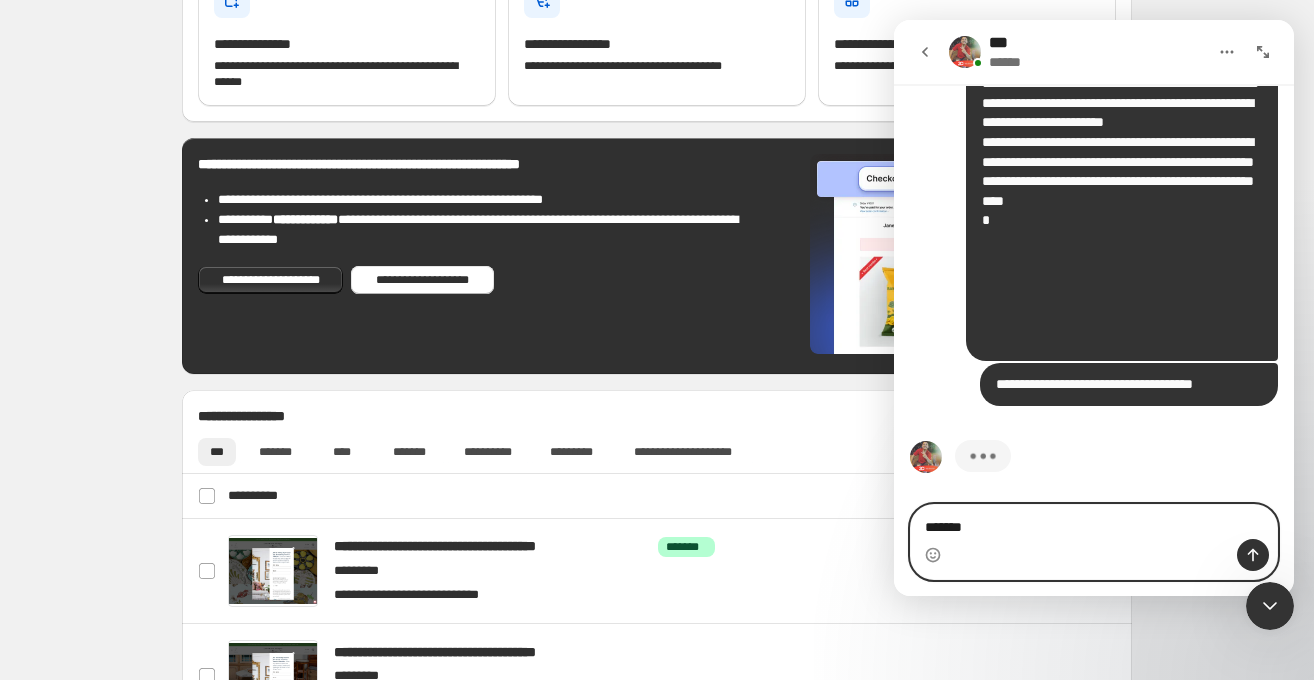 scroll, scrollTop: 3774, scrollLeft: 0, axis: vertical 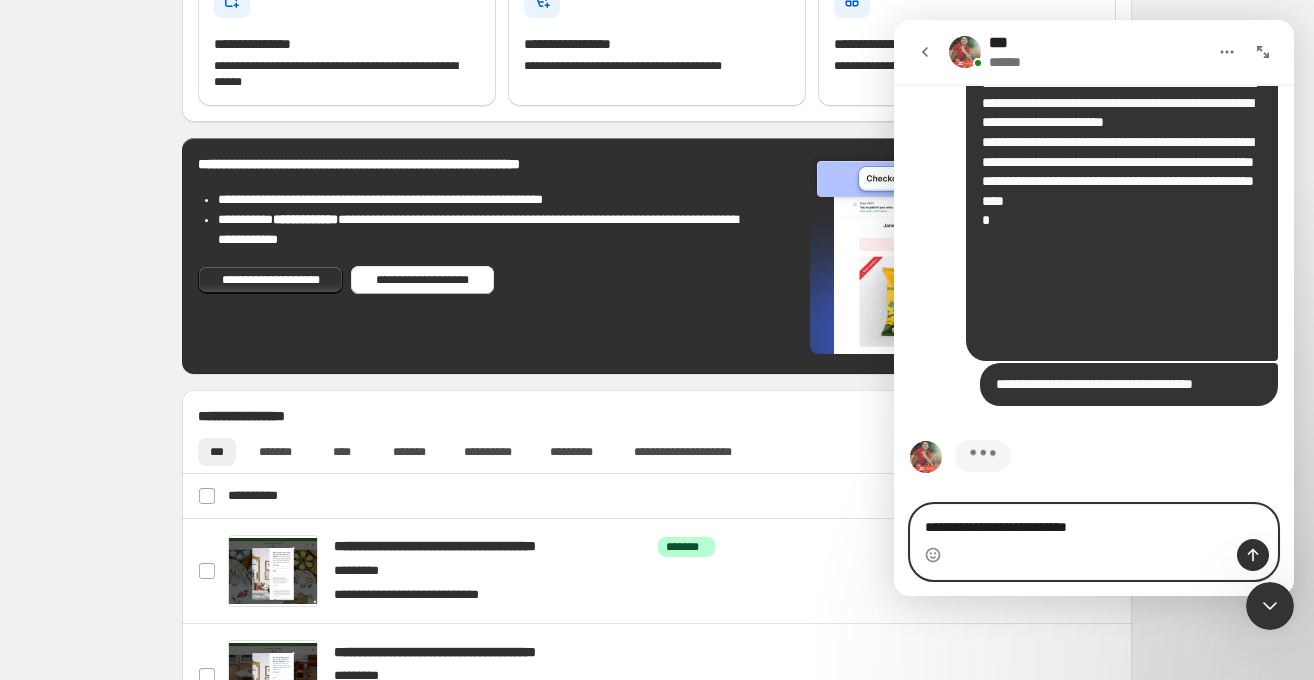 type on "**********" 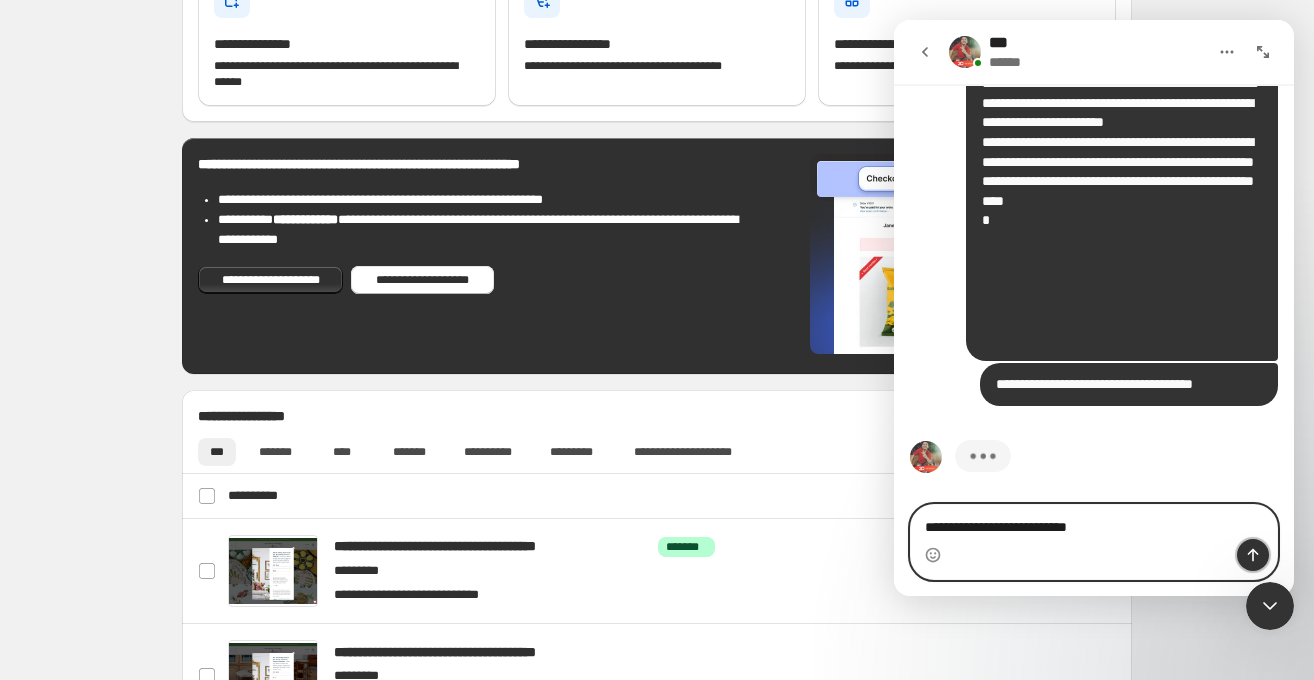 click 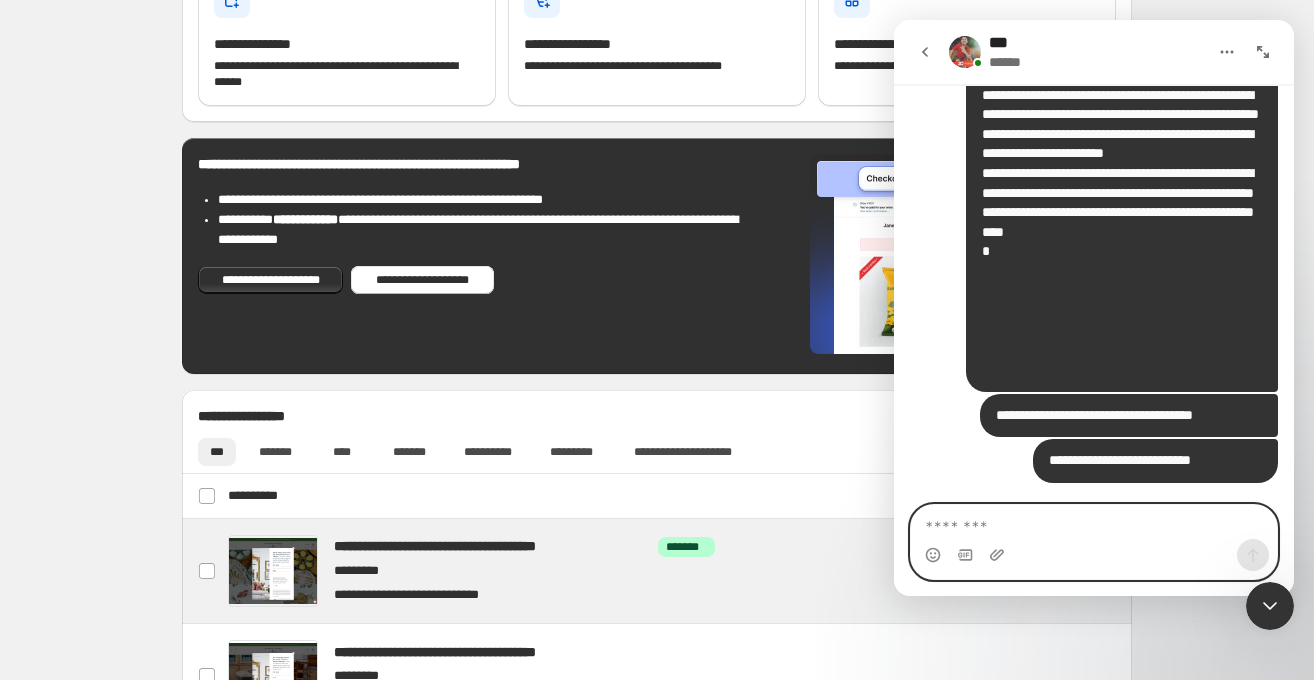 scroll, scrollTop: 3743, scrollLeft: 0, axis: vertical 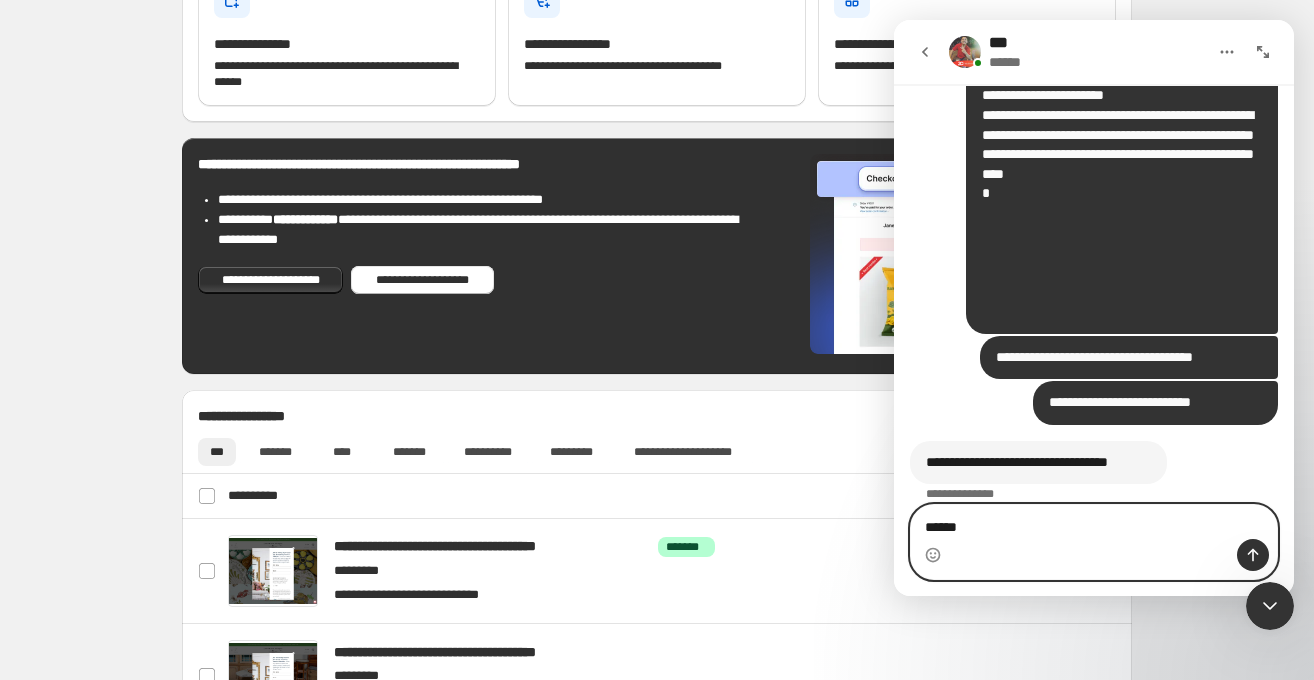 type on "******" 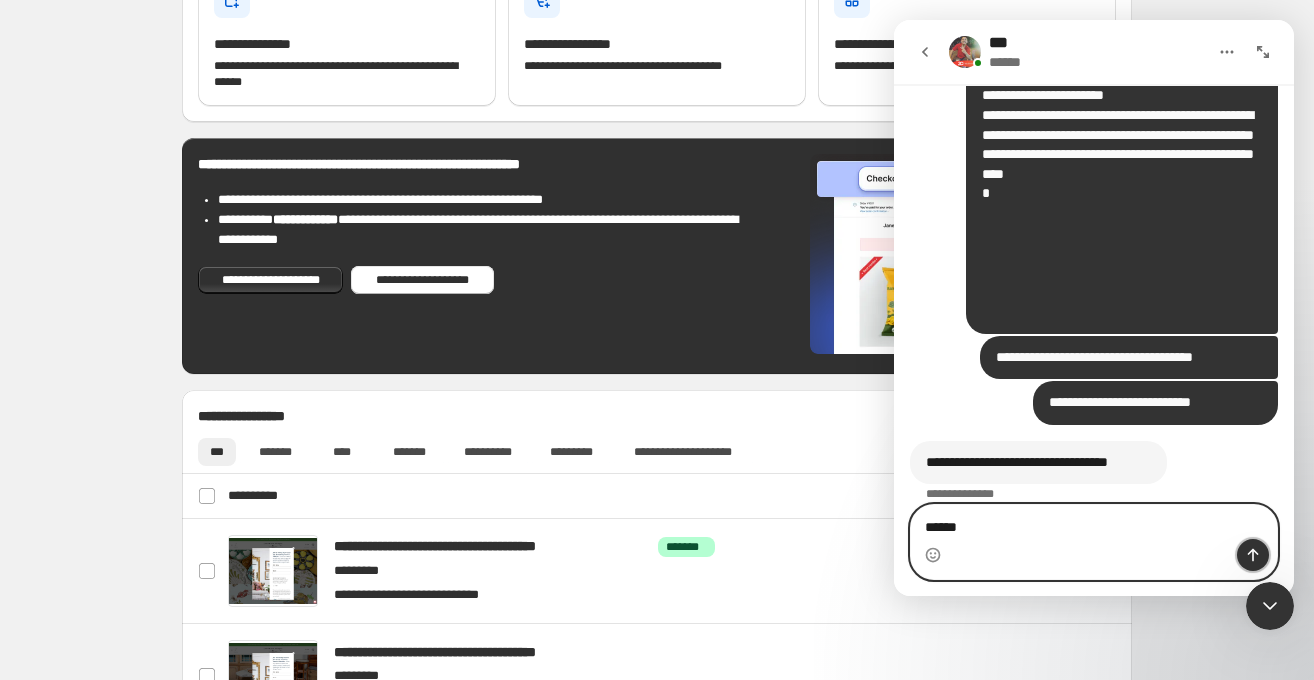 click 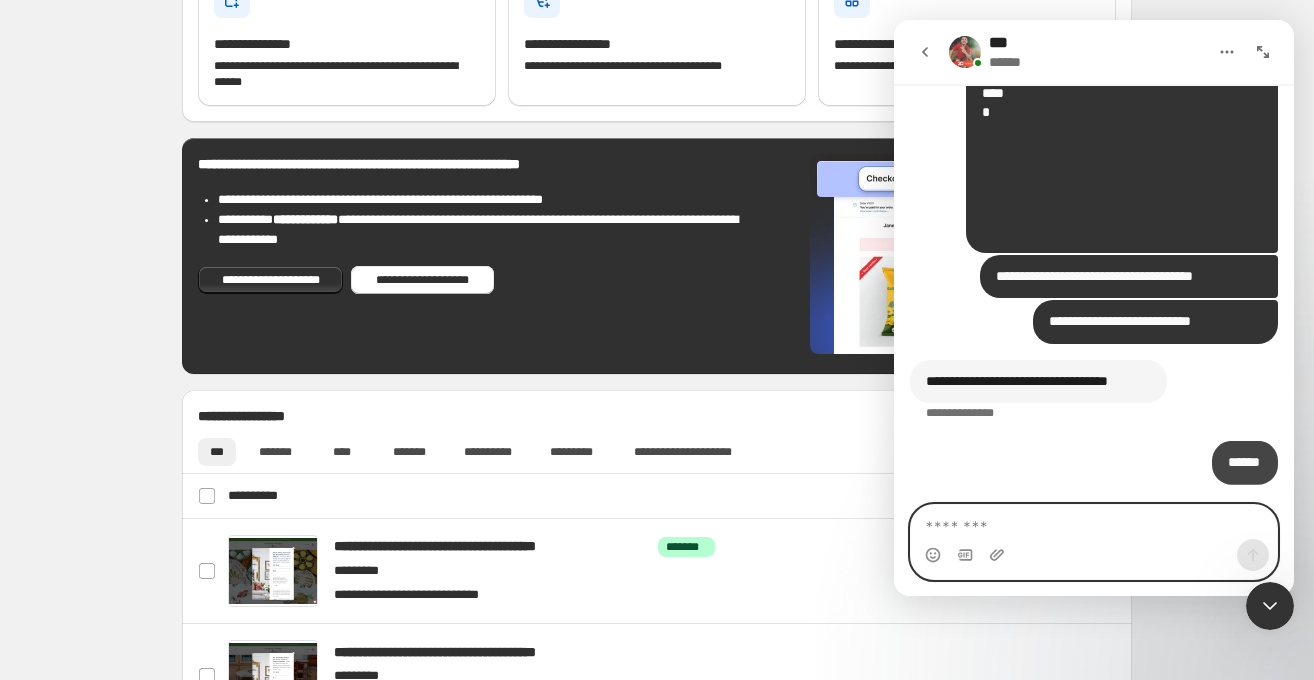 scroll, scrollTop: 3862, scrollLeft: 0, axis: vertical 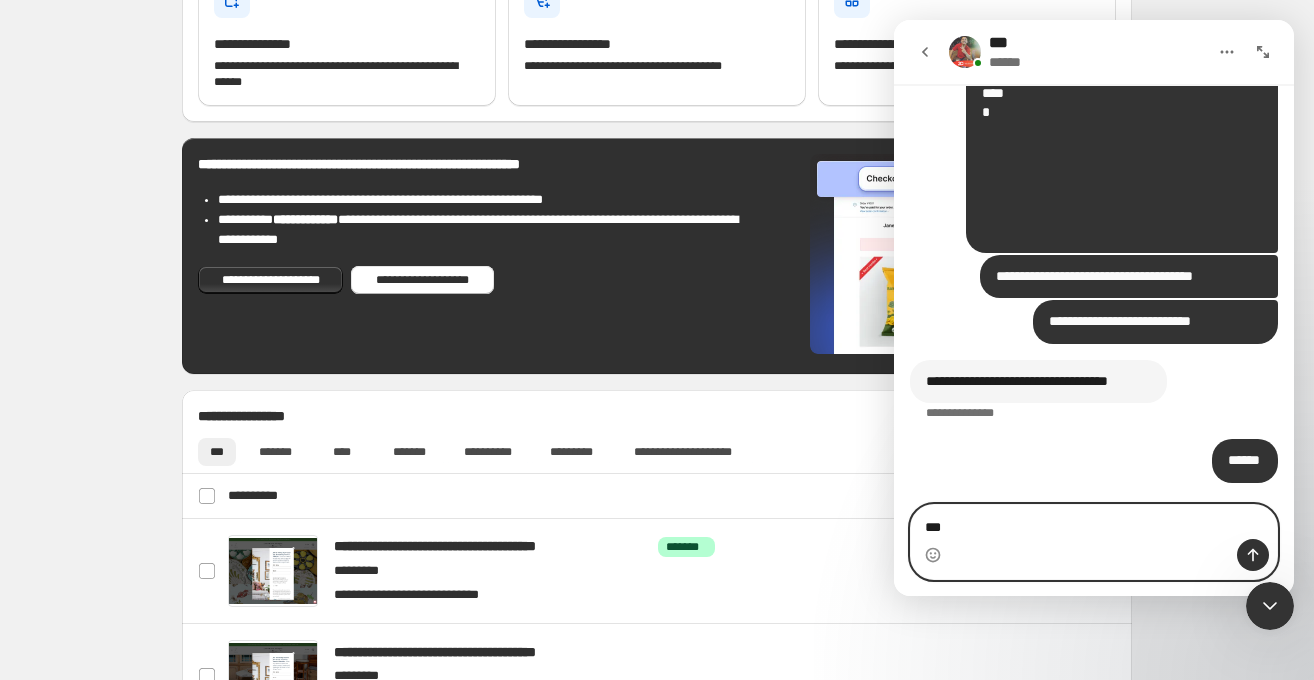 type on "***" 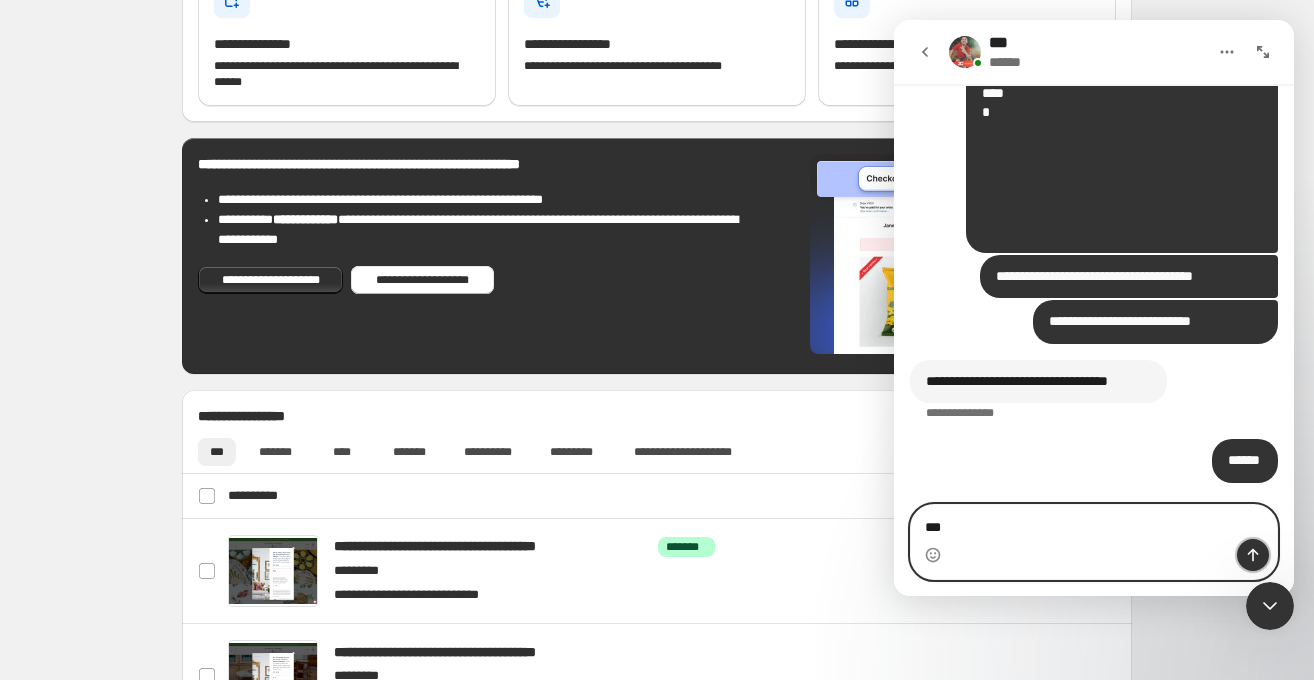 click 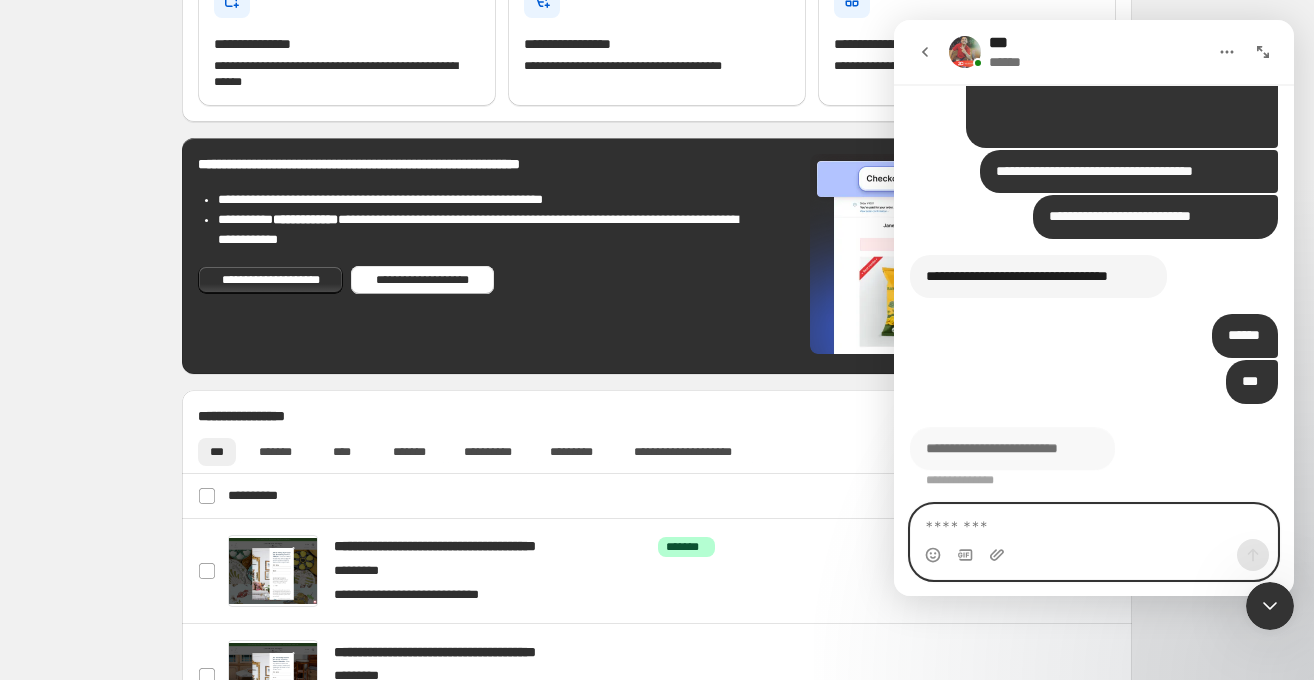 scroll, scrollTop: 3967, scrollLeft: 0, axis: vertical 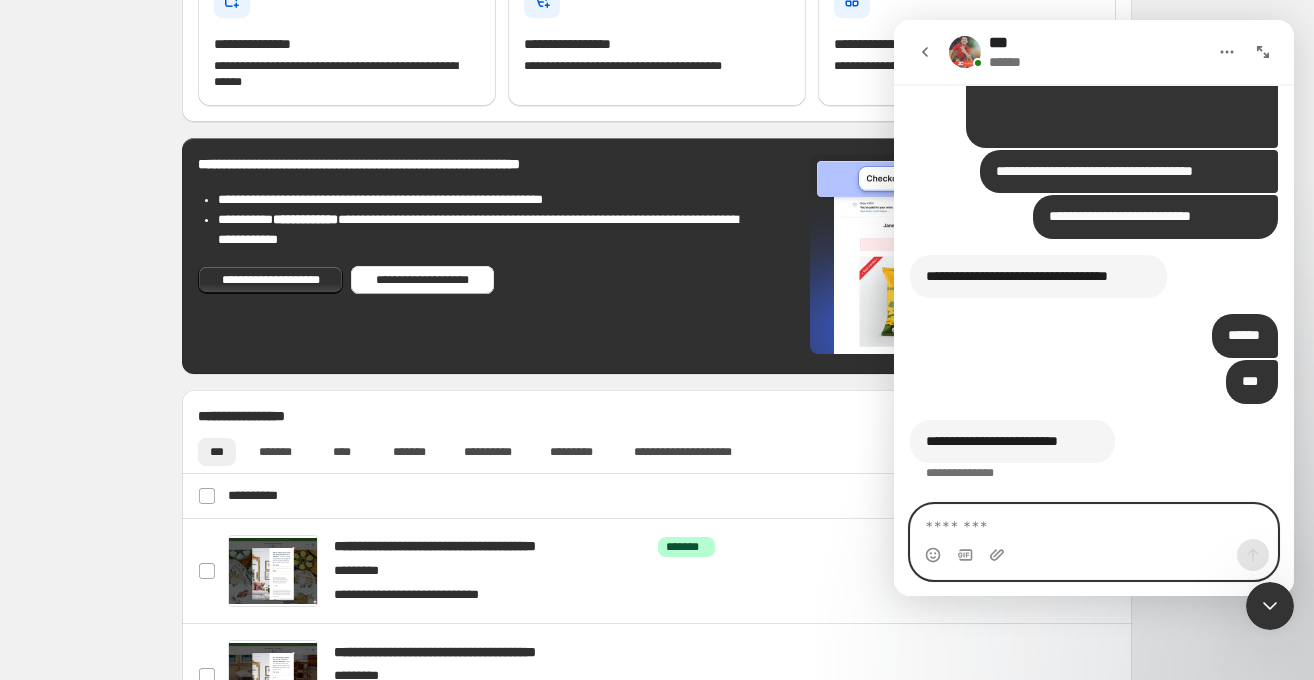 click at bounding box center [1094, 522] 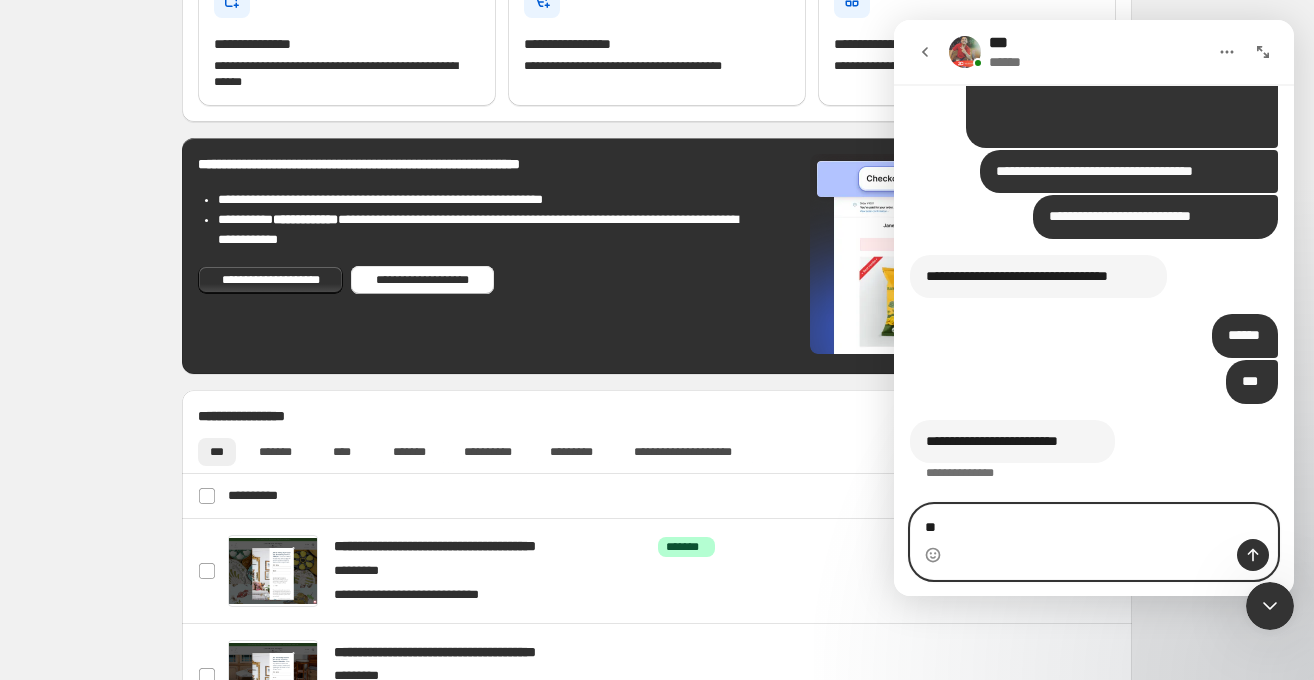 type on "*" 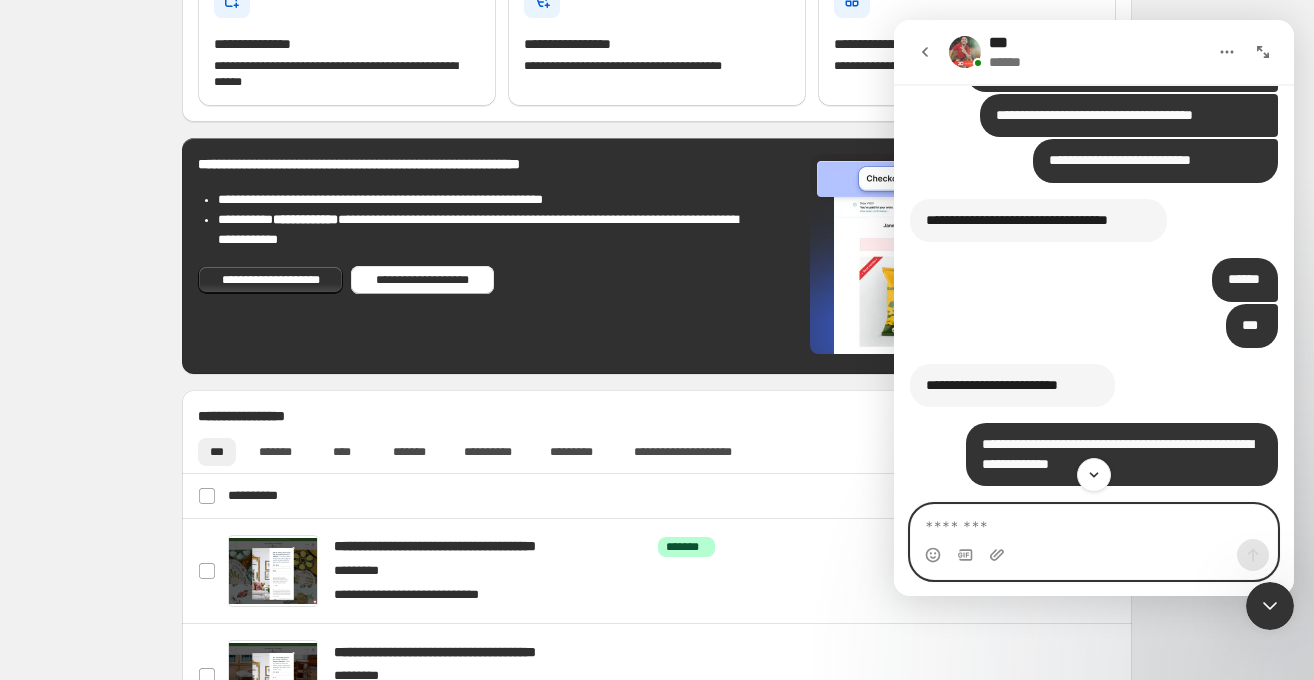 scroll, scrollTop: 4106, scrollLeft: 0, axis: vertical 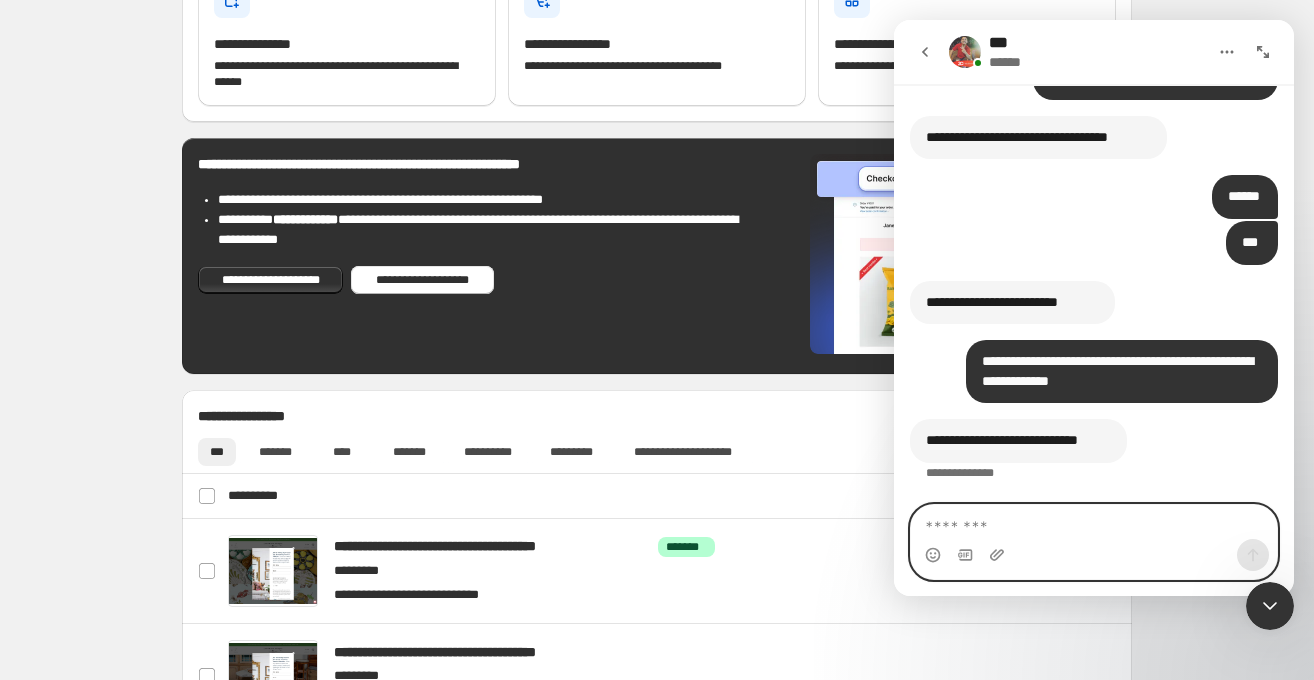 click at bounding box center [1094, 522] 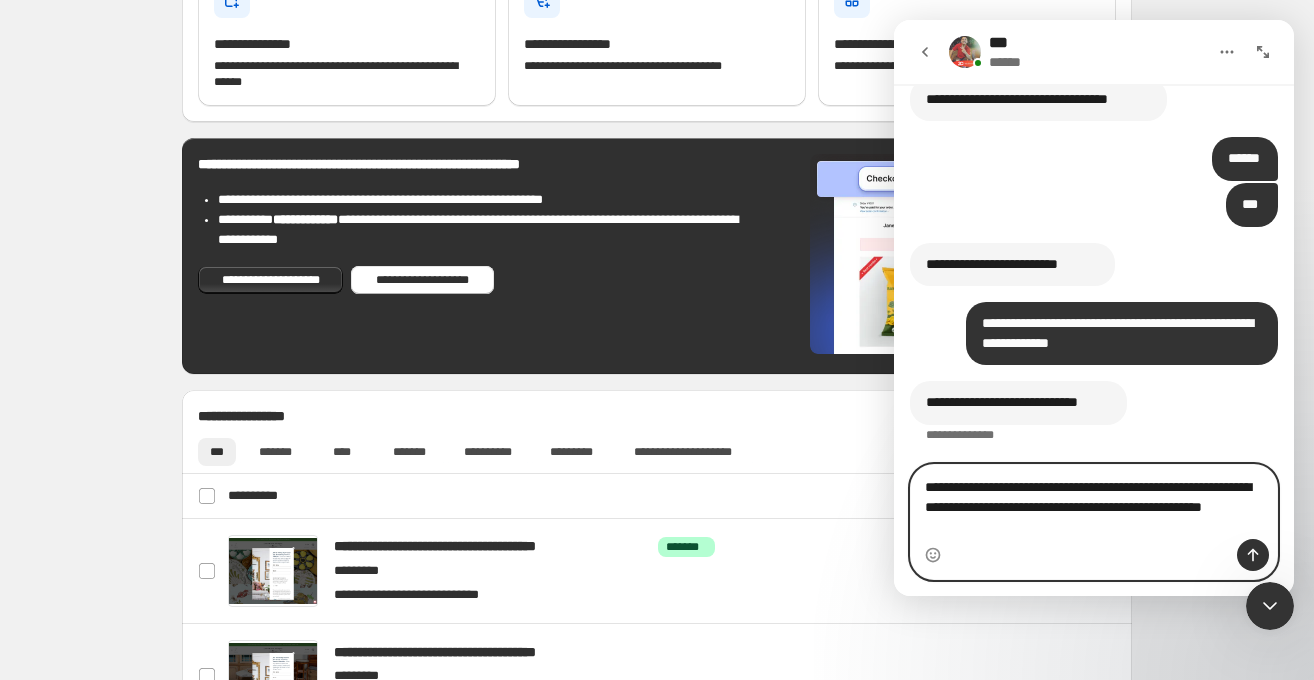 type on "**********" 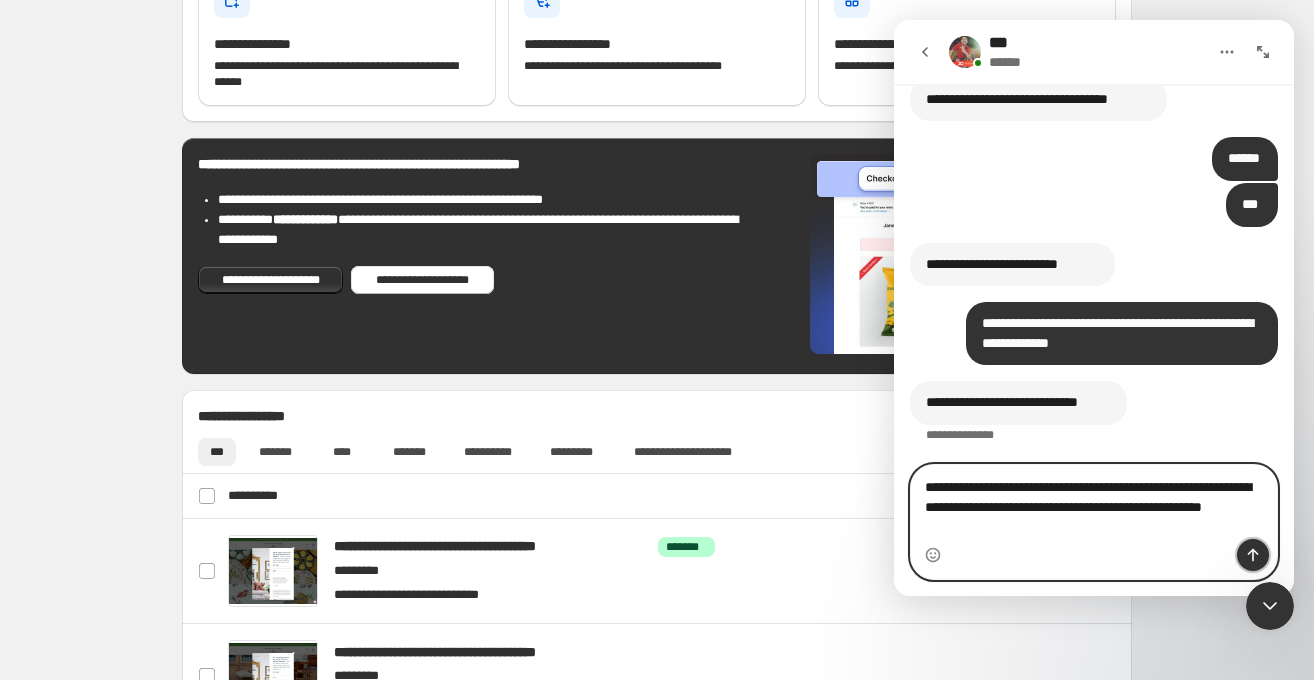 click 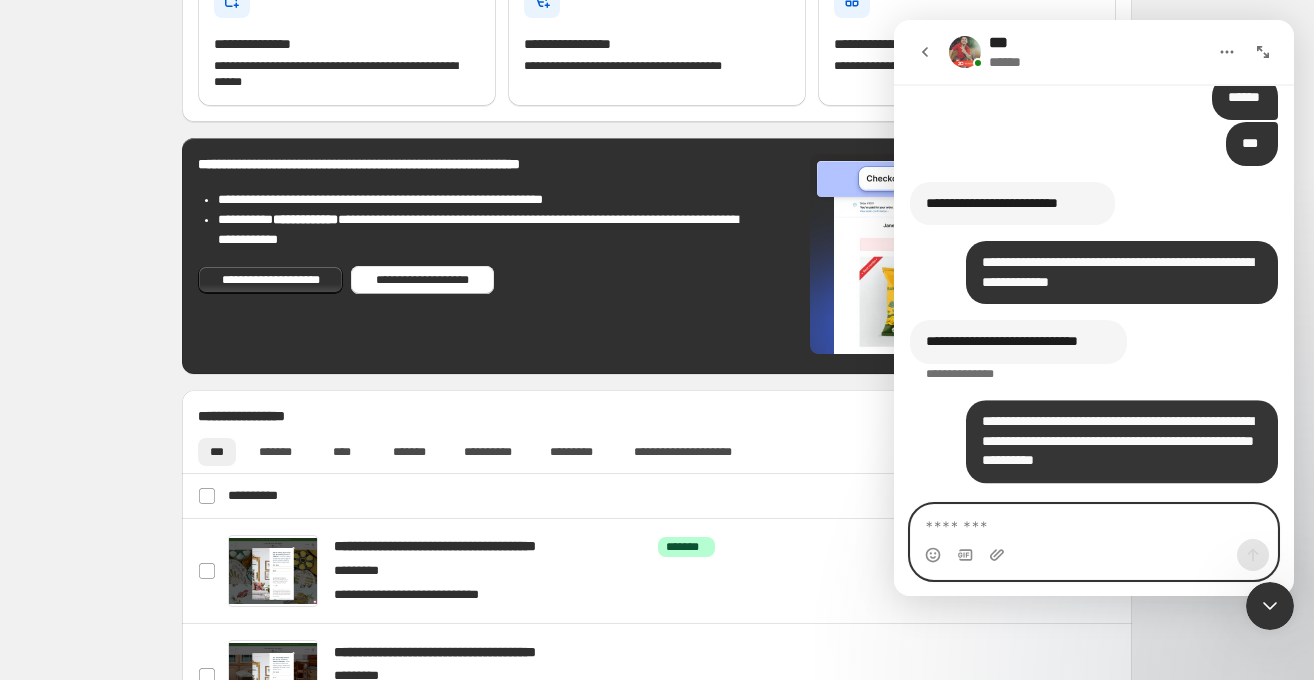 scroll, scrollTop: 4205, scrollLeft: 0, axis: vertical 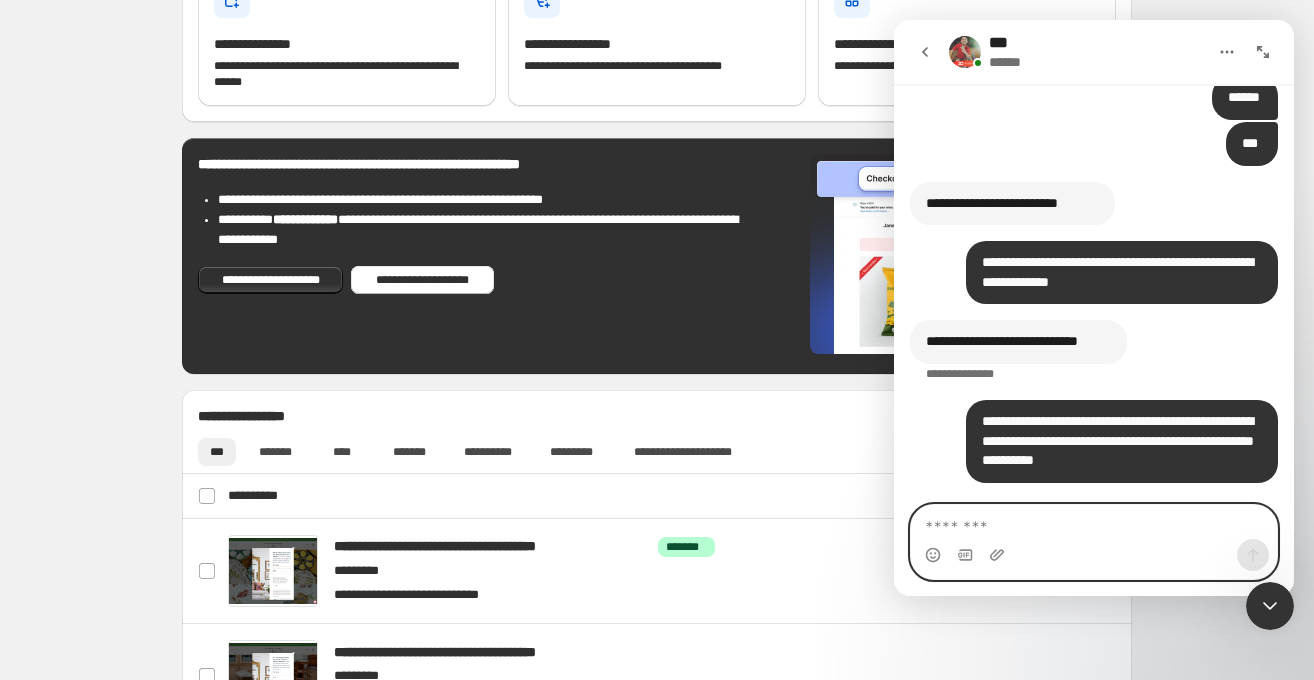 click at bounding box center [1094, 522] 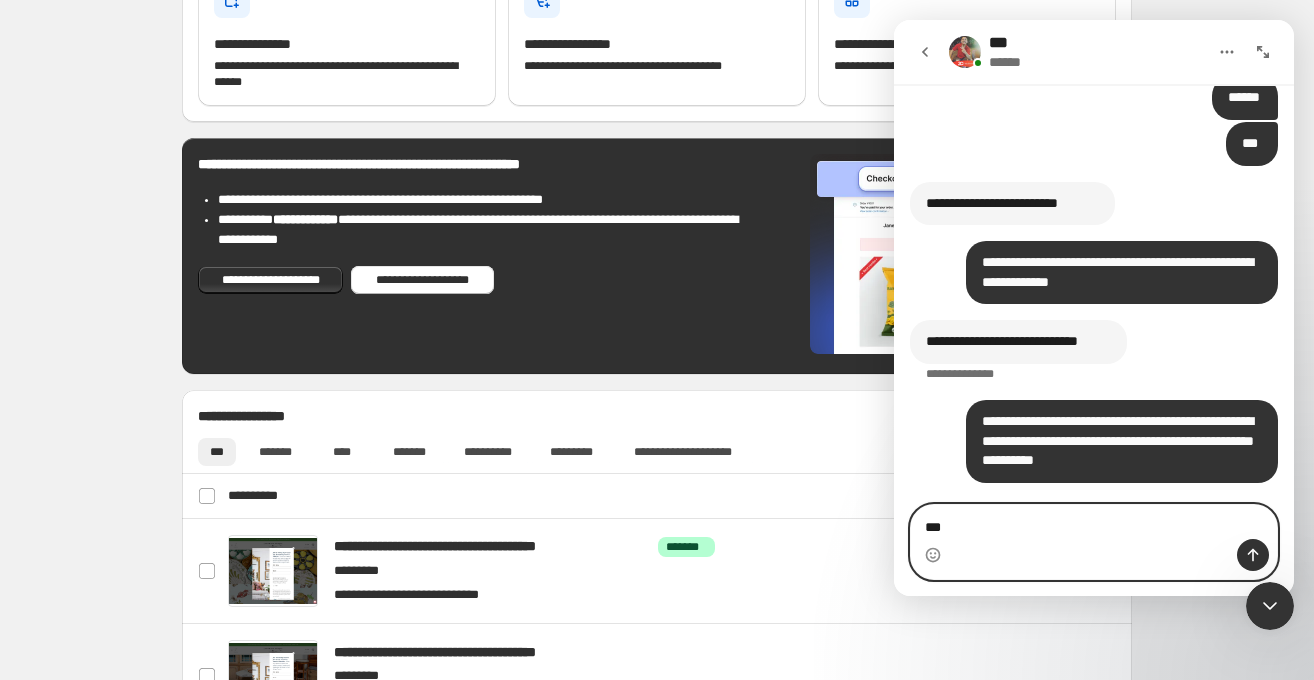 type on "**" 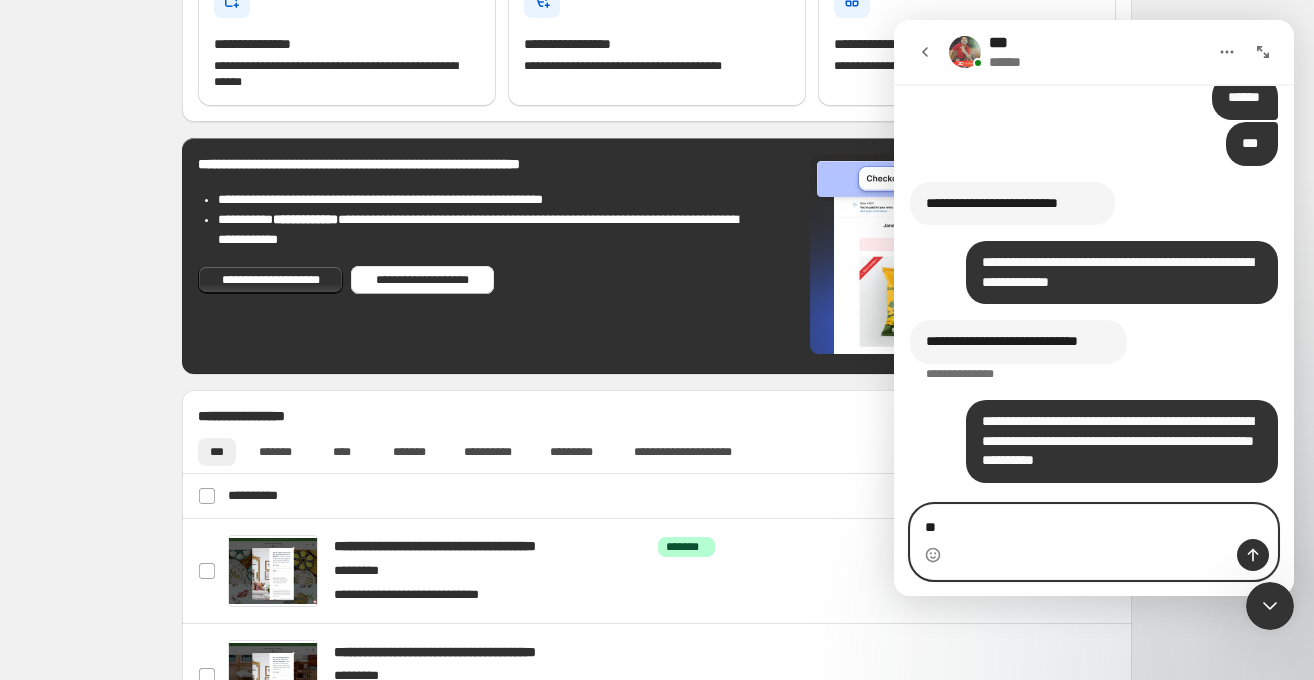 drag, startPoint x: 942, startPoint y: 525, endPoint x: 919, endPoint y: 526, distance: 23.021729 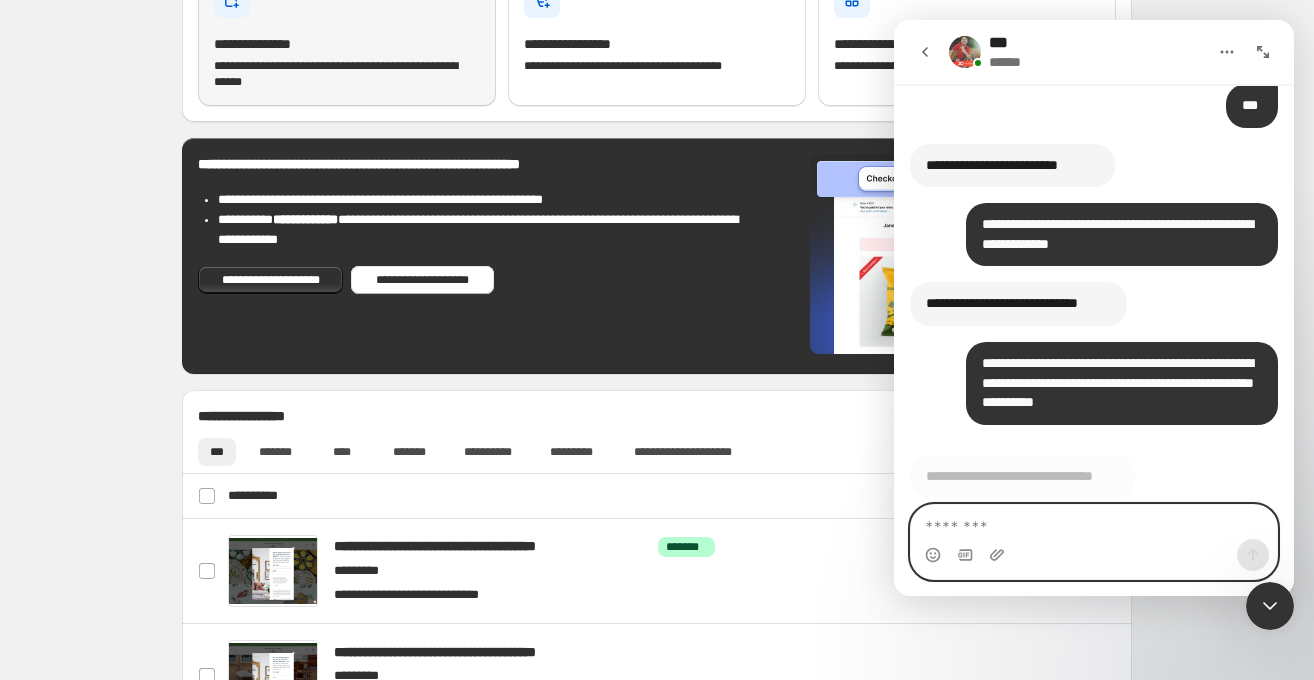 scroll, scrollTop: 4265, scrollLeft: 0, axis: vertical 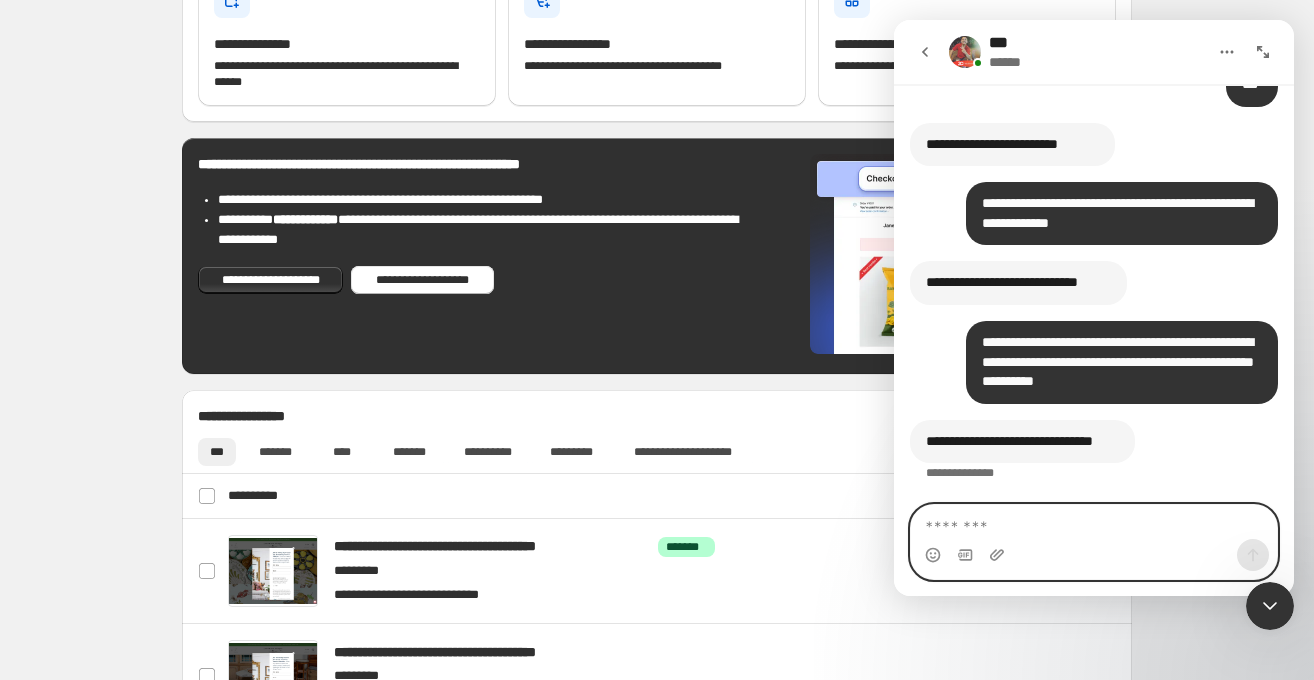 click at bounding box center [1094, 522] 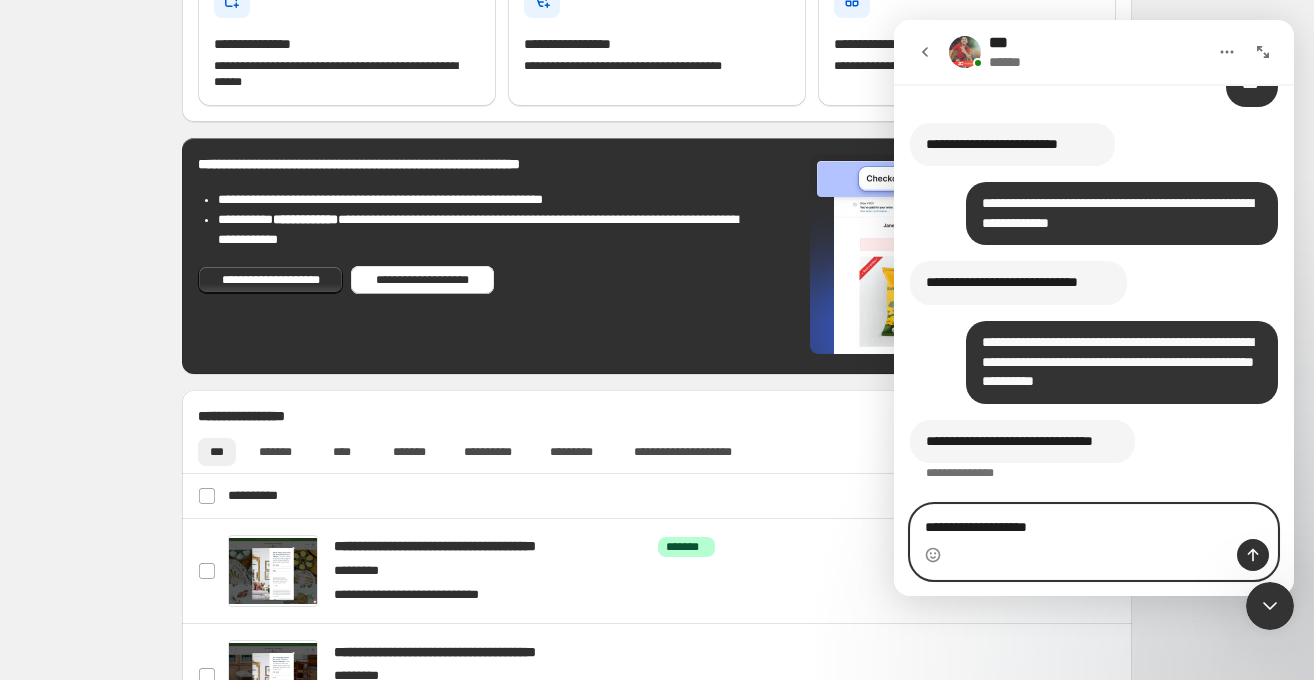 type on "**********" 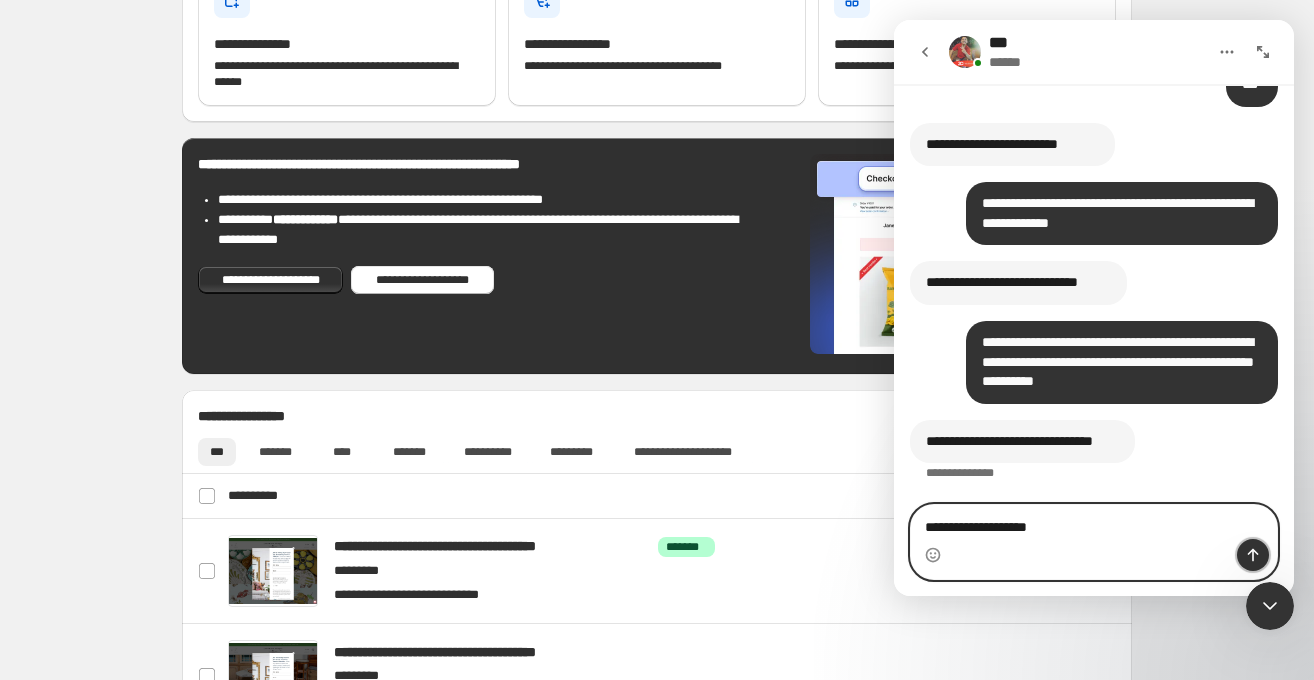 click 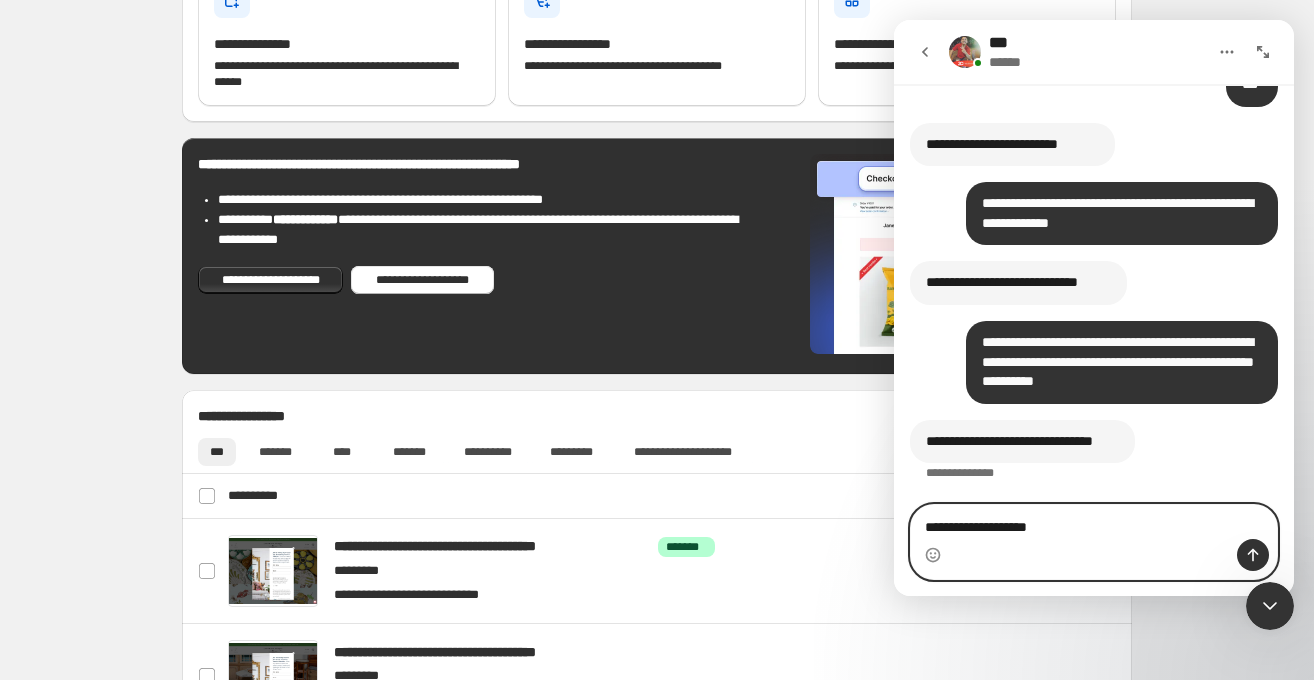 type 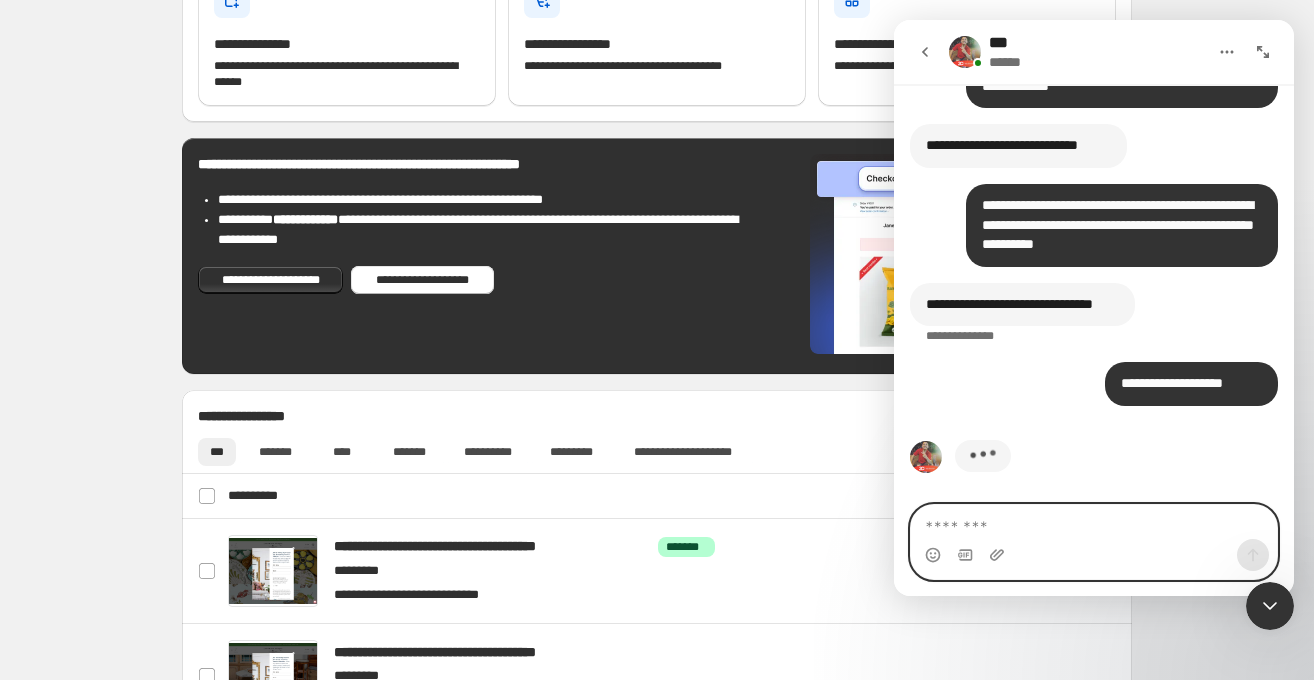 scroll, scrollTop: 4401, scrollLeft: 0, axis: vertical 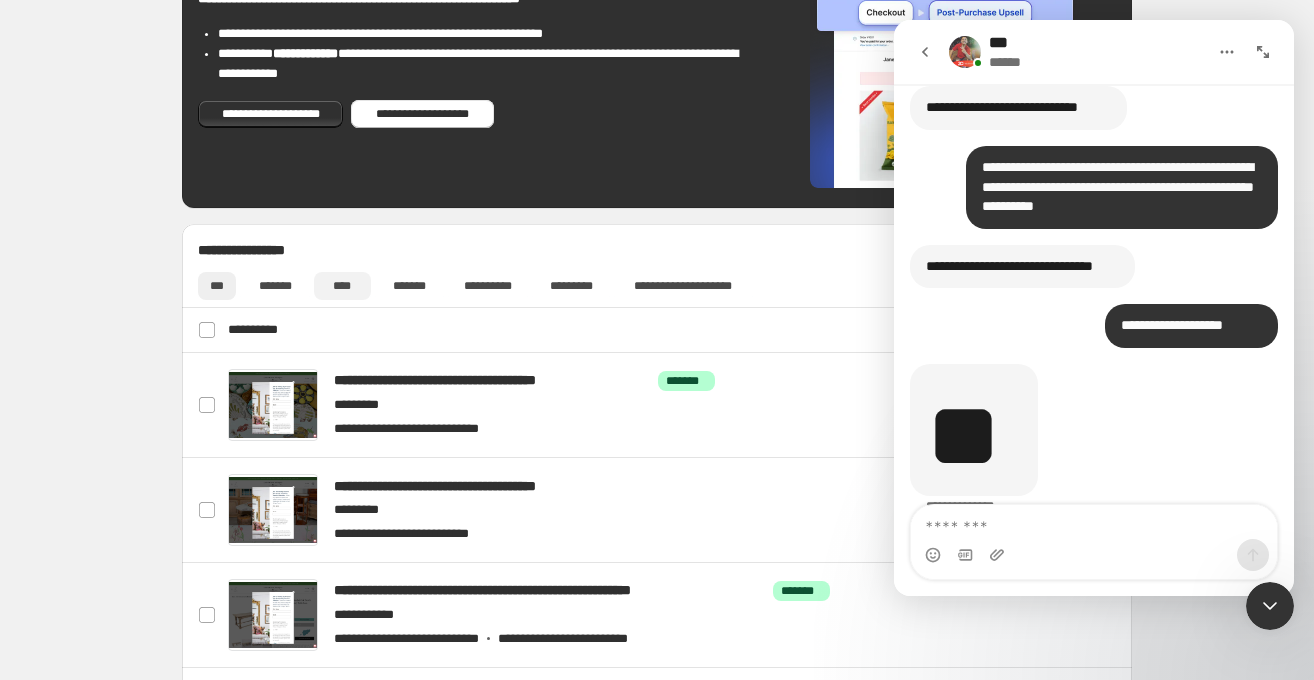click on "****" at bounding box center [343, 286] 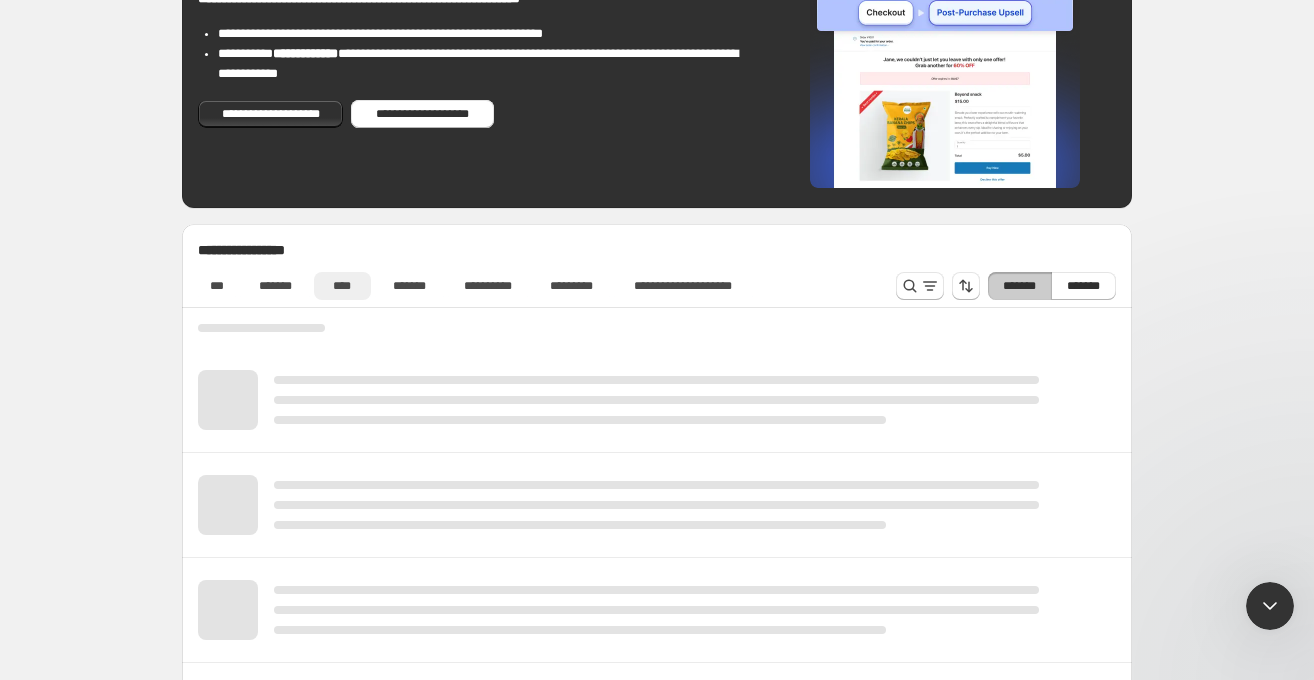 scroll, scrollTop: 0, scrollLeft: 0, axis: both 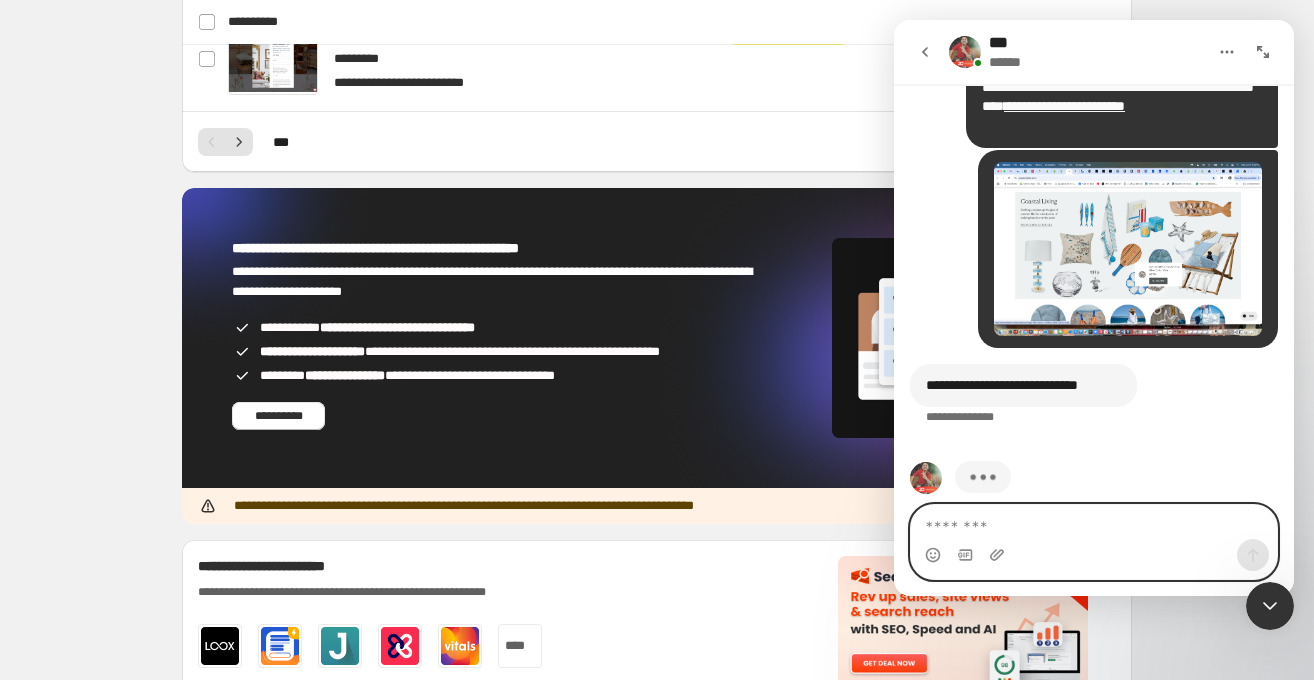 click at bounding box center (1094, 522) 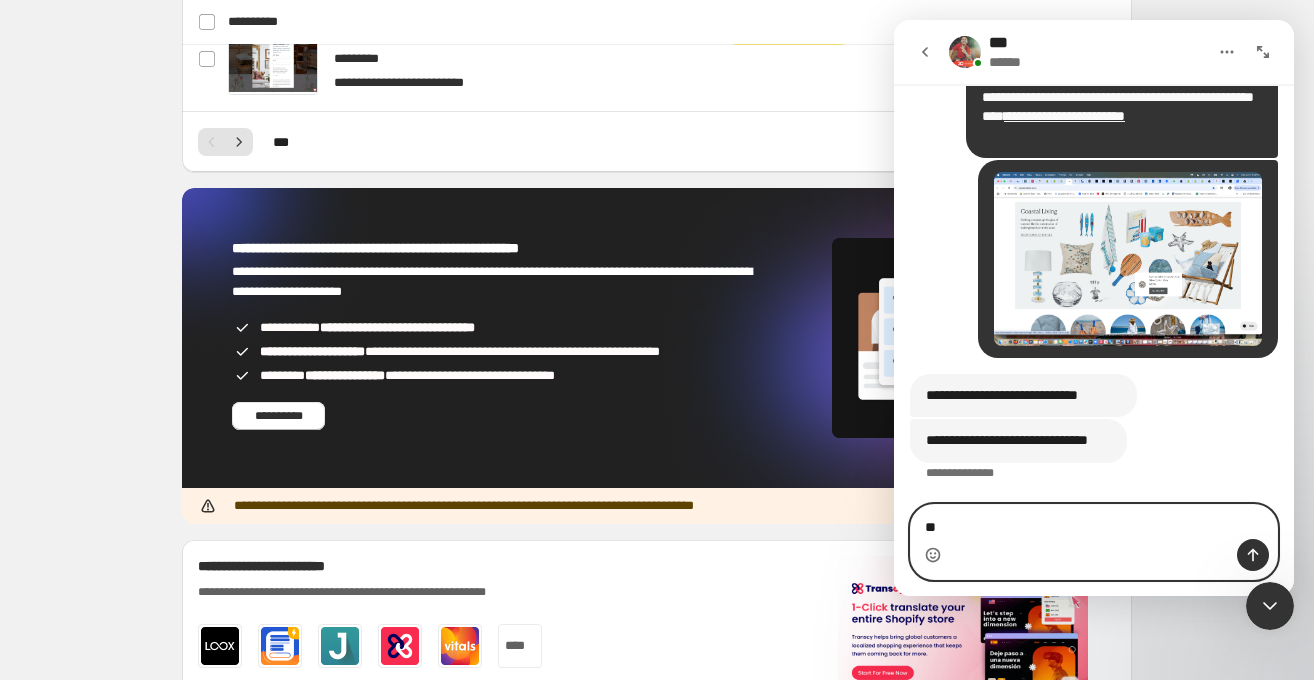 type on "**" 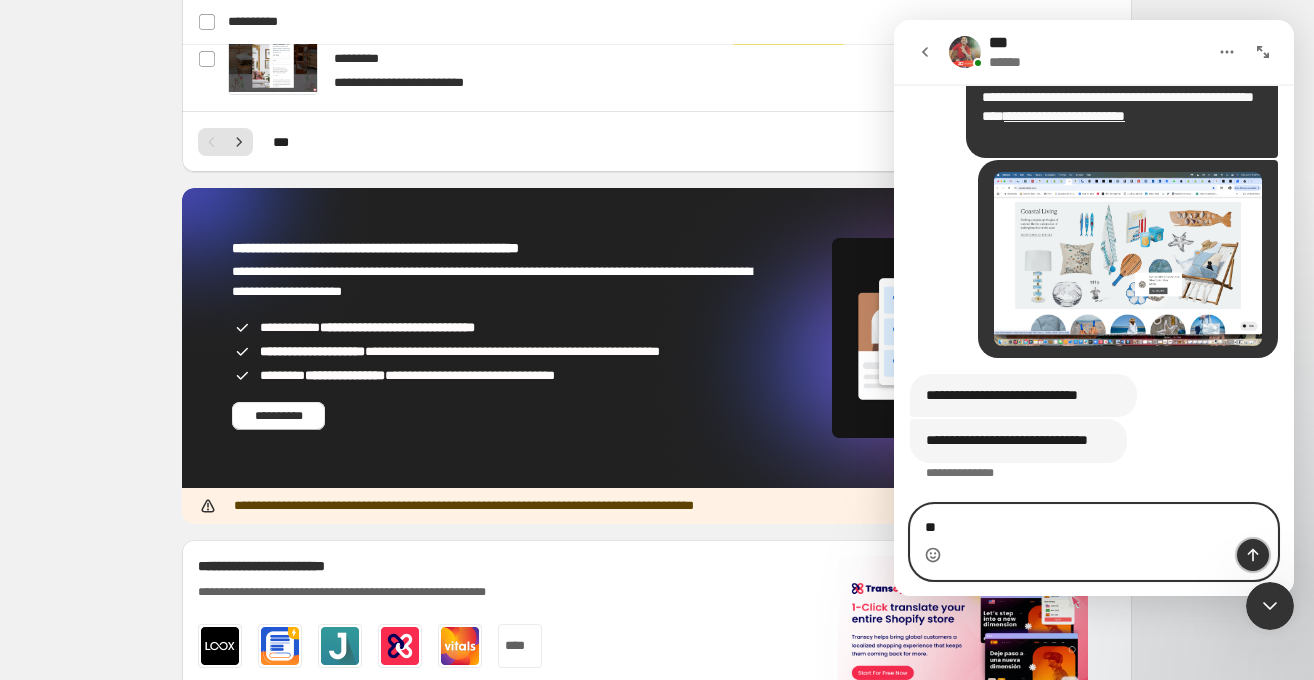 click 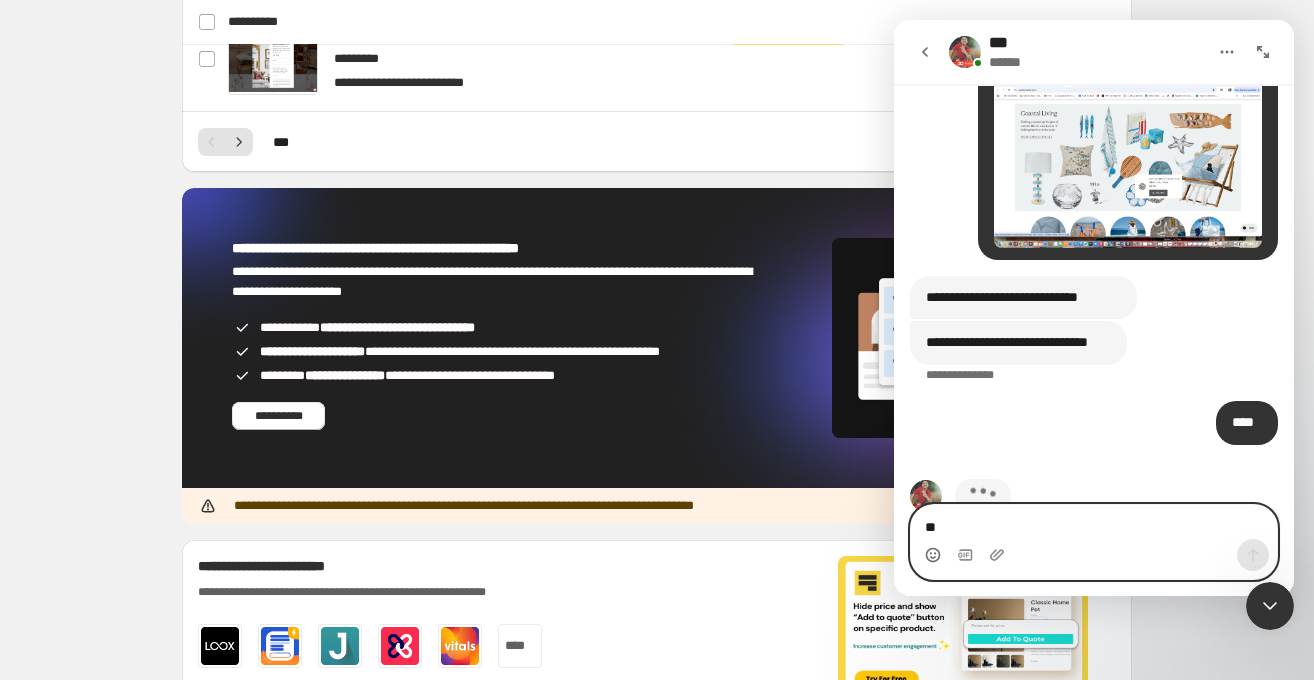 scroll, scrollTop: 5031, scrollLeft: 0, axis: vertical 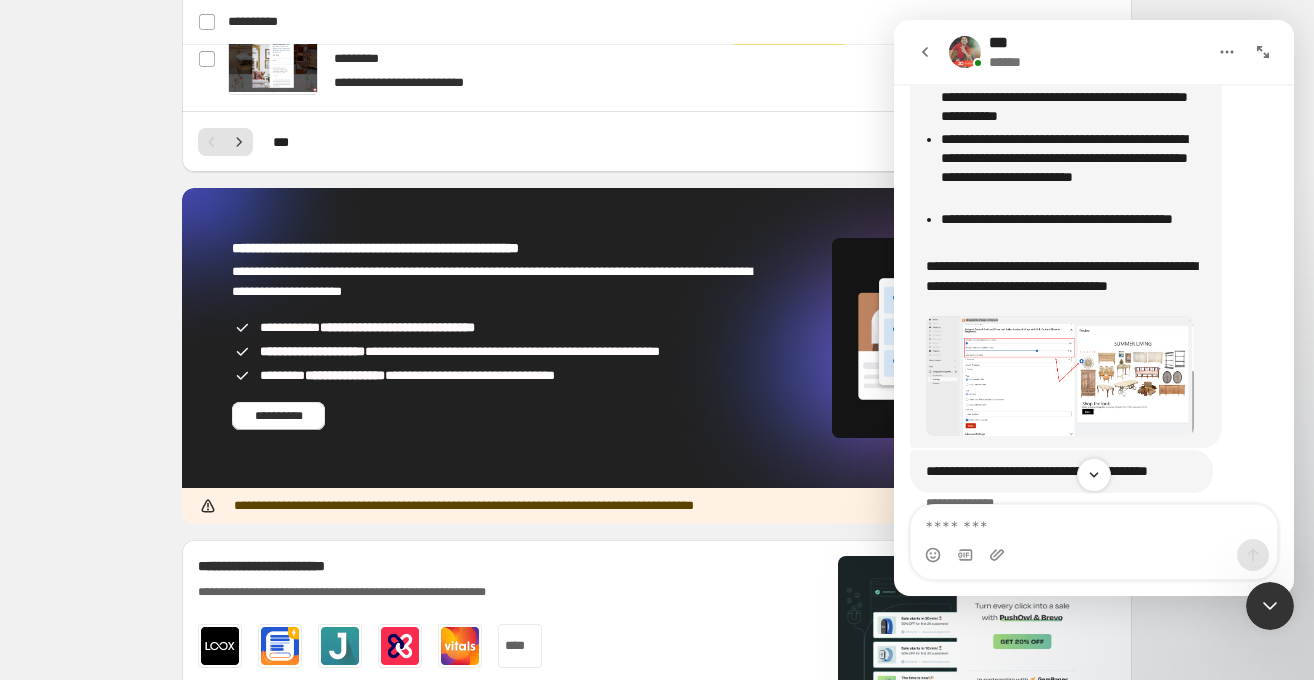 click at bounding box center [1060, 376] 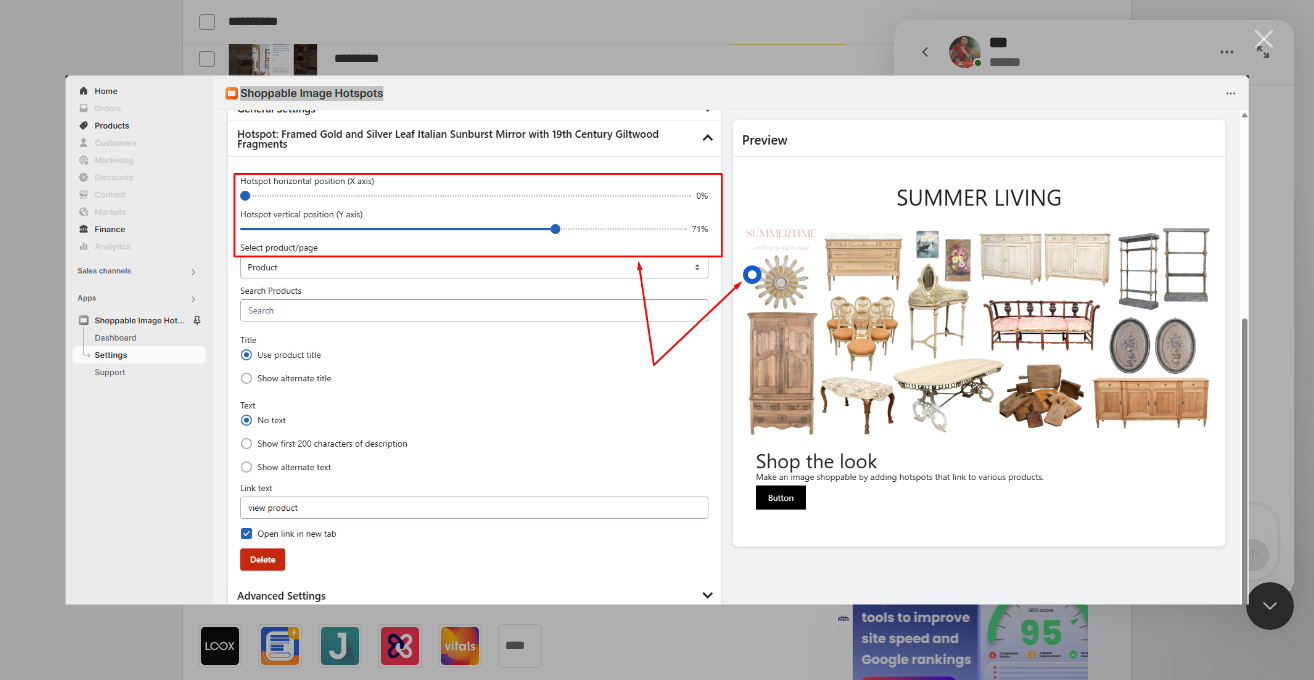 click at bounding box center (1264, 39) 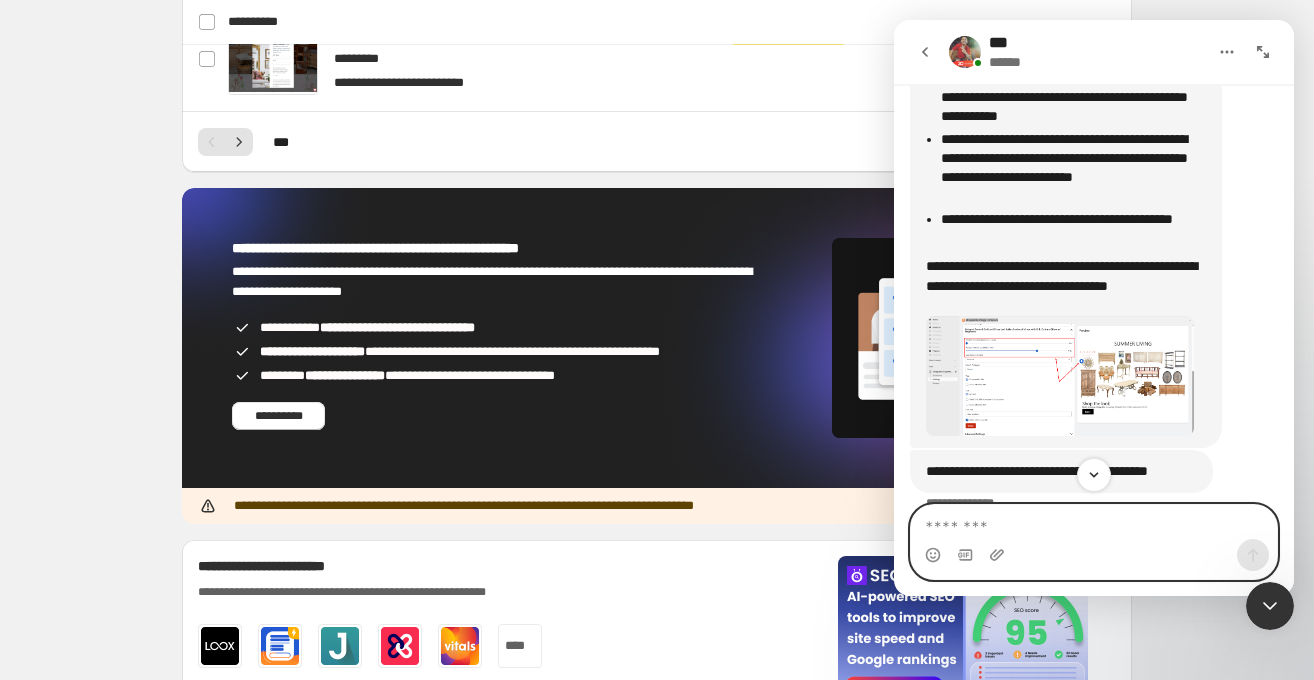 click at bounding box center (1094, 522) 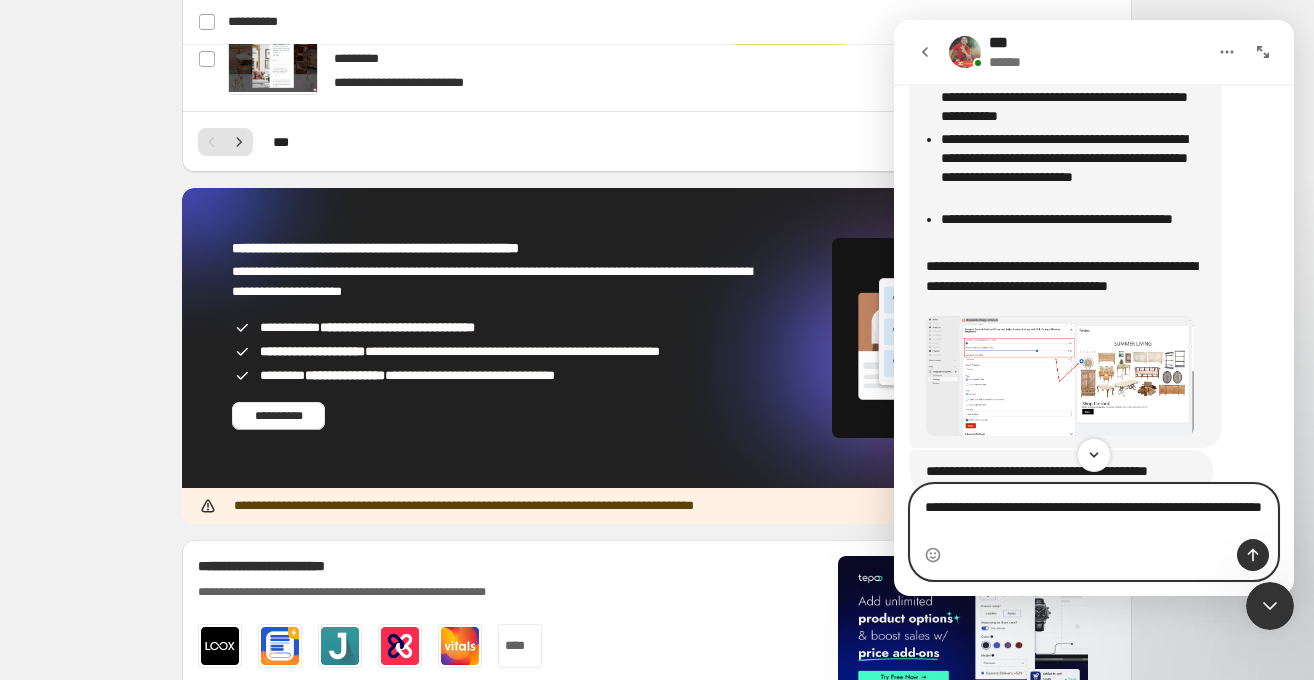 type on "**********" 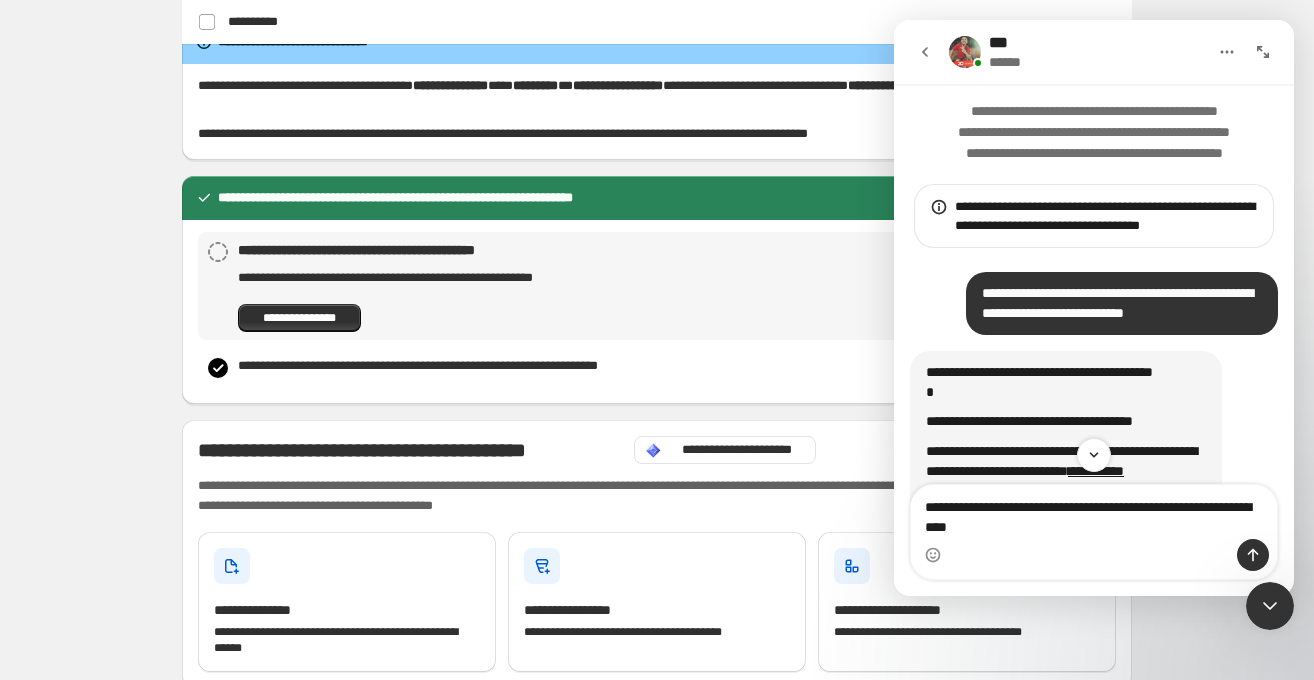 scroll, scrollTop: 1498, scrollLeft: 0, axis: vertical 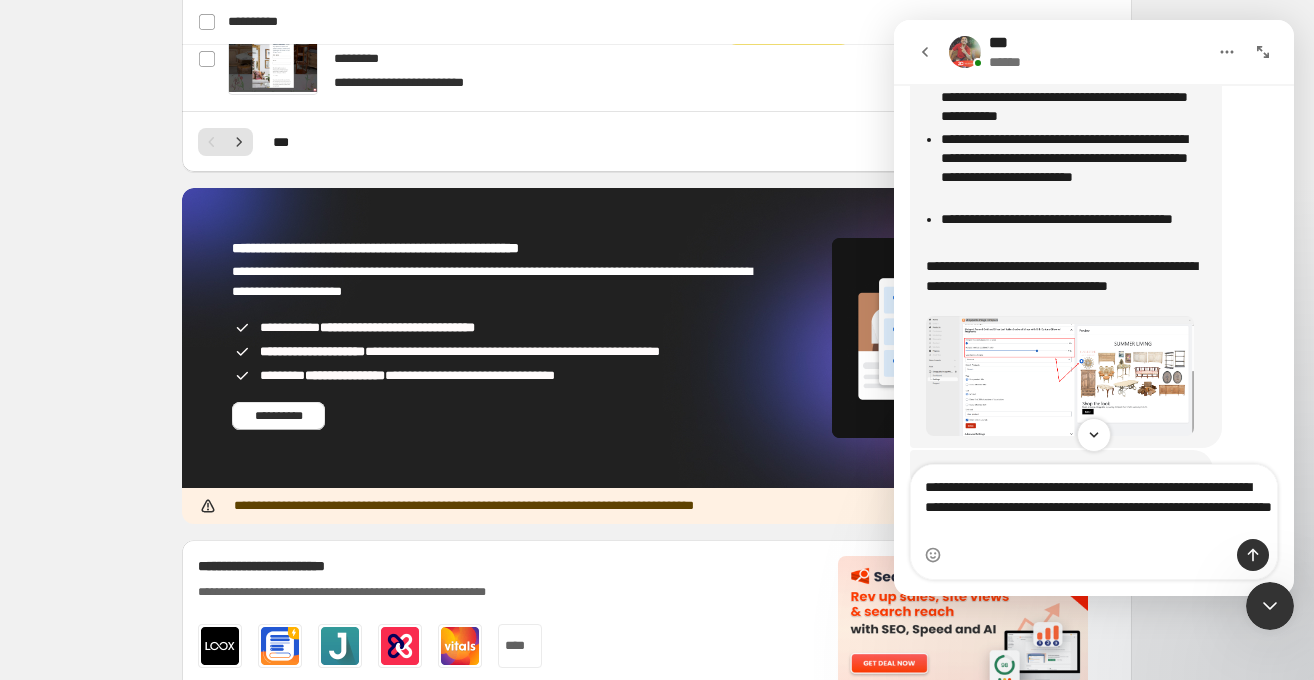 type on "**********" 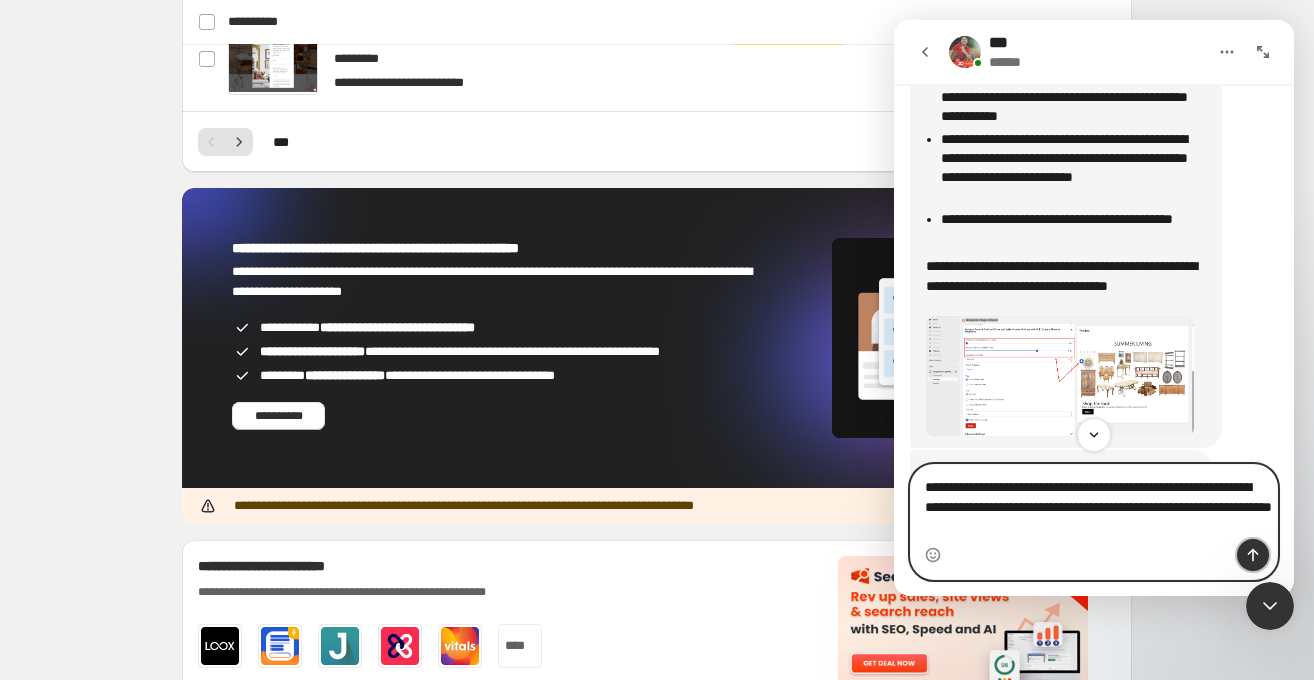 click 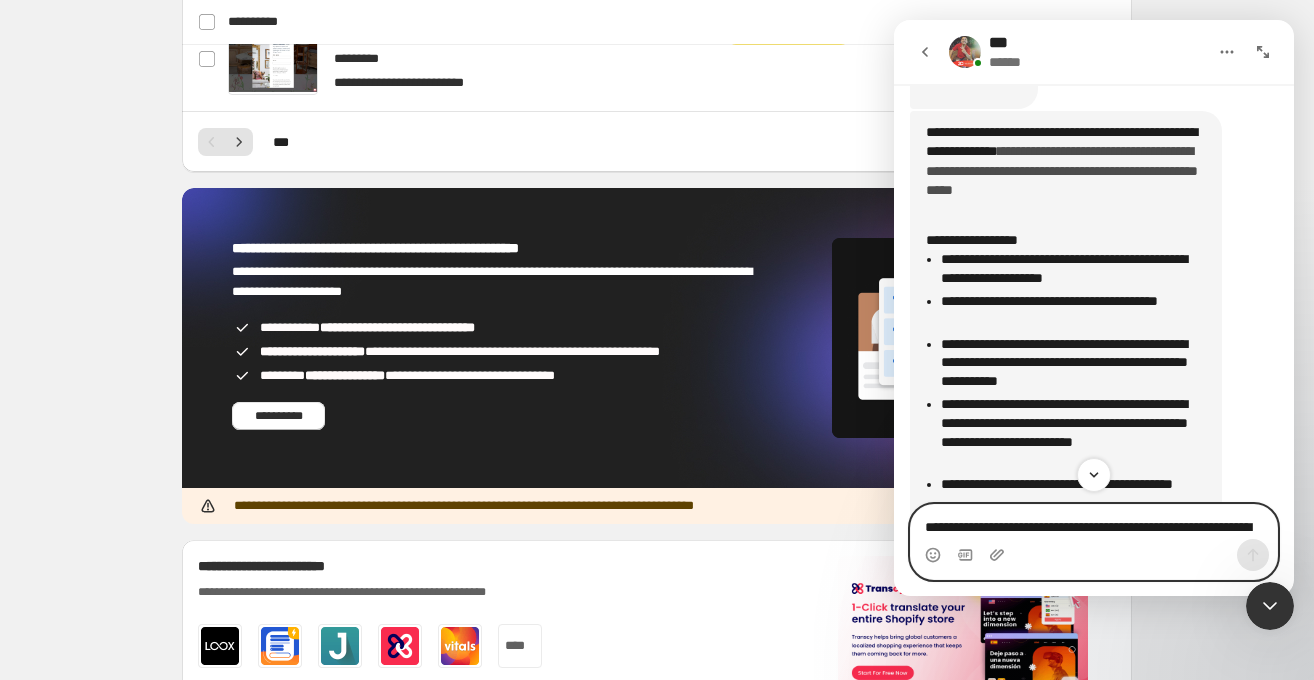 scroll, scrollTop: 5418, scrollLeft: 0, axis: vertical 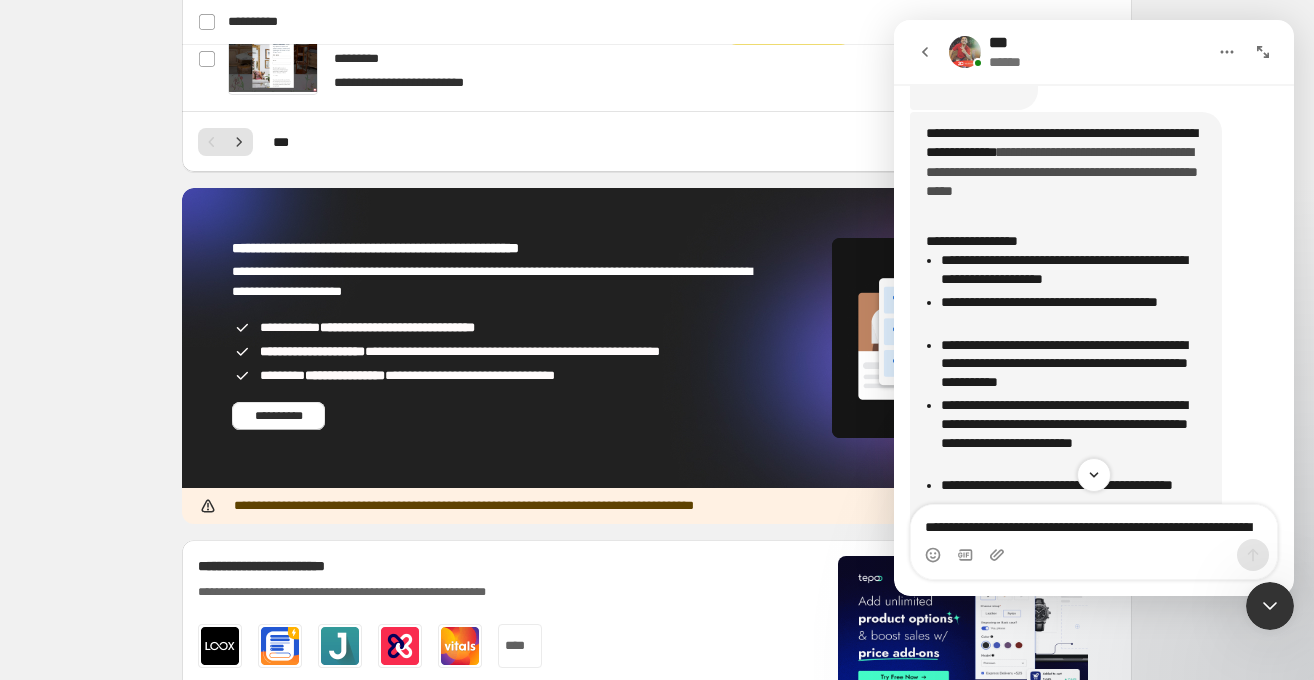 click on "**********" at bounding box center [1062, 171] 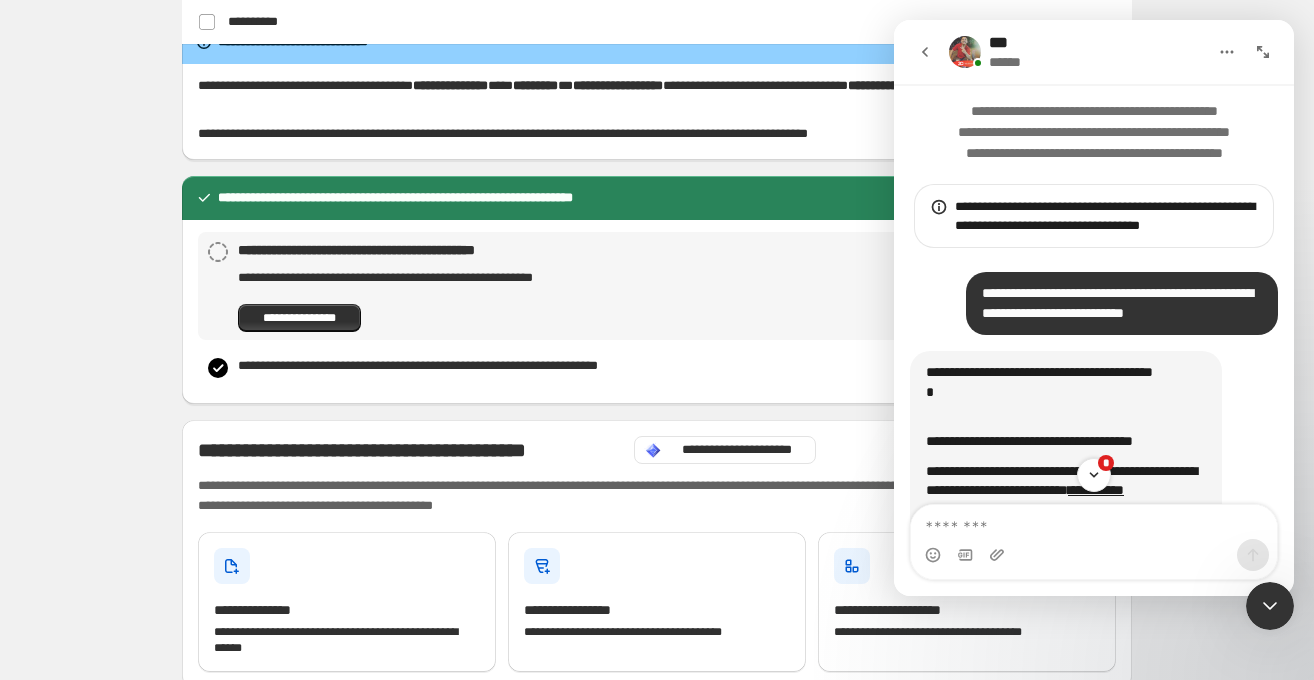 scroll, scrollTop: 1498, scrollLeft: 0, axis: vertical 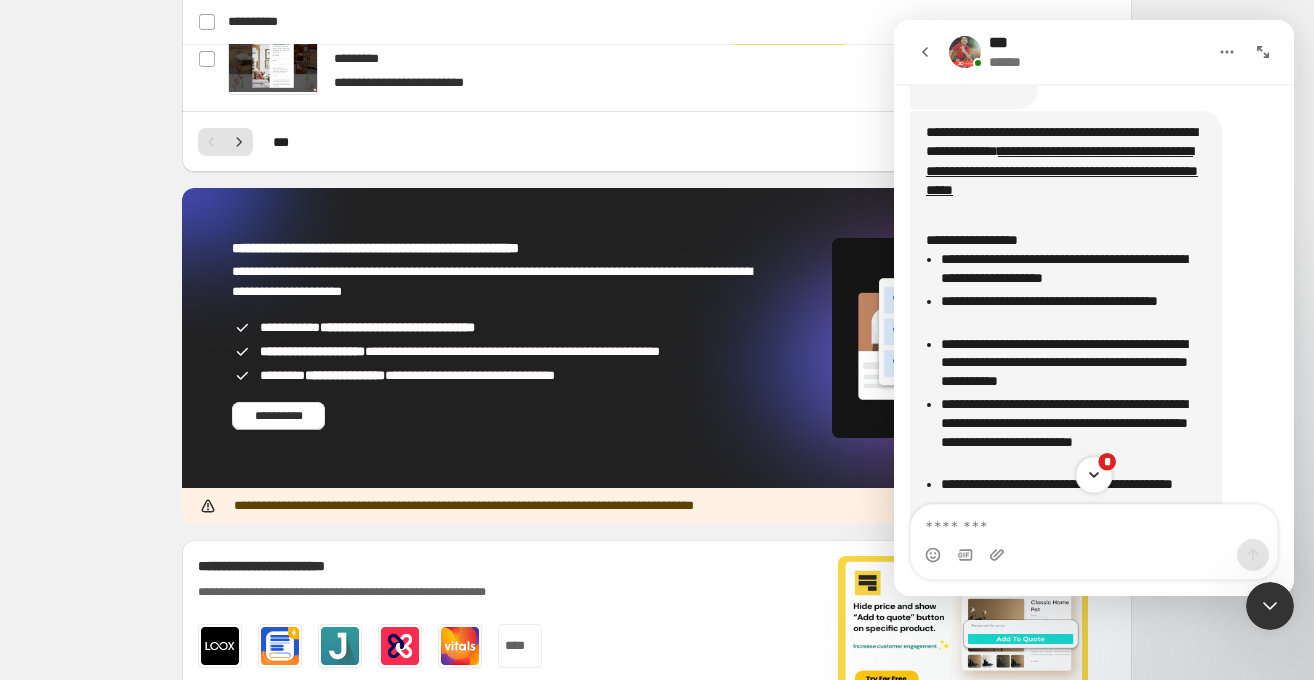click 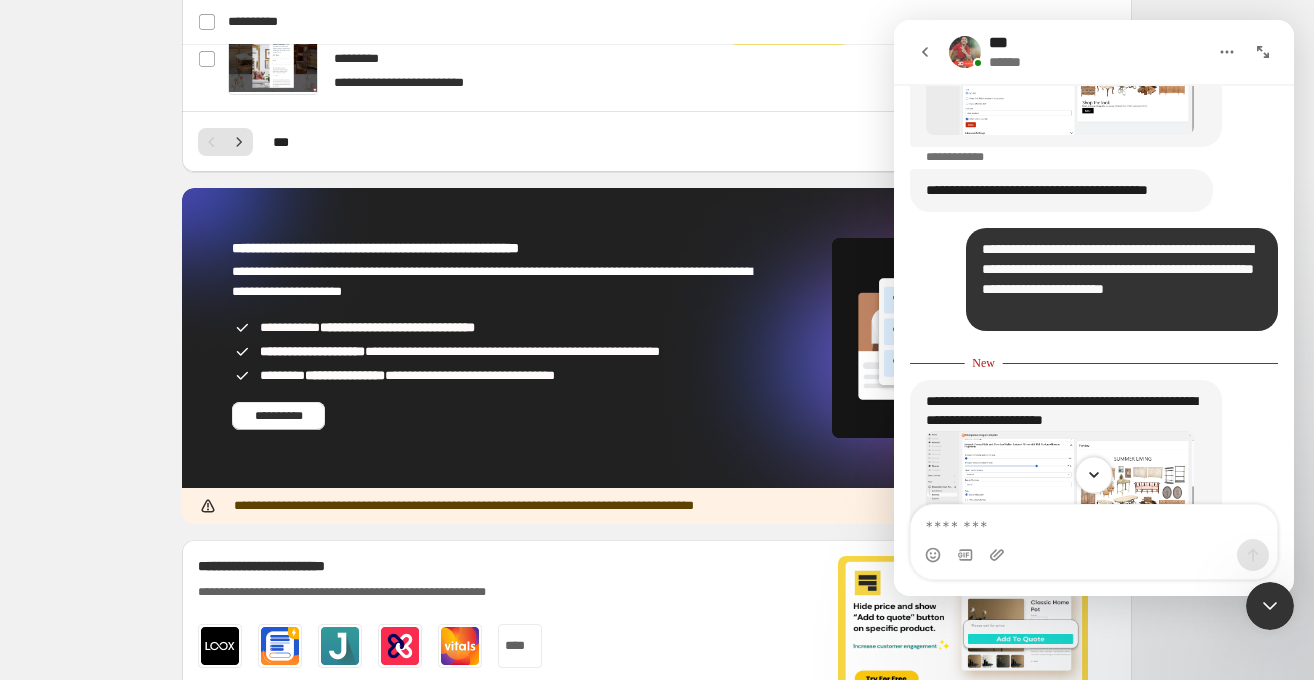 scroll, scrollTop: 6137, scrollLeft: 0, axis: vertical 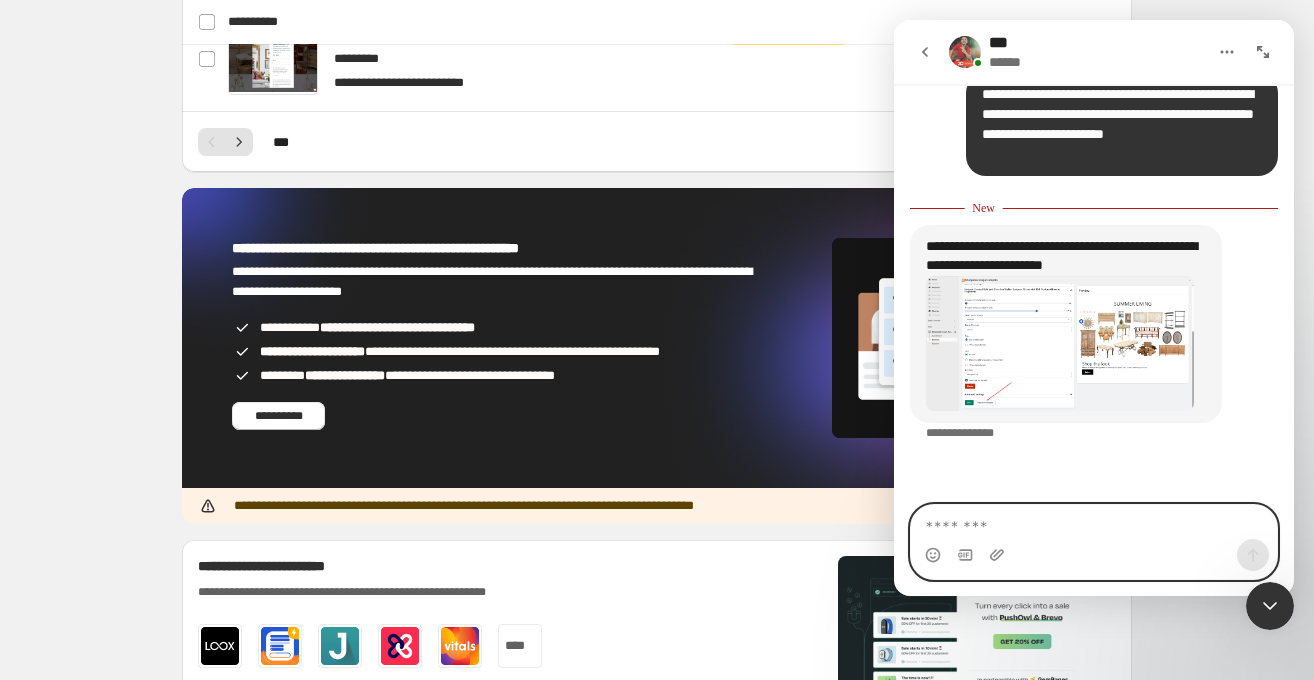 click at bounding box center (1094, 522) 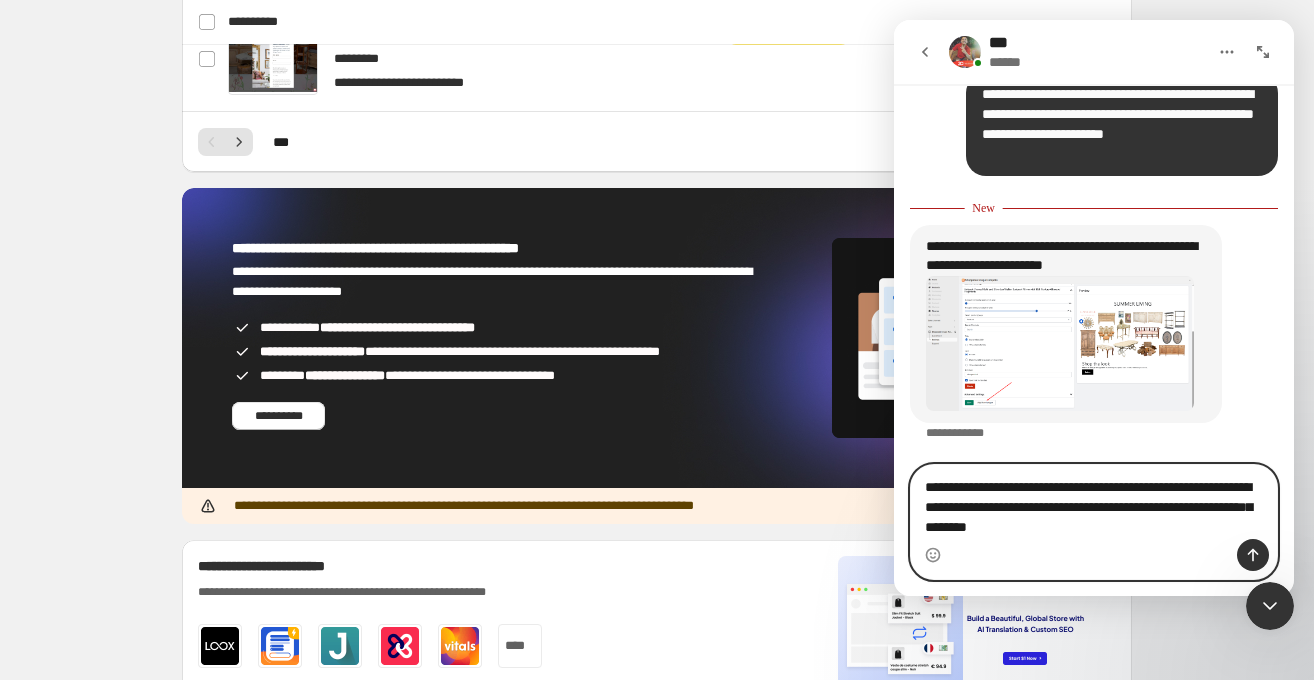 click on "**********" at bounding box center [1094, 502] 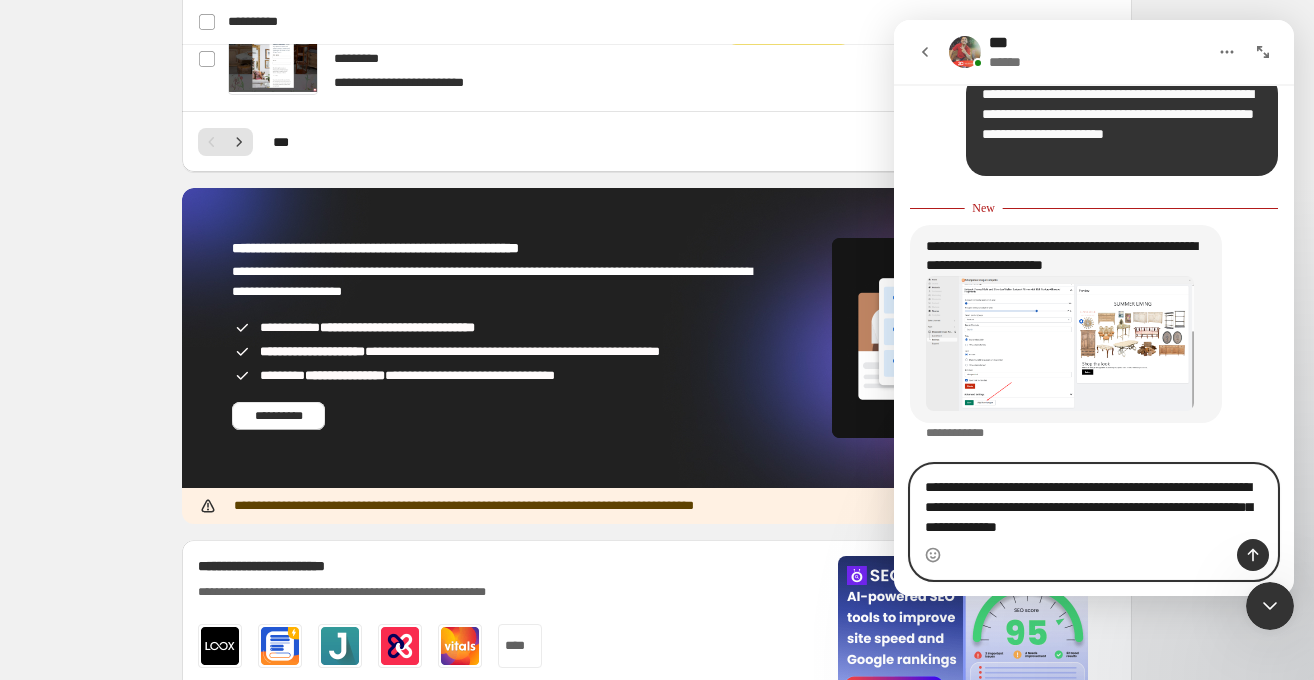 type on "**********" 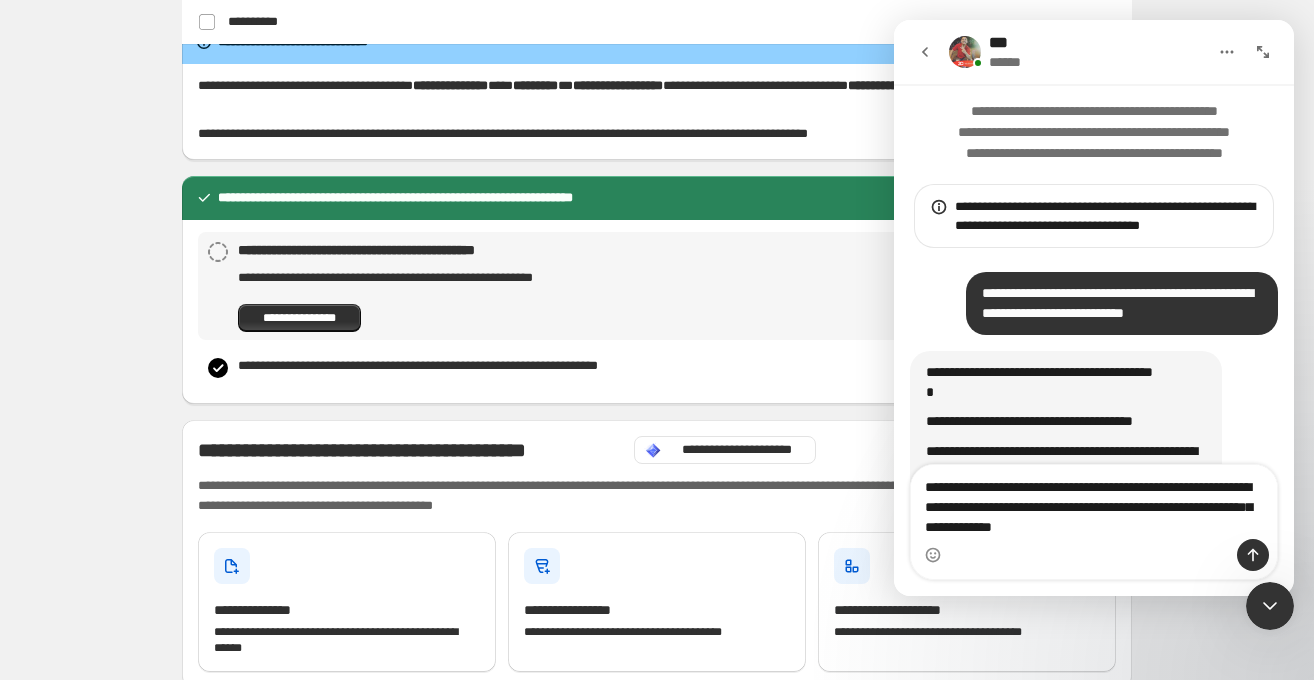 scroll, scrollTop: 1498, scrollLeft: 0, axis: vertical 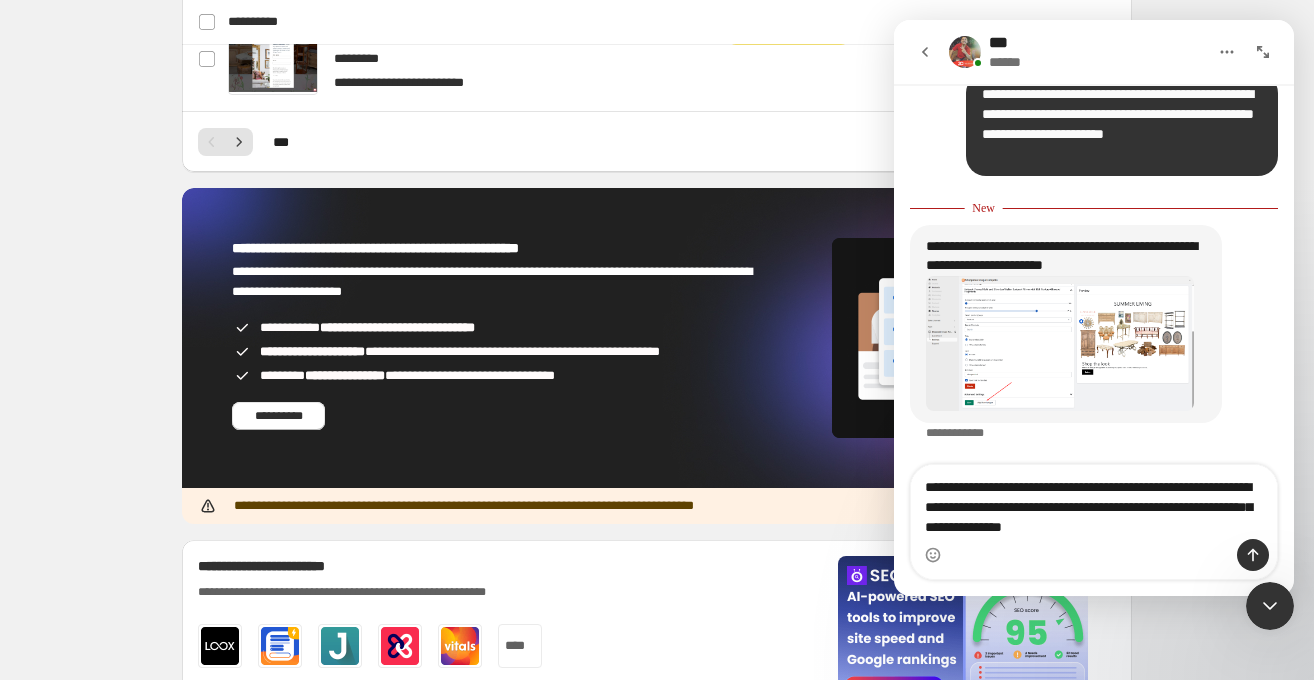type on "**********" 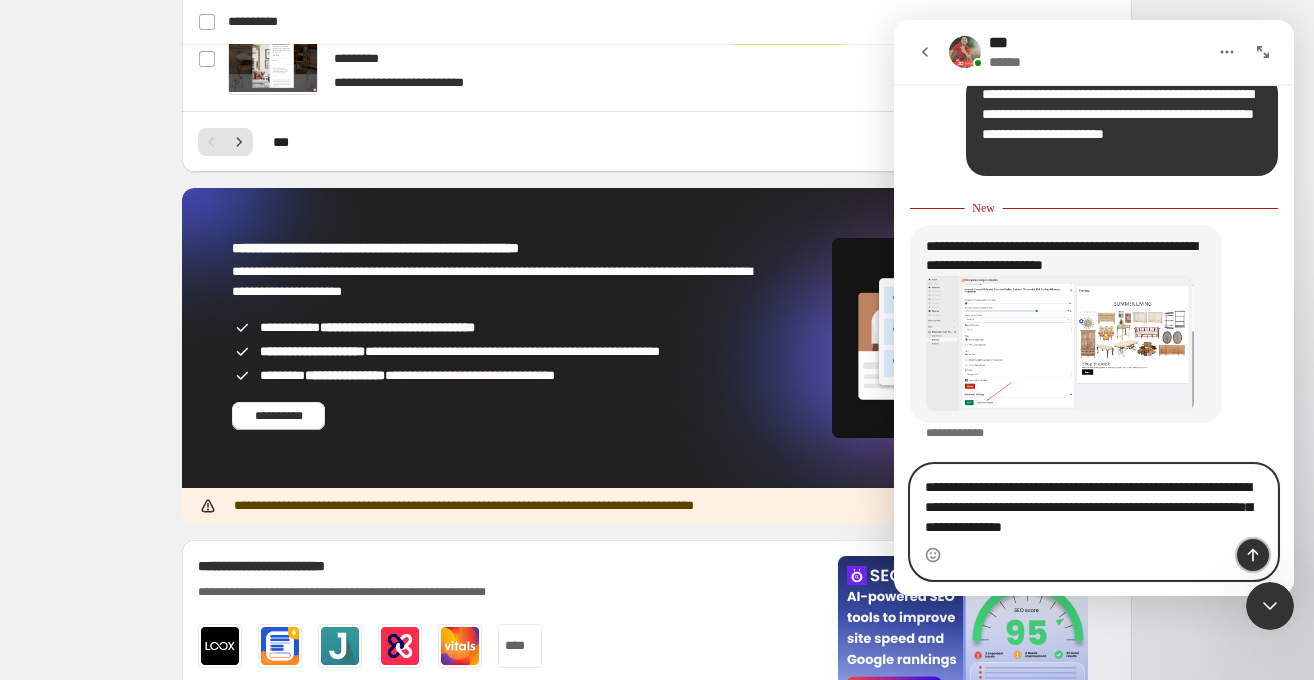 click 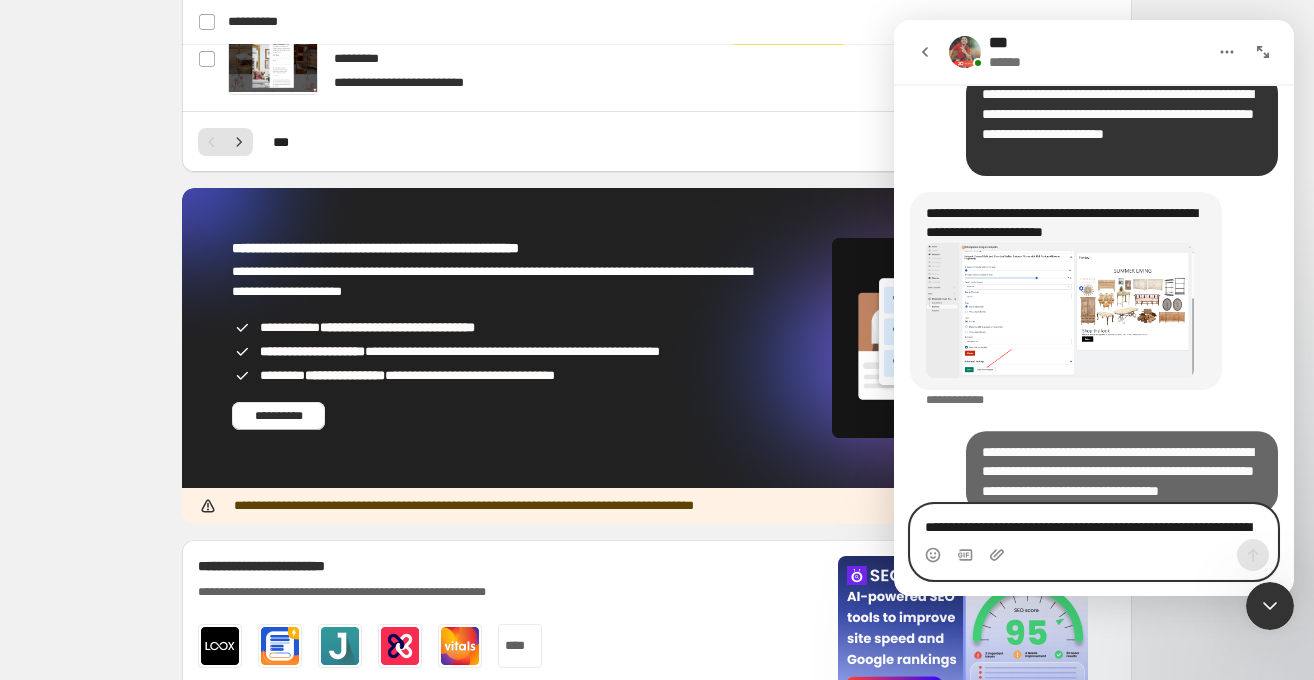 scroll, scrollTop: 2, scrollLeft: 0, axis: vertical 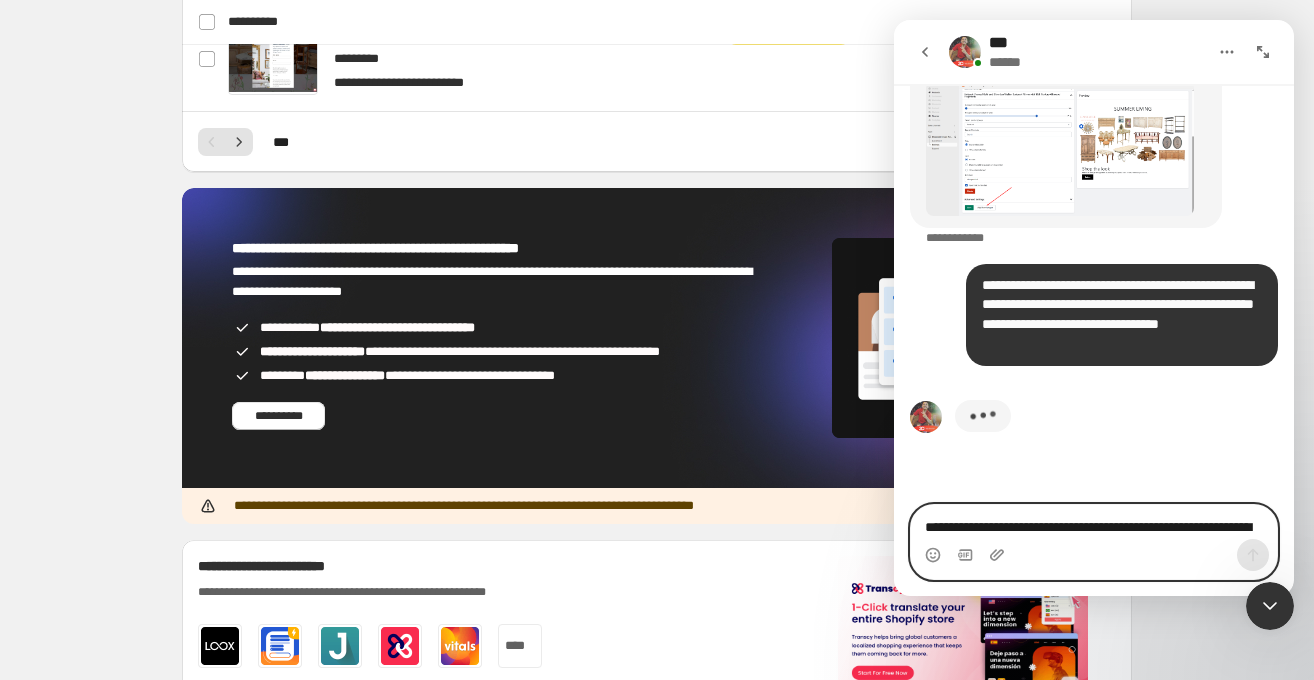 click on "**********" at bounding box center [1094, 522] 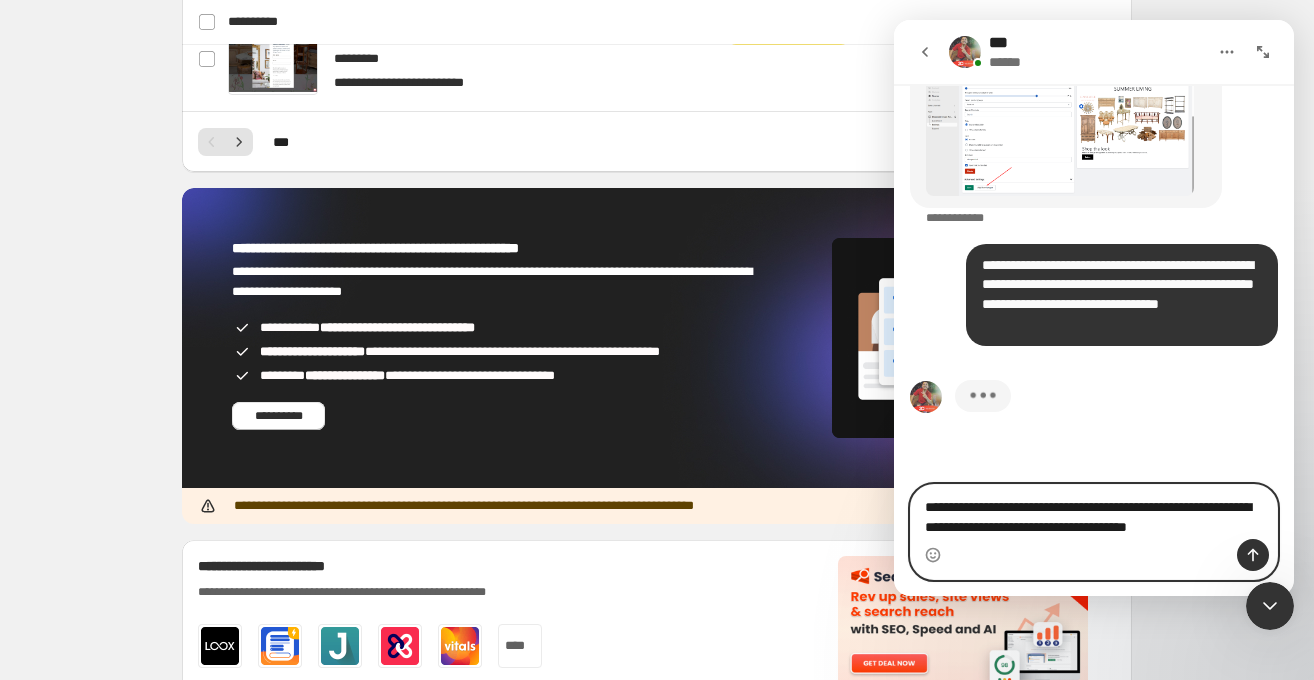 scroll, scrollTop: 6340, scrollLeft: 0, axis: vertical 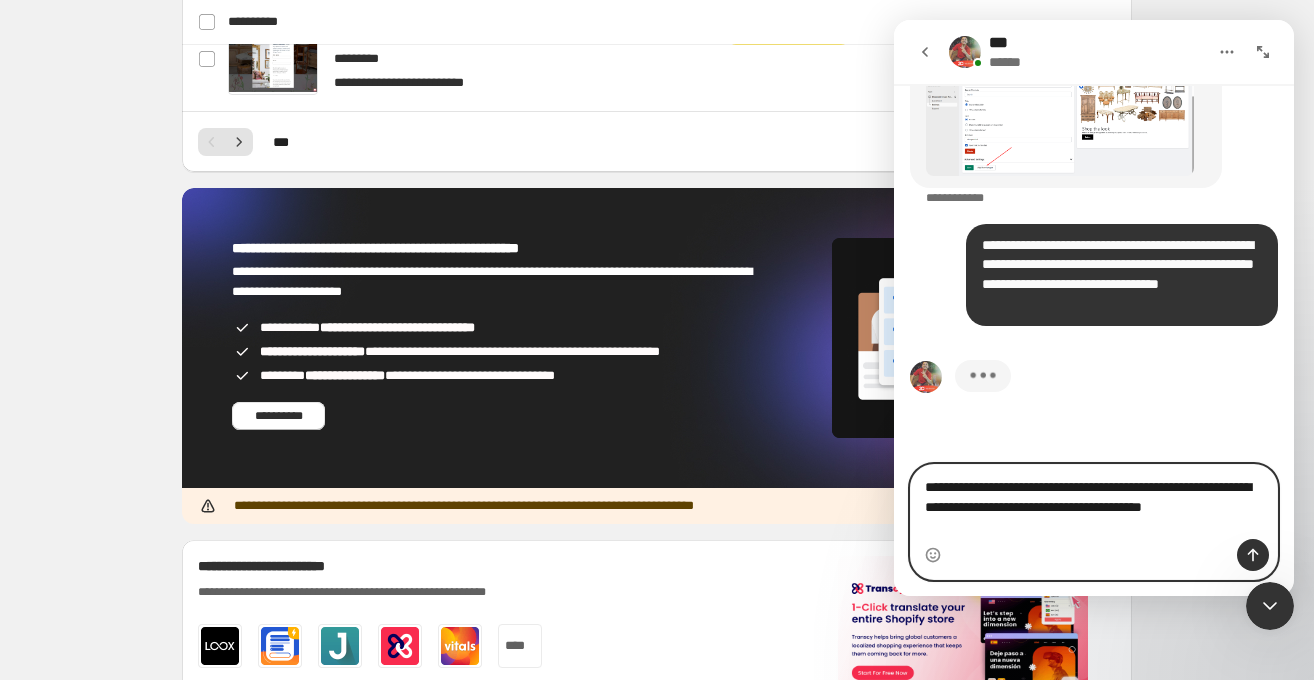 type on "**********" 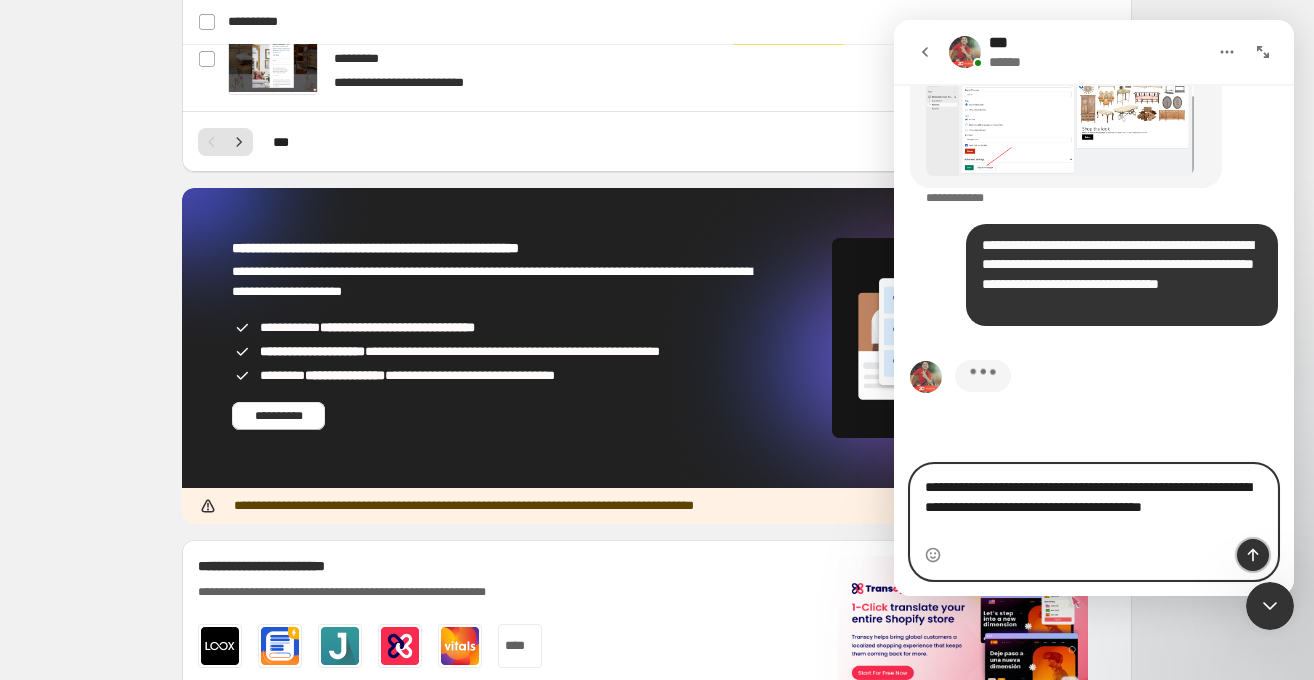 click 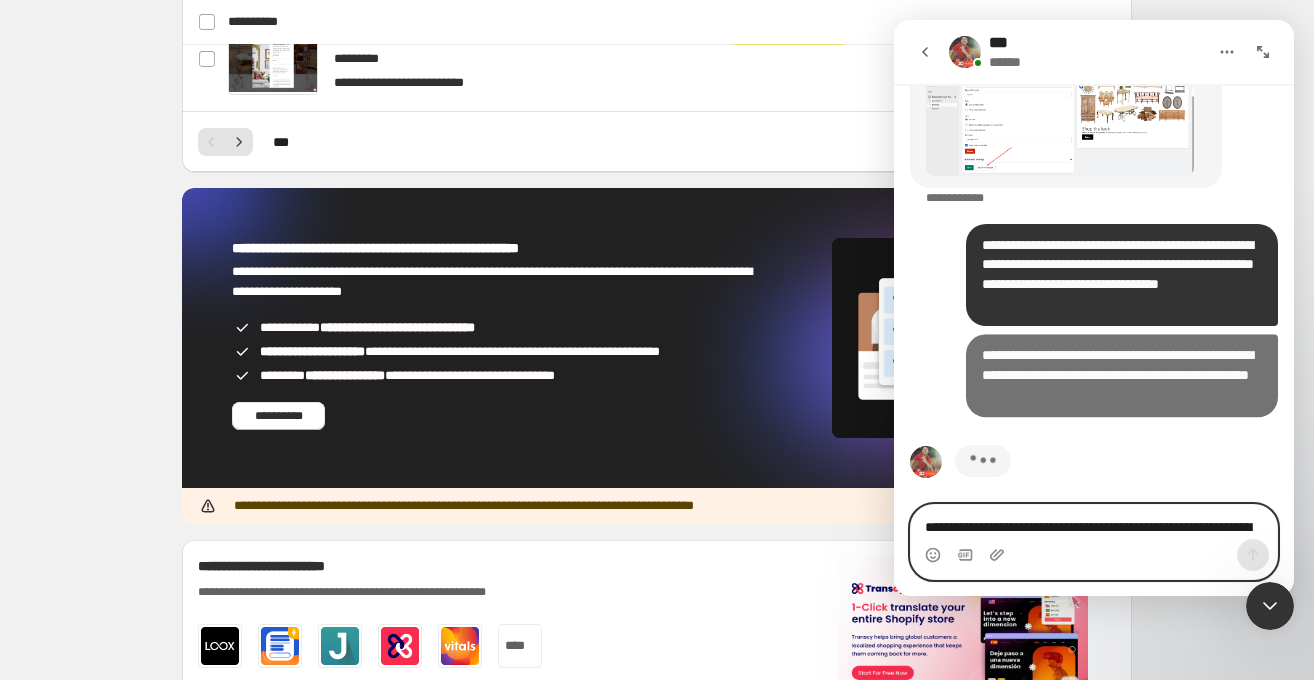 scroll, scrollTop: 6385, scrollLeft: 0, axis: vertical 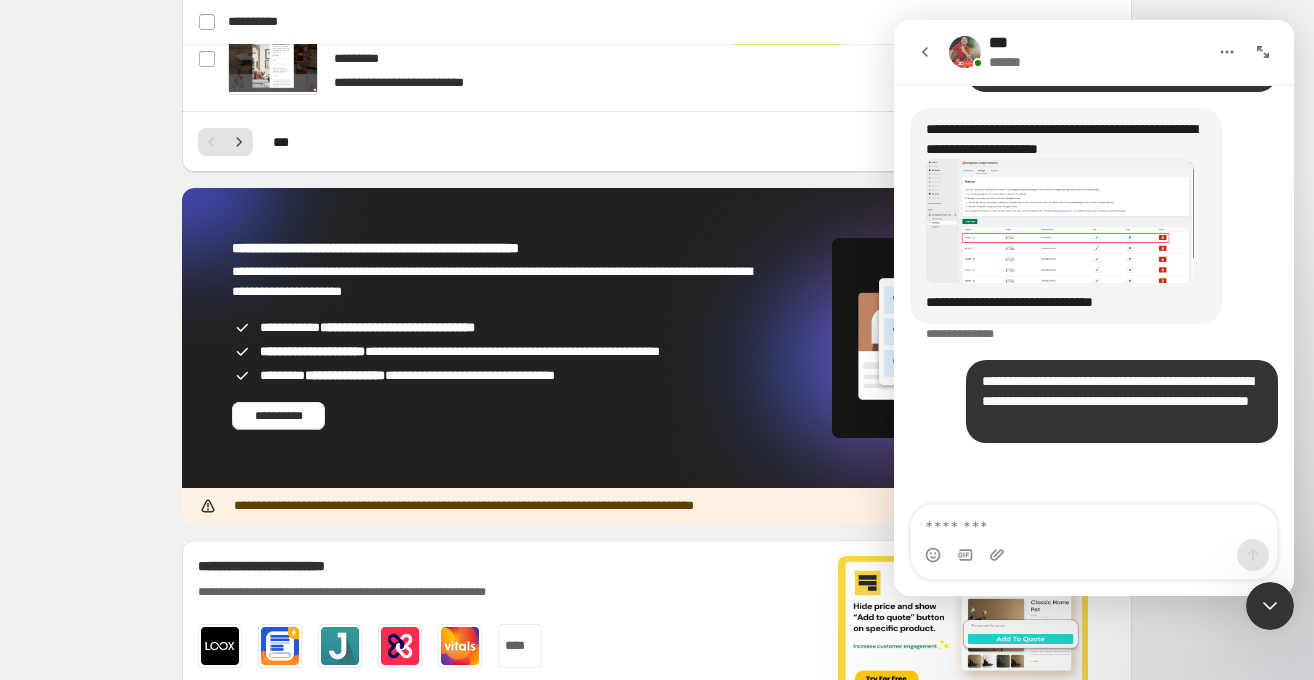 click at bounding box center [1094, 522] 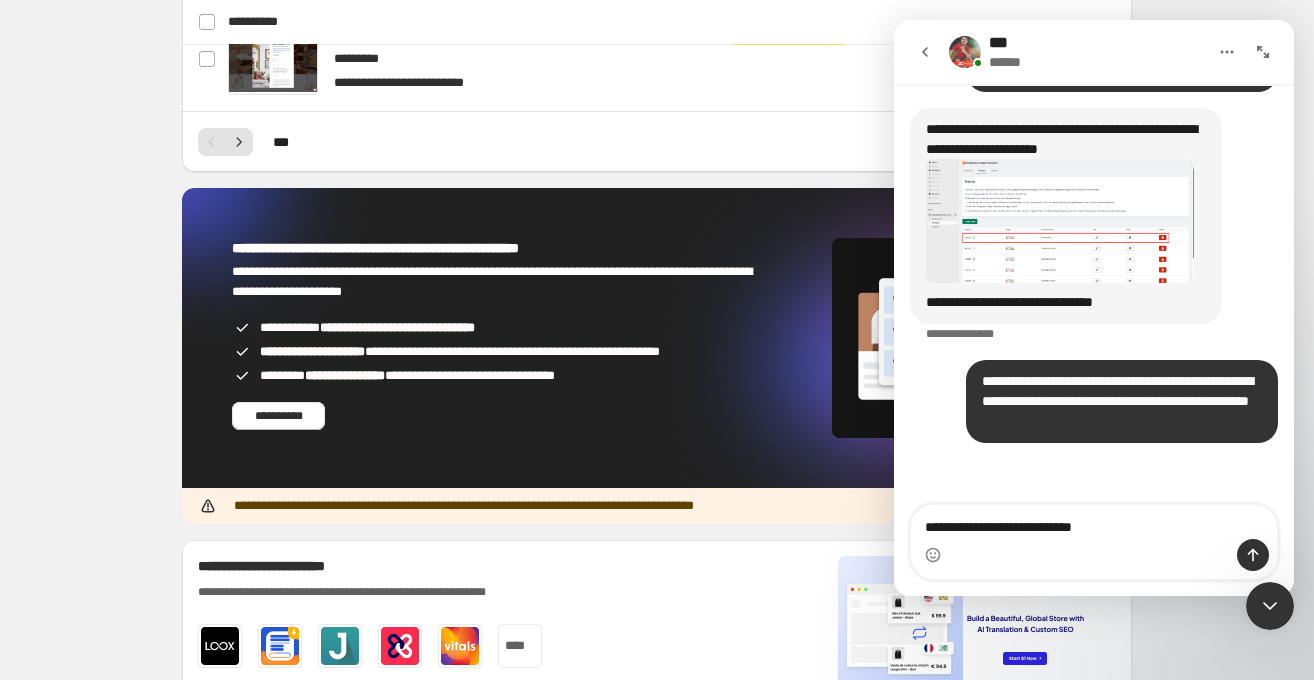 type on "**********" 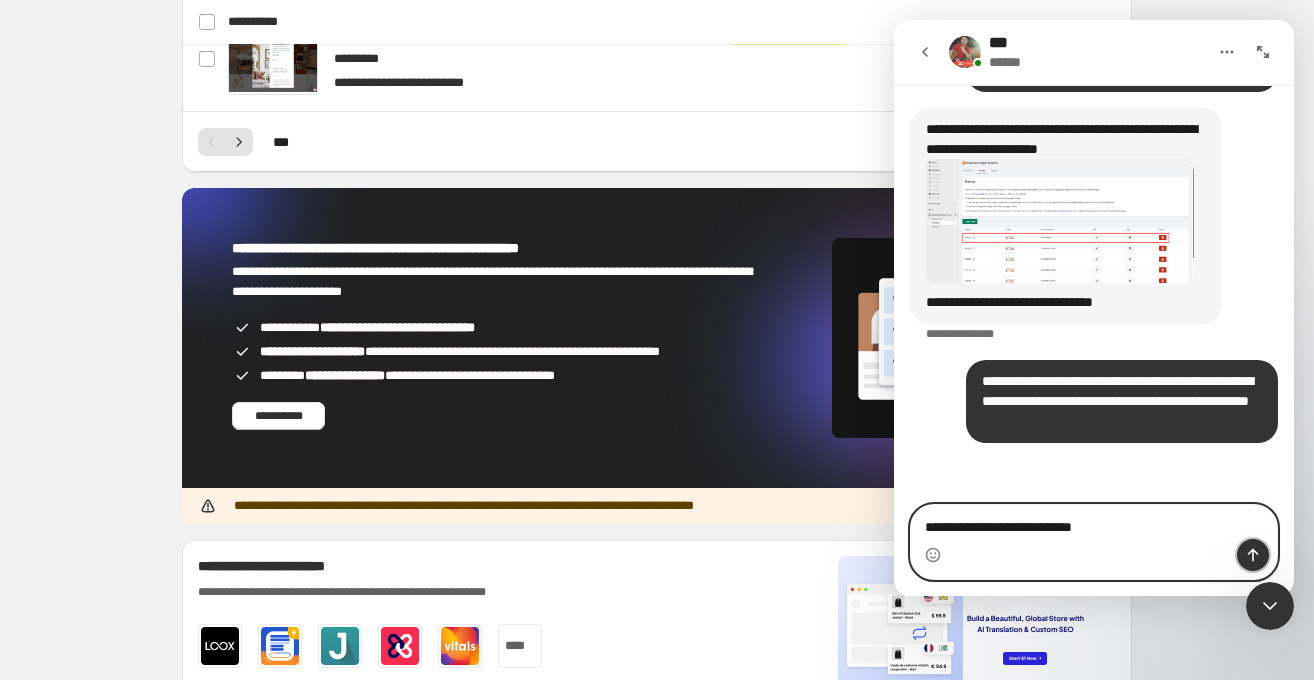 click 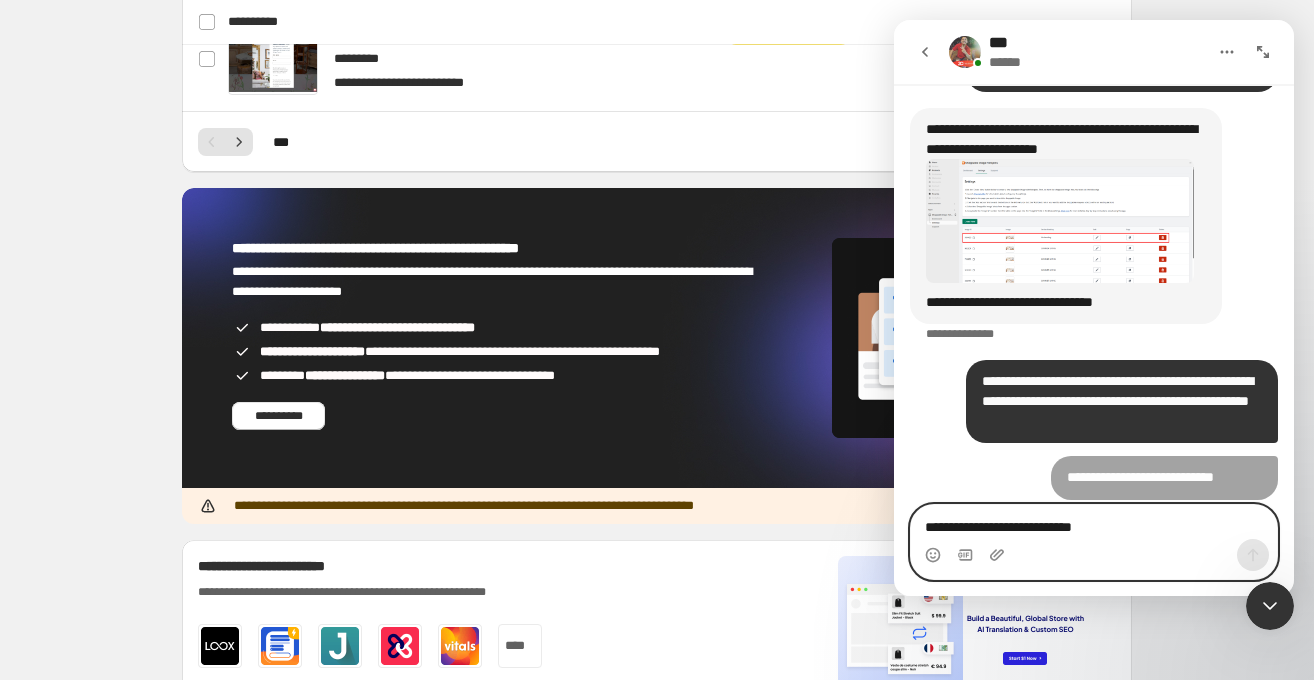 scroll, scrollTop: 6600, scrollLeft: 0, axis: vertical 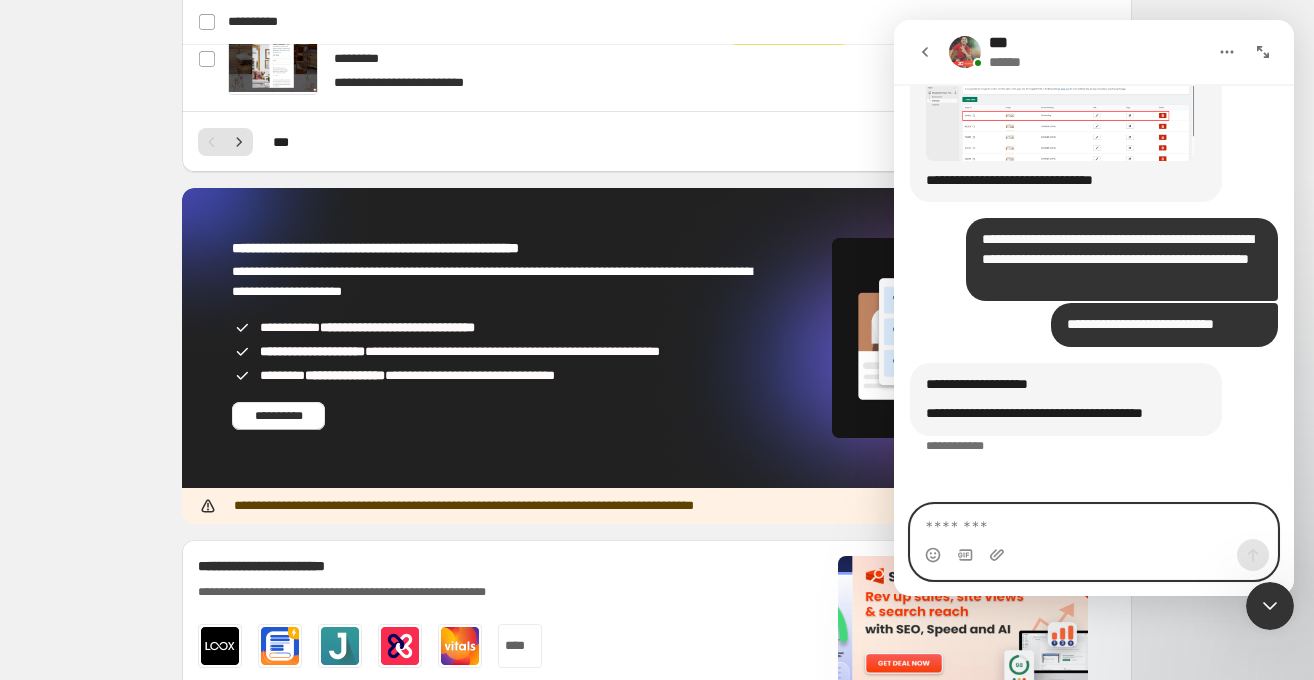 click at bounding box center (1094, 522) 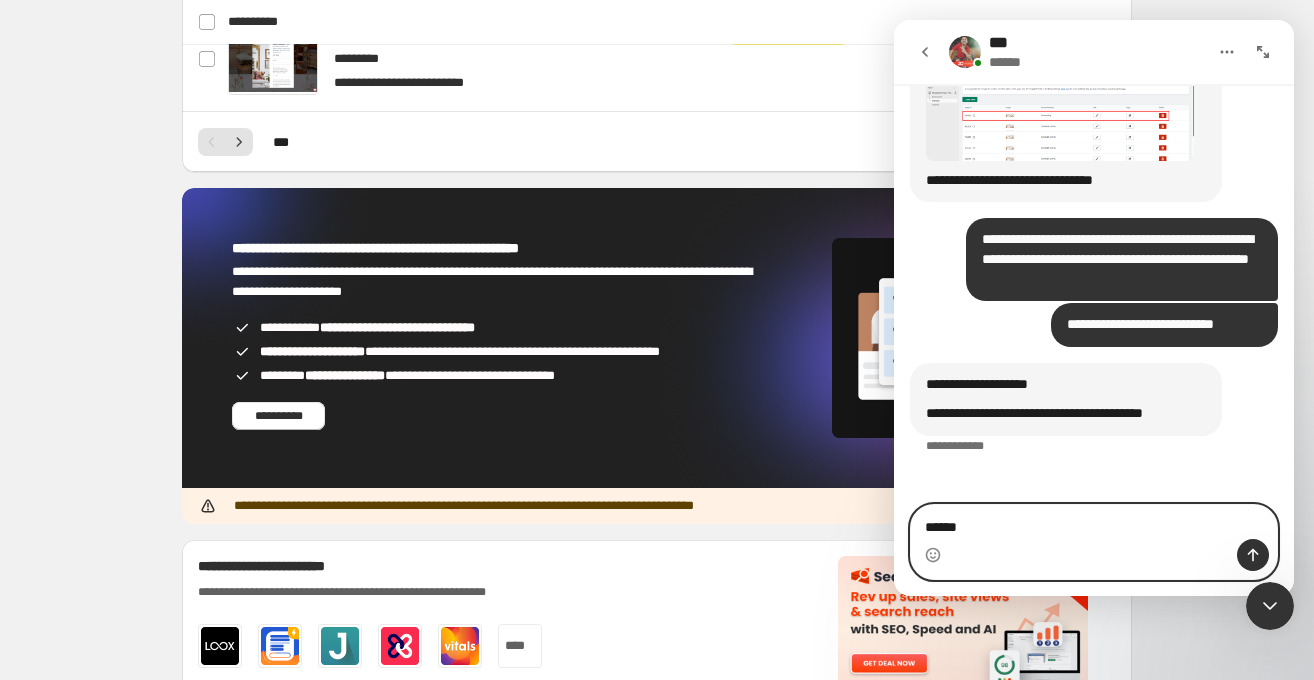 type on "******" 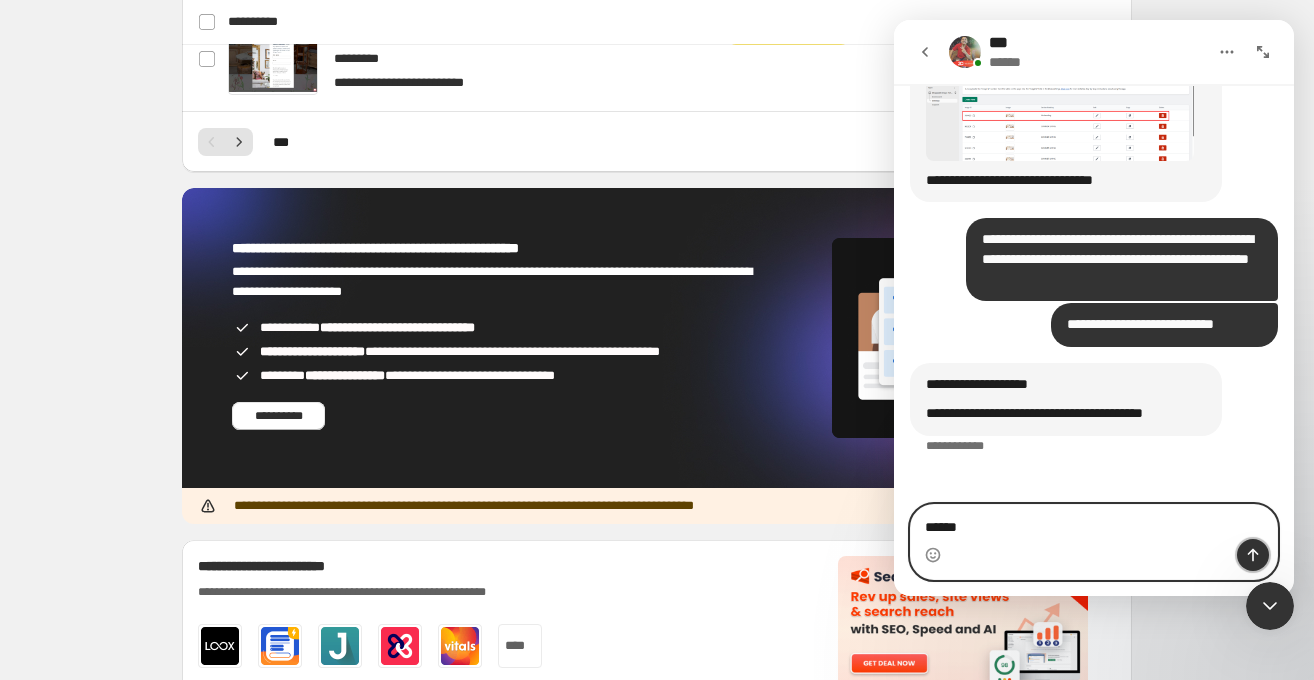 click 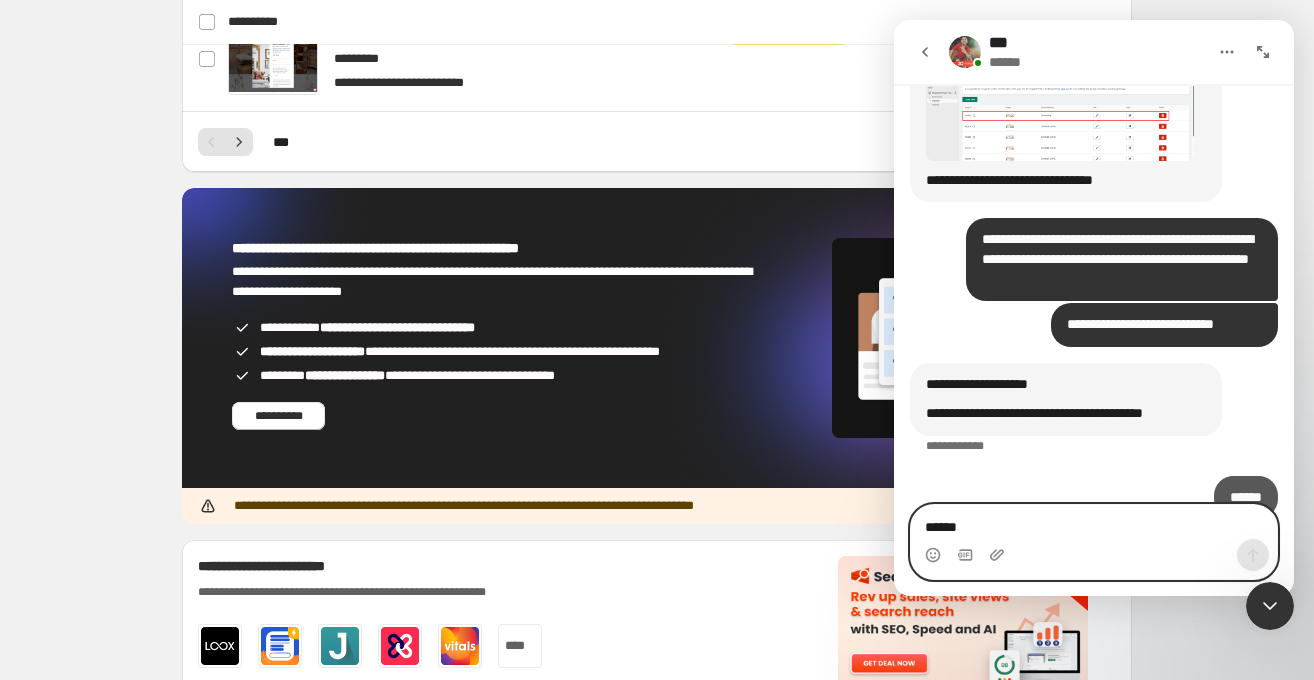 scroll, scrollTop: 6748, scrollLeft: 0, axis: vertical 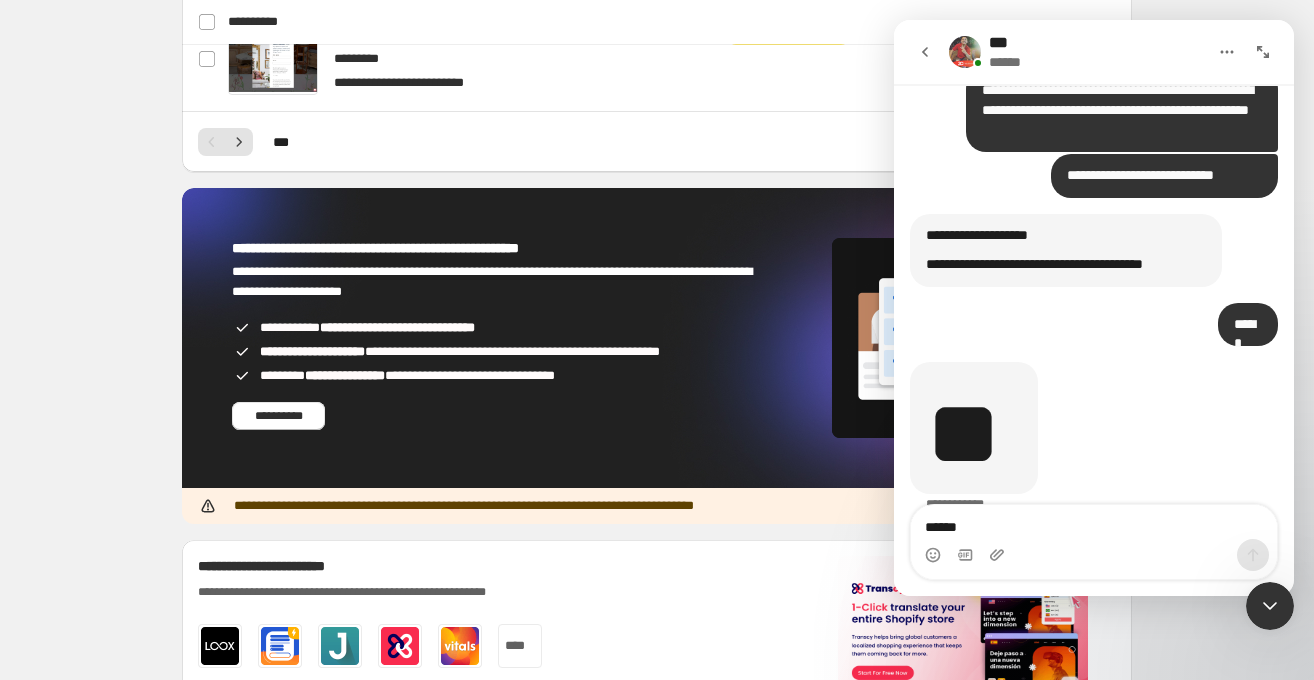click 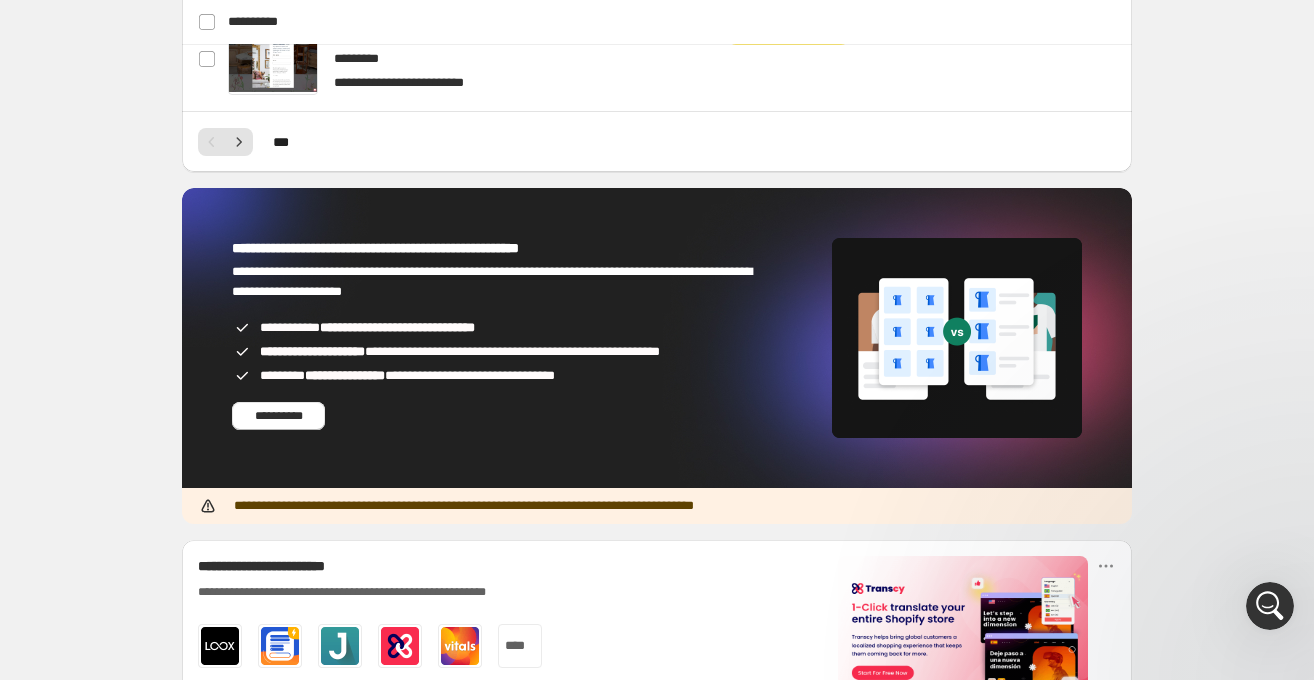 scroll, scrollTop: 0, scrollLeft: 0, axis: both 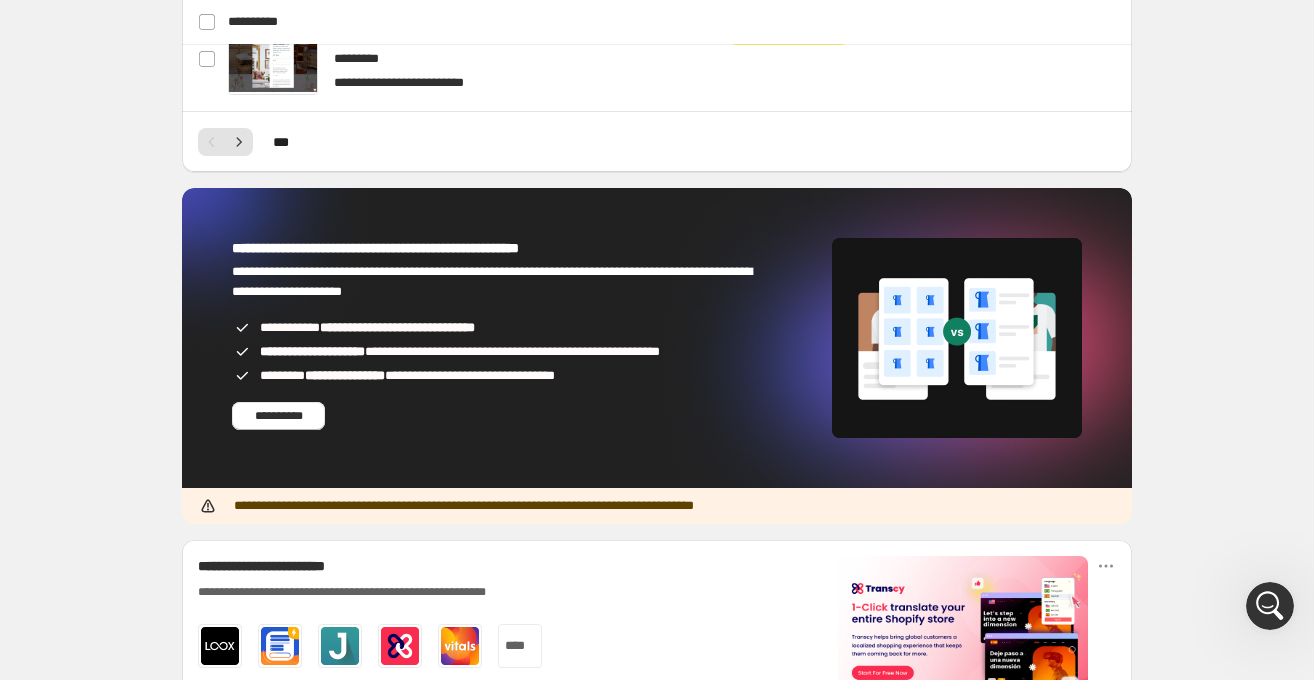 click 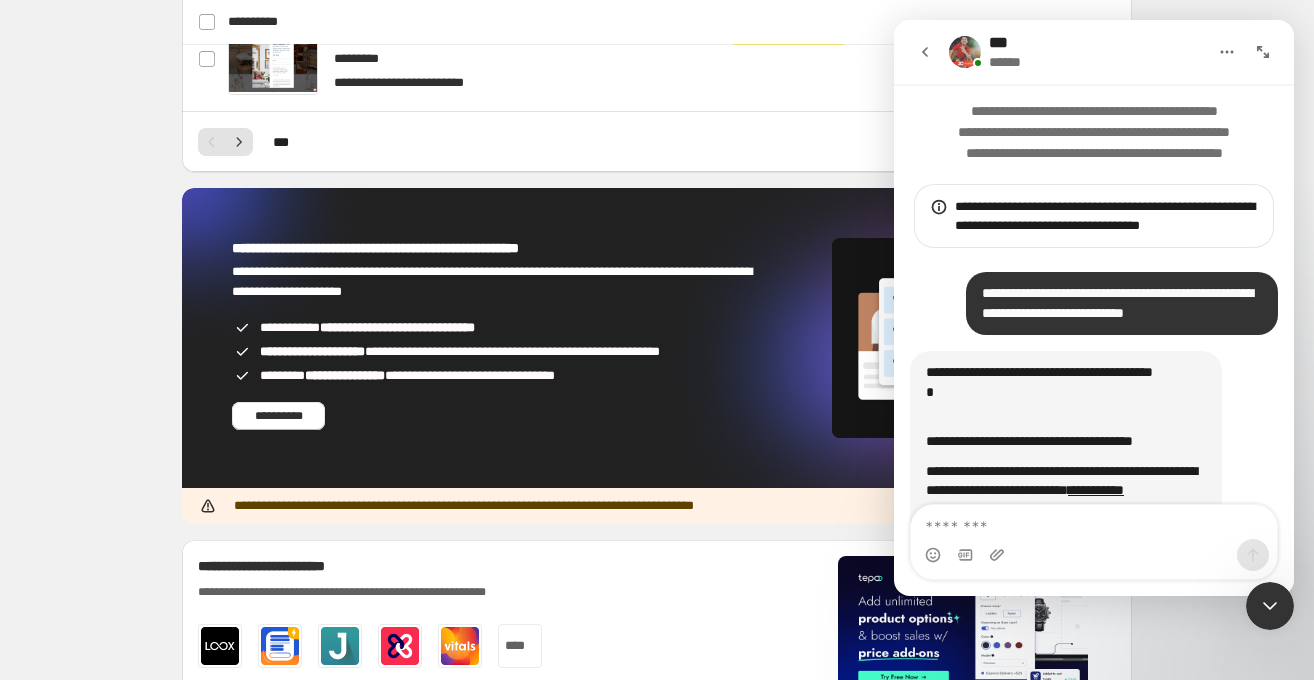 scroll, scrollTop: 5113, scrollLeft: 0, axis: vertical 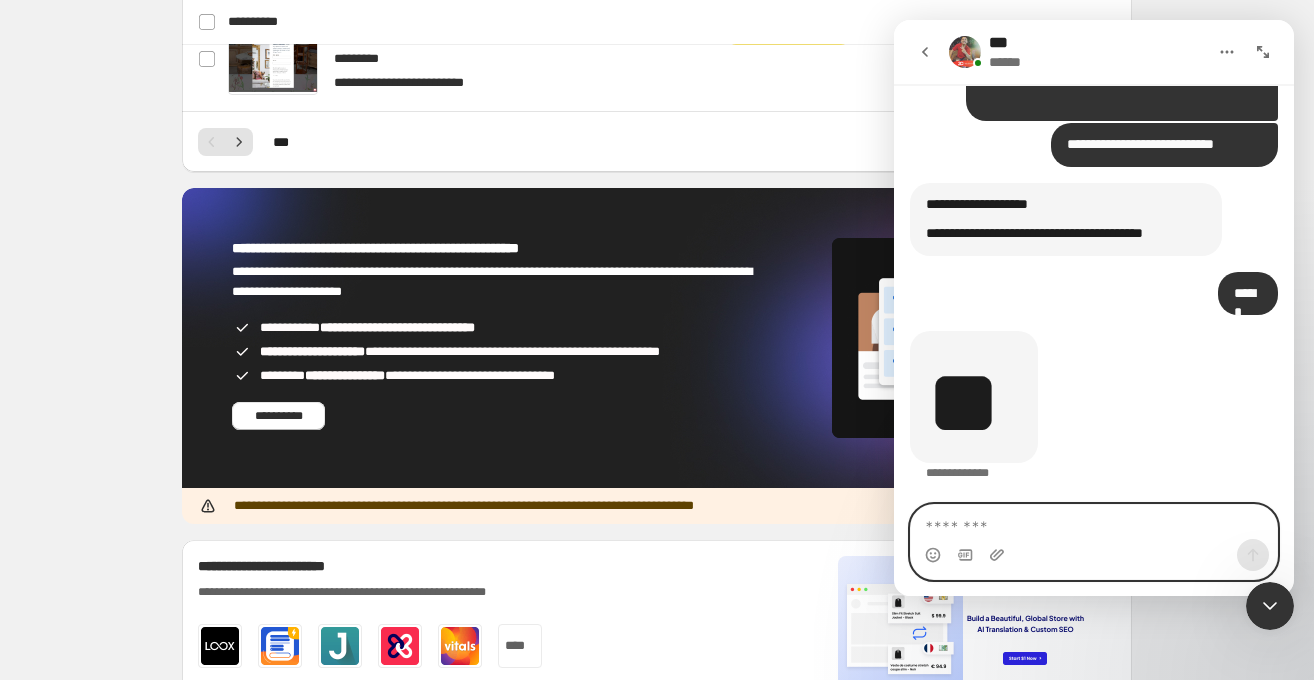 click at bounding box center [1094, 522] 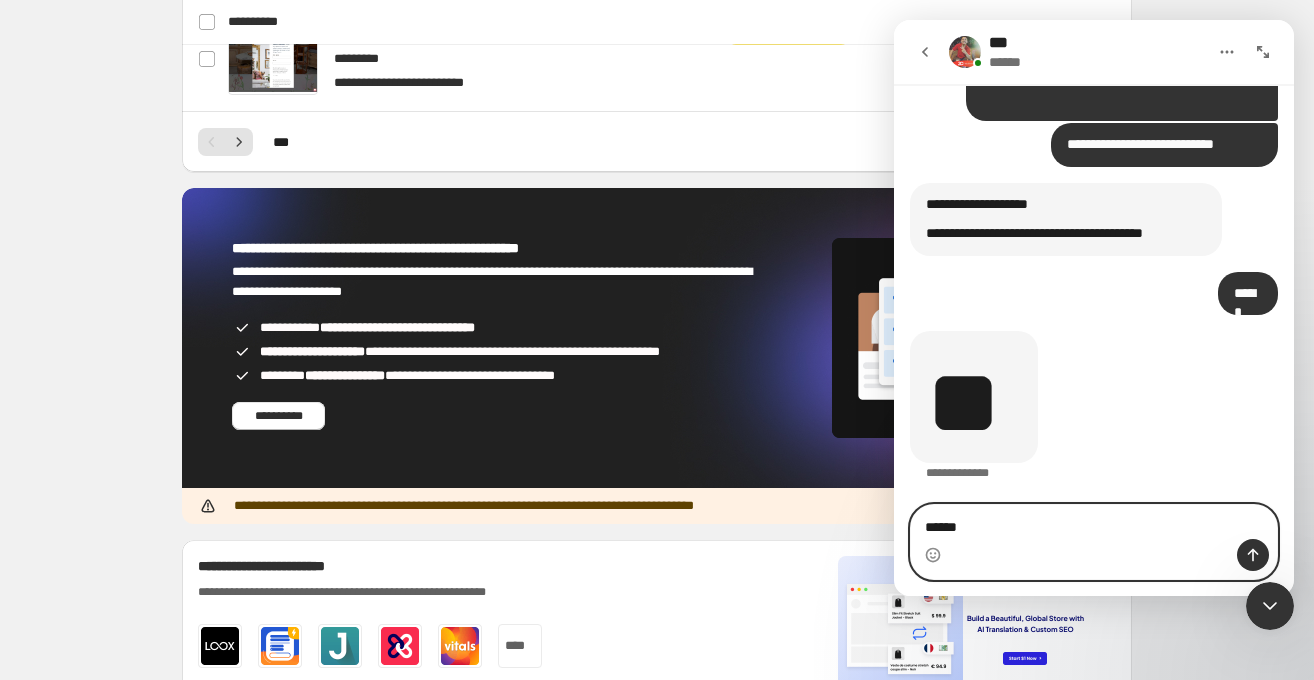 type on "******" 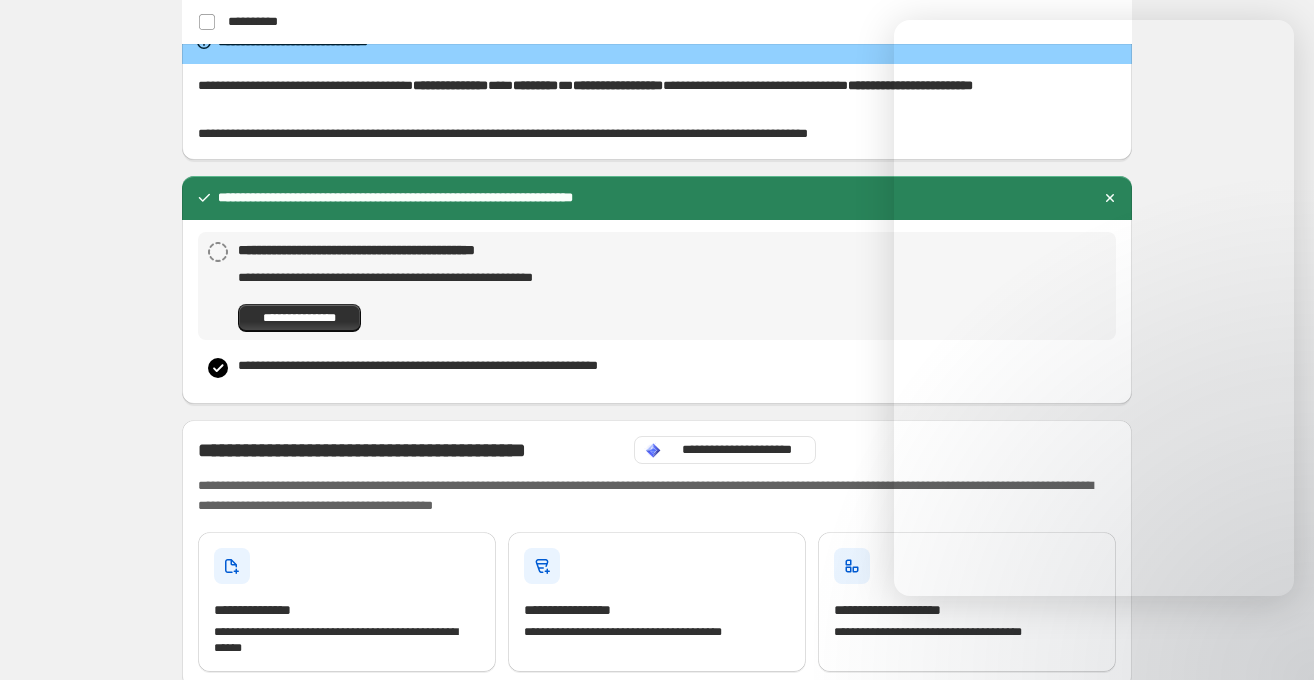 scroll, scrollTop: 1498, scrollLeft: 0, axis: vertical 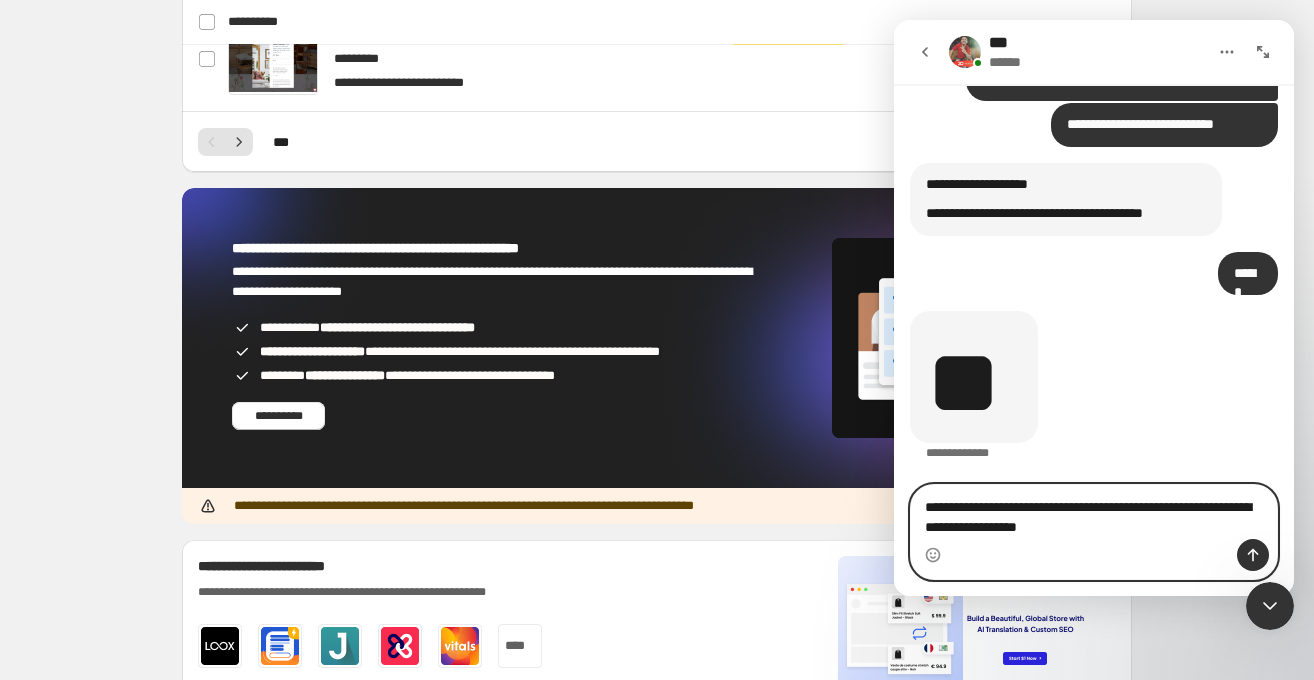 type on "**********" 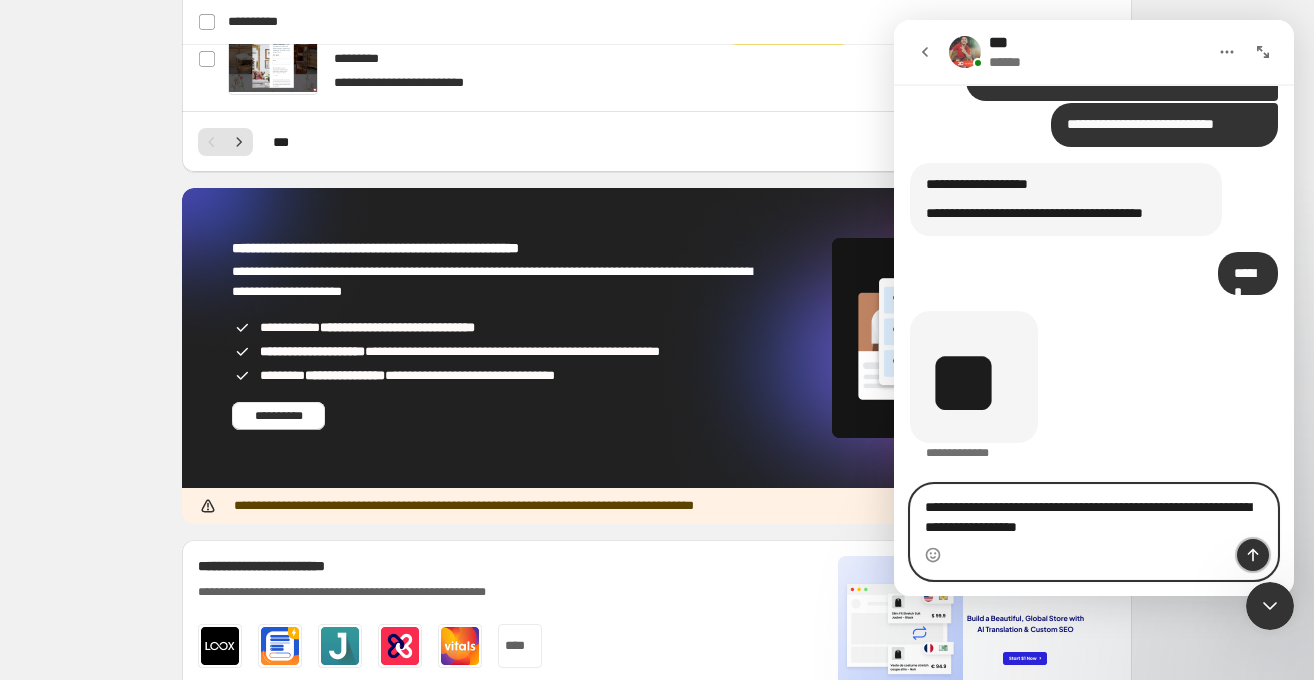 click 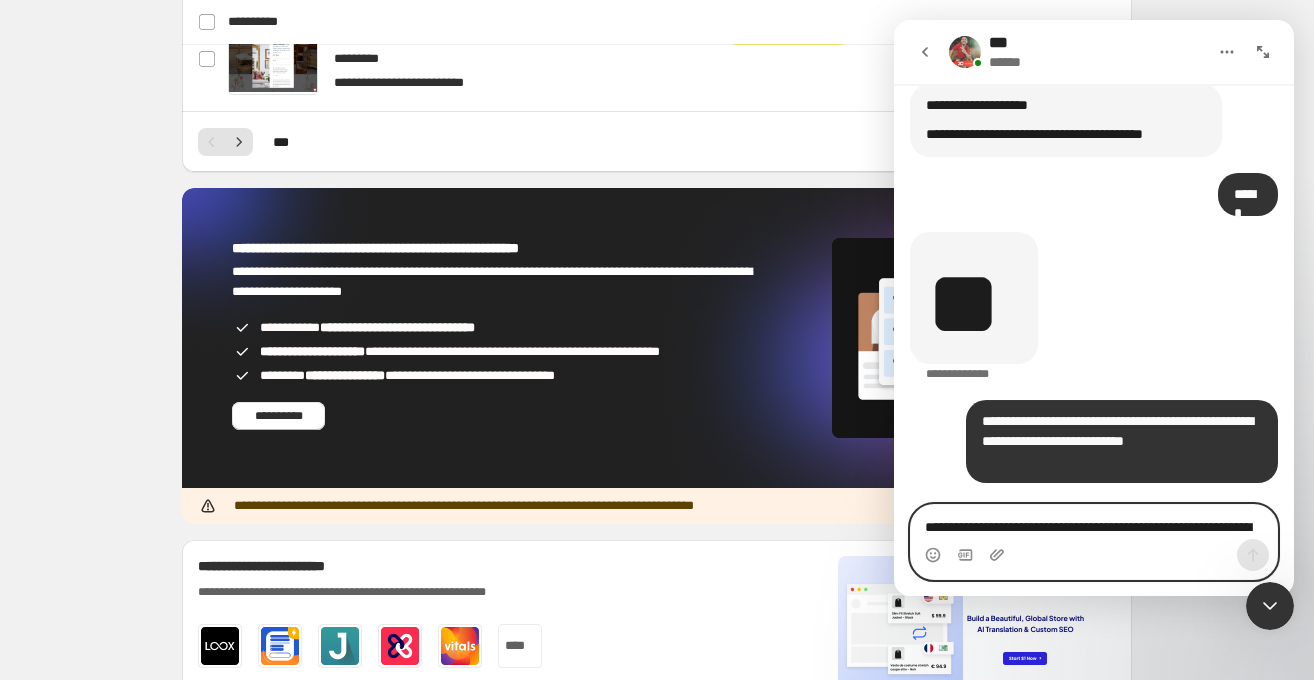 scroll, scrollTop: 6975, scrollLeft: 0, axis: vertical 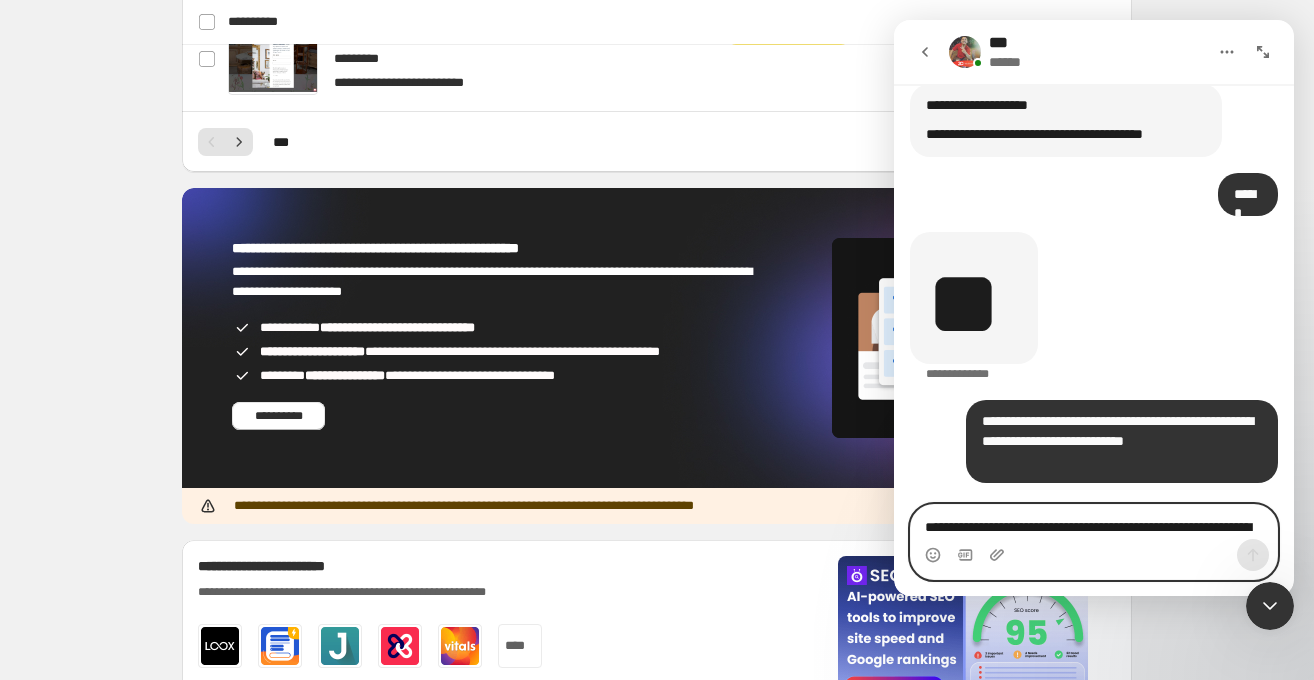 click on "**********" at bounding box center [1094, 522] 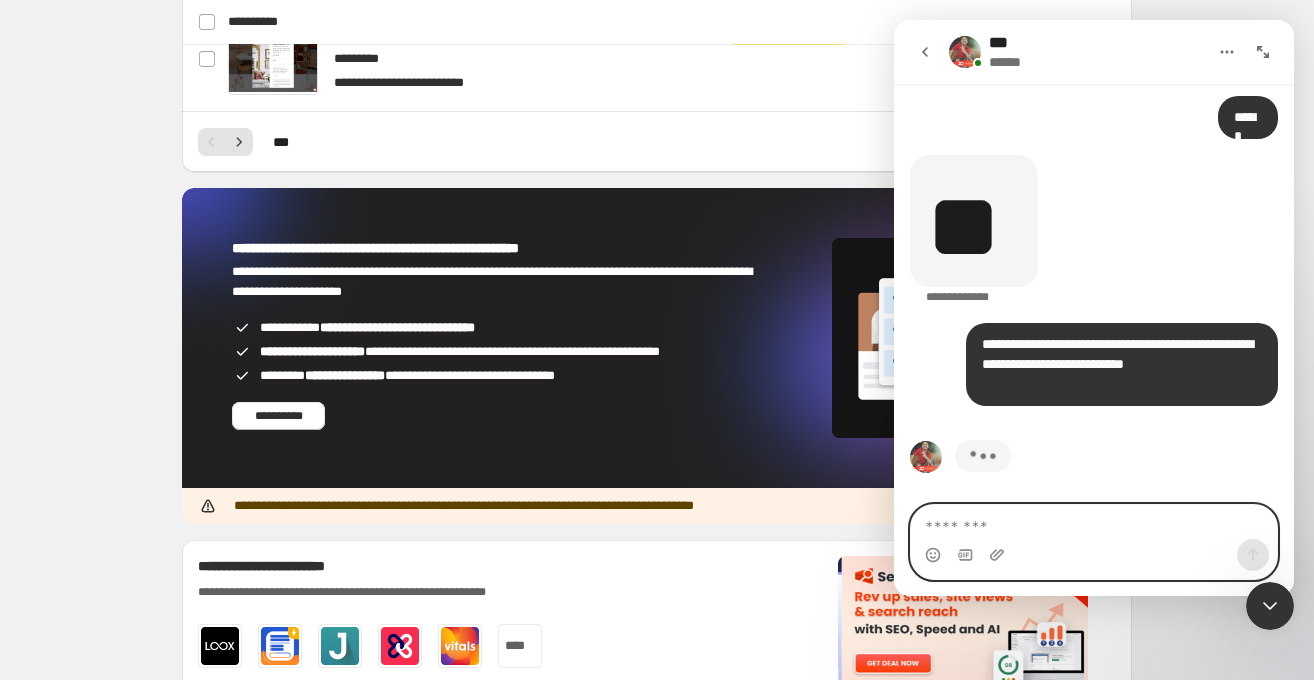 scroll, scrollTop: 7052, scrollLeft: 0, axis: vertical 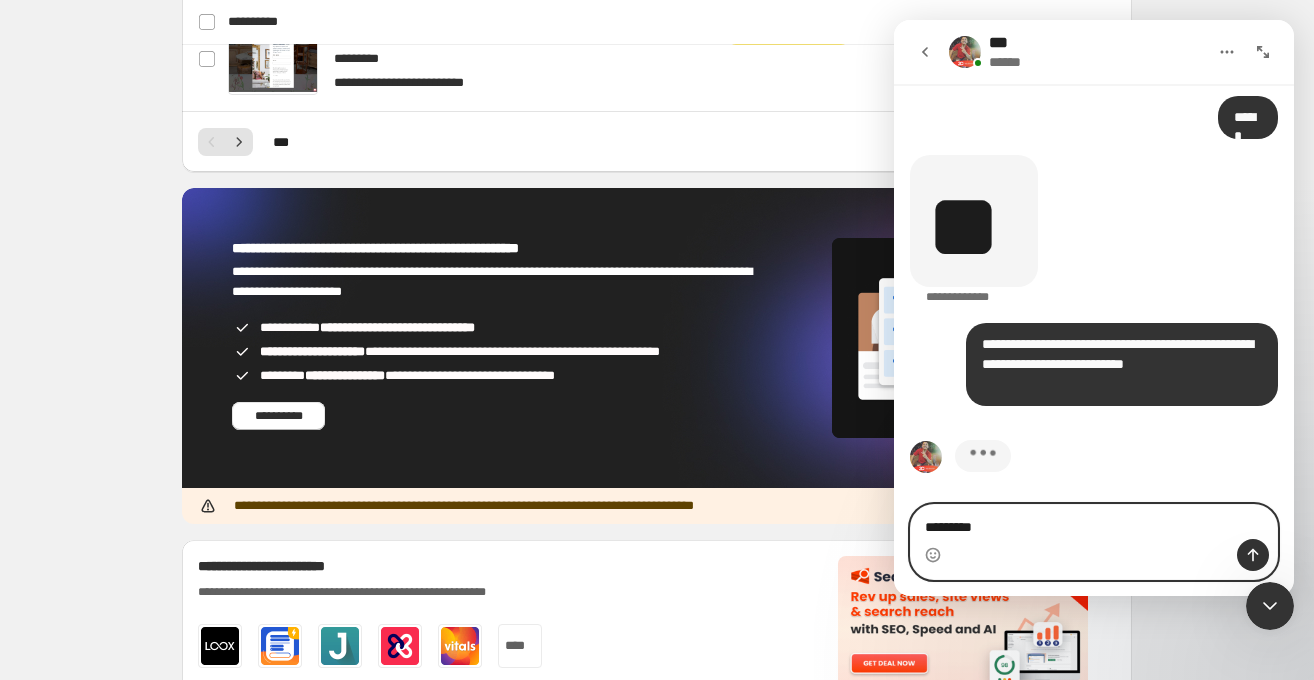 type on "*********" 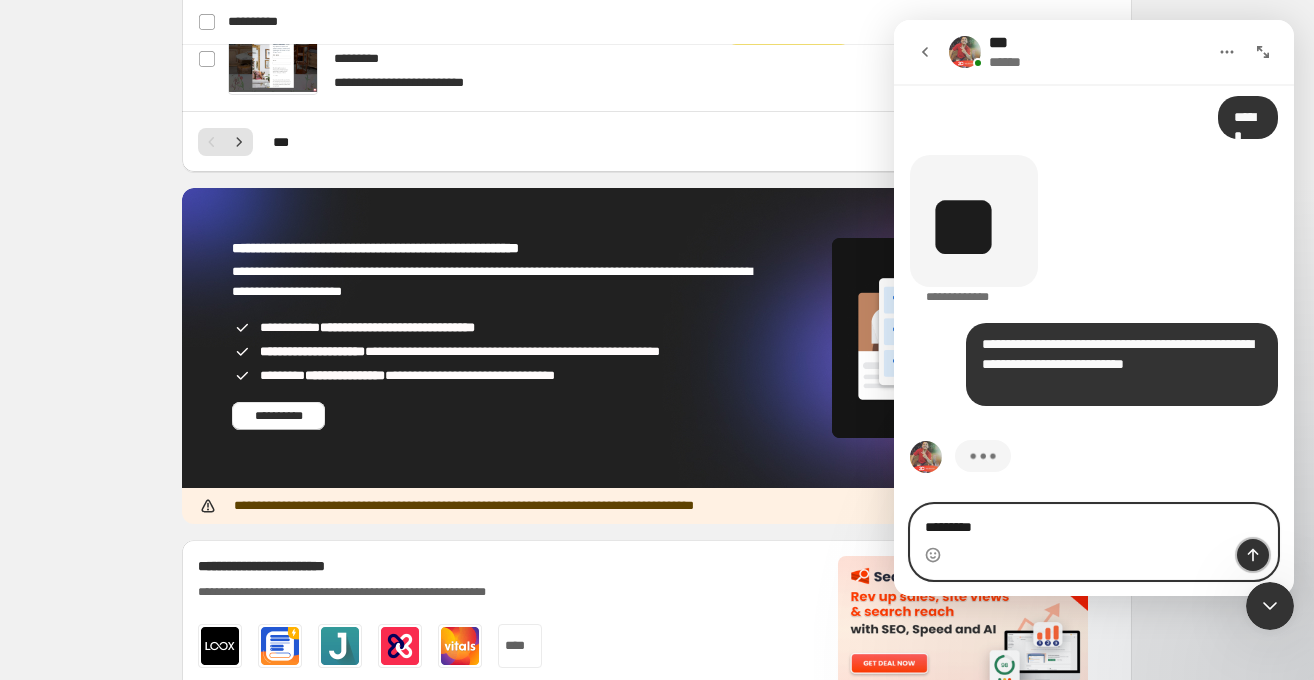 click 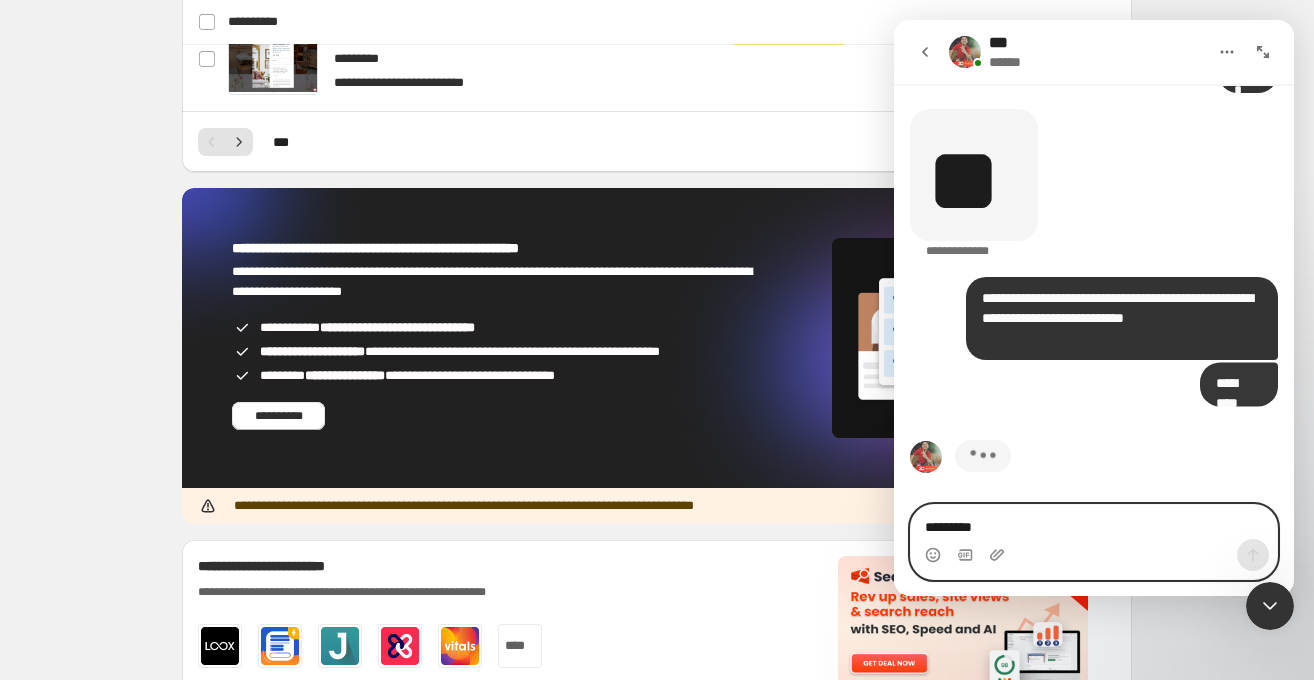 scroll, scrollTop: 7098, scrollLeft: 0, axis: vertical 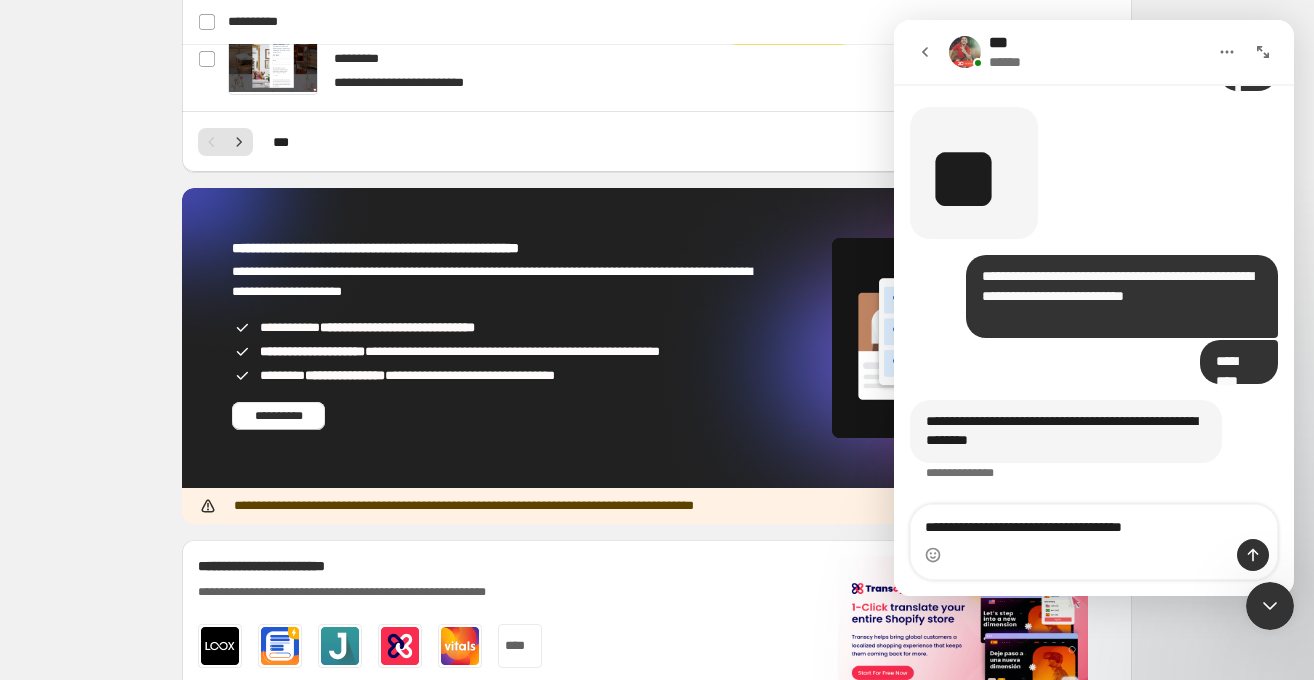 drag, startPoint x: 1171, startPoint y: 527, endPoint x: 1109, endPoint y: 526, distance: 62.008064 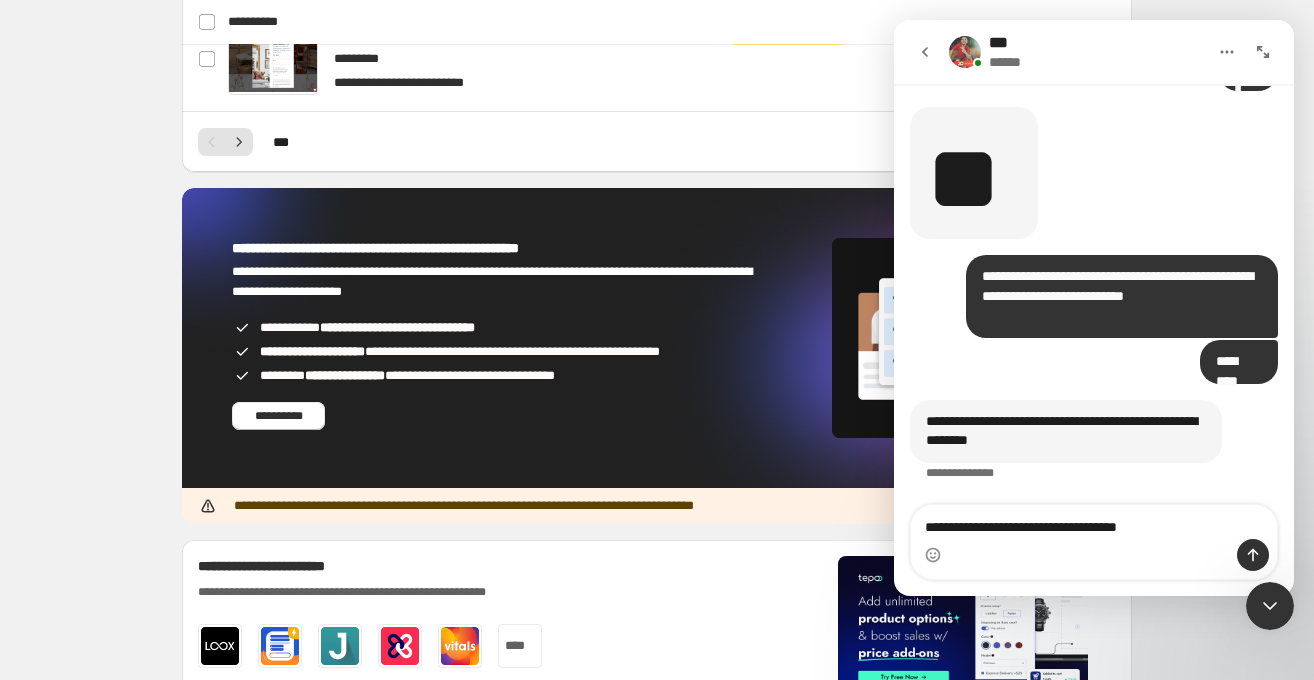 type on "**********" 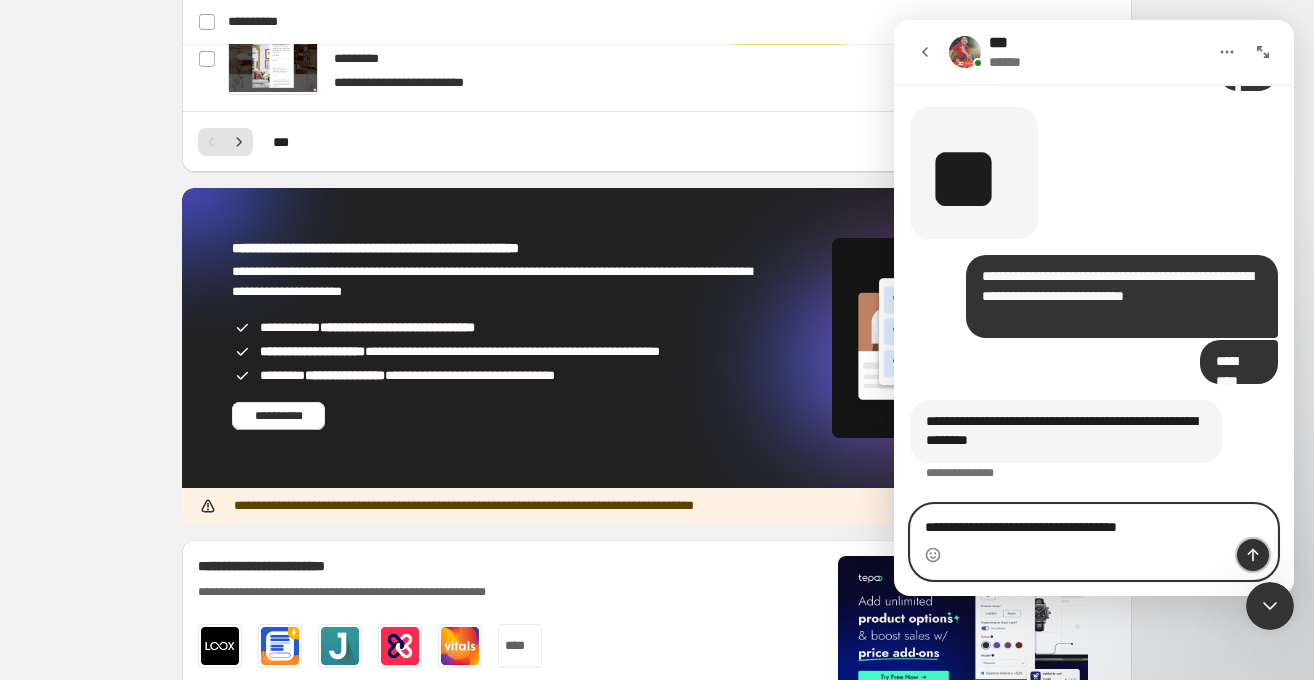 click 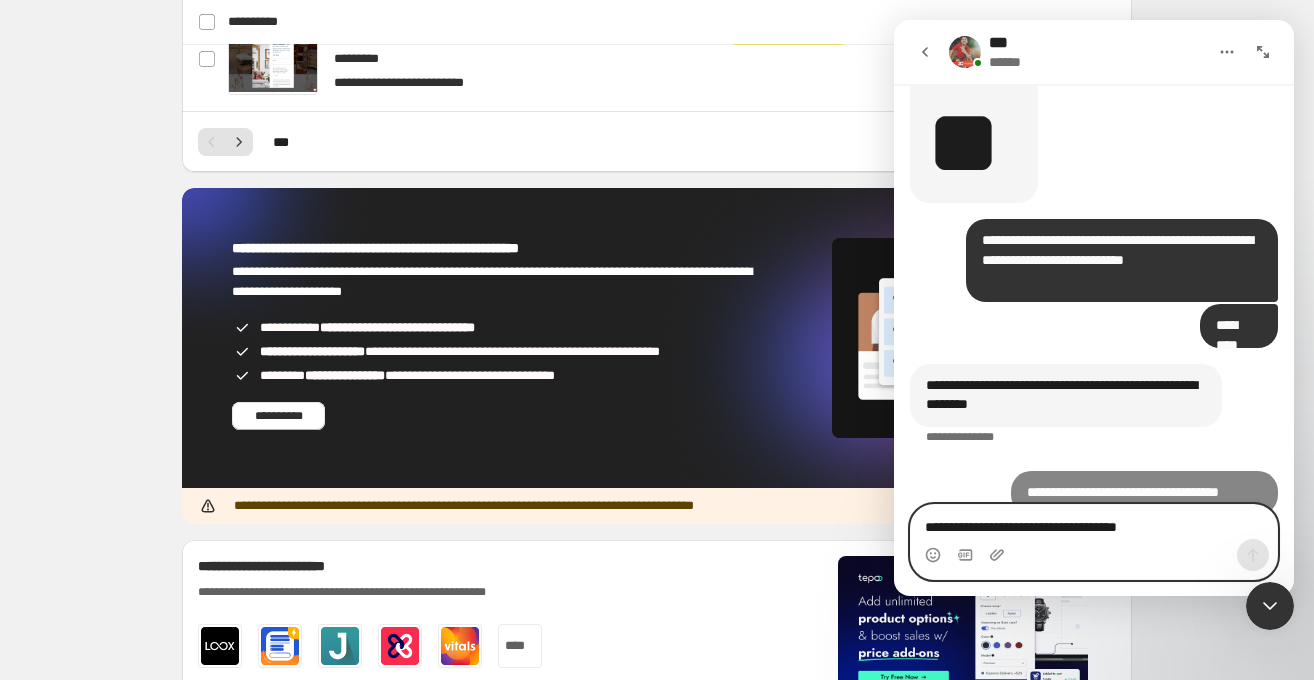 scroll, scrollTop: 7159, scrollLeft: 0, axis: vertical 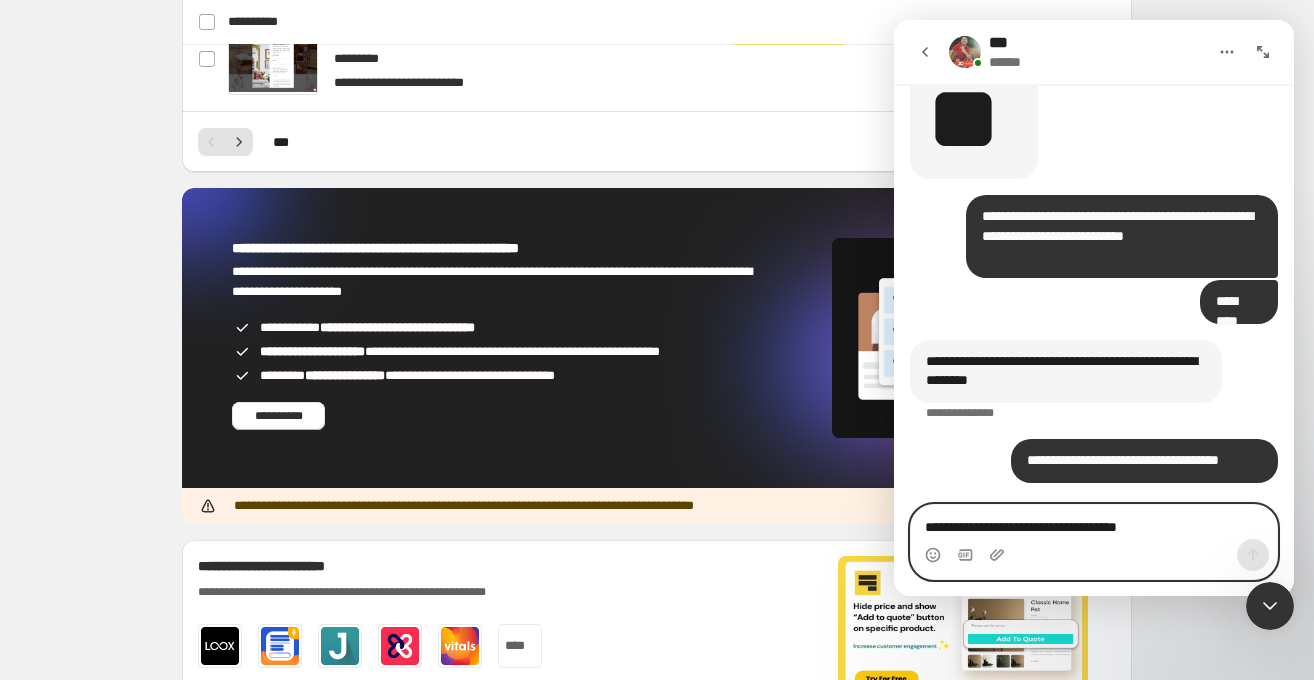 click on "**********" at bounding box center [1094, 522] 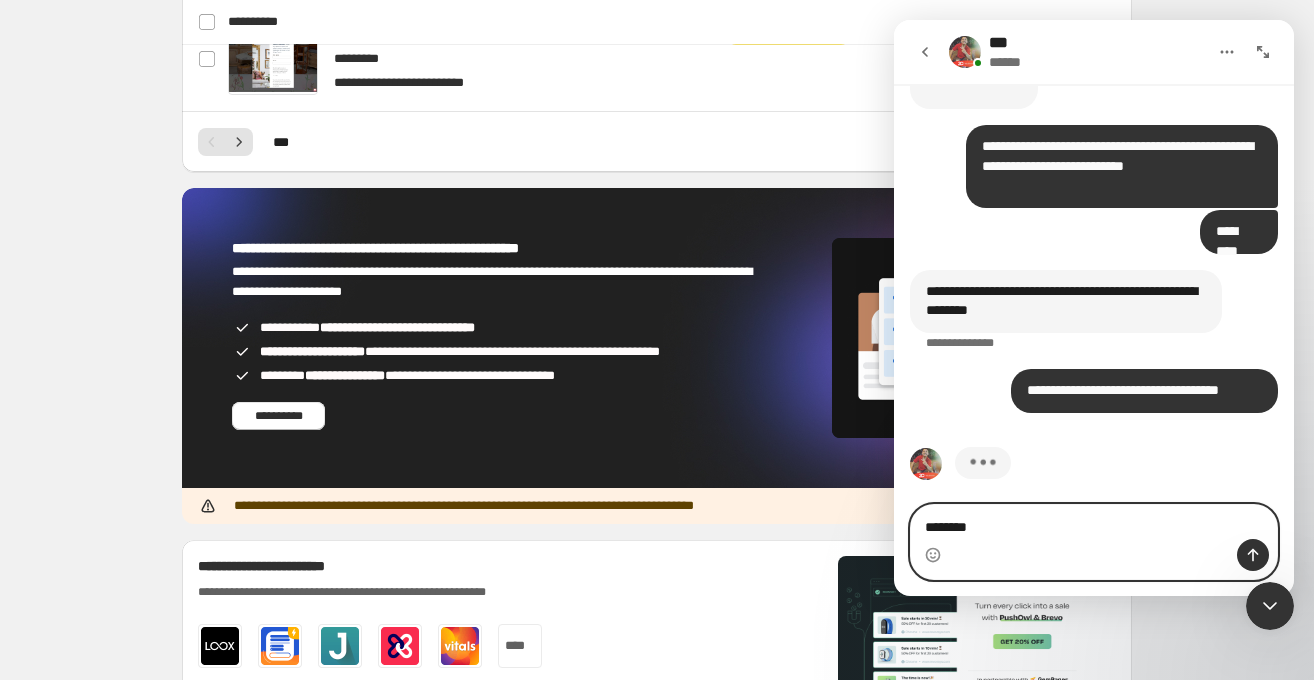 scroll, scrollTop: 7236, scrollLeft: 0, axis: vertical 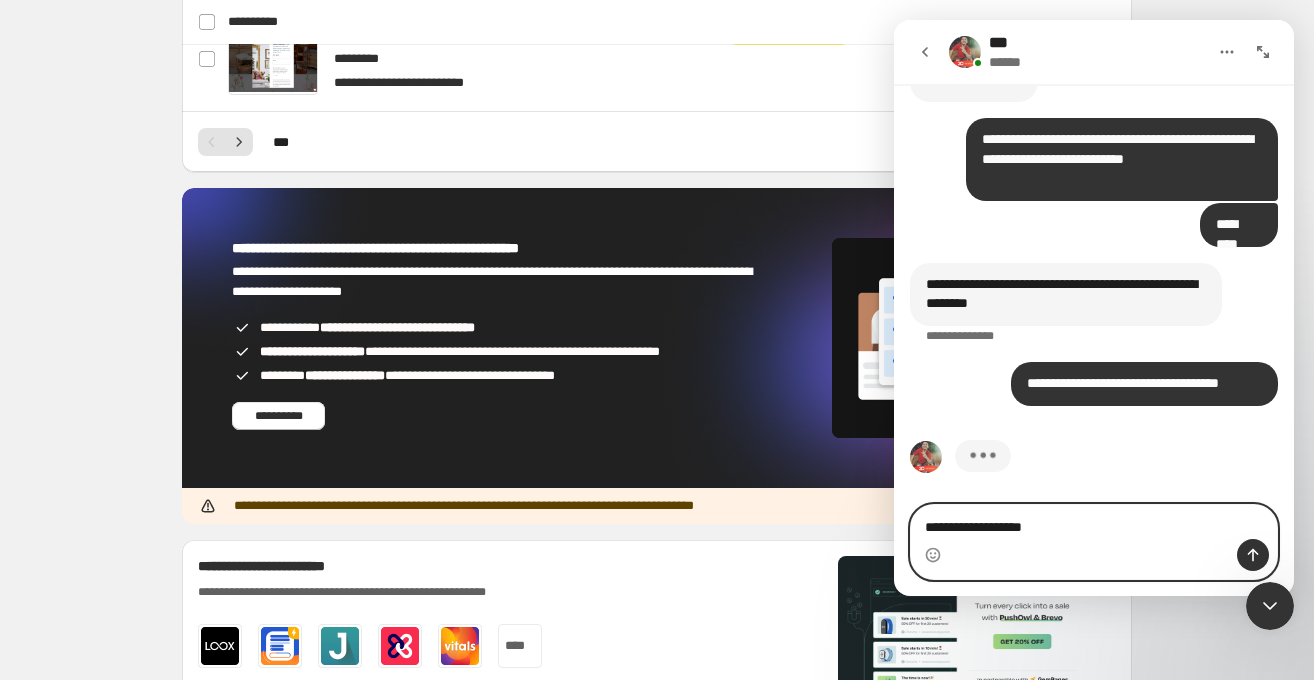 type on "**********" 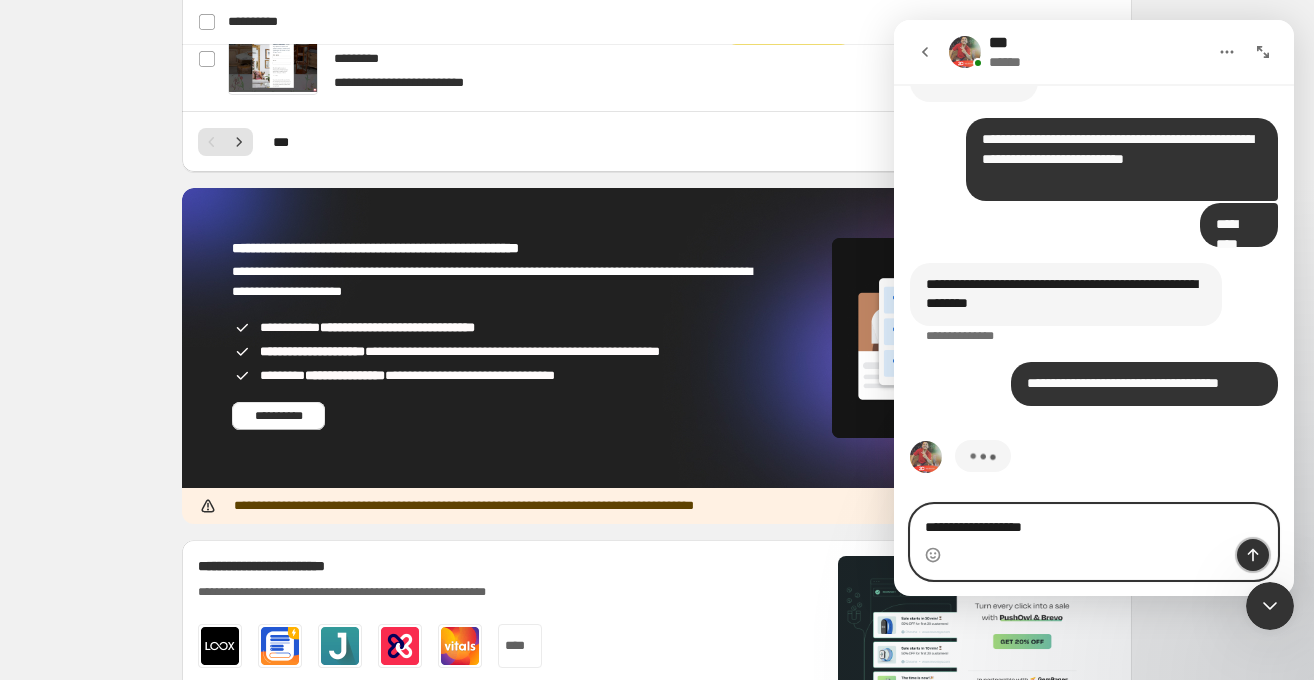 click 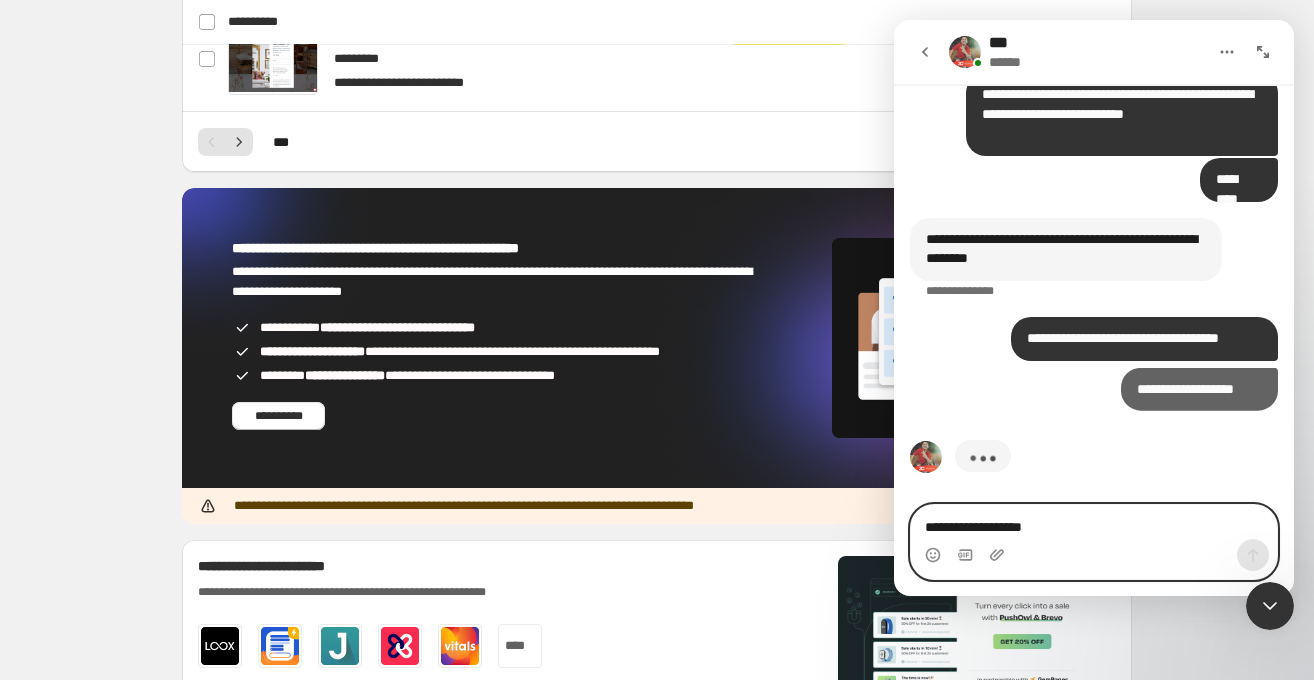 scroll, scrollTop: 7282, scrollLeft: 0, axis: vertical 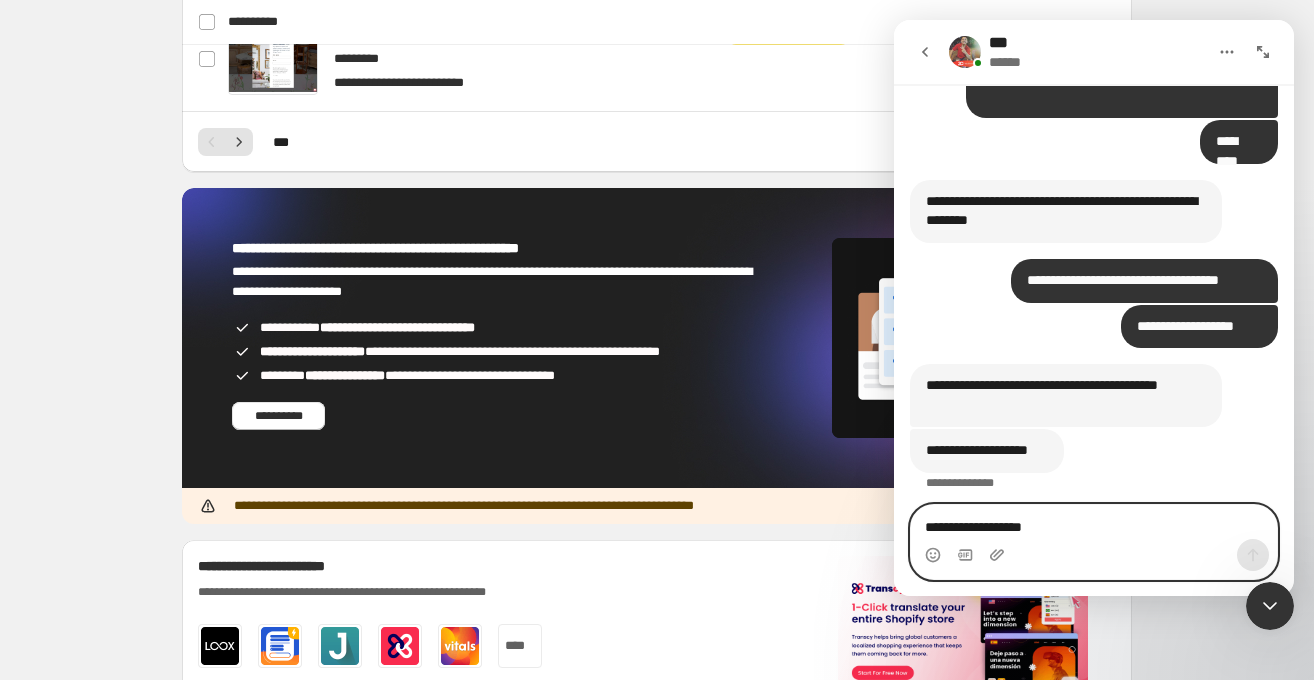 click on "**********" at bounding box center (1094, 522) 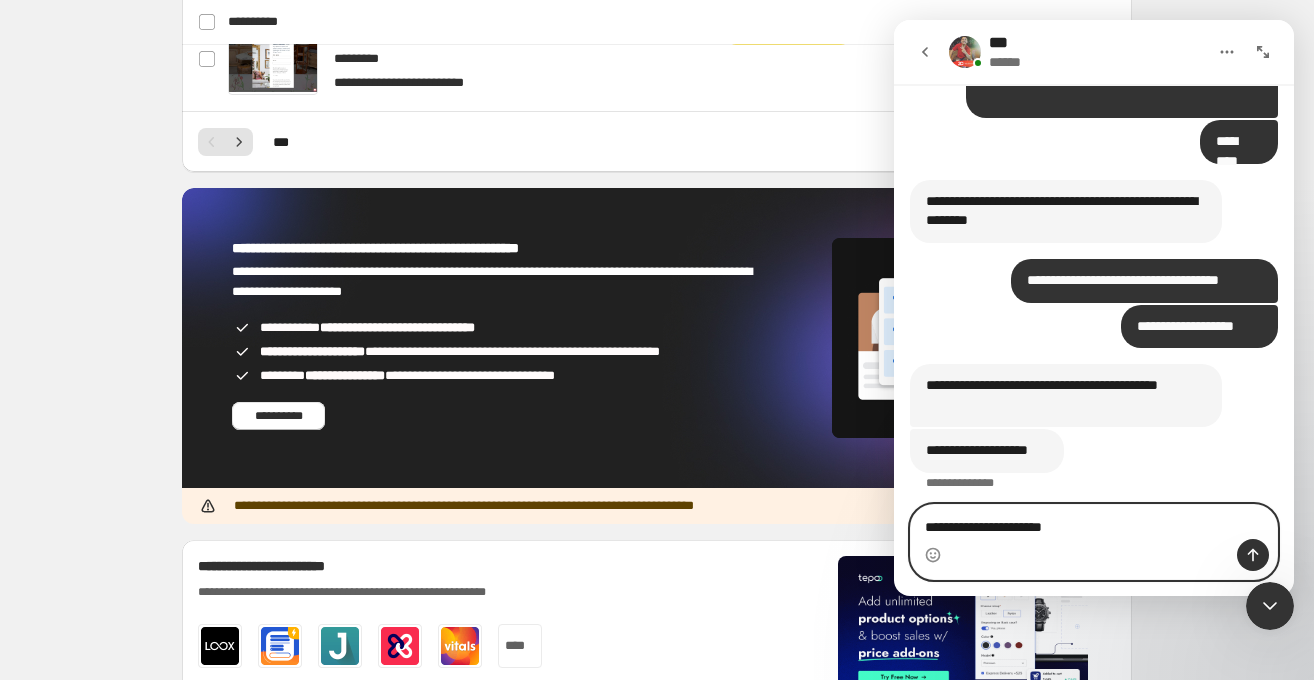 type on "**********" 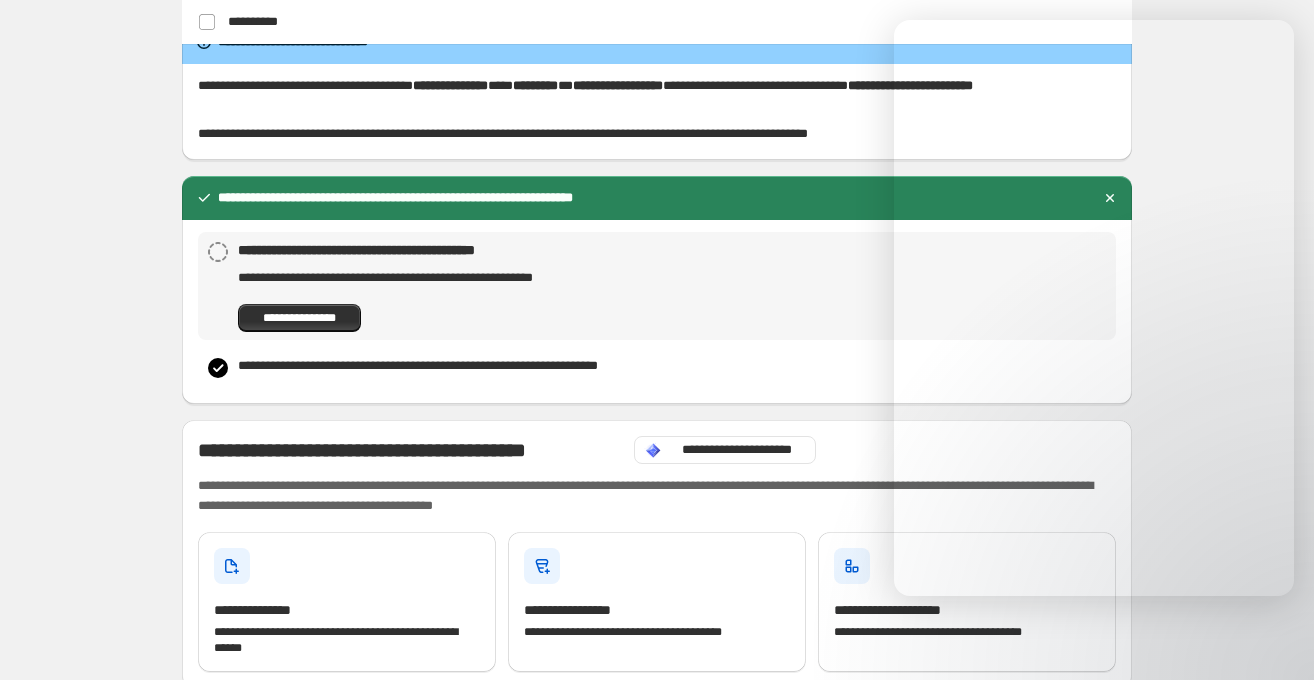 scroll, scrollTop: 1498, scrollLeft: 0, axis: vertical 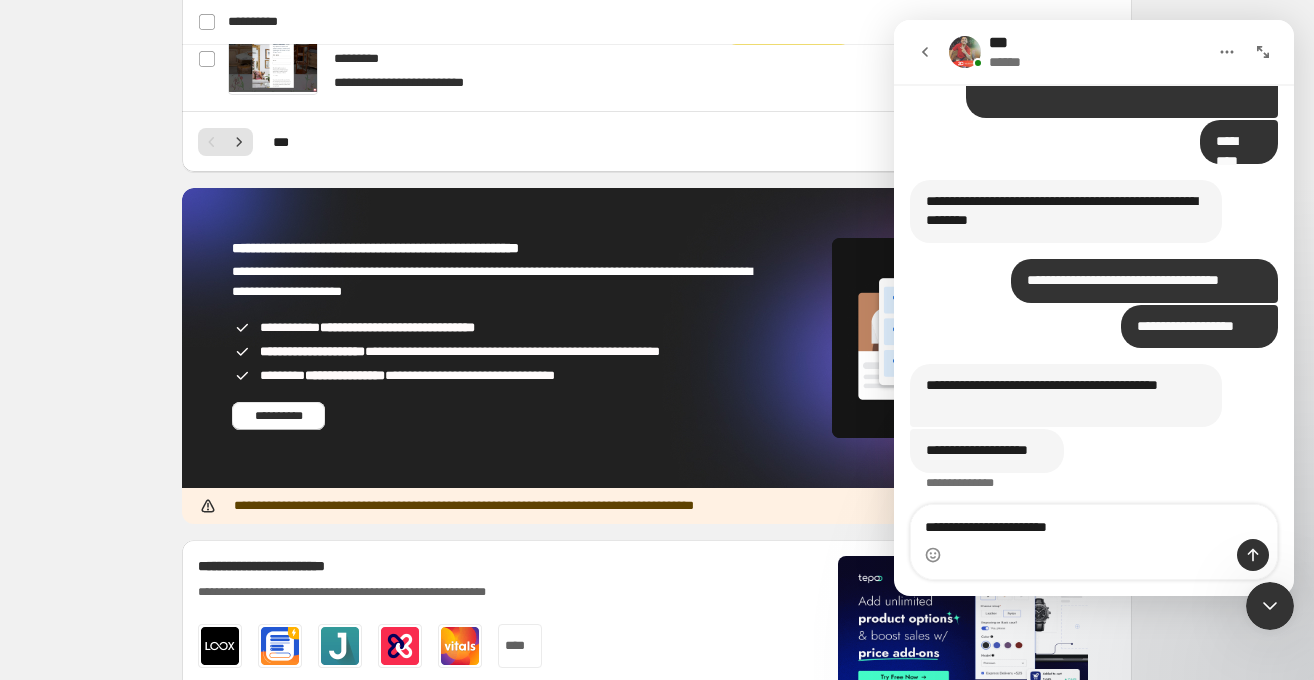 type on "**********" 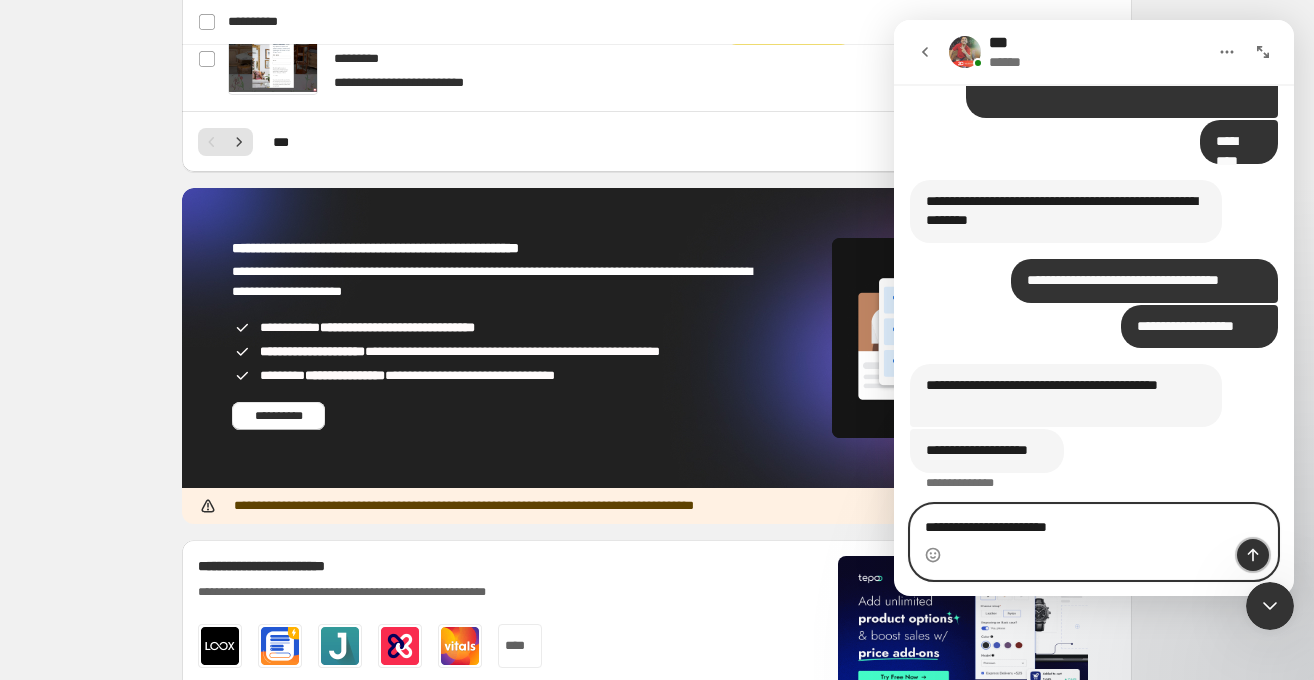 click 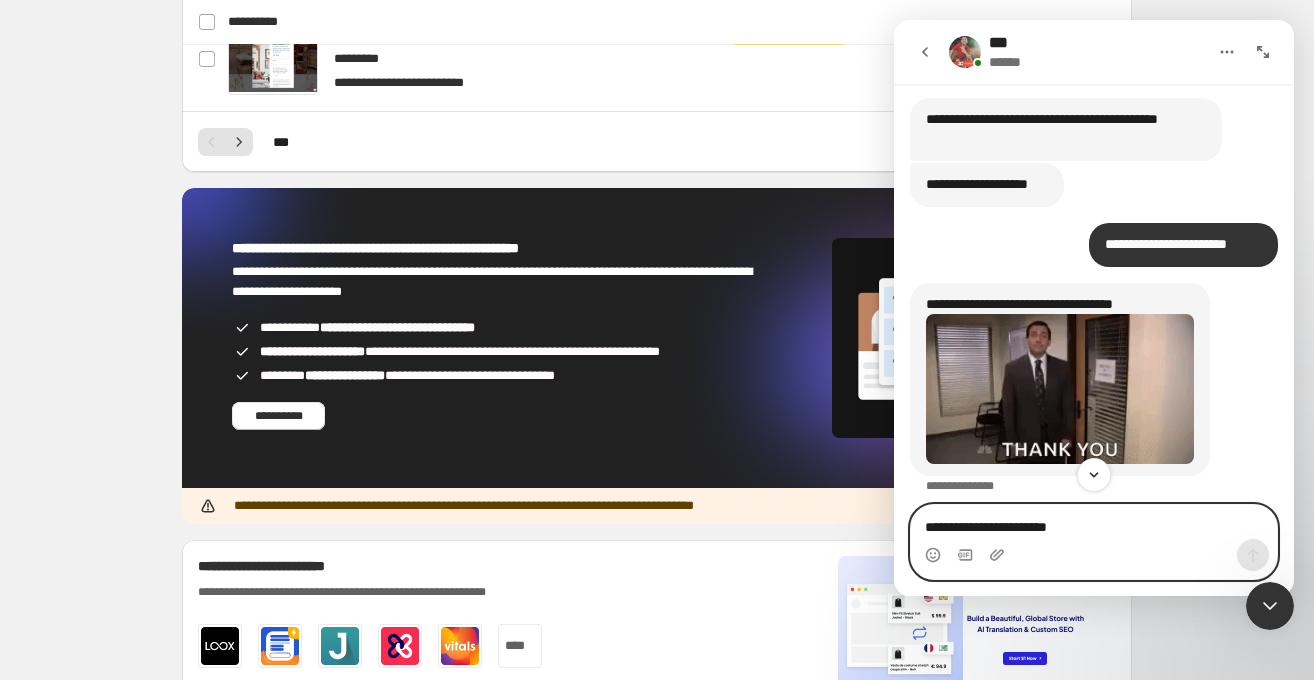 scroll, scrollTop: 7599, scrollLeft: 0, axis: vertical 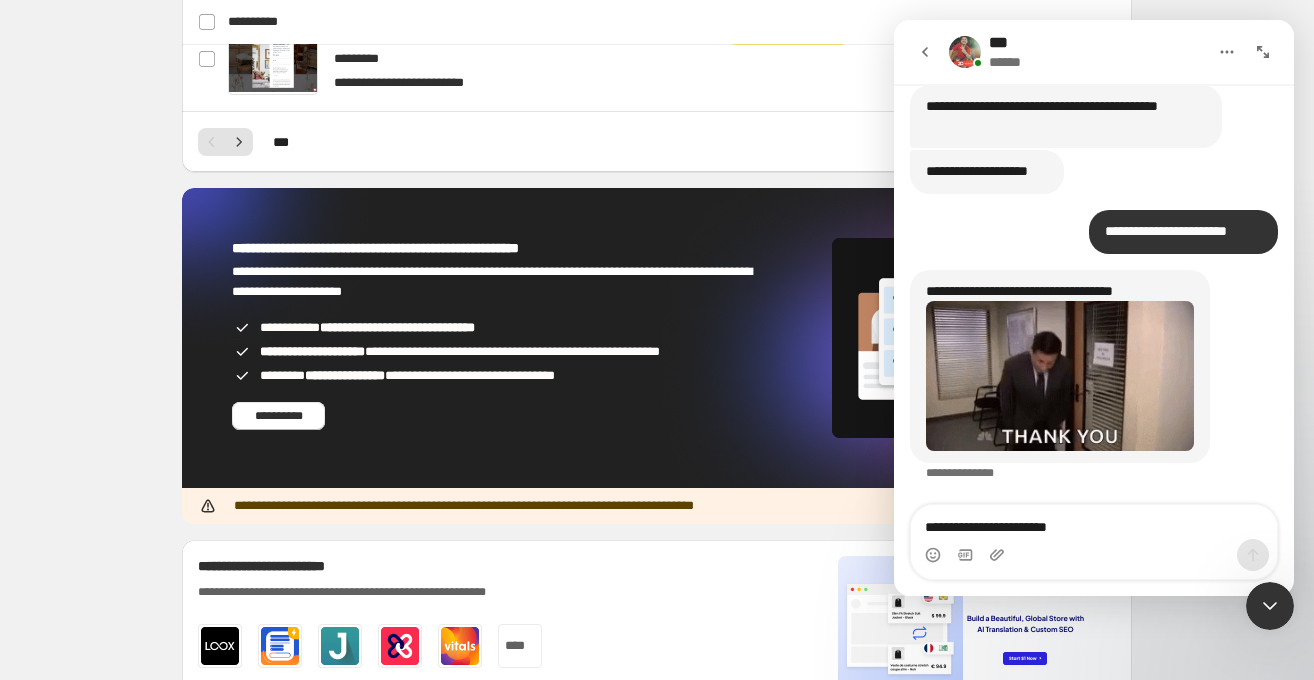 click at bounding box center [1060, 376] 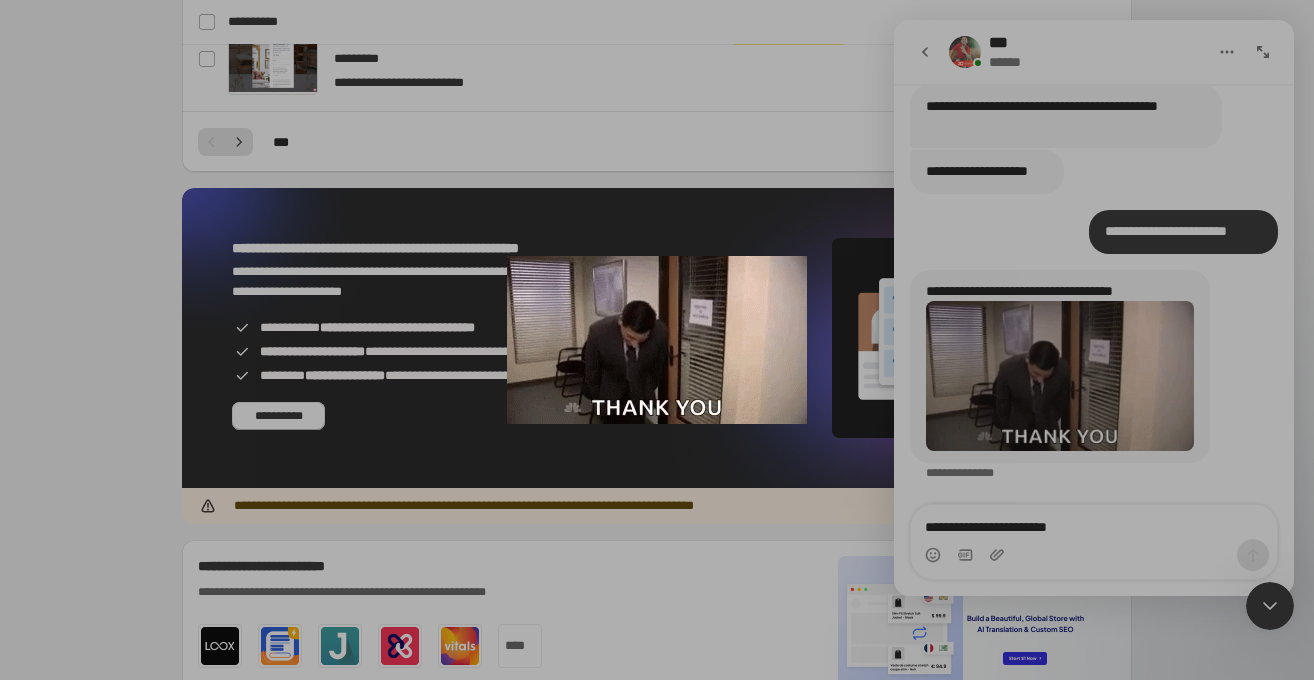scroll, scrollTop: 0, scrollLeft: 0, axis: both 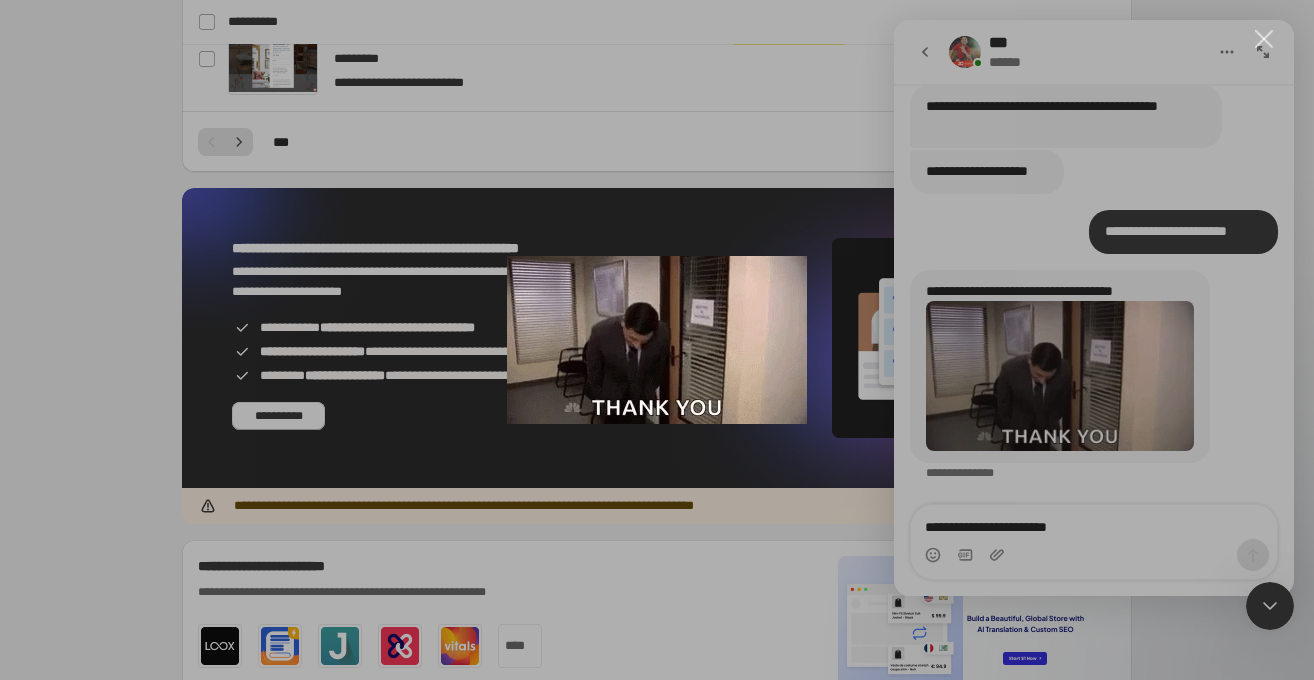 click at bounding box center [657, 340] 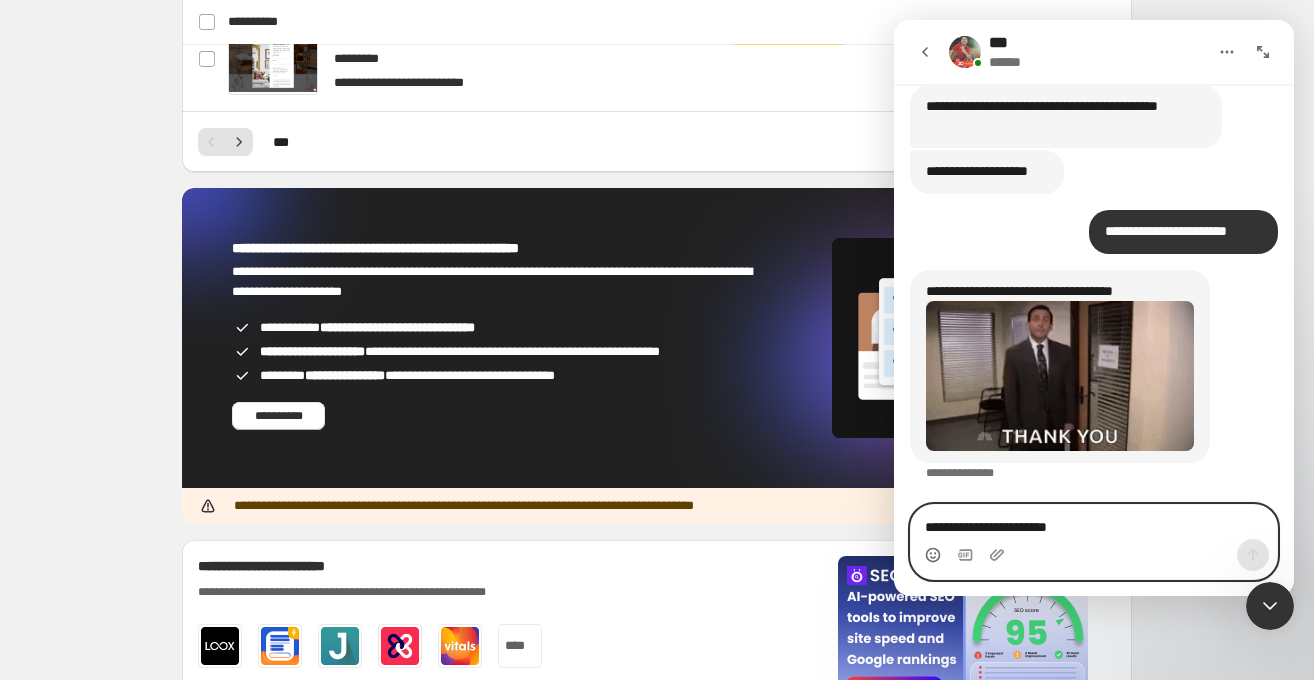 click 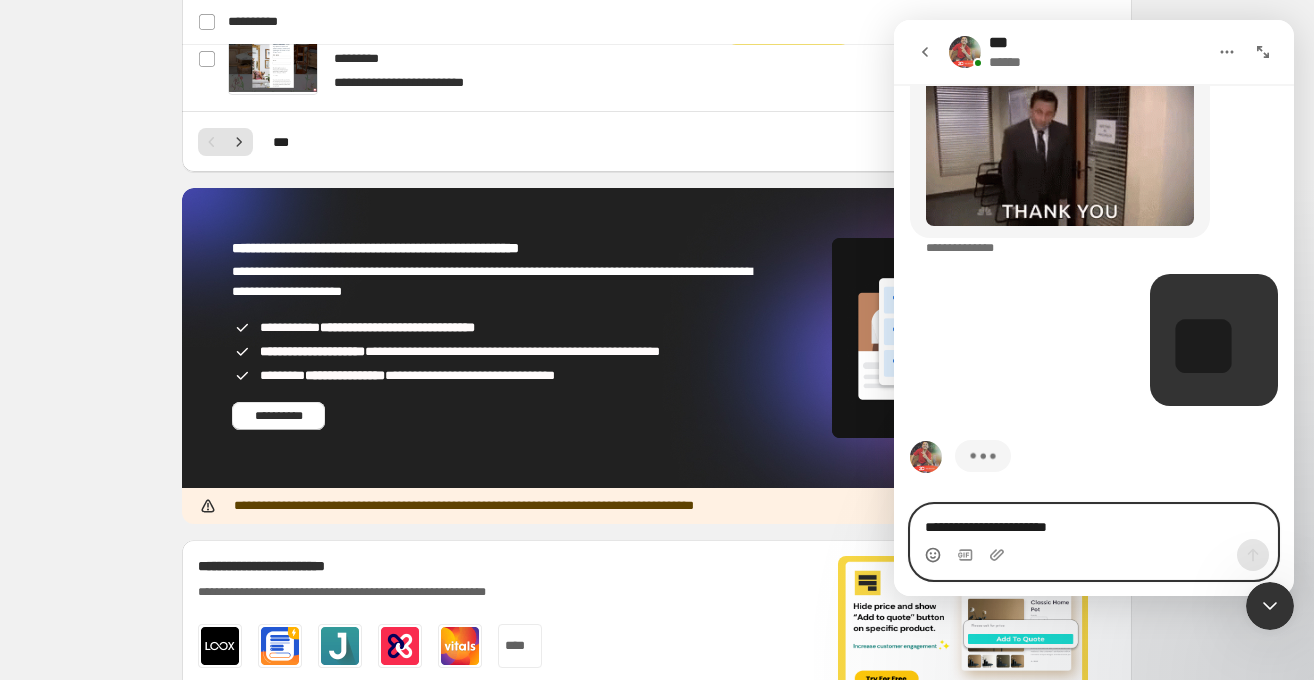 scroll, scrollTop: 7824, scrollLeft: 0, axis: vertical 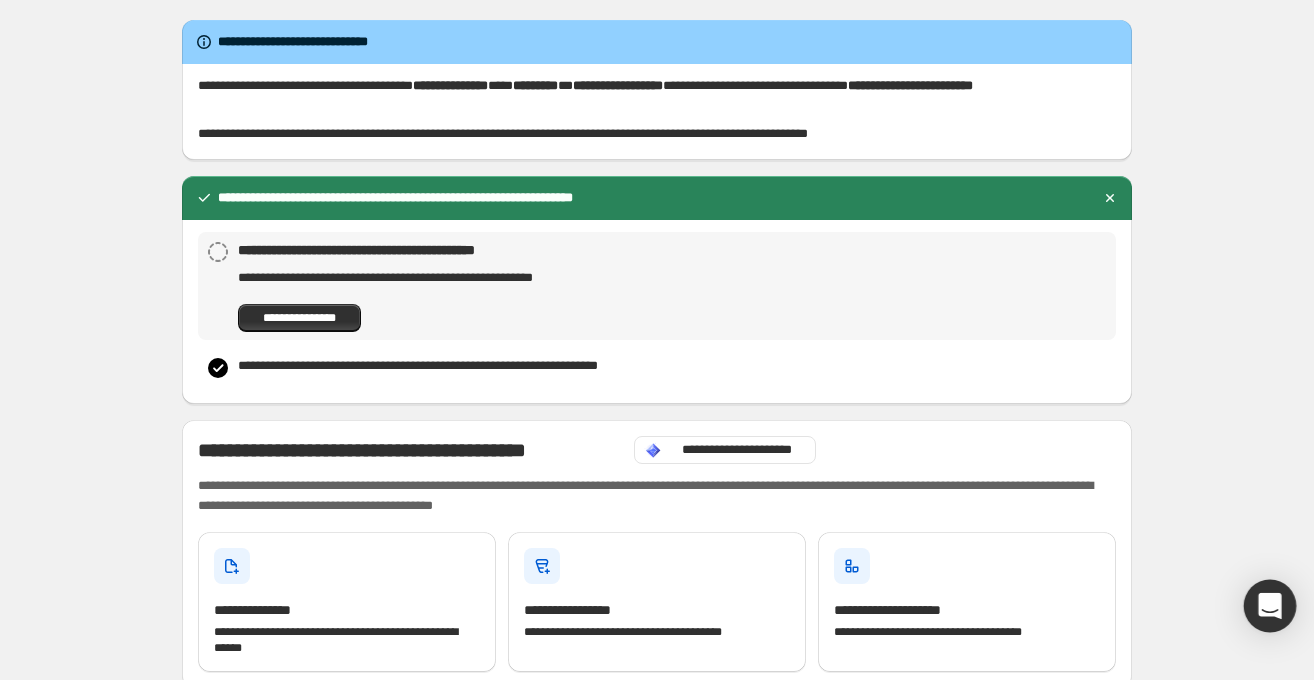 click 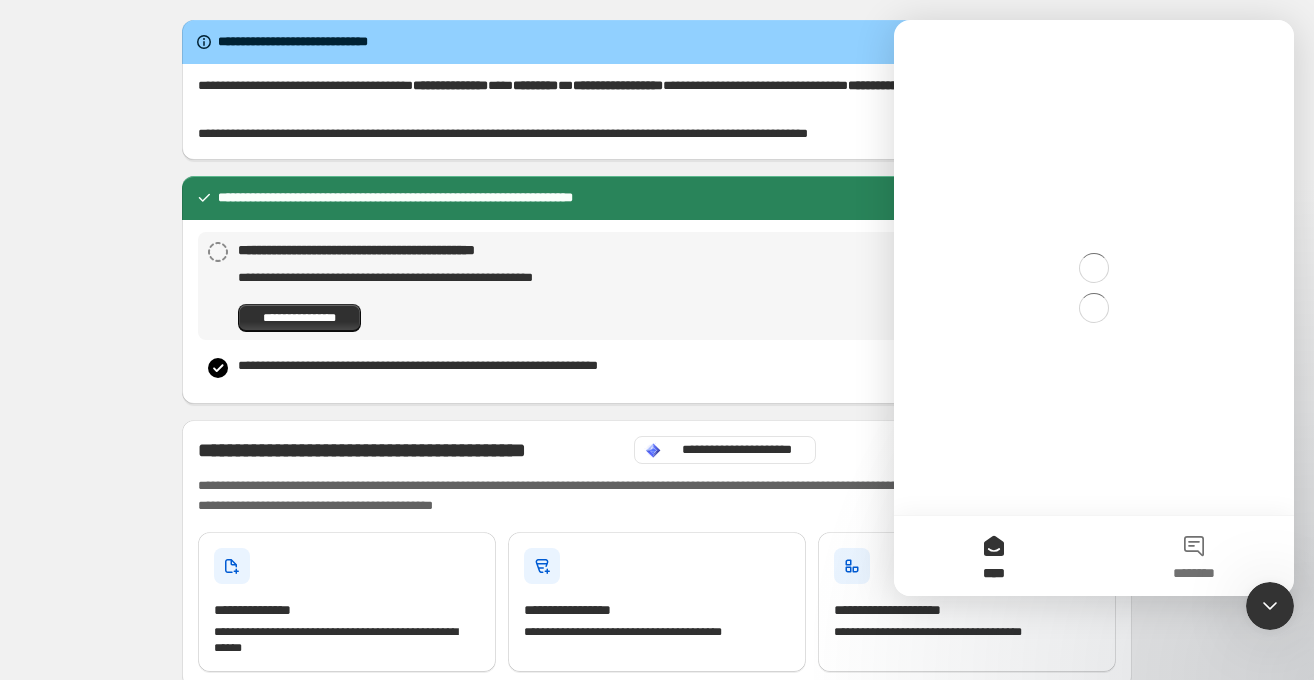 scroll, scrollTop: 0, scrollLeft: 0, axis: both 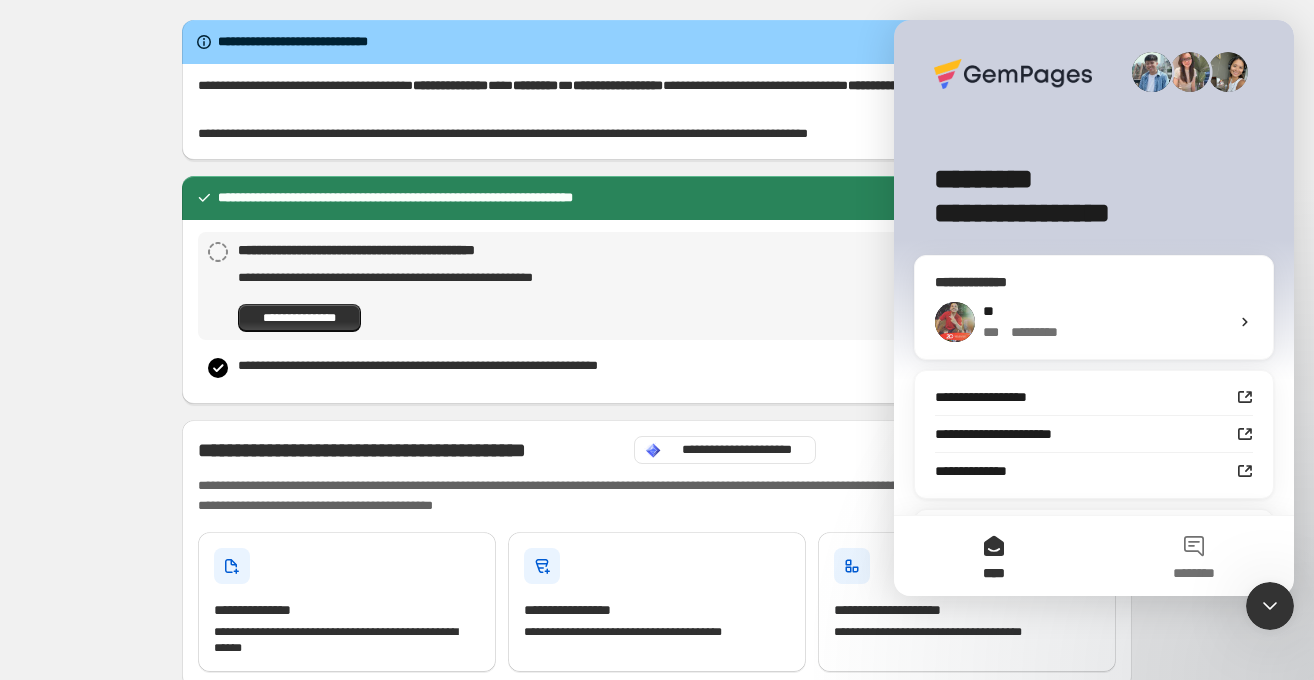 click 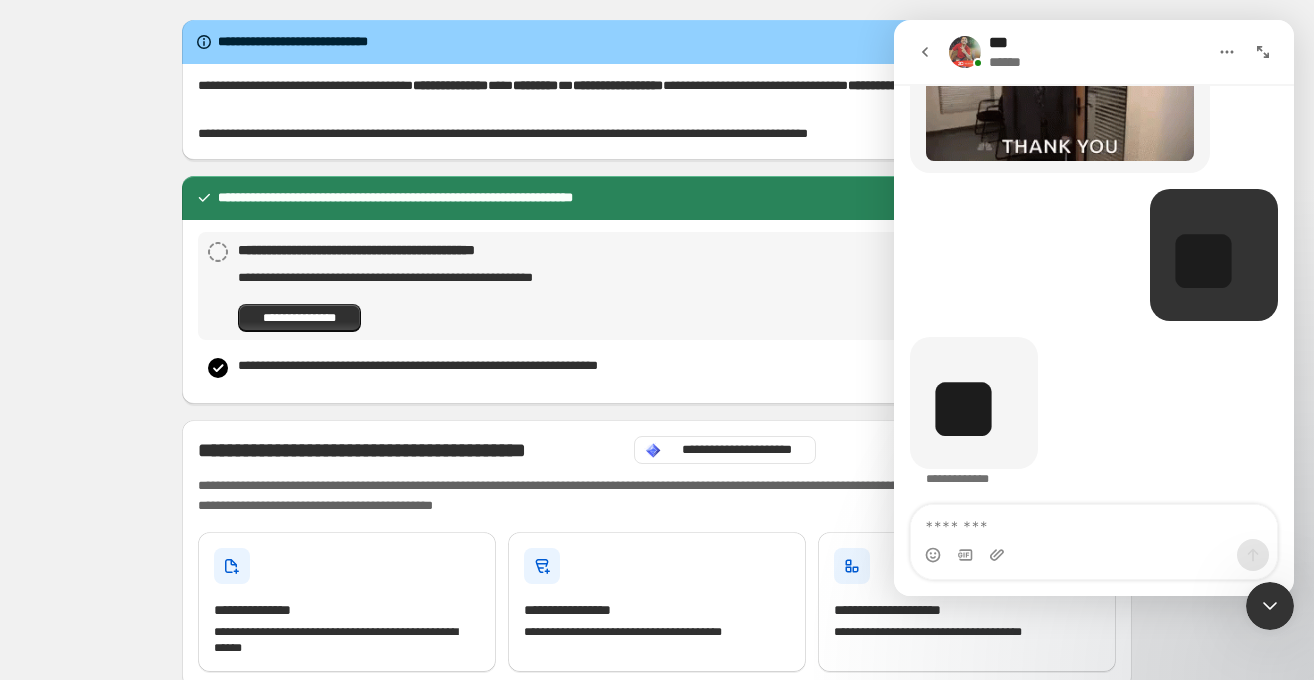 scroll, scrollTop: 7895, scrollLeft: 0, axis: vertical 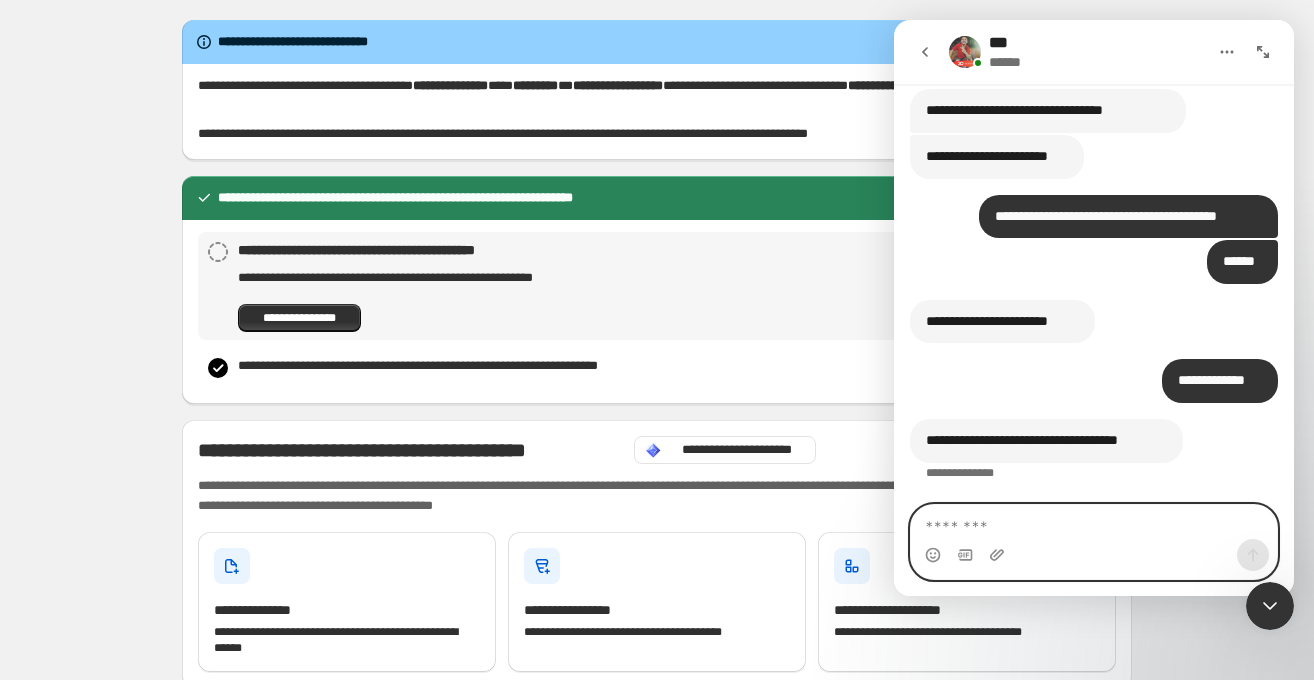 click at bounding box center (1094, 522) 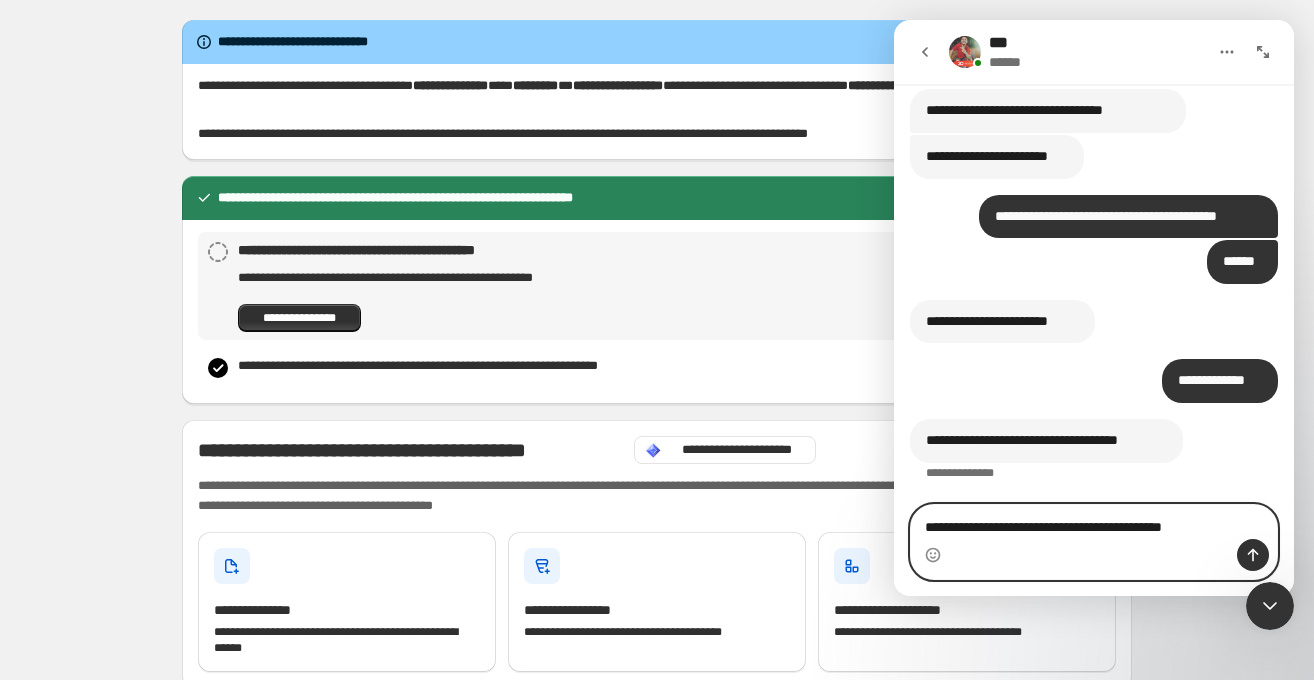 type on "**********" 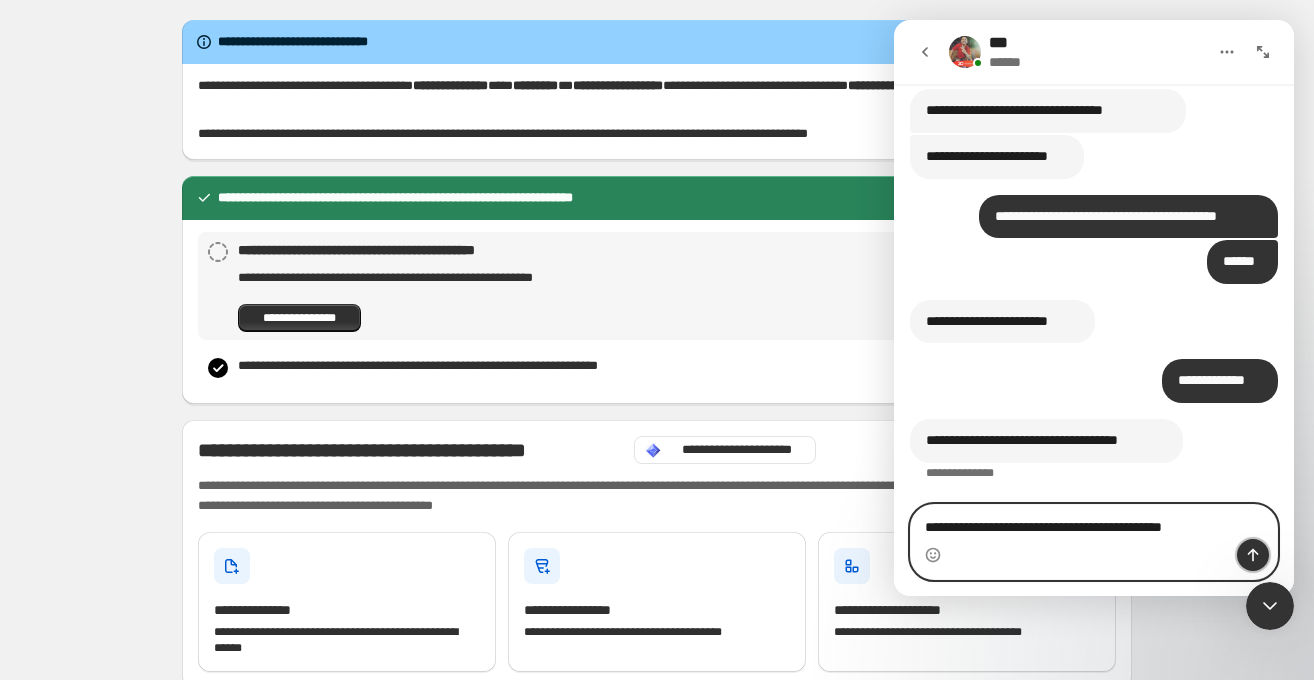 click 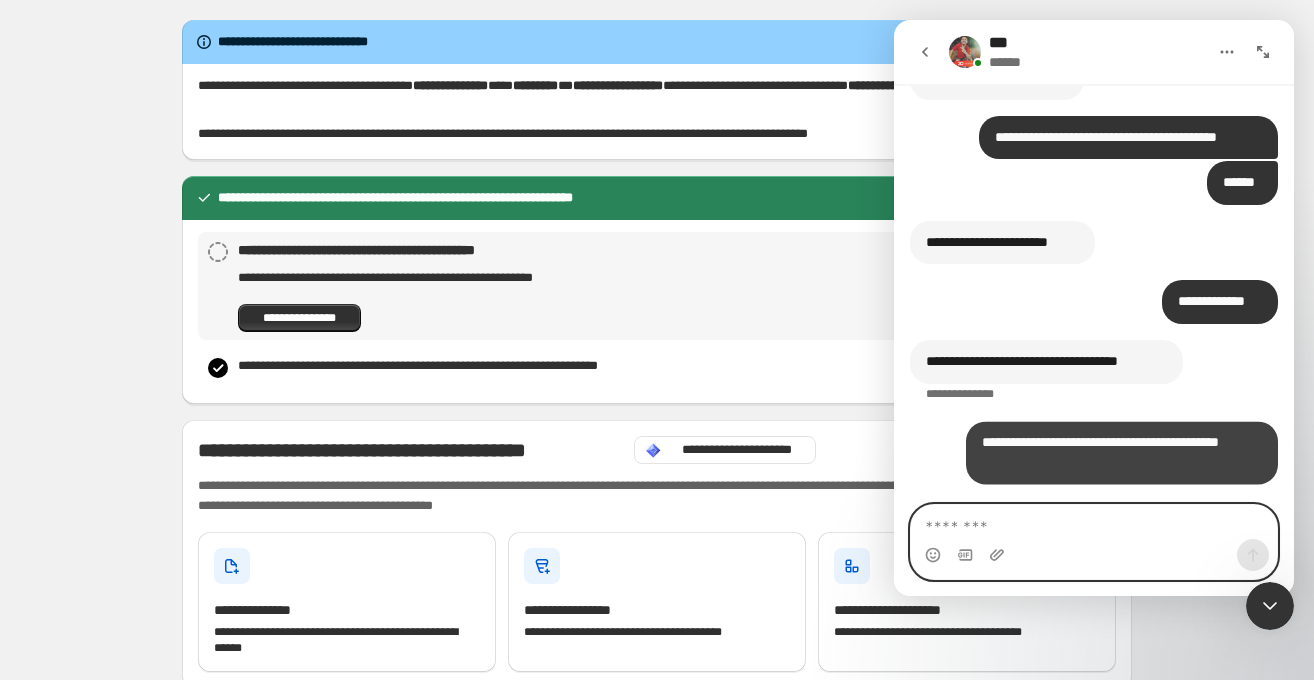 scroll, scrollTop: 9239, scrollLeft: 0, axis: vertical 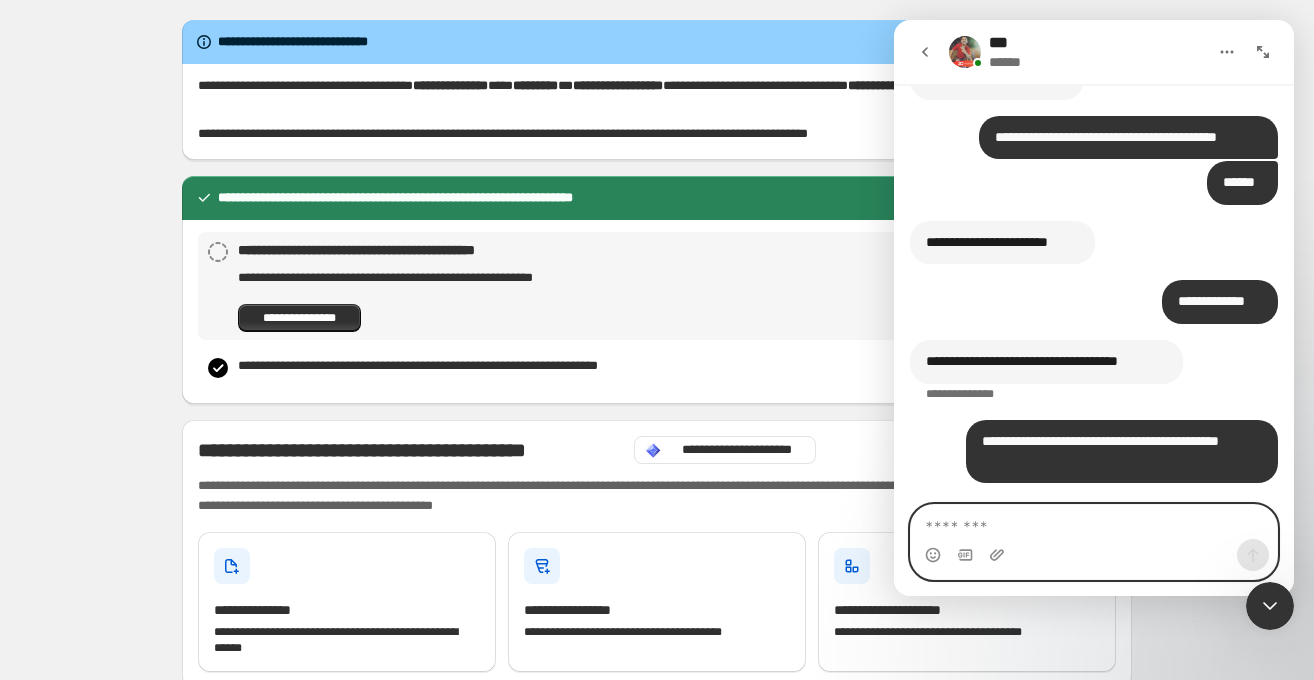 click at bounding box center [1094, 522] 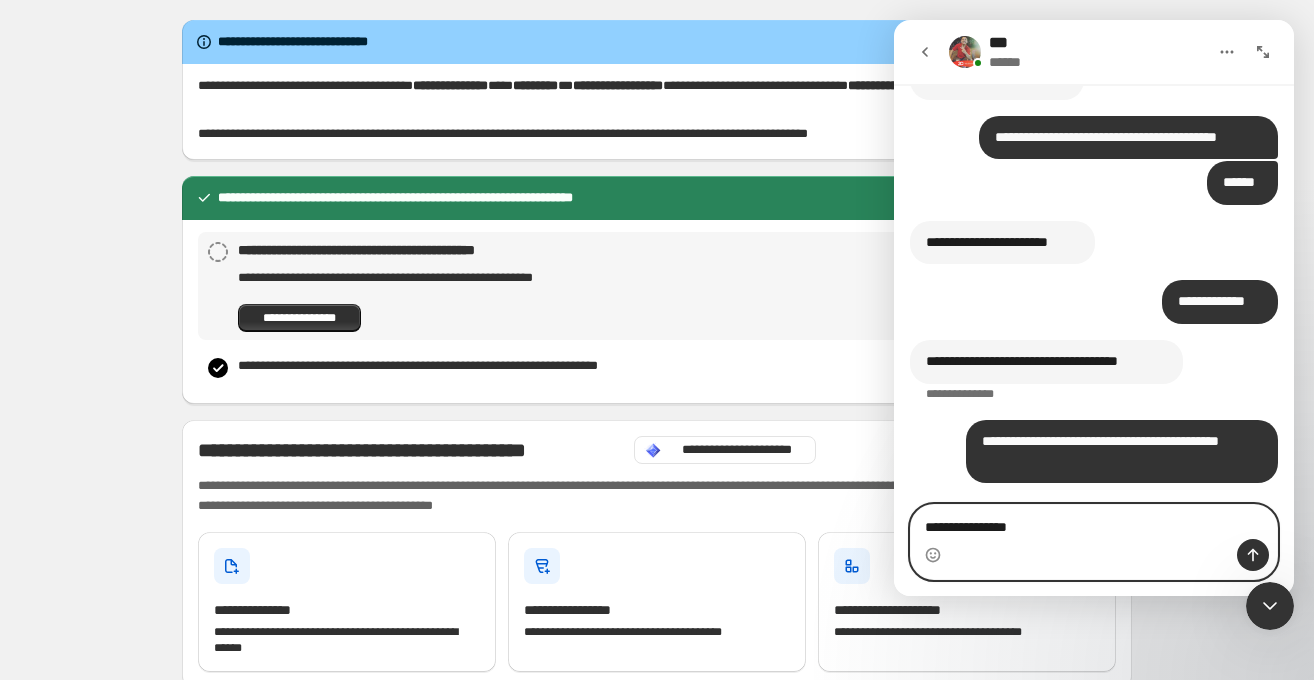 type on "**********" 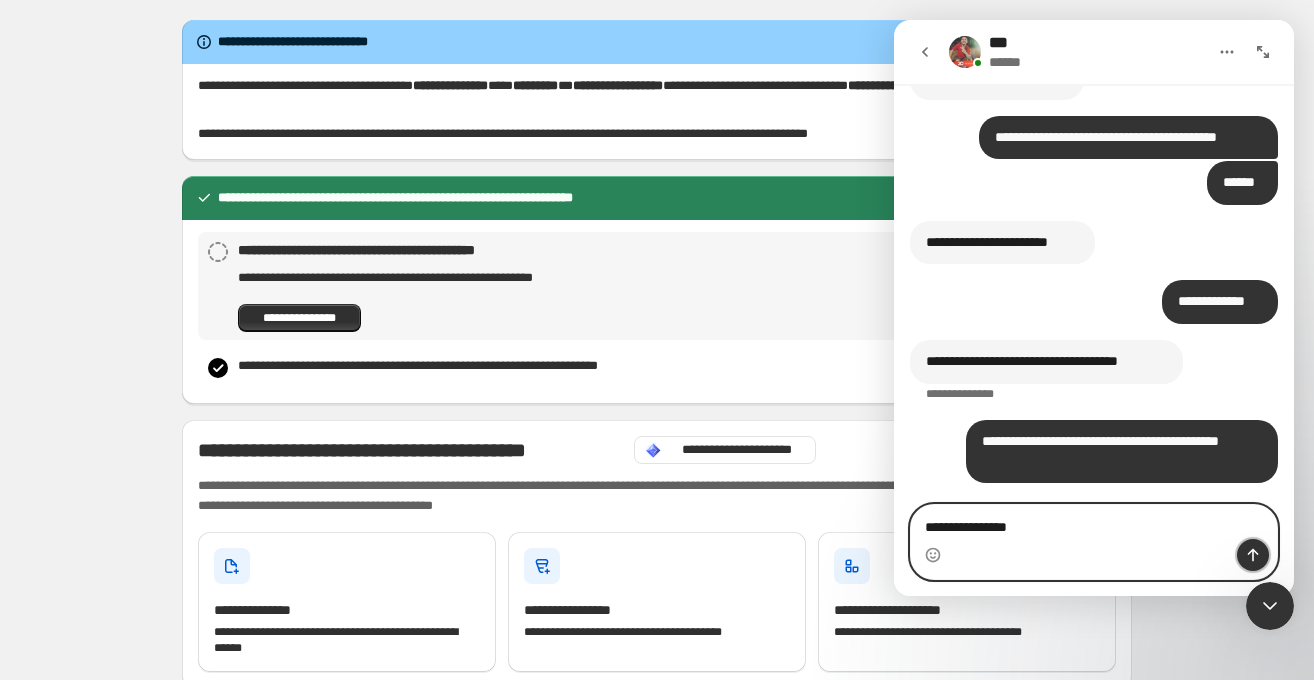 click 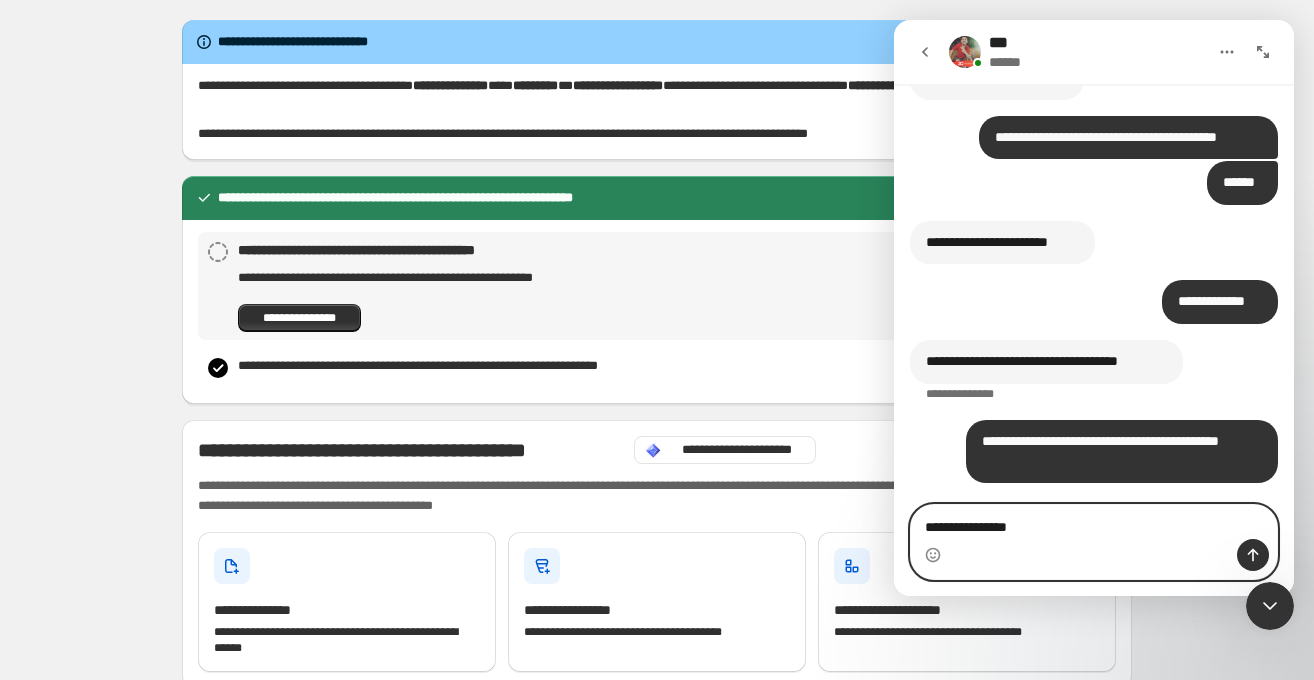 type 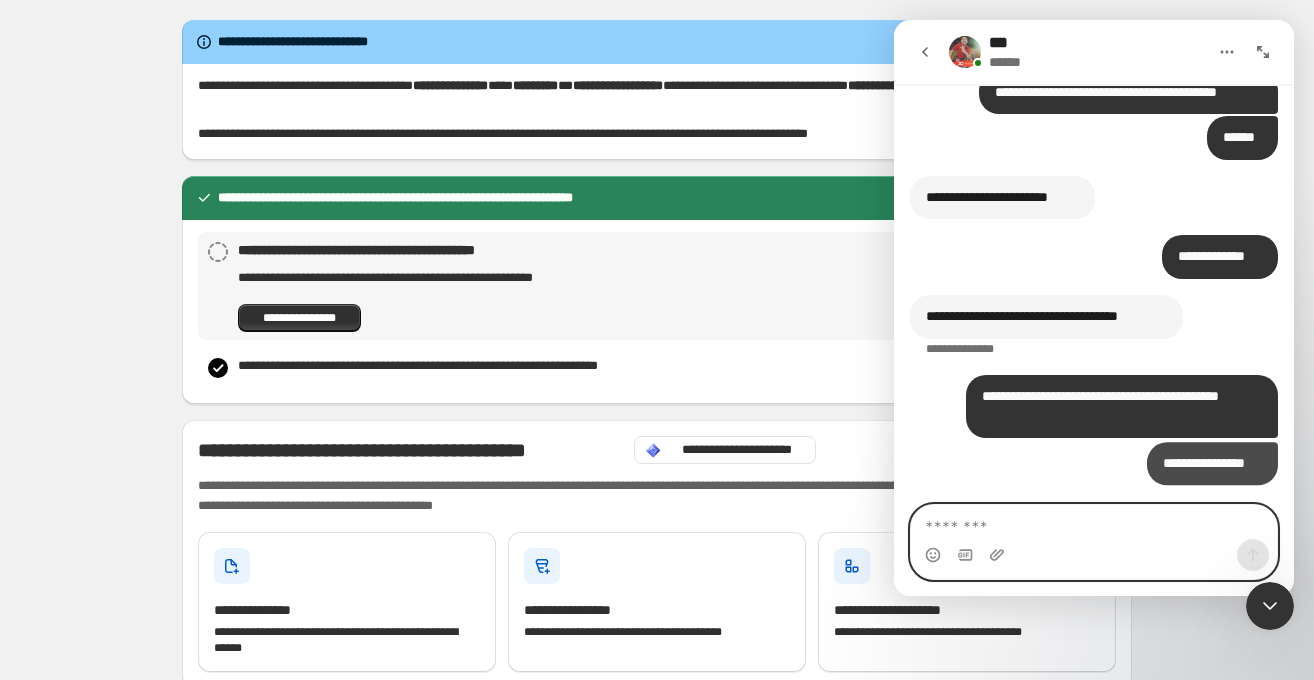 scroll, scrollTop: 9285, scrollLeft: 0, axis: vertical 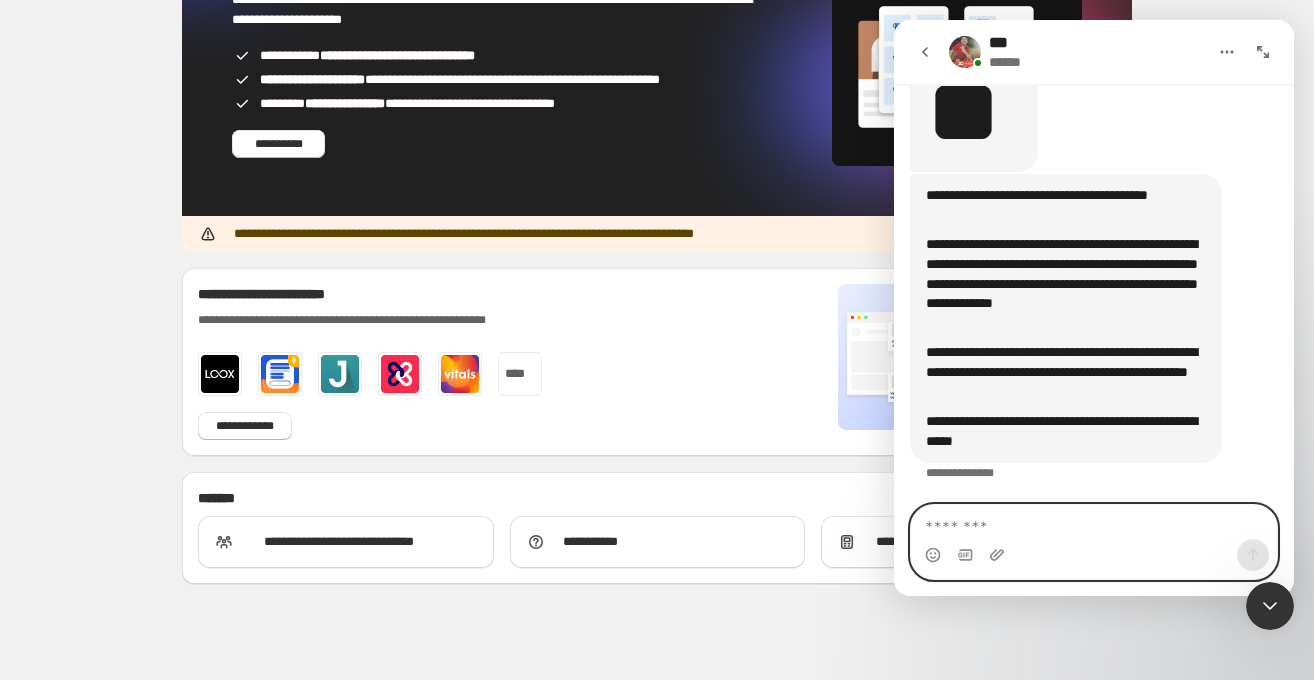 click at bounding box center (1094, 522) 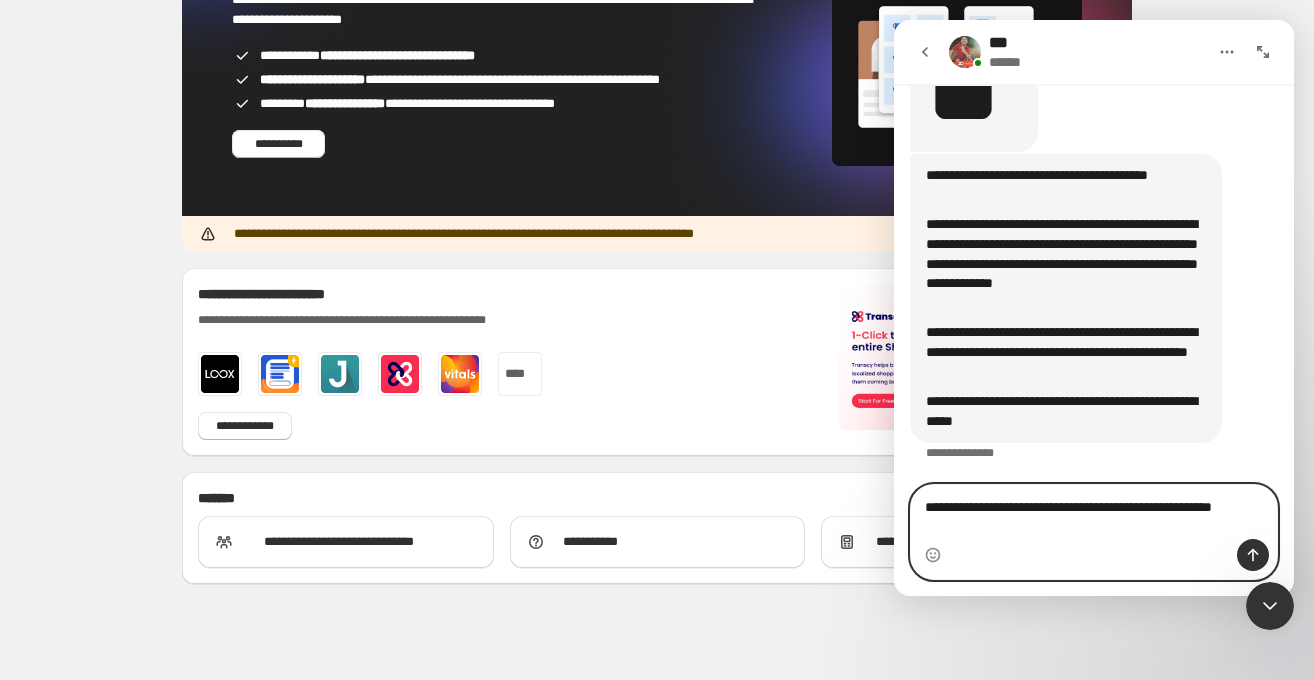 type on "**********" 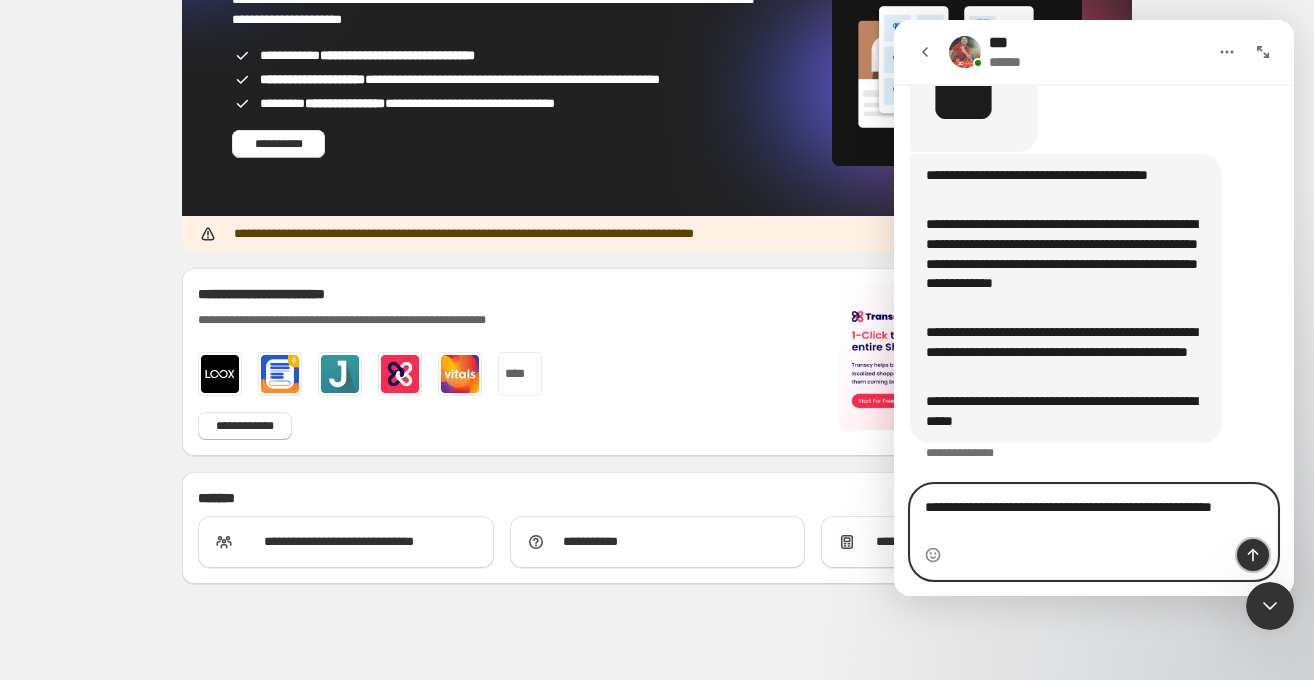 click 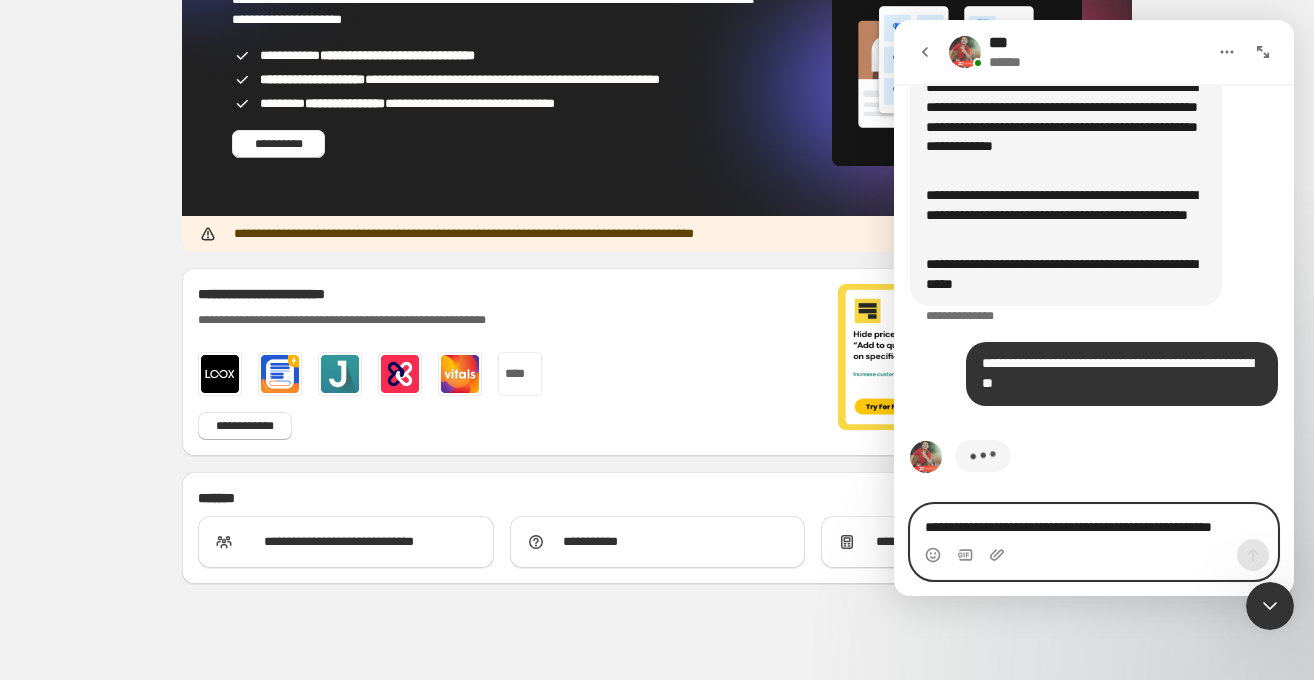scroll, scrollTop: 8342, scrollLeft: 0, axis: vertical 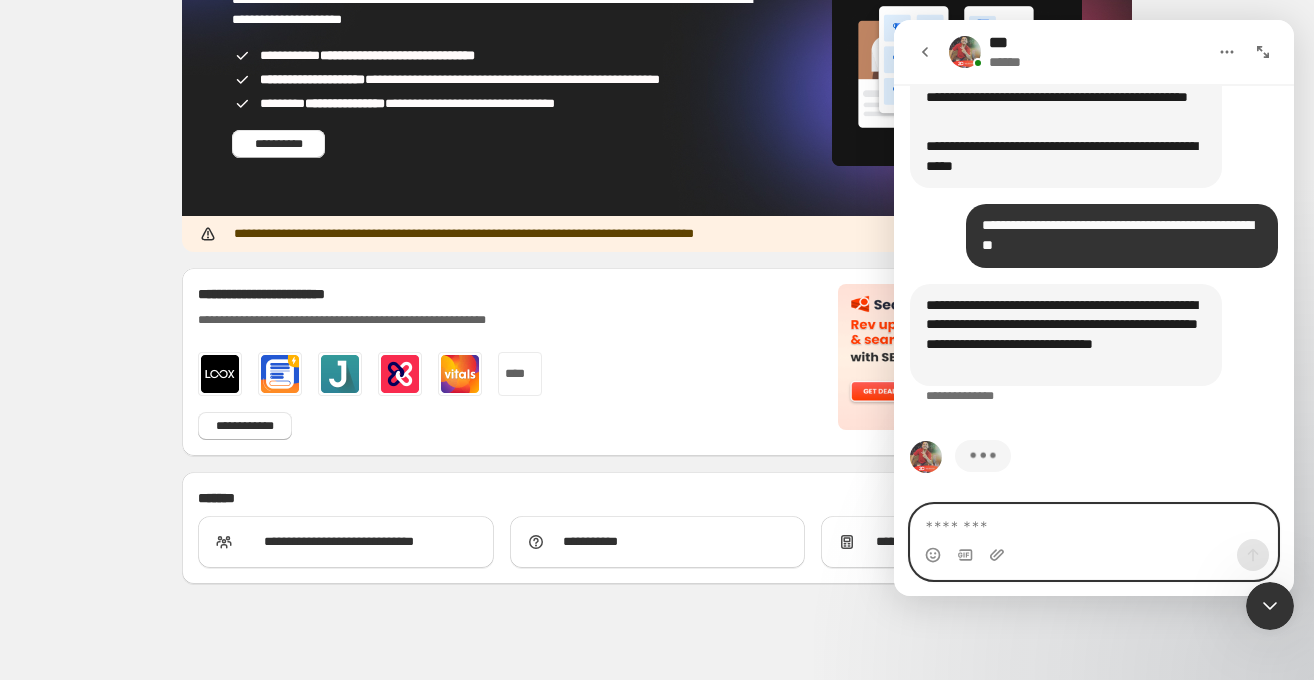 click at bounding box center [1094, 522] 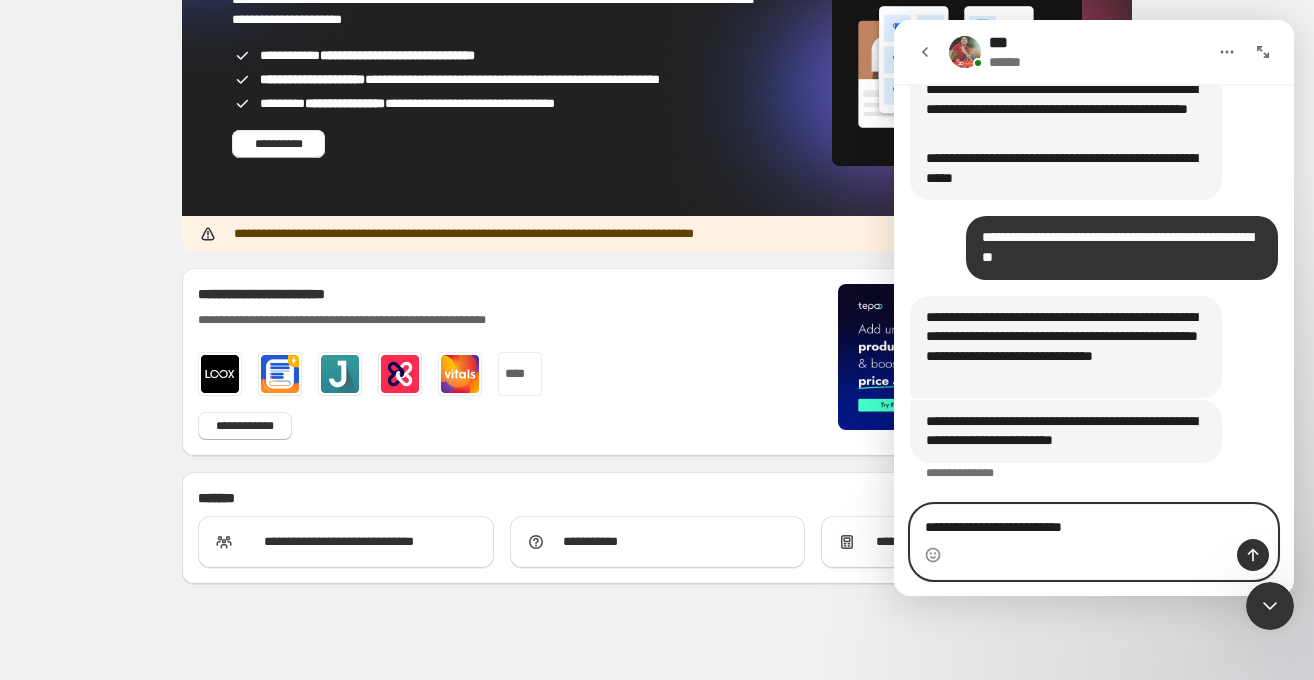 scroll, scrollTop: 8449, scrollLeft: 0, axis: vertical 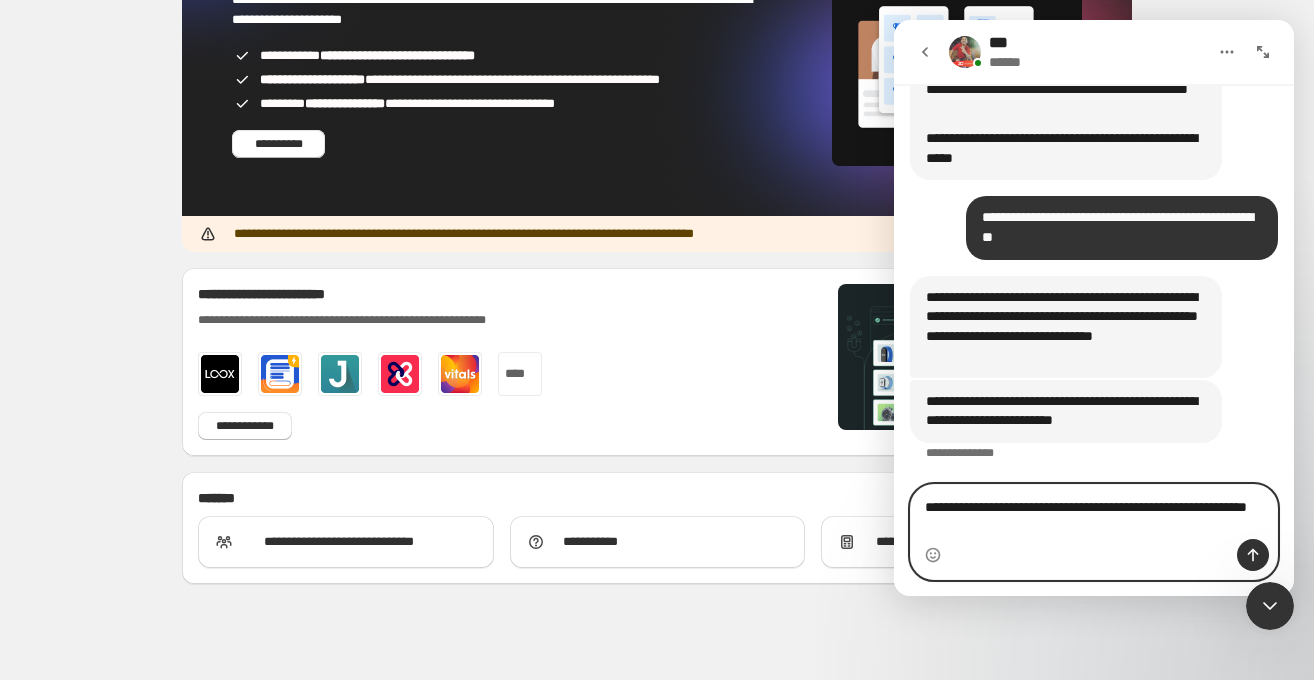type on "**********" 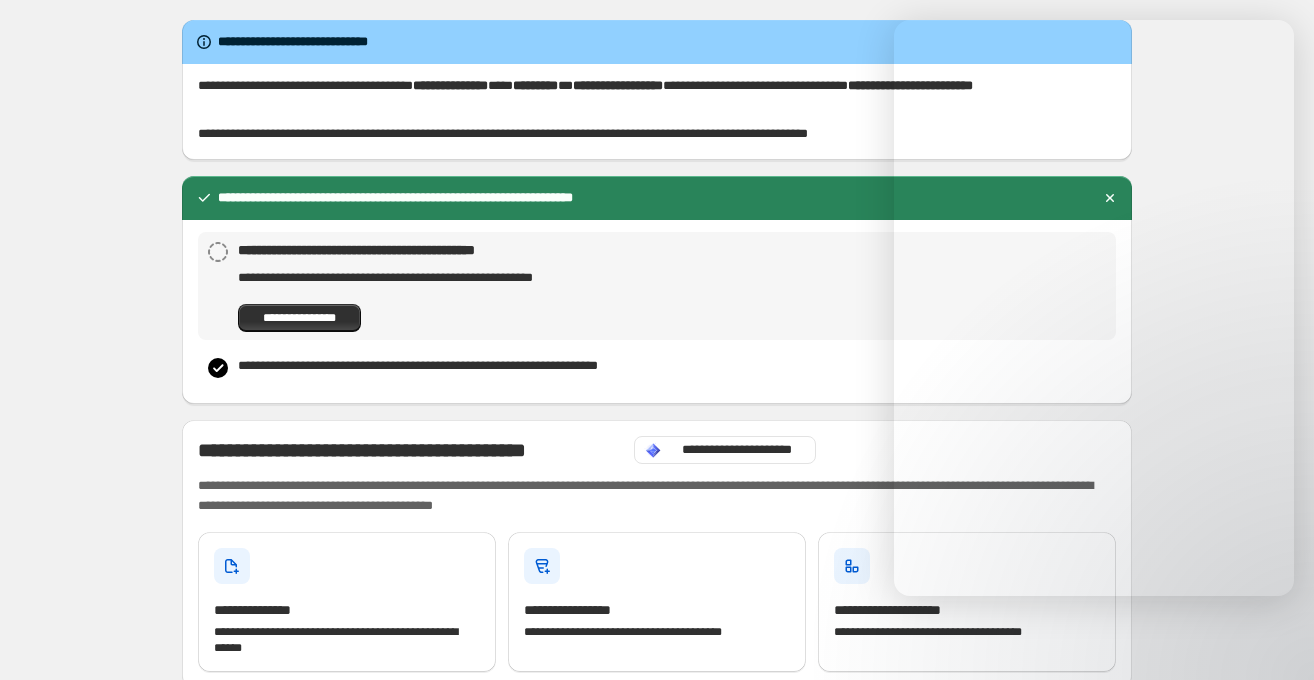 scroll, scrollTop: 1770, scrollLeft: 0, axis: vertical 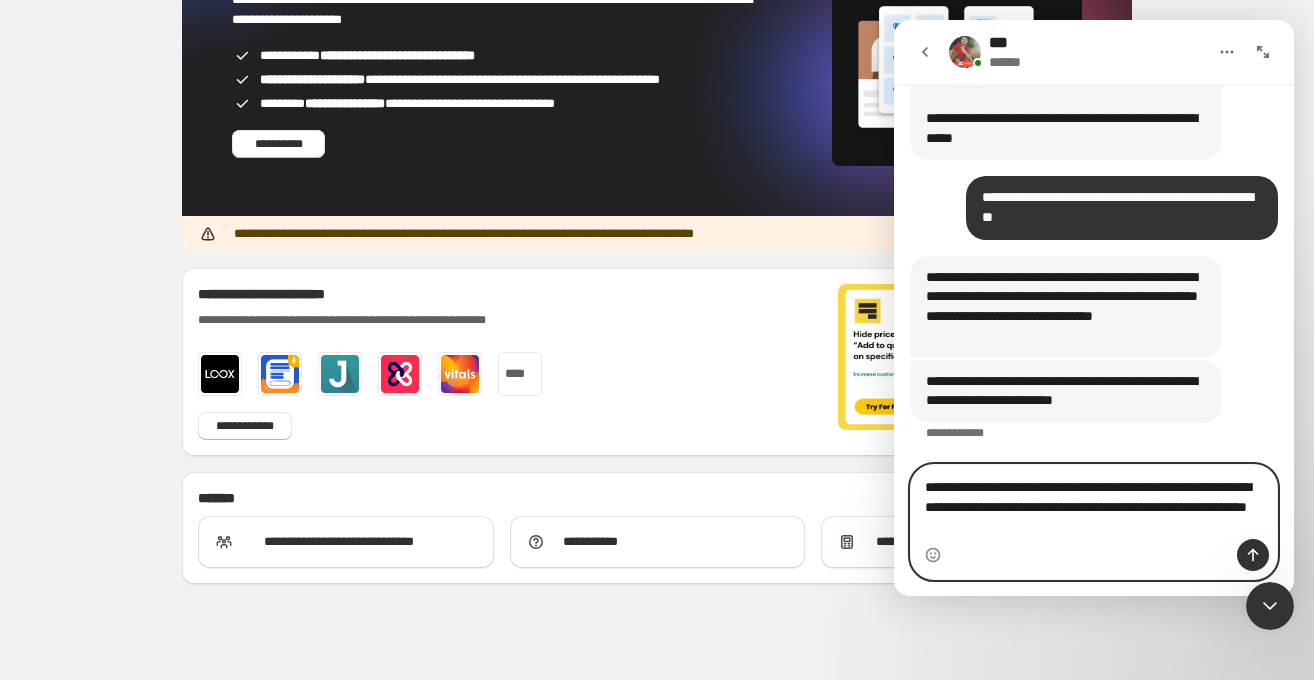 type on "**********" 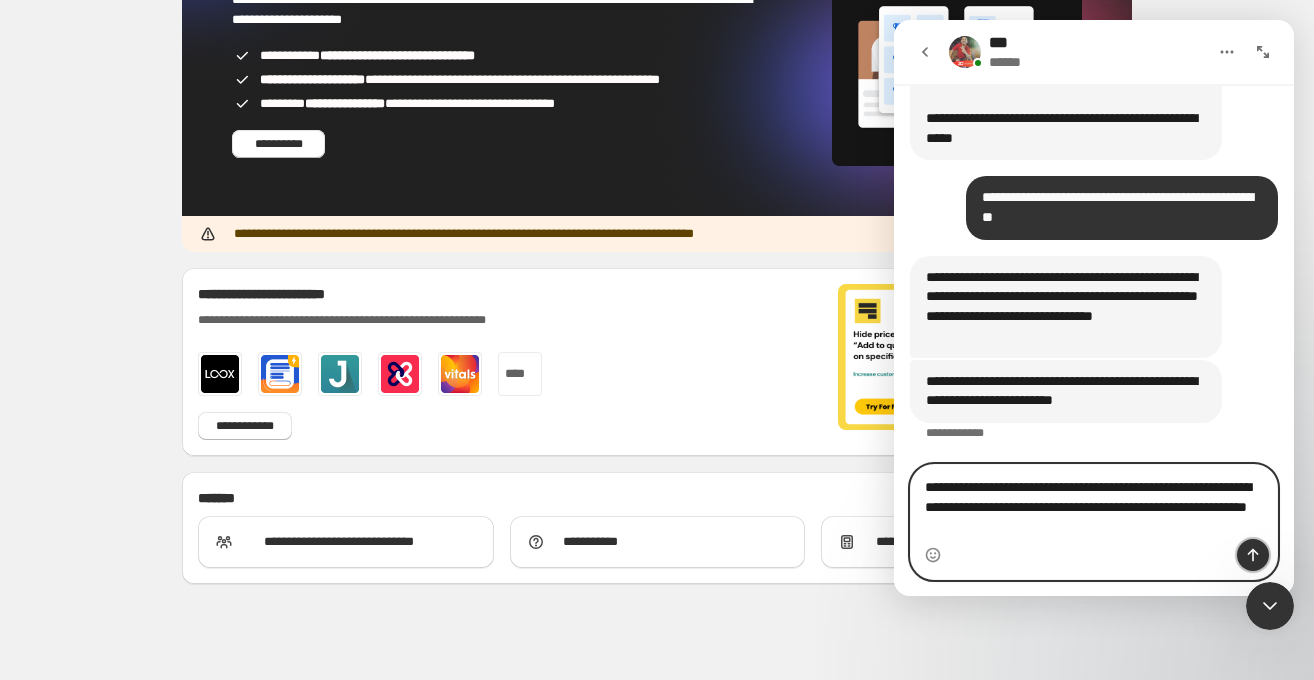 click 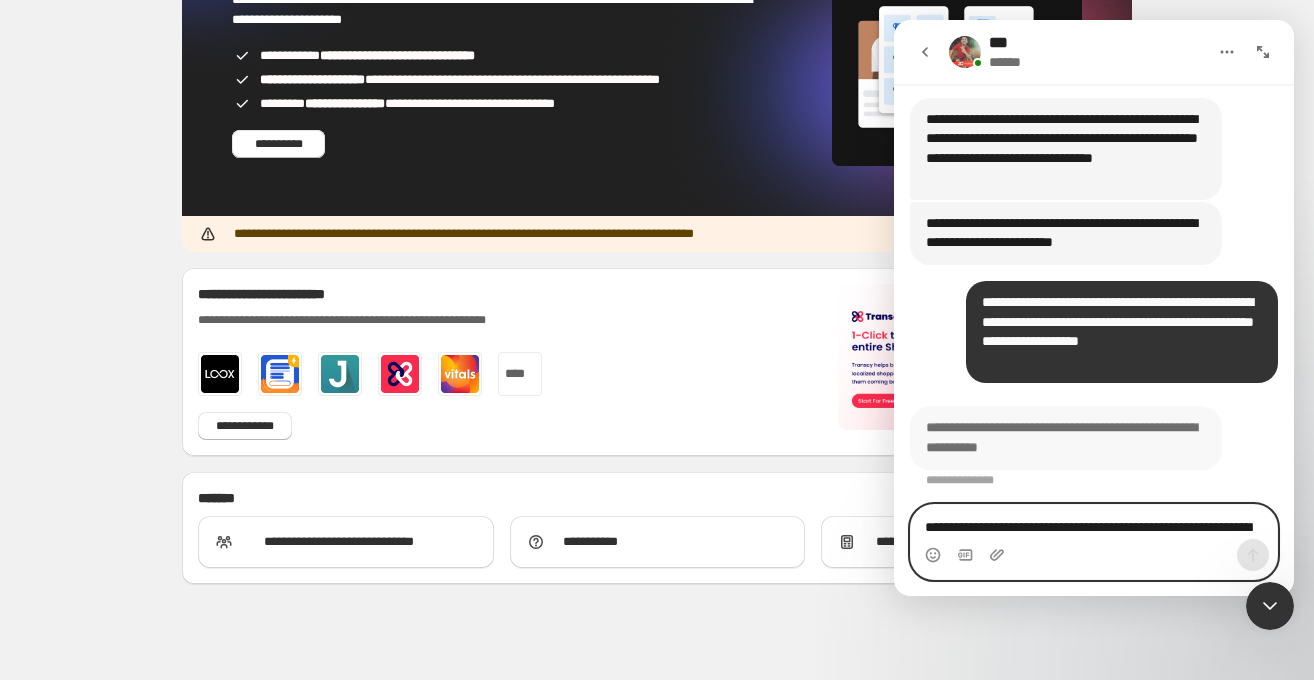 scroll, scrollTop: 8644, scrollLeft: 0, axis: vertical 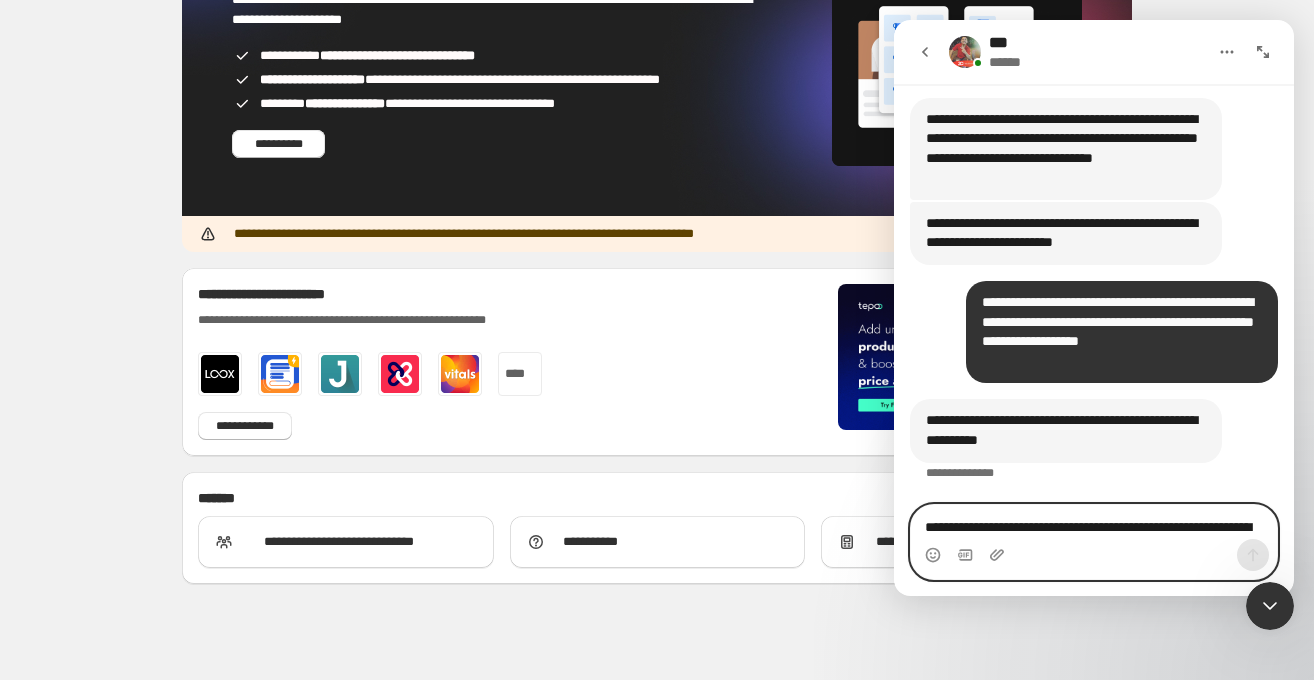 click on "**********" at bounding box center [1094, 522] 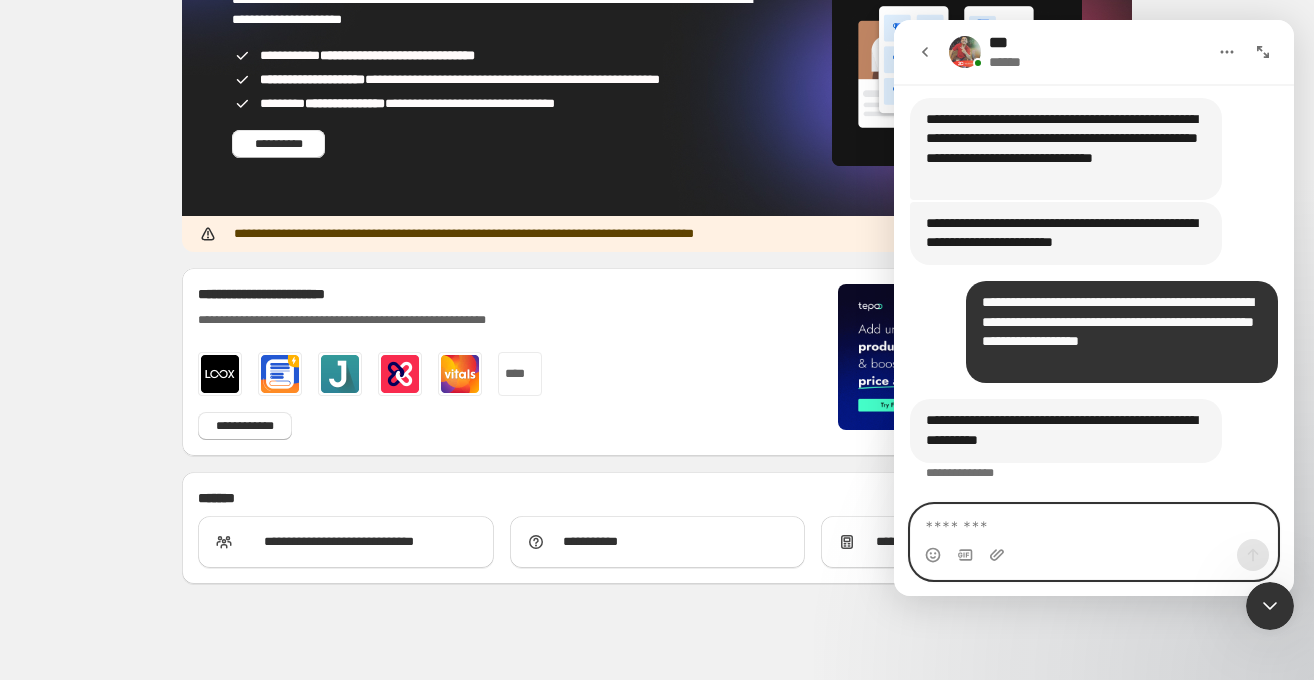 type on "*" 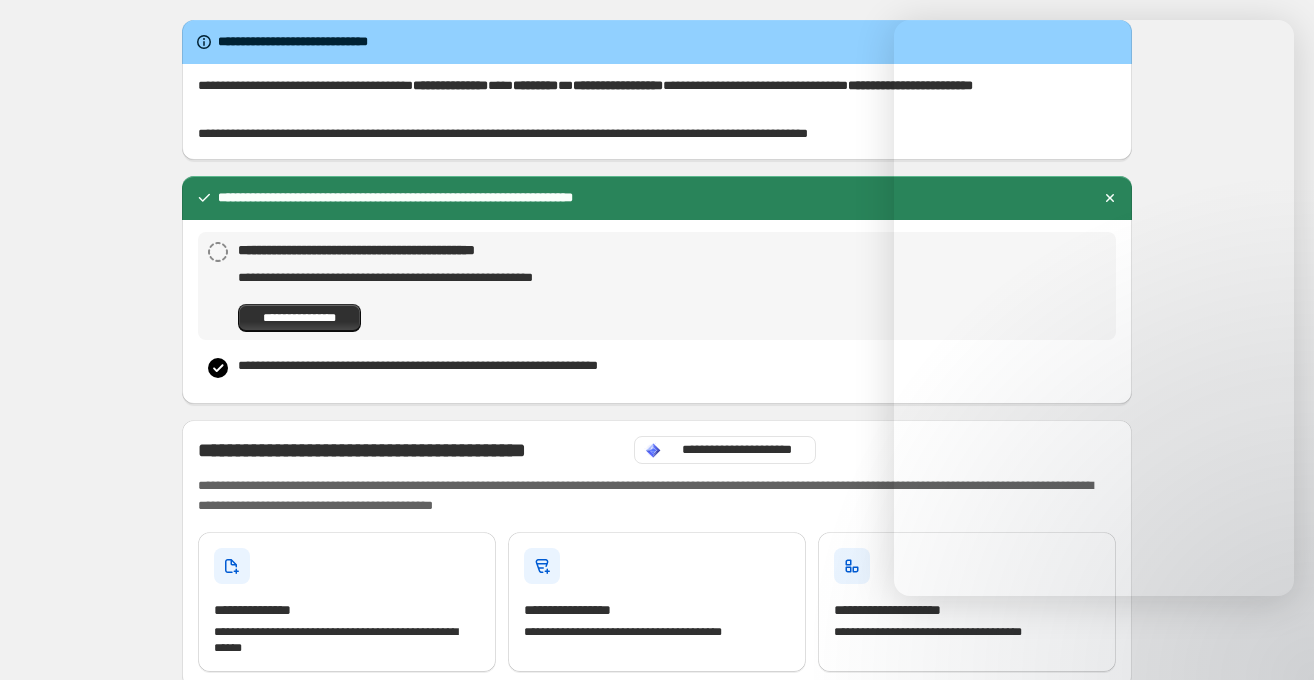 scroll, scrollTop: 1770, scrollLeft: 0, axis: vertical 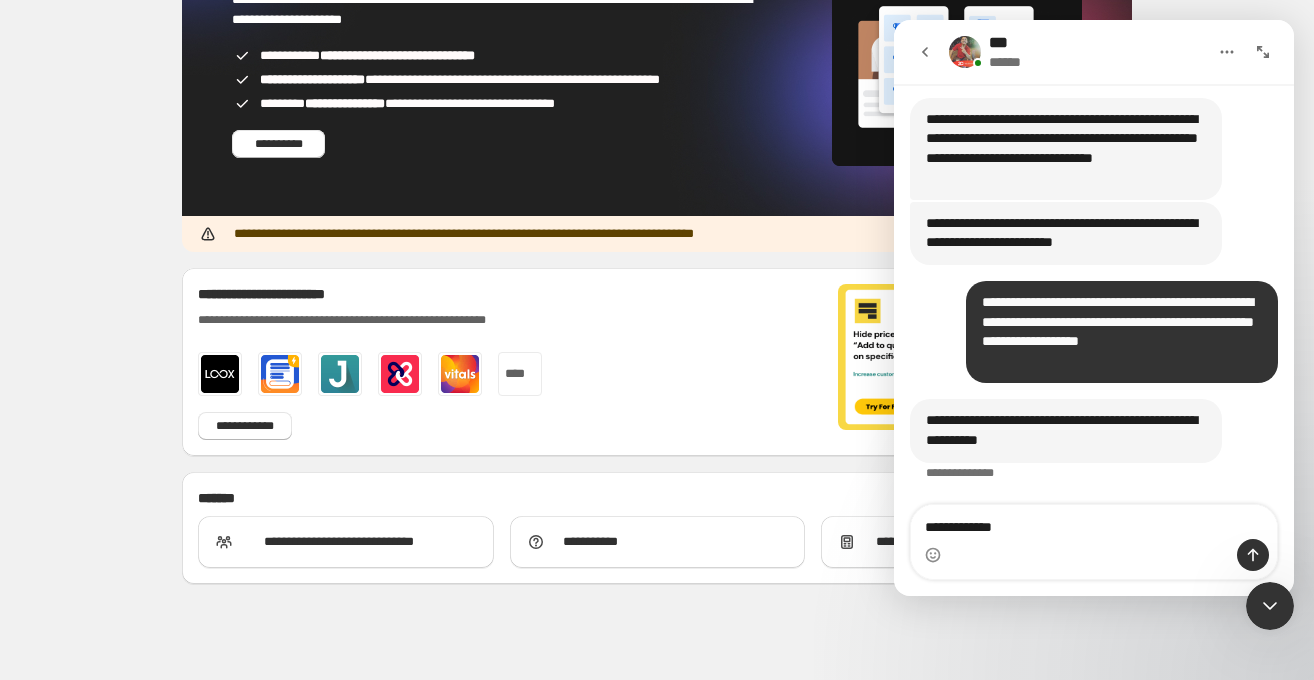 type on "**********" 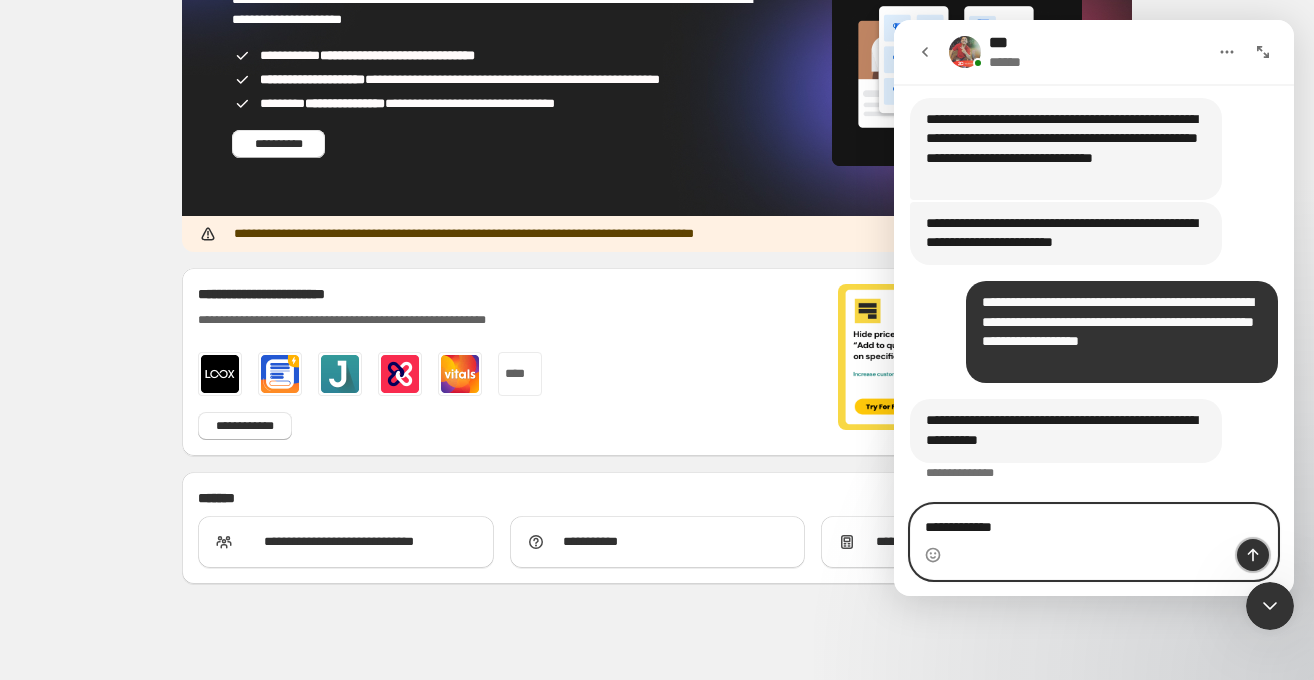 click 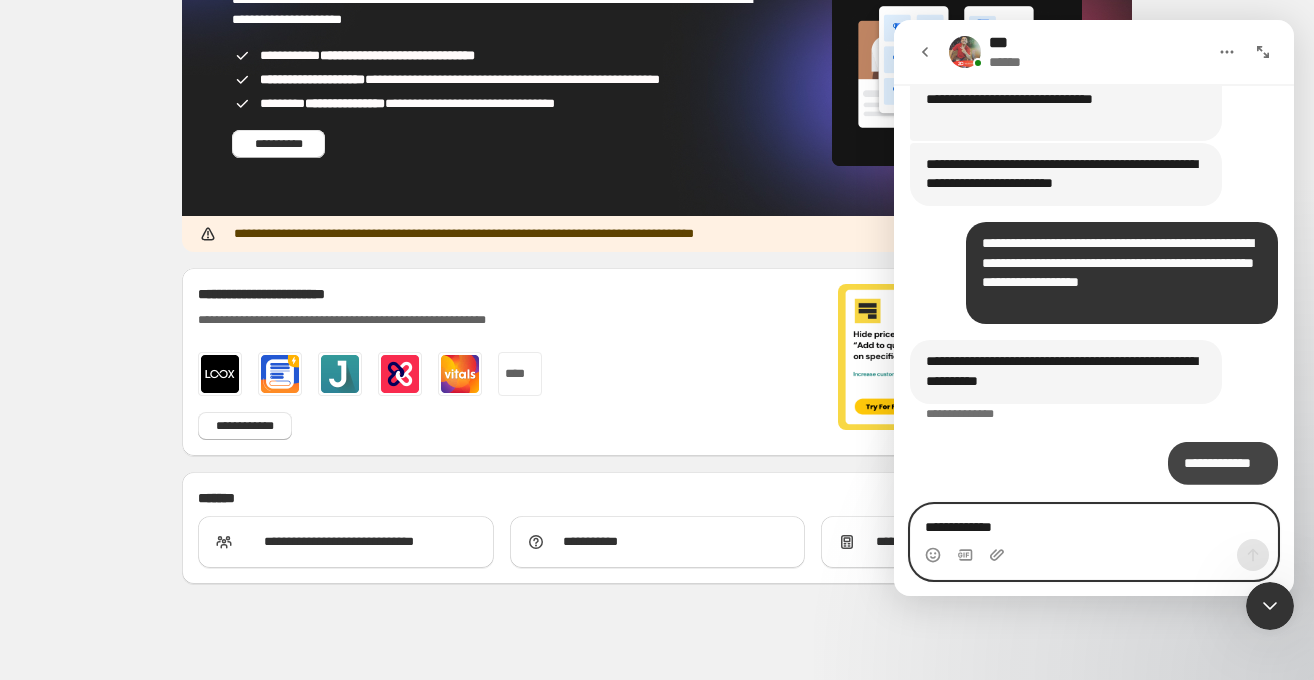scroll, scrollTop: 8706, scrollLeft: 0, axis: vertical 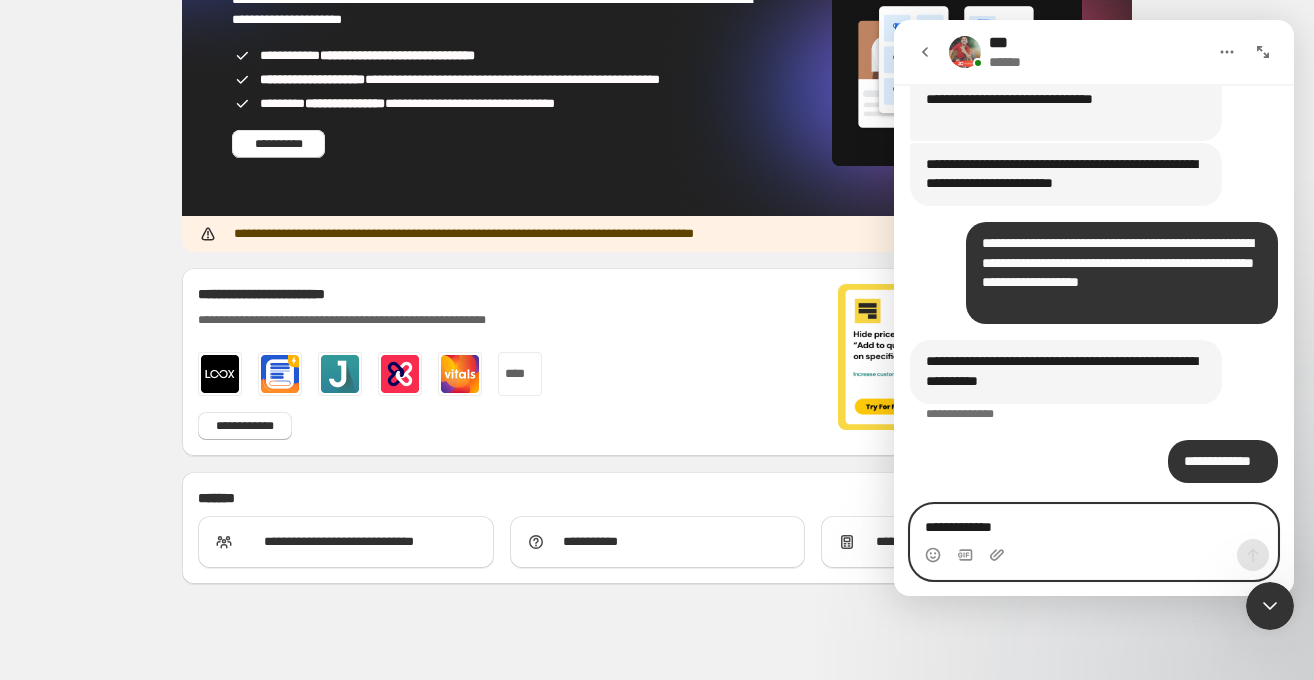 click on "**********" at bounding box center (1094, 522) 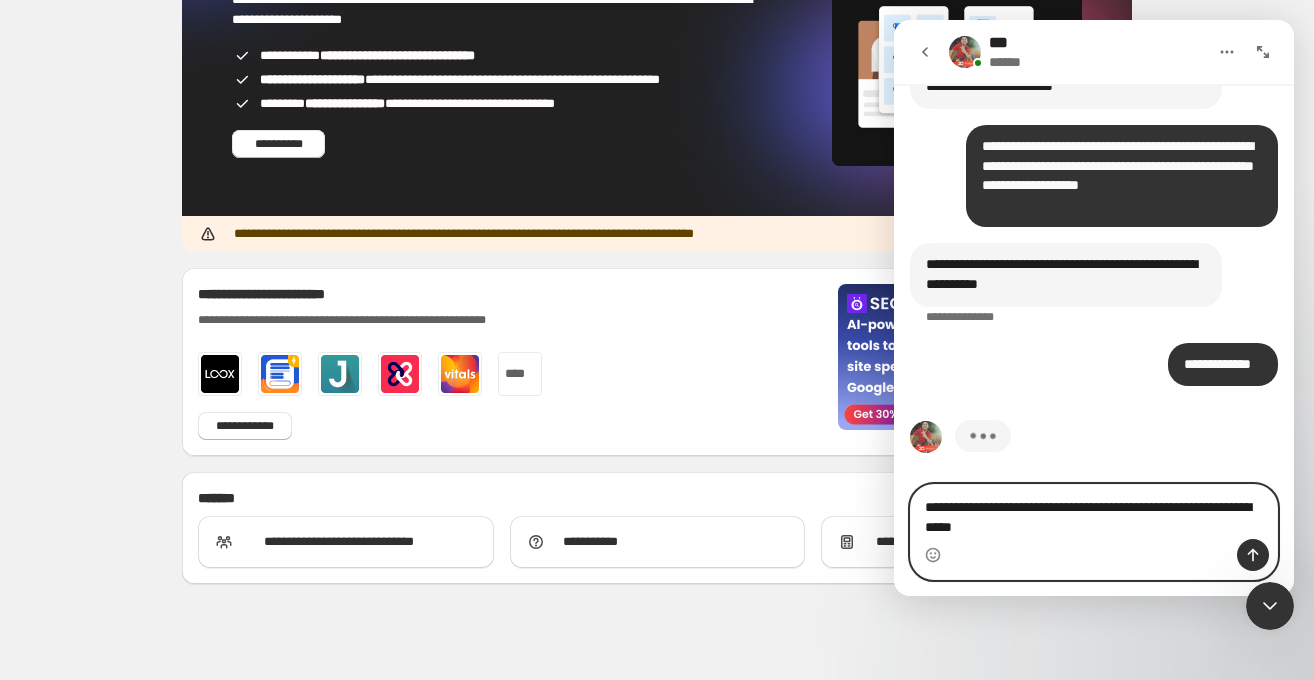 scroll, scrollTop: 8803, scrollLeft: 0, axis: vertical 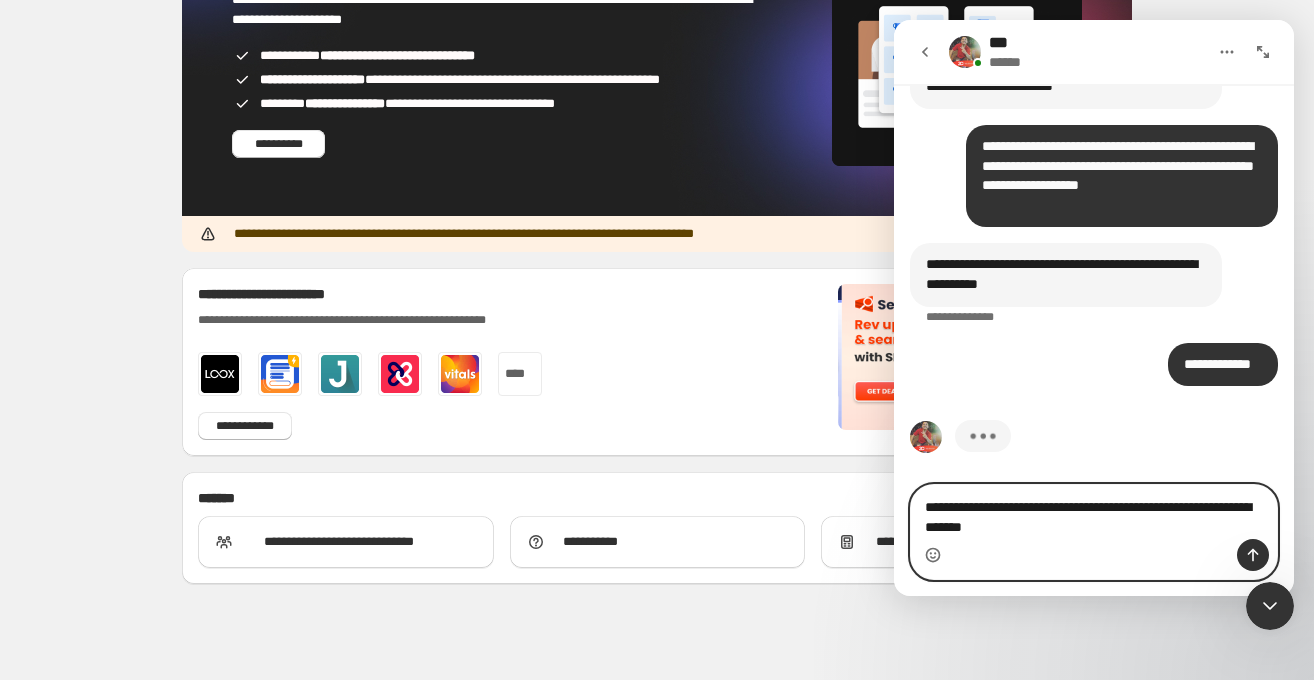 type on "**********" 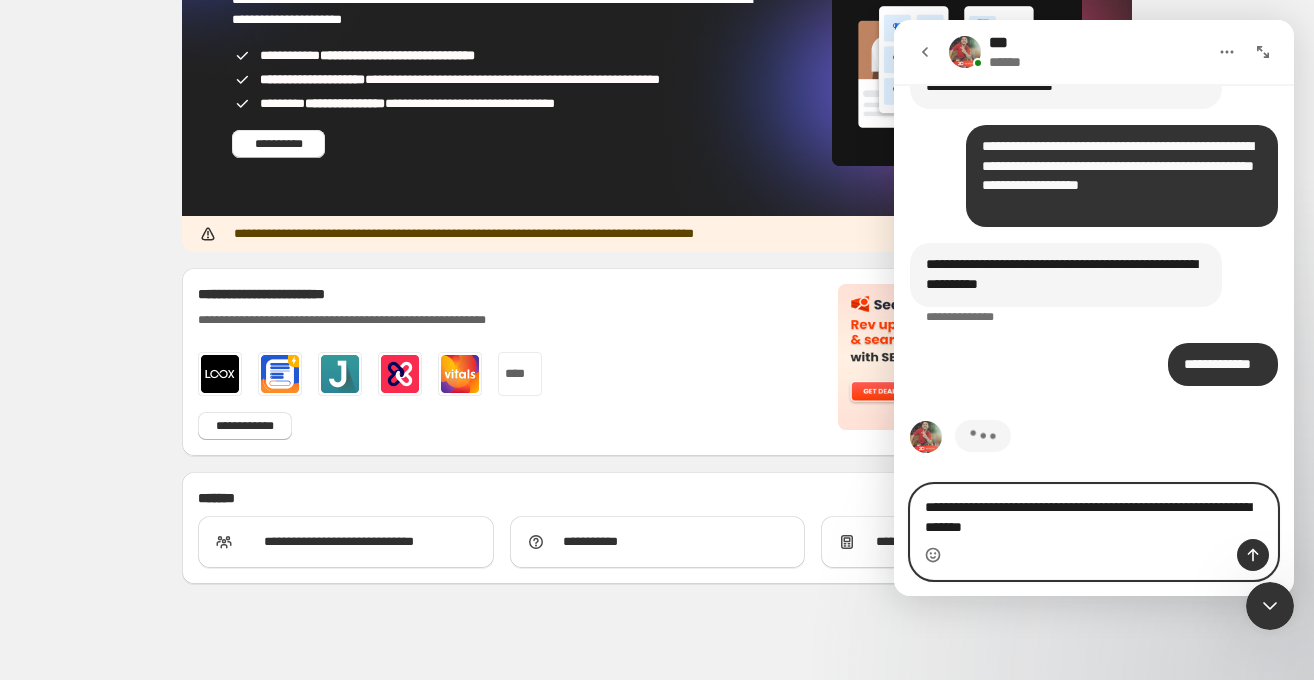 click 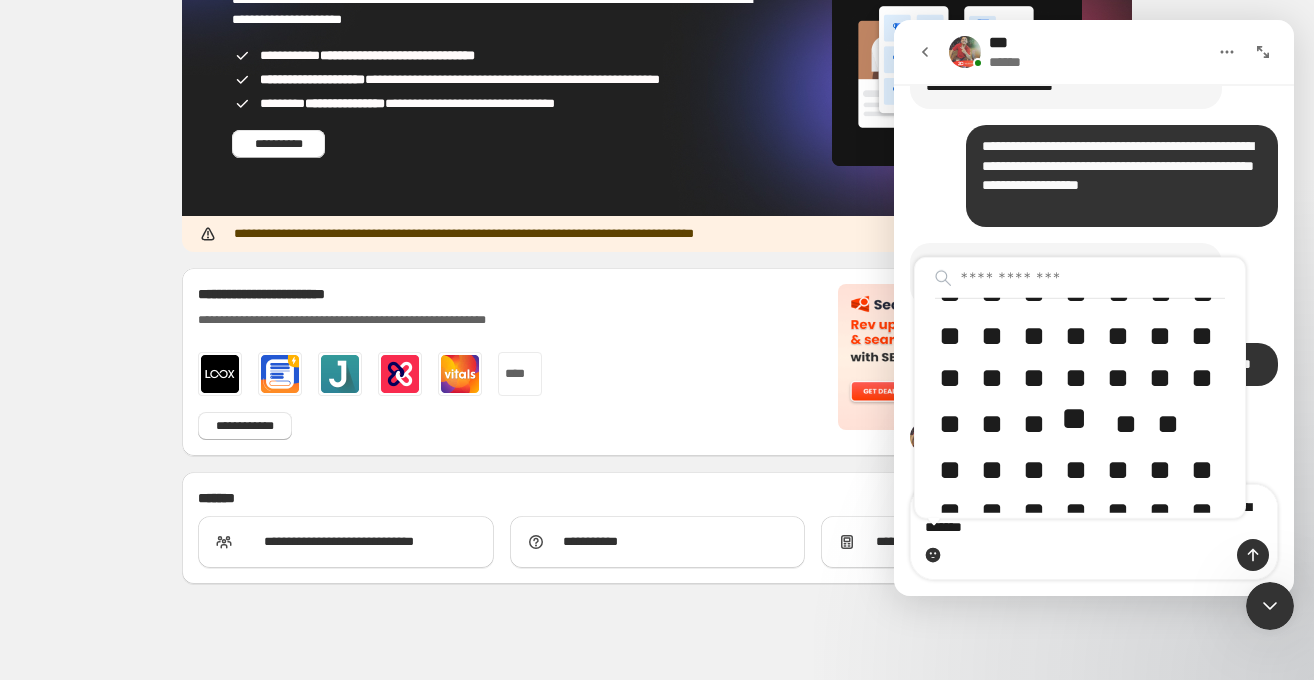 scroll, scrollTop: 192, scrollLeft: 0, axis: vertical 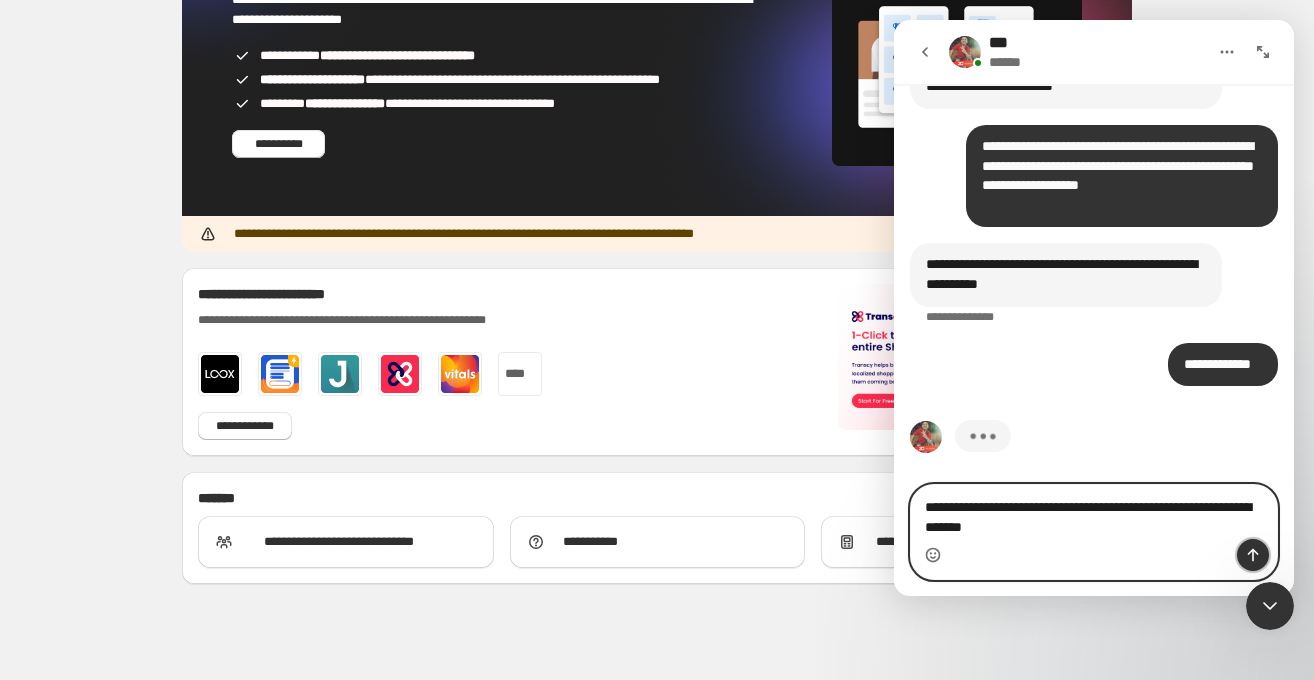 click 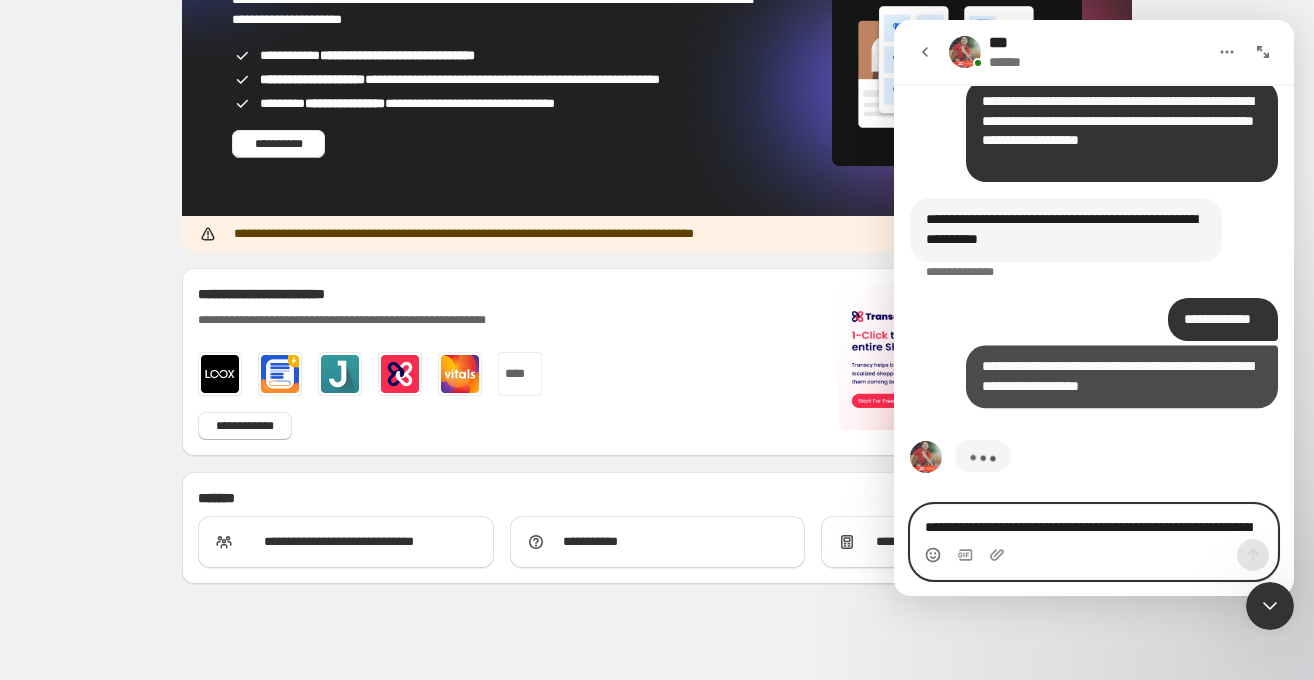 scroll, scrollTop: 8848, scrollLeft: 0, axis: vertical 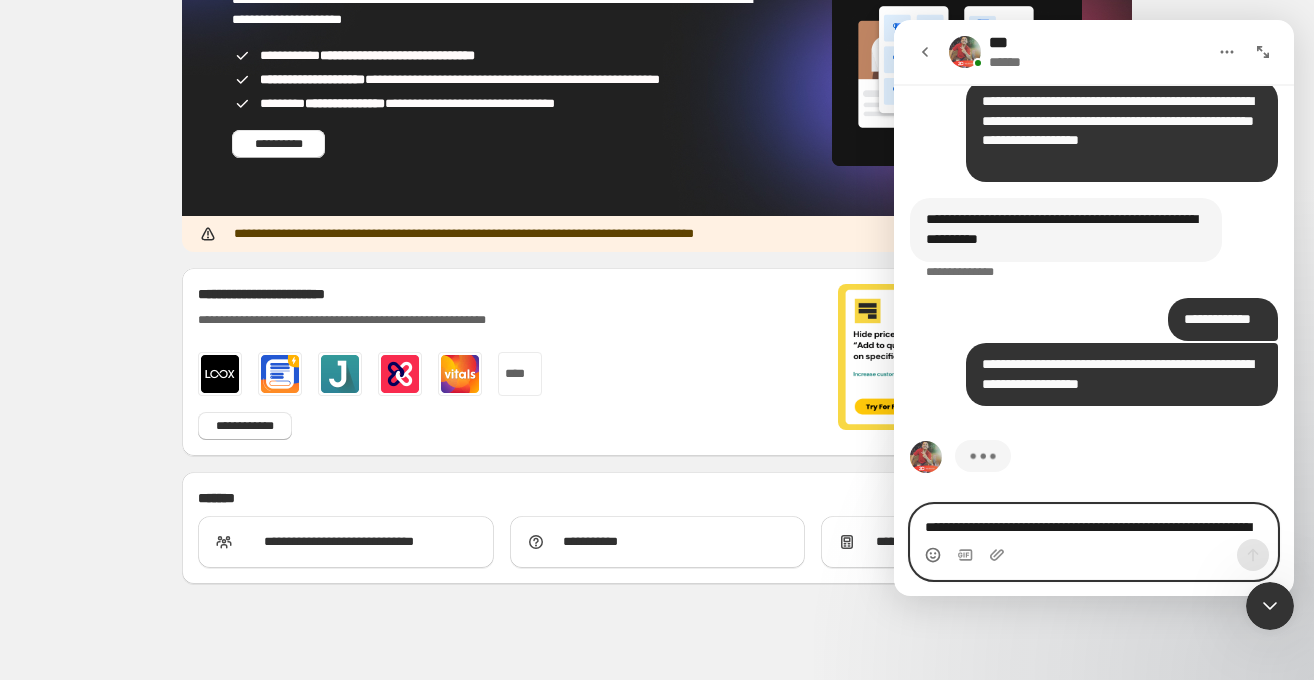 click on "**********" at bounding box center (1094, 522) 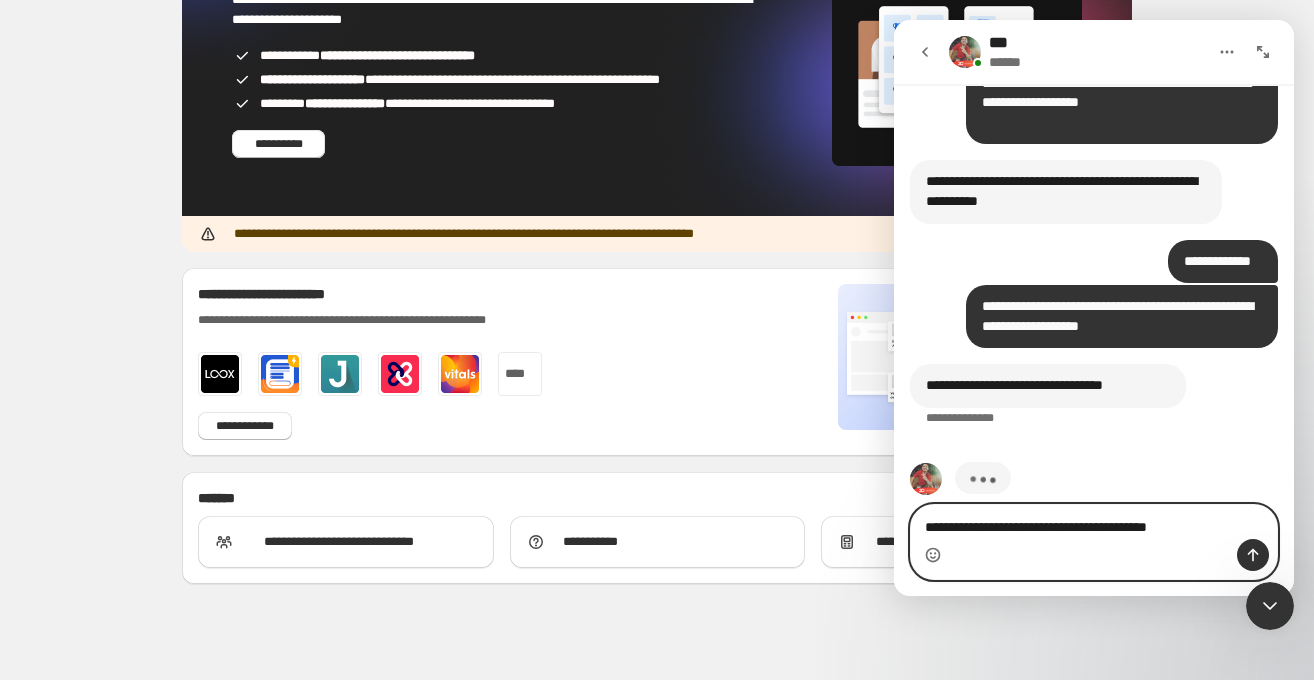 type on "**********" 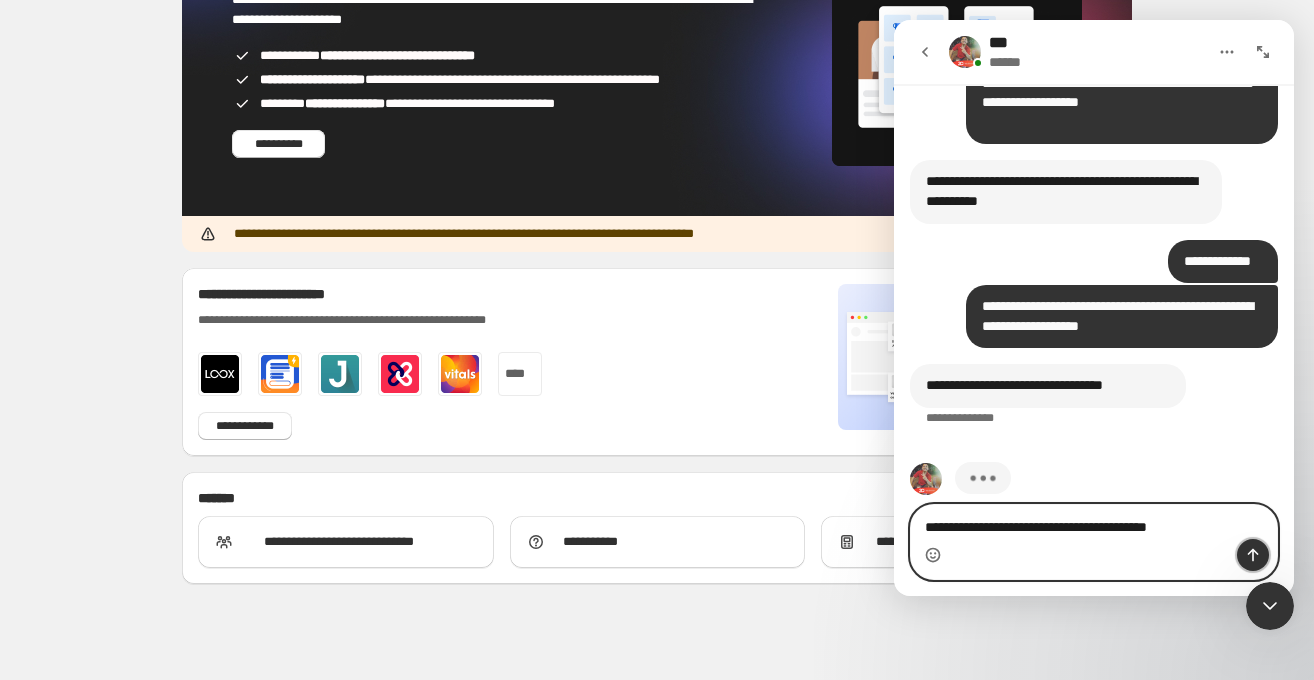 click at bounding box center (1253, 555) 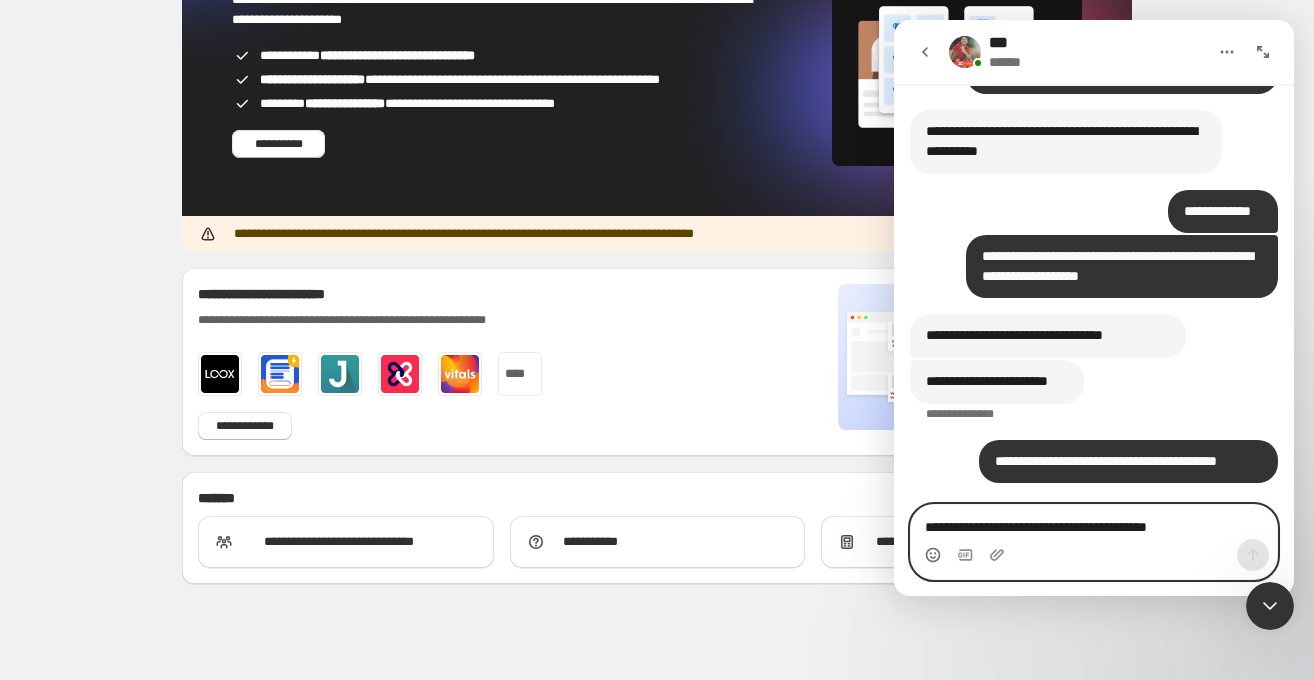 scroll, scrollTop: 8936, scrollLeft: 0, axis: vertical 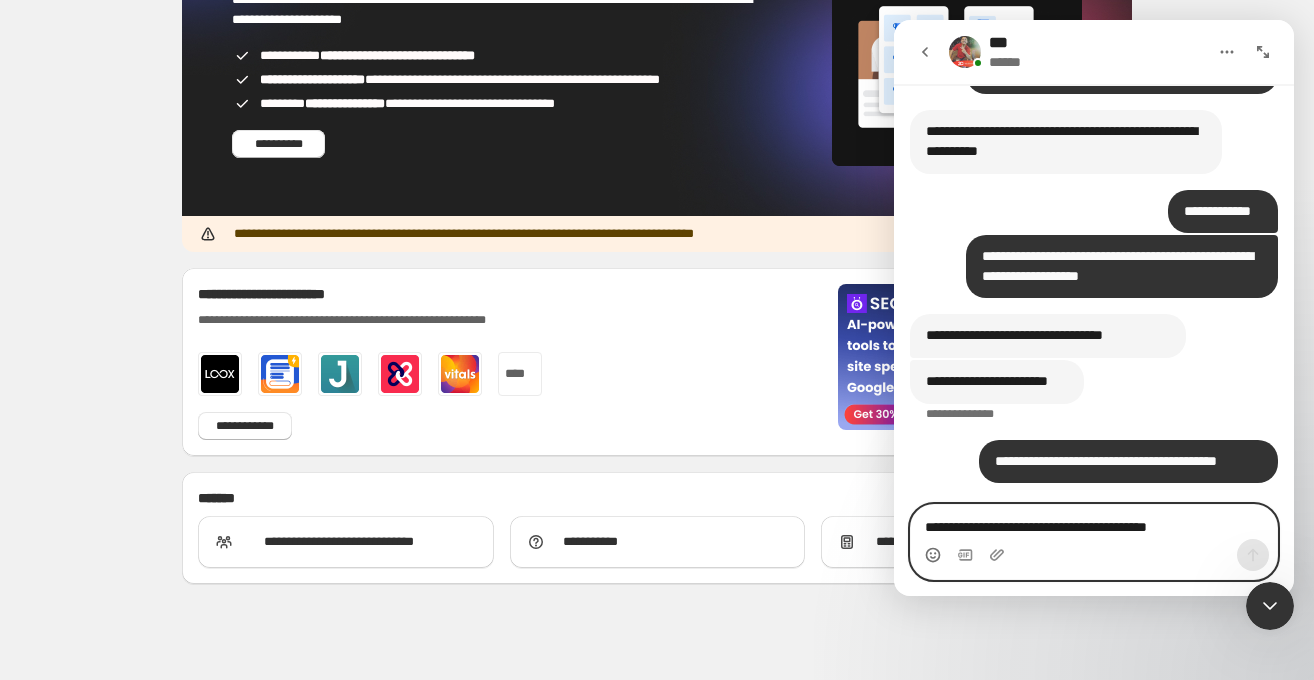 click on "**********" at bounding box center (1094, 522) 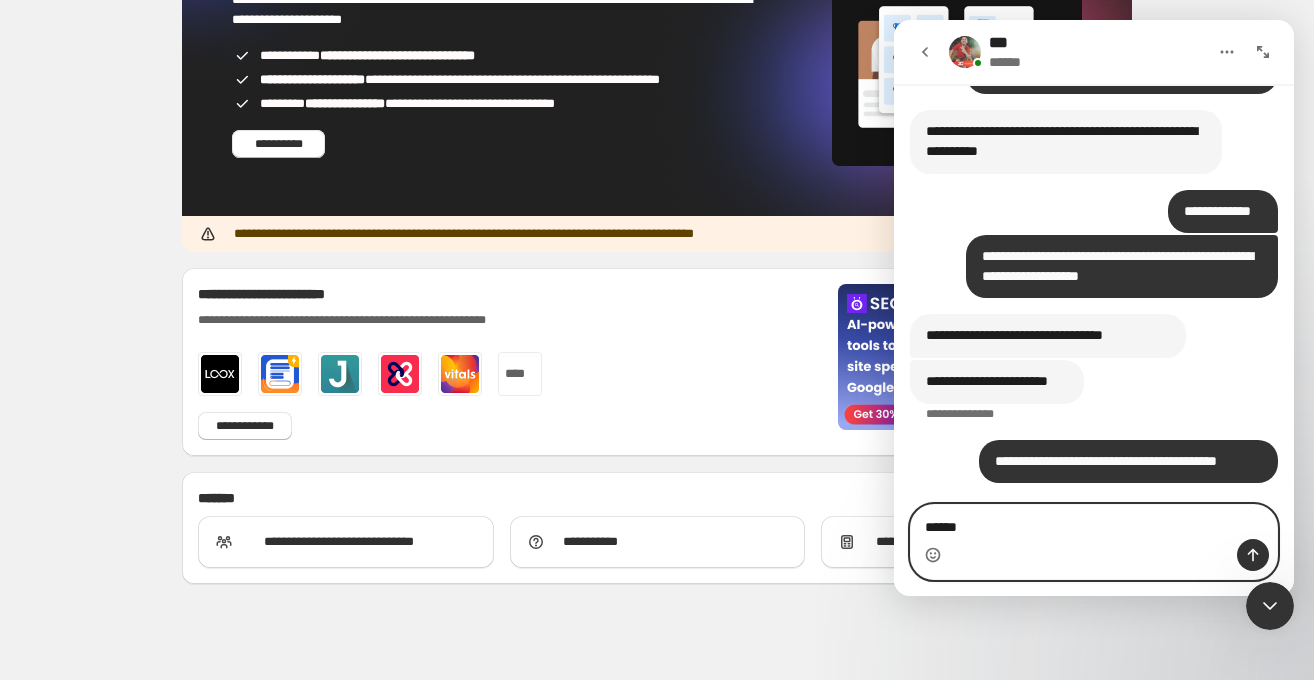 type on "******" 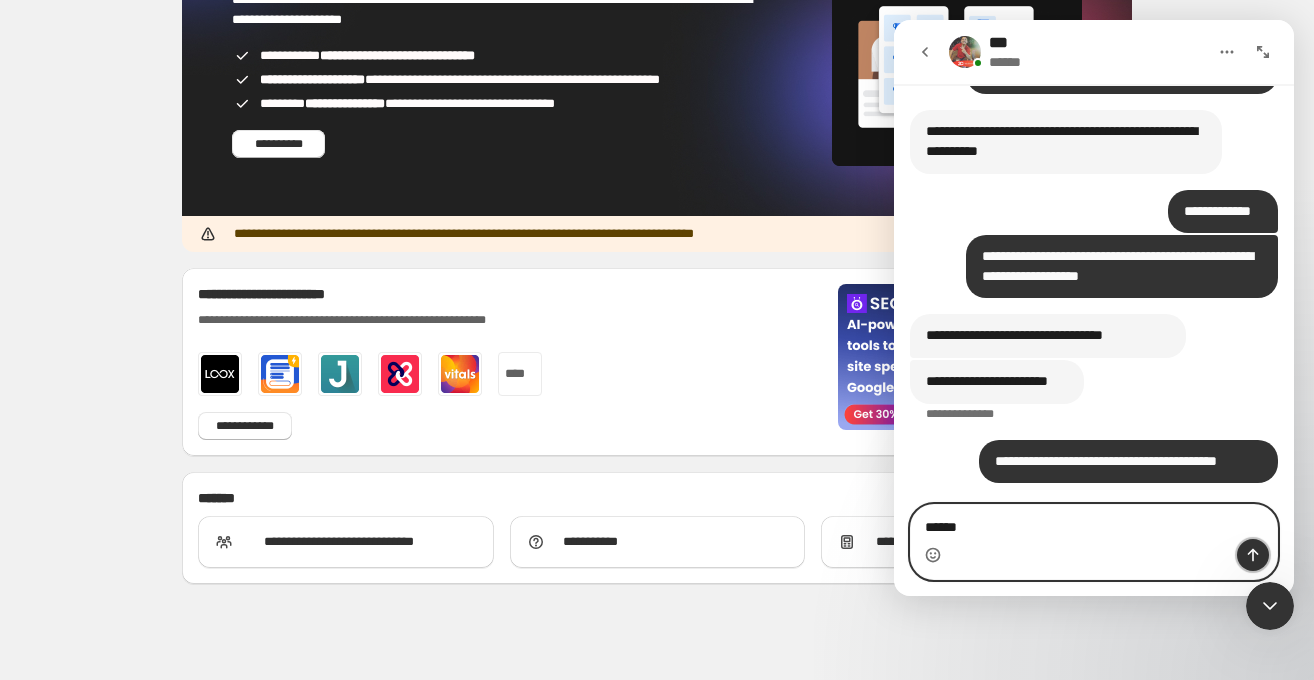 click 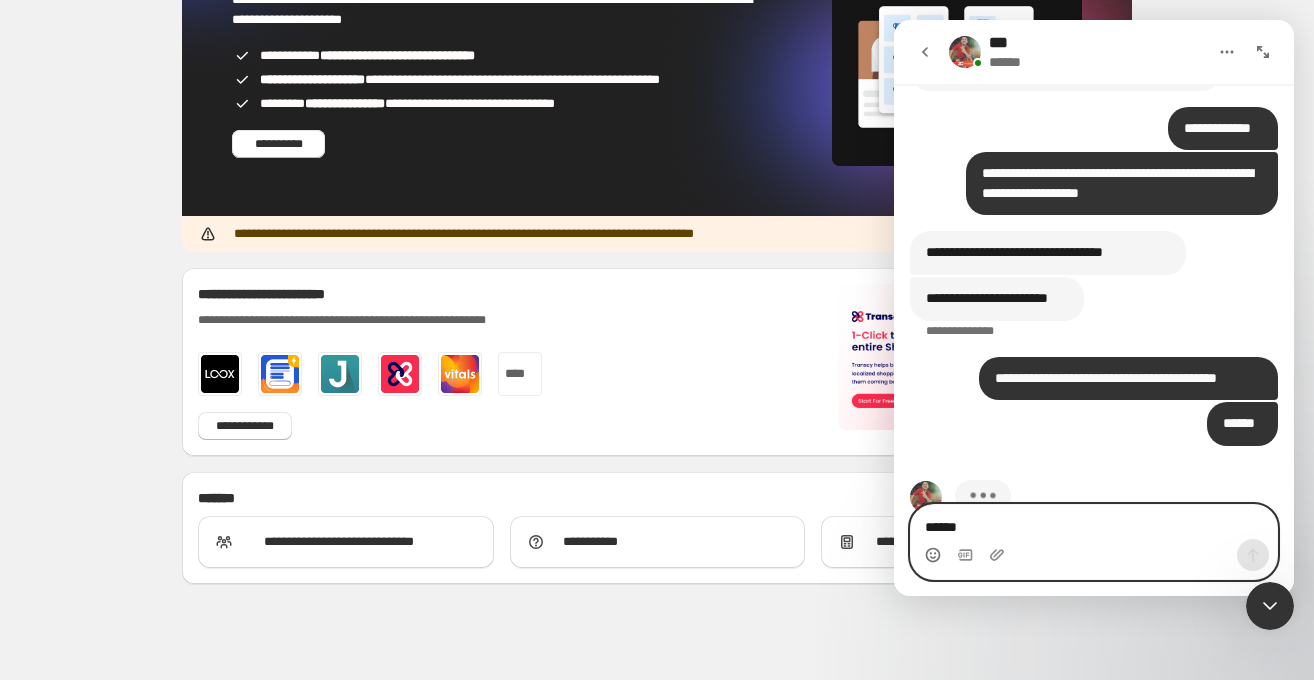 scroll, scrollTop: 9058, scrollLeft: 0, axis: vertical 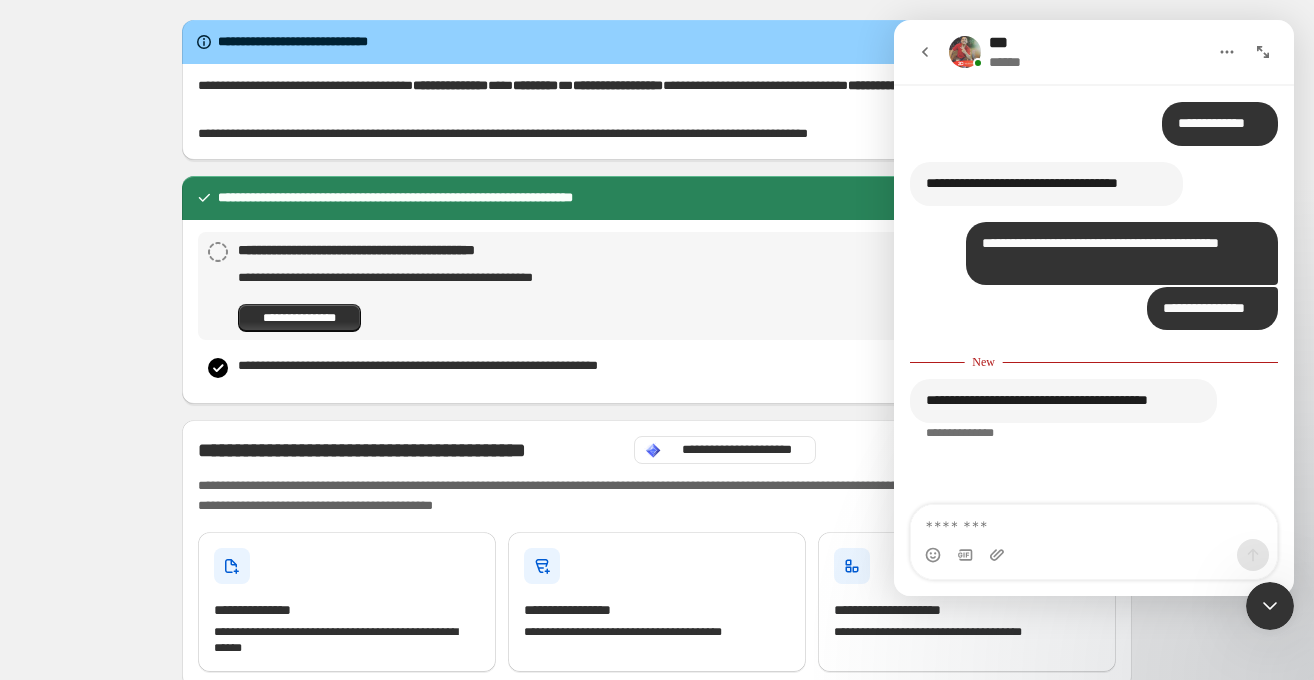 click at bounding box center [1094, 522] 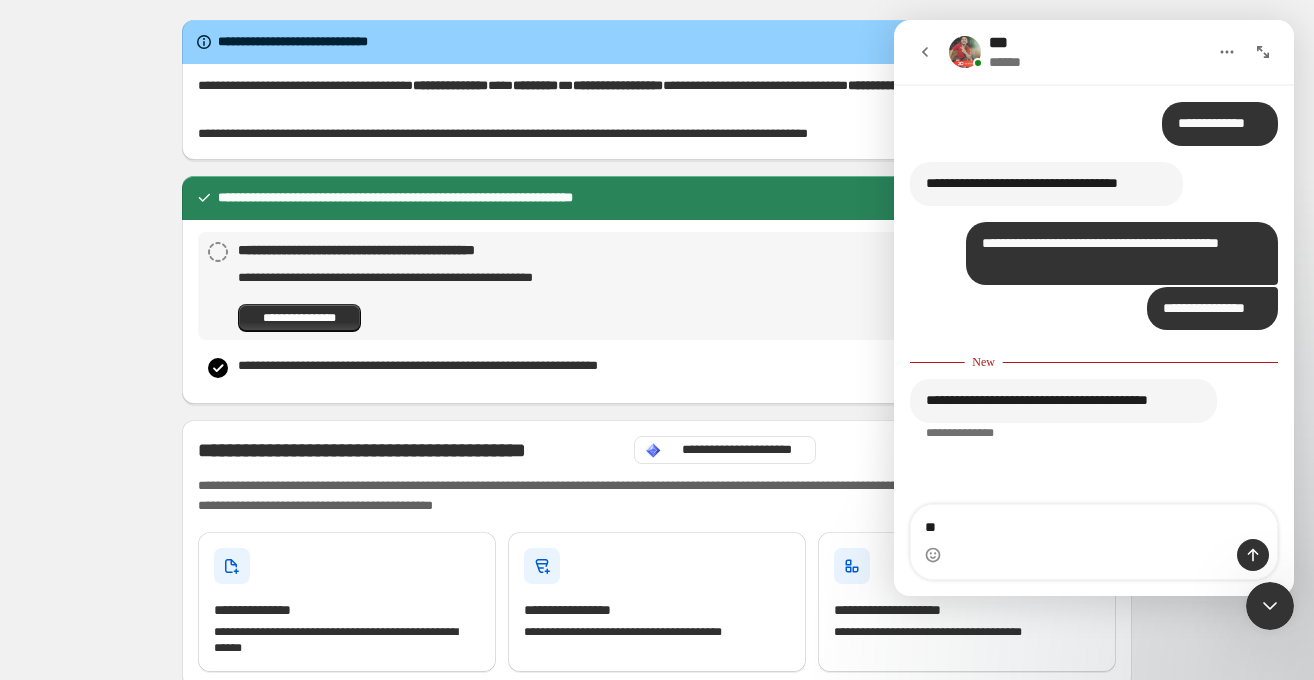 type on "***" 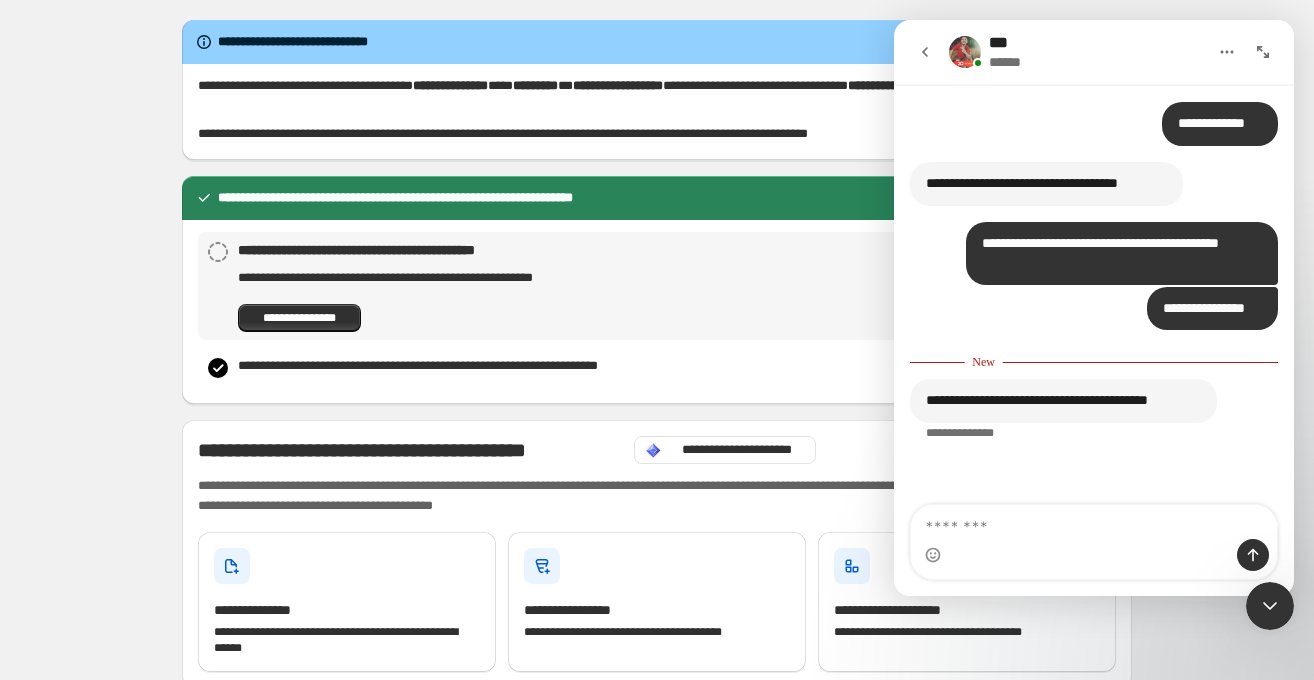 scroll, scrollTop: 2, scrollLeft: 0, axis: vertical 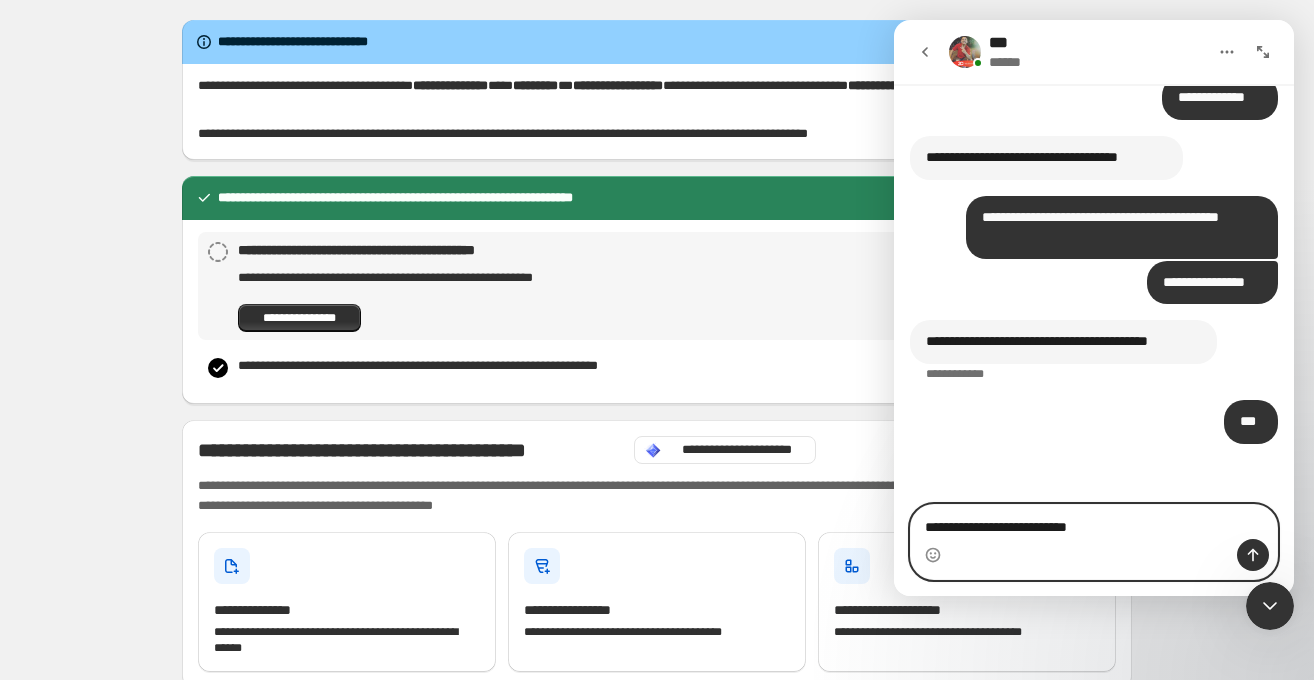 click on "**********" at bounding box center (1094, 522) 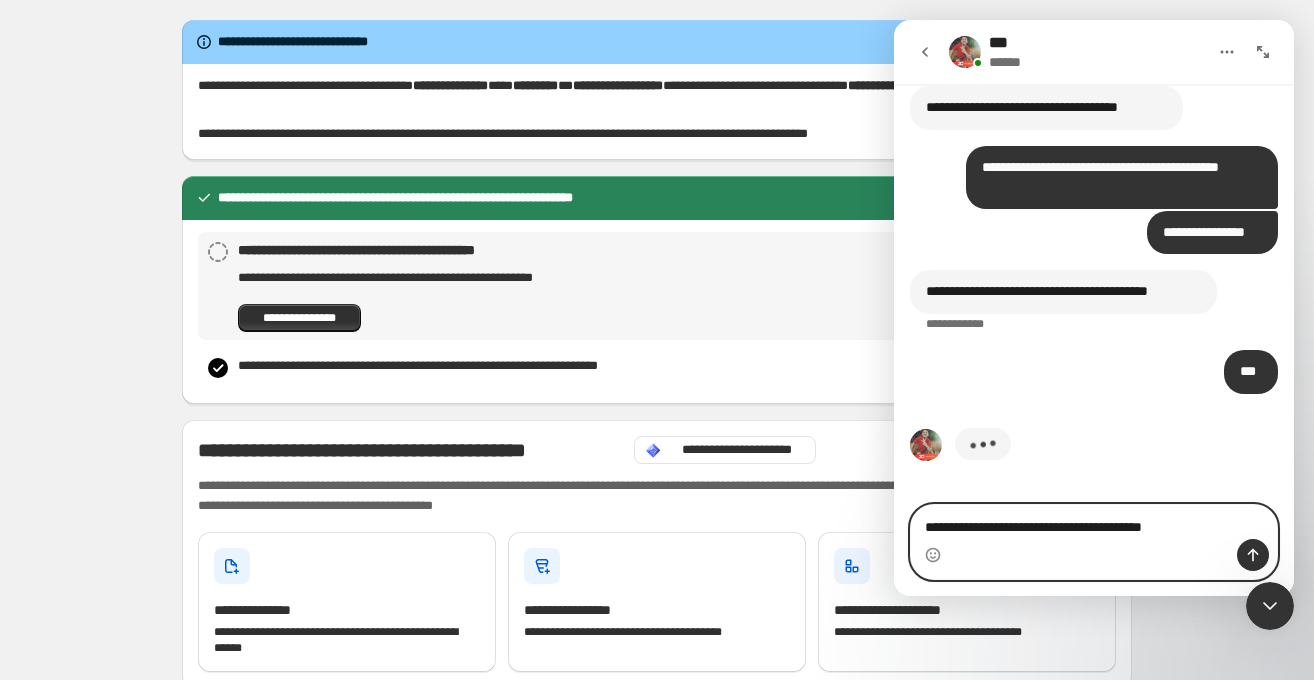 click on "**********" at bounding box center [1094, 522] 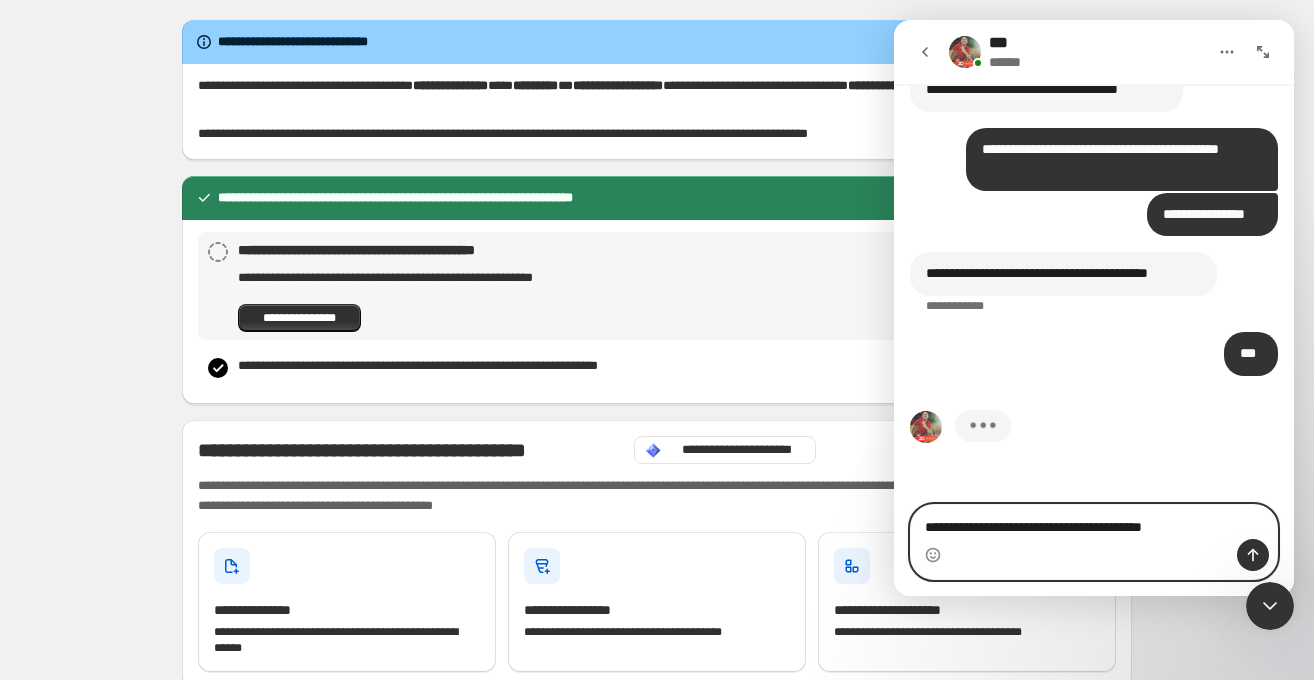 scroll, scrollTop: 9481, scrollLeft: 0, axis: vertical 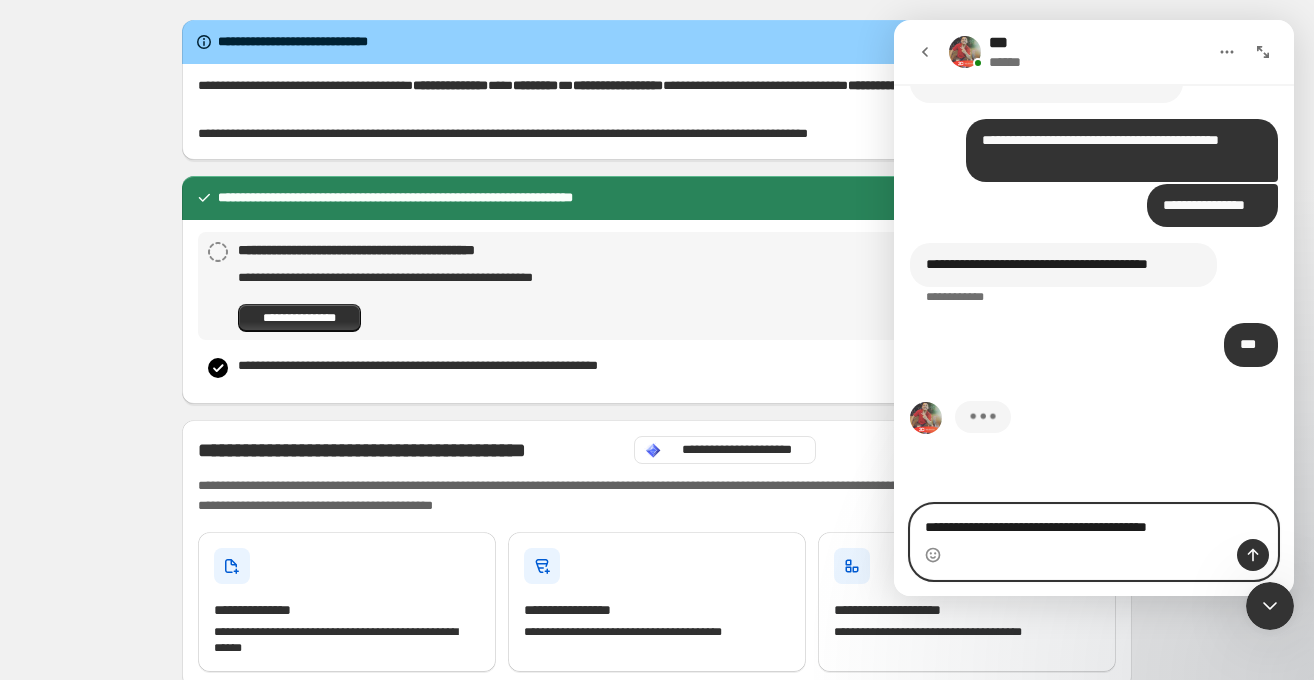 type on "**********" 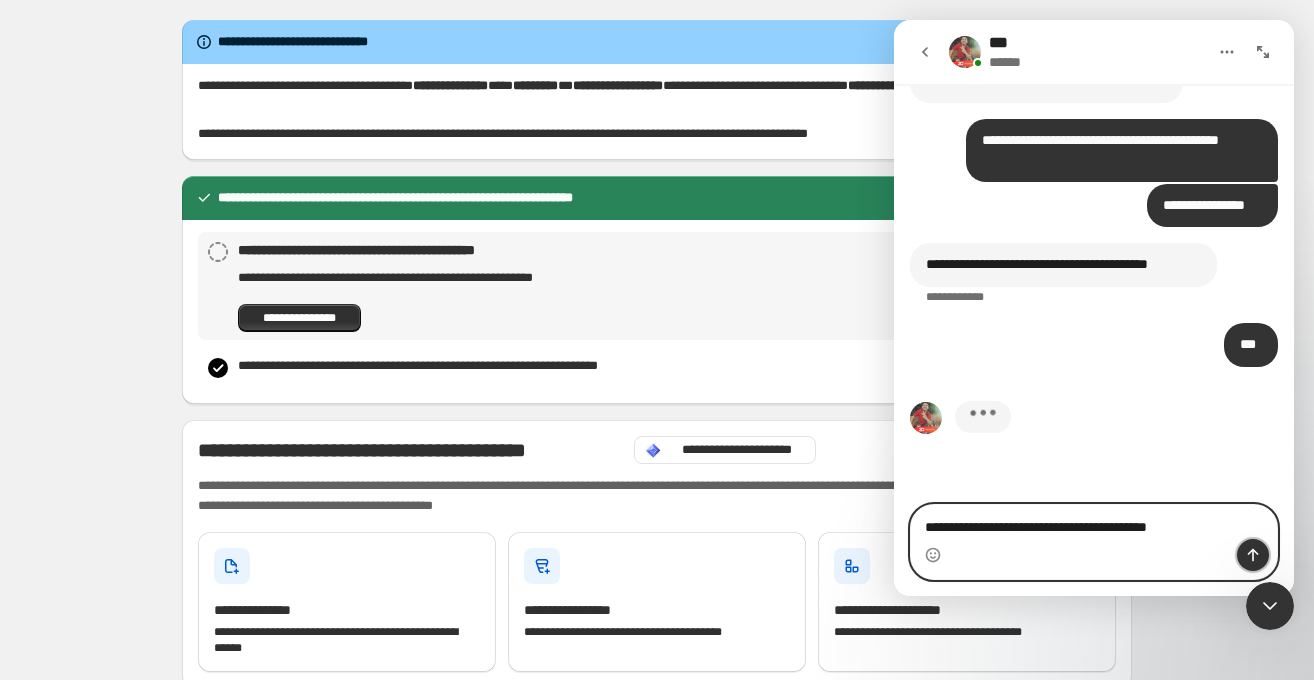 click 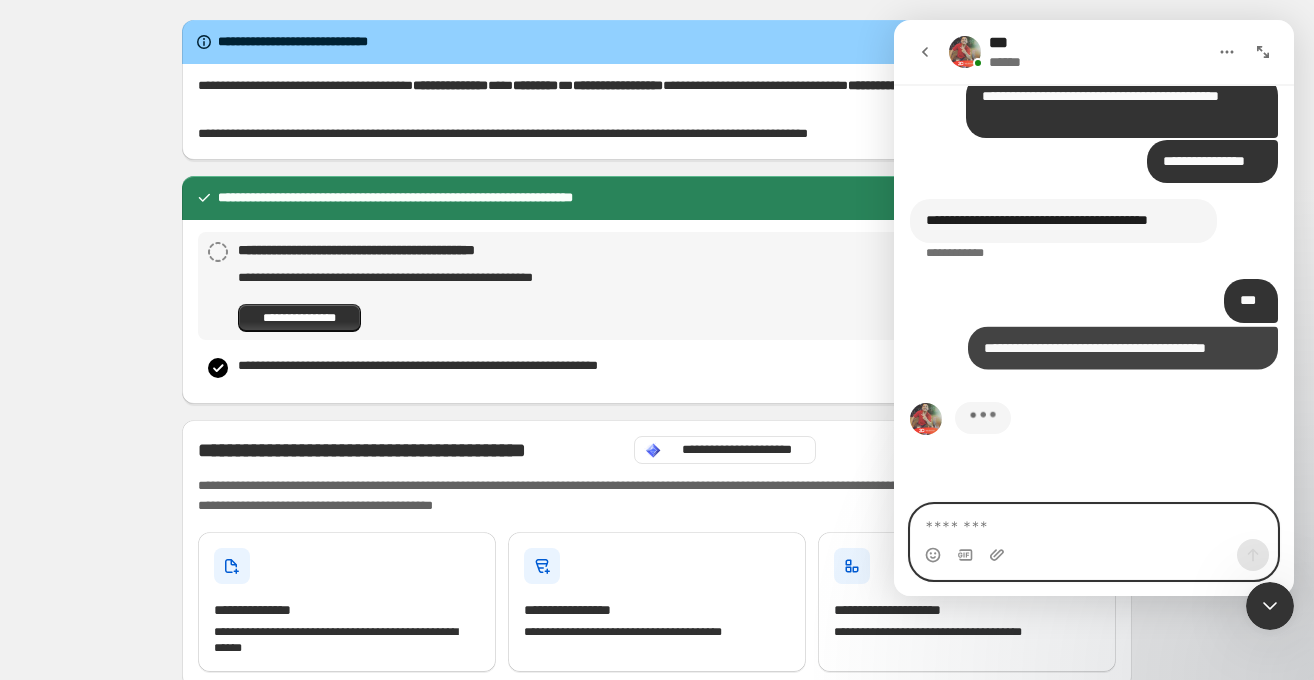 scroll, scrollTop: 9526, scrollLeft: 0, axis: vertical 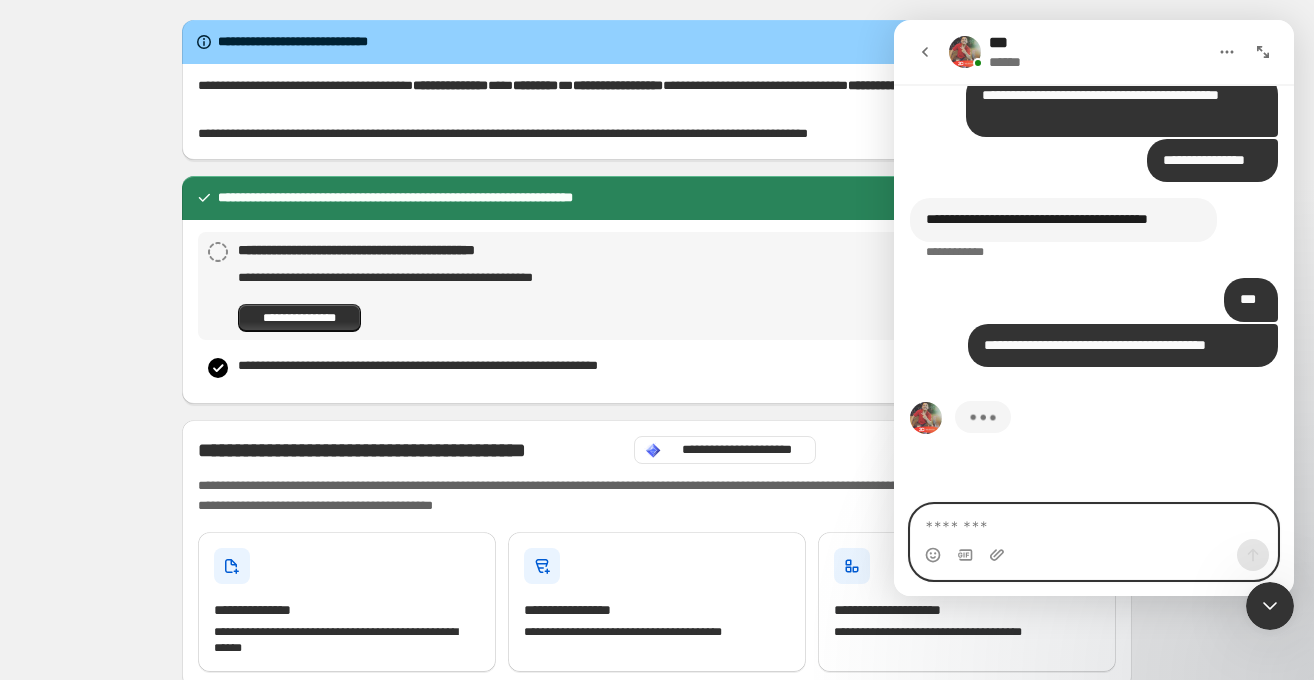 click at bounding box center (1094, 522) 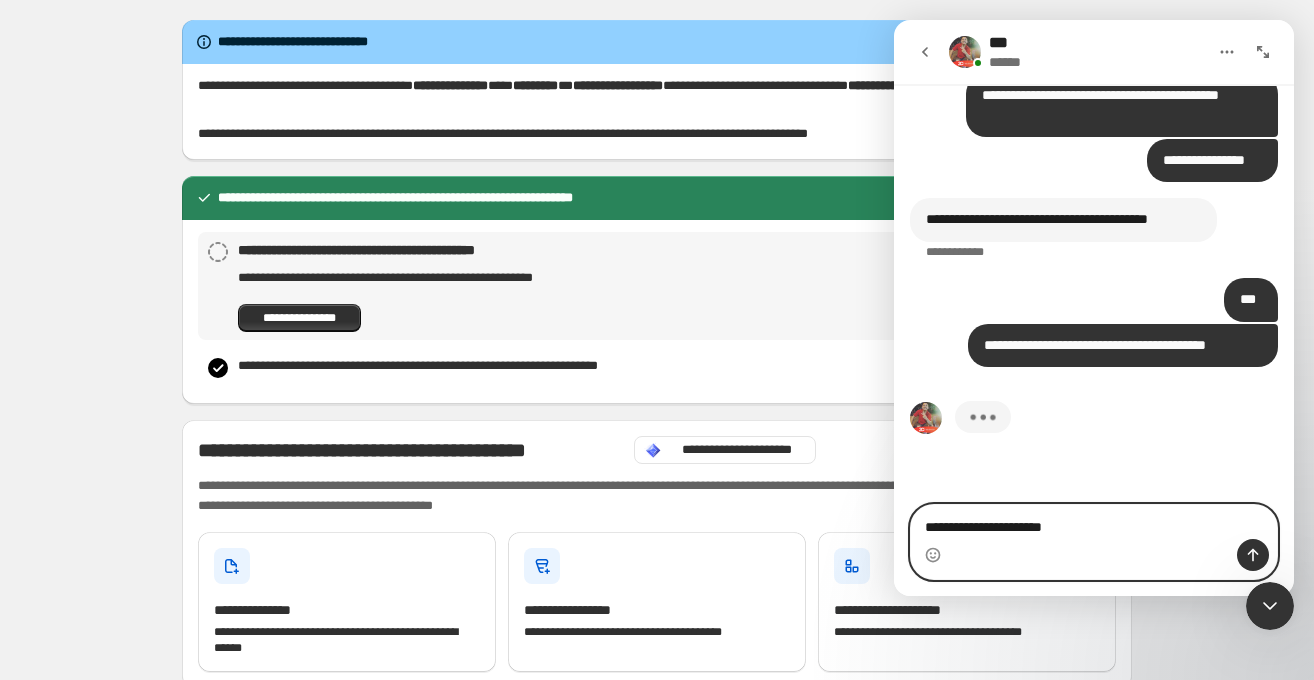 type on "**********" 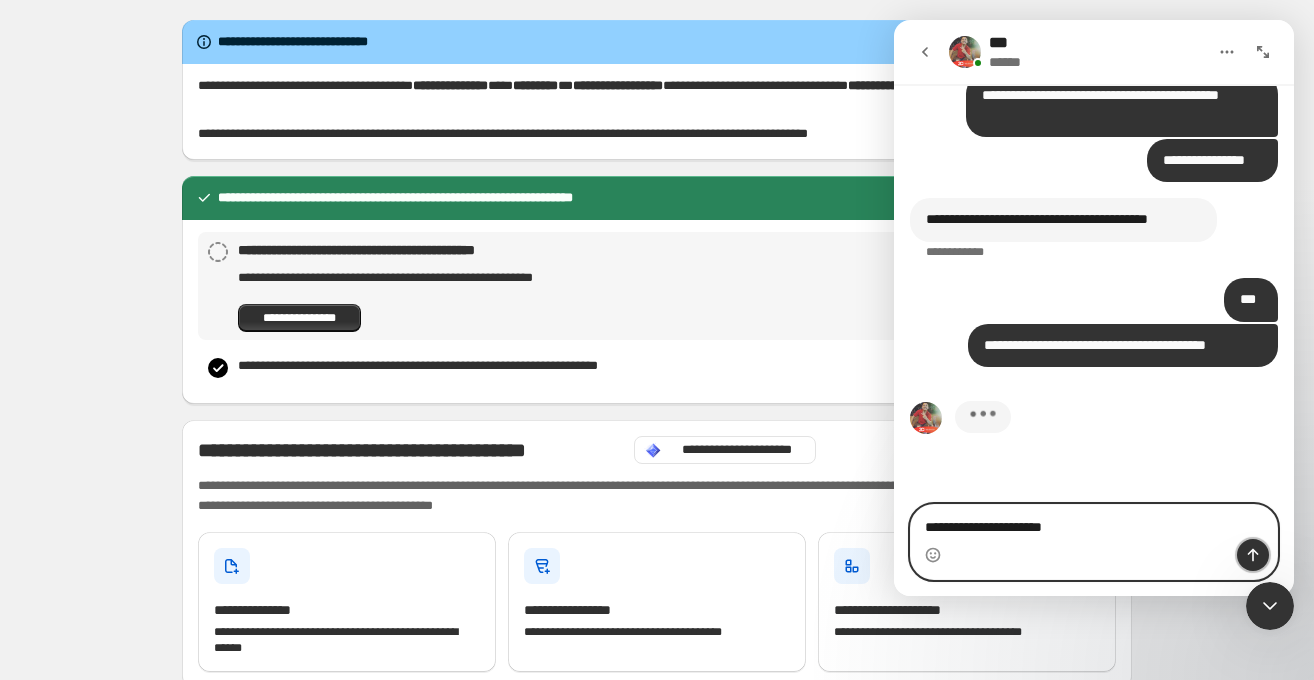 click 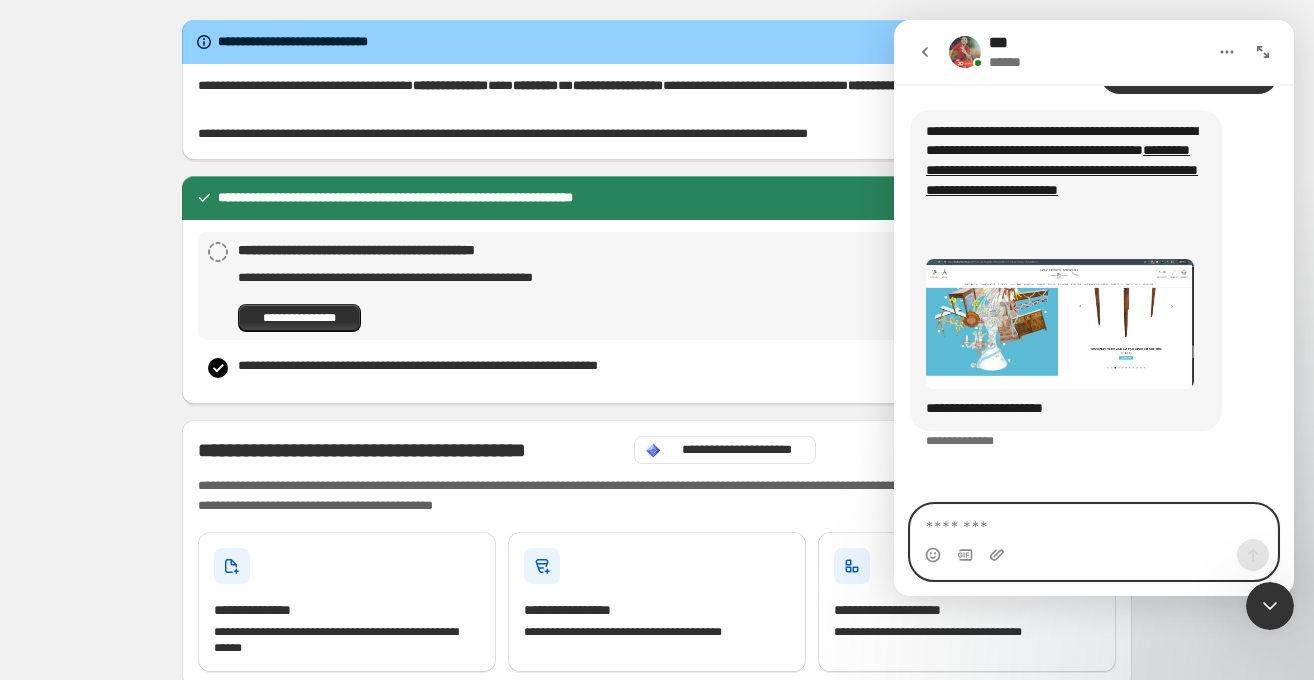 scroll, scrollTop: 9832, scrollLeft: 0, axis: vertical 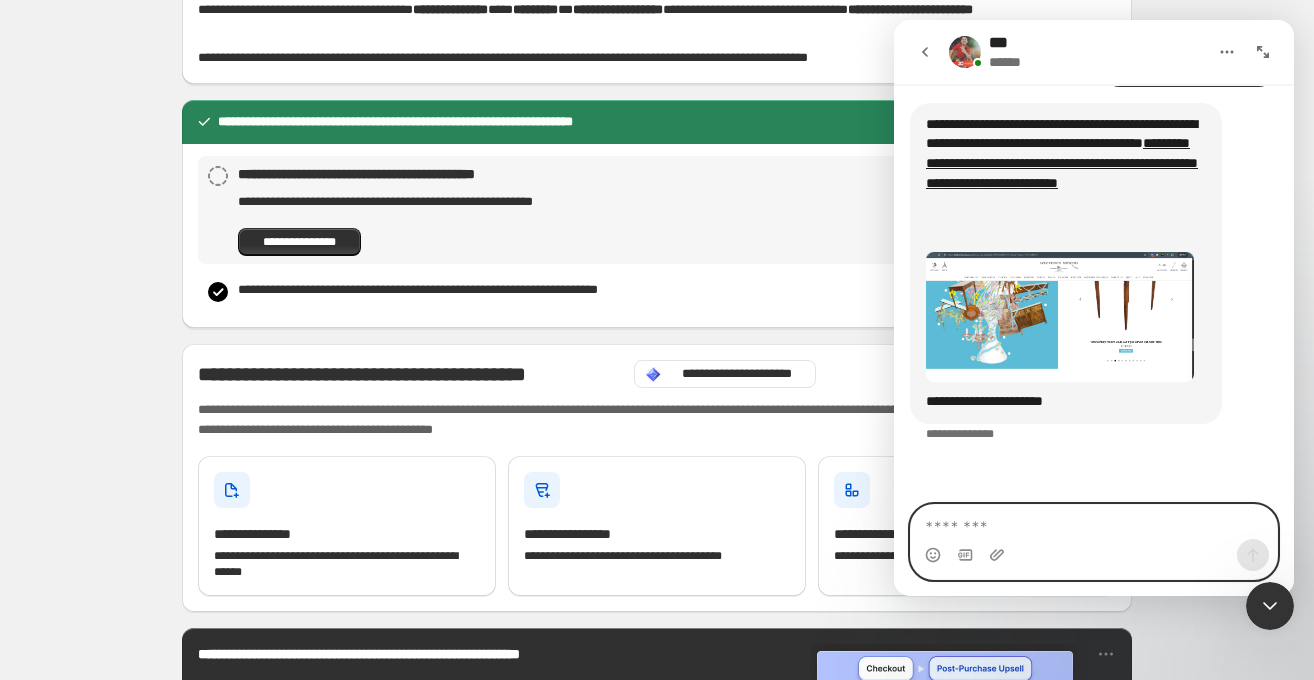 click at bounding box center (1094, 522) 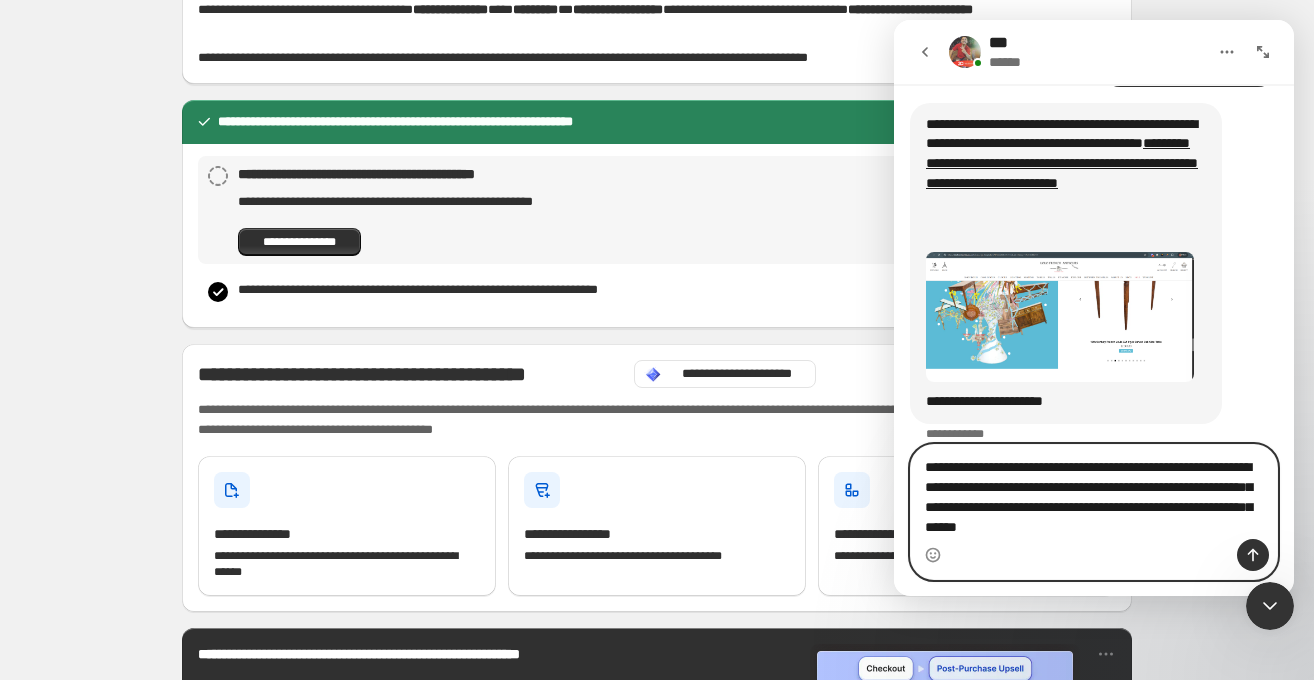 type on "**********" 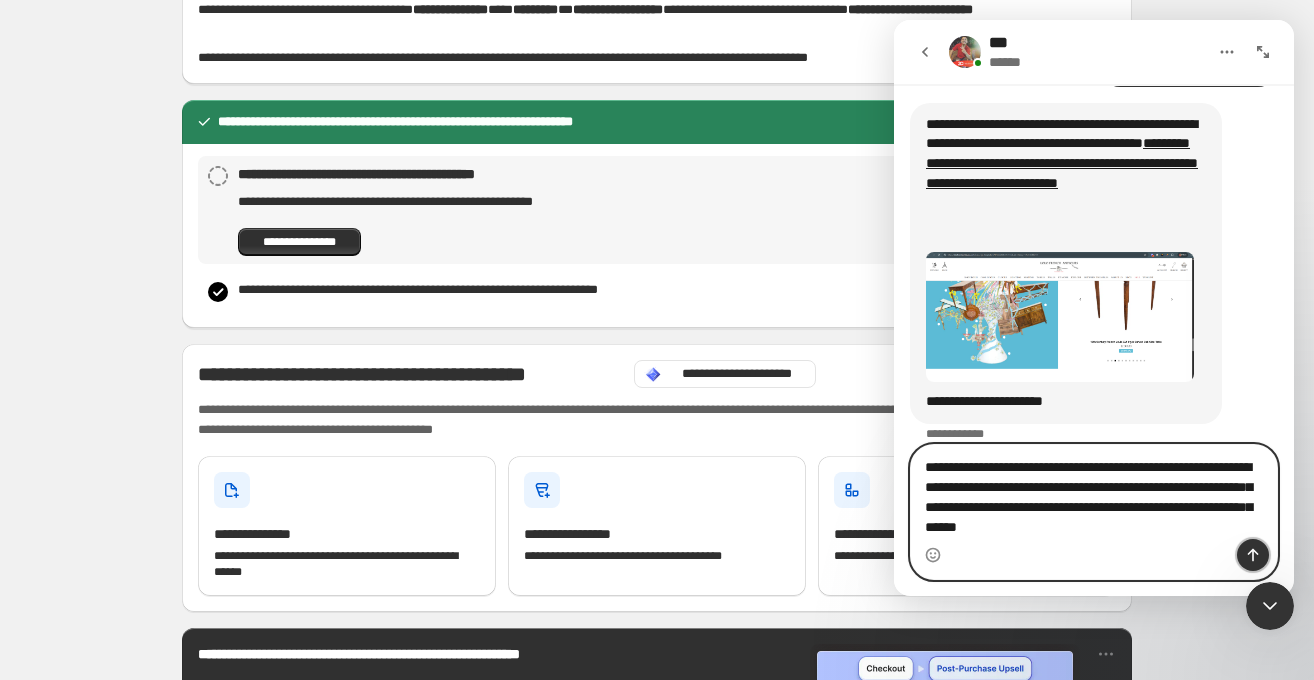 click 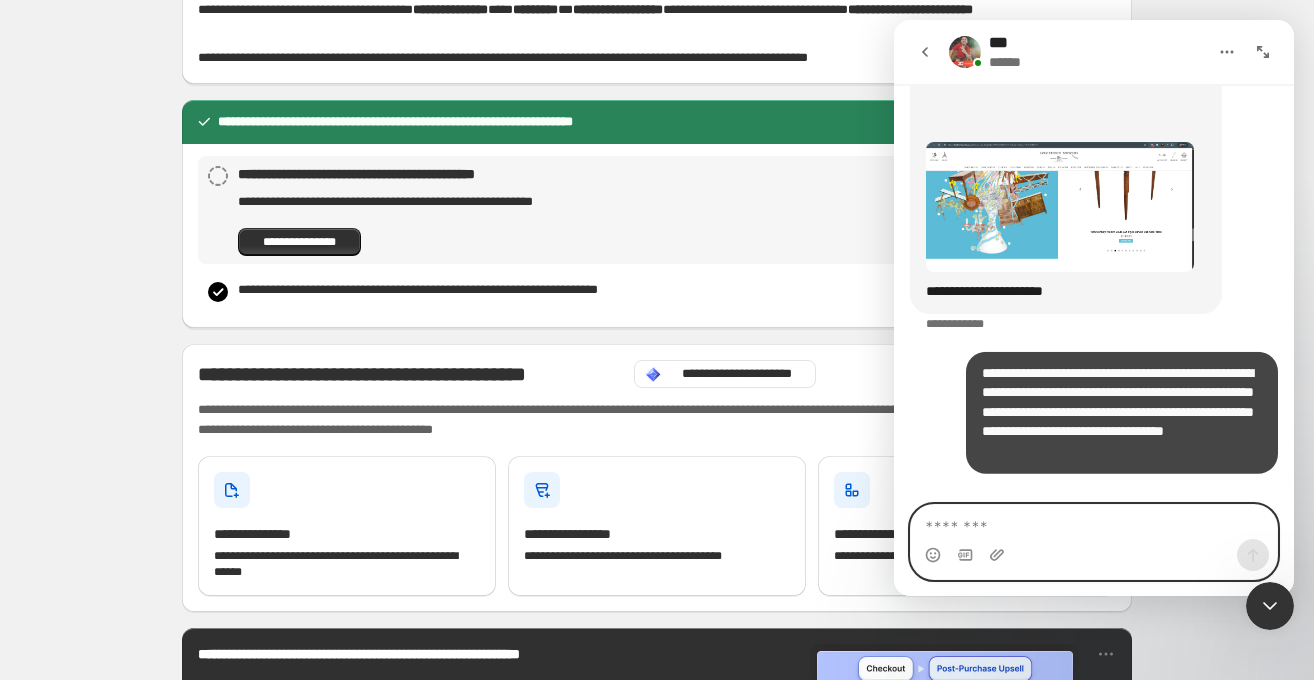 scroll, scrollTop: 9970, scrollLeft: 0, axis: vertical 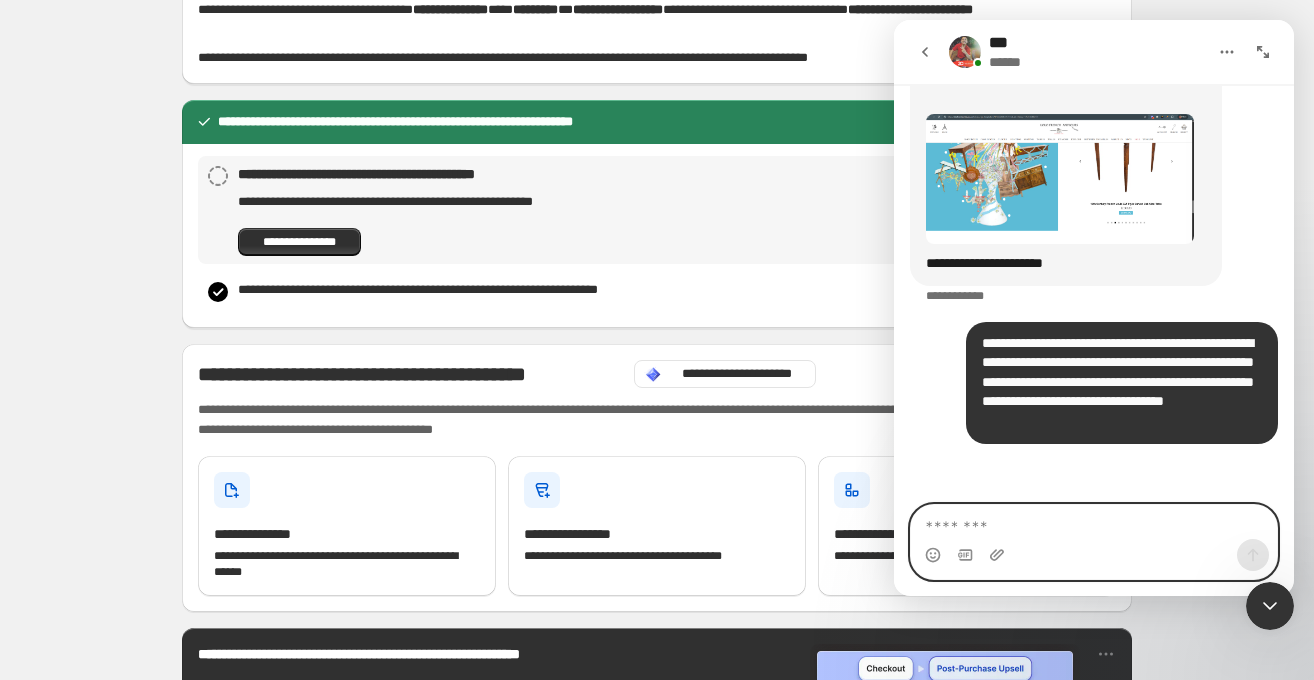 click at bounding box center [1094, 522] 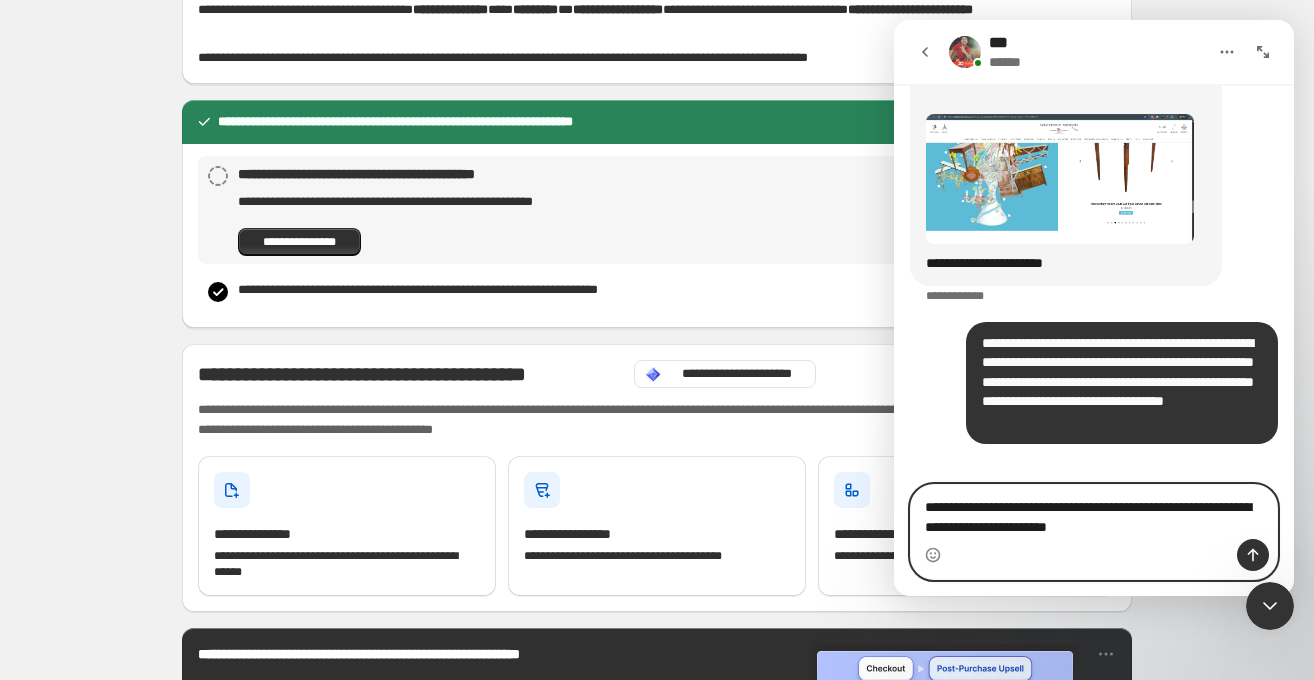type on "**********" 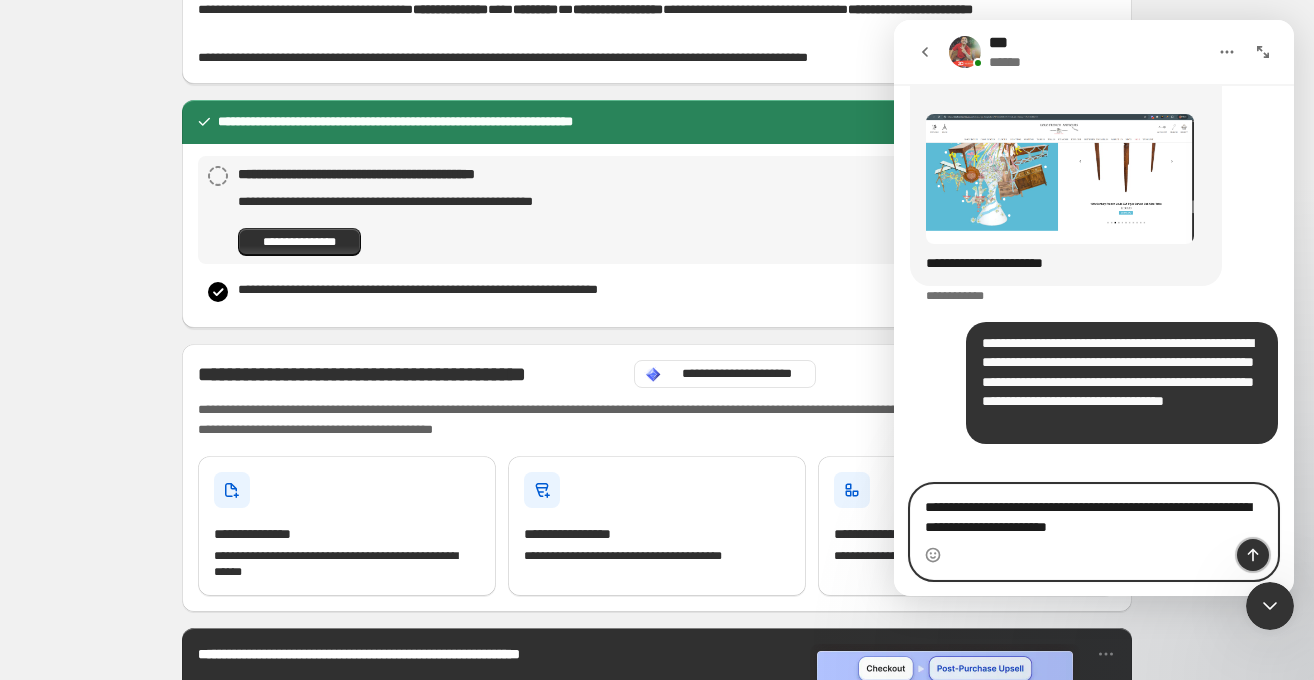 click 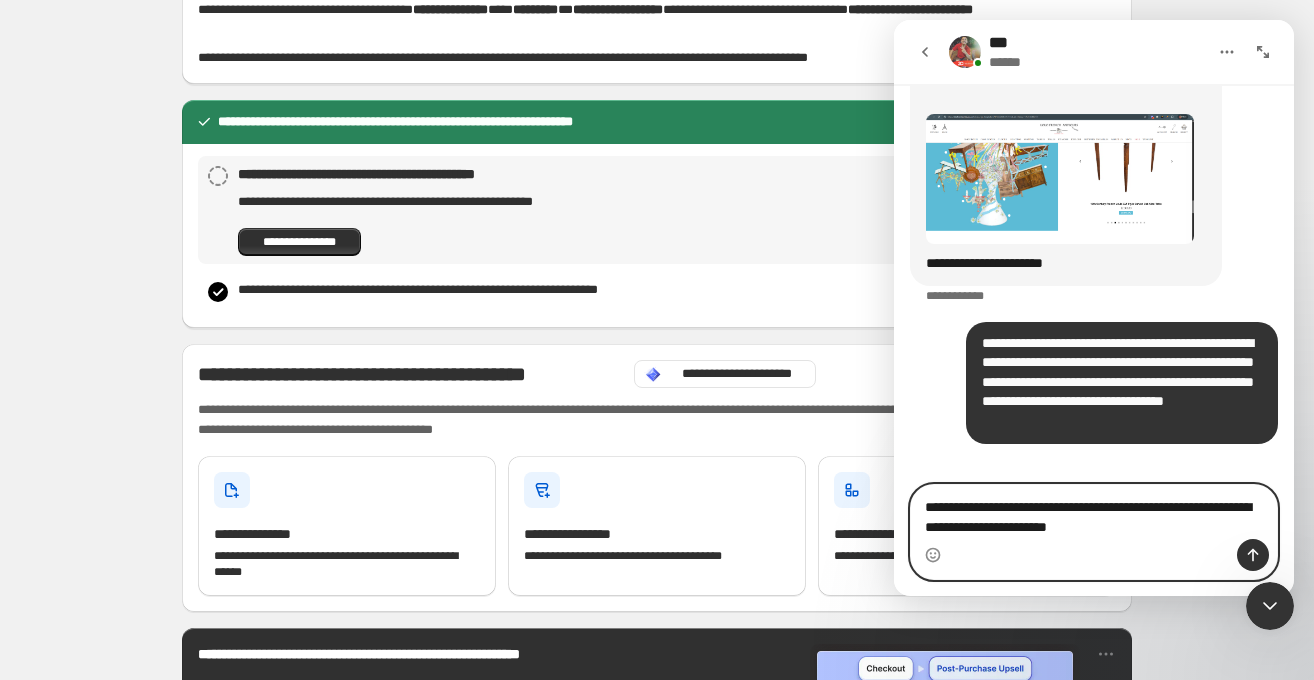 type 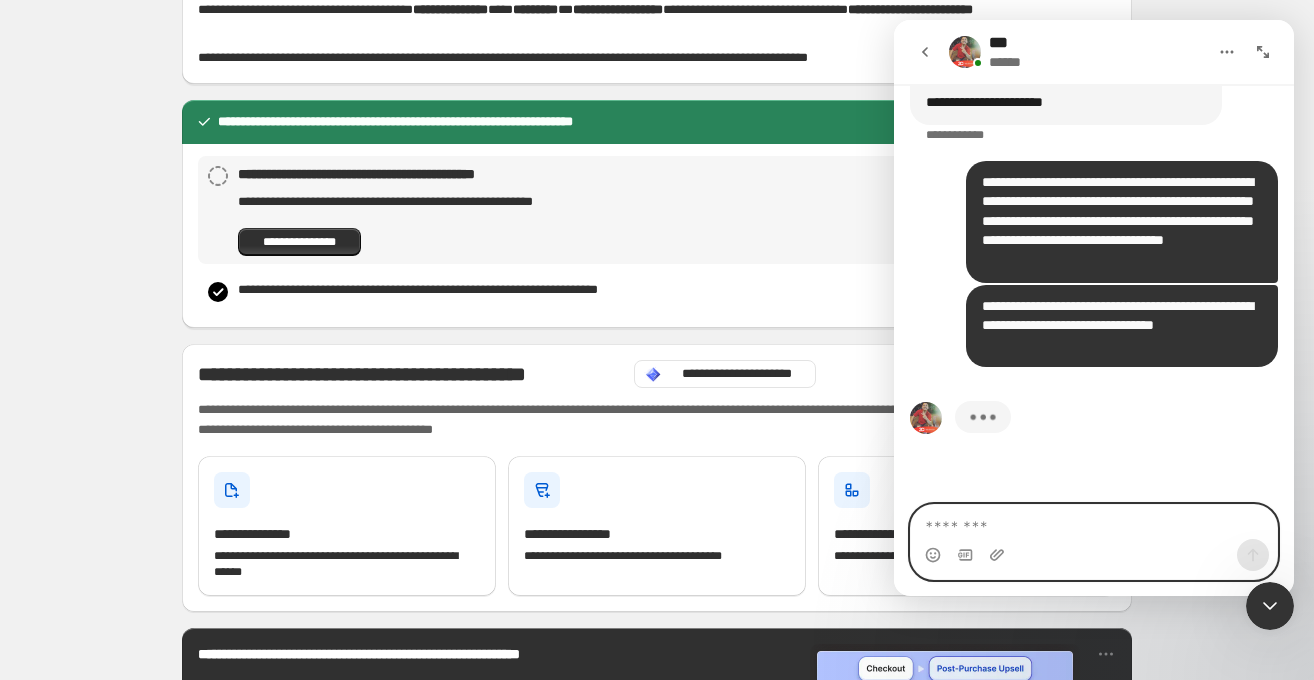 scroll, scrollTop: 10132, scrollLeft: 0, axis: vertical 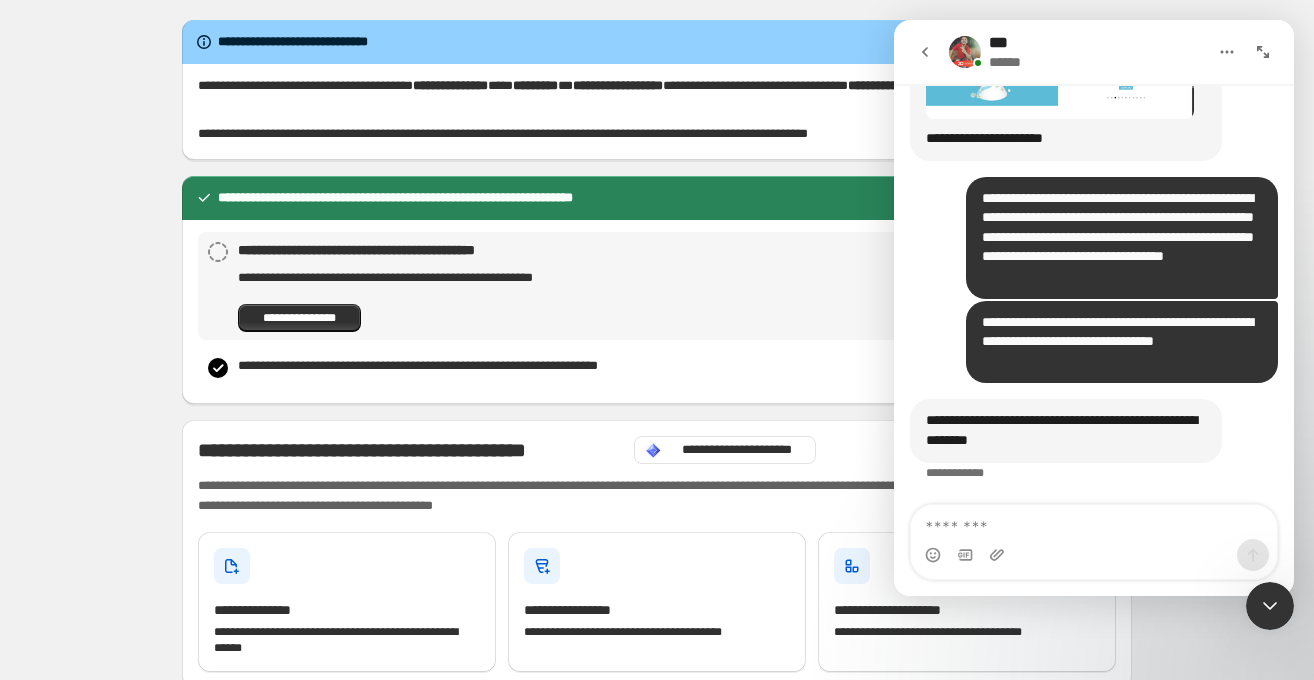 click 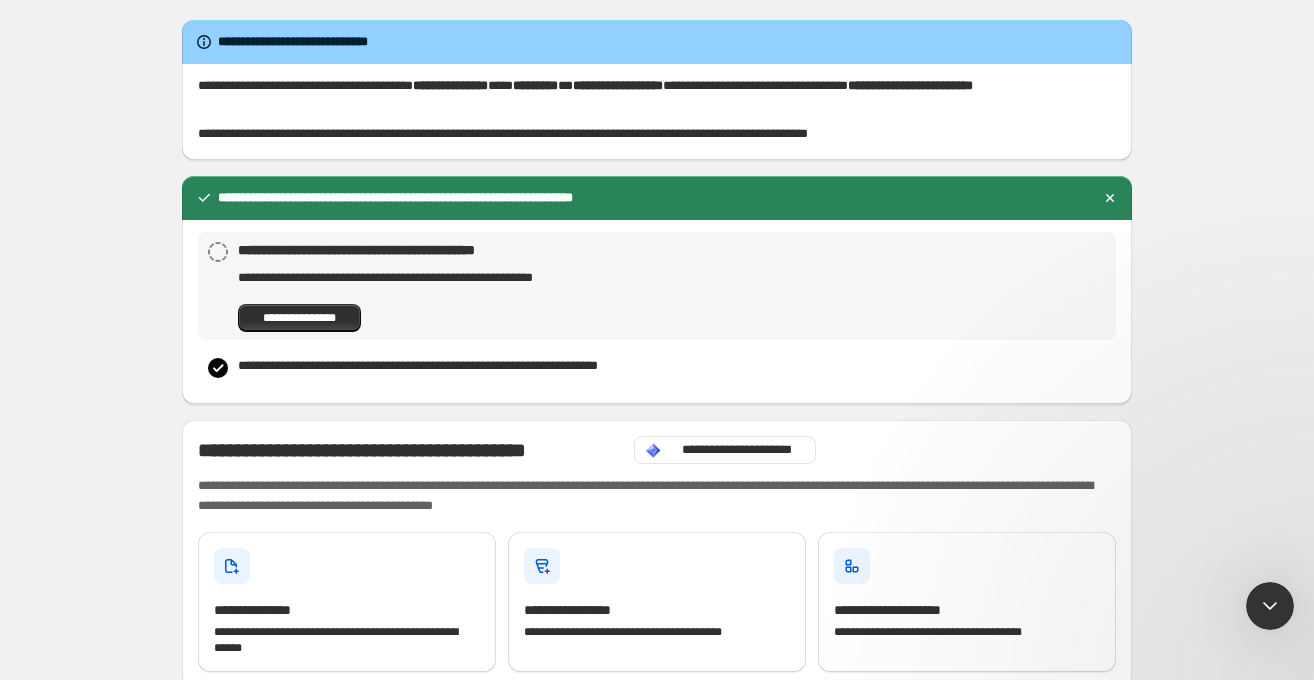 scroll, scrollTop: 0, scrollLeft: 0, axis: both 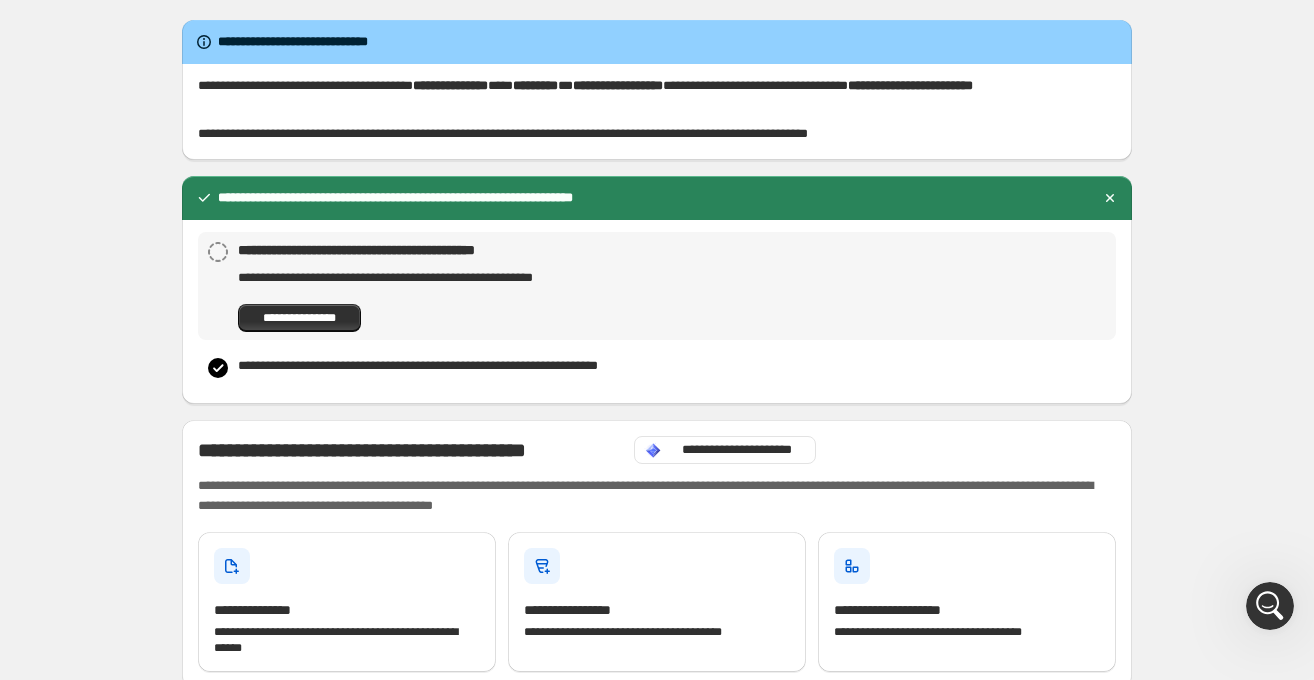 click 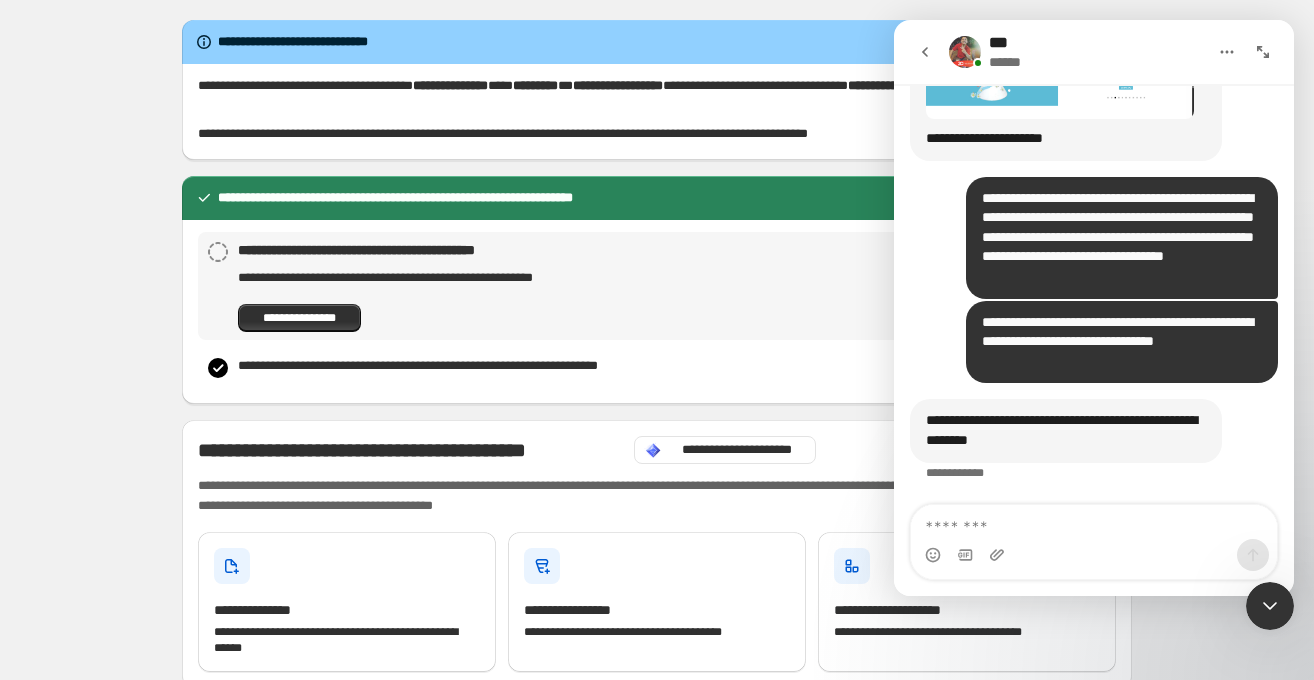 scroll, scrollTop: 10134, scrollLeft: 0, axis: vertical 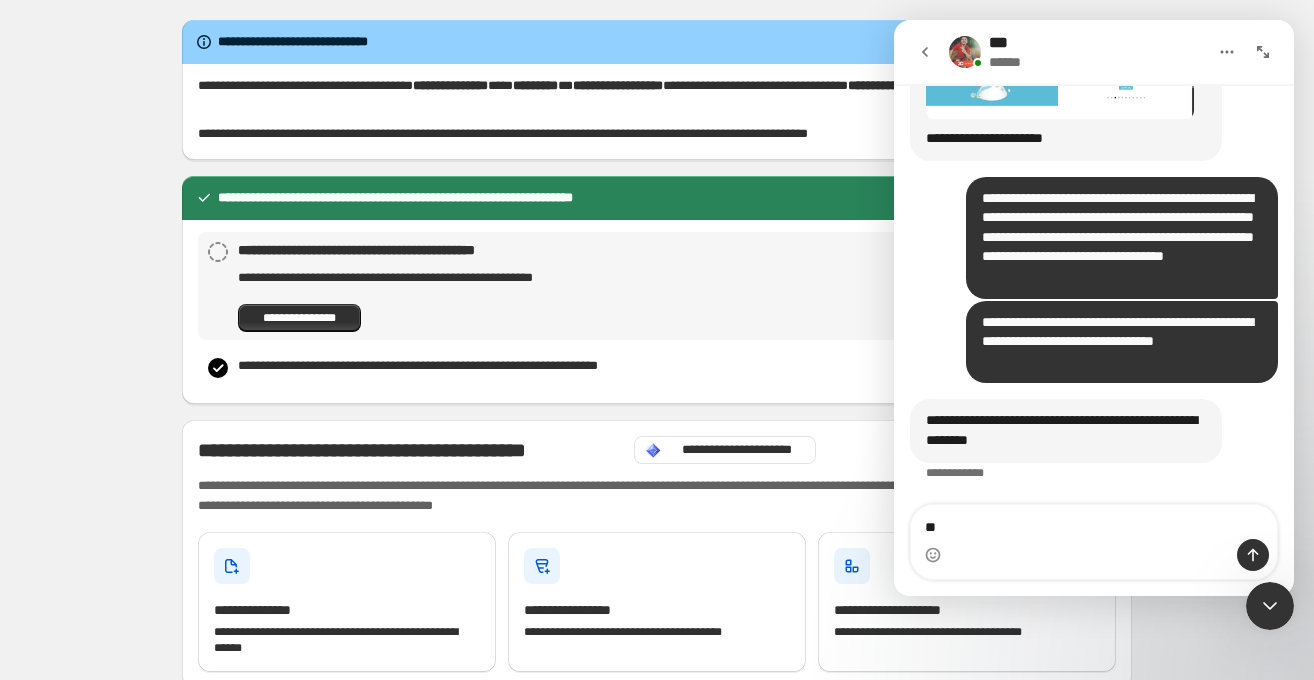 type on "**" 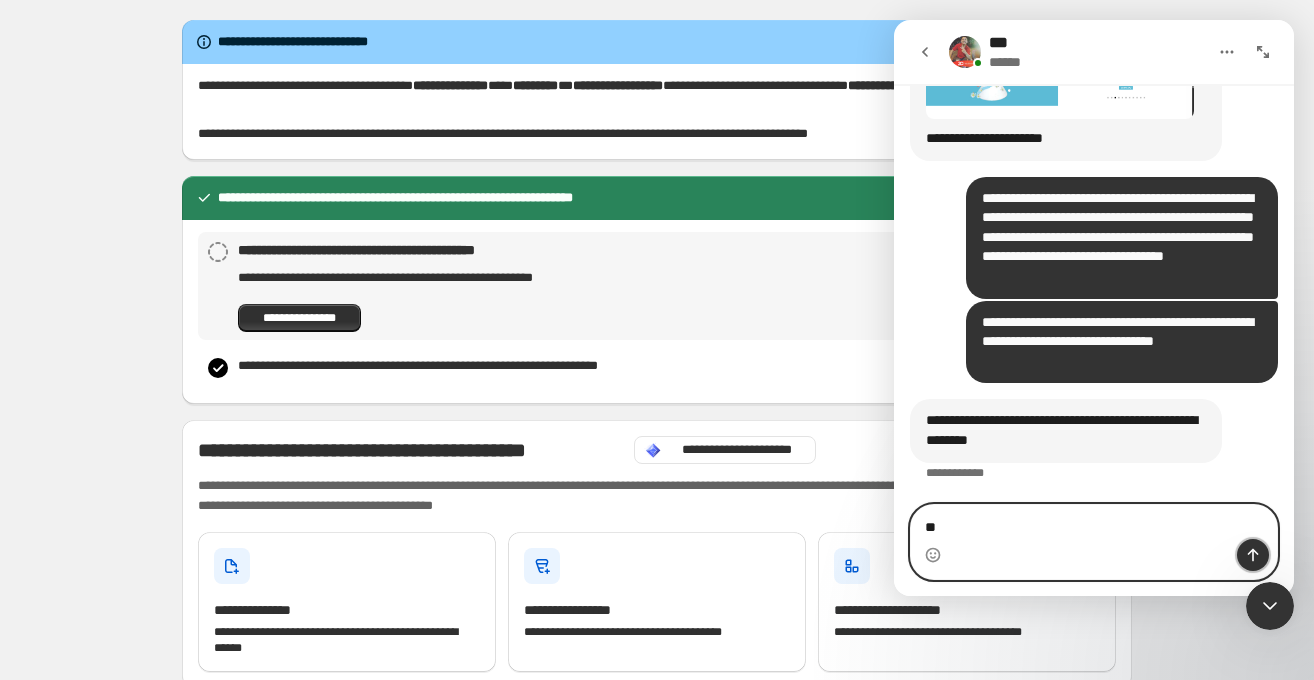 click at bounding box center [1253, 555] 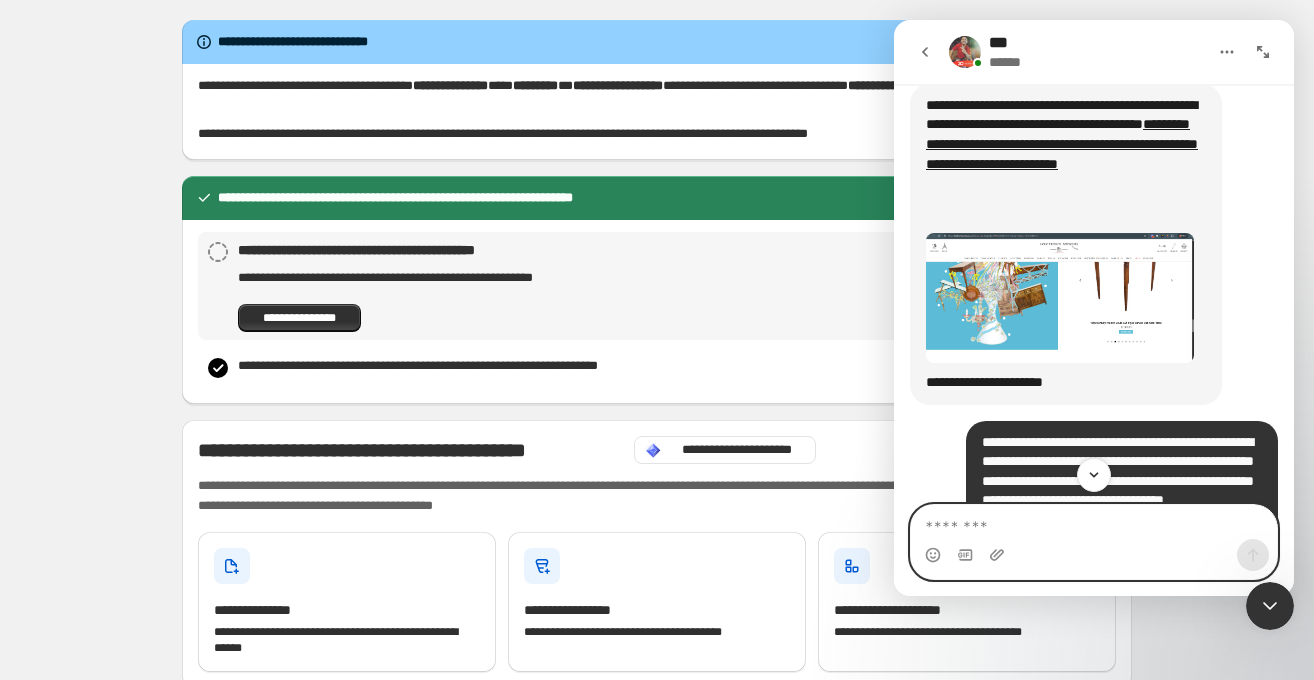 scroll, scrollTop: 9835, scrollLeft: 0, axis: vertical 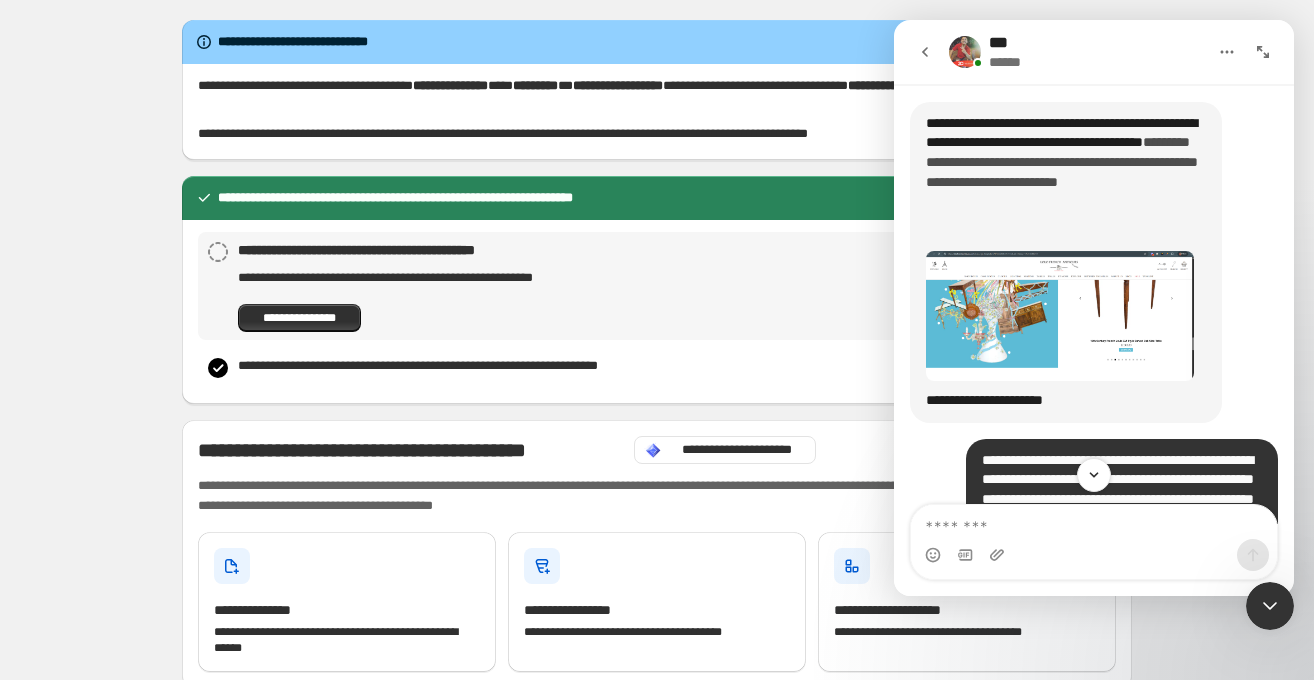 click on "**********" at bounding box center [1062, 161] 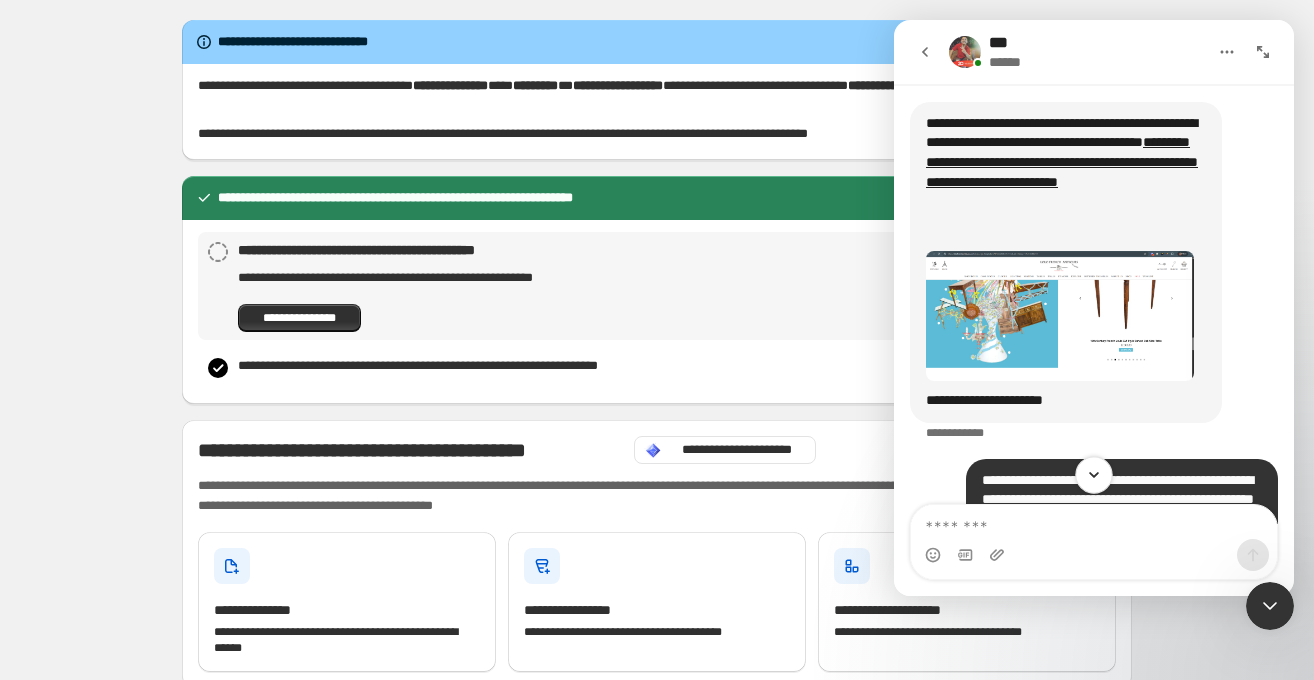 click 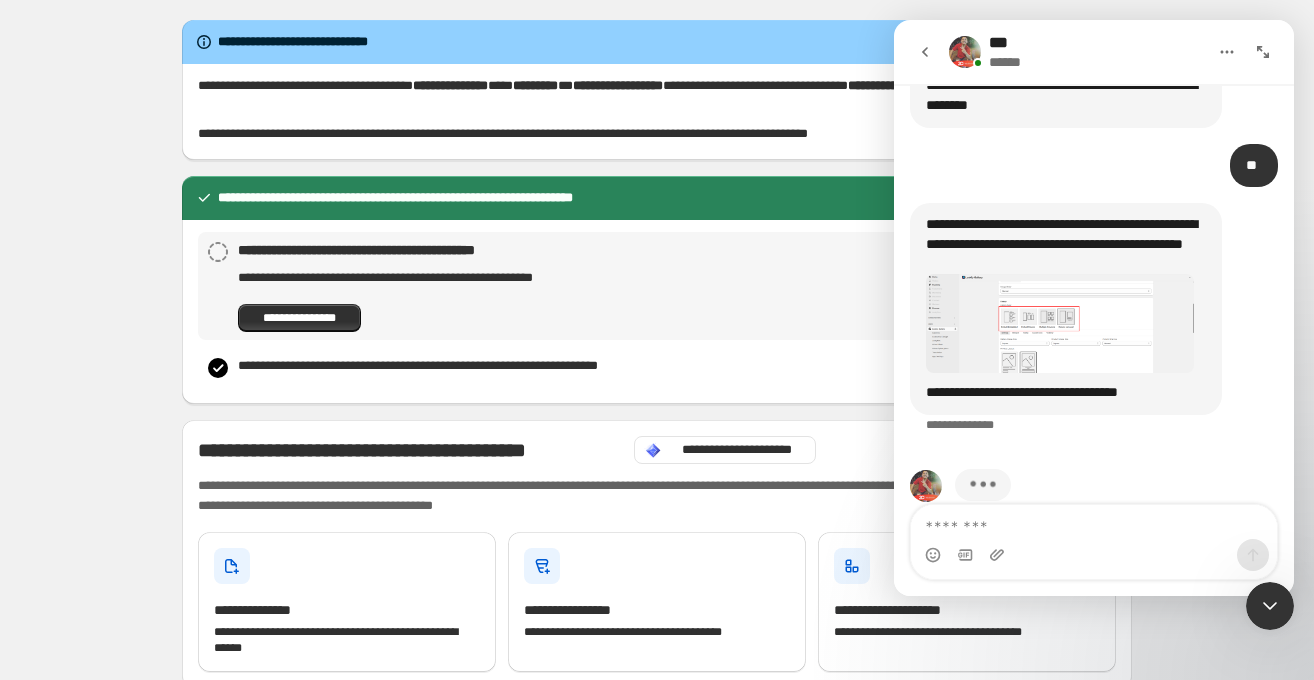 scroll, scrollTop: 10518, scrollLeft: 0, axis: vertical 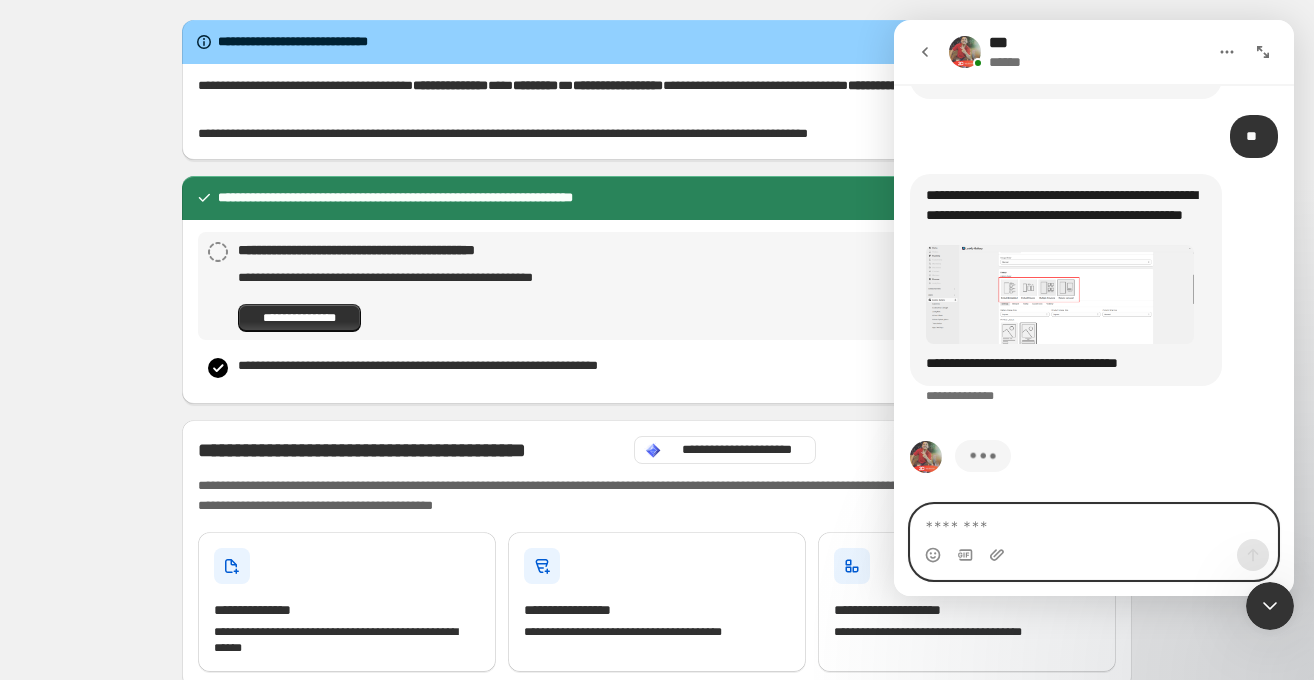 click at bounding box center (1094, 522) 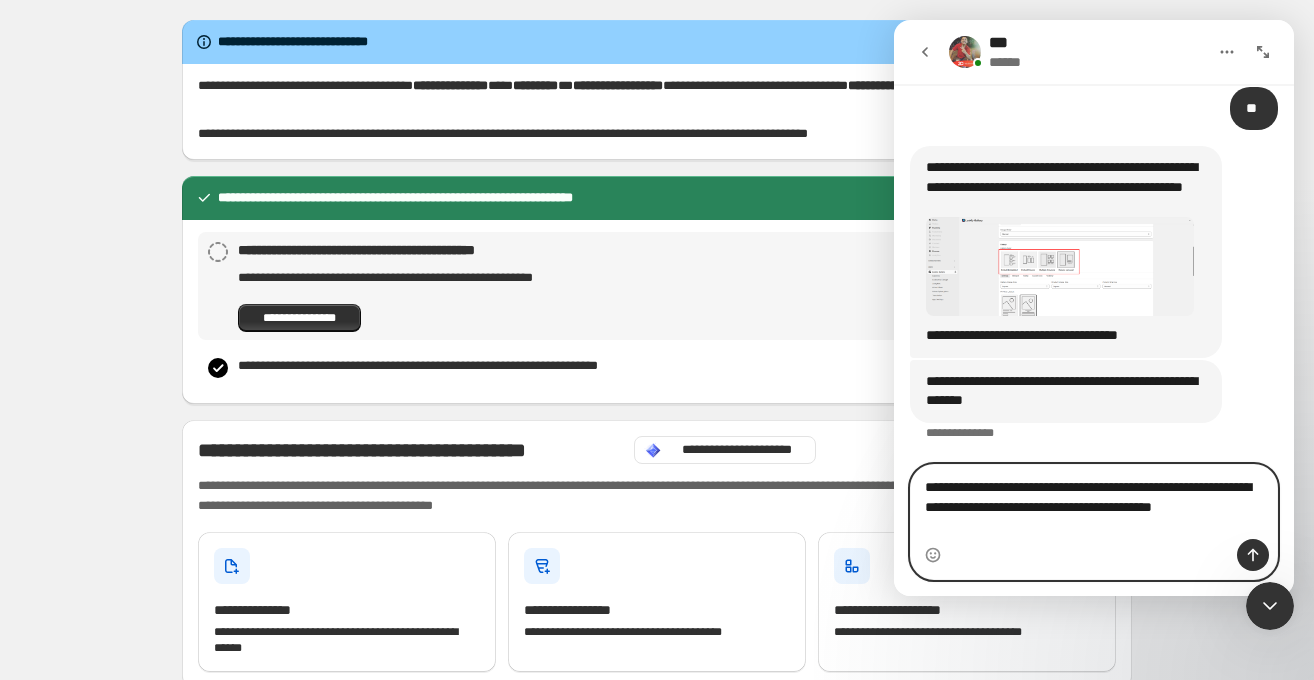 scroll, scrollTop: 10546, scrollLeft: 0, axis: vertical 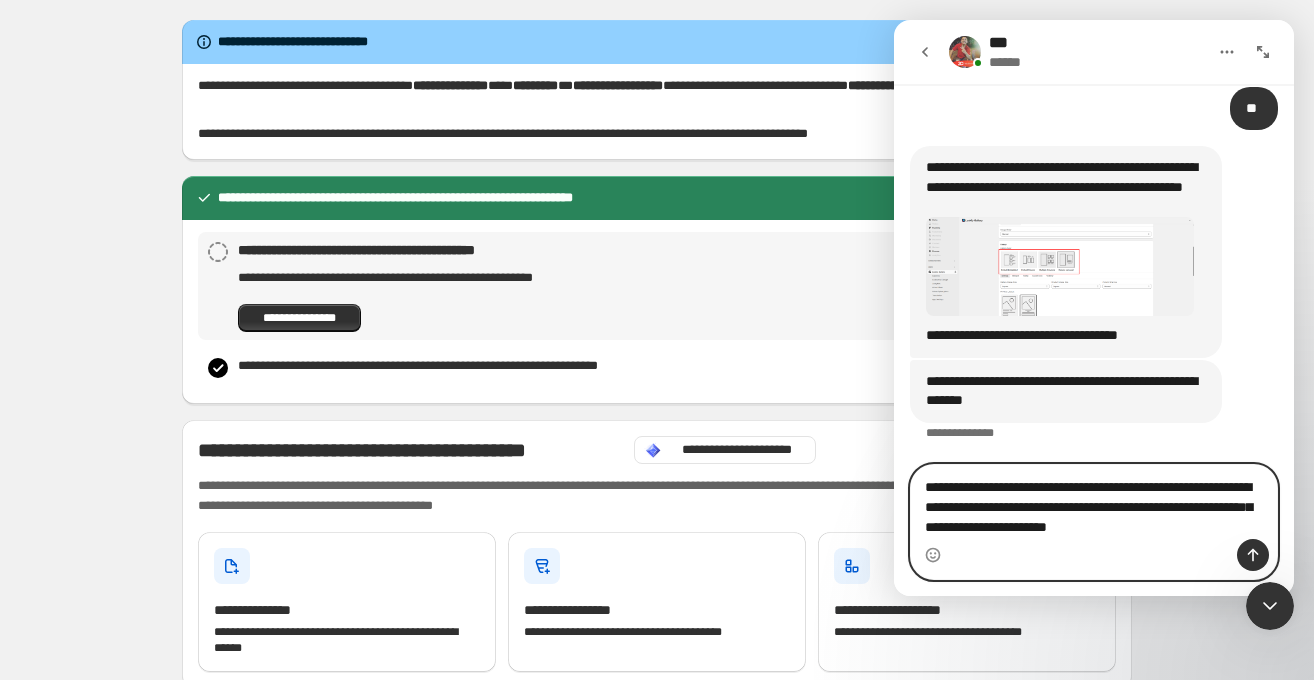 type on "**********" 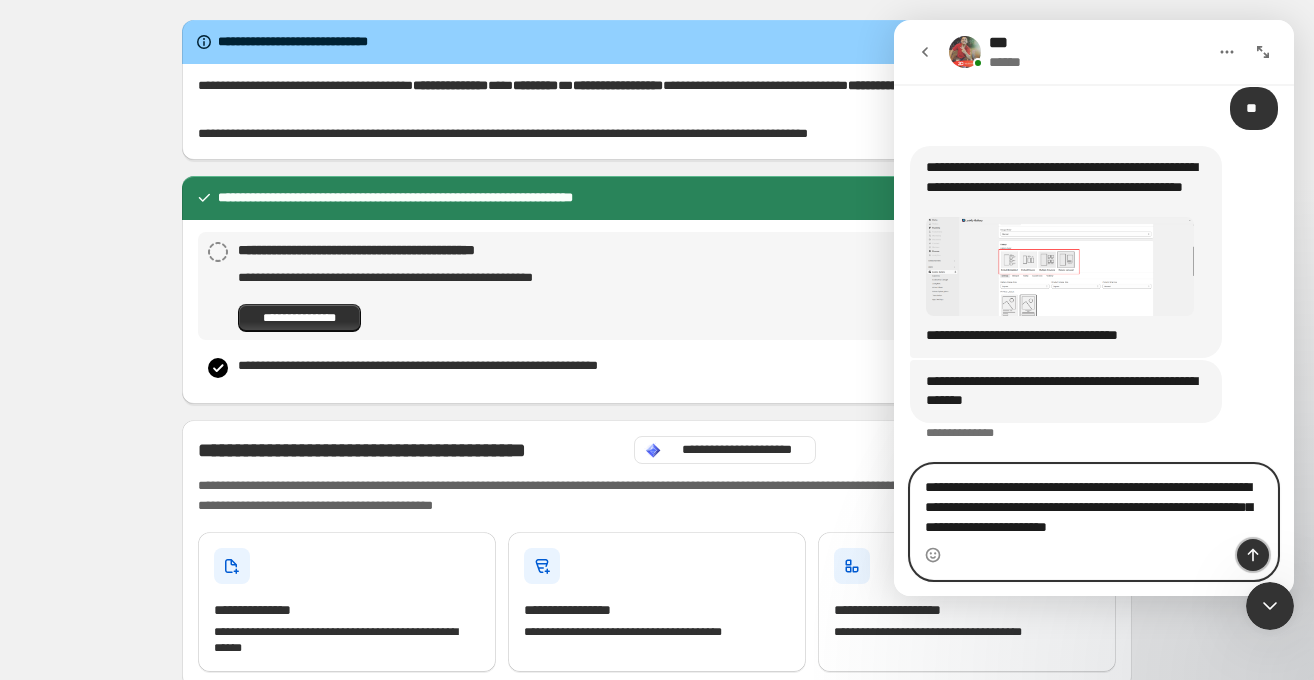 click 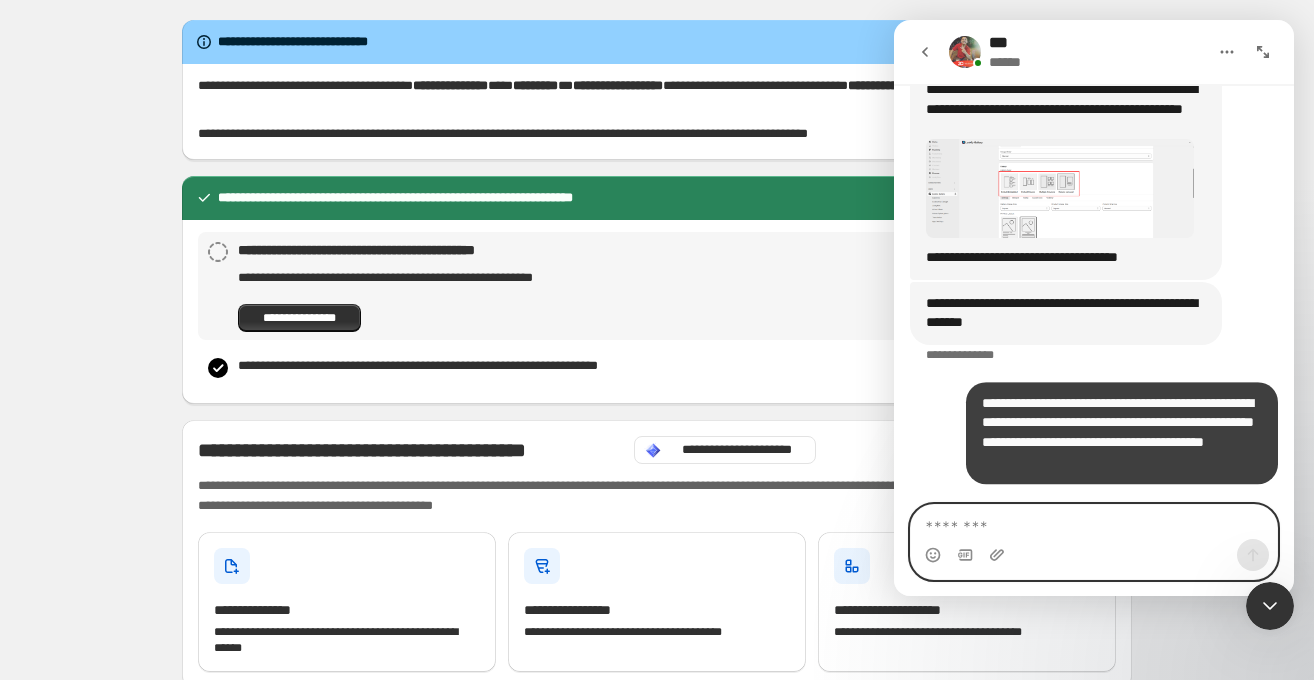 scroll, scrollTop: 10625, scrollLeft: 0, axis: vertical 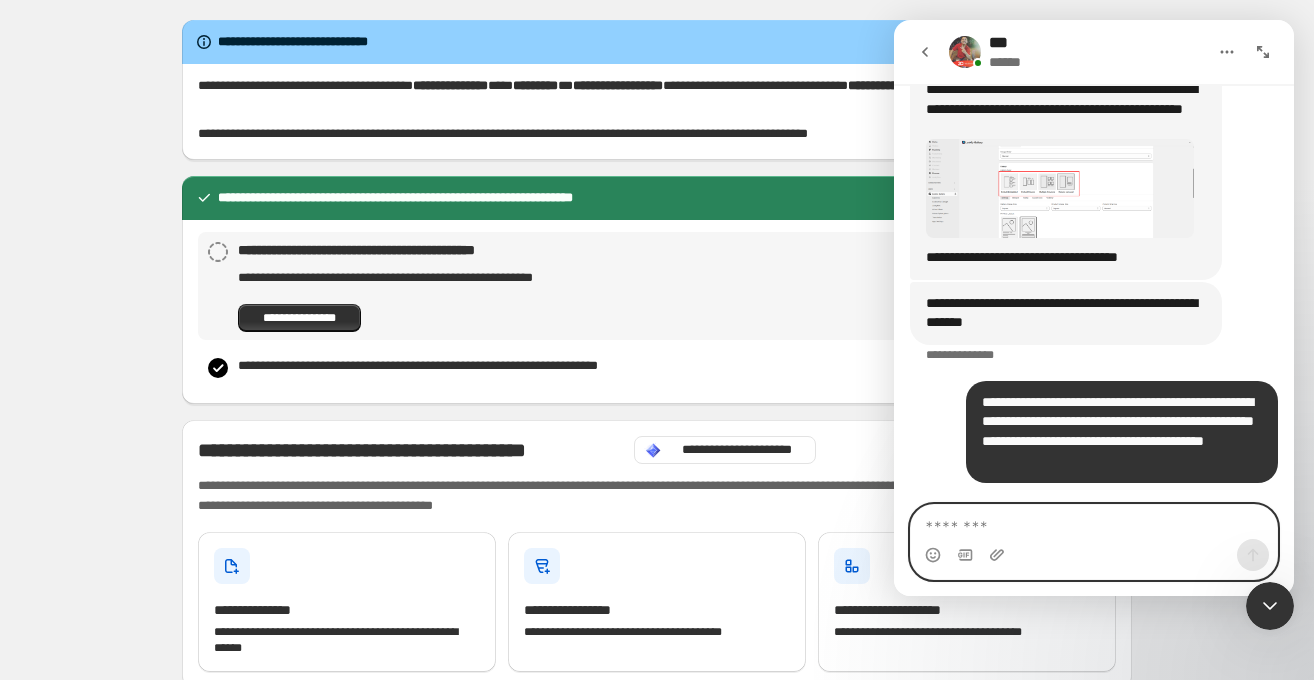click at bounding box center [1094, 522] 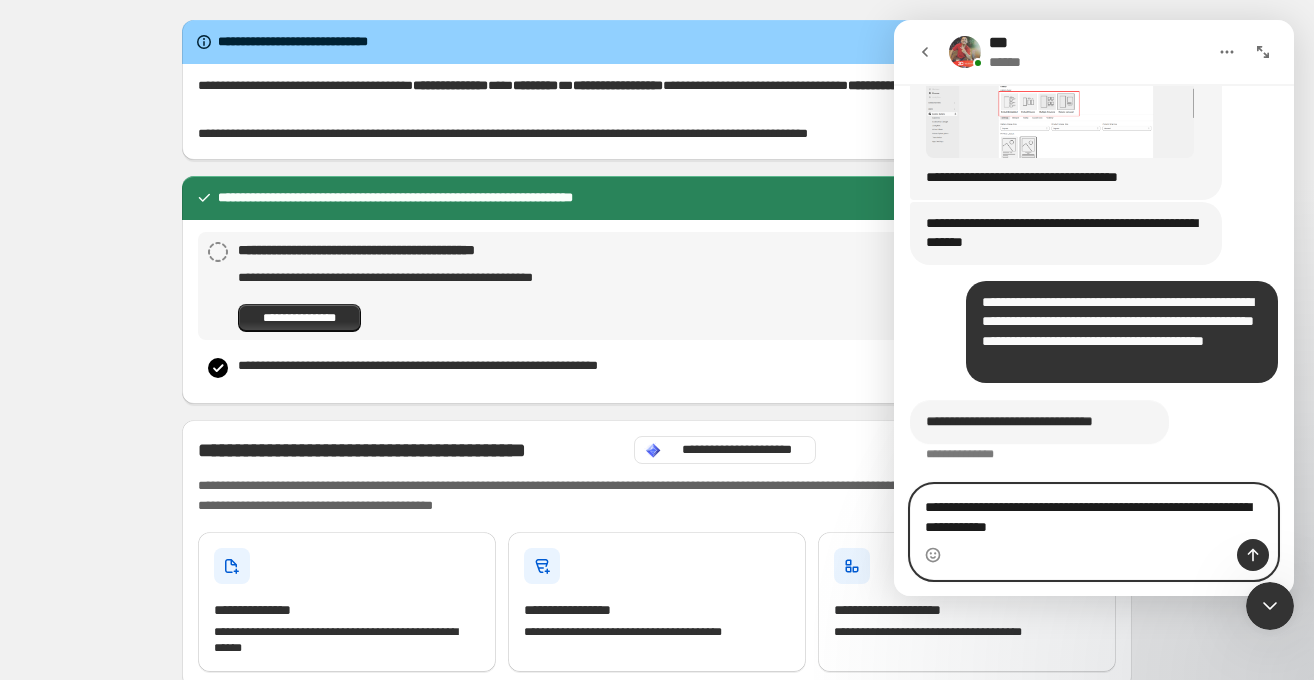 scroll, scrollTop: 10704, scrollLeft: 0, axis: vertical 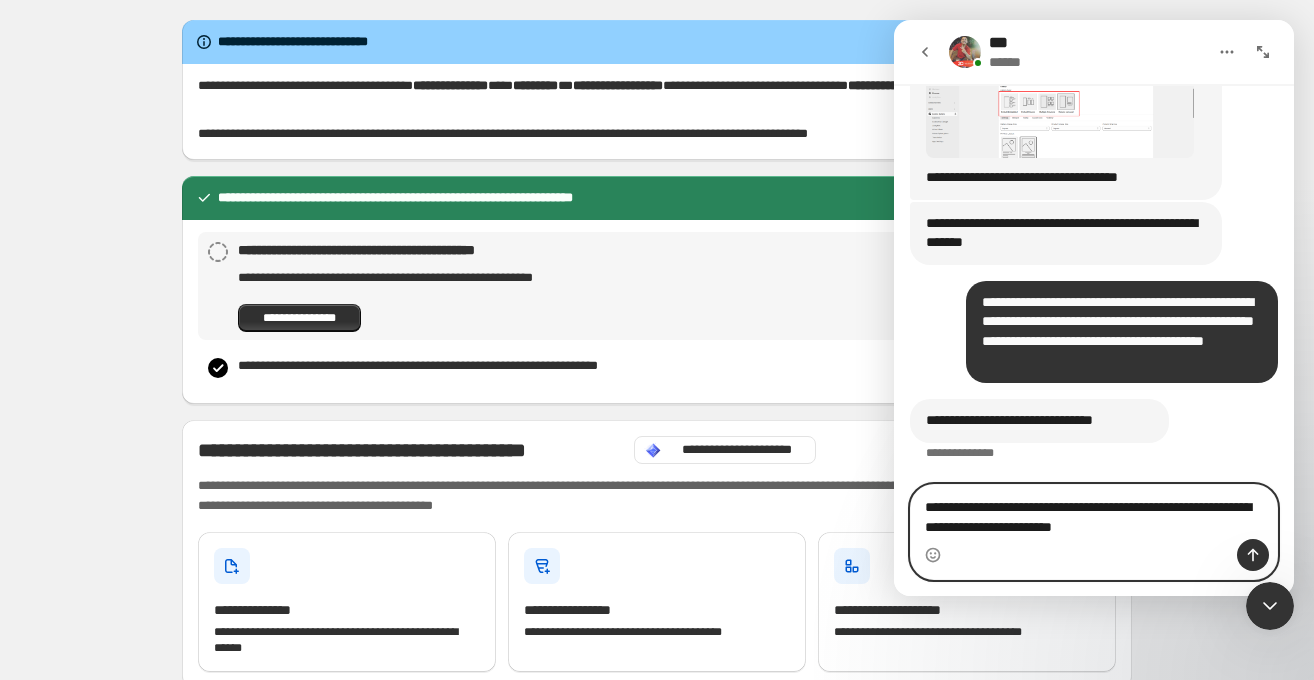 type on "**********" 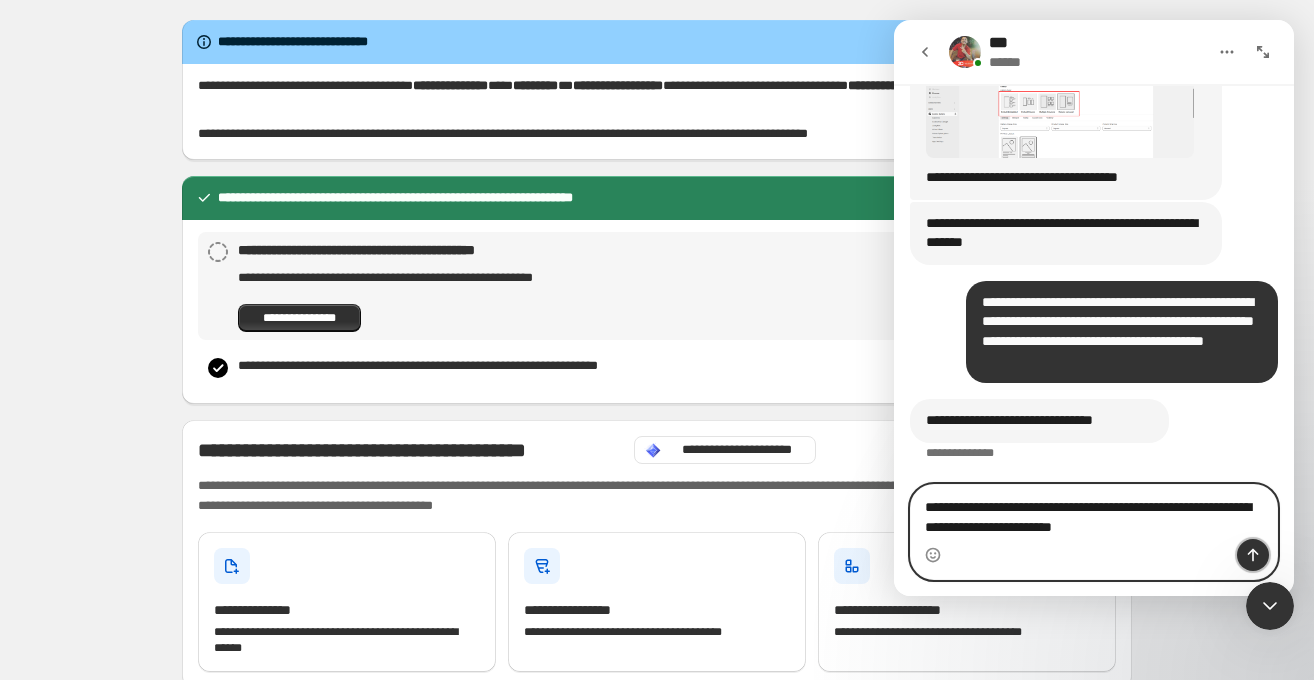 click 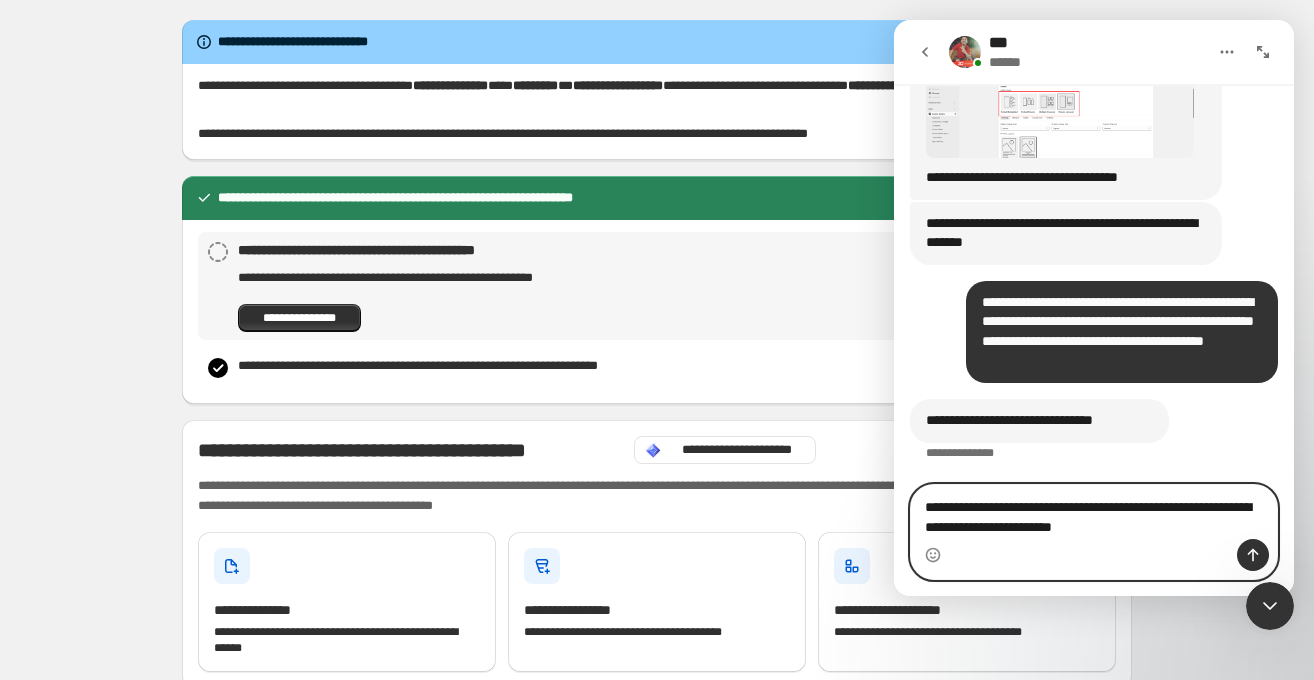 type 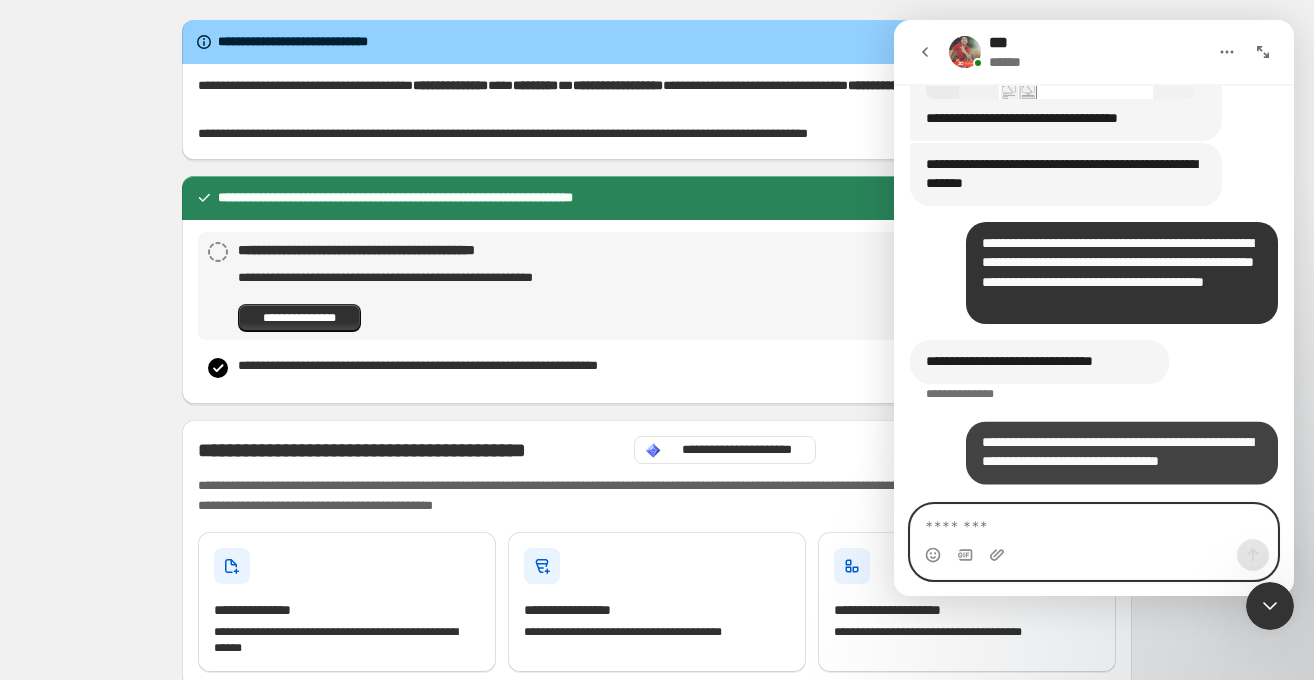 scroll, scrollTop: 10763, scrollLeft: 0, axis: vertical 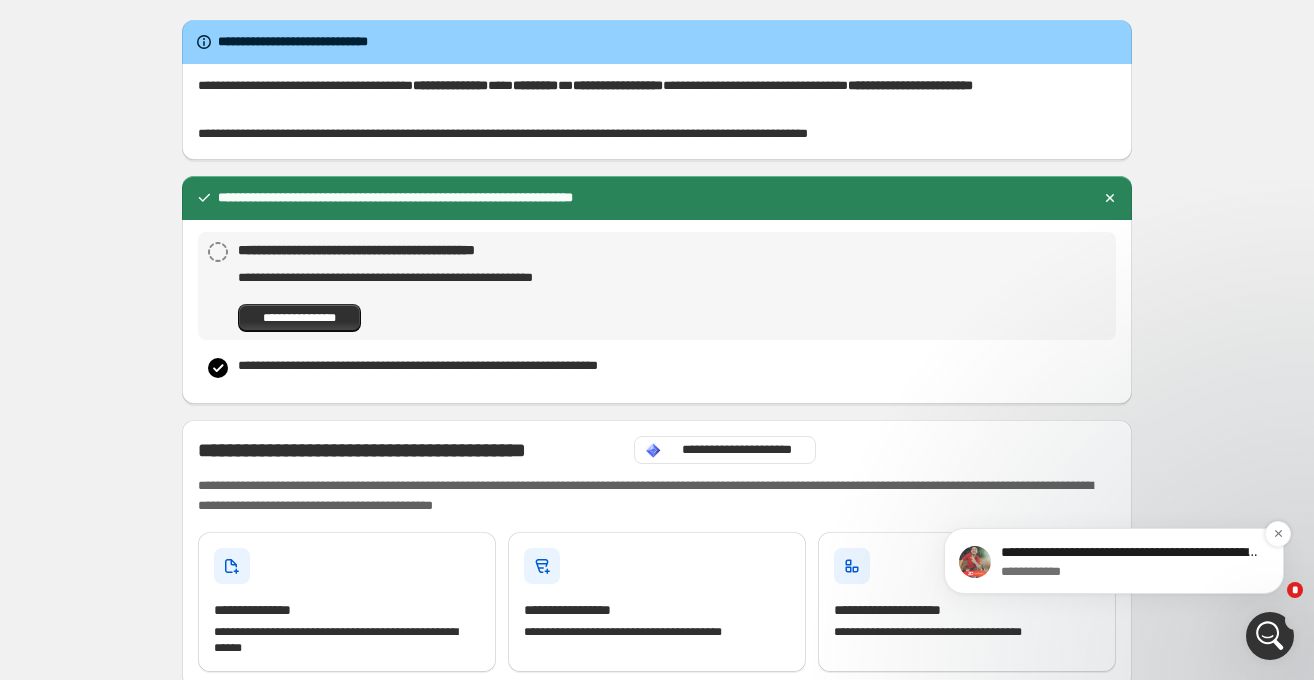 click on "**********" at bounding box center [1130, 553] 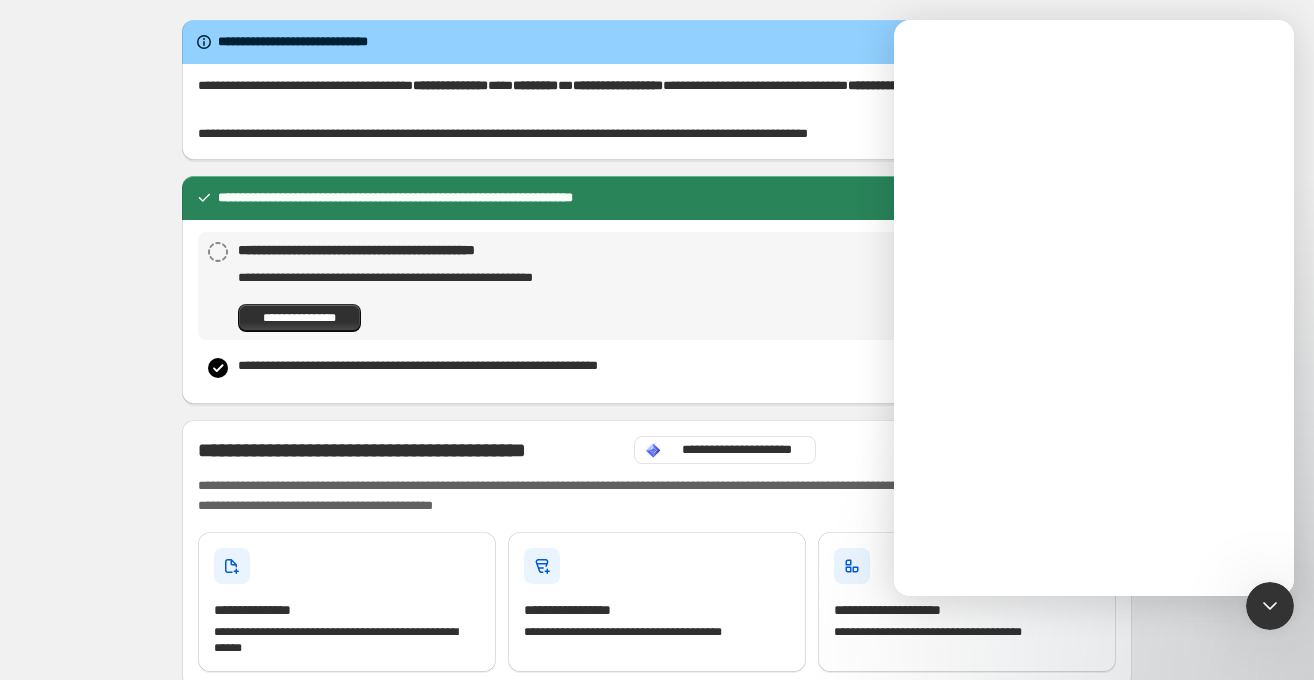scroll, scrollTop: 0, scrollLeft: 0, axis: both 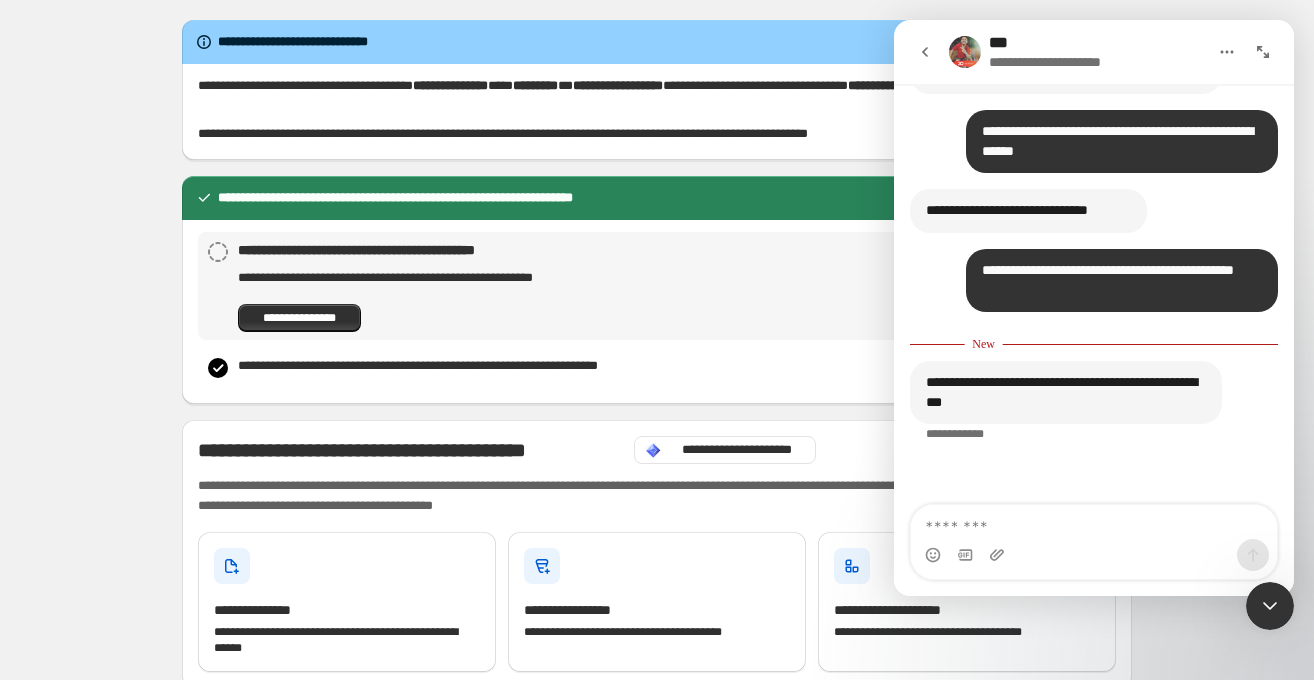 click at bounding box center (1094, 522) 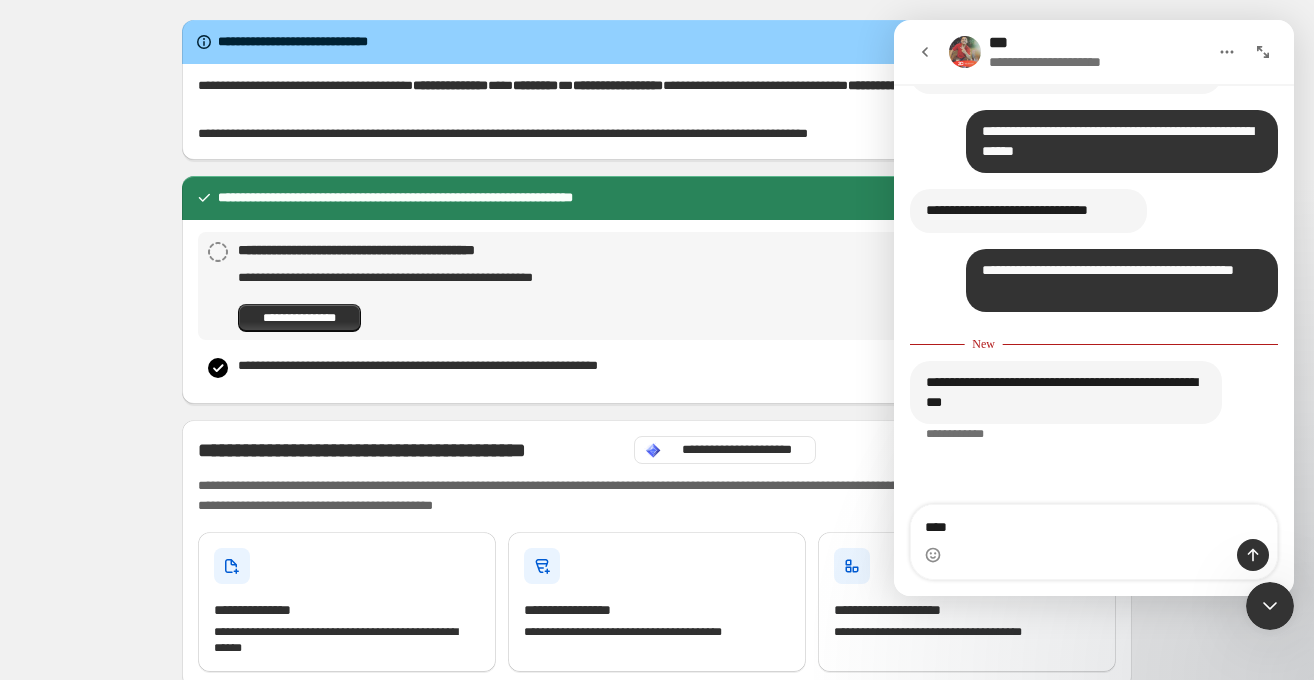 type on "****" 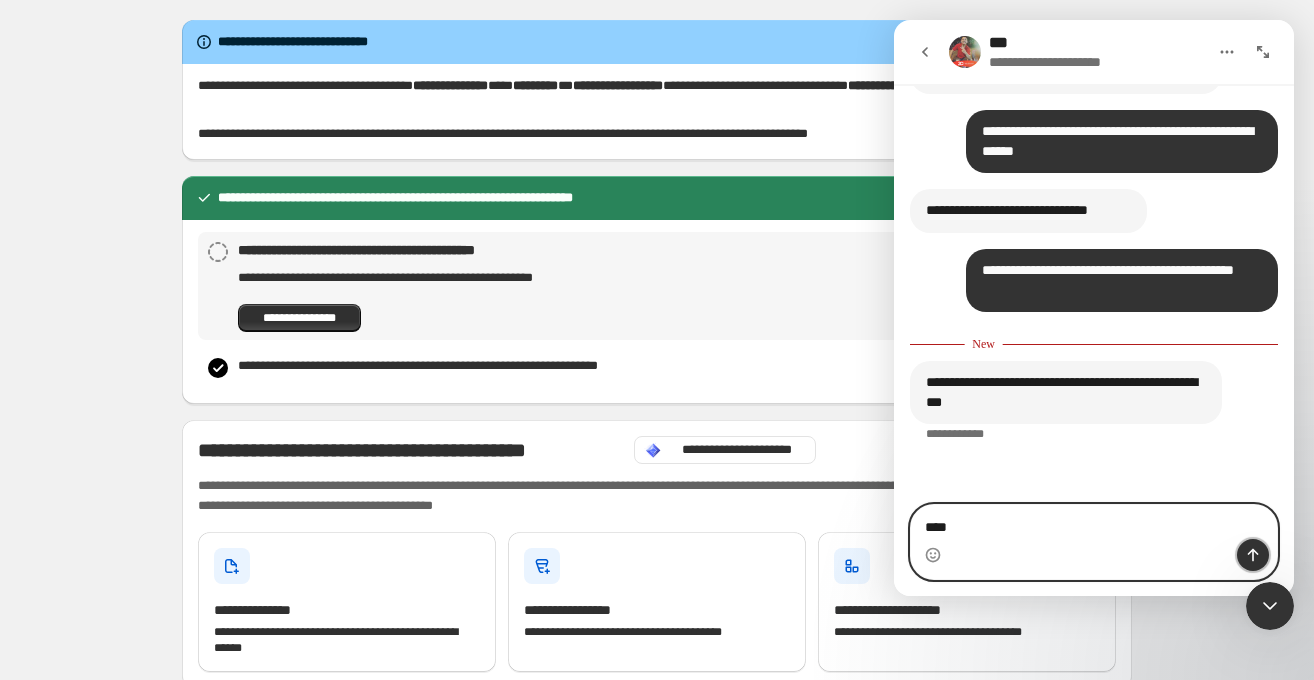click 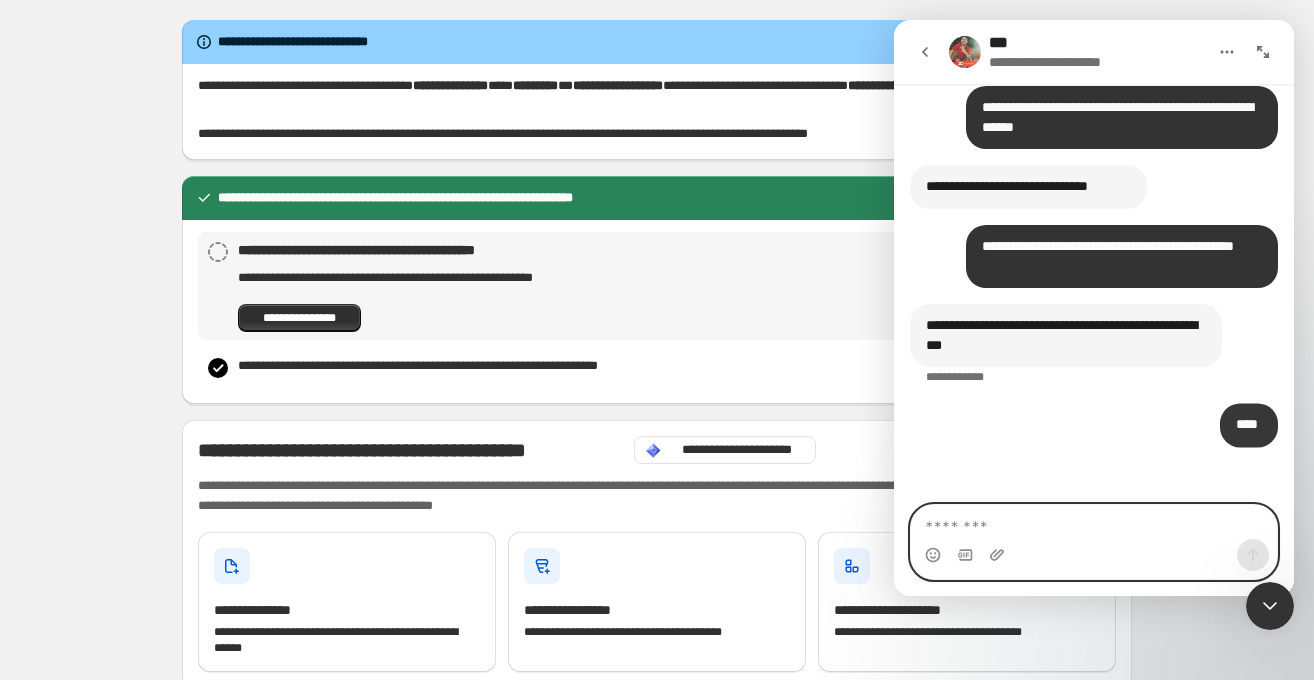 scroll, scrollTop: 11522, scrollLeft: 0, axis: vertical 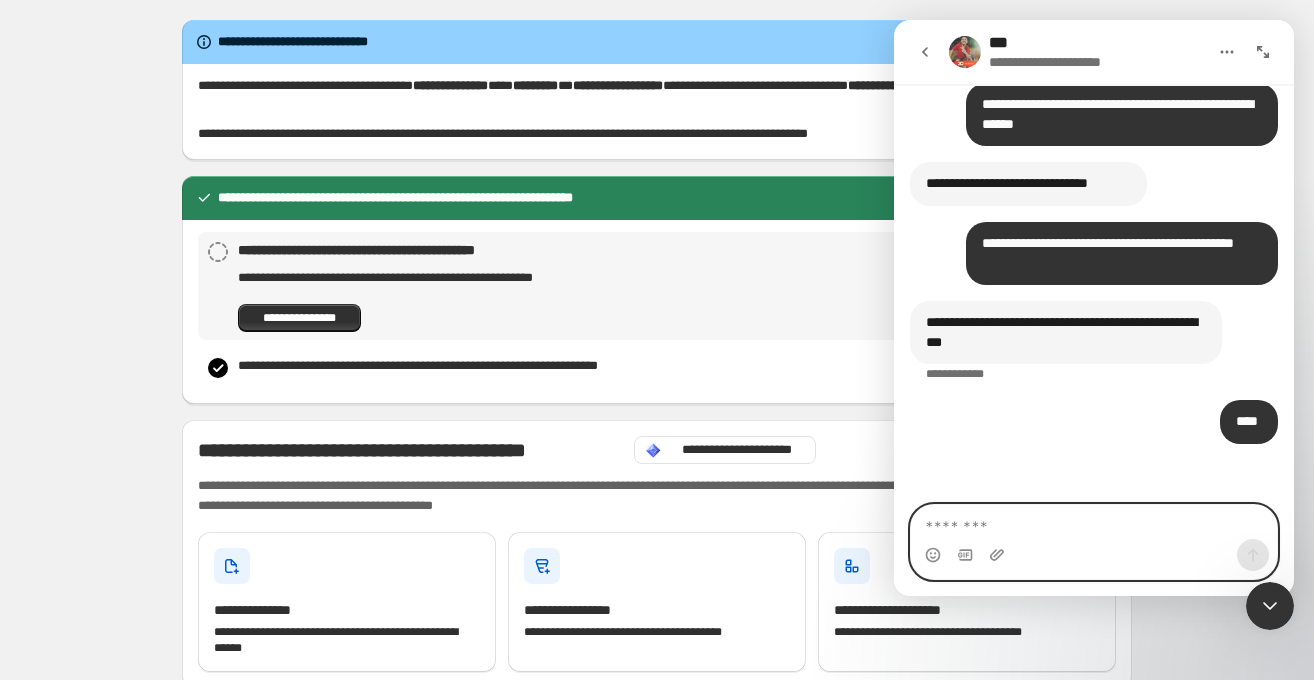 click at bounding box center [1094, 522] 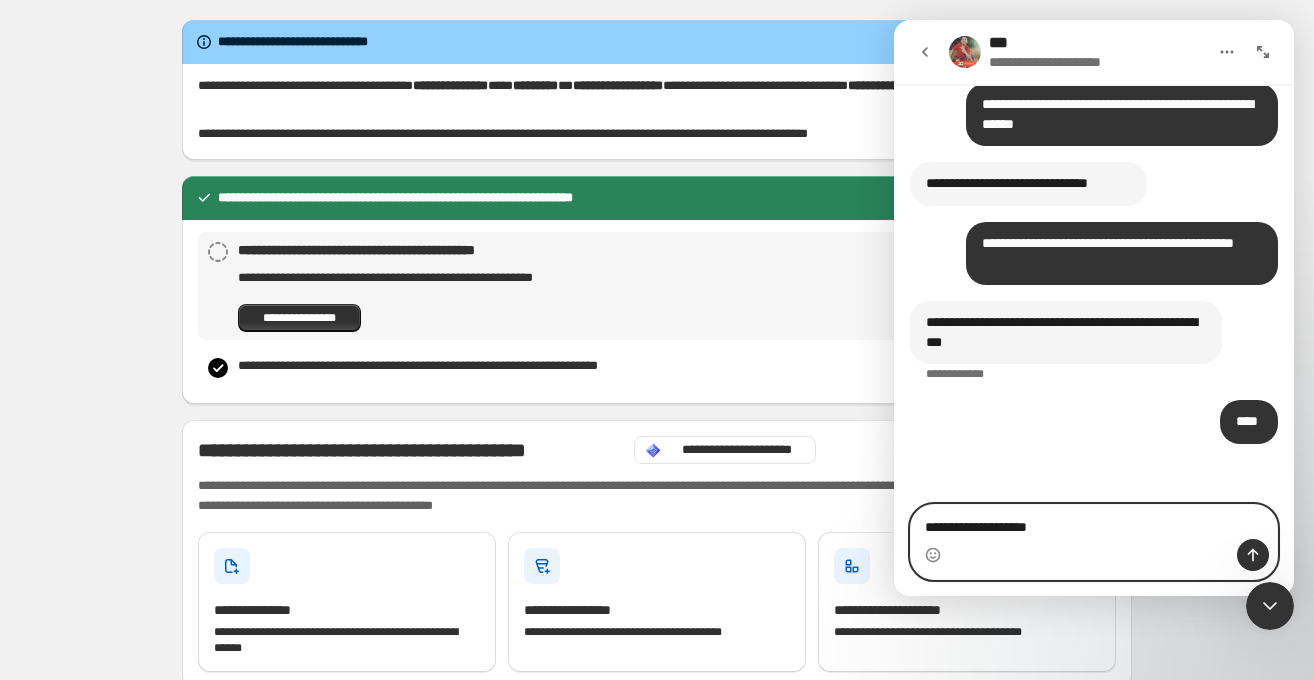 paste on "**********" 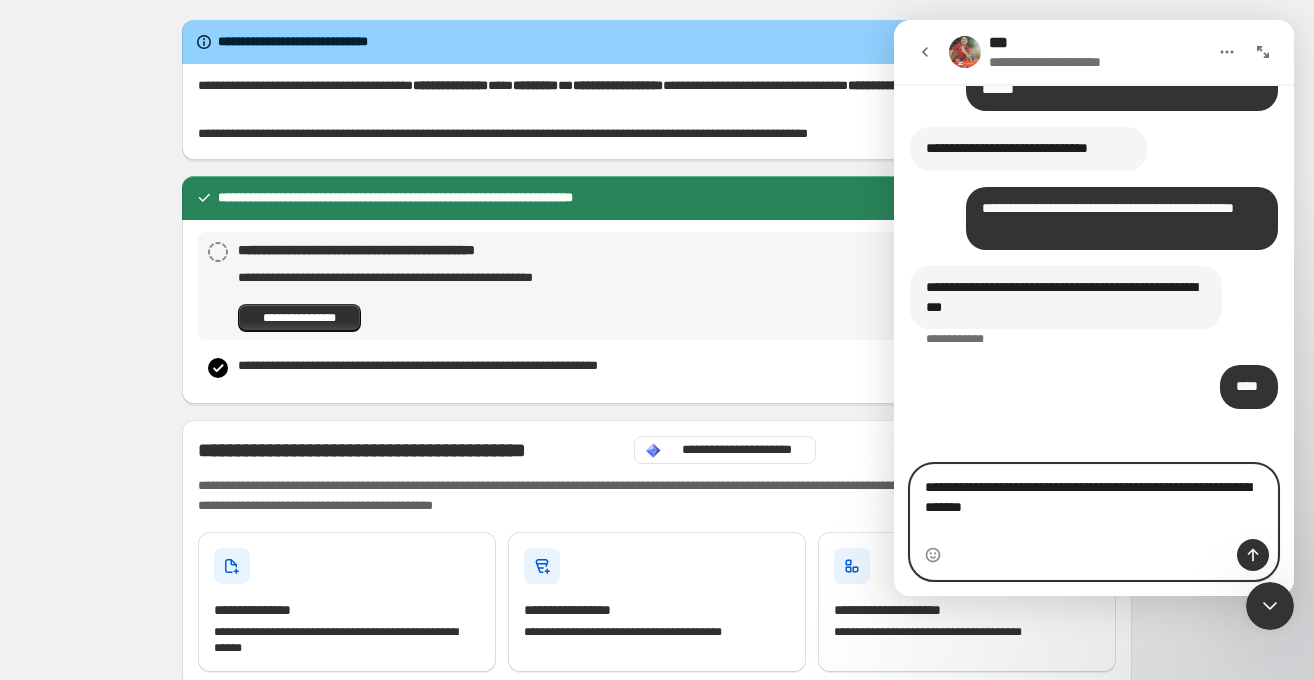 scroll, scrollTop: 11562, scrollLeft: 0, axis: vertical 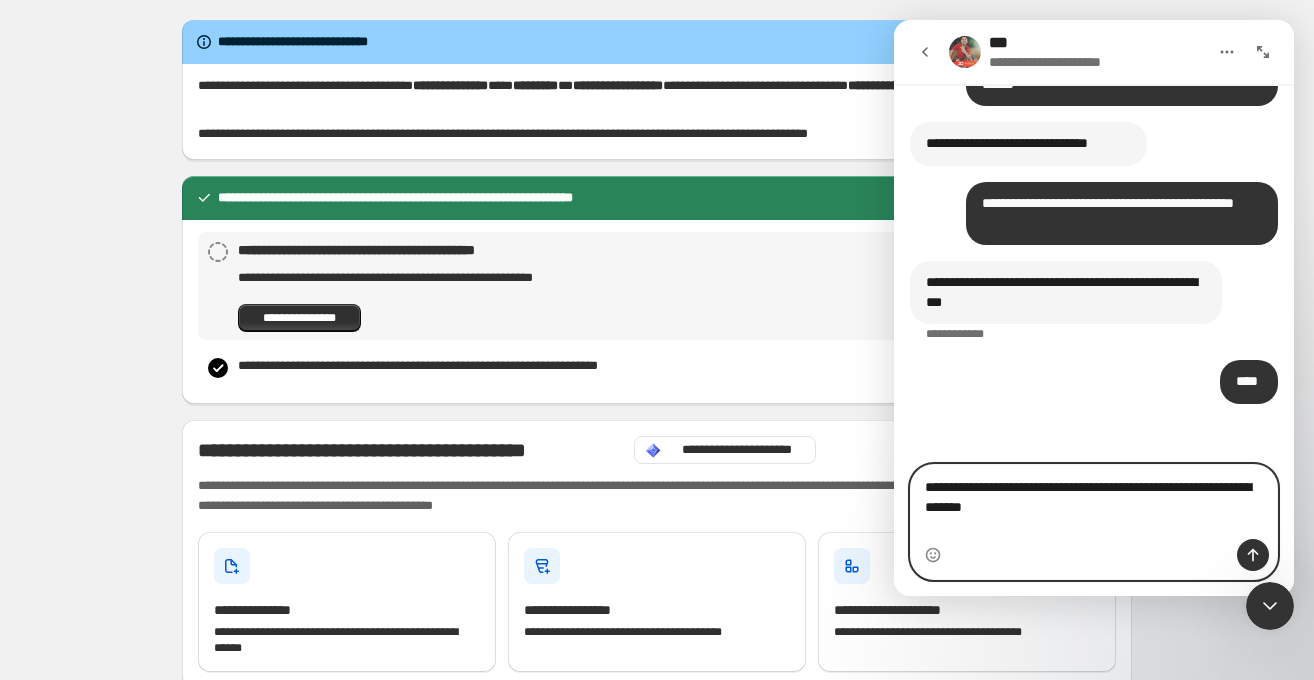 type on "**********" 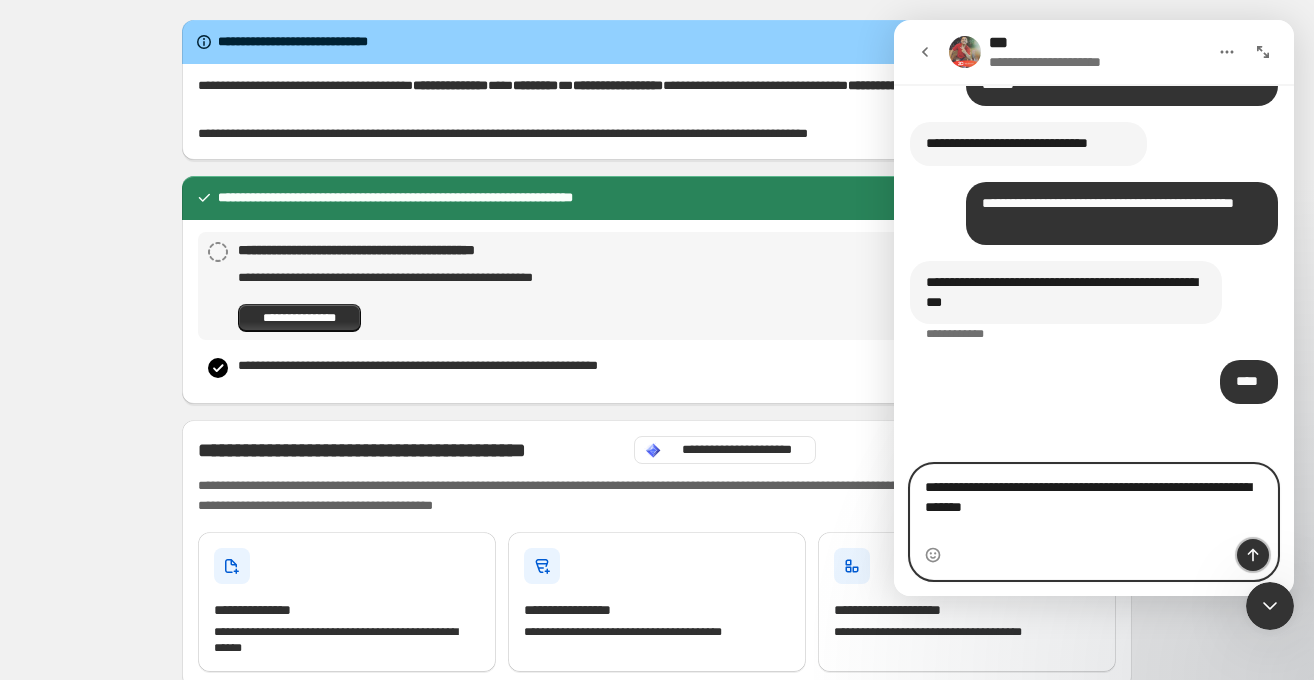 click 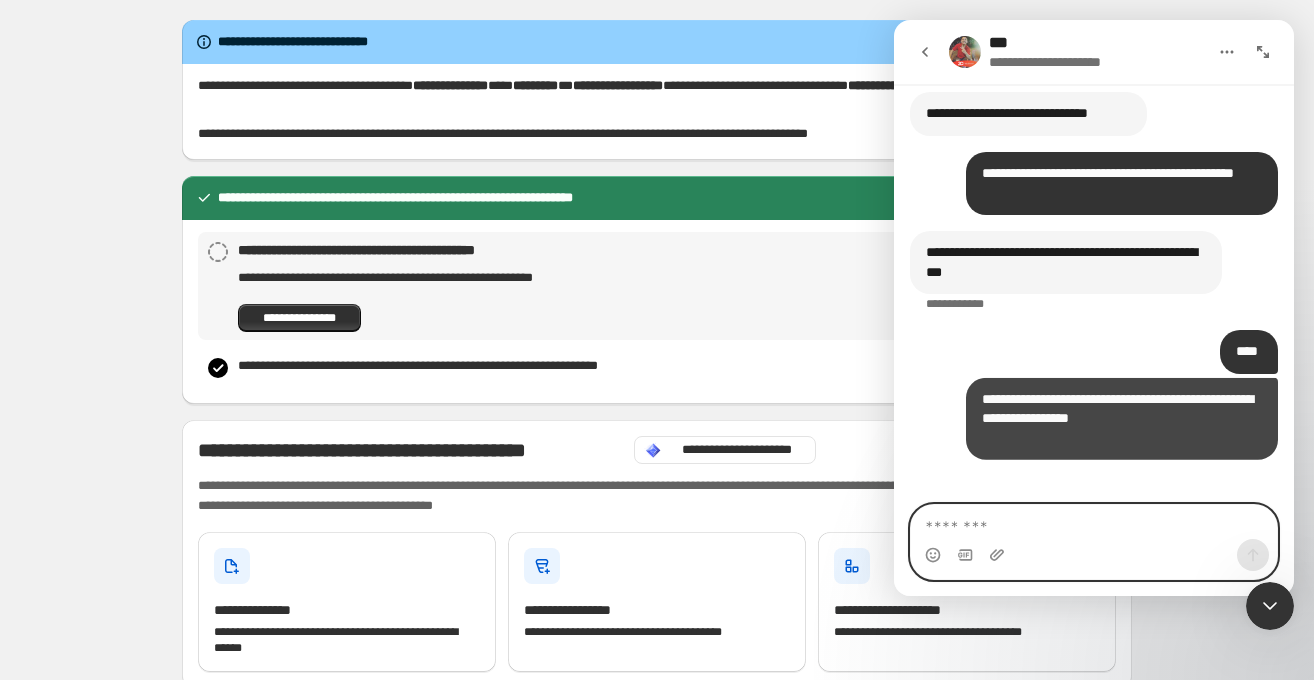 scroll, scrollTop: 11607, scrollLeft: 0, axis: vertical 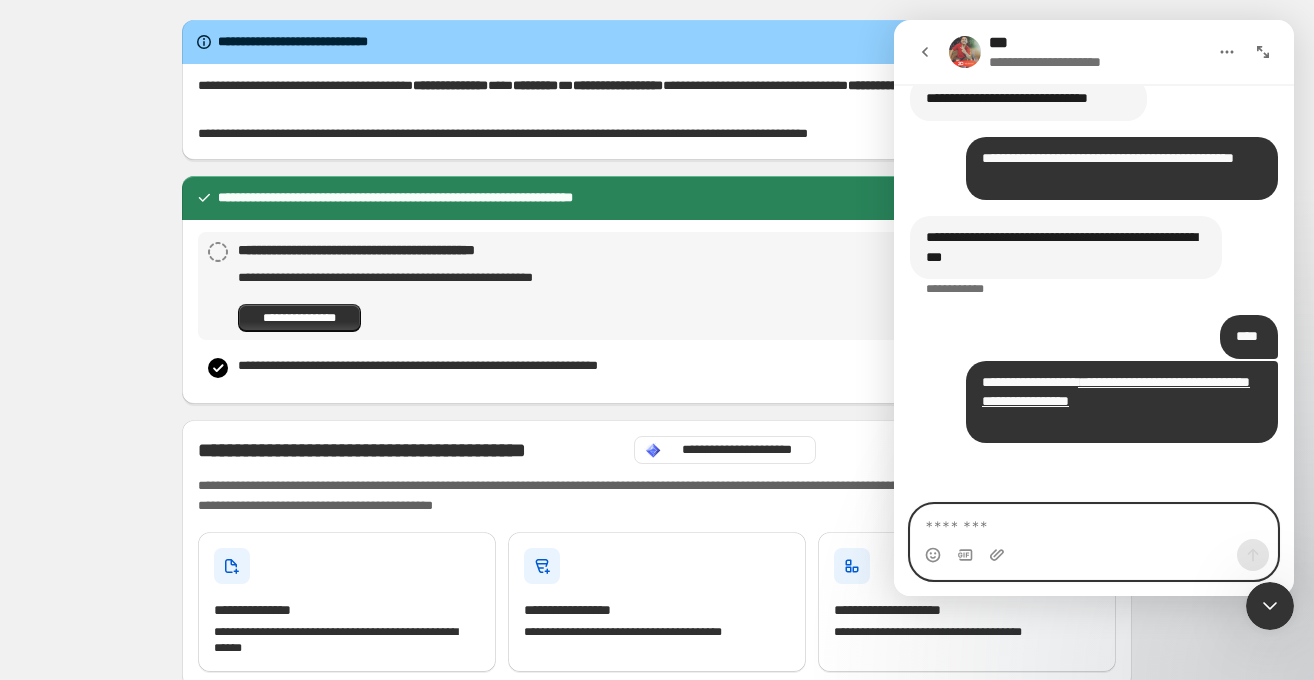 click at bounding box center [1094, 522] 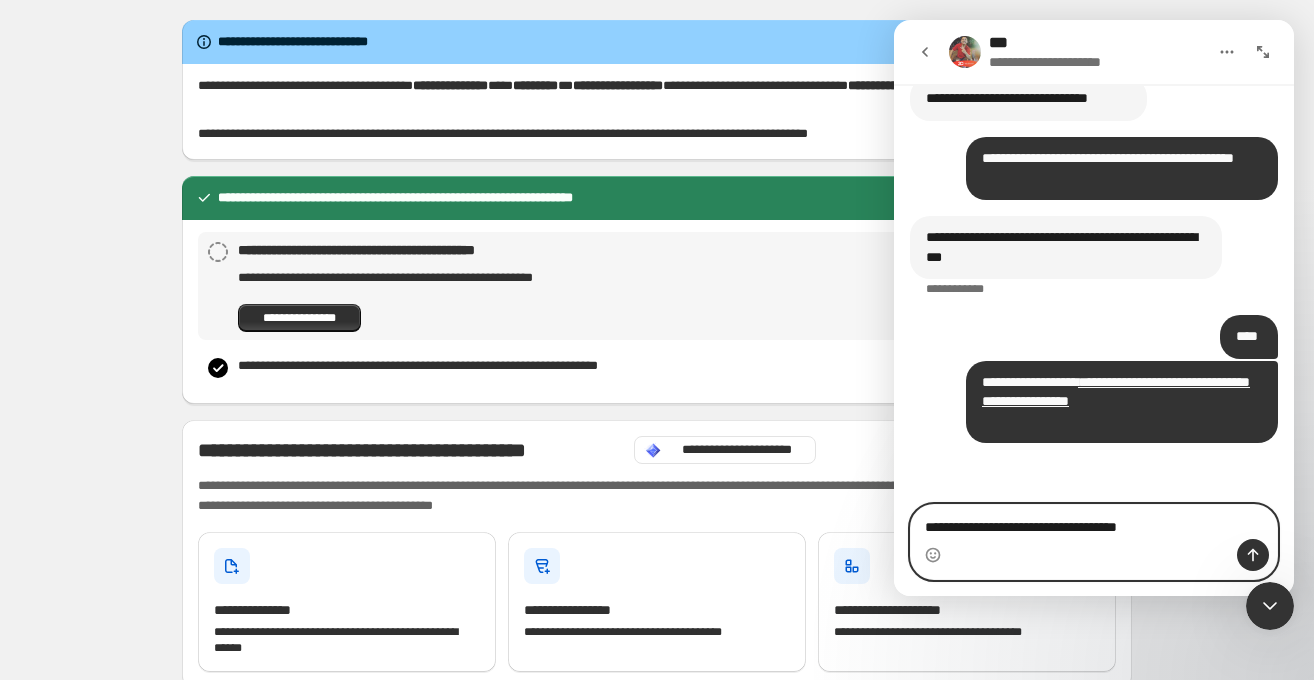 type on "**********" 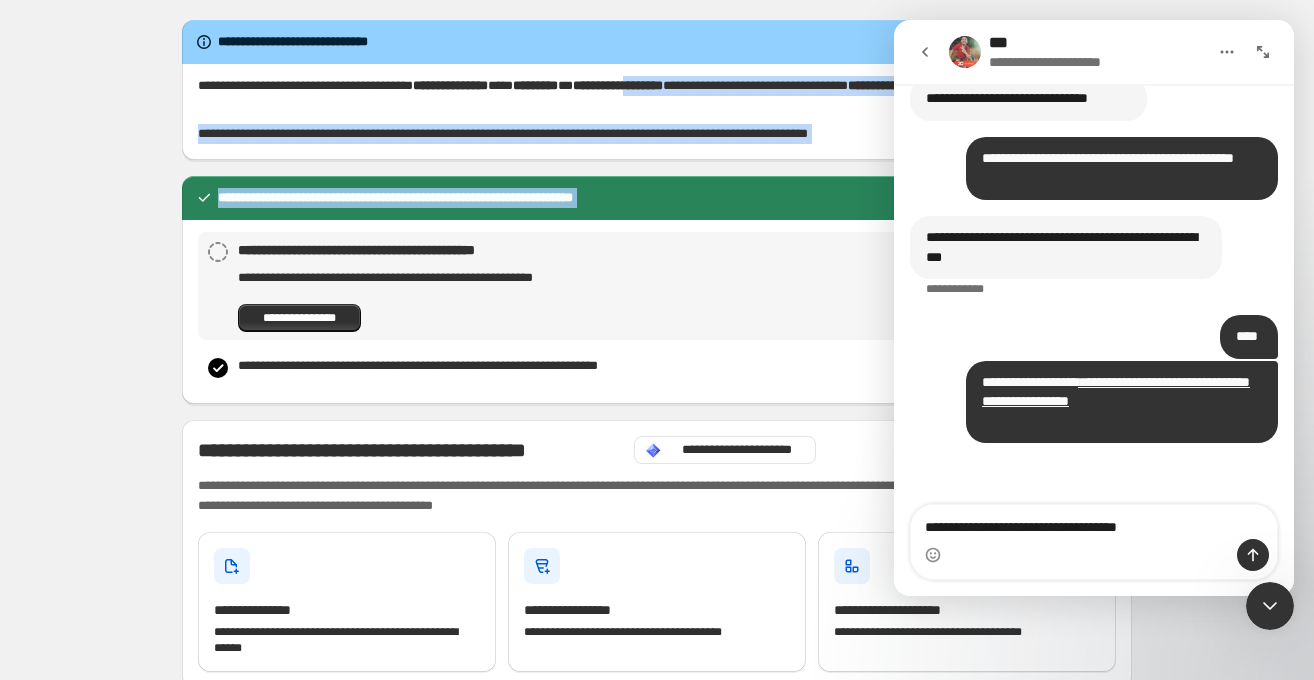drag, startPoint x: 15, startPoint y: 242, endPoint x: 740, endPoint y: 83, distance: 742.2304 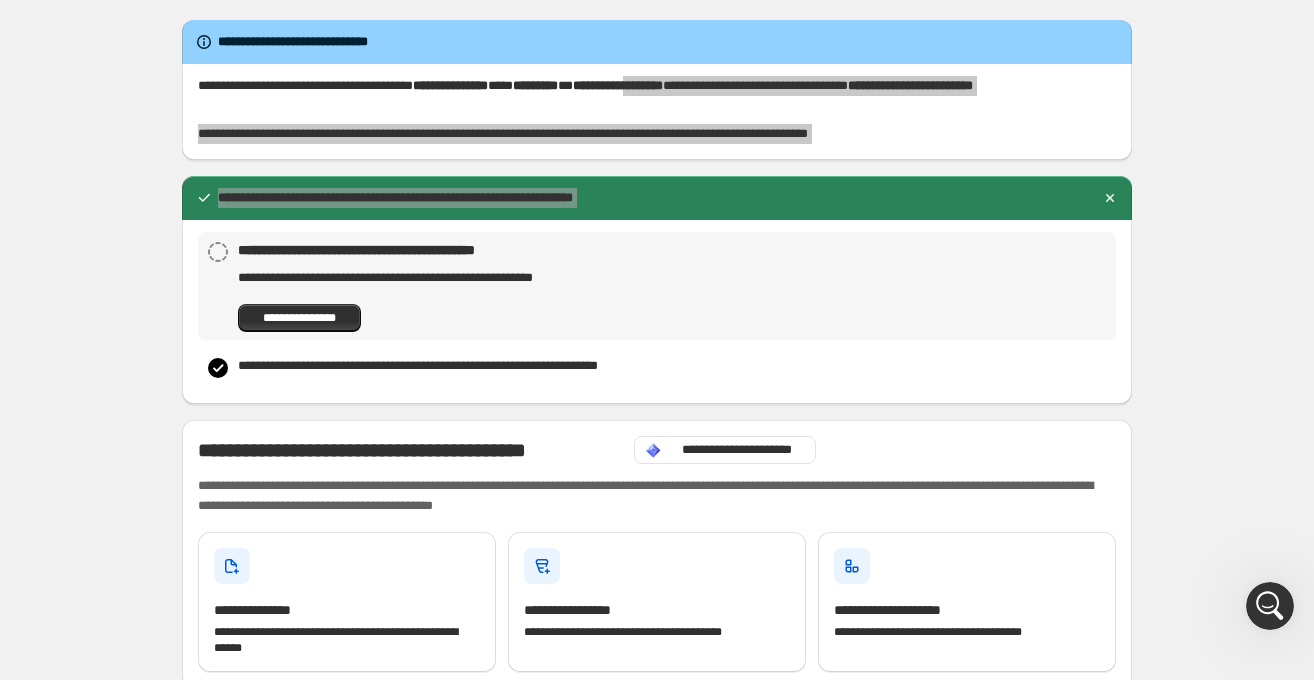 click 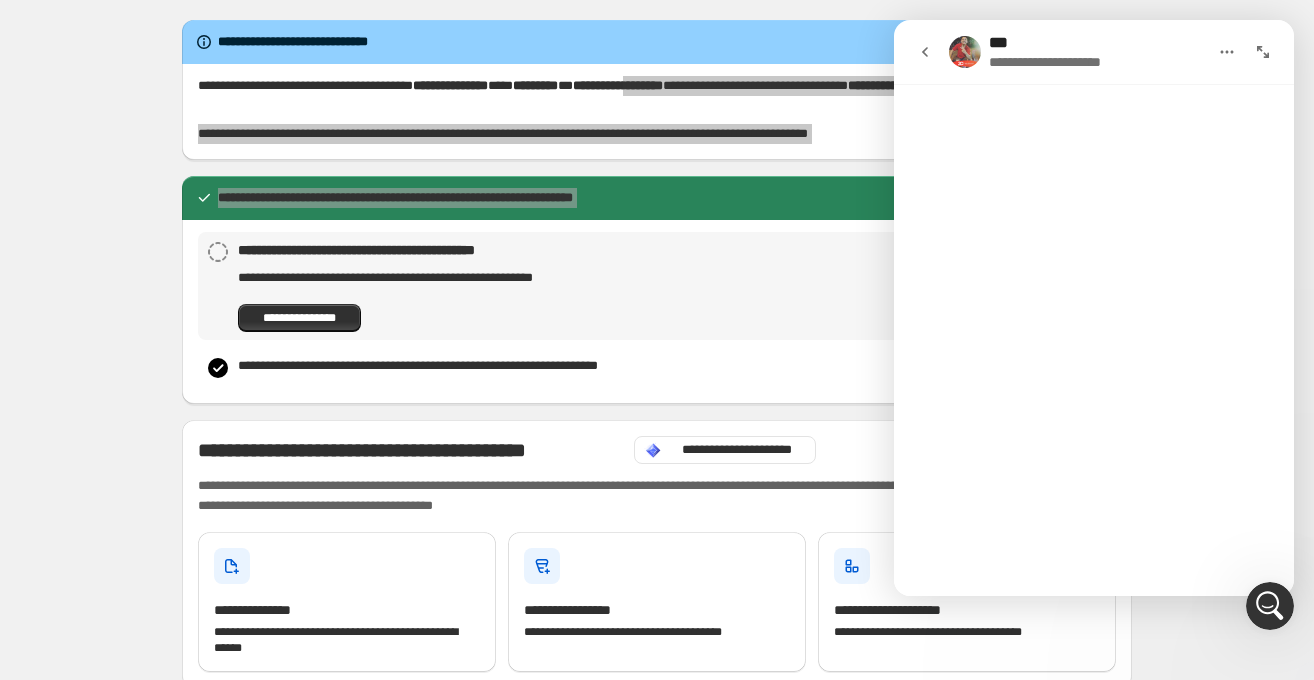 scroll, scrollTop: 0, scrollLeft: 0, axis: both 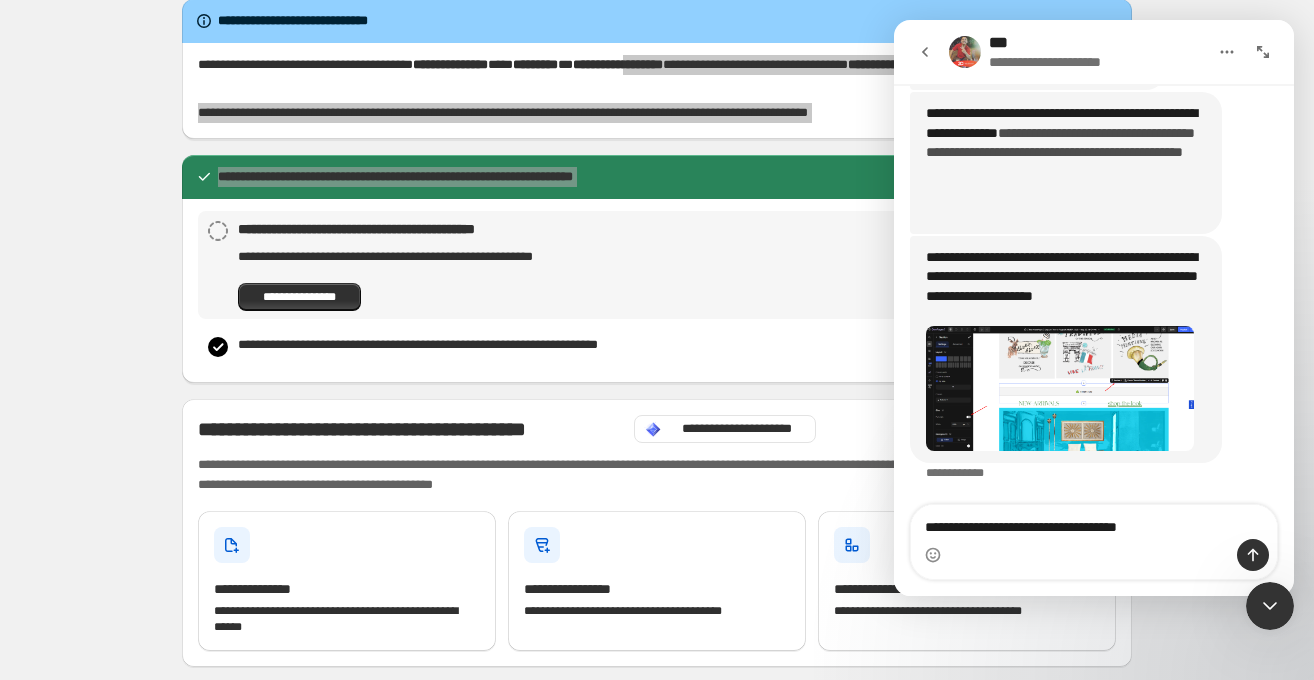 click on "**********" at bounding box center (1060, 143) 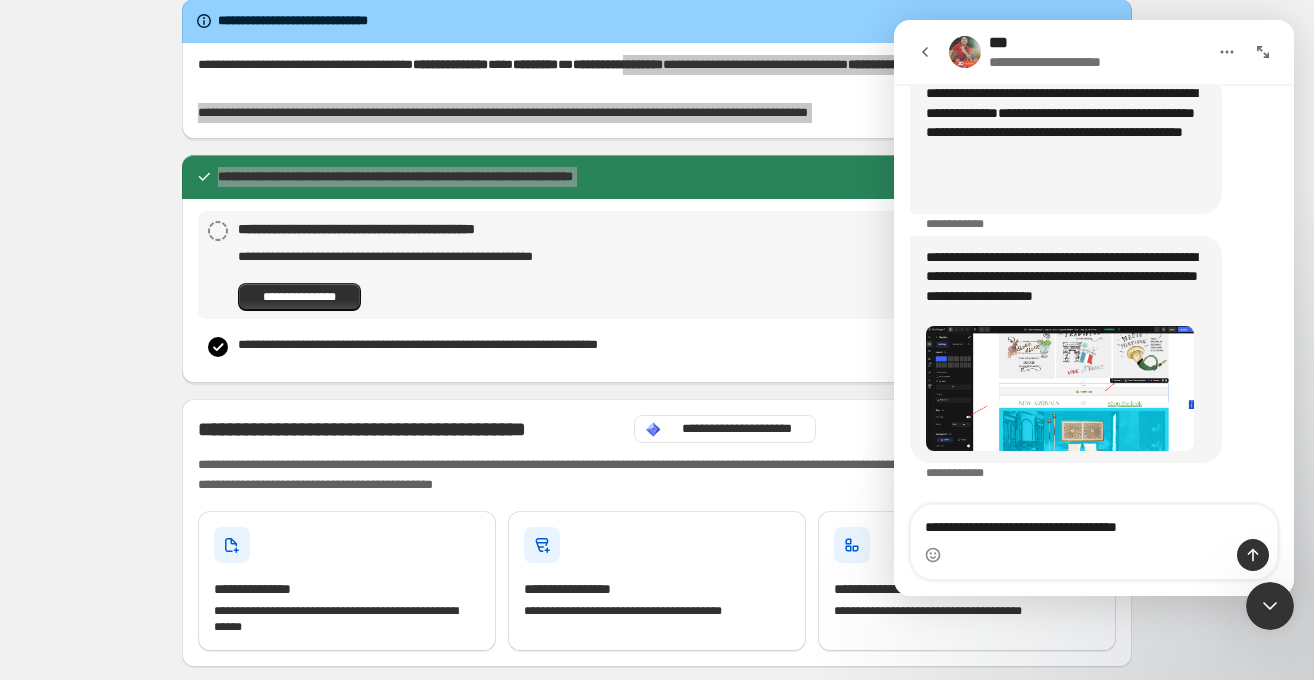 scroll, scrollTop: 30, scrollLeft: 0, axis: vertical 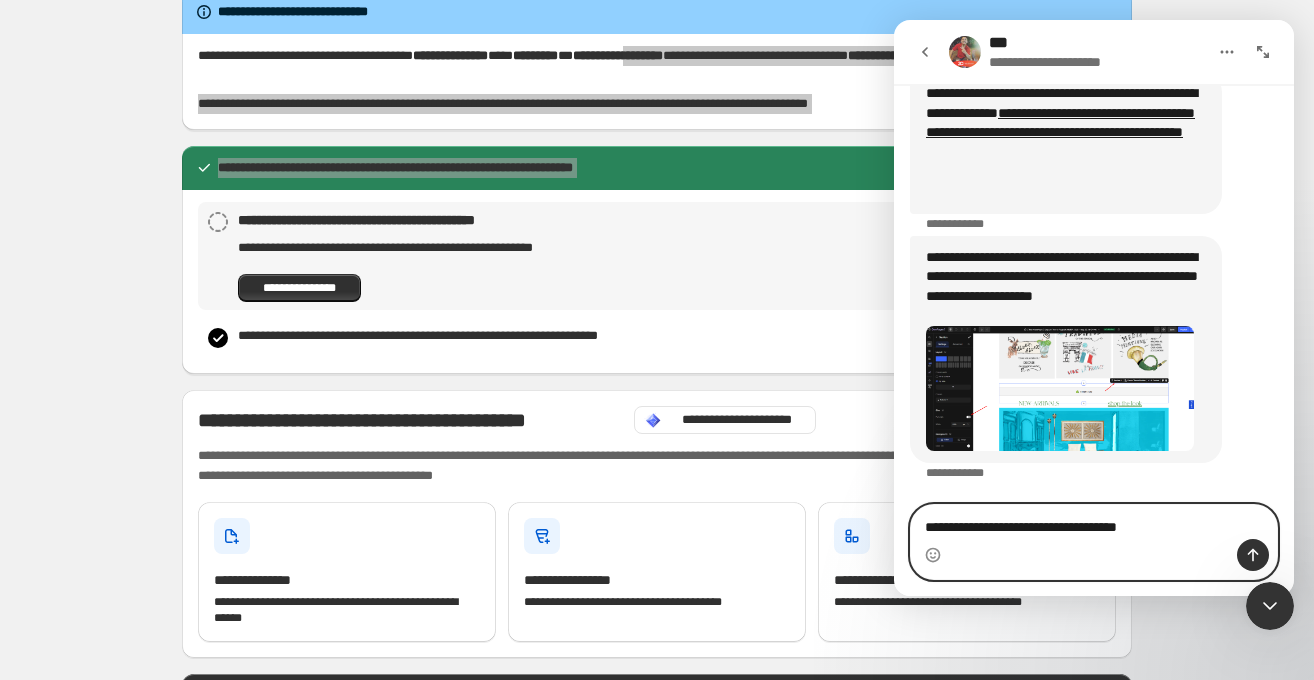 drag, startPoint x: 1197, startPoint y: 532, endPoint x: 913, endPoint y: 534, distance: 284.00705 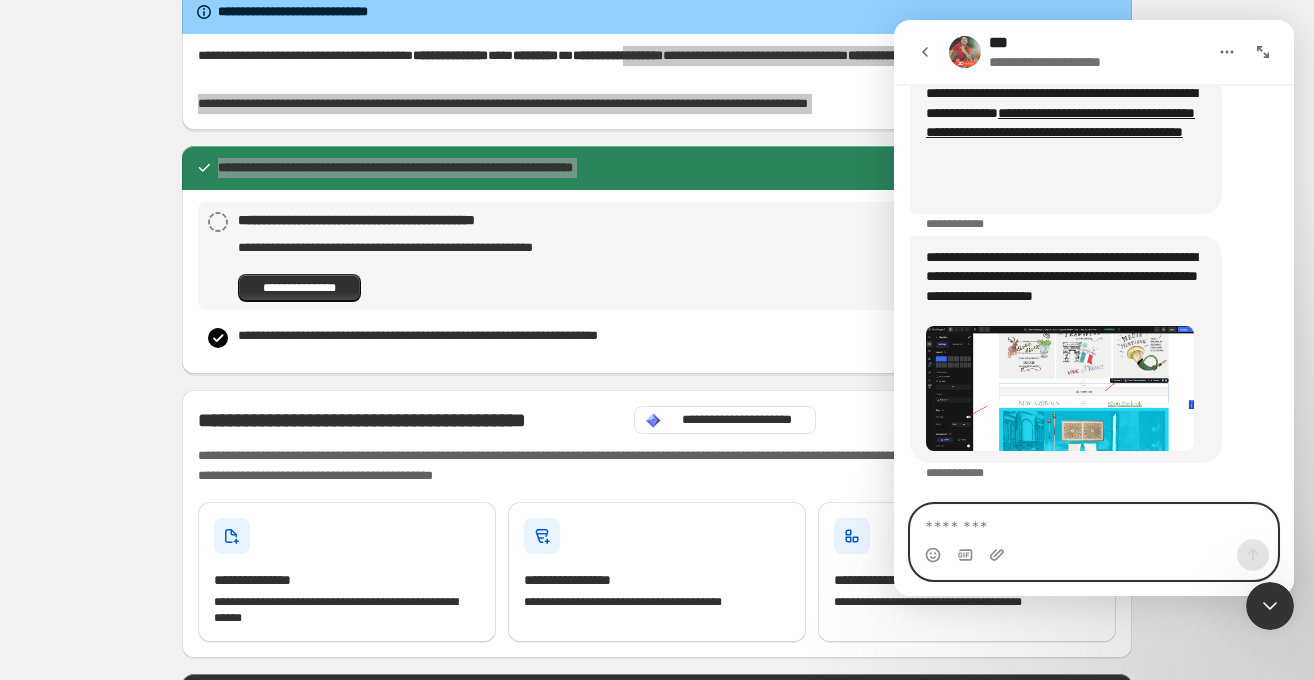 scroll, scrollTop: 14853, scrollLeft: 0, axis: vertical 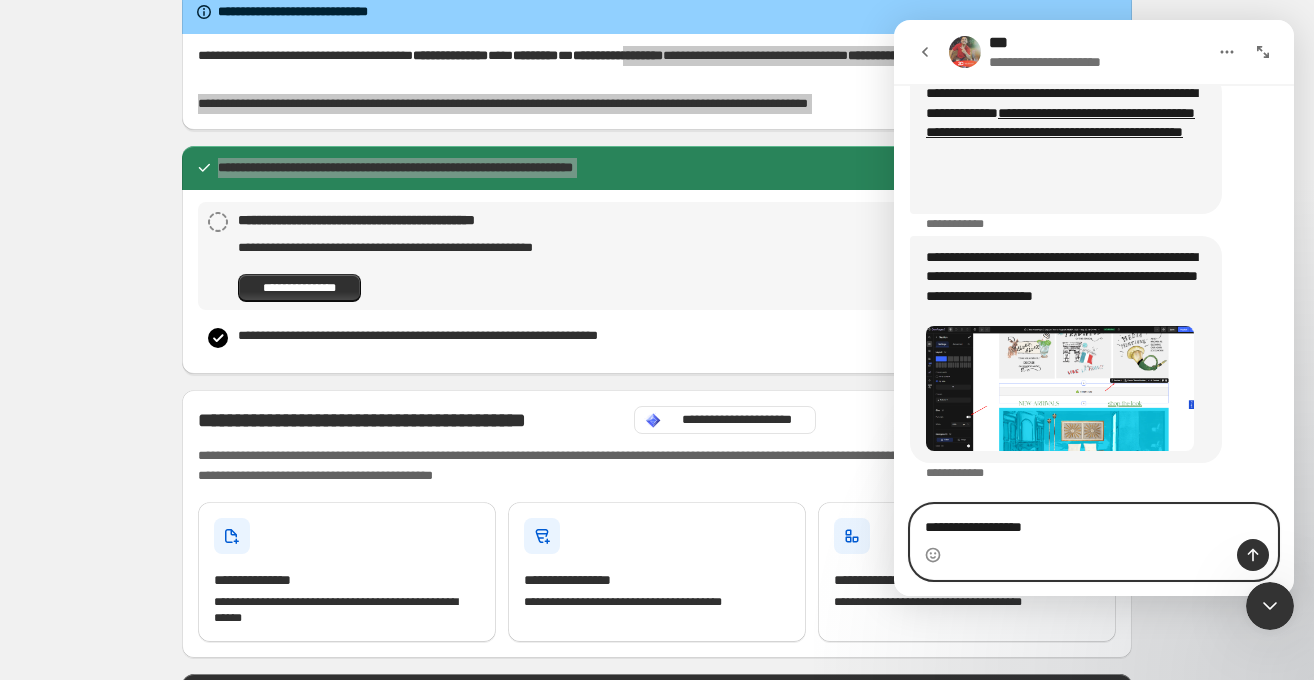 type on "**********" 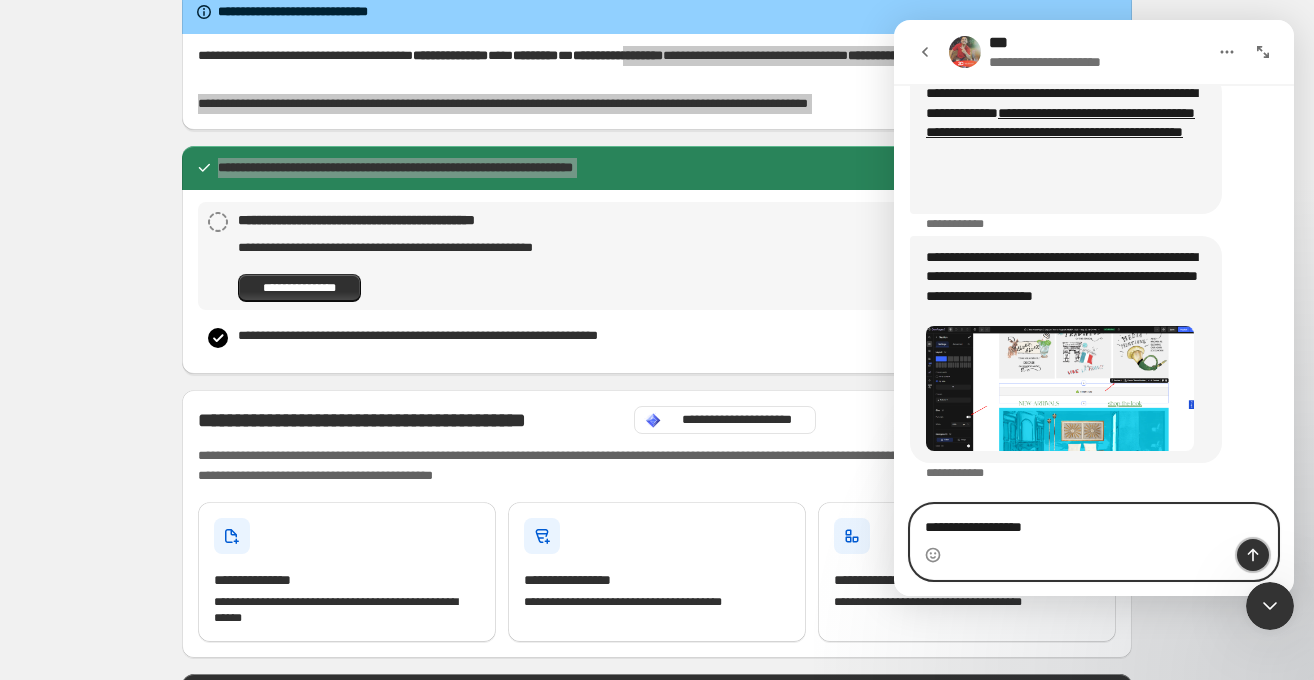 click 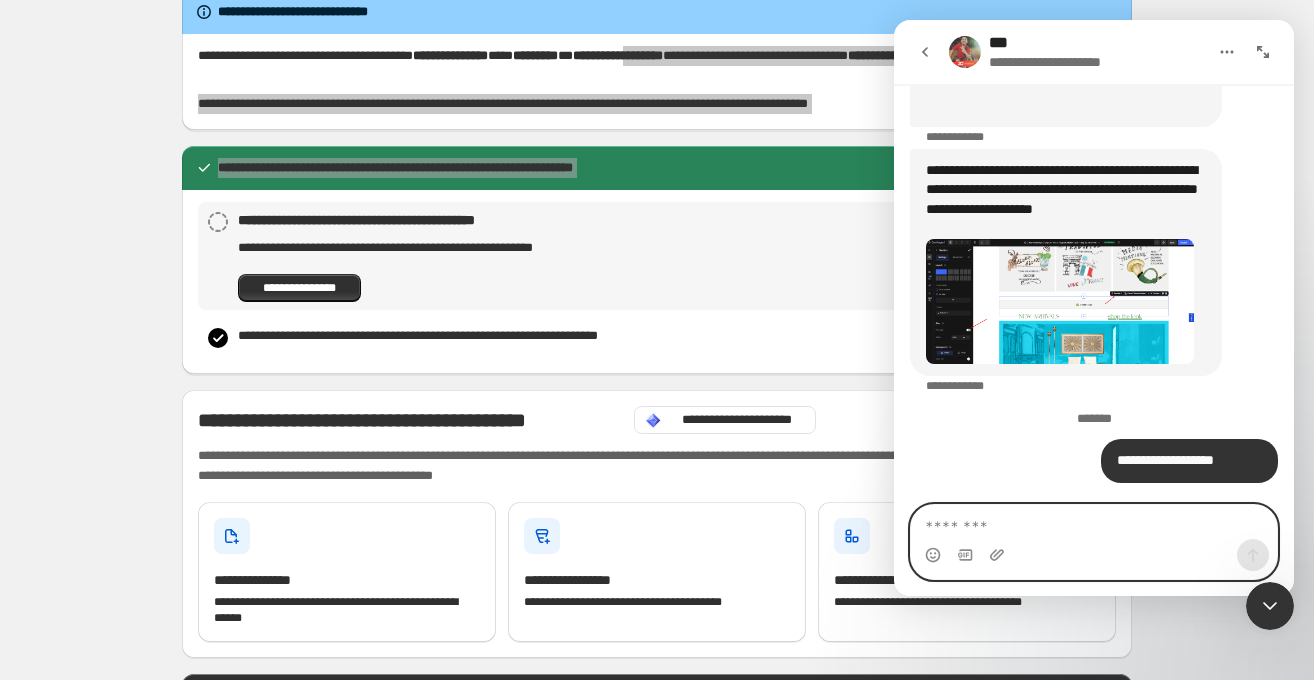 scroll, scrollTop: 14966, scrollLeft: 0, axis: vertical 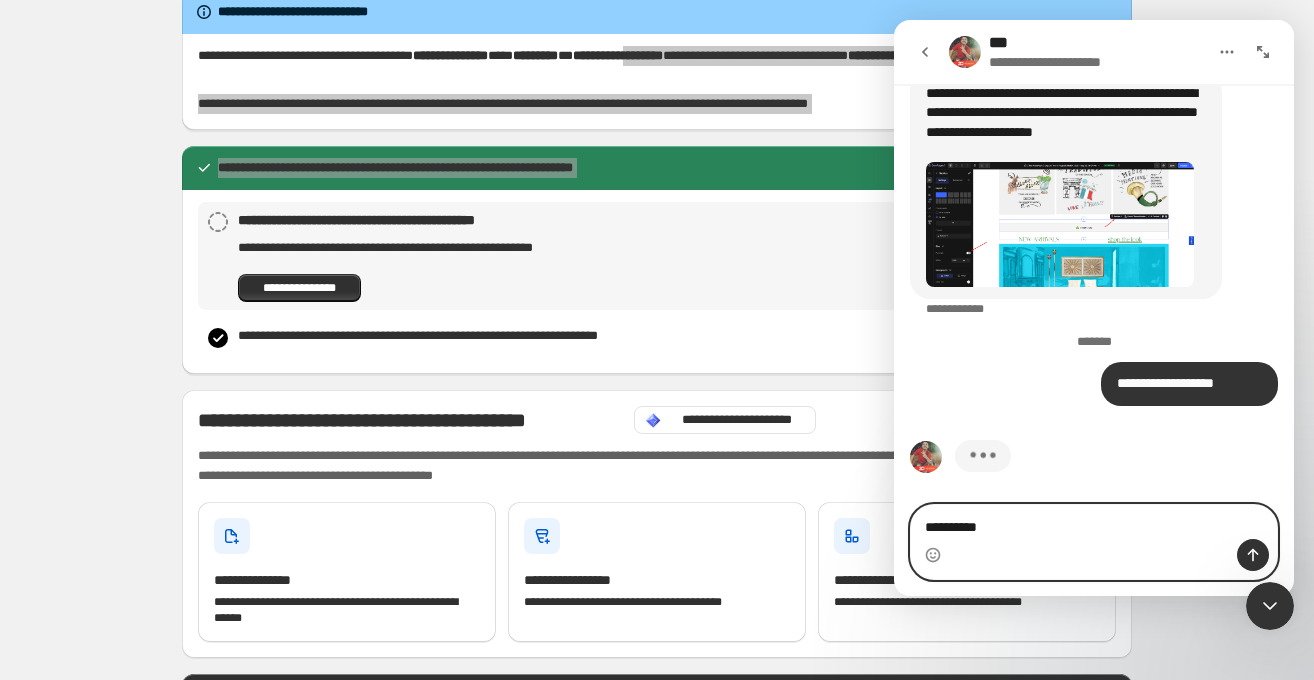 type on "**********" 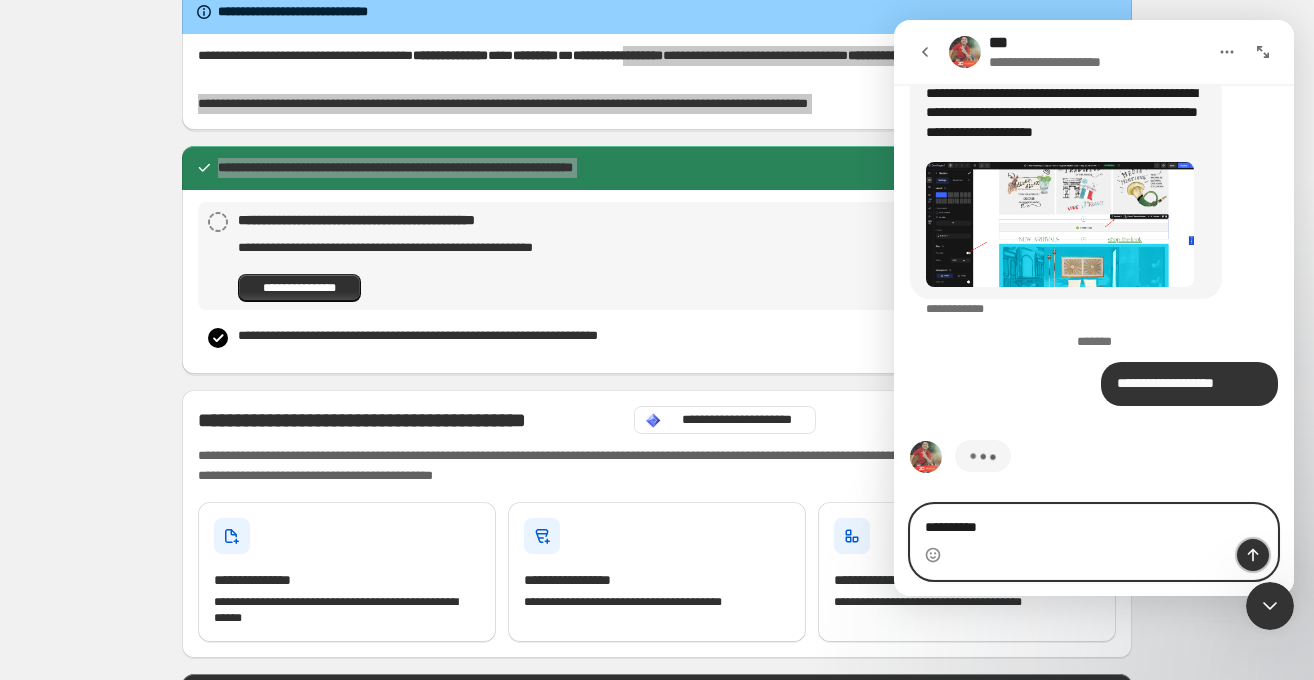 click 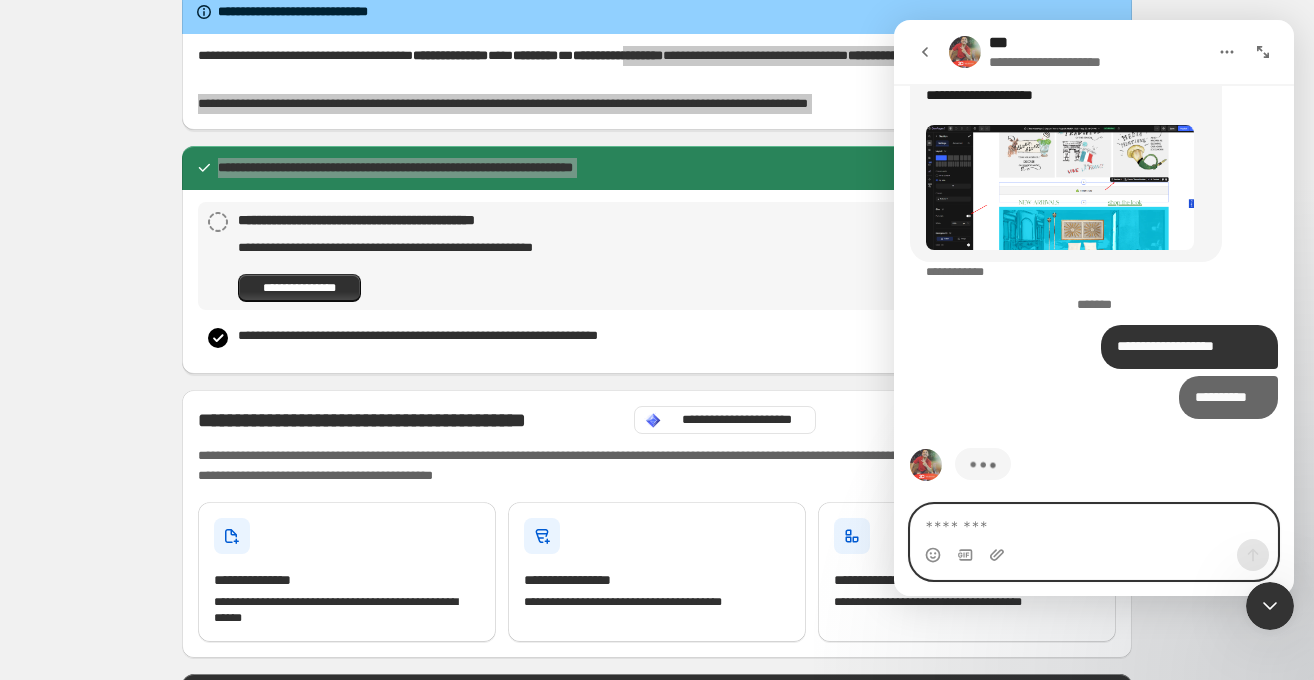 scroll, scrollTop: 15089, scrollLeft: 0, axis: vertical 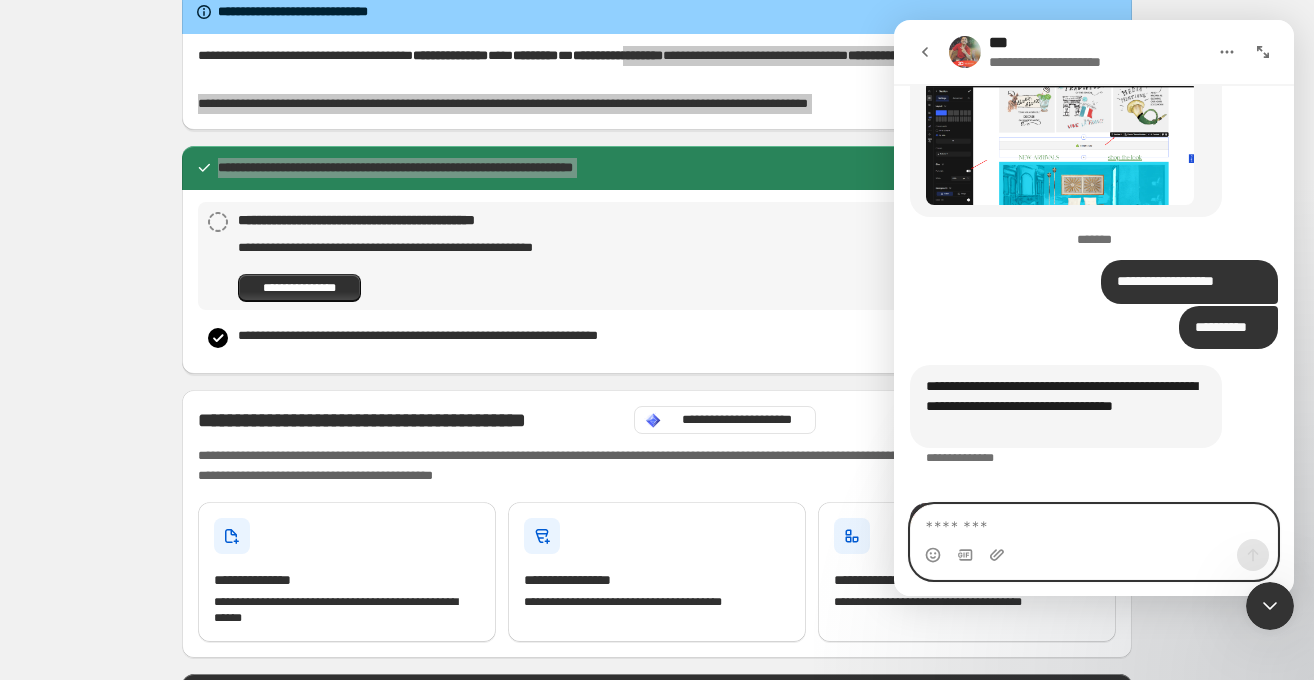 click at bounding box center (1094, 522) 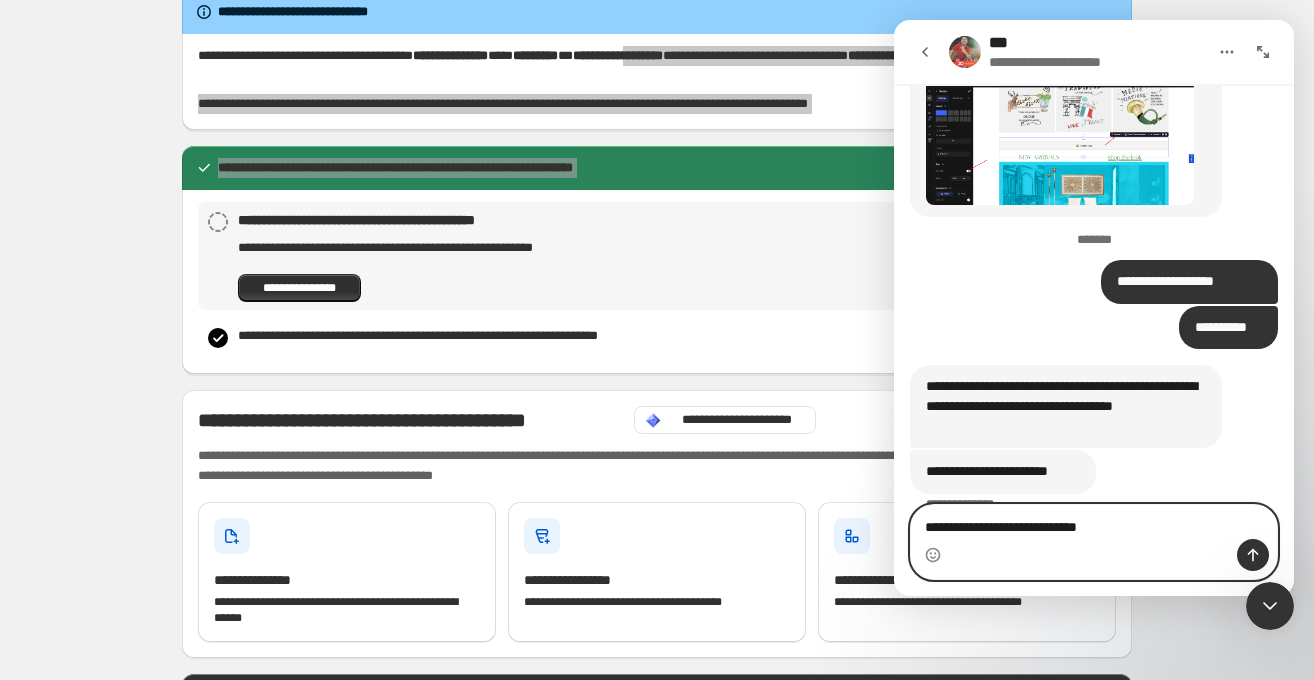 type on "**********" 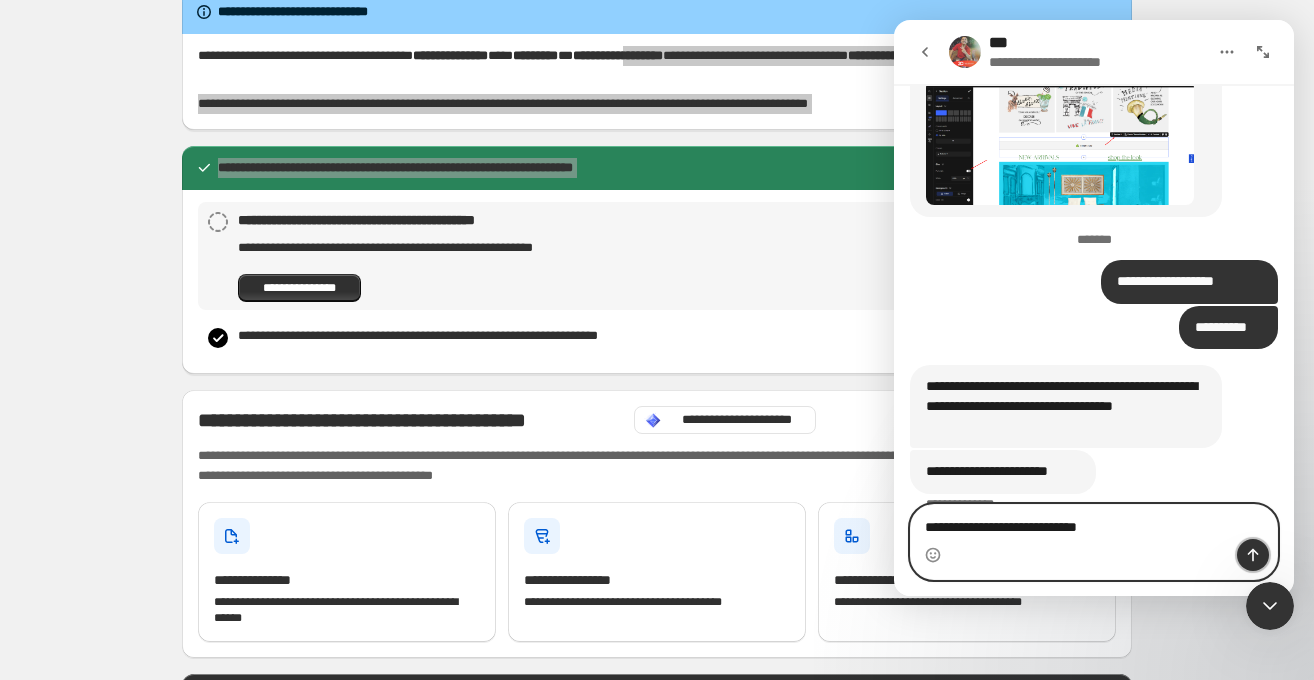 click 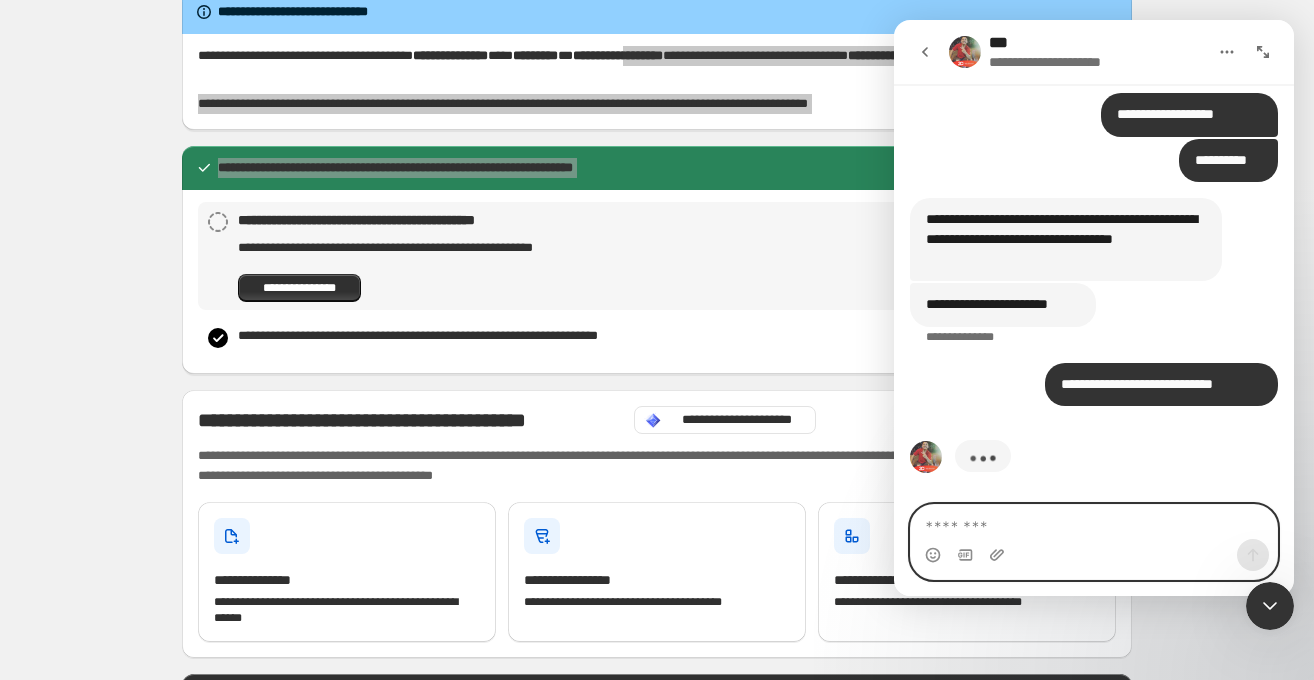 scroll, scrollTop: 15077, scrollLeft: 0, axis: vertical 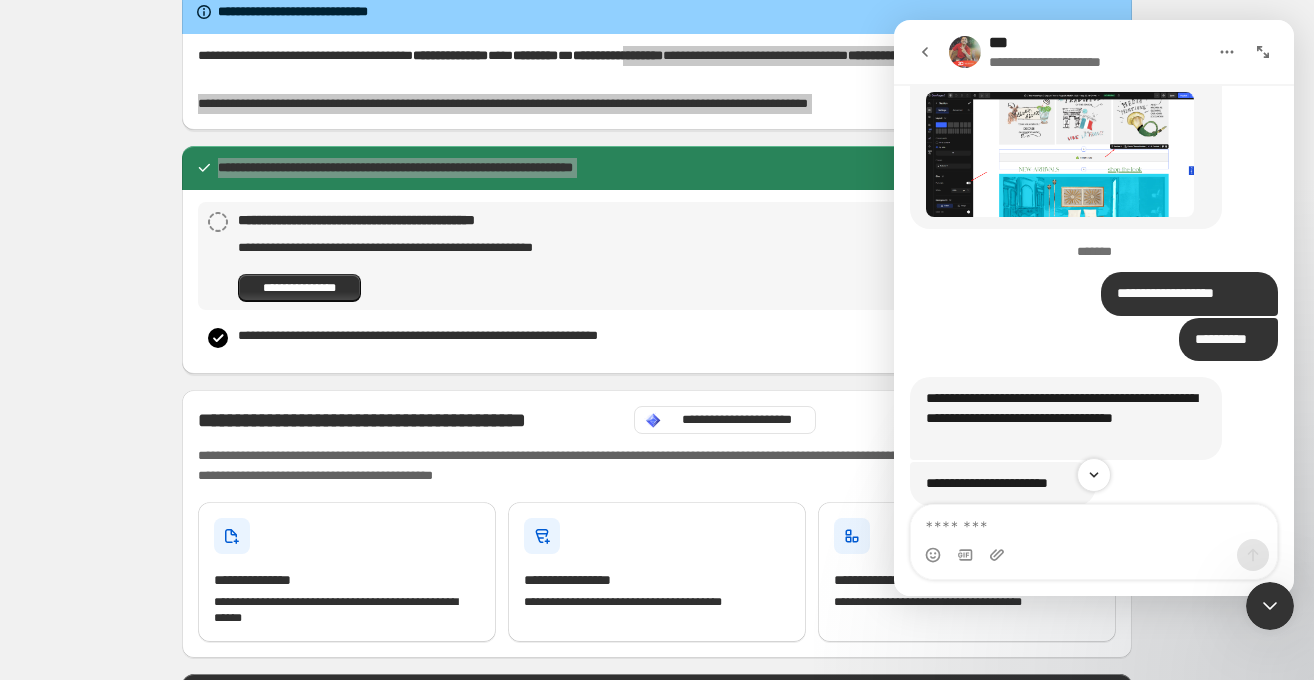 click at bounding box center (1060, 154) 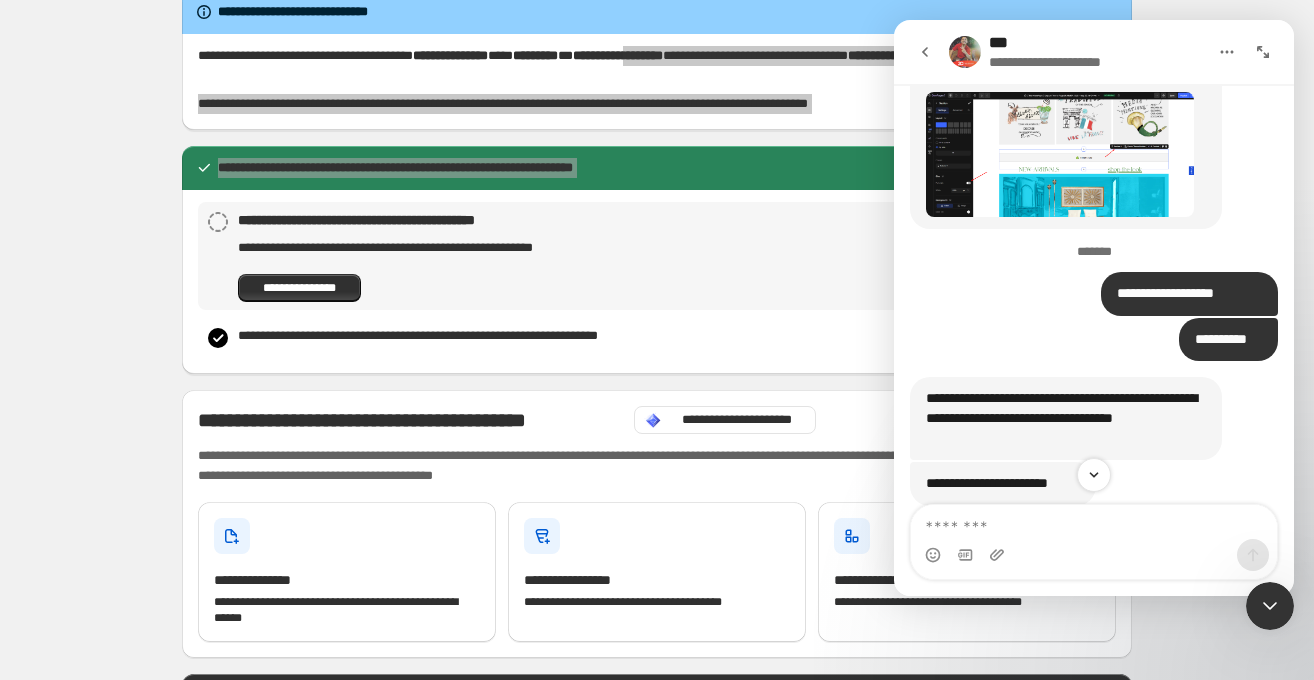 scroll, scrollTop: 0, scrollLeft: 0, axis: both 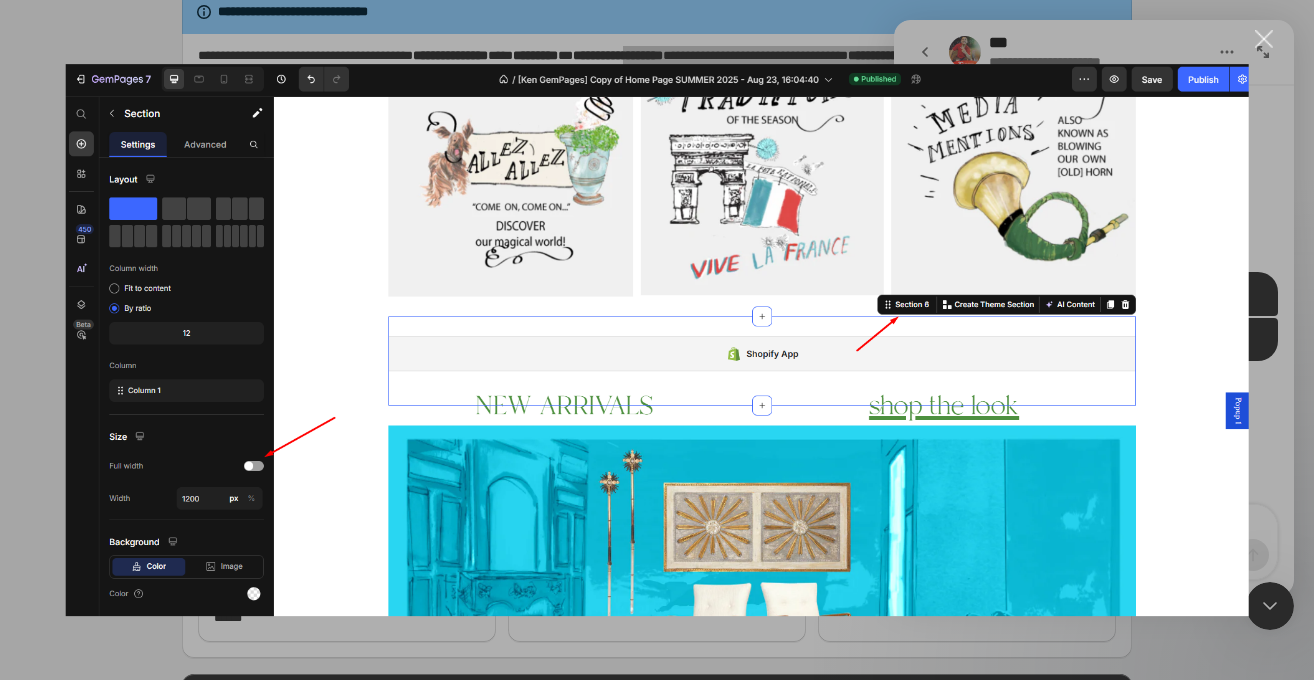 click at bounding box center (1264, 39) 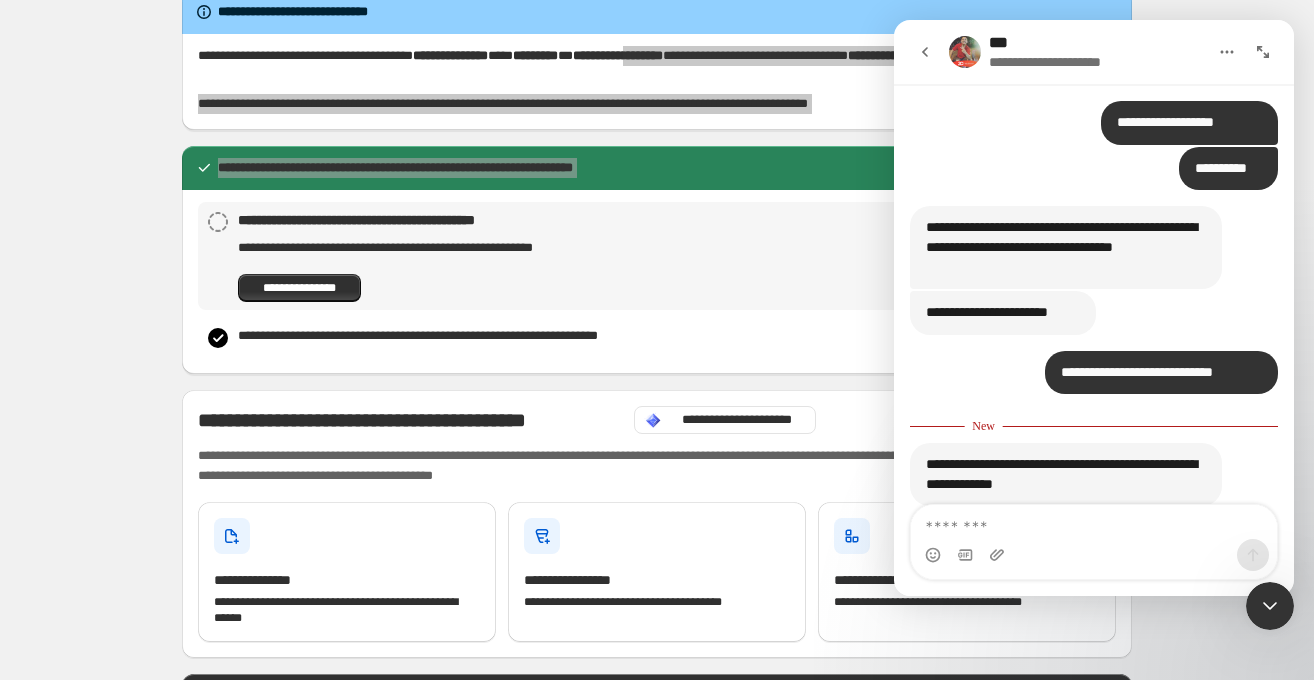 scroll, scrollTop: 15328, scrollLeft: 0, axis: vertical 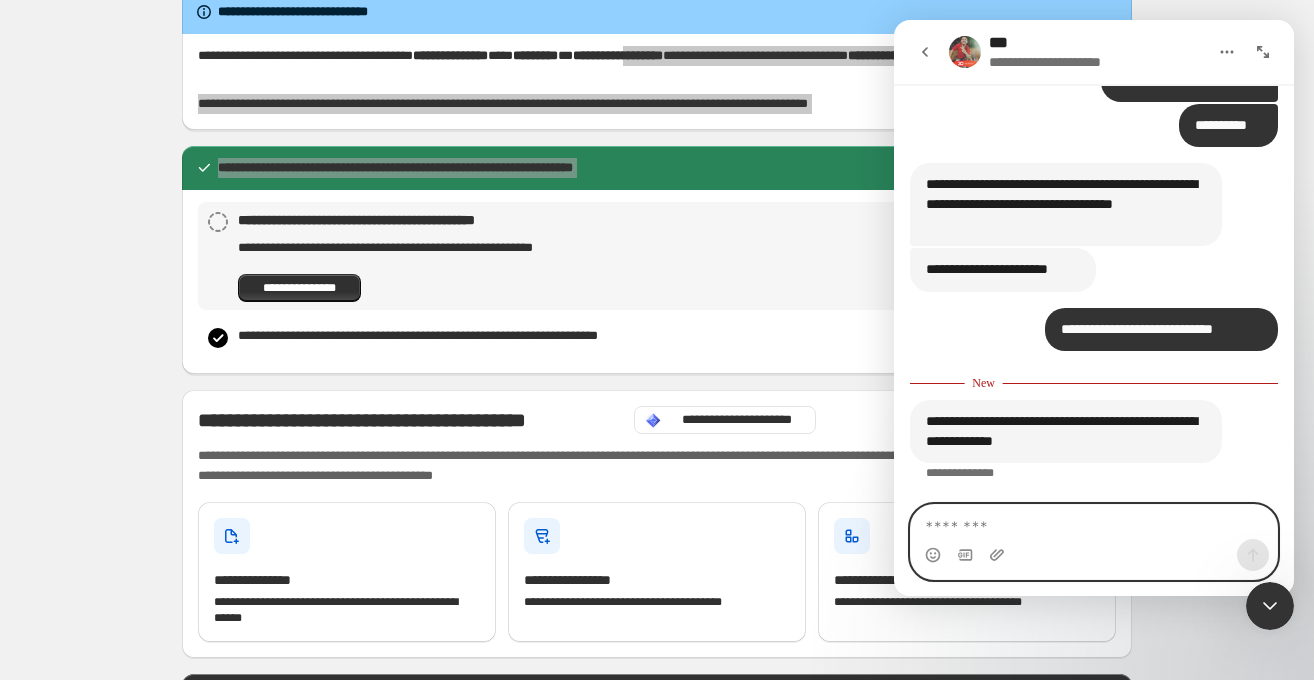 click at bounding box center [1094, 522] 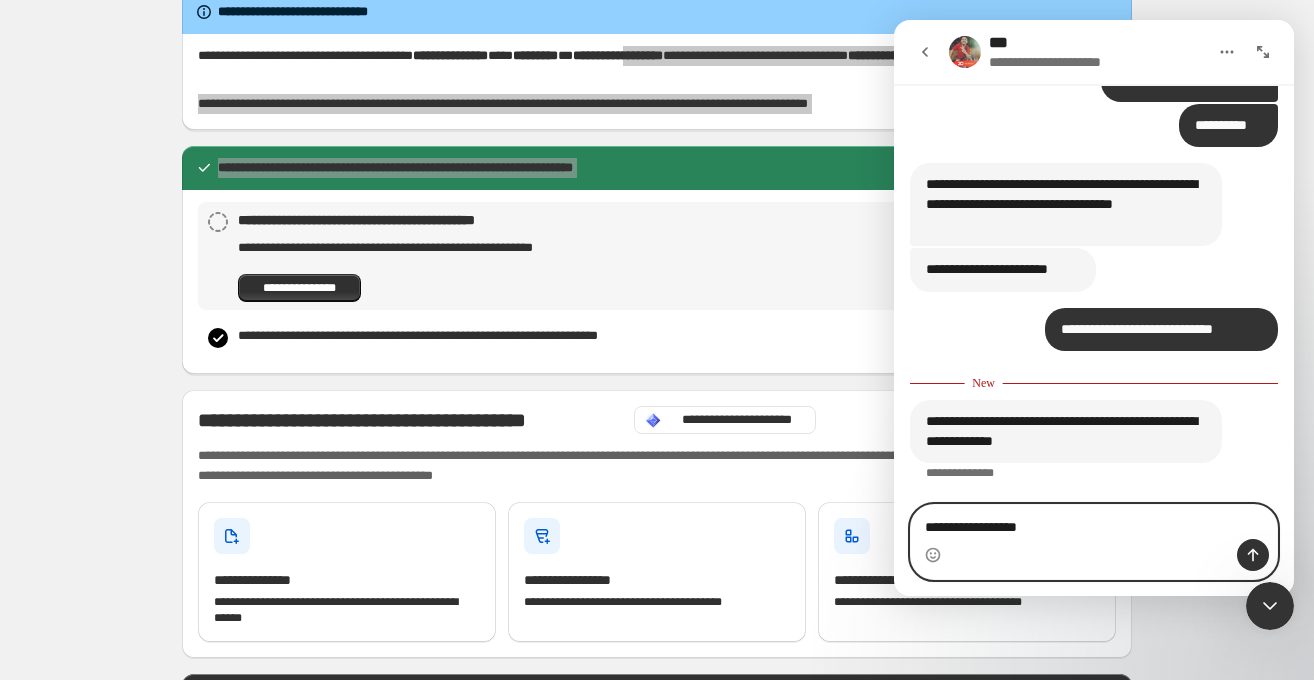 type on "**********" 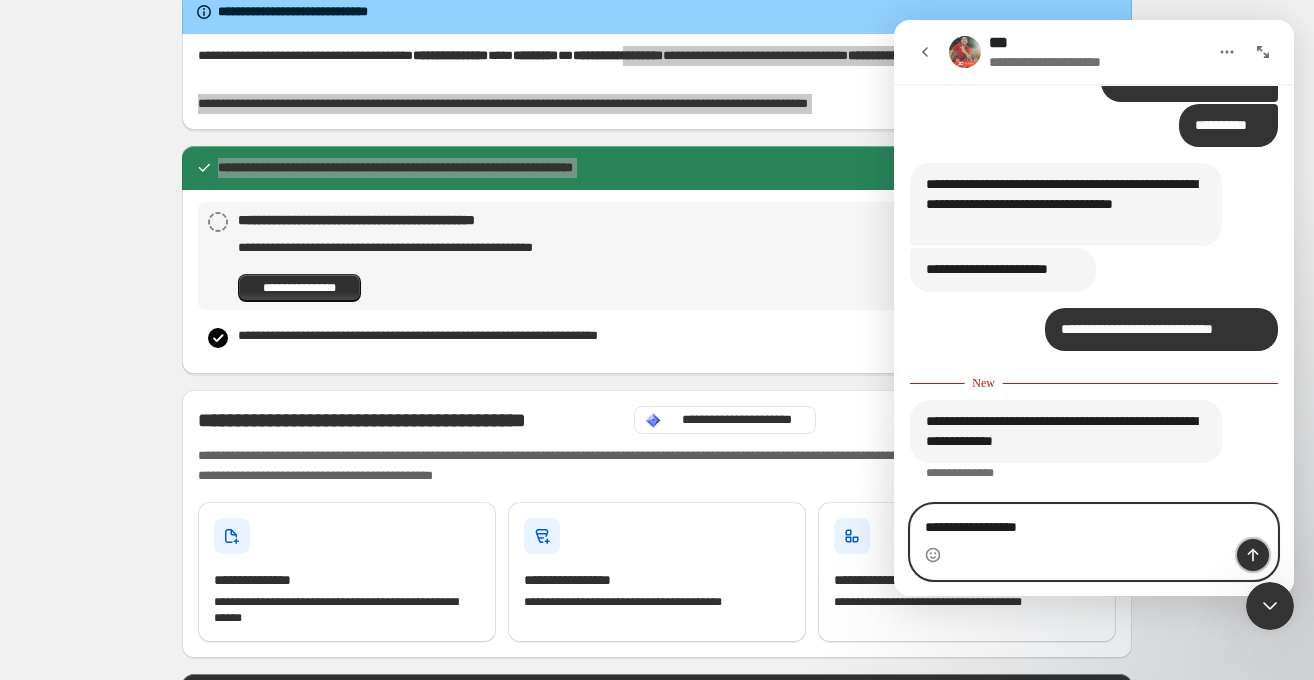 click 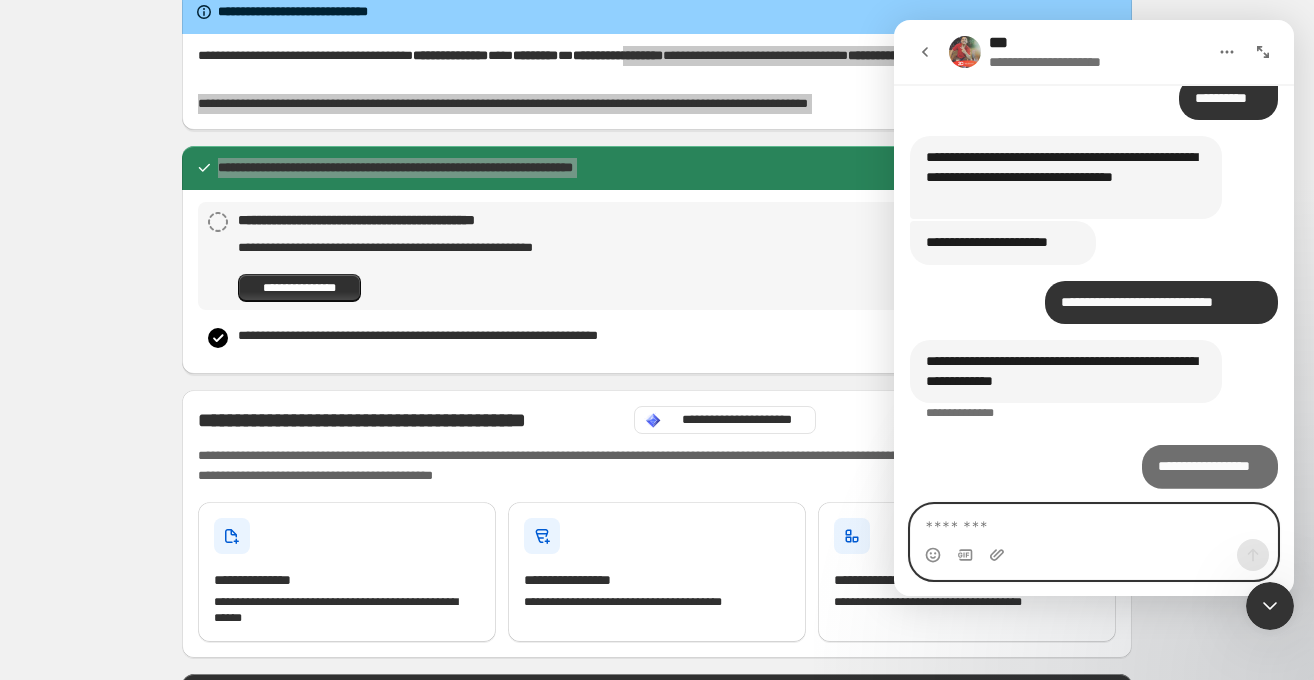scroll, scrollTop: 15355, scrollLeft: 0, axis: vertical 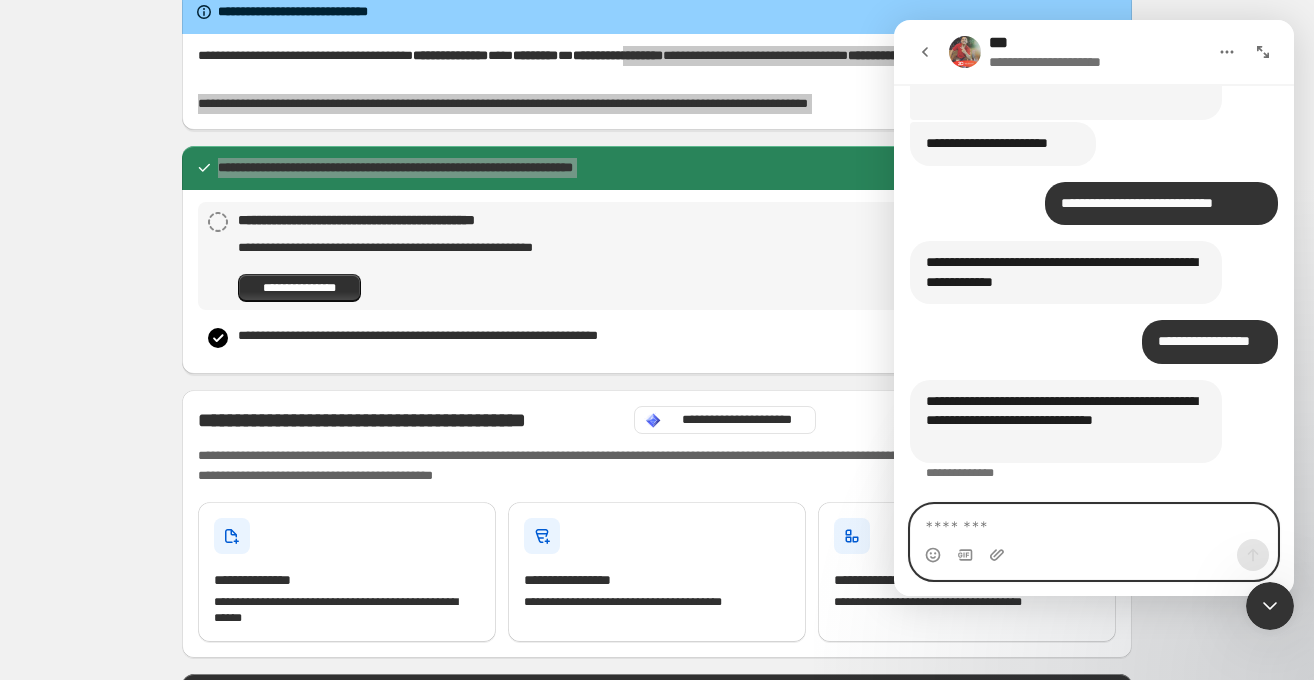 click at bounding box center [1094, 522] 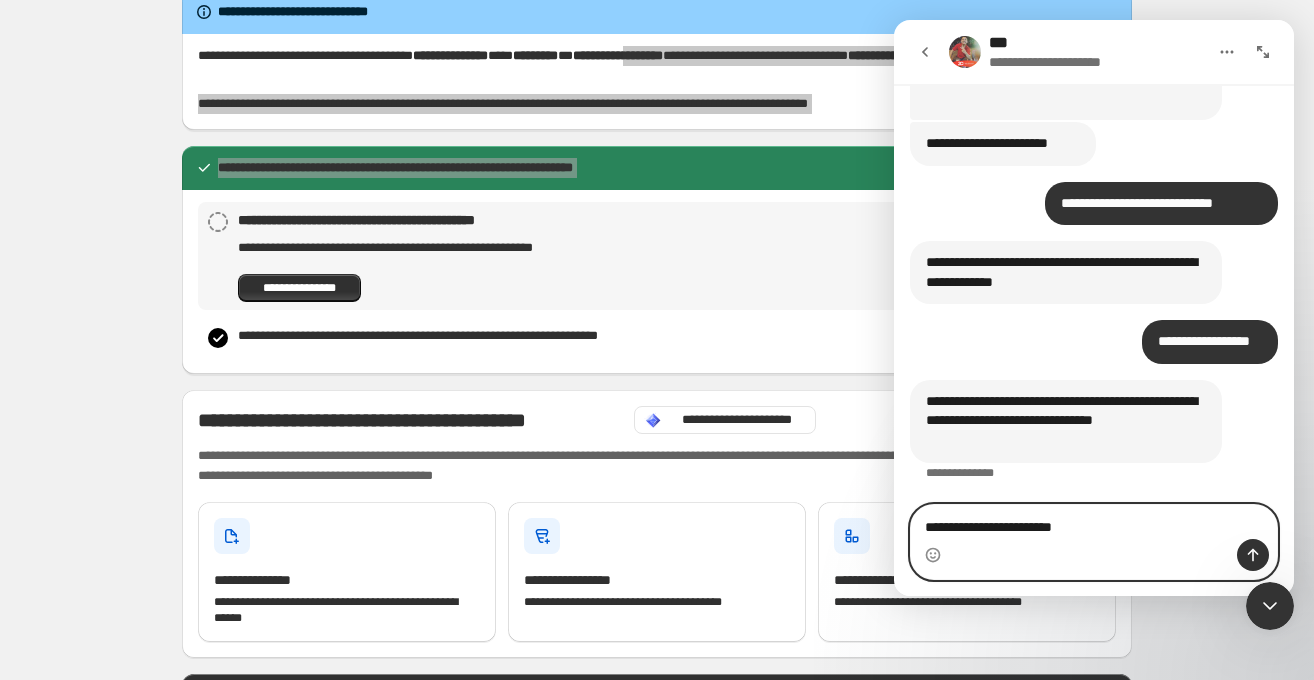 type on "**********" 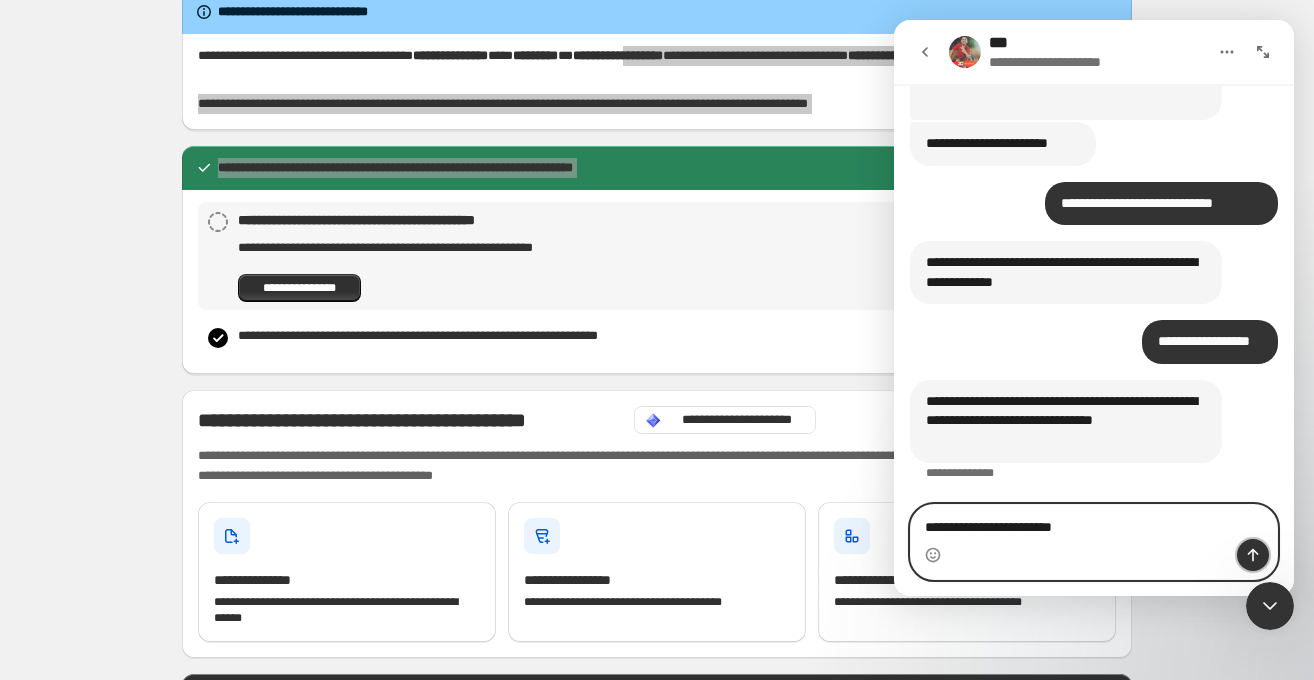 click 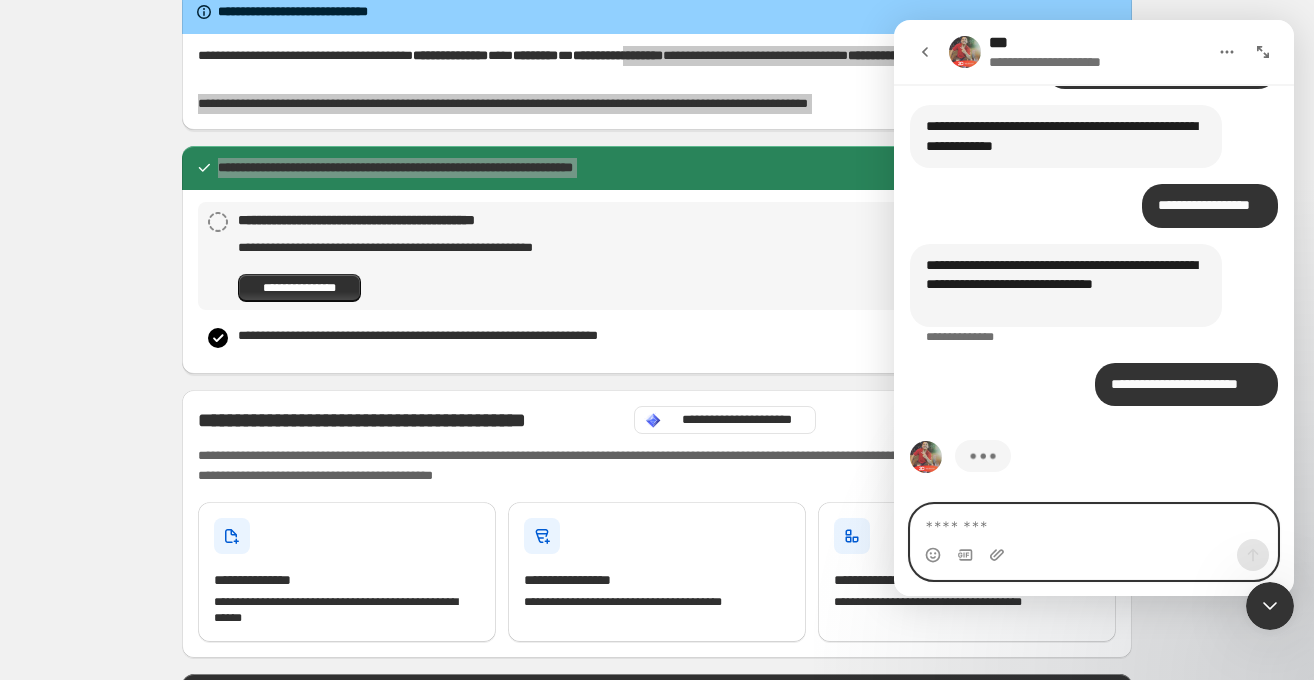 scroll, scrollTop: 15590, scrollLeft: 0, axis: vertical 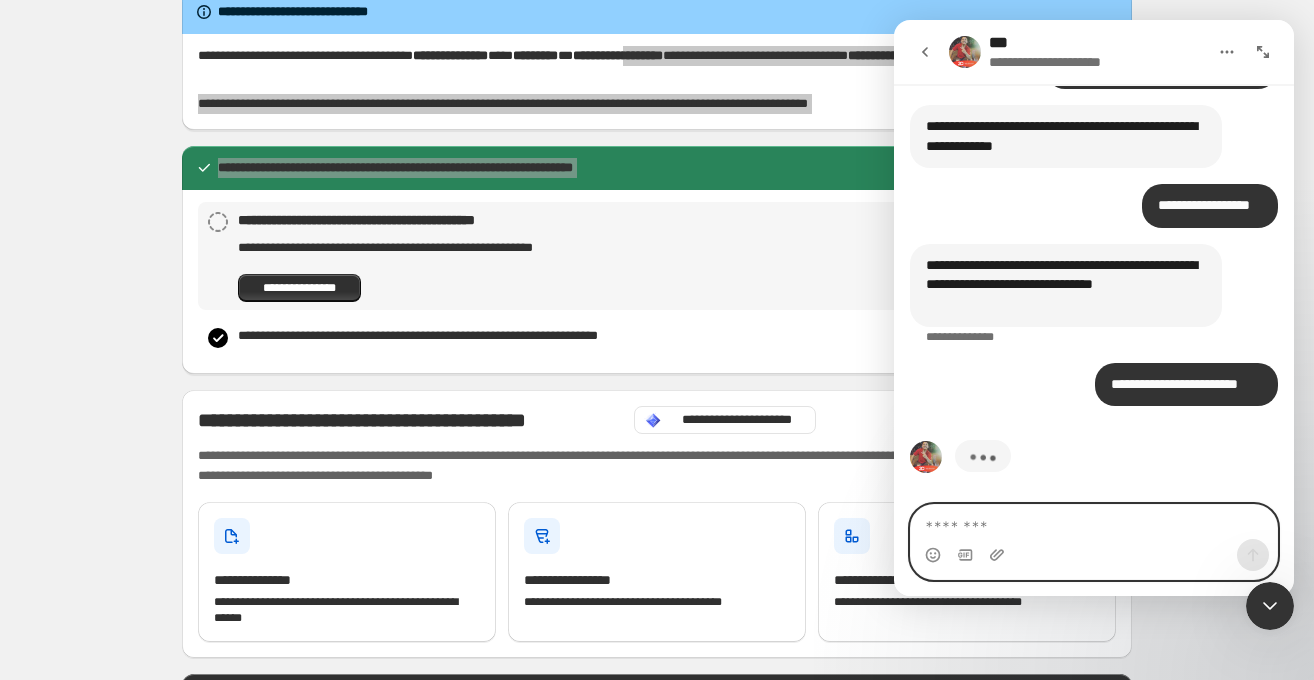click at bounding box center (1094, 522) 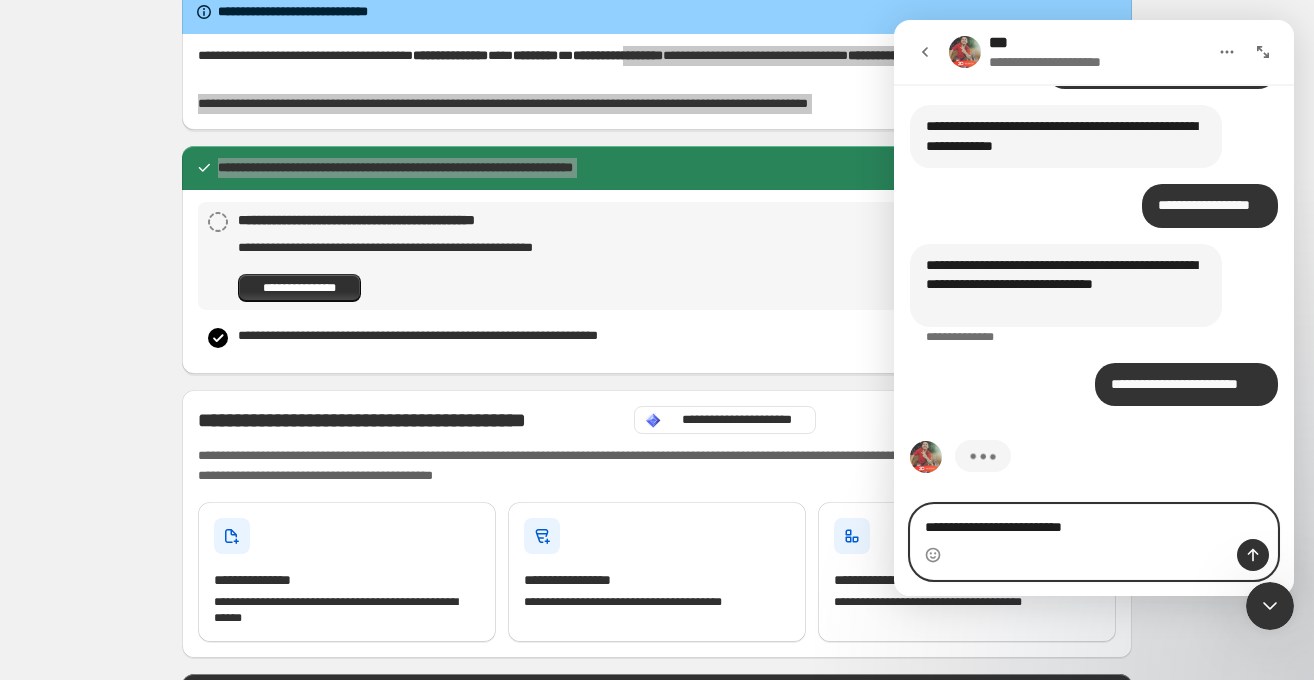 type on "**********" 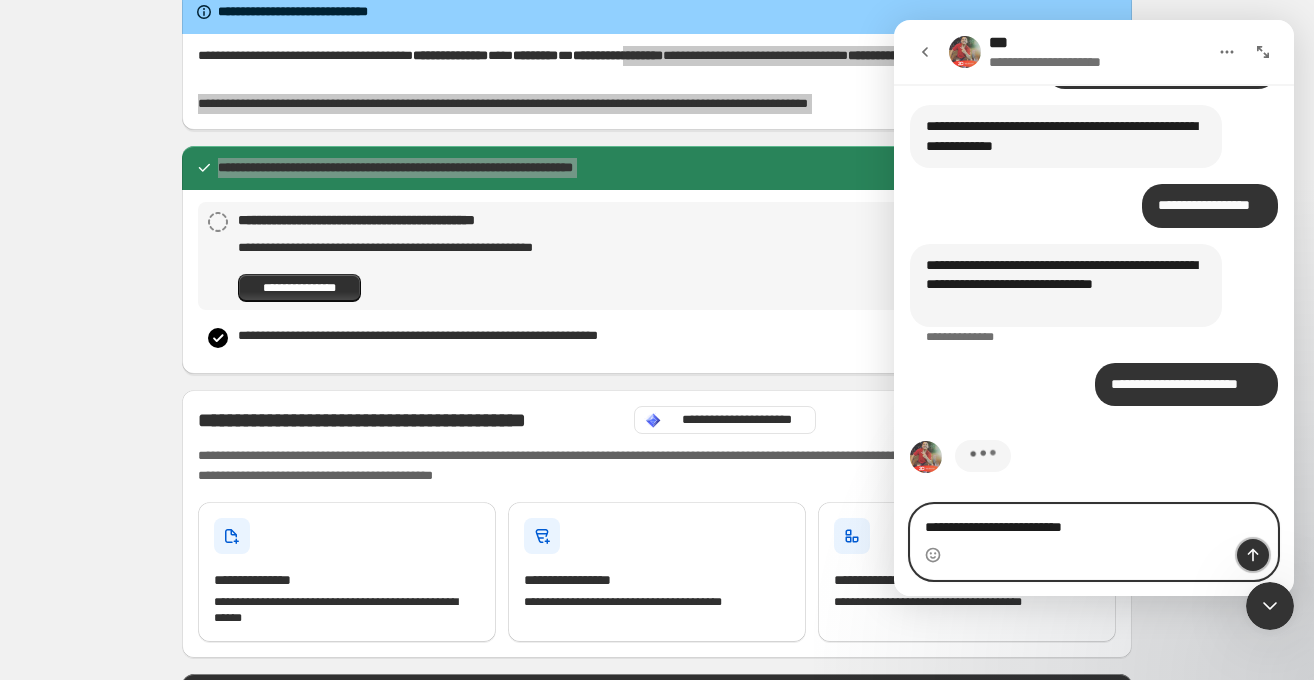 click 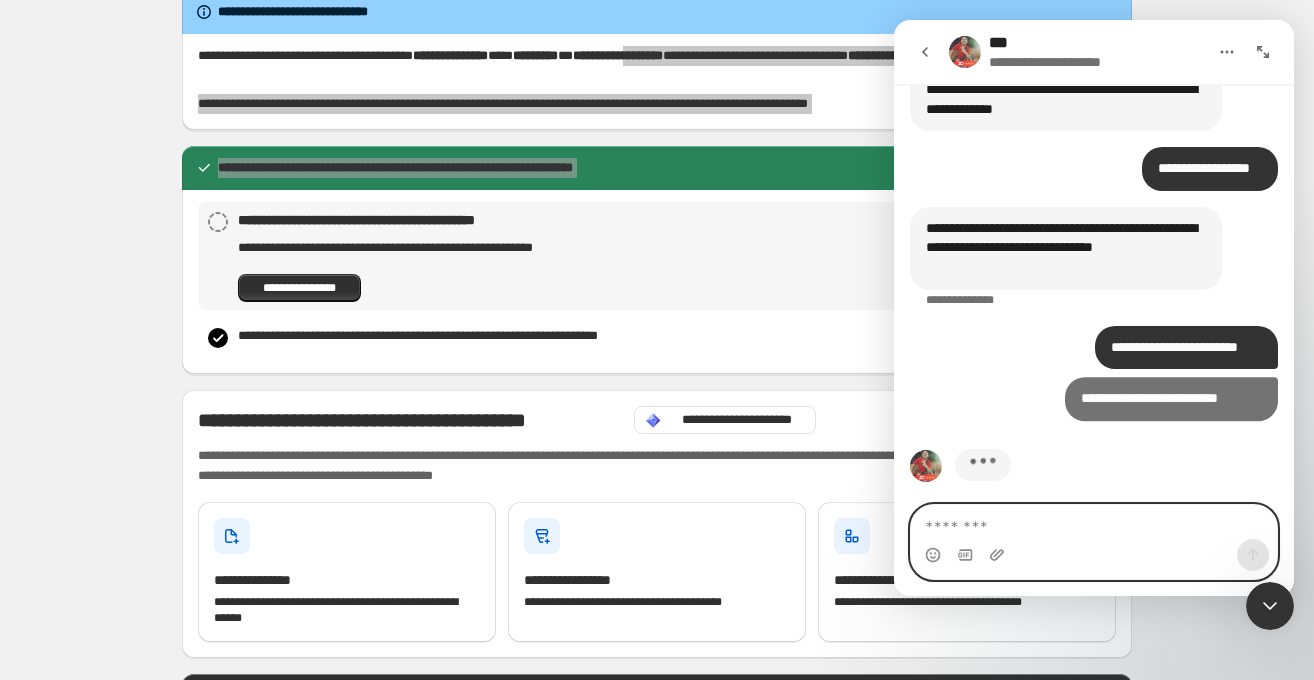 scroll, scrollTop: 15635, scrollLeft: 0, axis: vertical 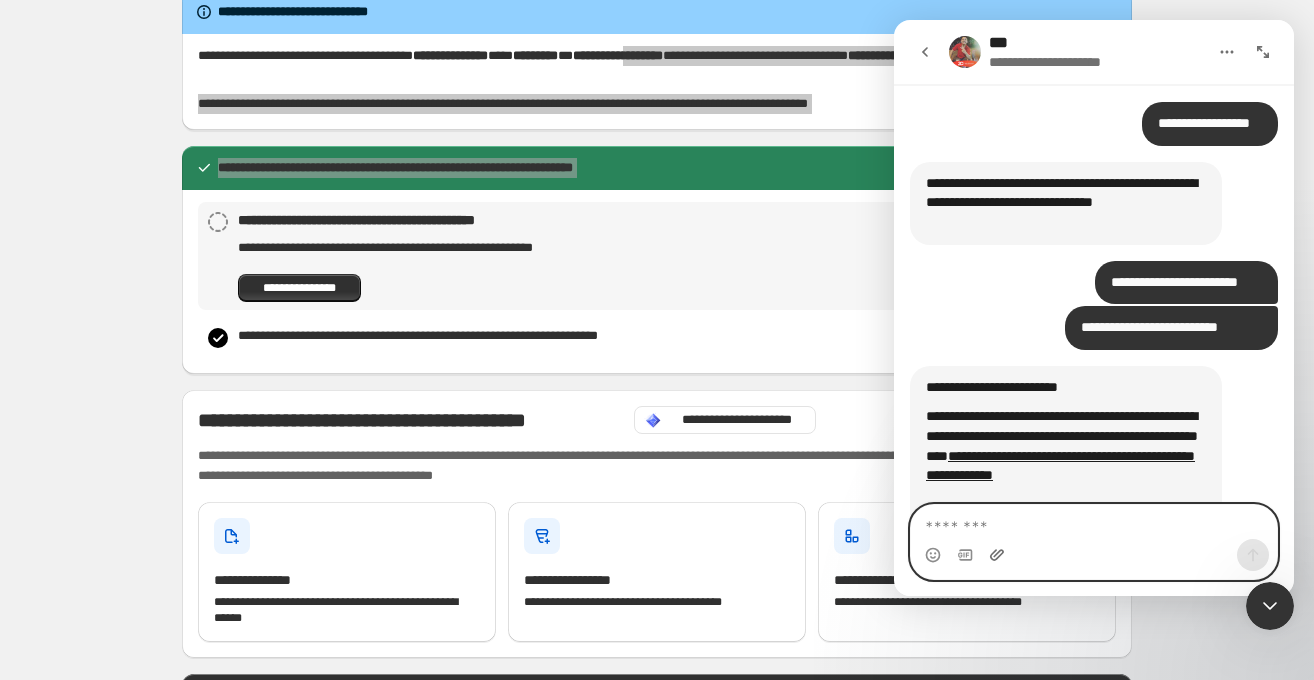 click 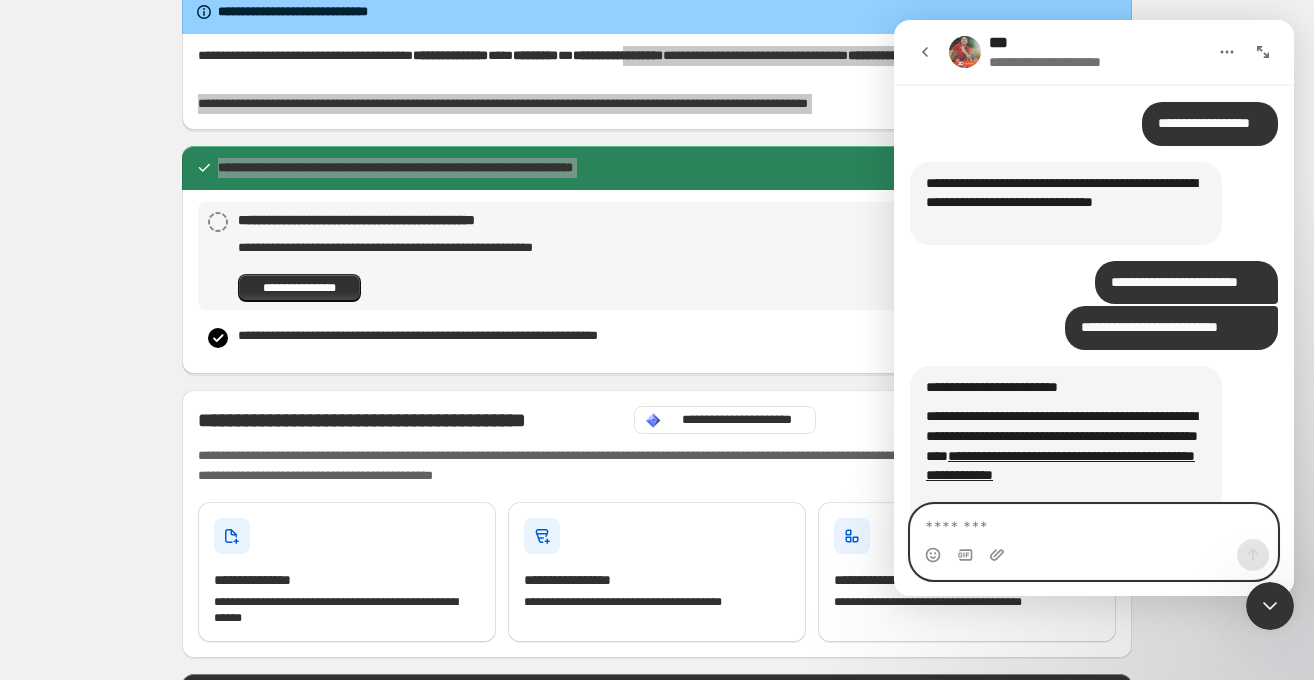 click at bounding box center [1094, 522] 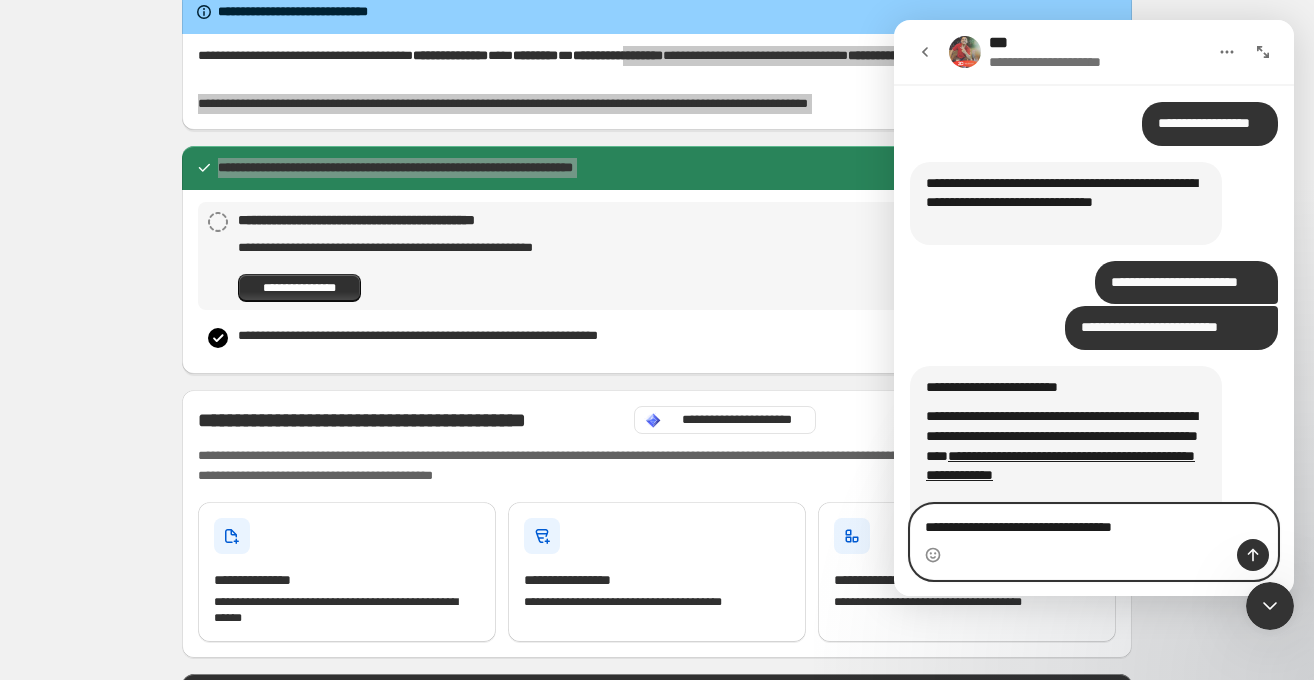 type on "**********" 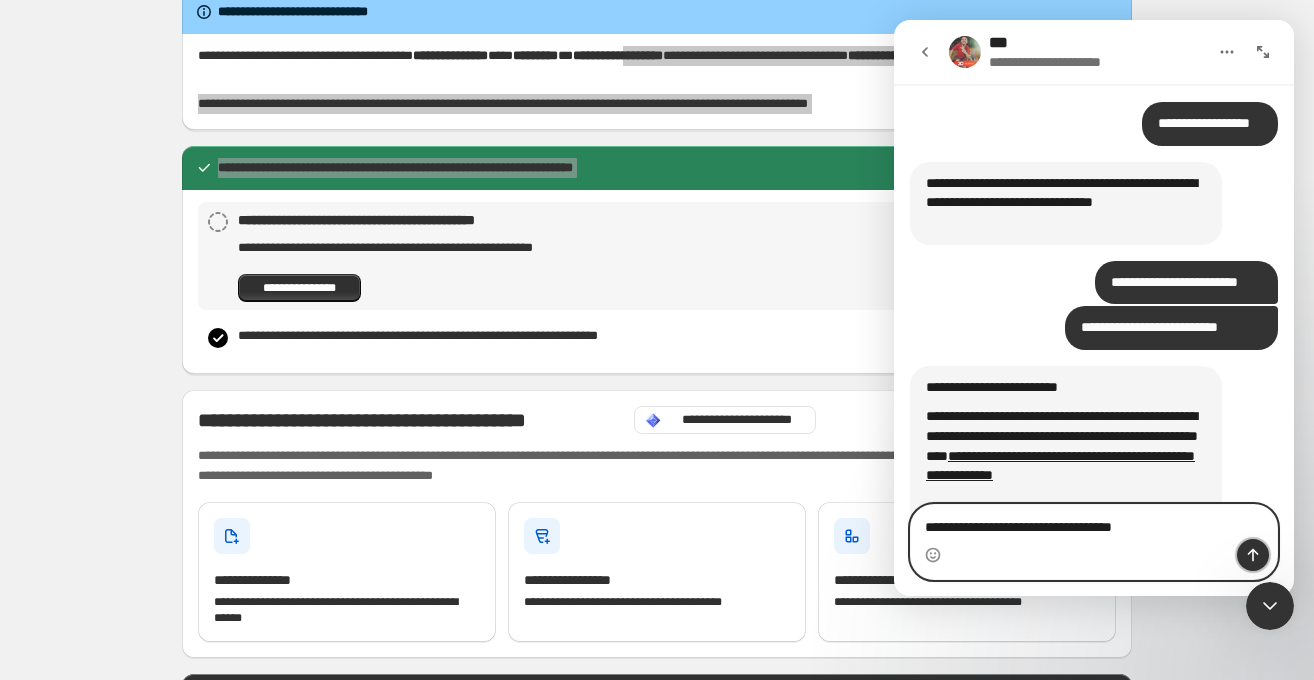 click 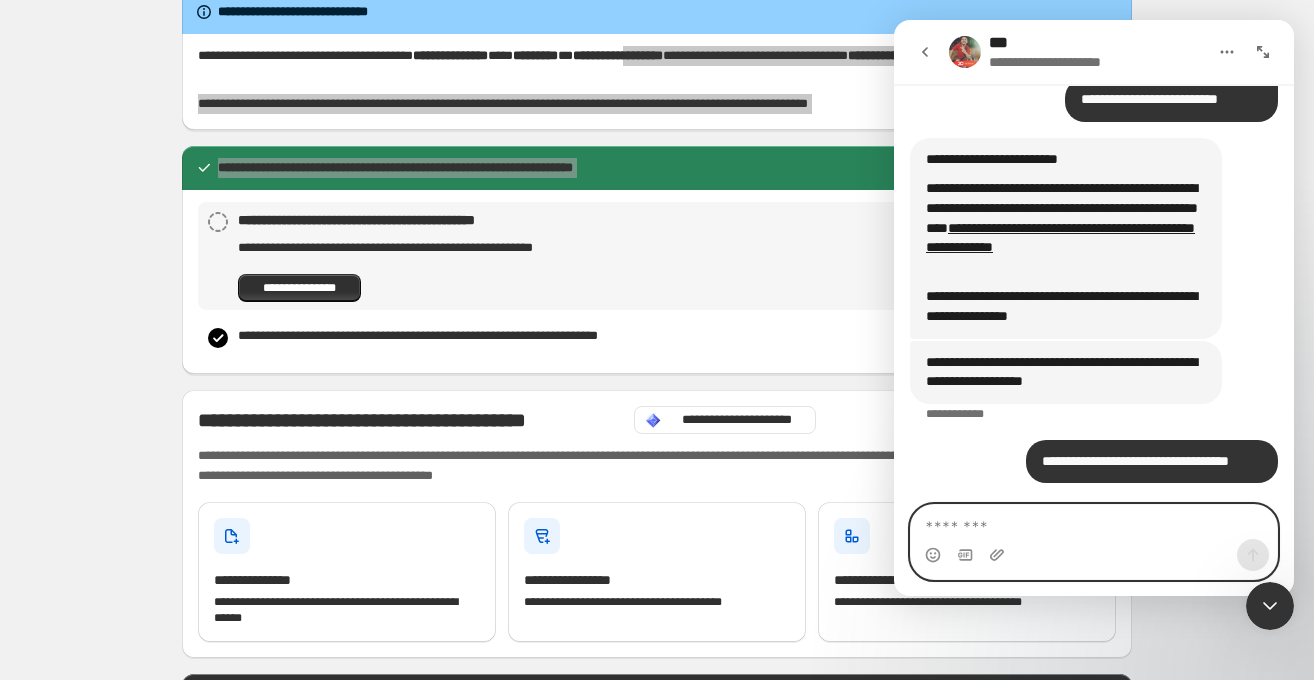 scroll, scrollTop: 15900, scrollLeft: 0, axis: vertical 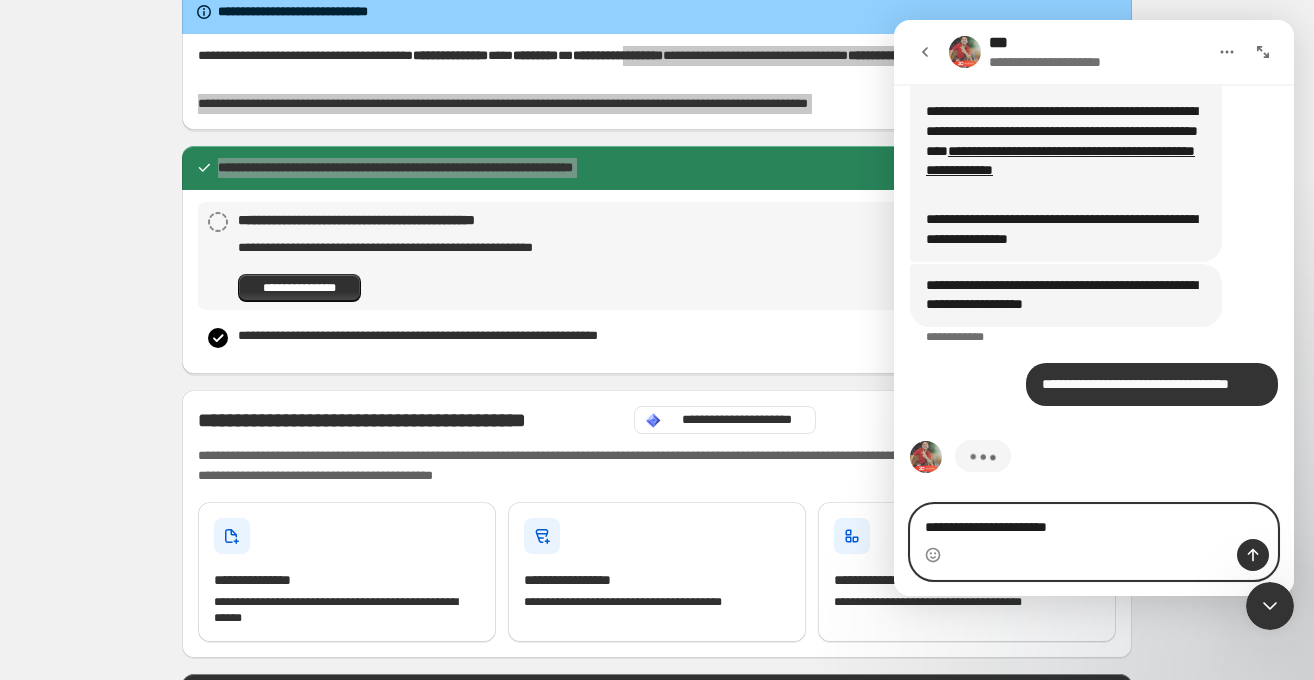 type on "**********" 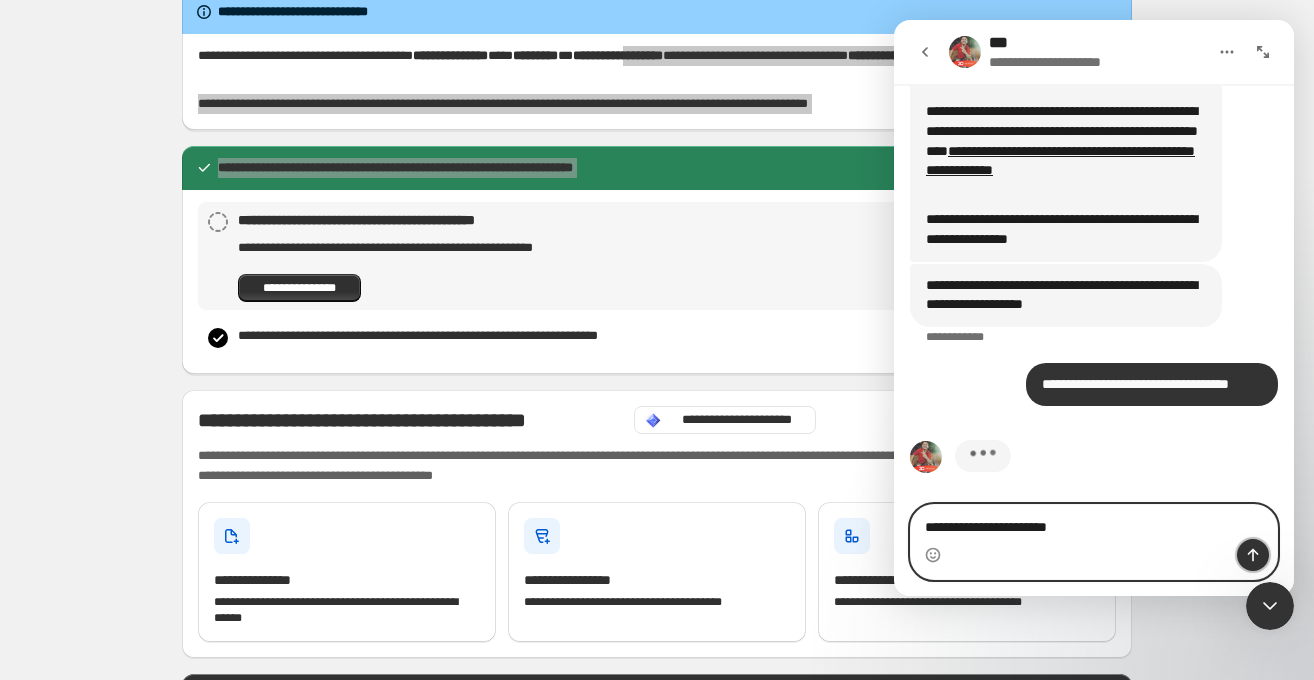 click 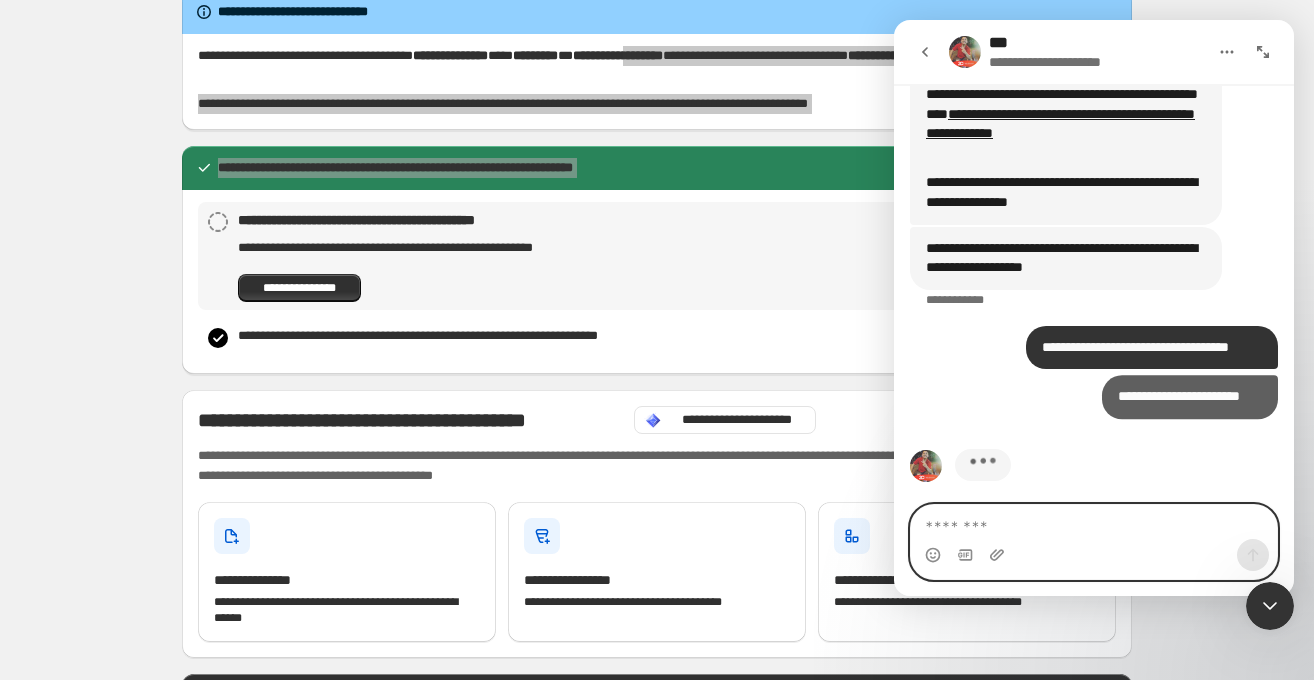 scroll, scrollTop: 16023, scrollLeft: 0, axis: vertical 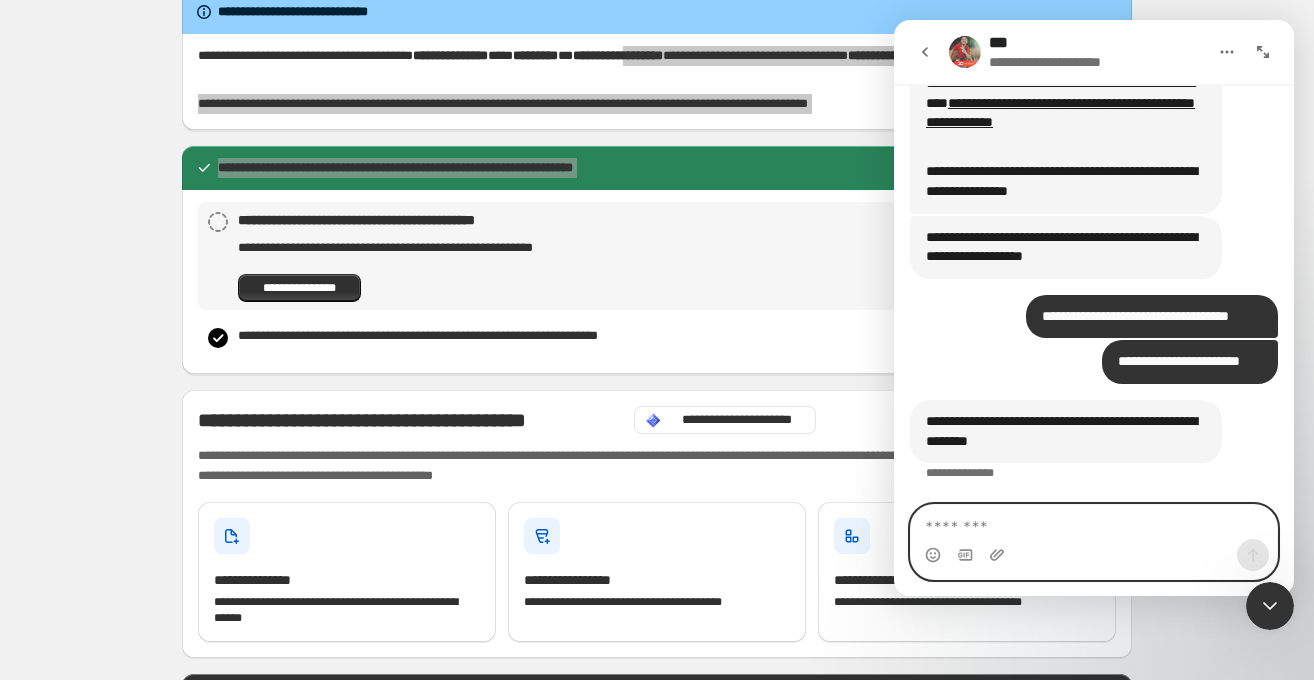 click at bounding box center [1094, 522] 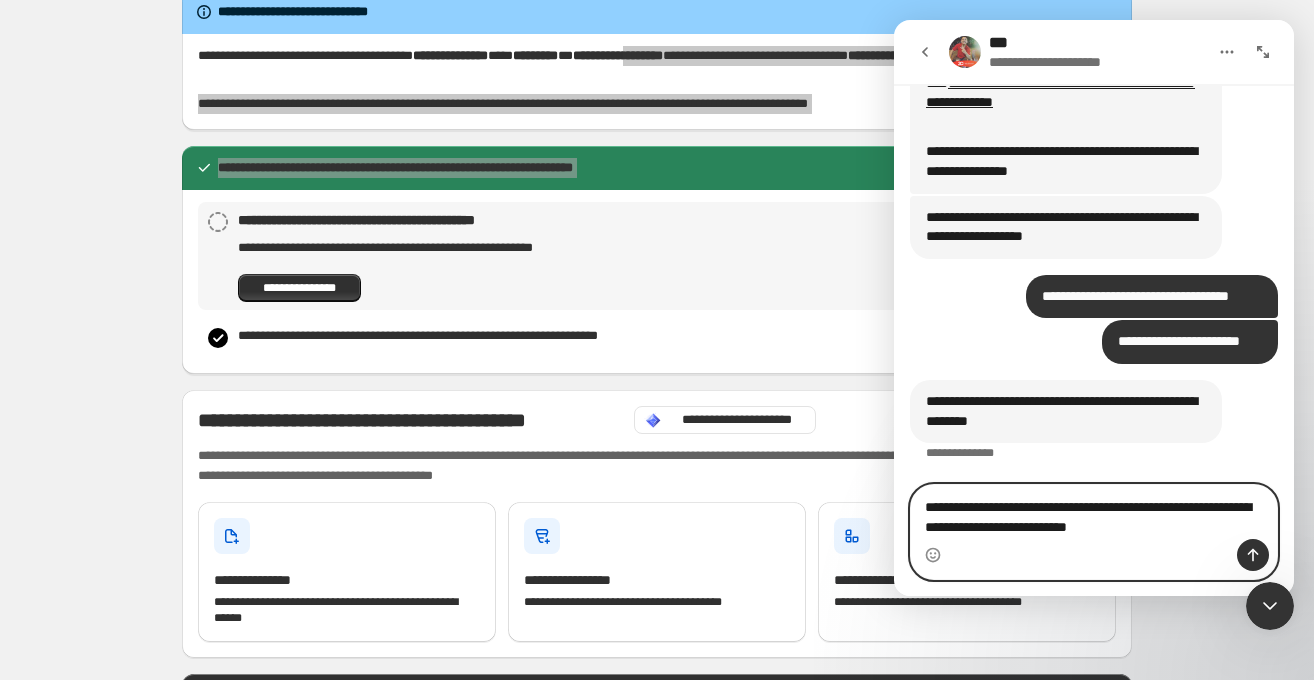 type on "**********" 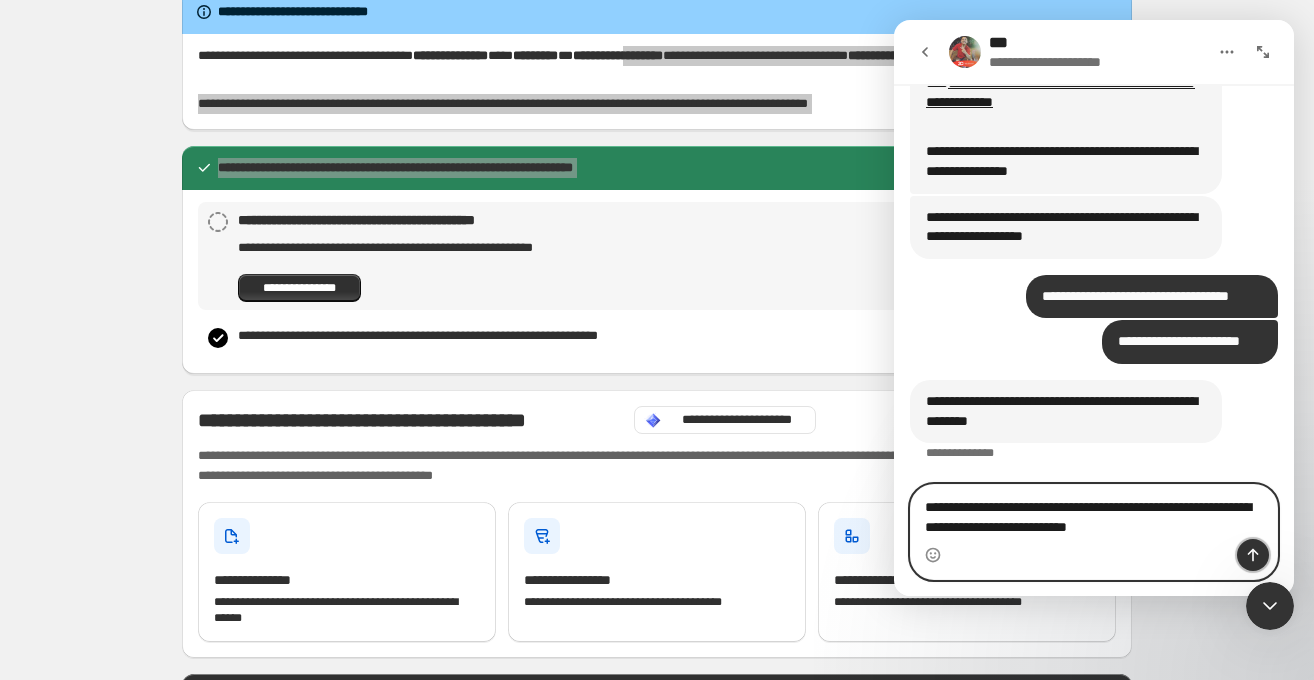click 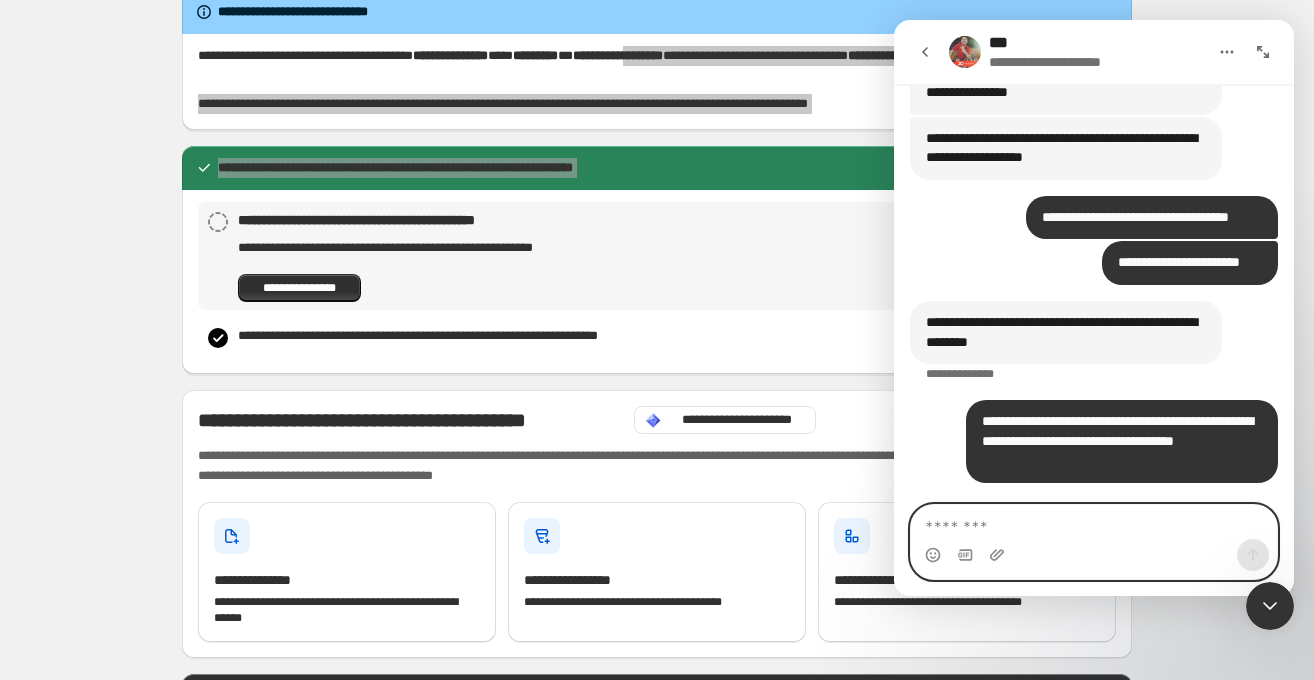 scroll, scrollTop: 16124, scrollLeft: 0, axis: vertical 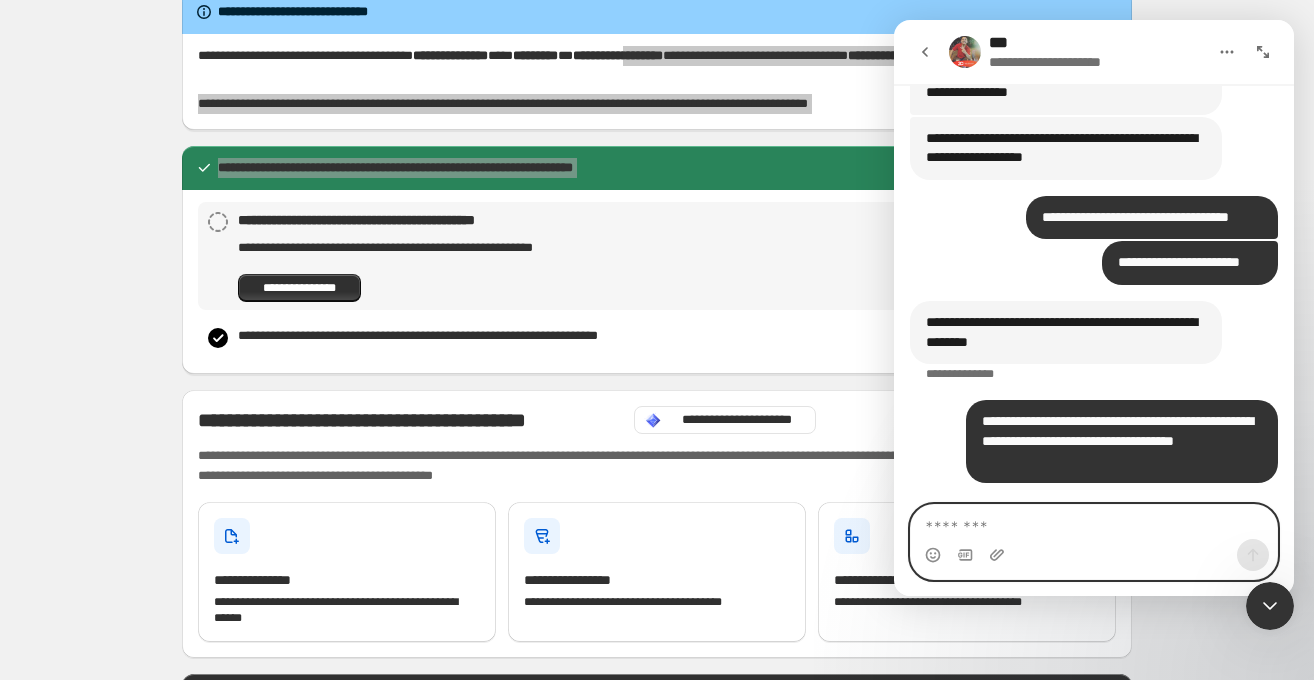 click at bounding box center [1094, 522] 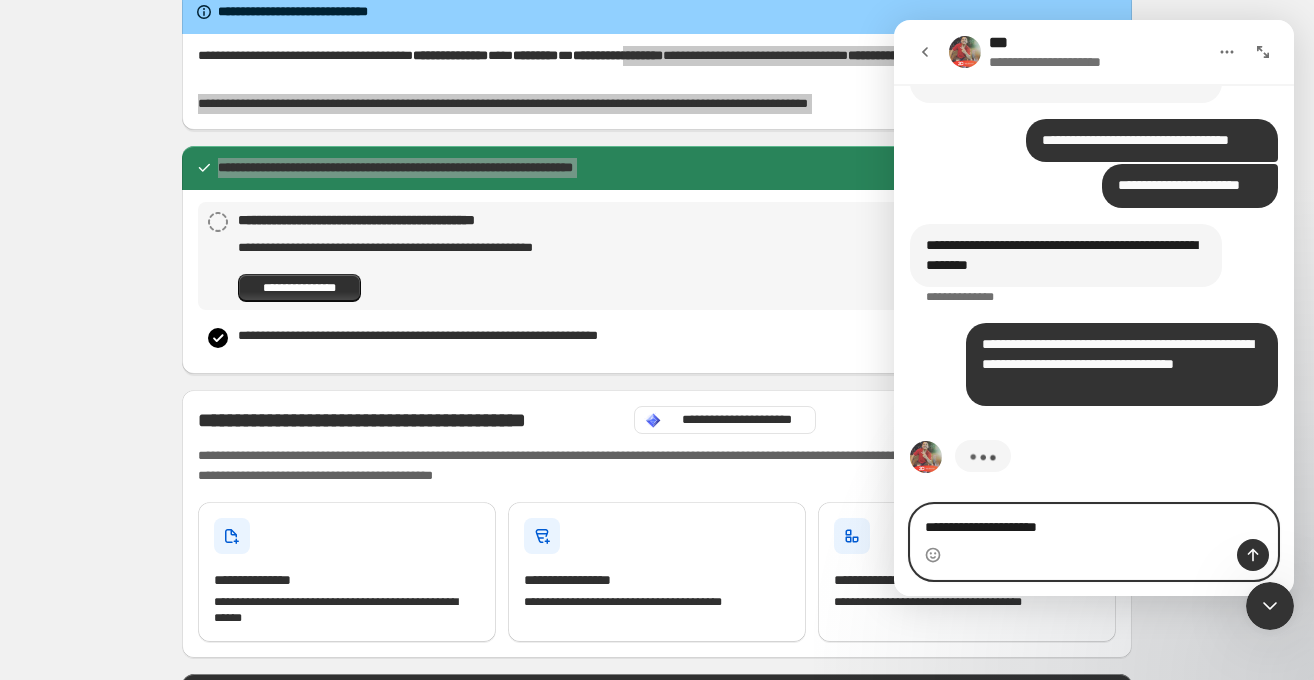 scroll, scrollTop: 16200, scrollLeft: 0, axis: vertical 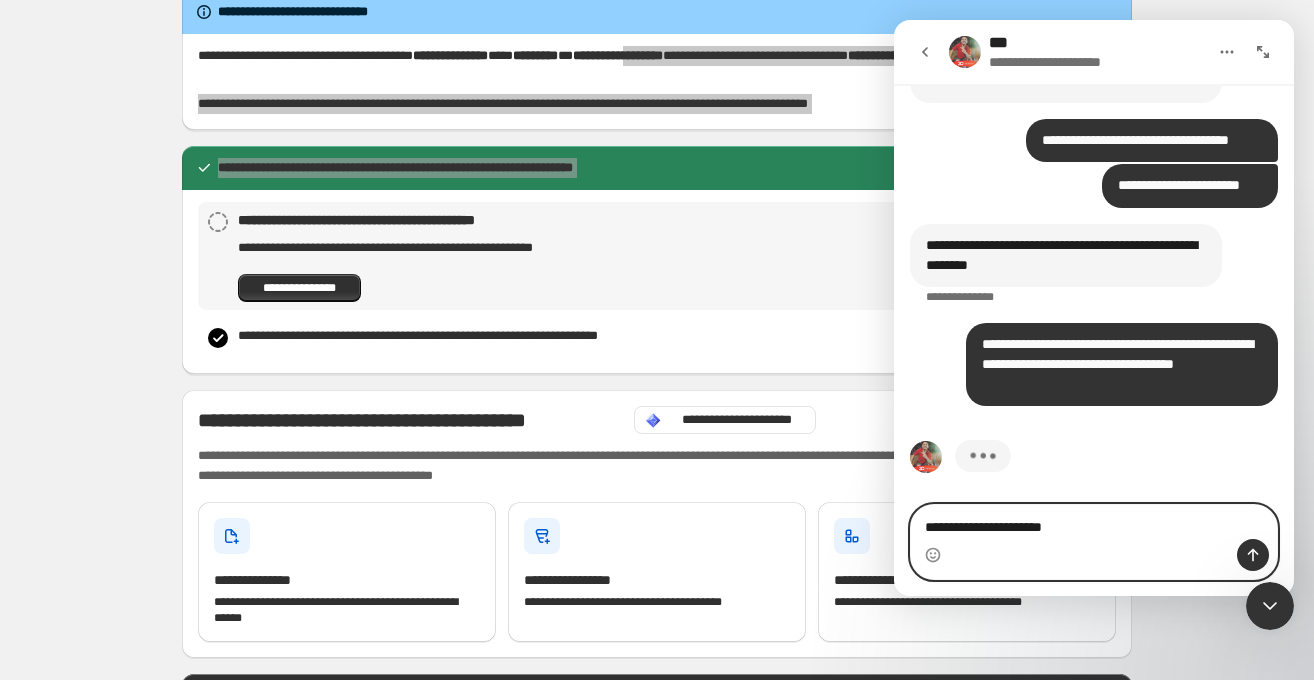 type on "**********" 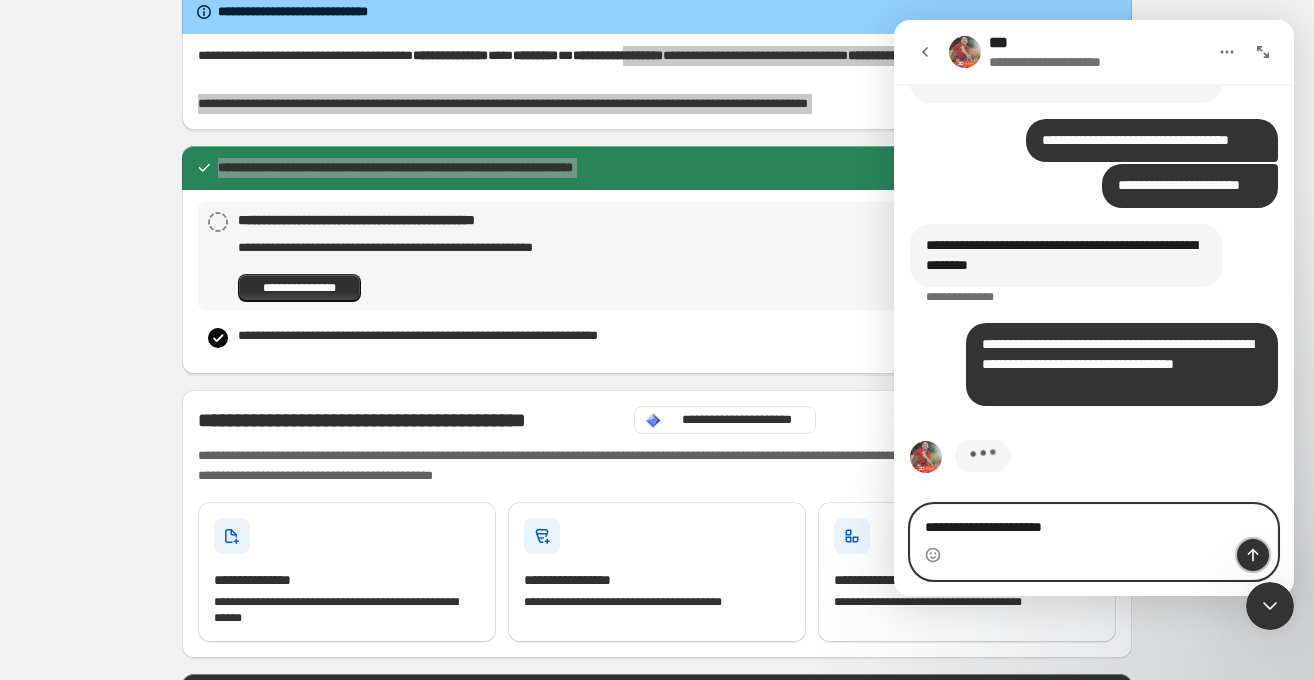 click 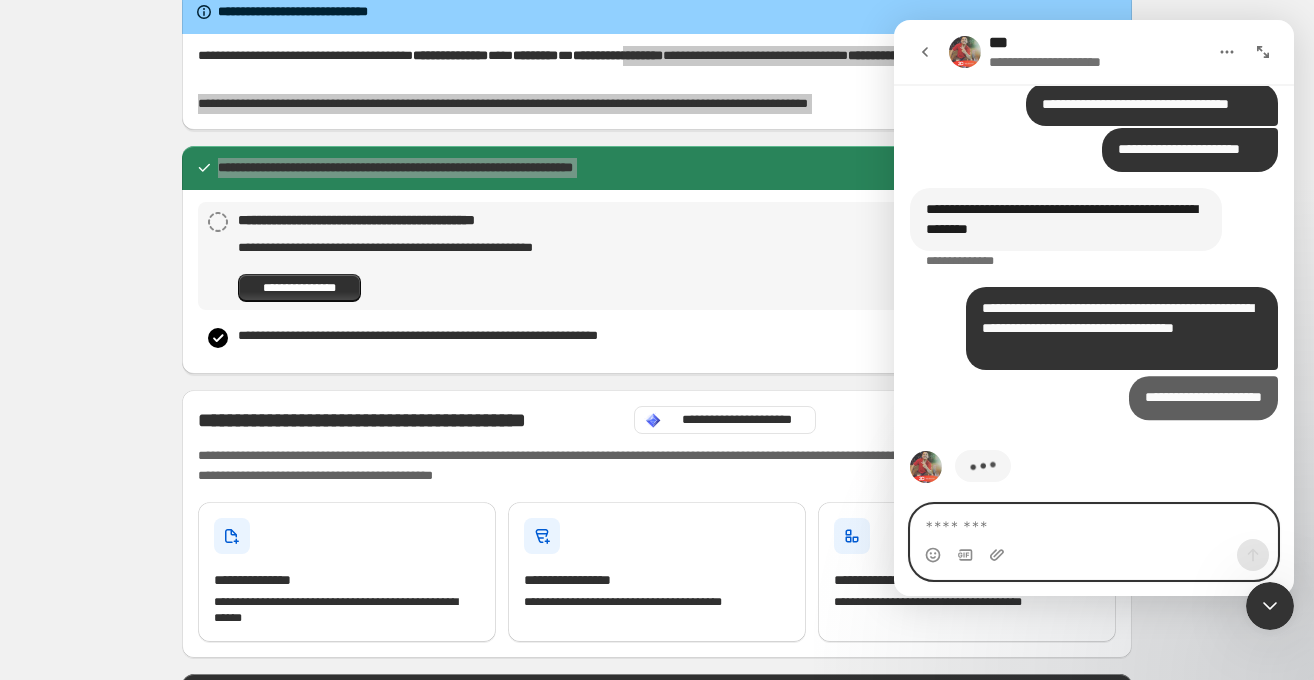 scroll, scrollTop: 16246, scrollLeft: 0, axis: vertical 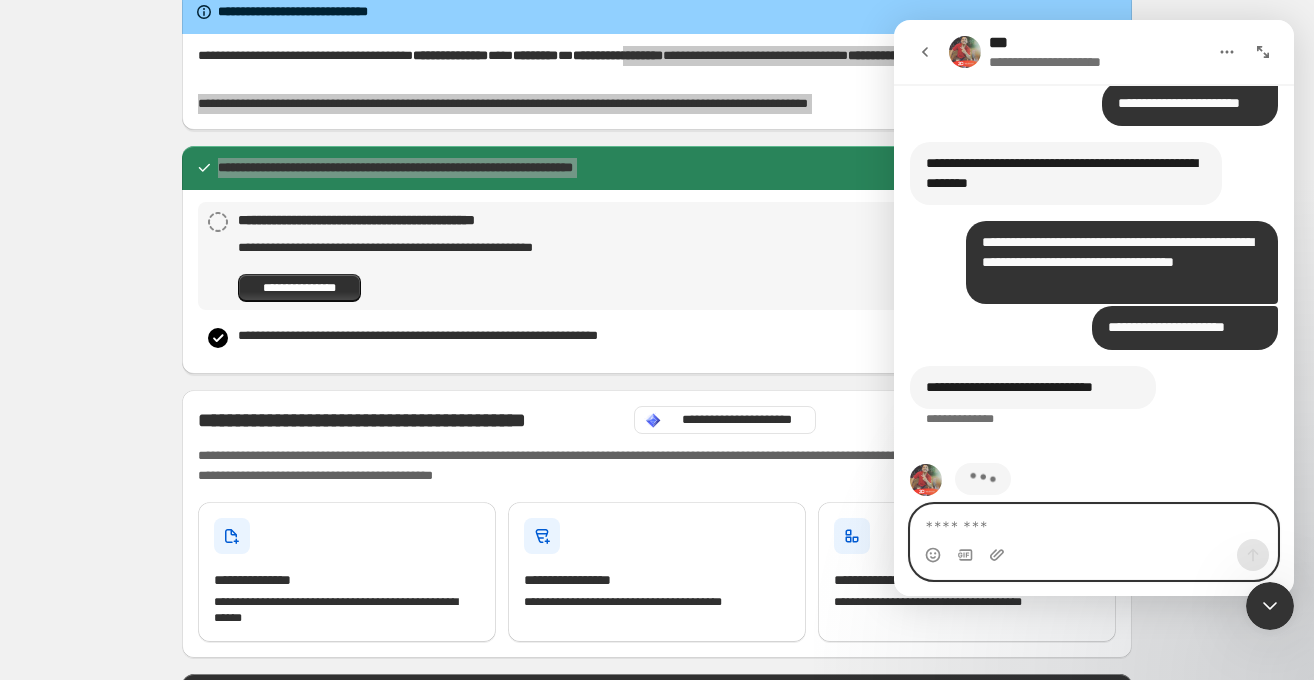 click at bounding box center (1094, 522) 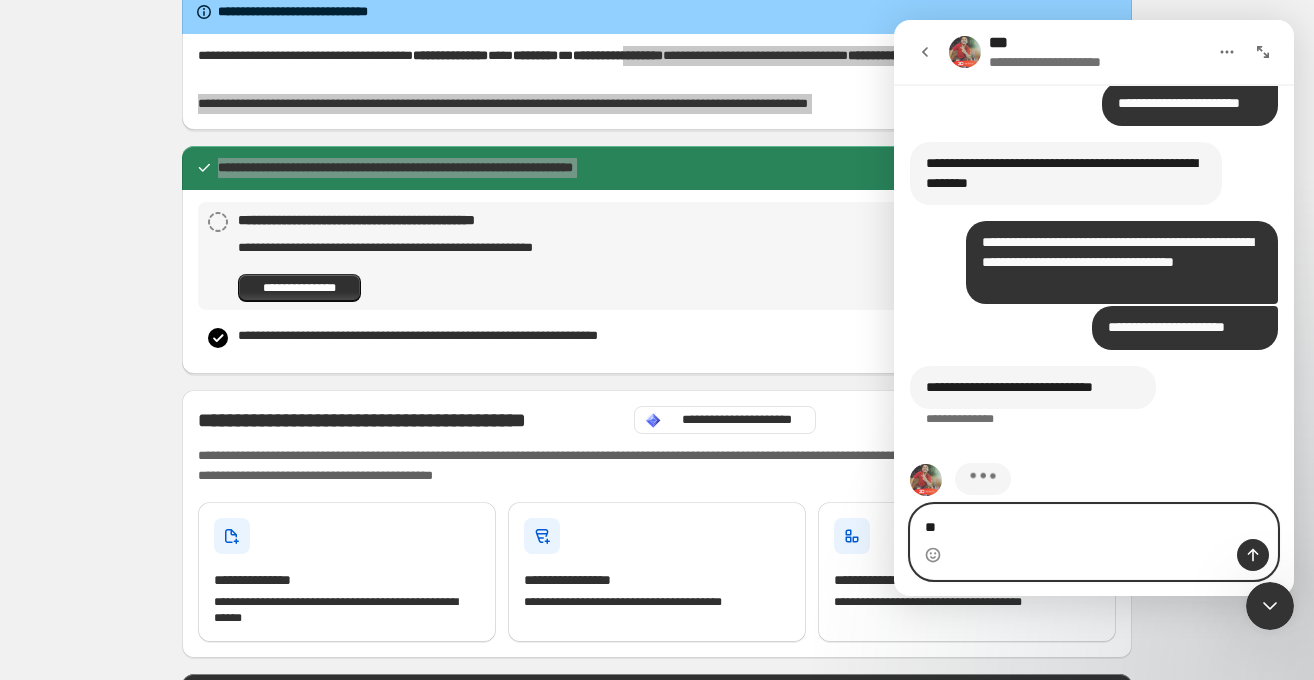 type on "**" 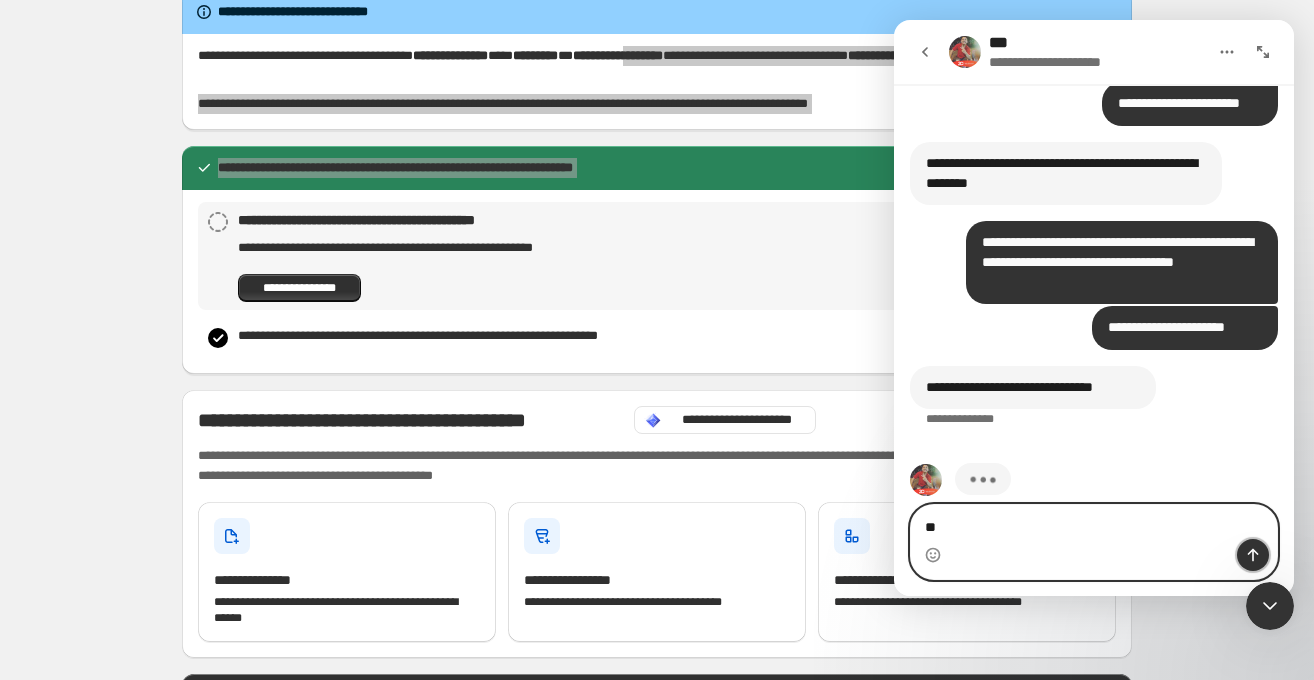 click 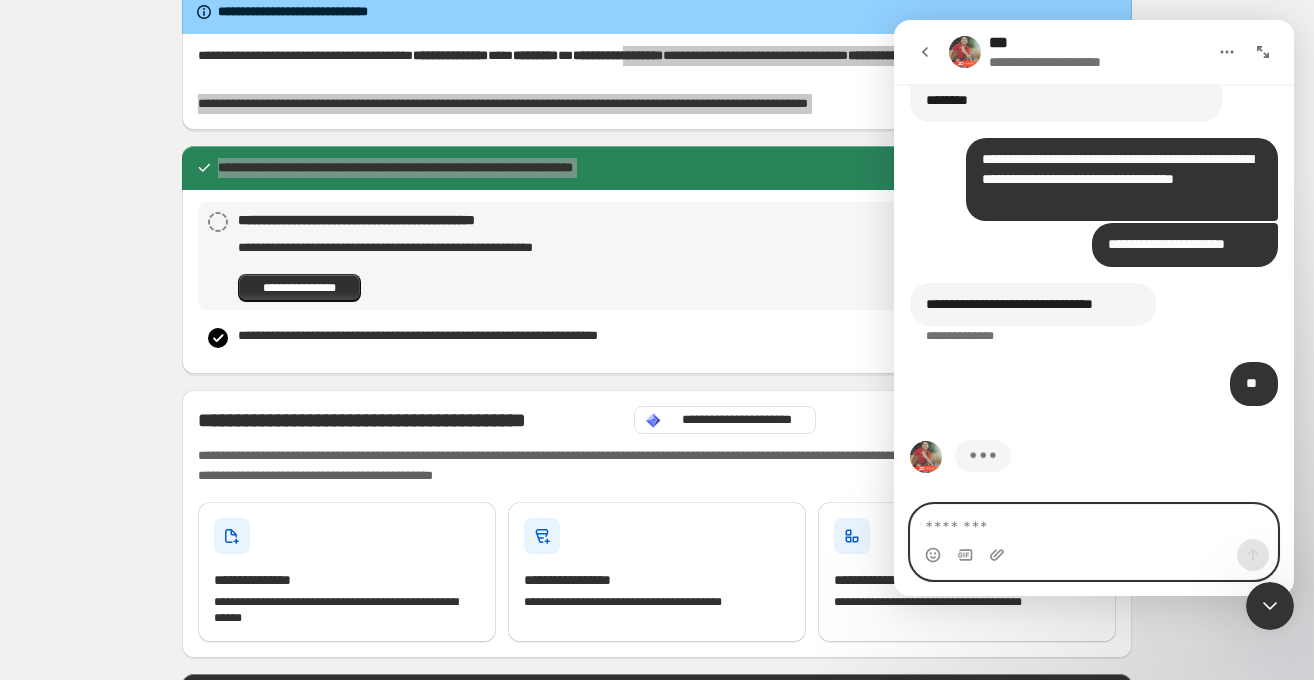 scroll, scrollTop: 16365, scrollLeft: 0, axis: vertical 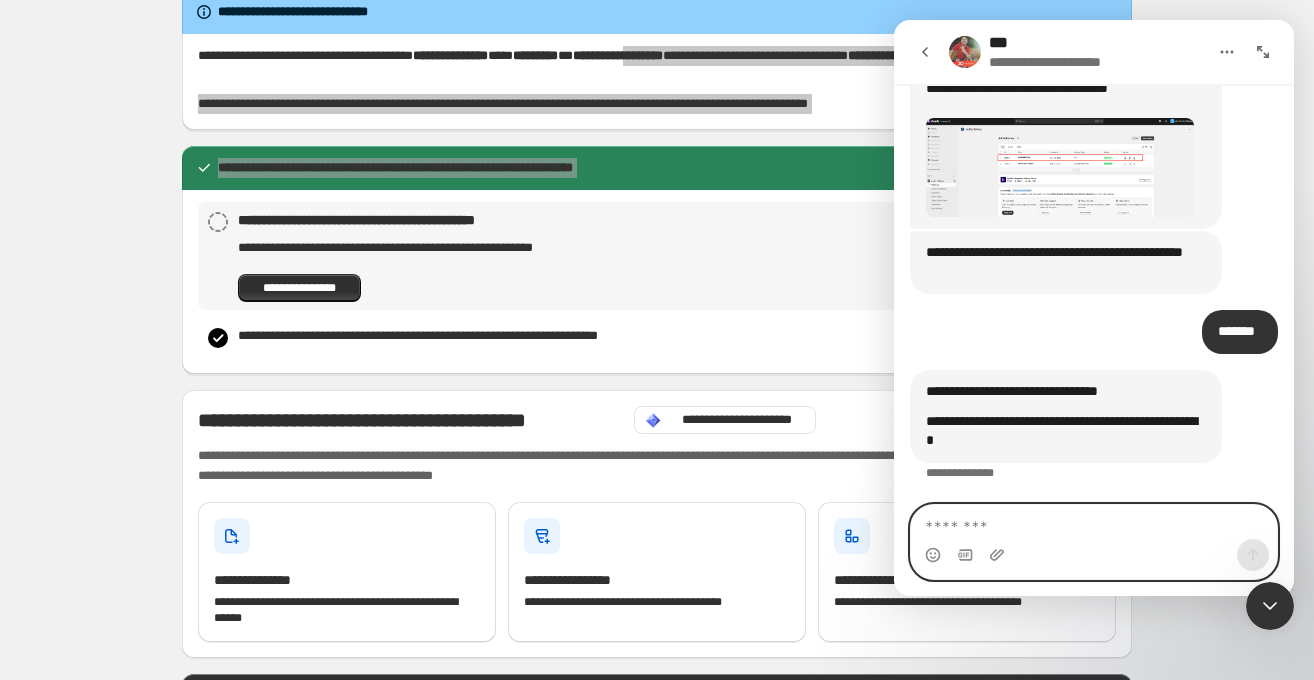 click at bounding box center [1094, 522] 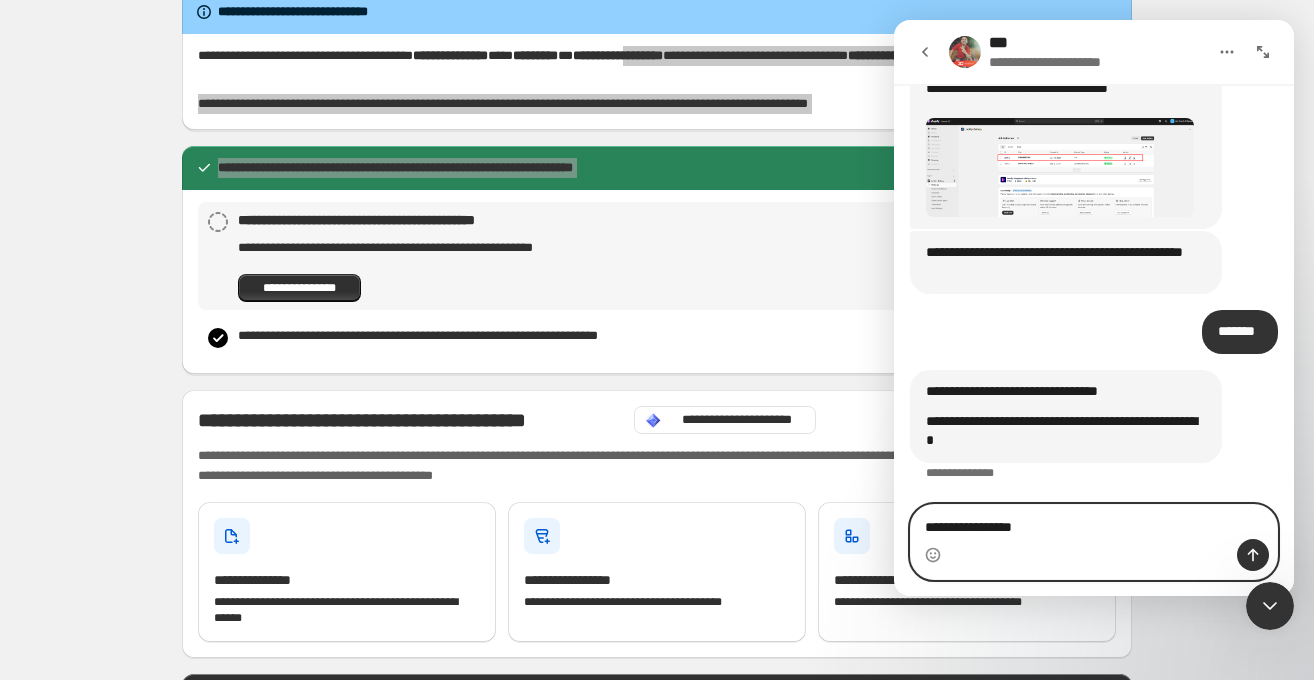 type on "**********" 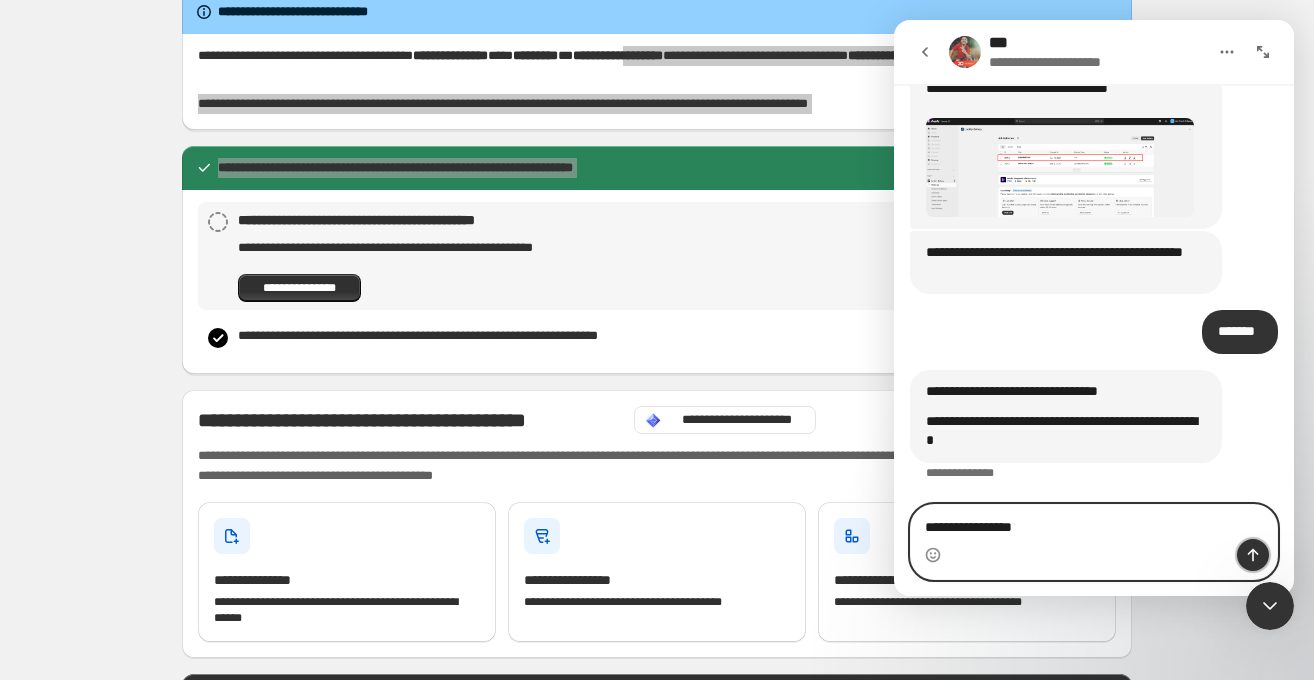click 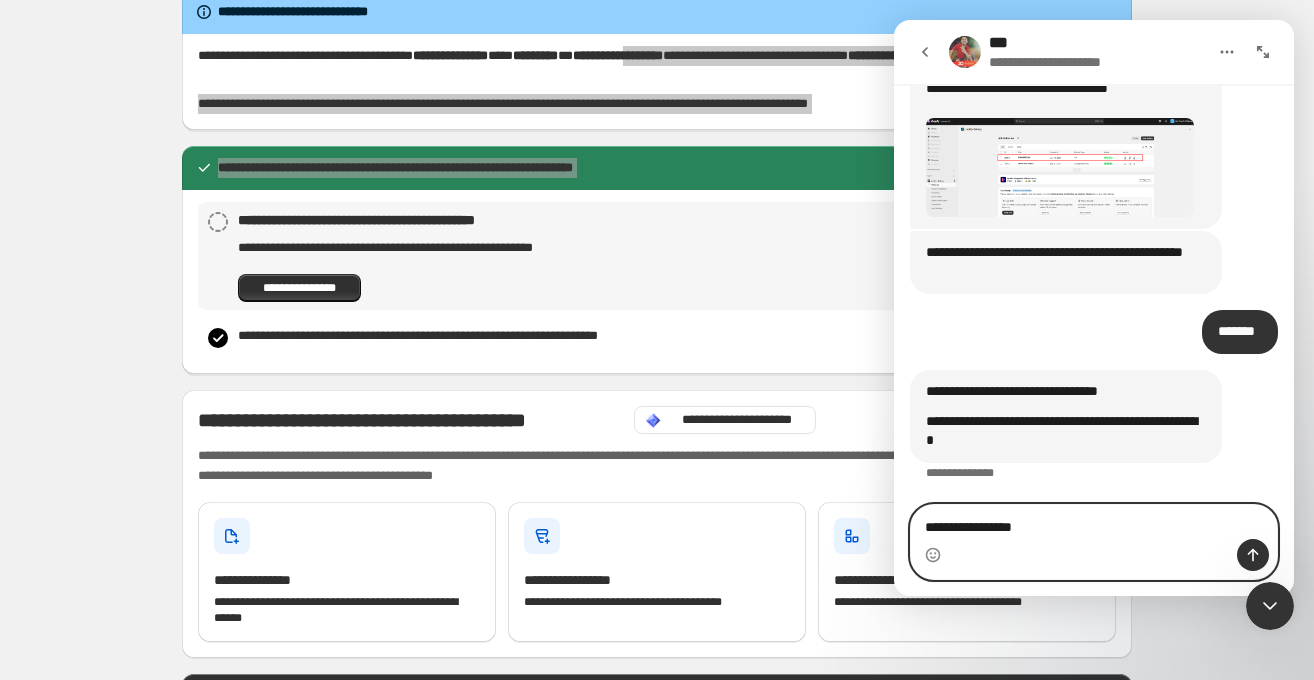 type 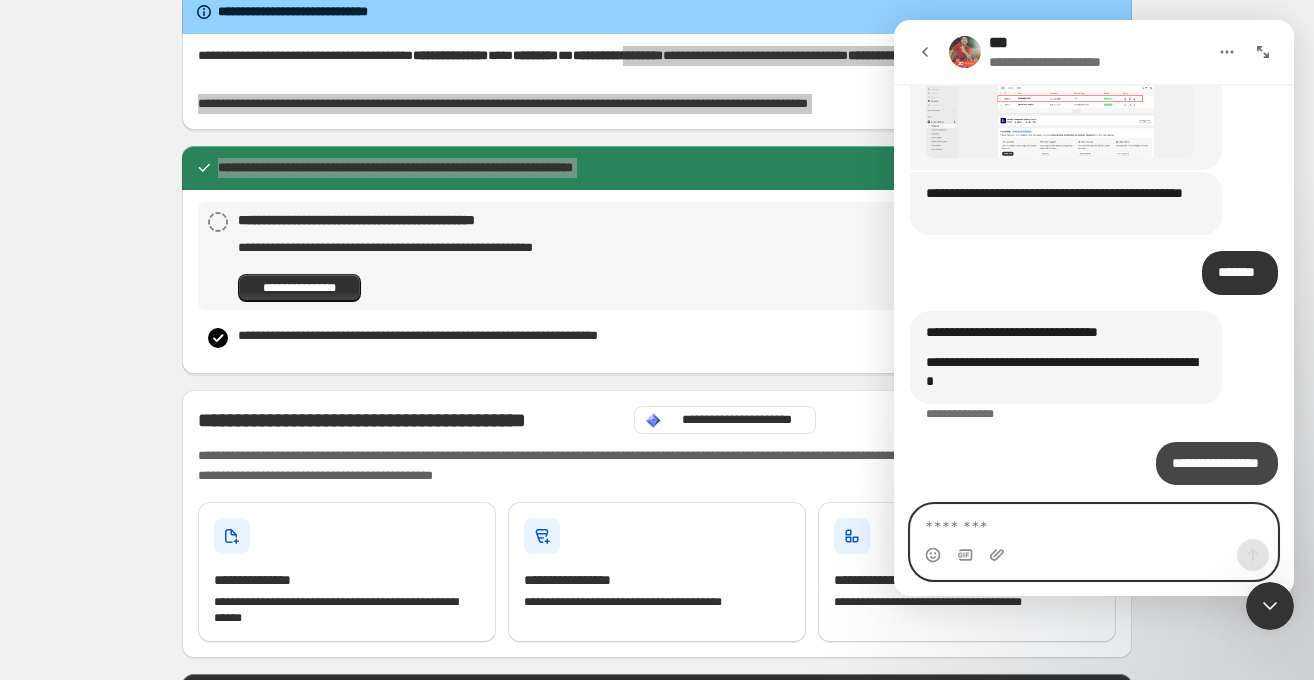 scroll, scrollTop: 16825, scrollLeft: 0, axis: vertical 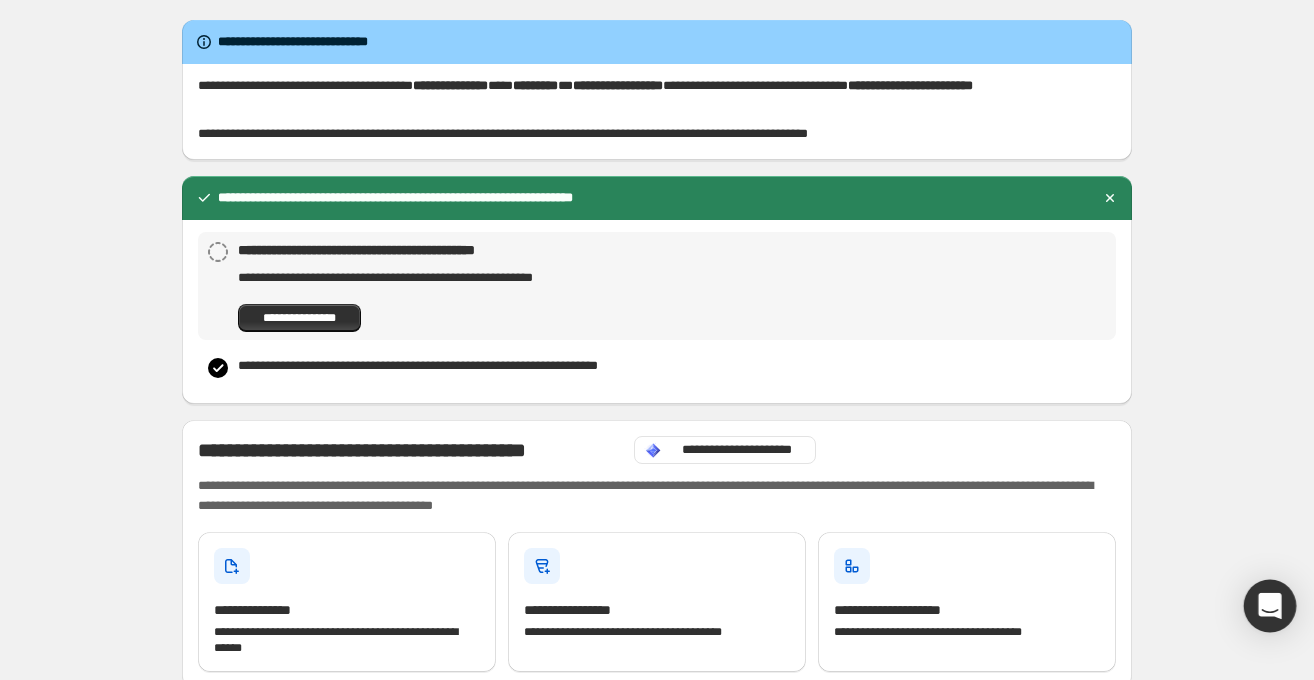 click 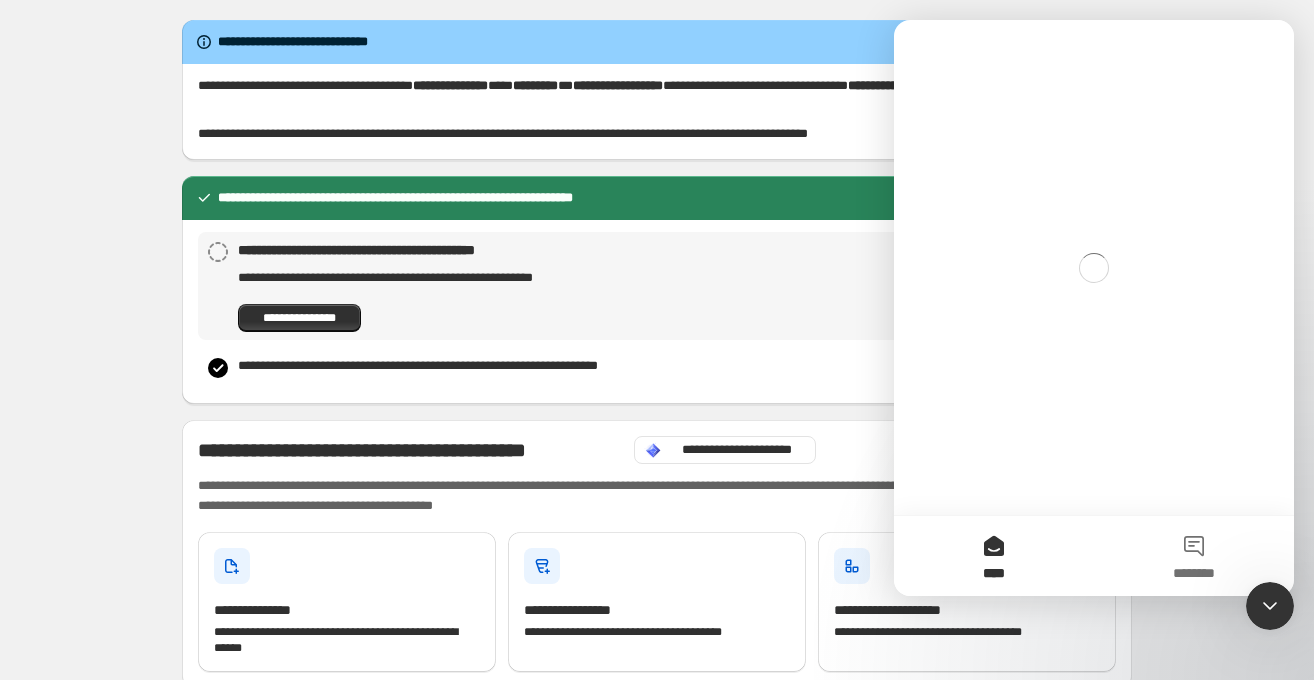 scroll, scrollTop: 0, scrollLeft: 0, axis: both 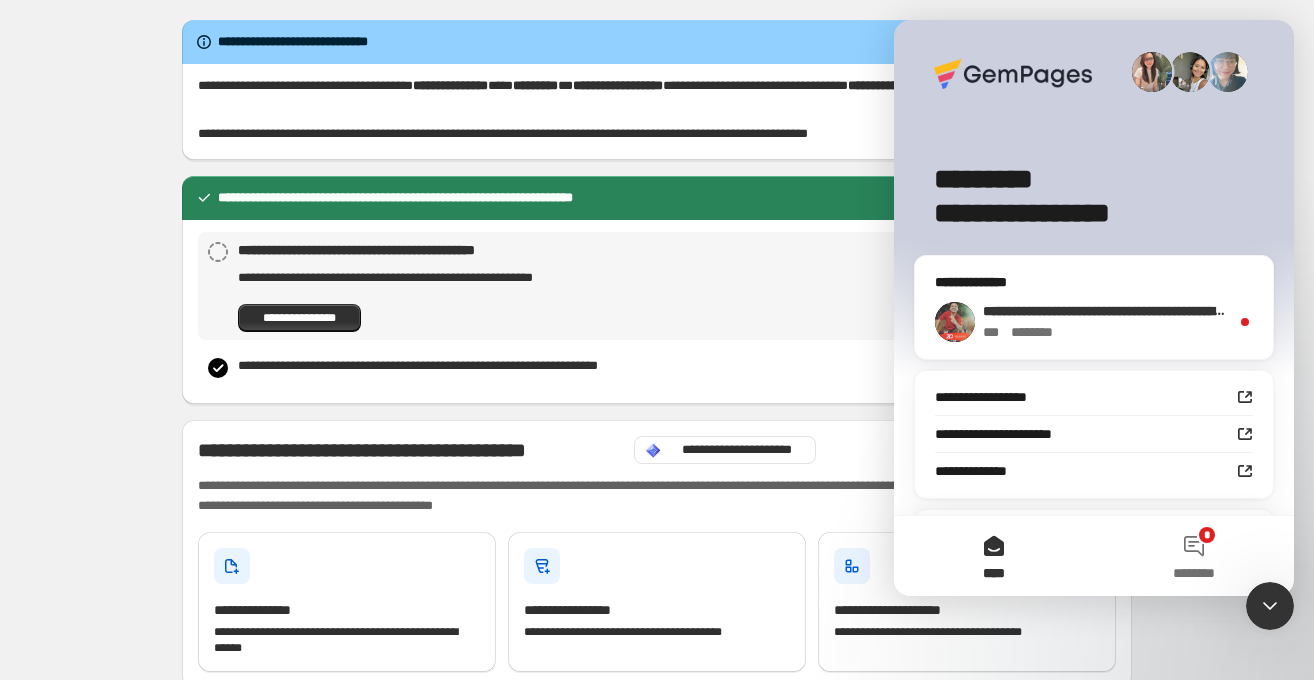 click on "**********" at bounding box center [1196, 311] 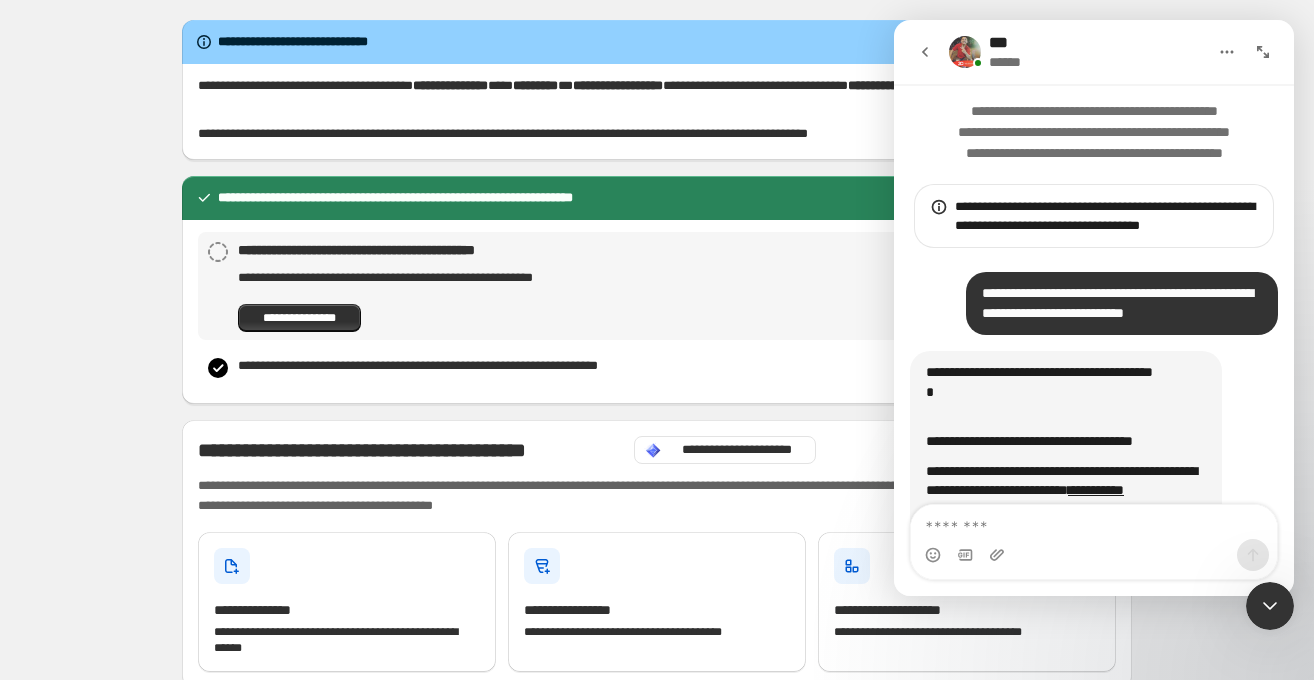 scroll, scrollTop: 2, scrollLeft: 0, axis: vertical 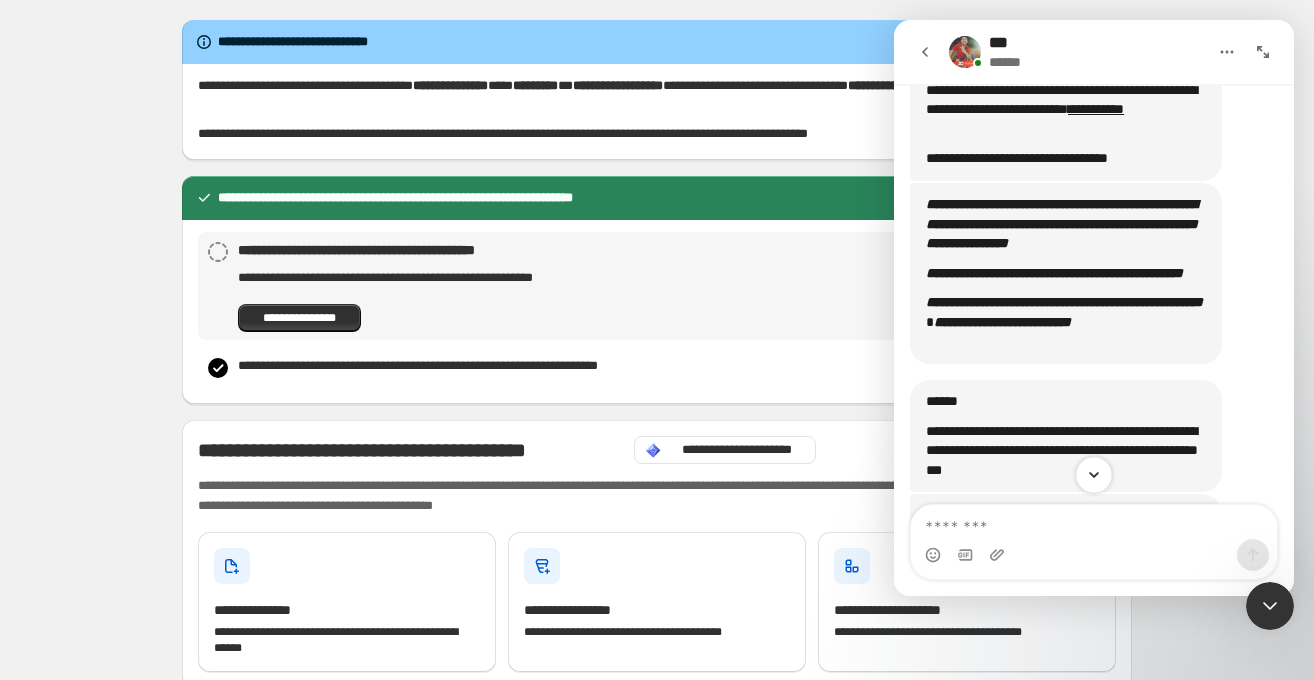 click 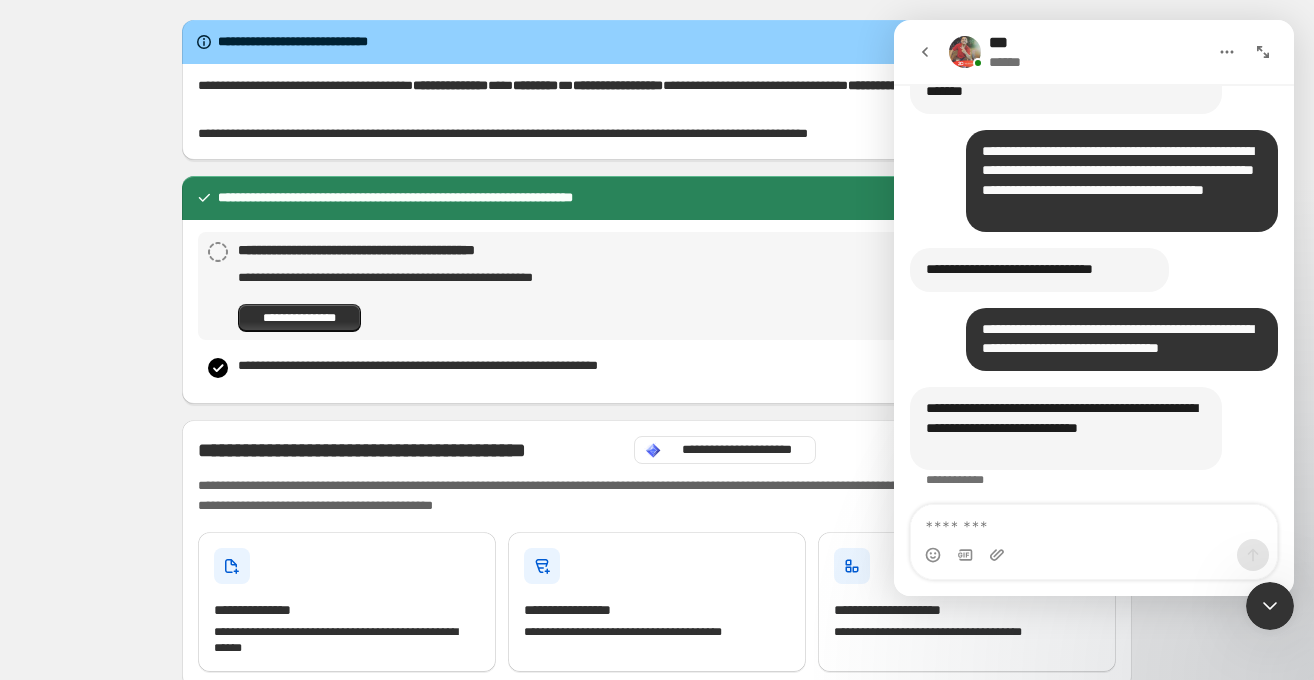 scroll, scrollTop: 10842, scrollLeft: 0, axis: vertical 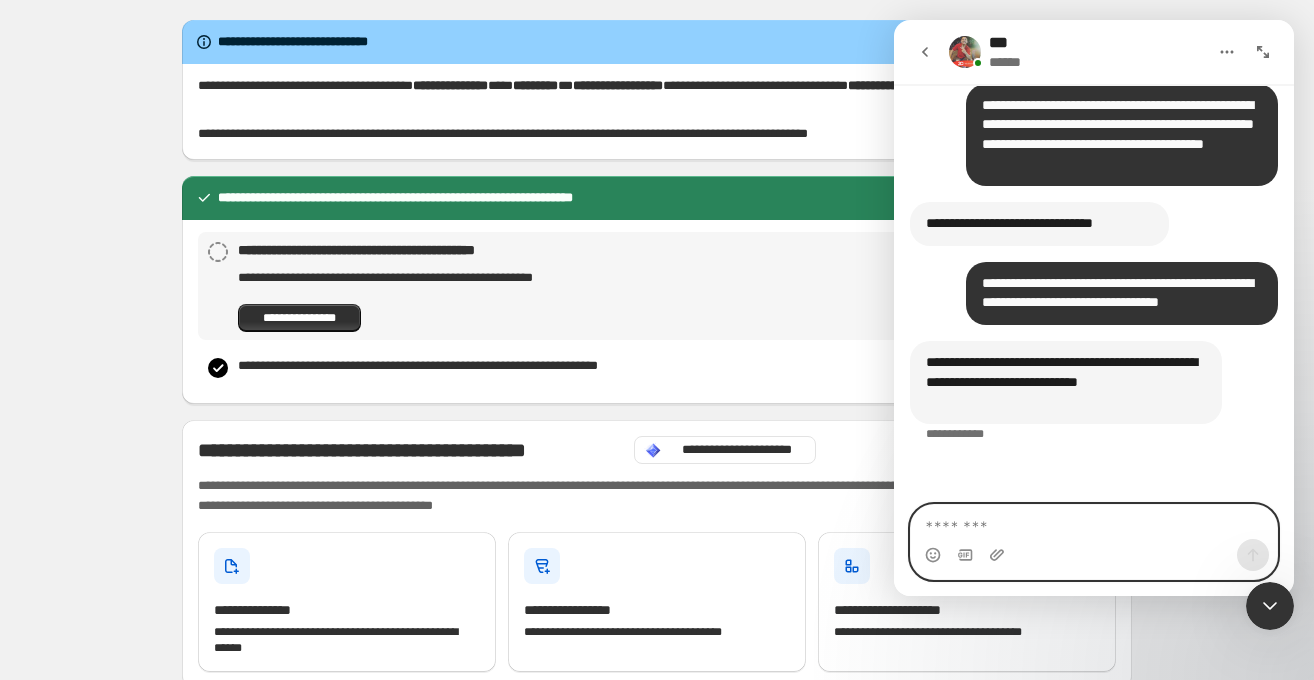 click at bounding box center (1094, 522) 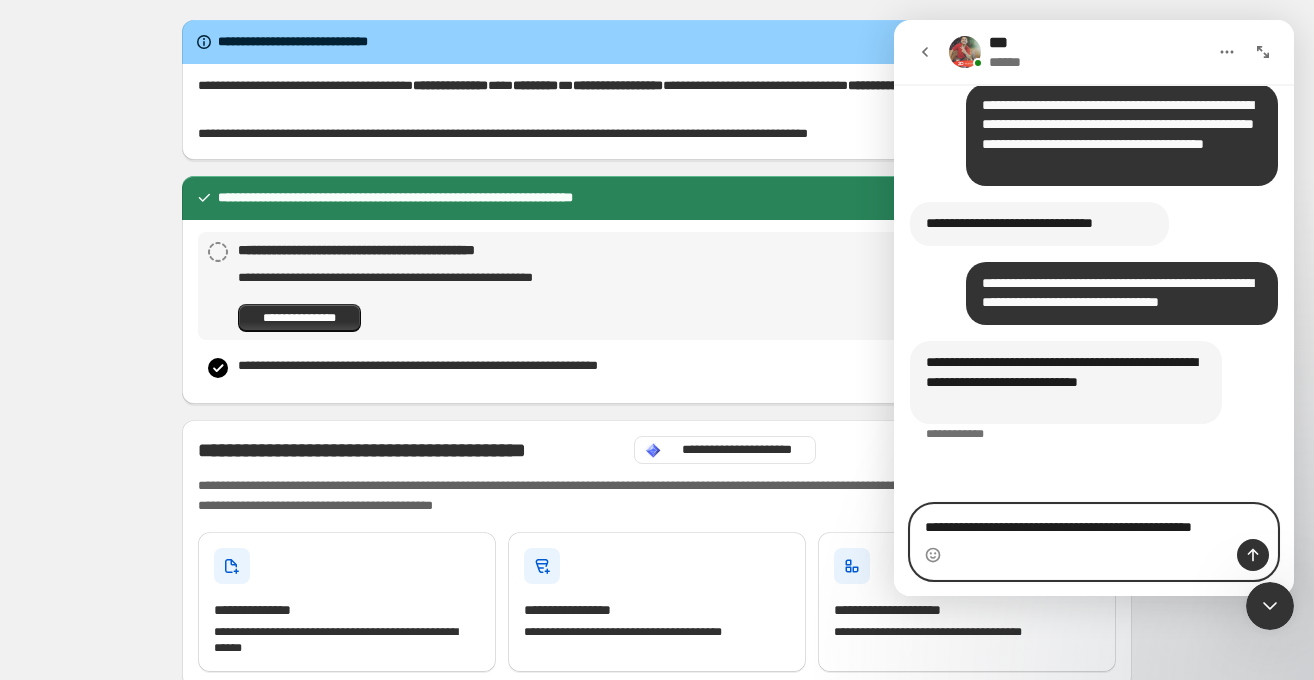 scroll, scrollTop: 10862, scrollLeft: 0, axis: vertical 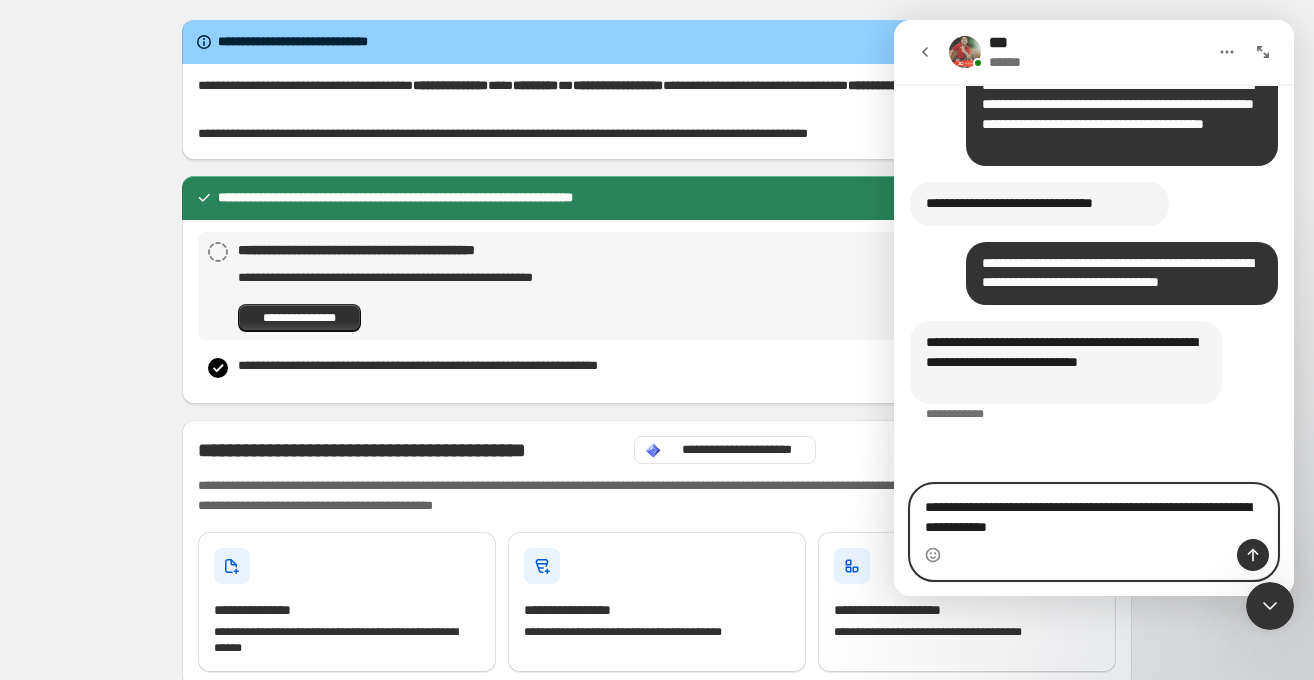 type on "**********" 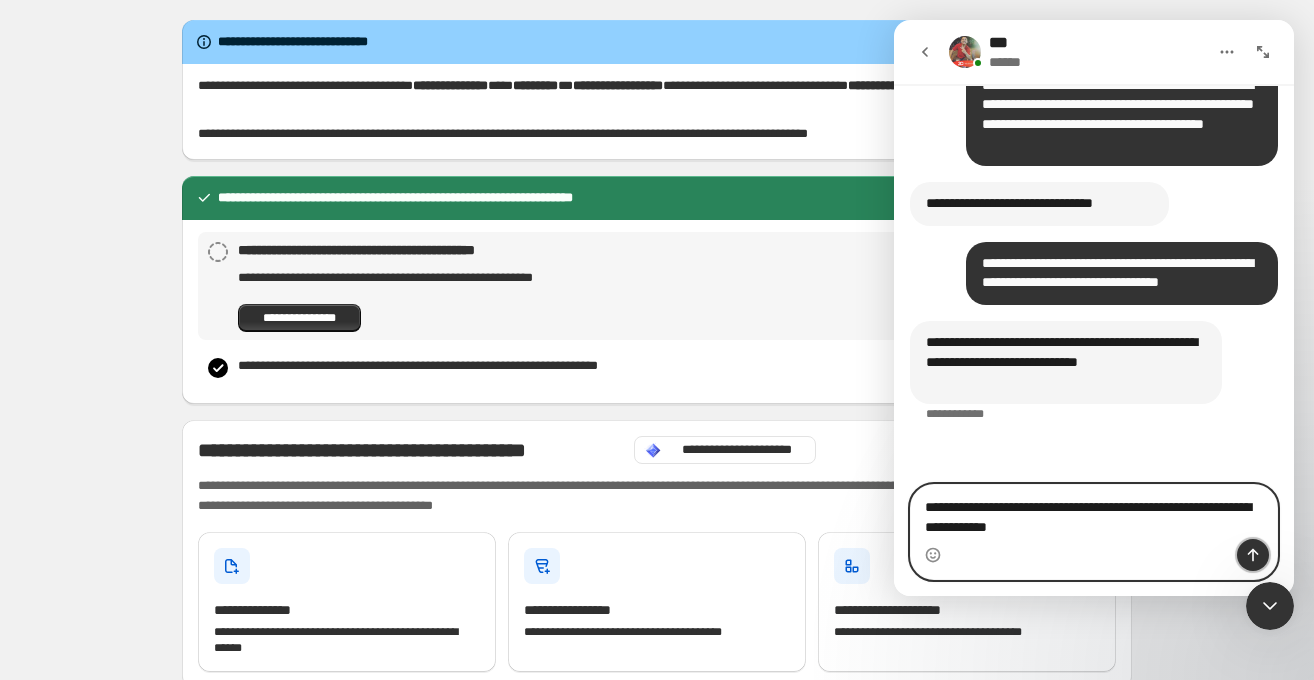 click at bounding box center (1253, 555) 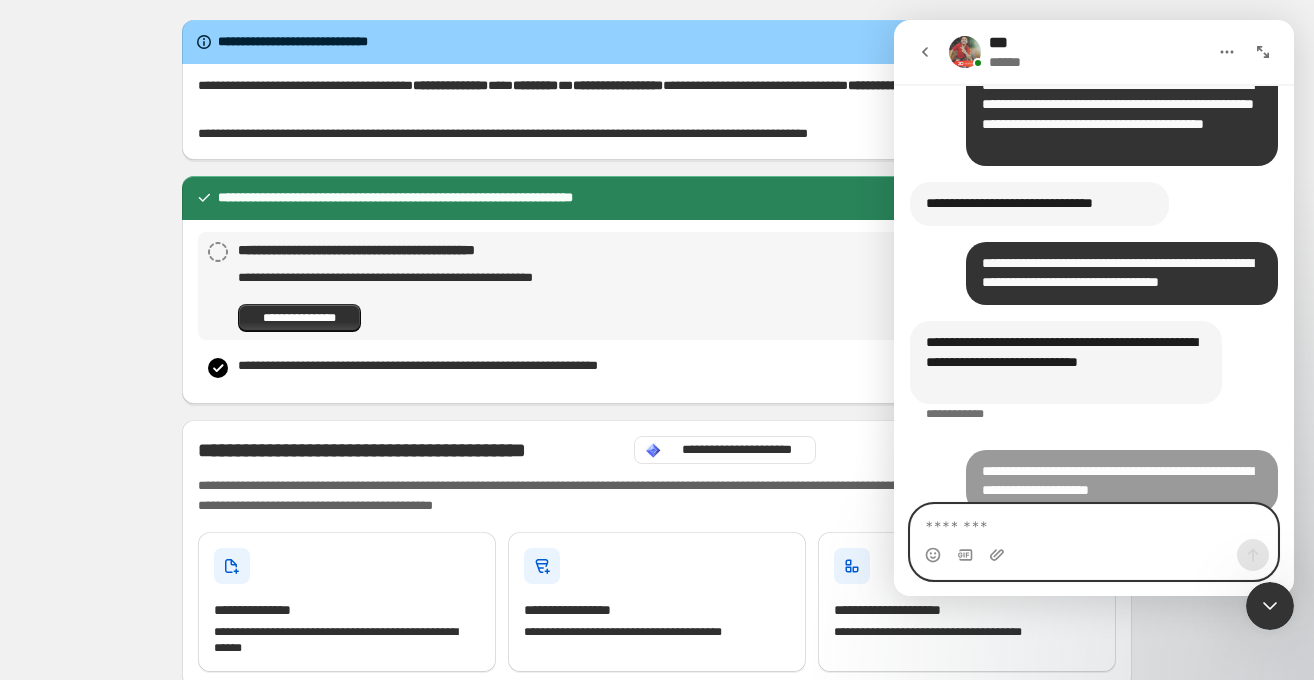scroll, scrollTop: 10921, scrollLeft: 0, axis: vertical 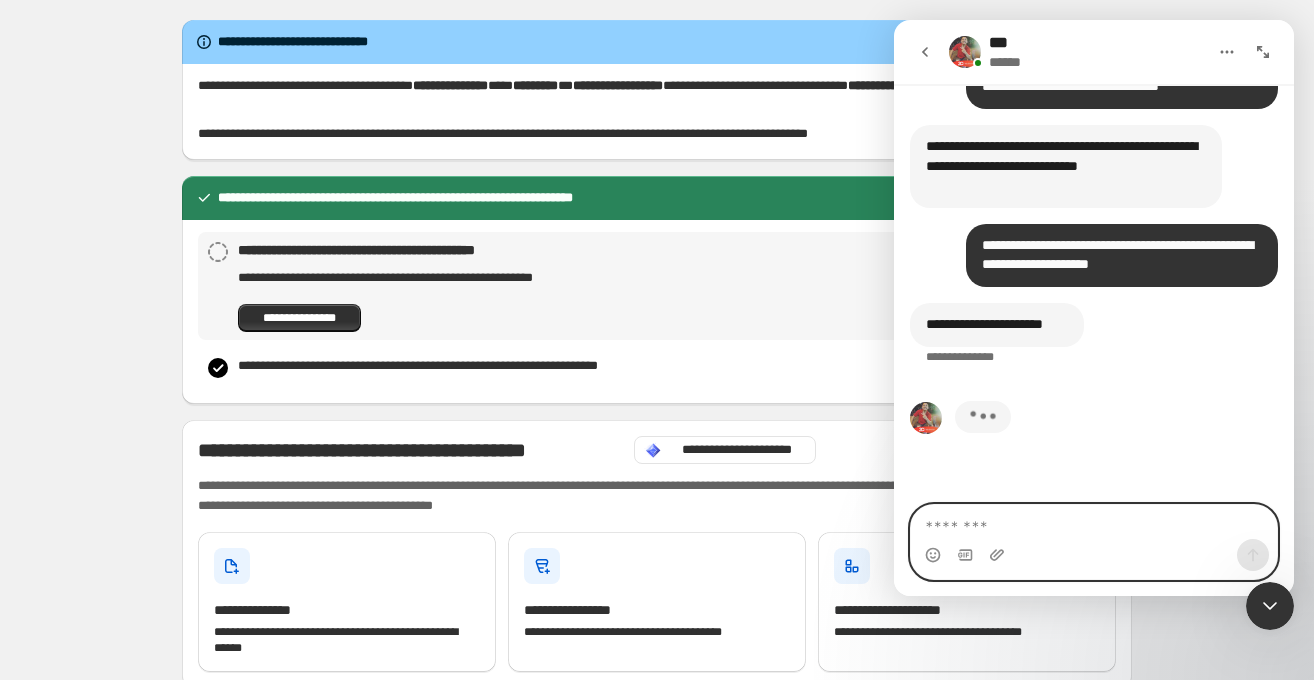 click at bounding box center [1094, 522] 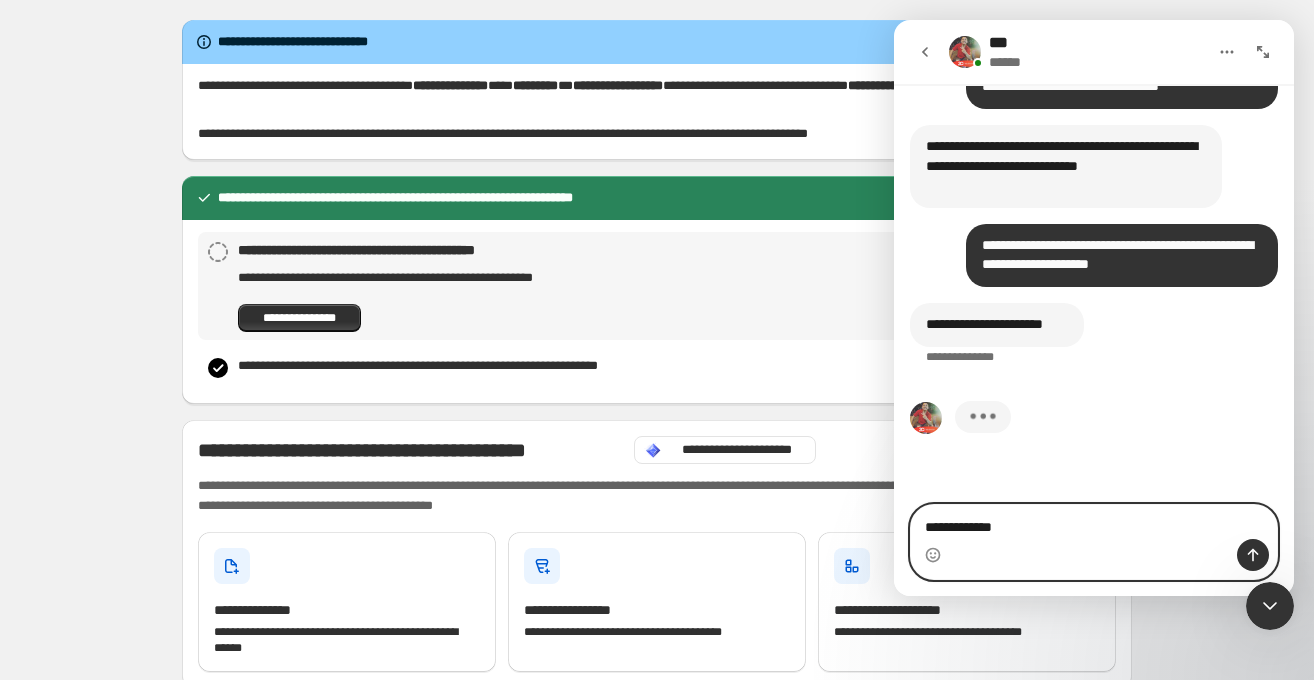 type on "**********" 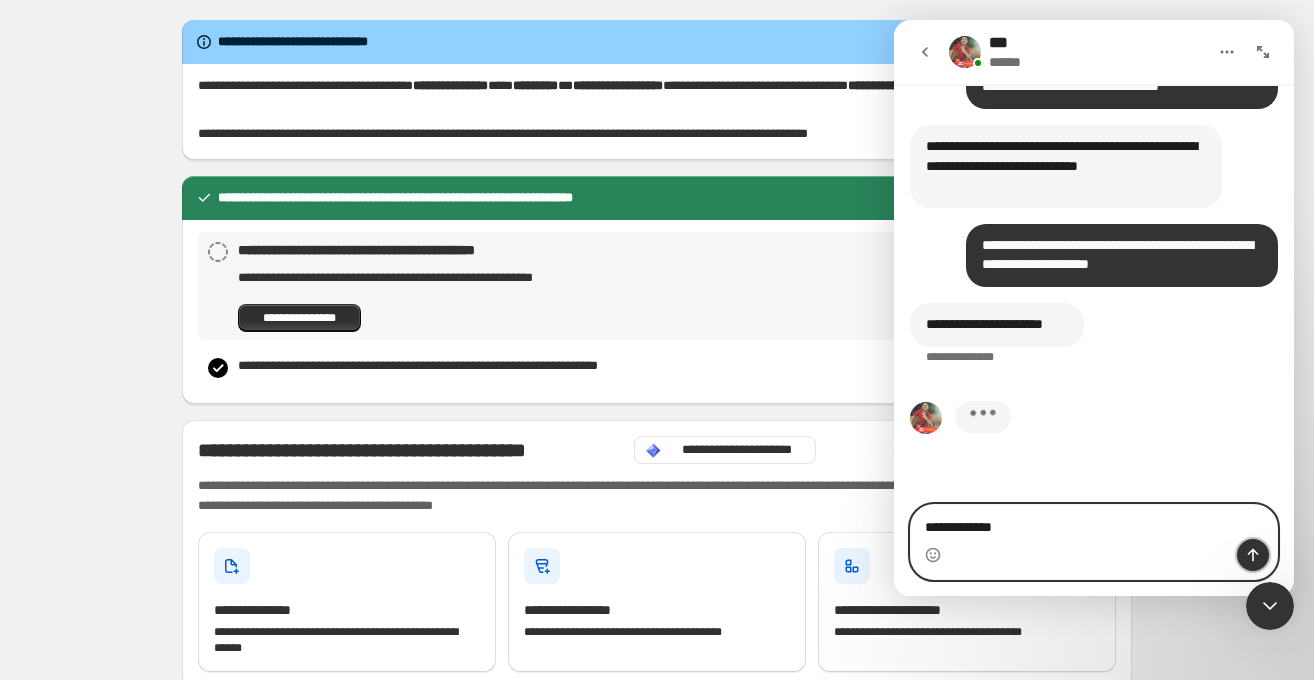 click 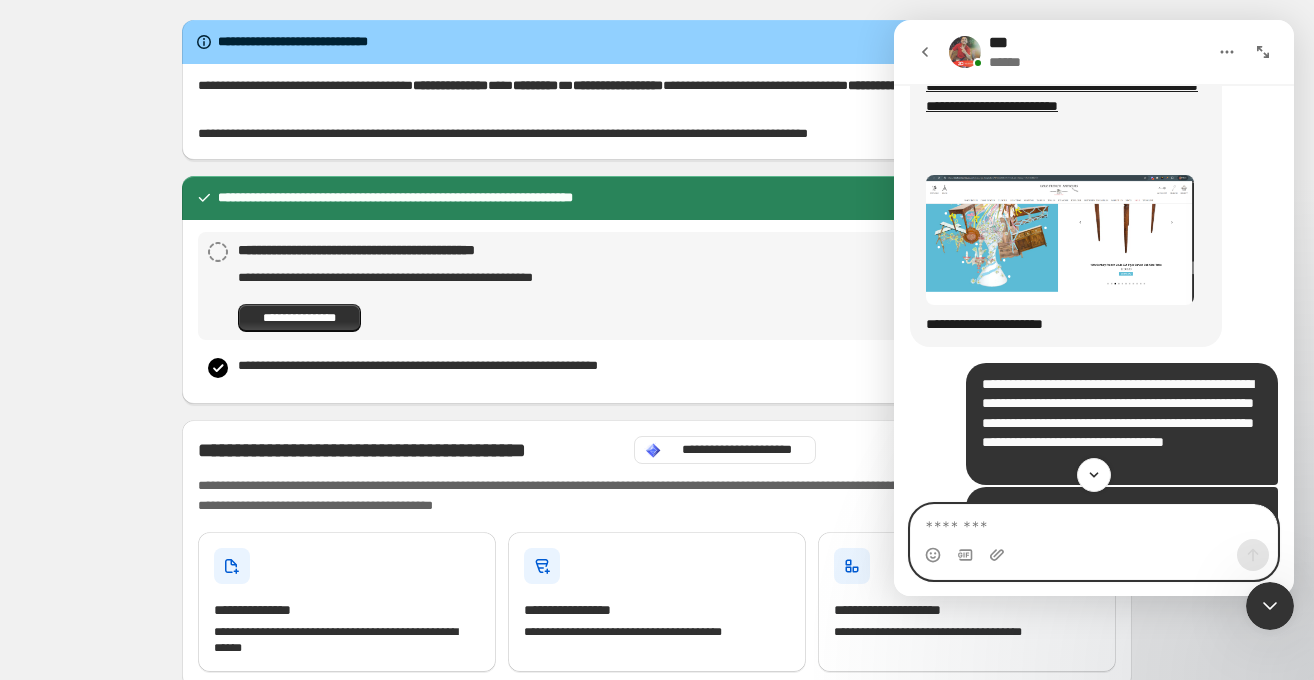 scroll, scrollTop: 9887, scrollLeft: 0, axis: vertical 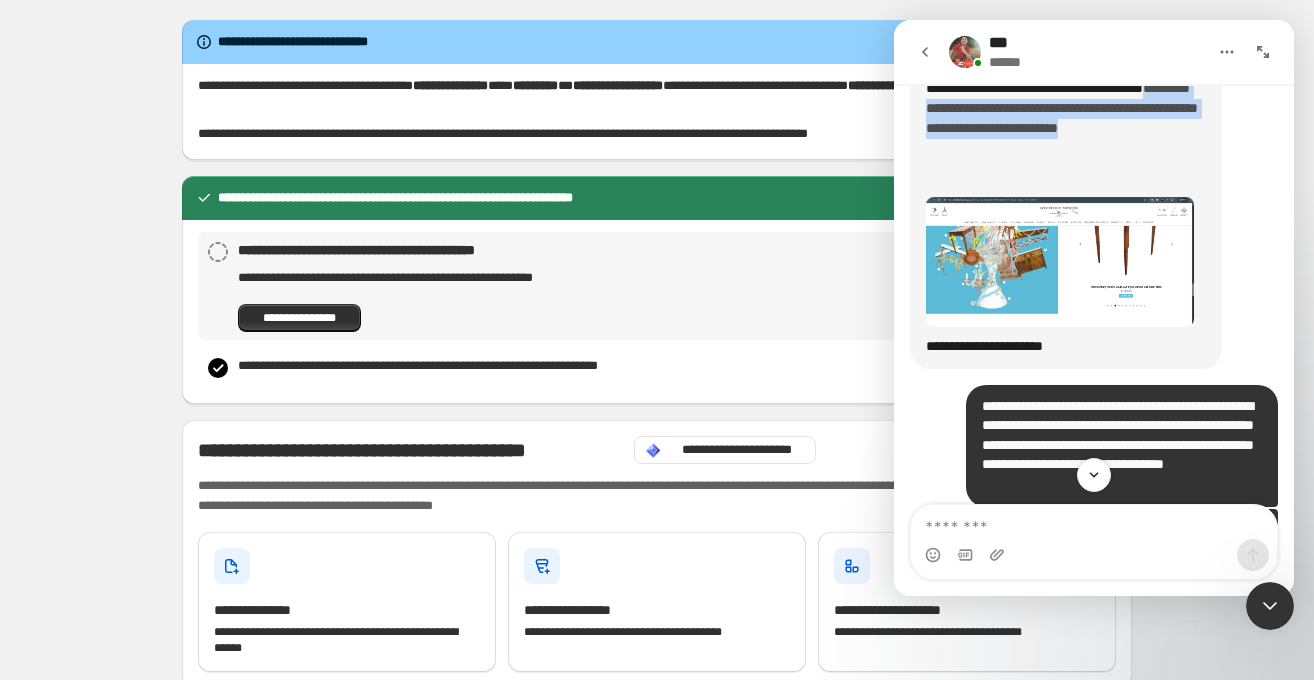 drag, startPoint x: 921, startPoint y: 162, endPoint x: 990, endPoint y: 217, distance: 88.23831 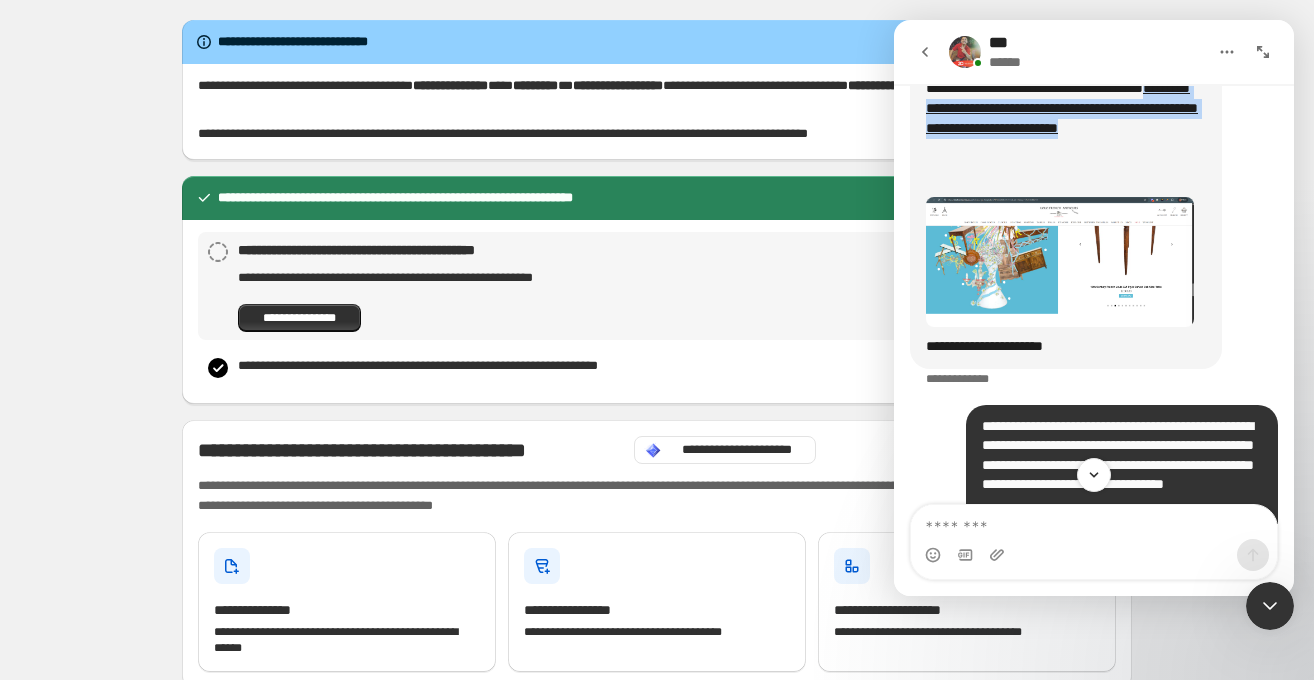 copy on "**********" 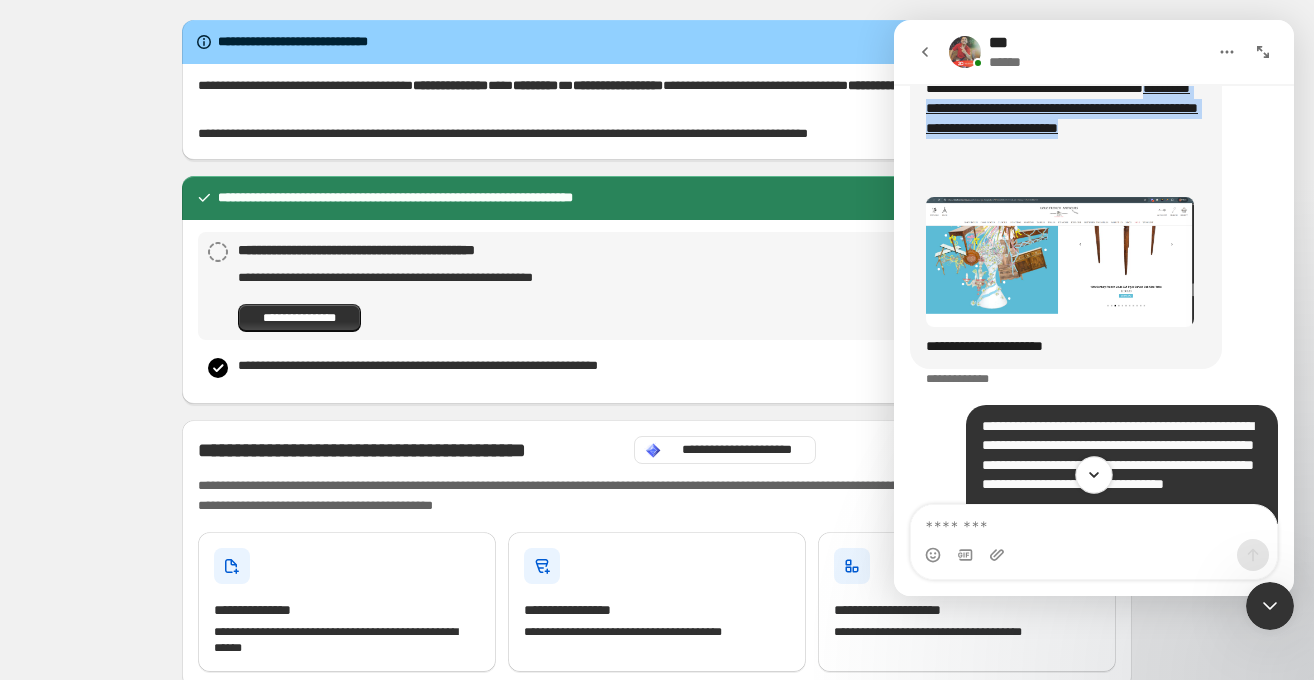 click 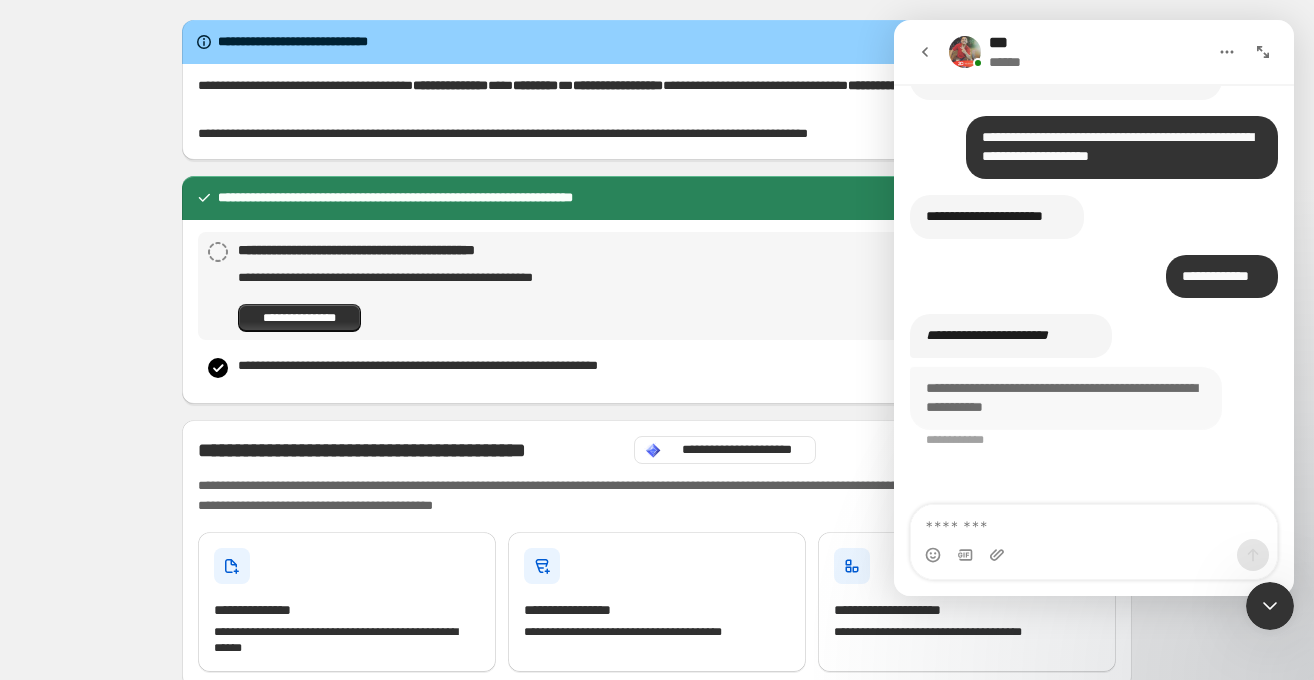 scroll, scrollTop: 11185, scrollLeft: 0, axis: vertical 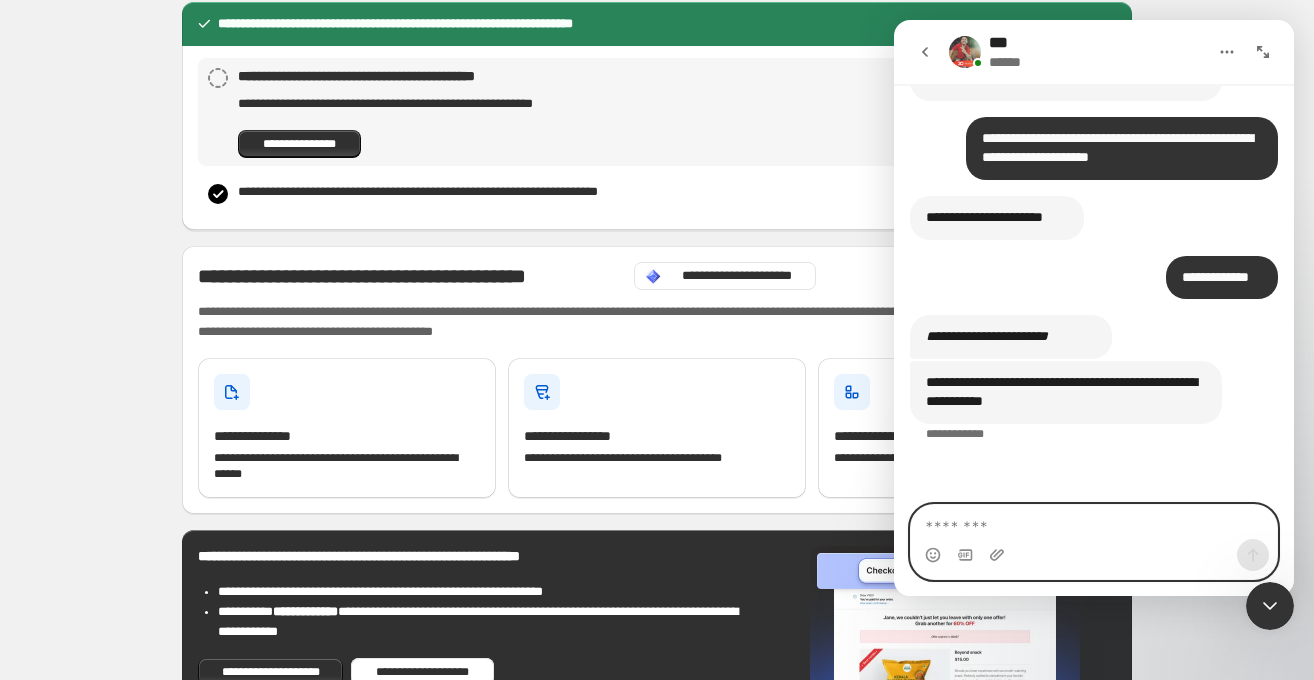 click at bounding box center (1094, 522) 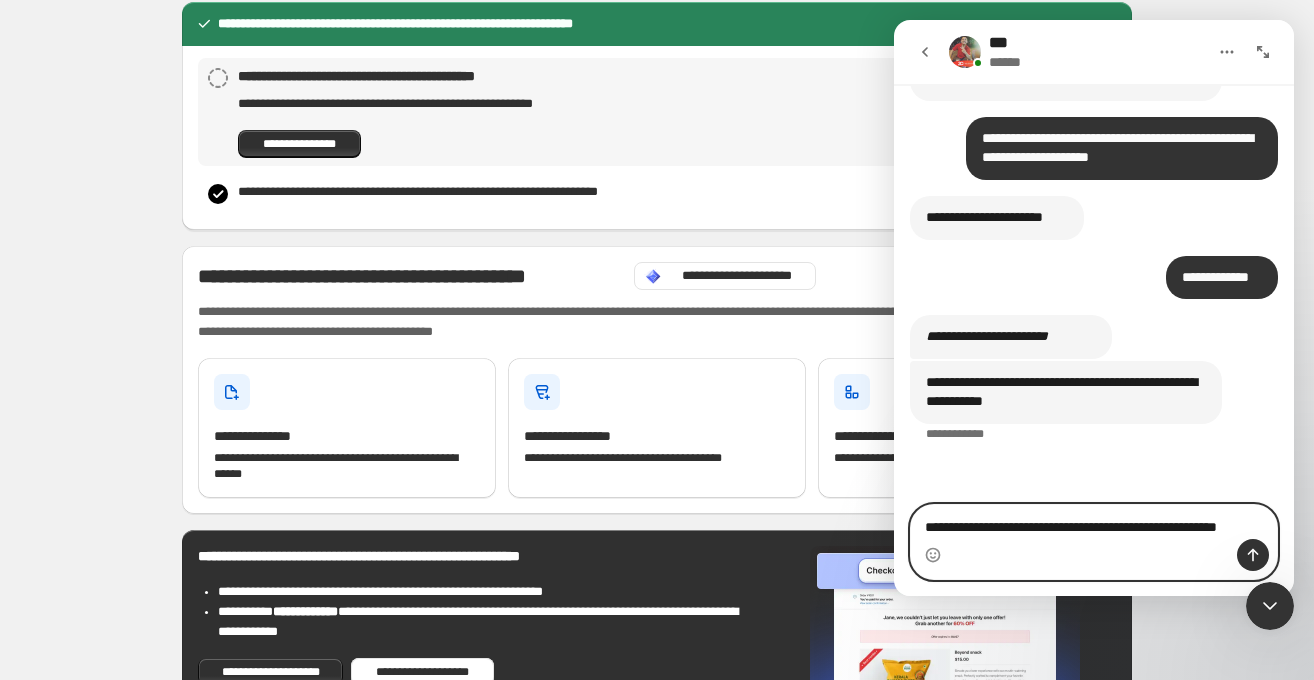 scroll, scrollTop: 11205, scrollLeft: 0, axis: vertical 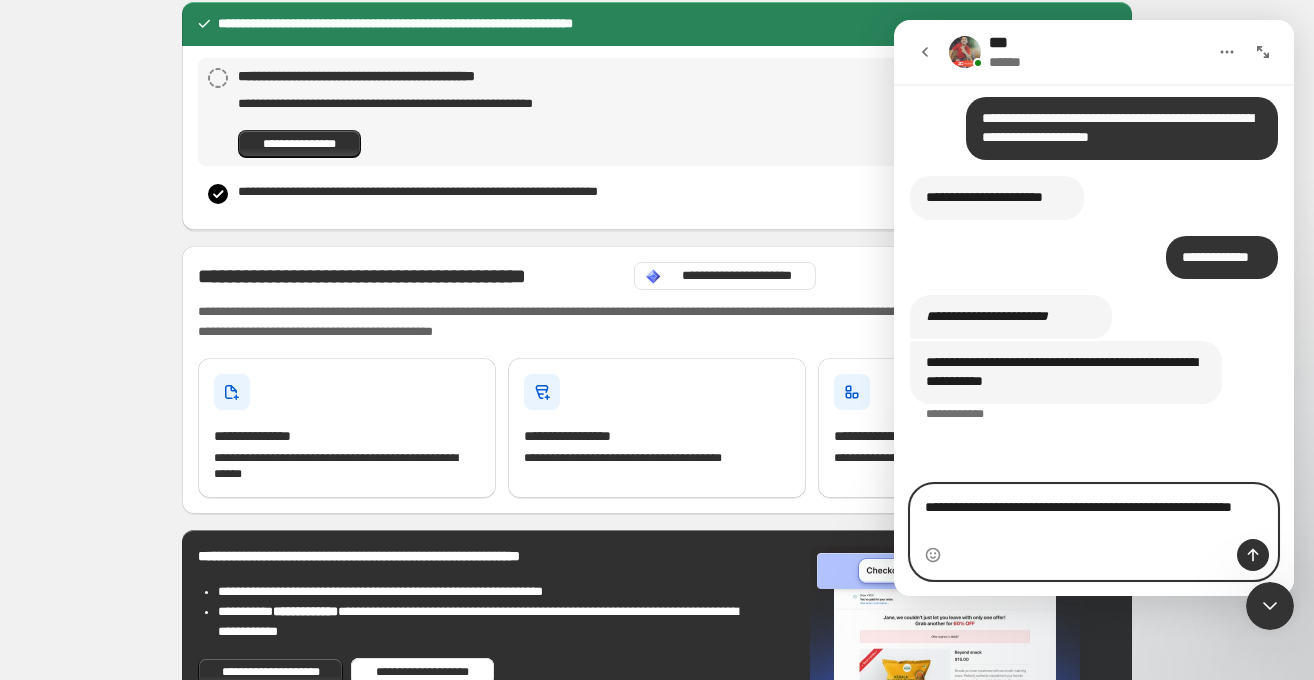 type on "**********" 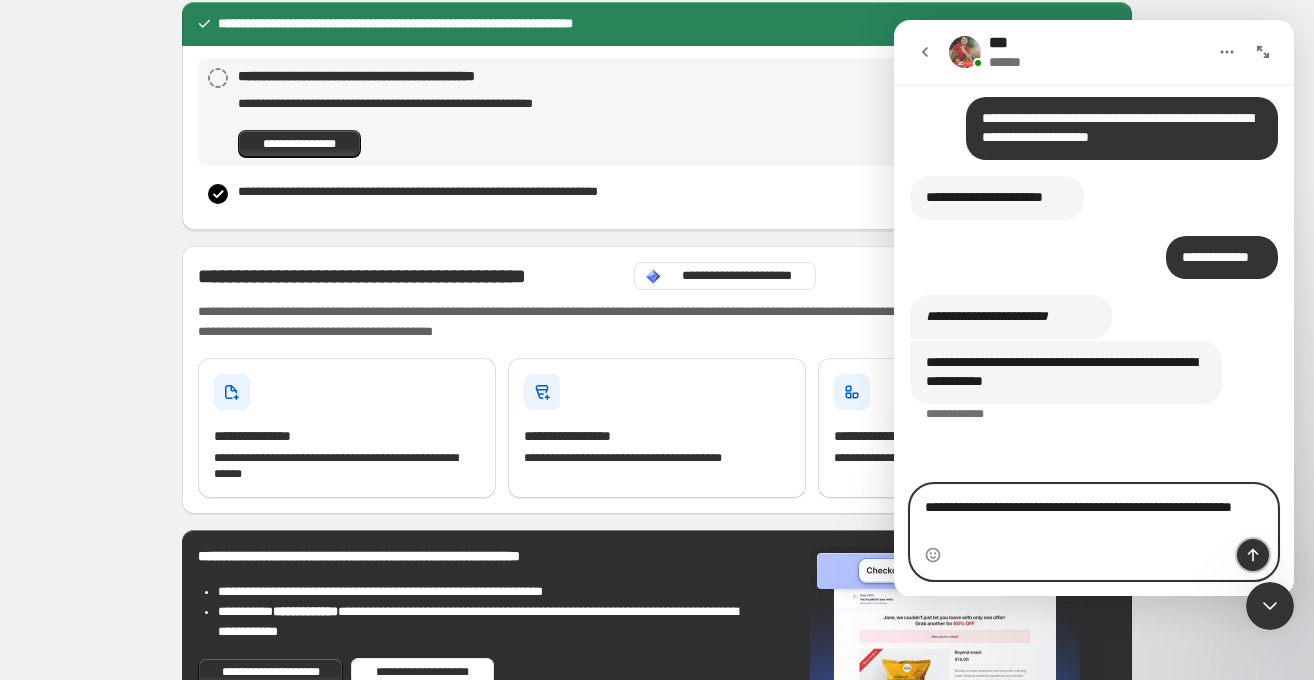 click 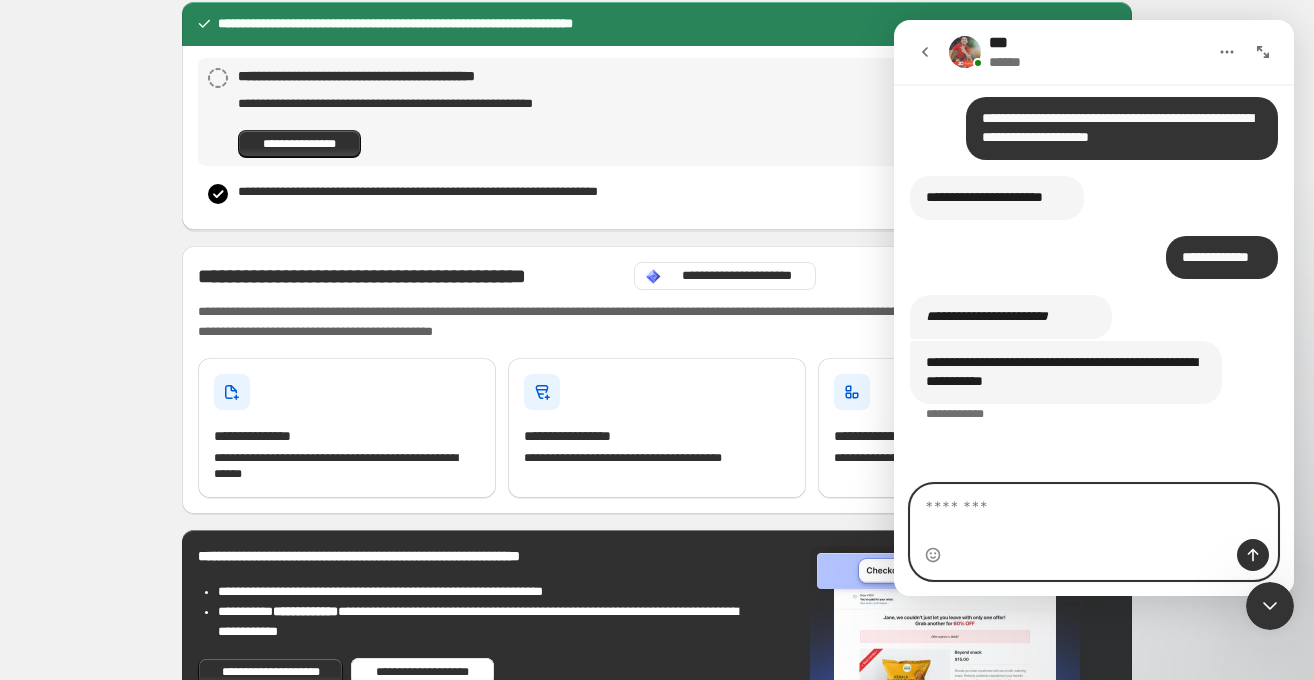 scroll, scrollTop: 11265, scrollLeft: 0, axis: vertical 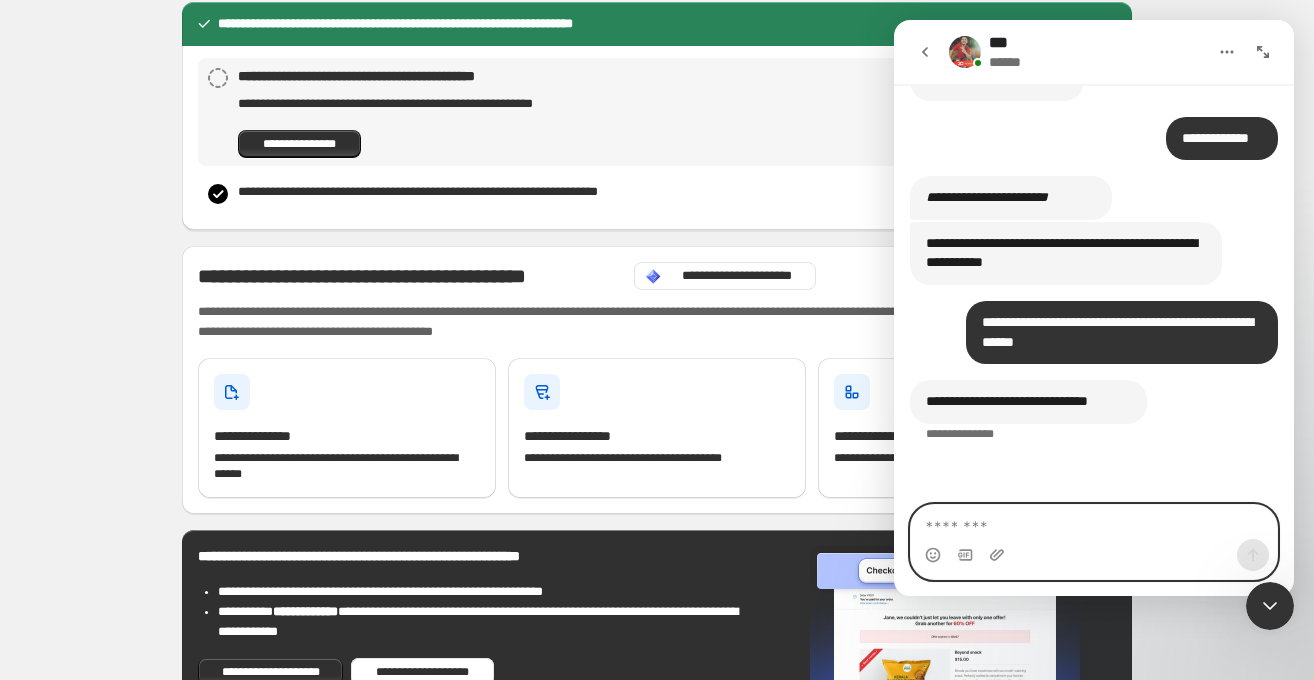 click at bounding box center (1094, 522) 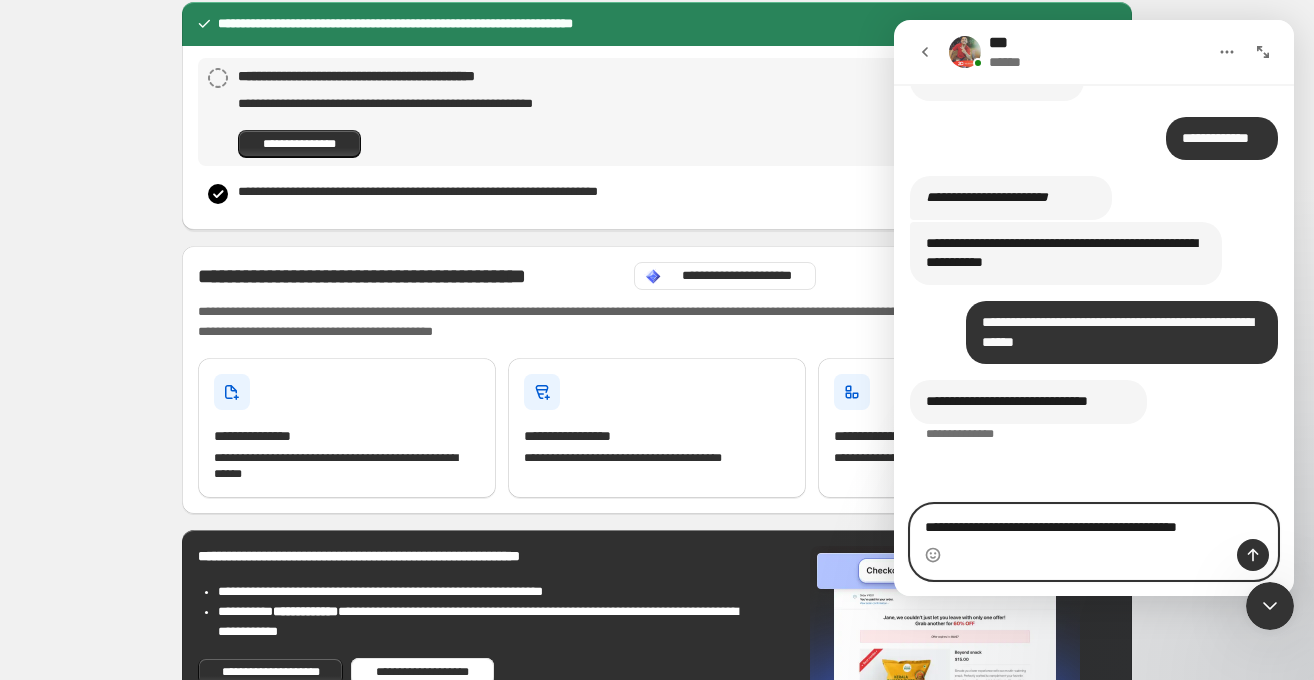 type on "**********" 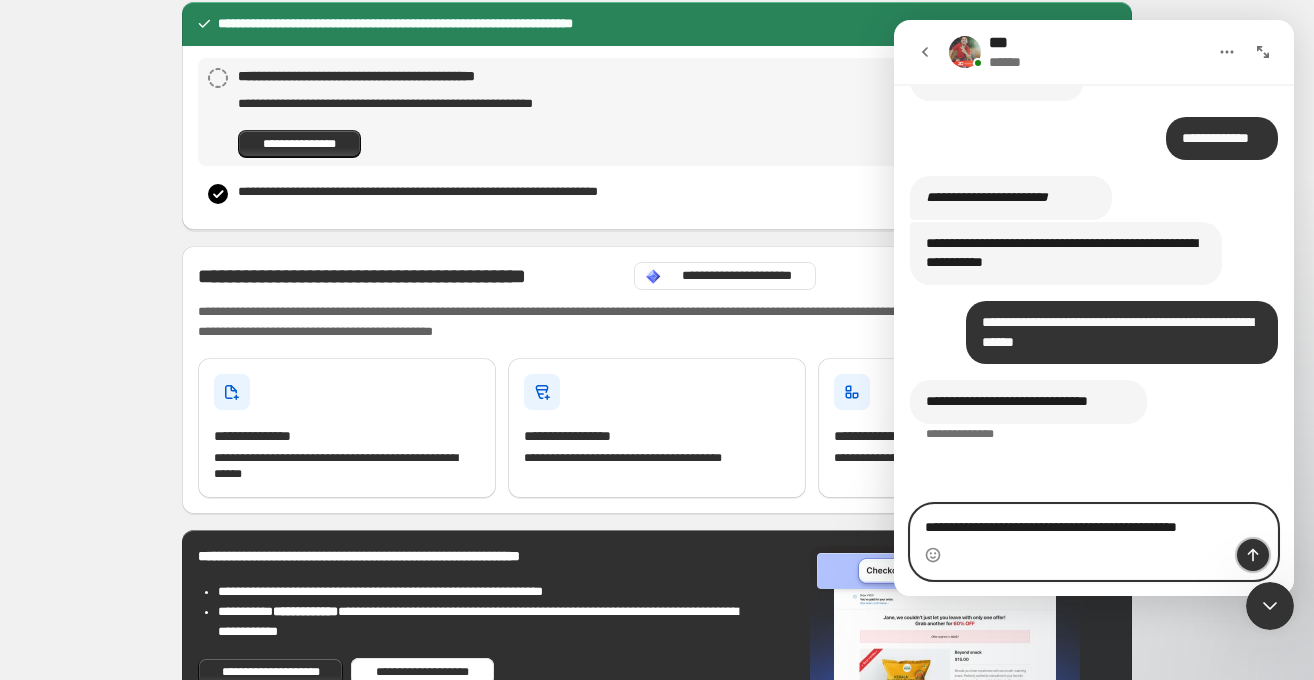 click 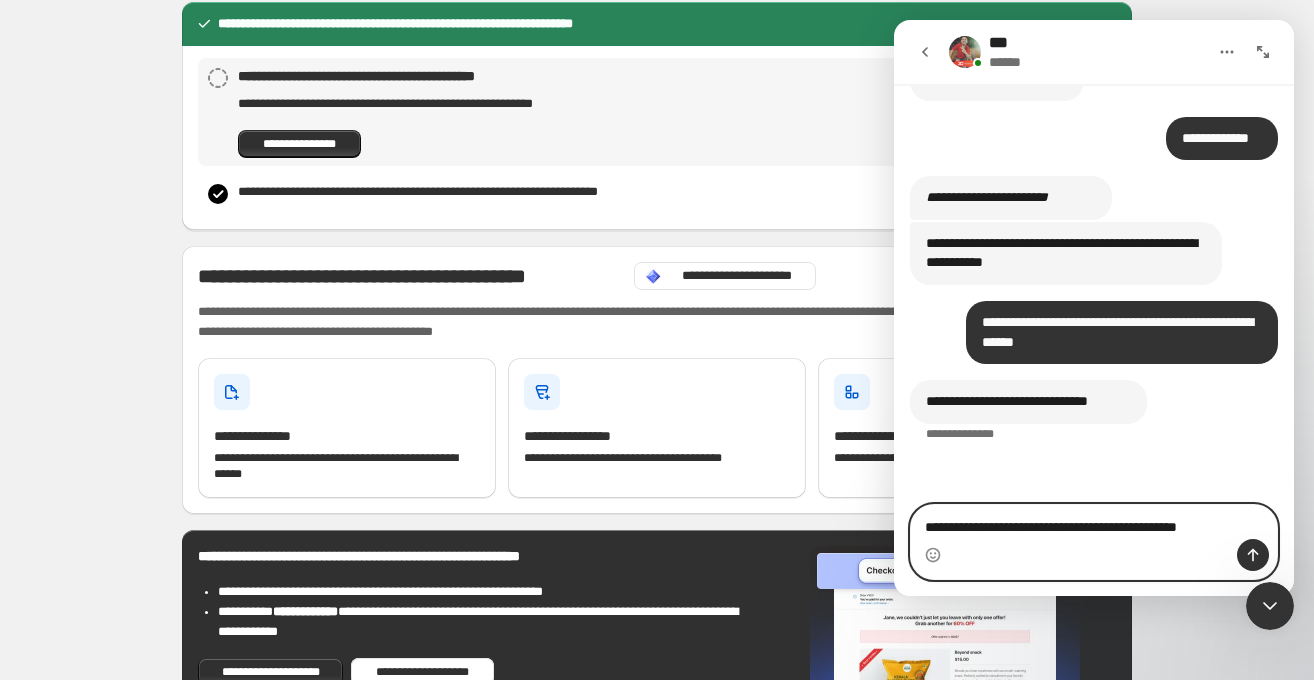 type 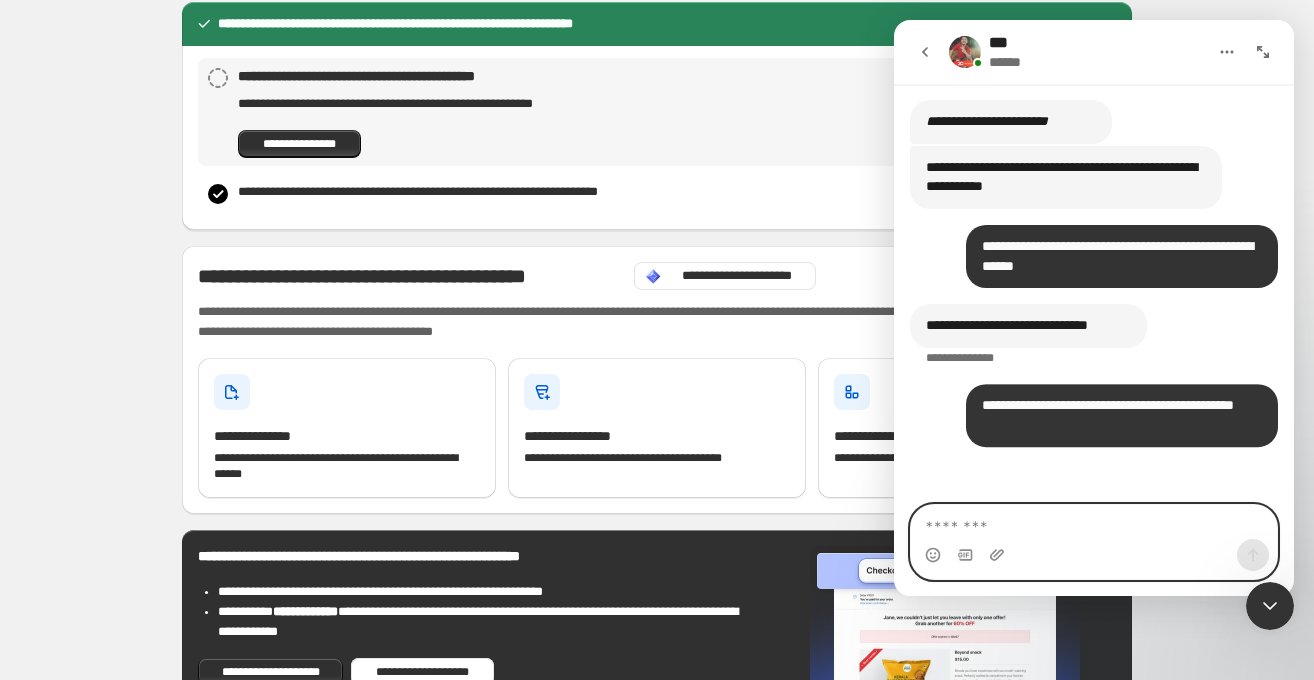 scroll, scrollTop: 11403, scrollLeft: 0, axis: vertical 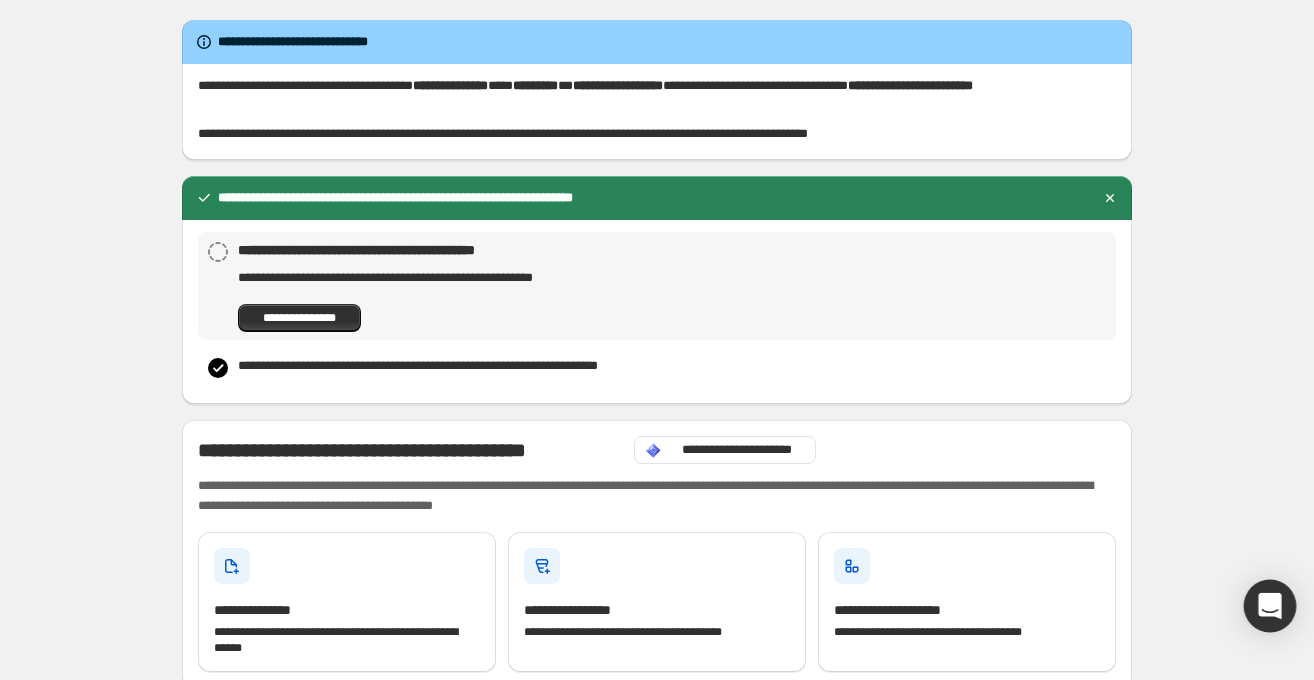 click 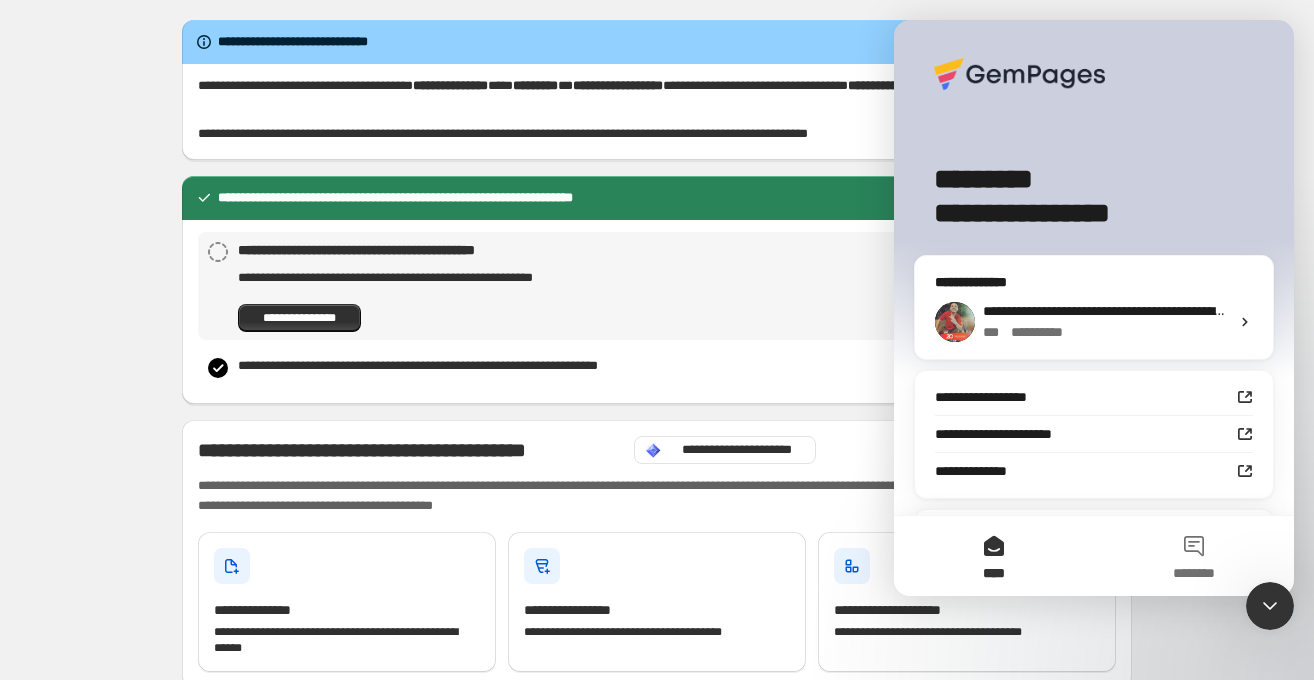 scroll, scrollTop: 0, scrollLeft: 0, axis: both 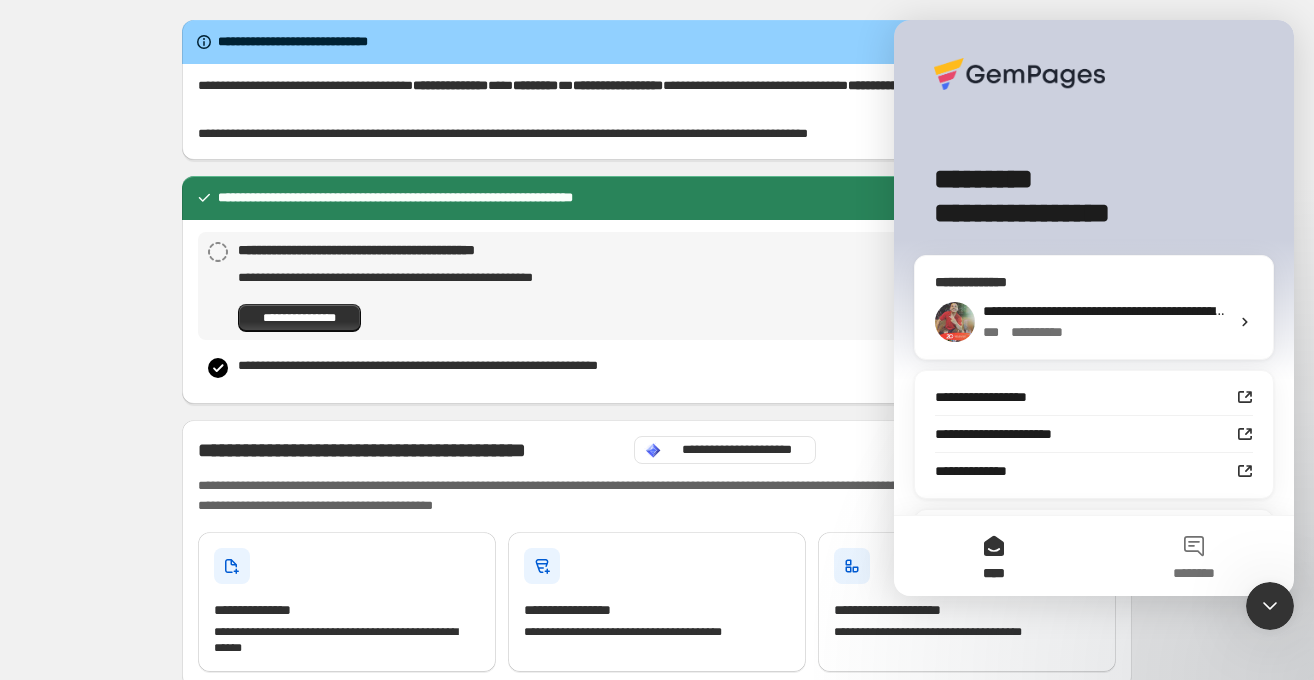 click on "**********" at bounding box center [1164, 311] 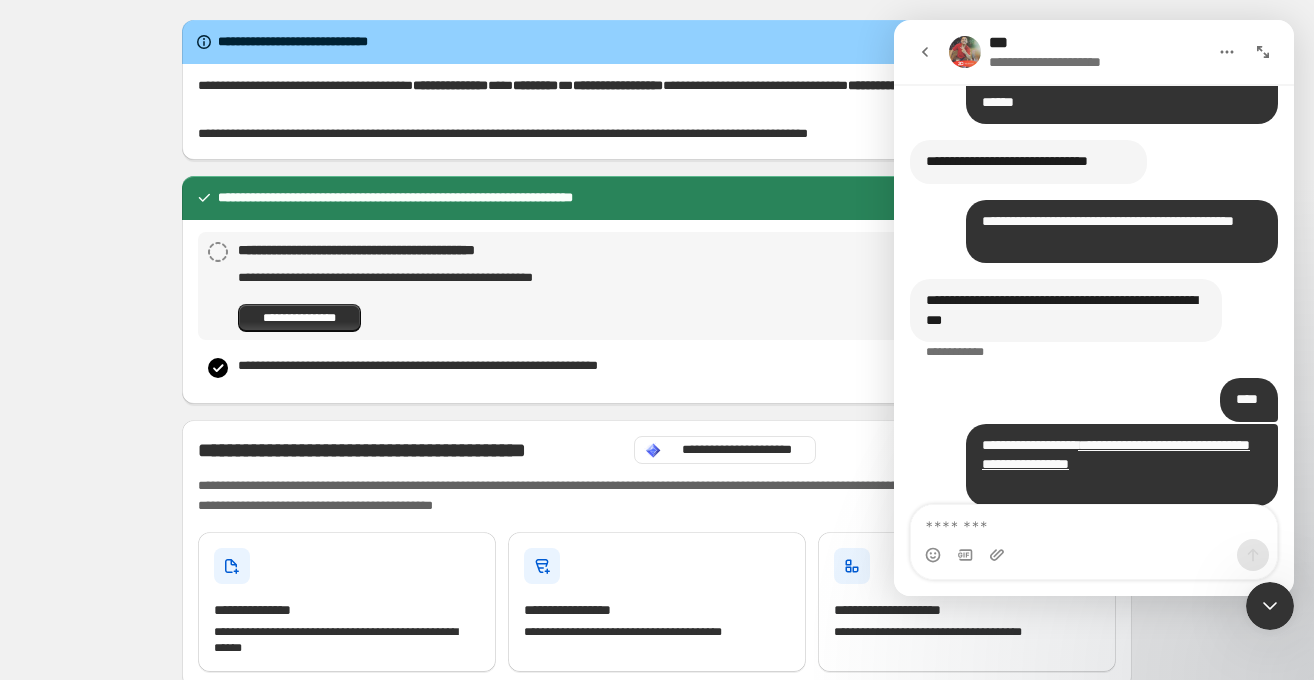 scroll, scrollTop: 11684, scrollLeft: 0, axis: vertical 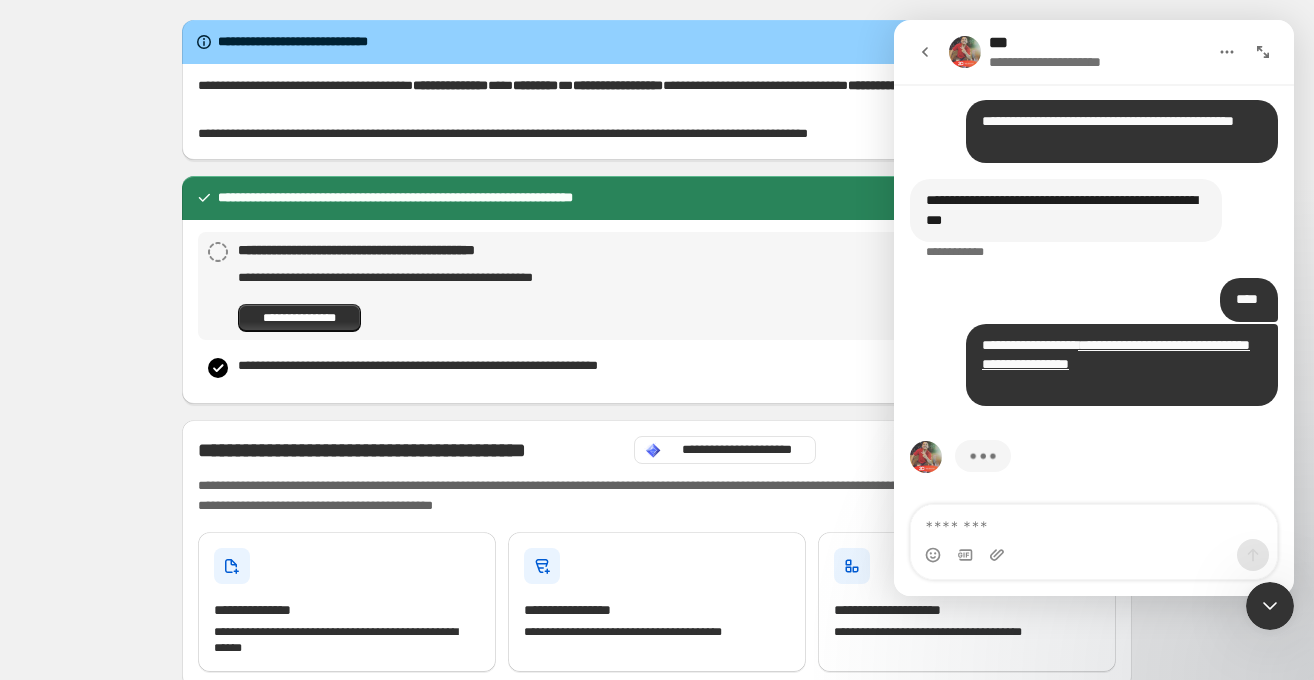 click at bounding box center (1094, 522) 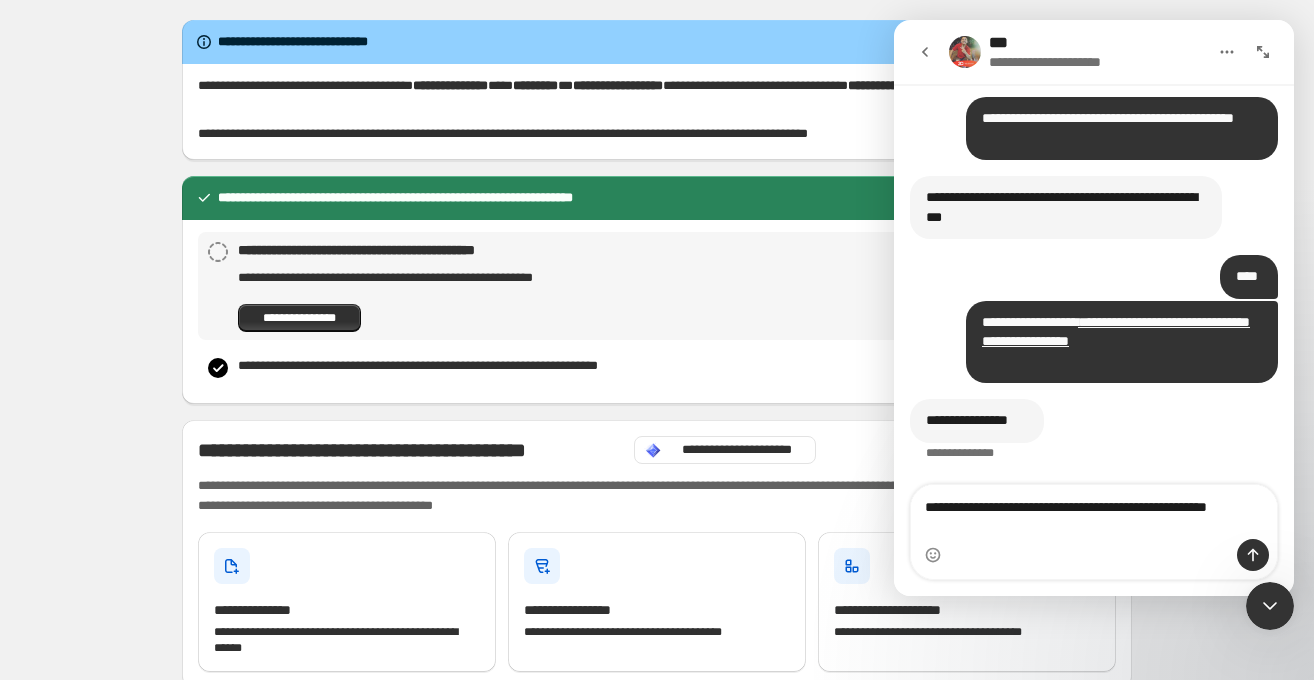 scroll, scrollTop: 11686, scrollLeft: 0, axis: vertical 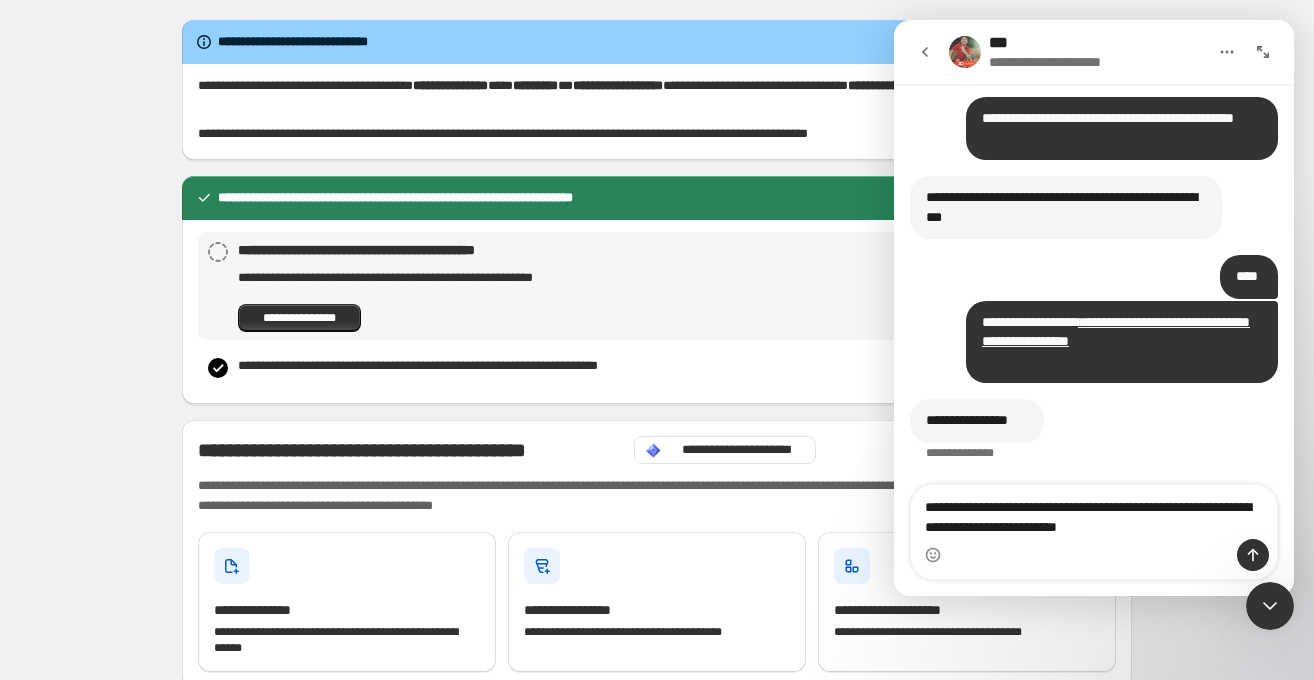type on "**********" 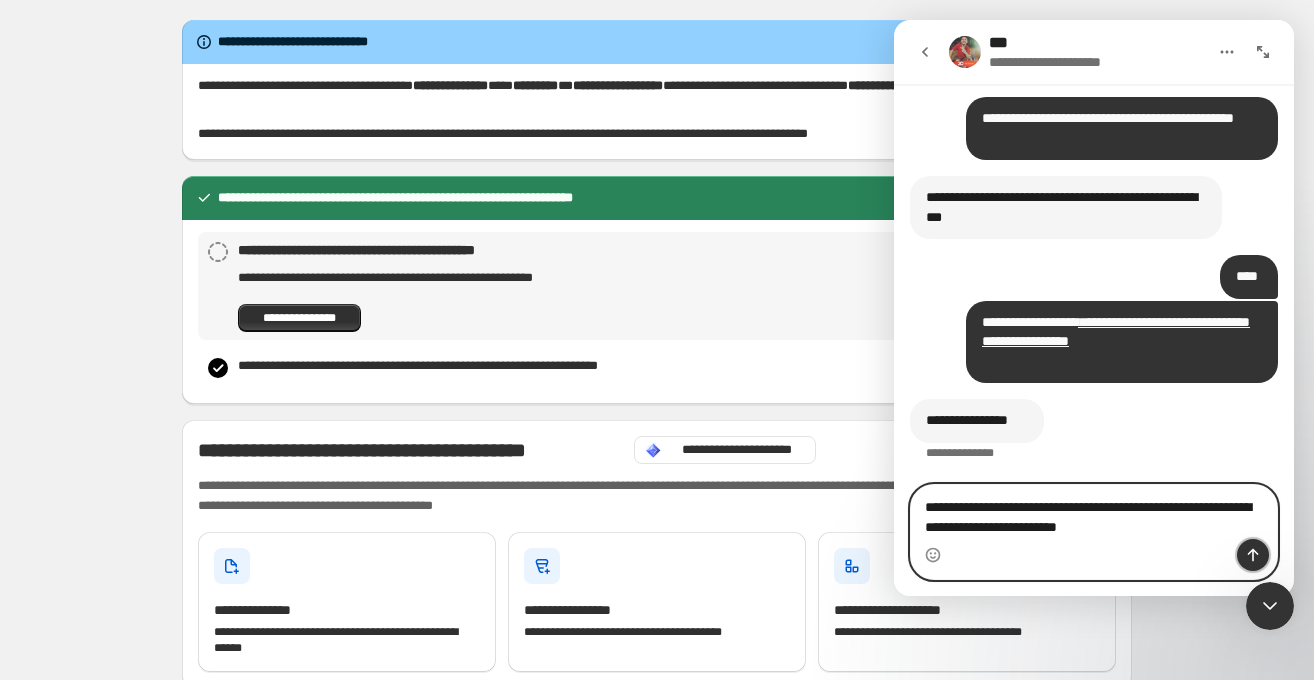 click at bounding box center [1253, 555] 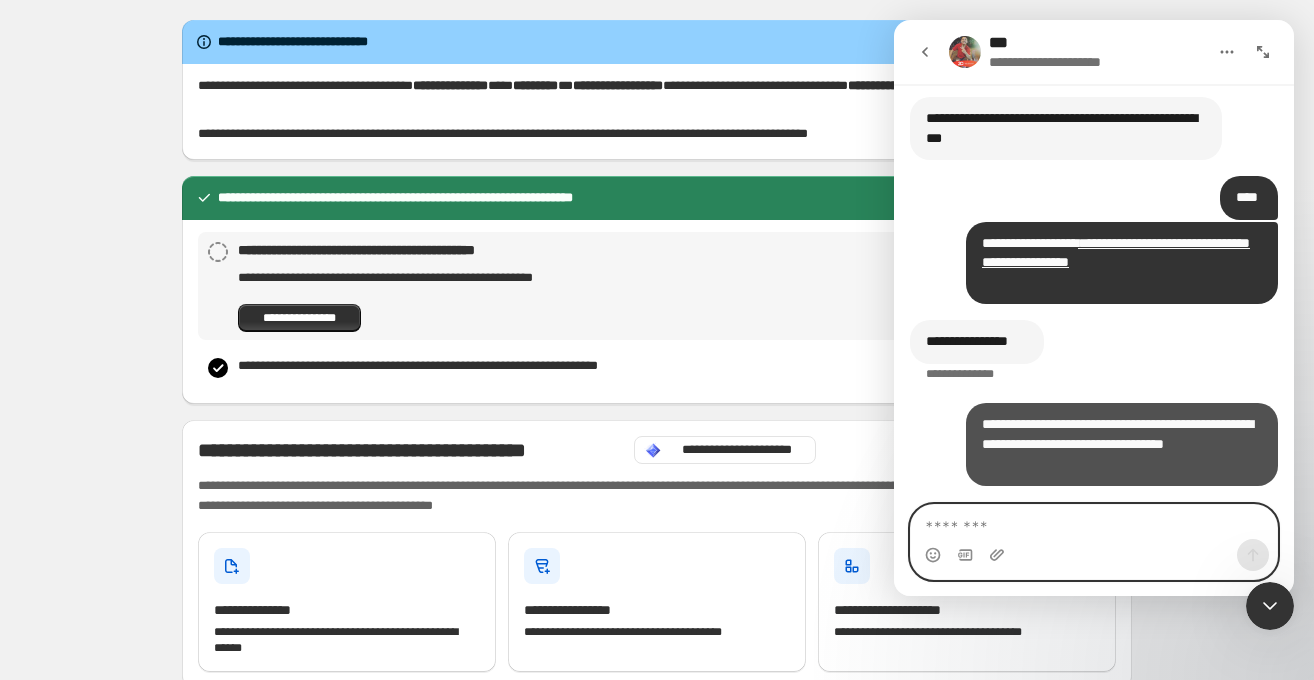 scroll, scrollTop: 11765, scrollLeft: 0, axis: vertical 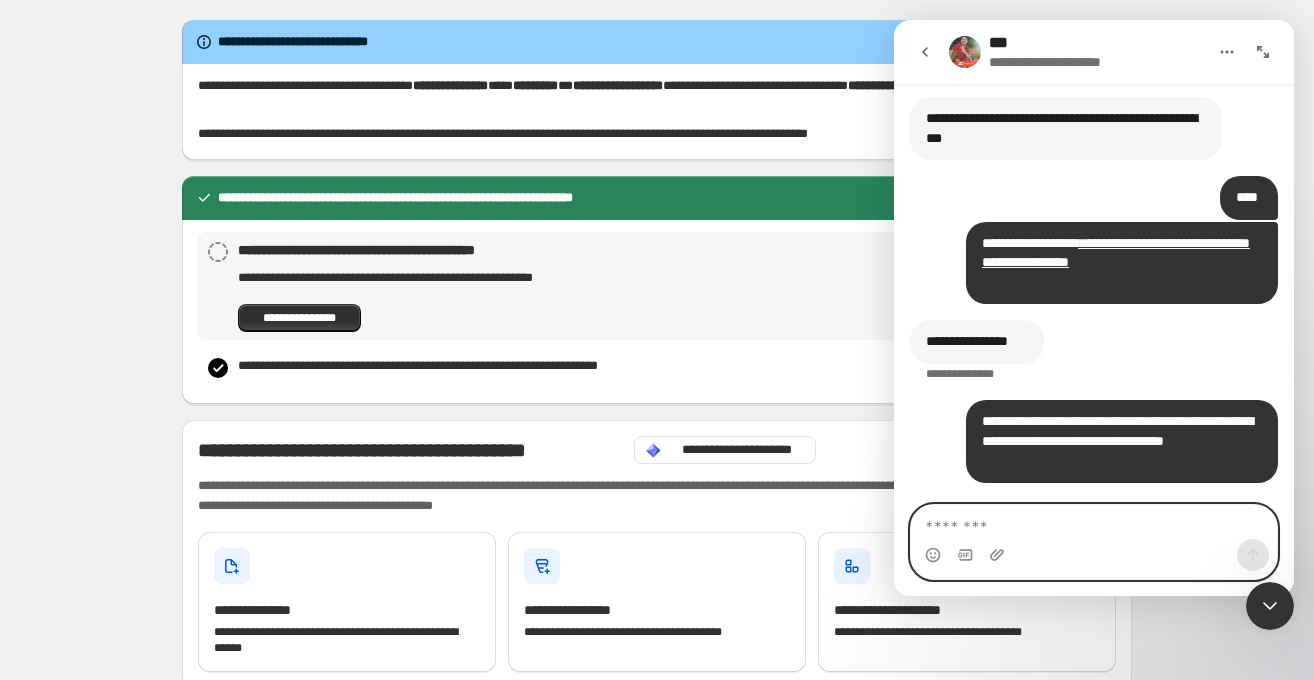 click at bounding box center (1094, 522) 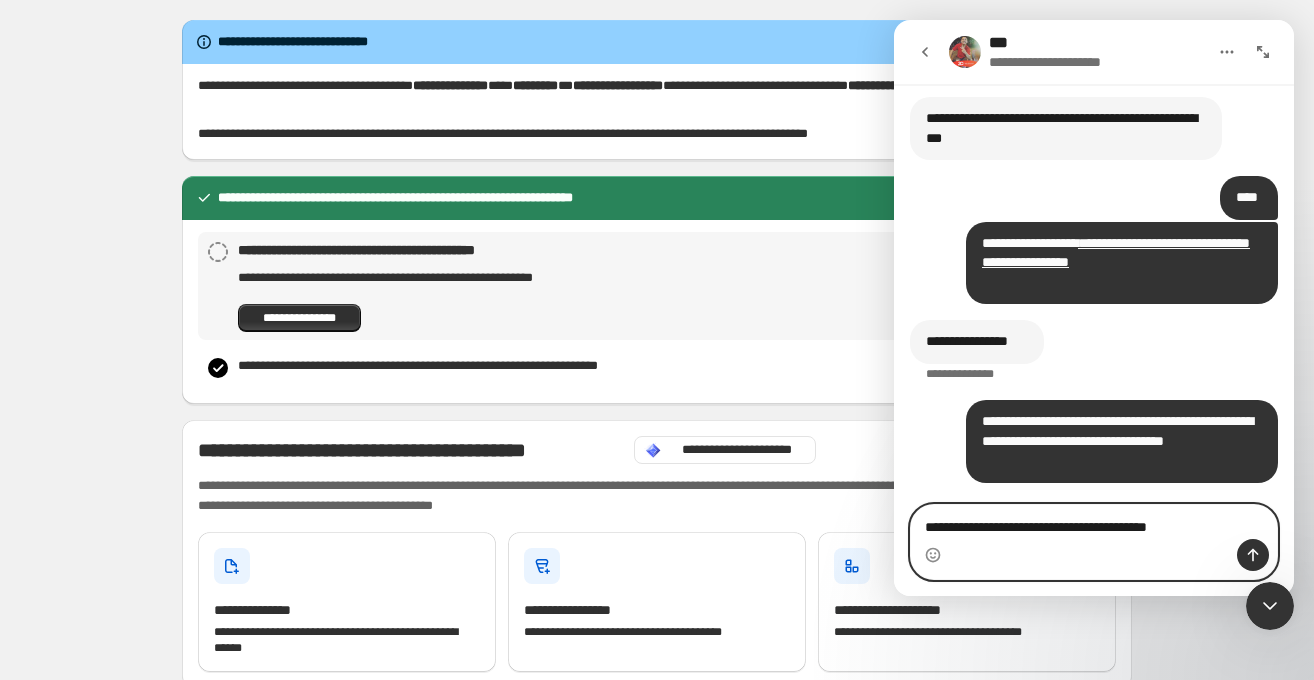type on "**********" 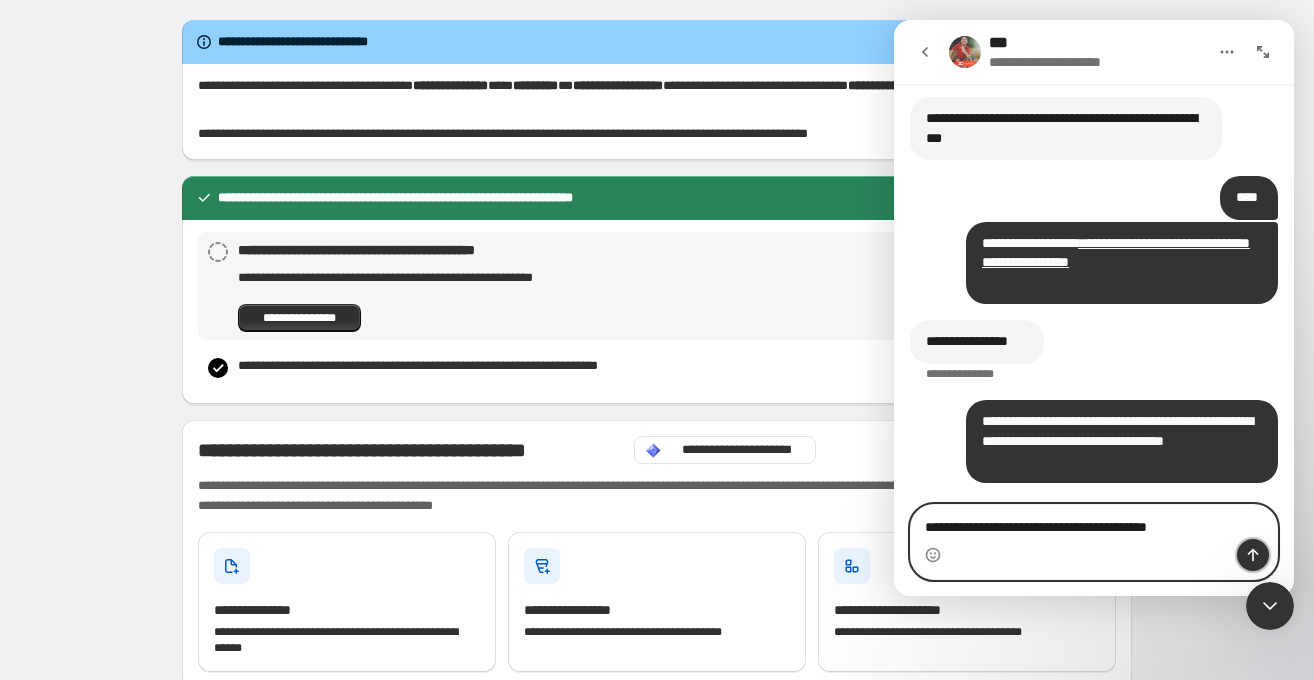 click 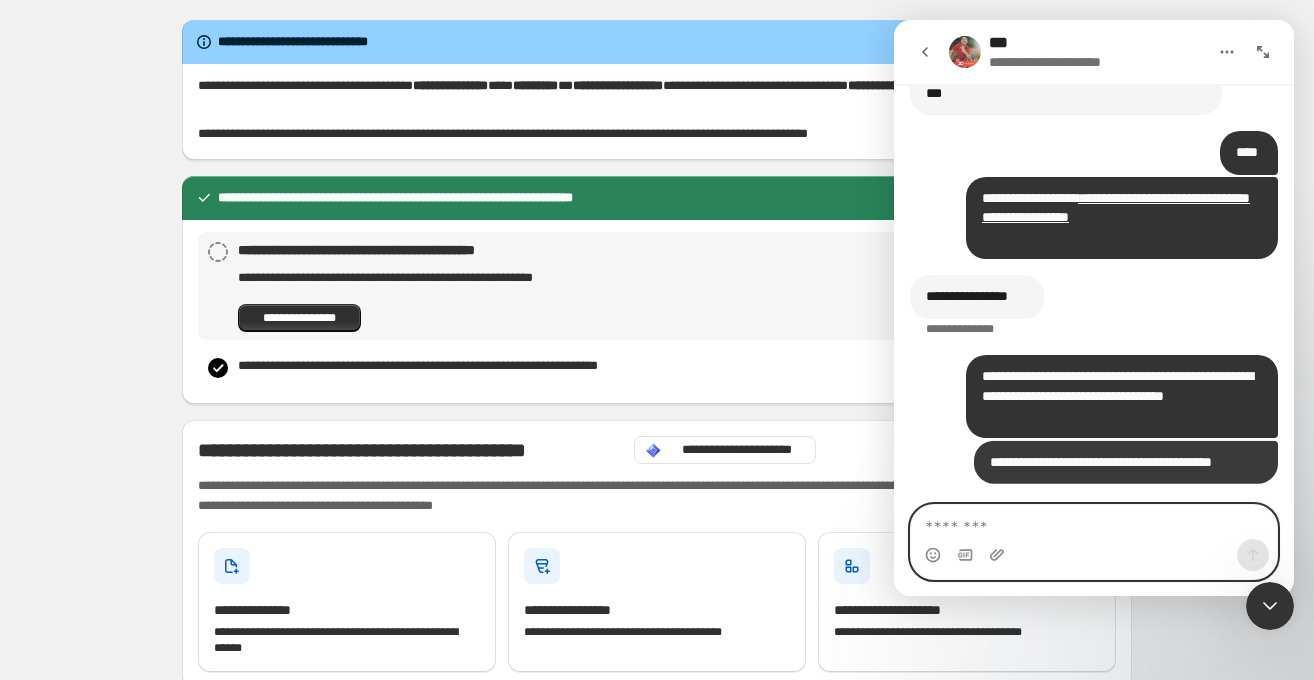scroll, scrollTop: 11810, scrollLeft: 0, axis: vertical 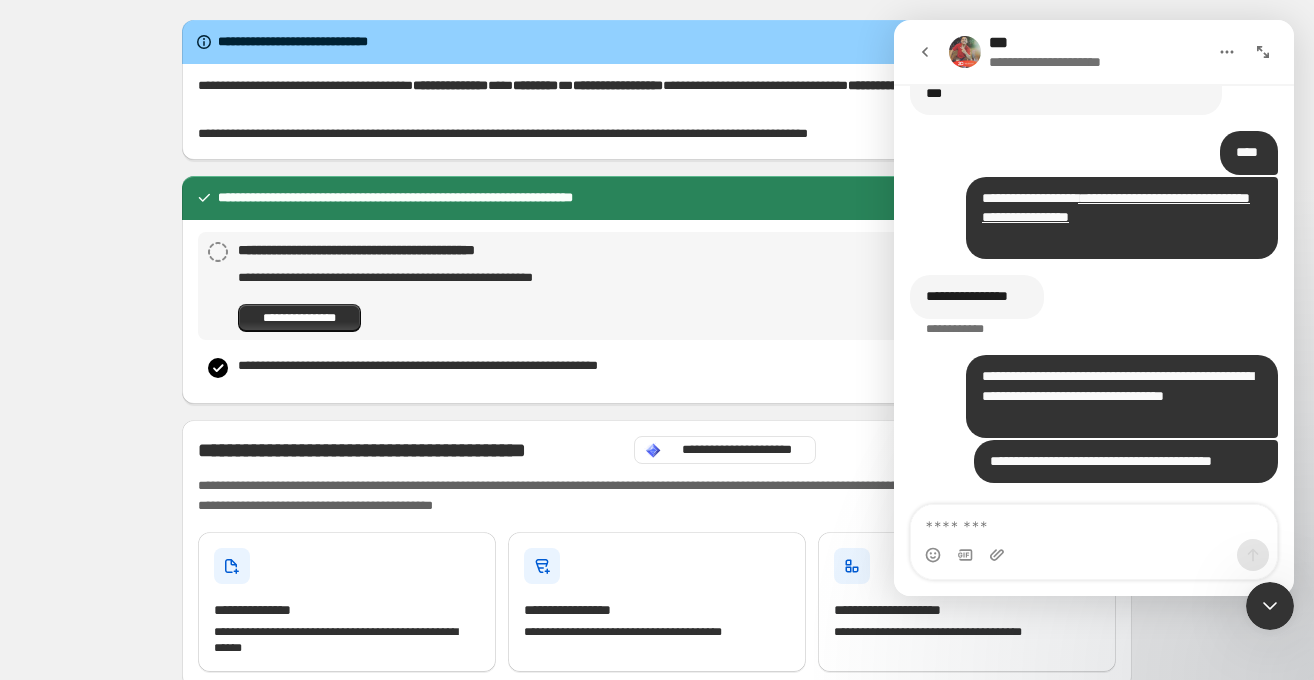 click at bounding box center [1094, 555] 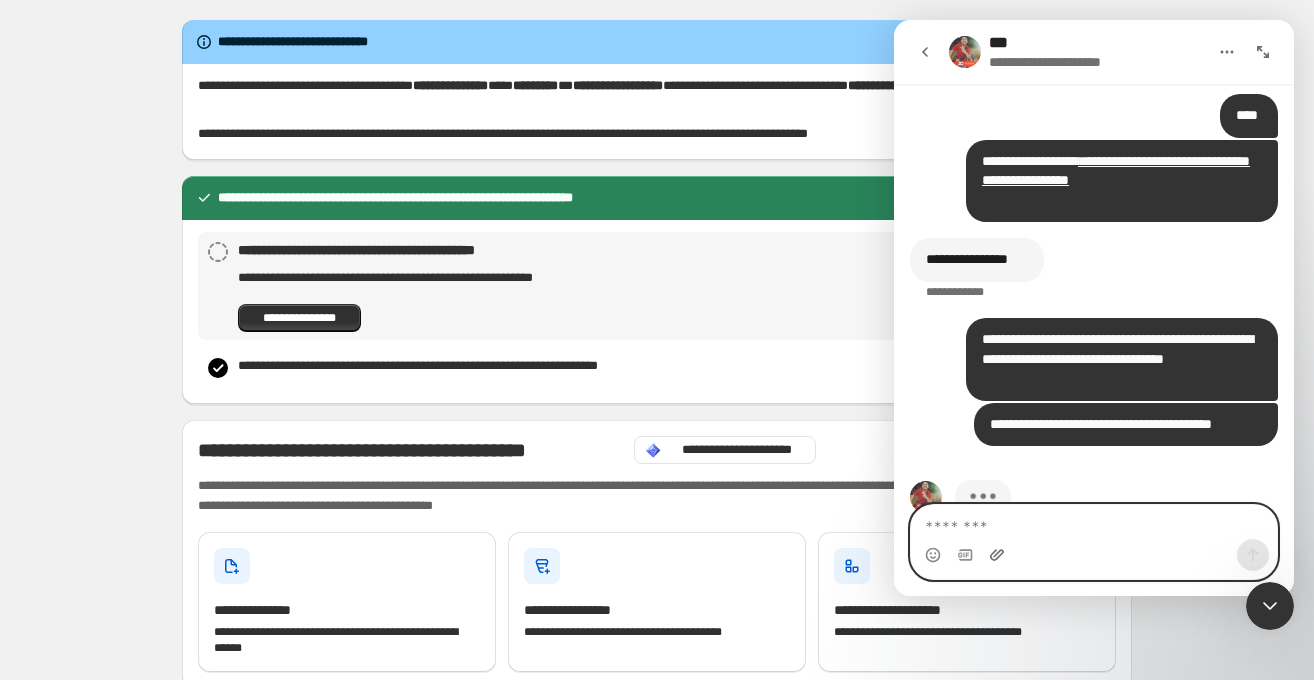 click 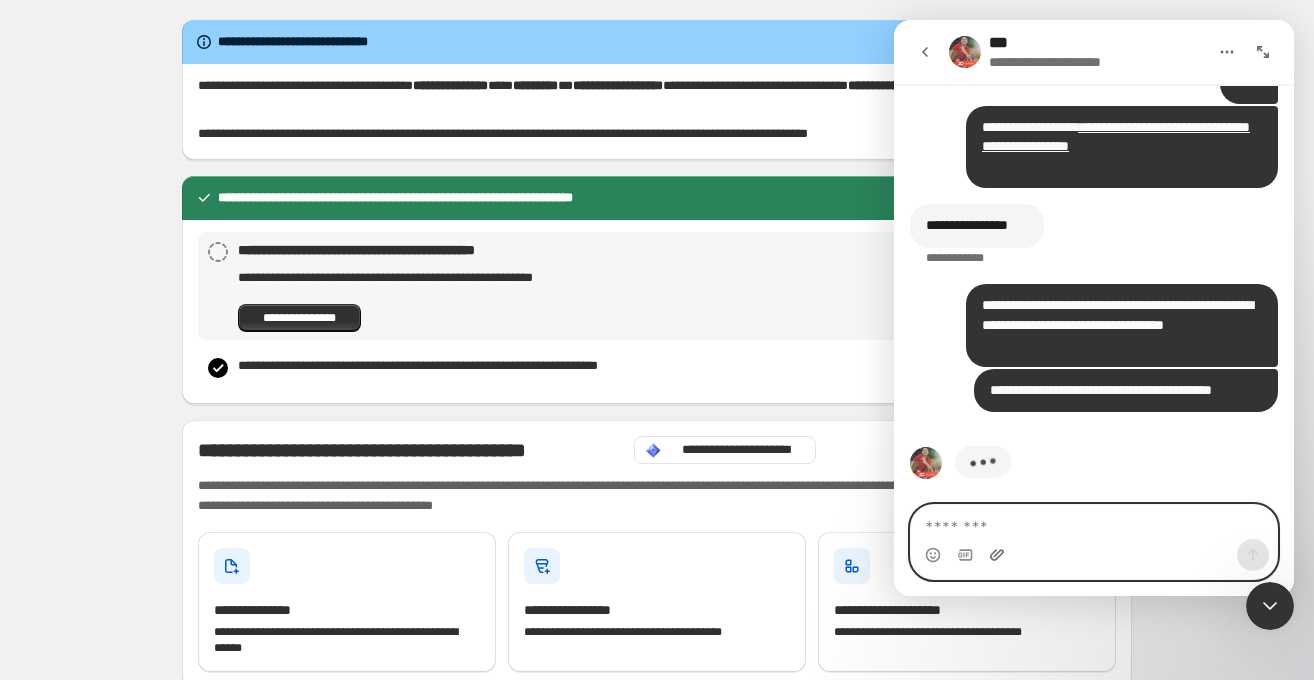 scroll, scrollTop: 11888, scrollLeft: 0, axis: vertical 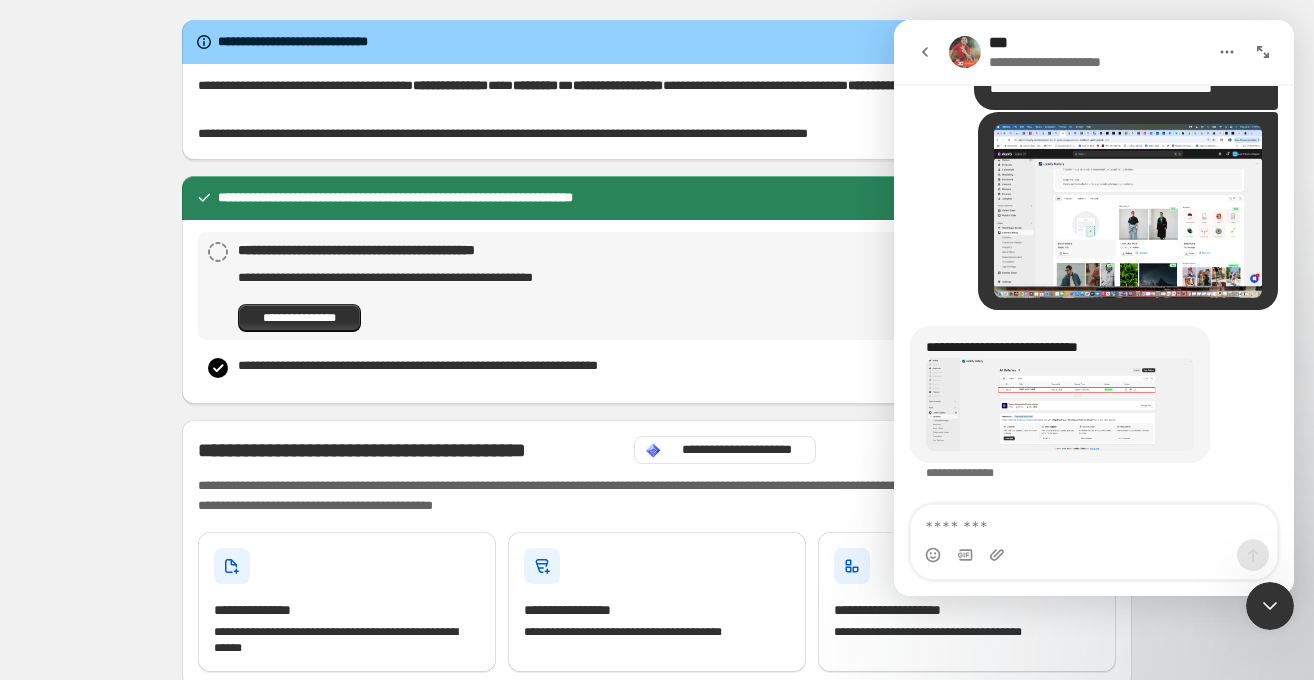 click at bounding box center (1060, 404) 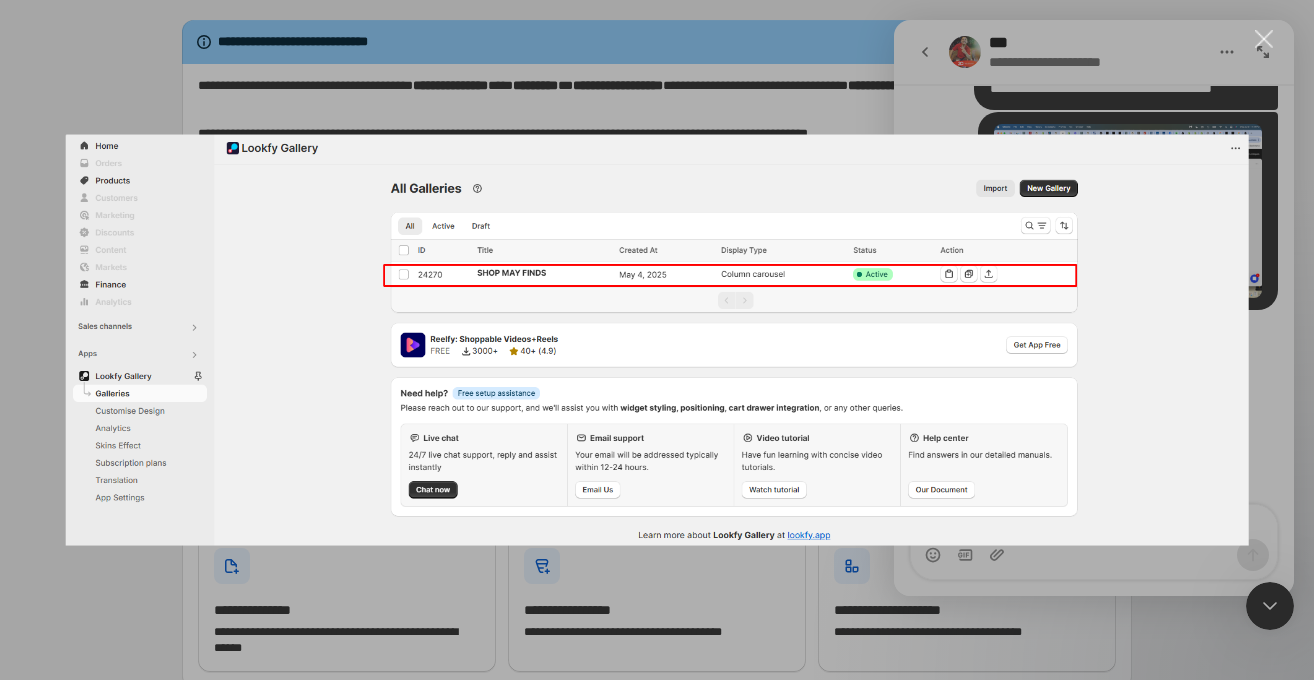 scroll, scrollTop: 0, scrollLeft: 0, axis: both 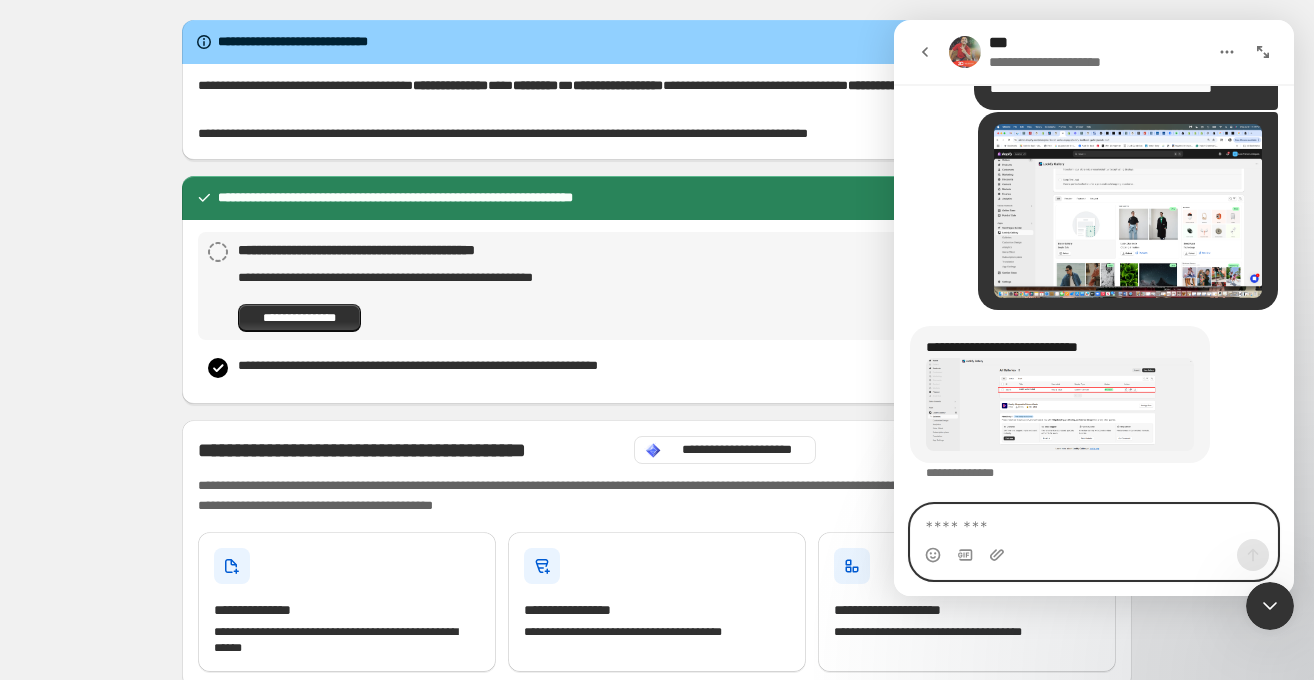 click at bounding box center (1094, 522) 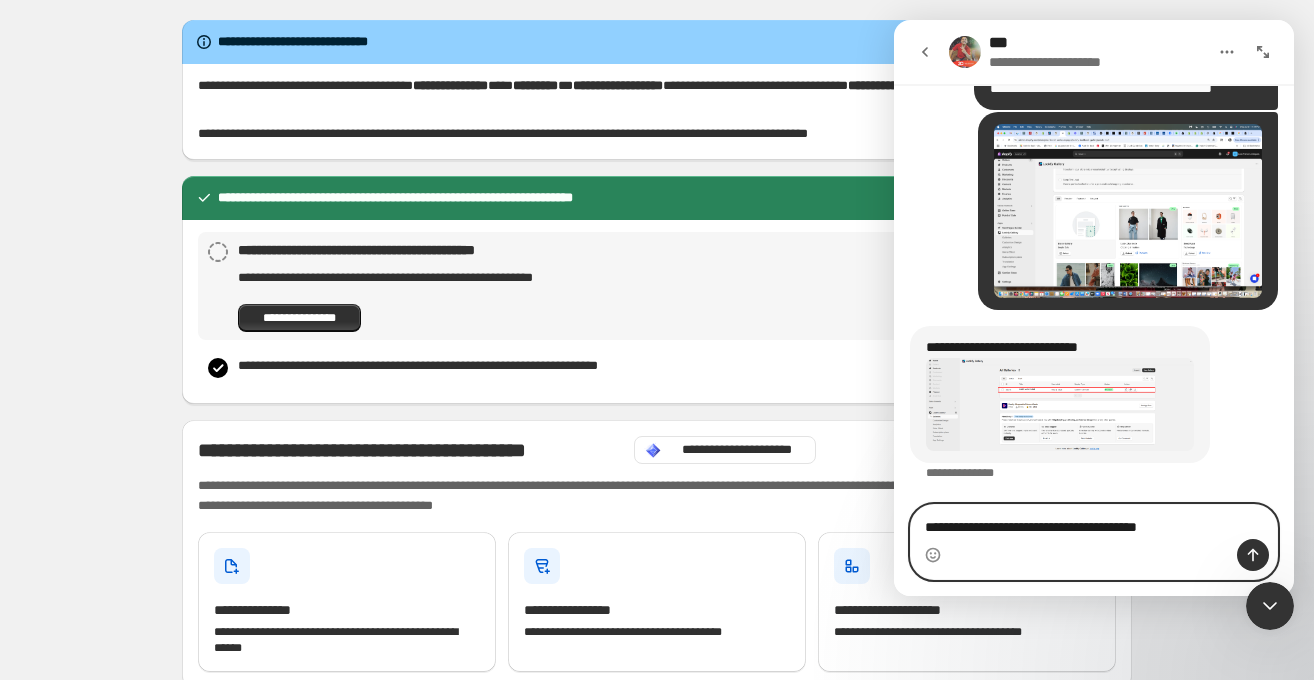 type on "**********" 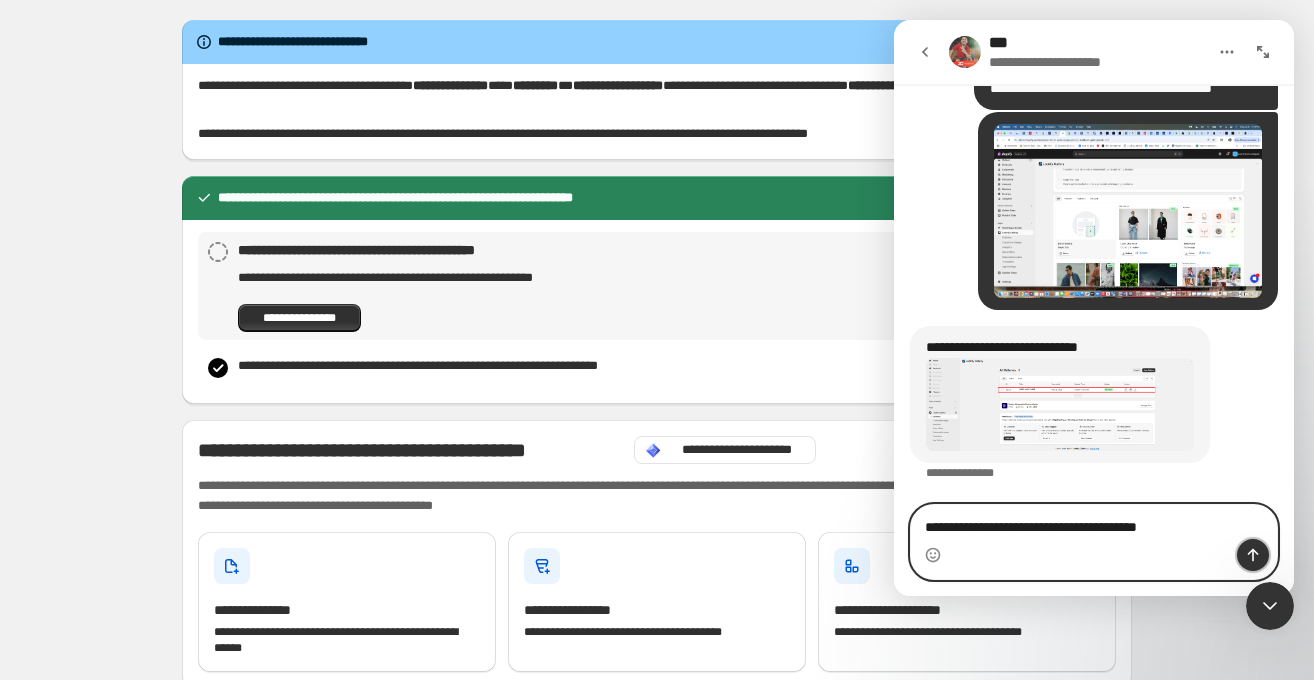 click 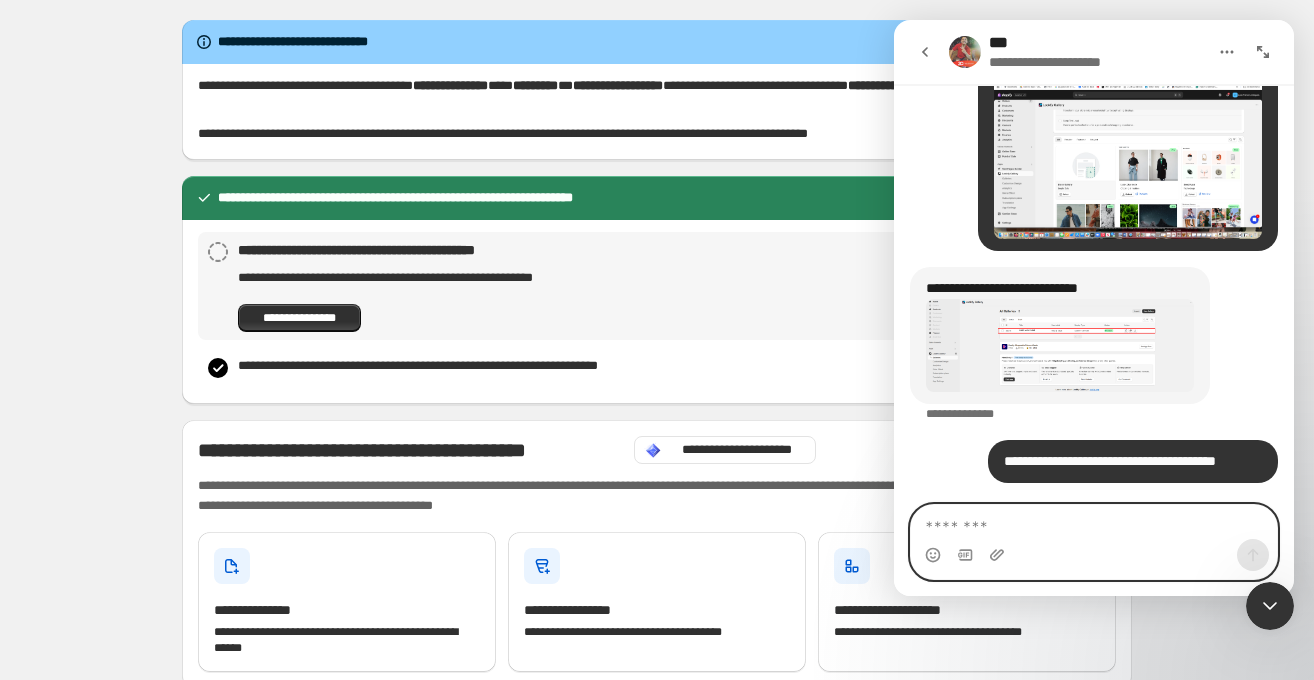 scroll, scrollTop: 12222, scrollLeft: 0, axis: vertical 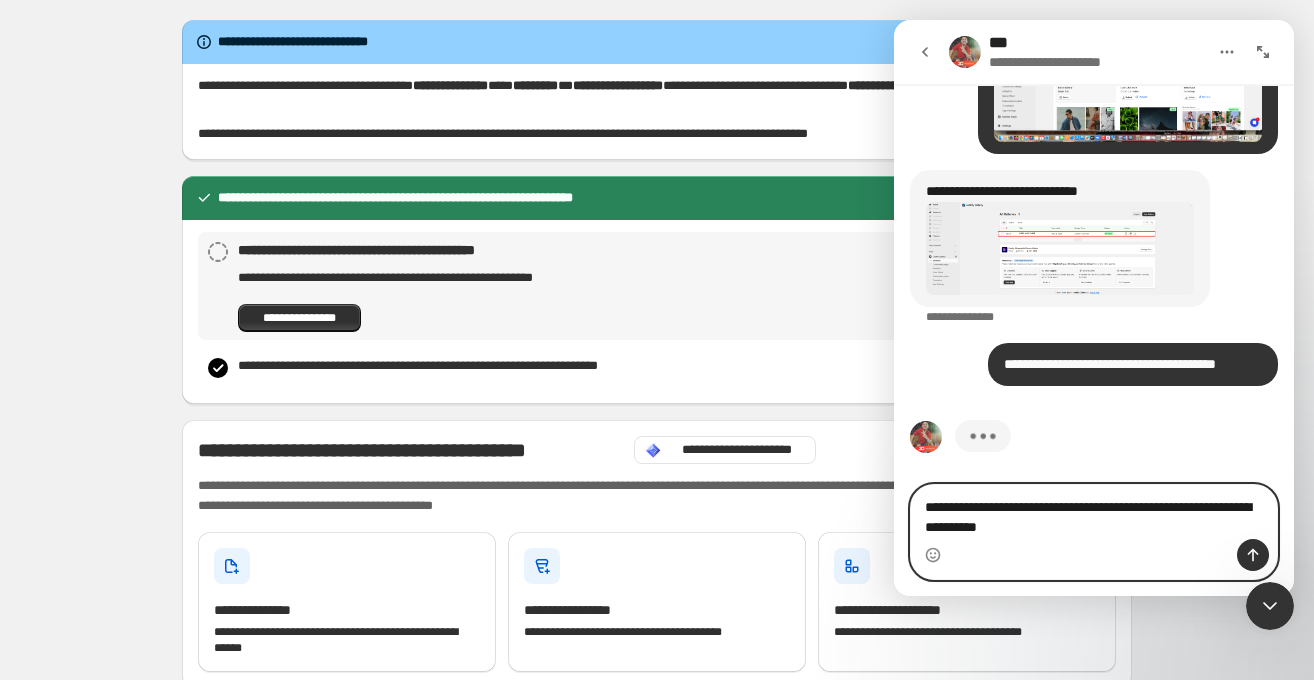 type on "**********" 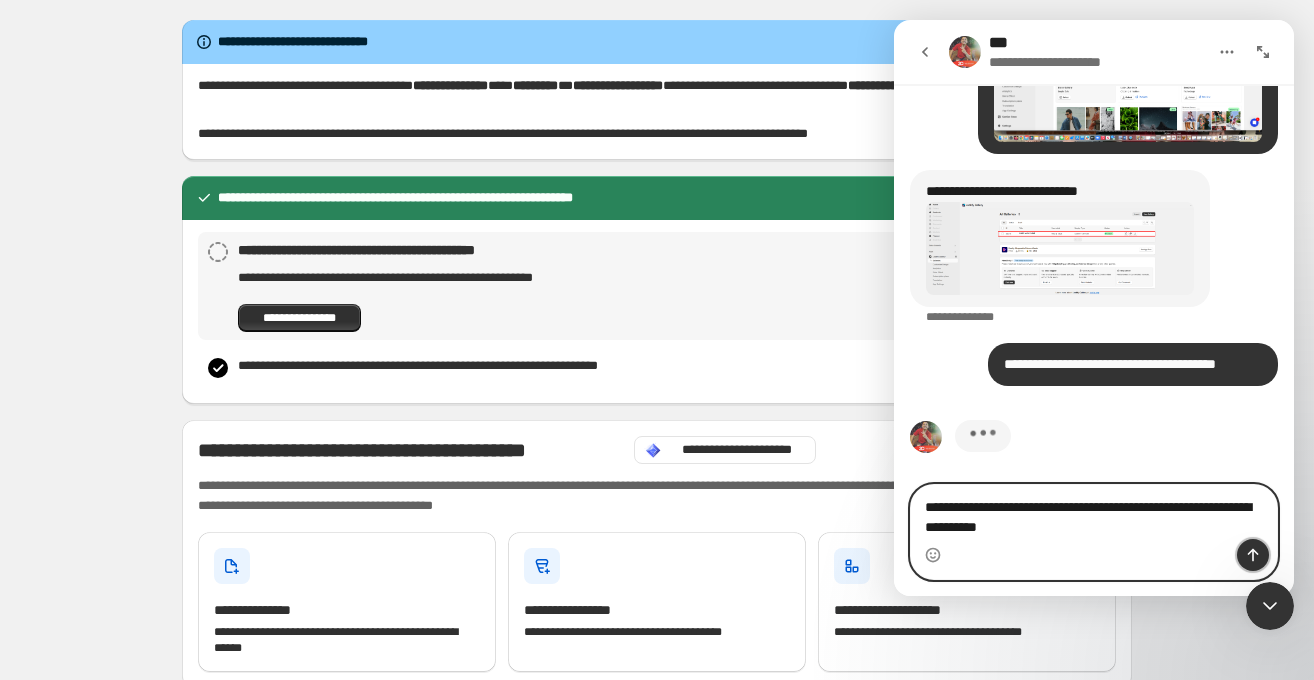 click 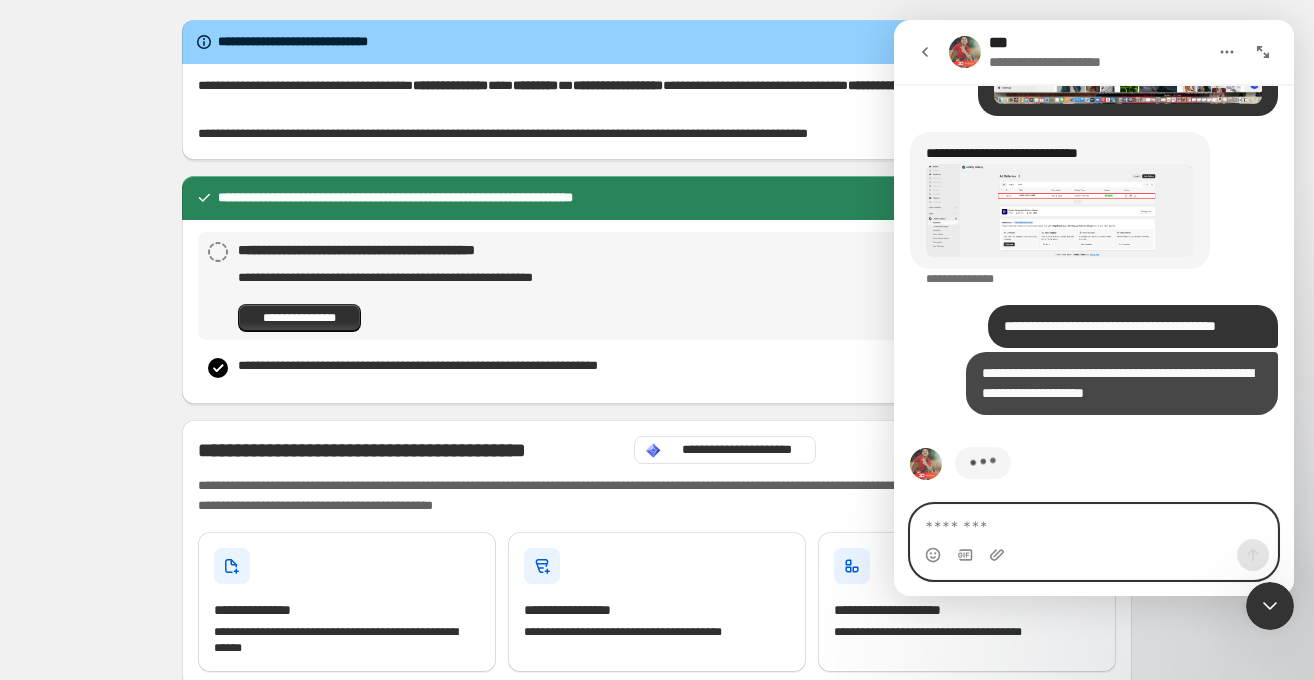 scroll, scrollTop: 12365, scrollLeft: 0, axis: vertical 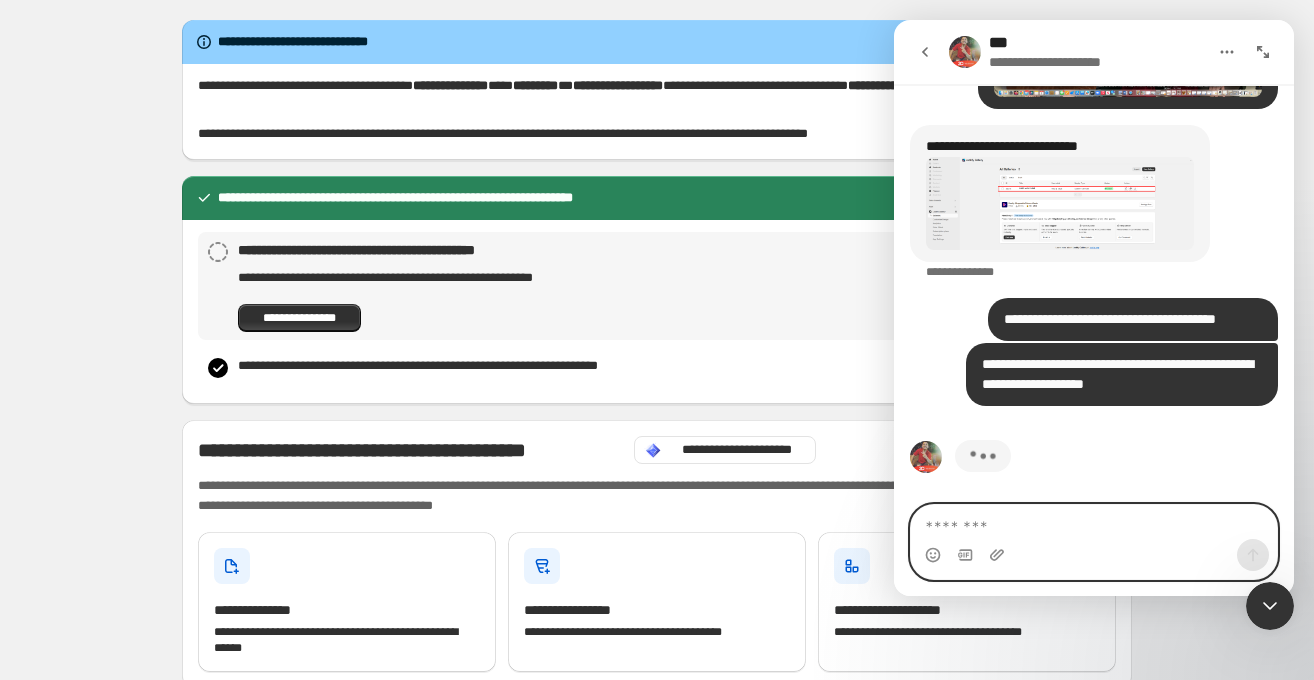 click at bounding box center [1094, 522] 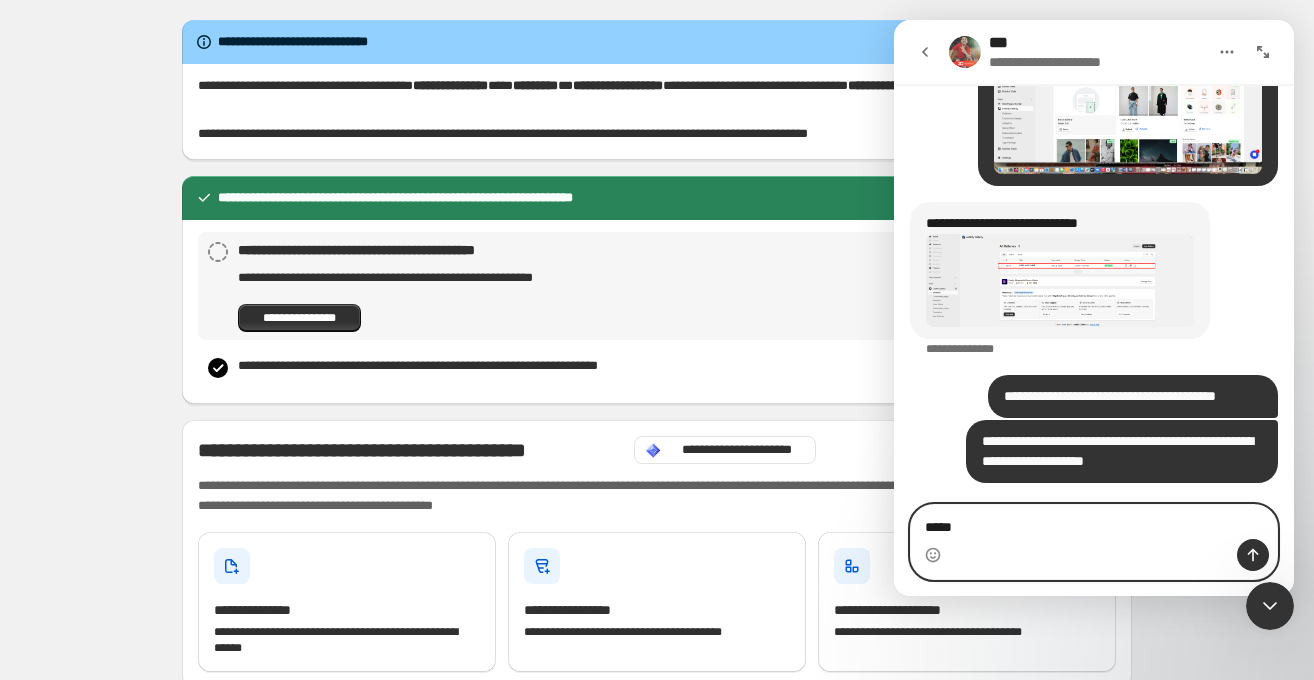 scroll, scrollTop: 12288, scrollLeft: 0, axis: vertical 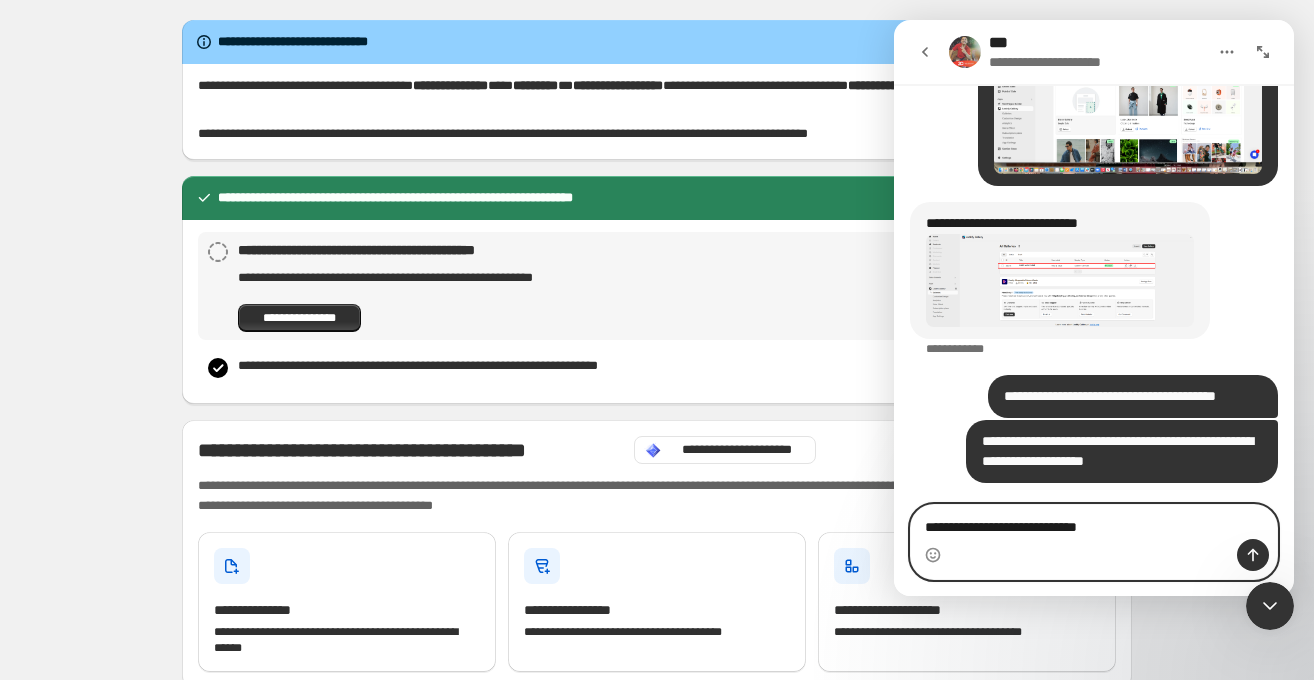 click on "**********" at bounding box center [1094, 522] 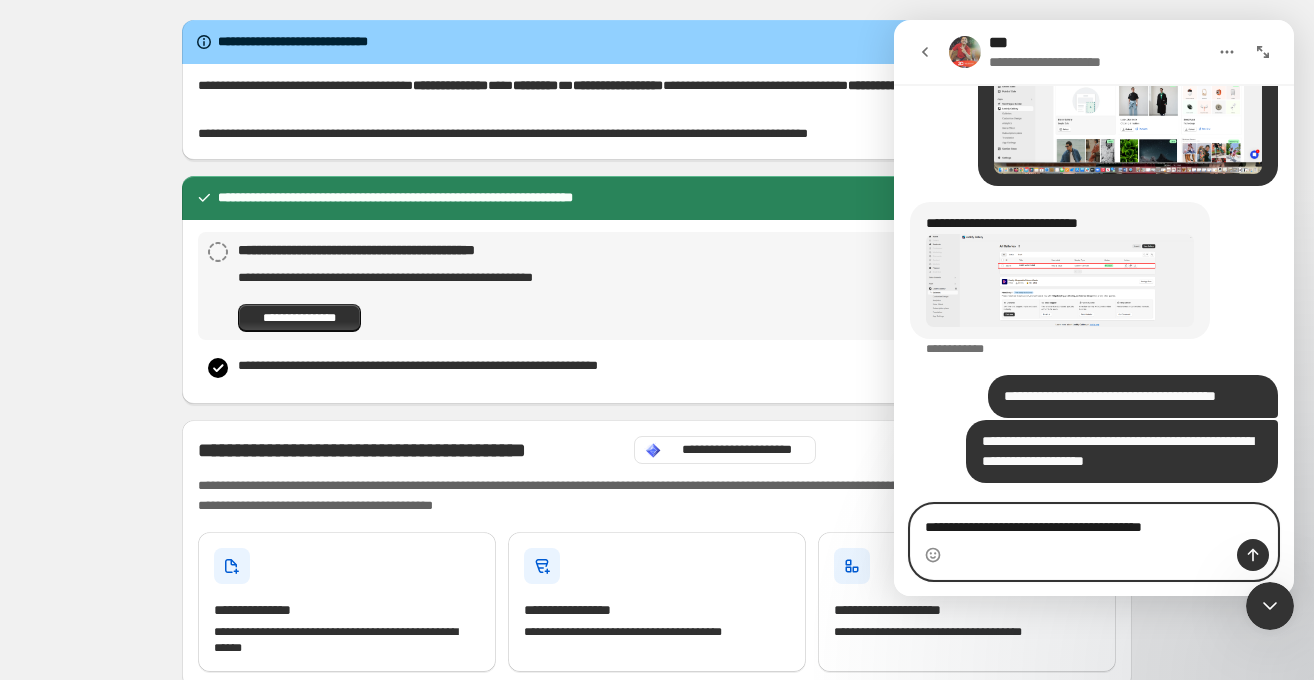 type on "**********" 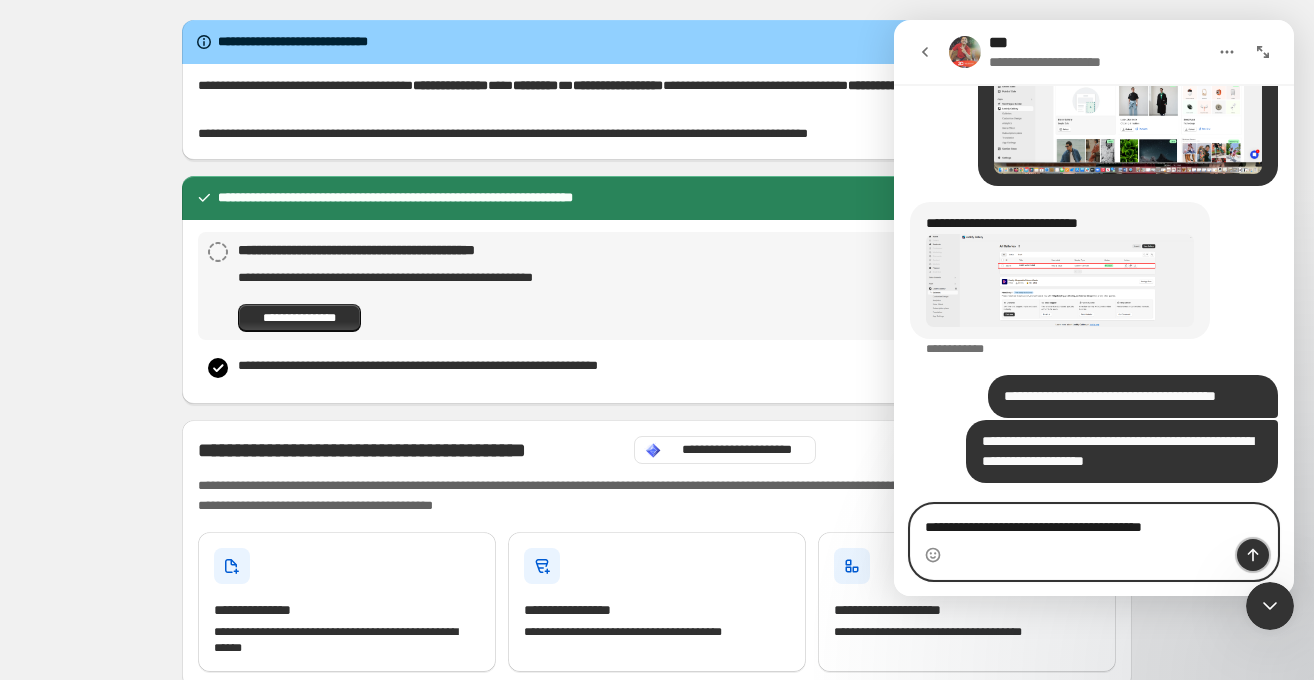 click 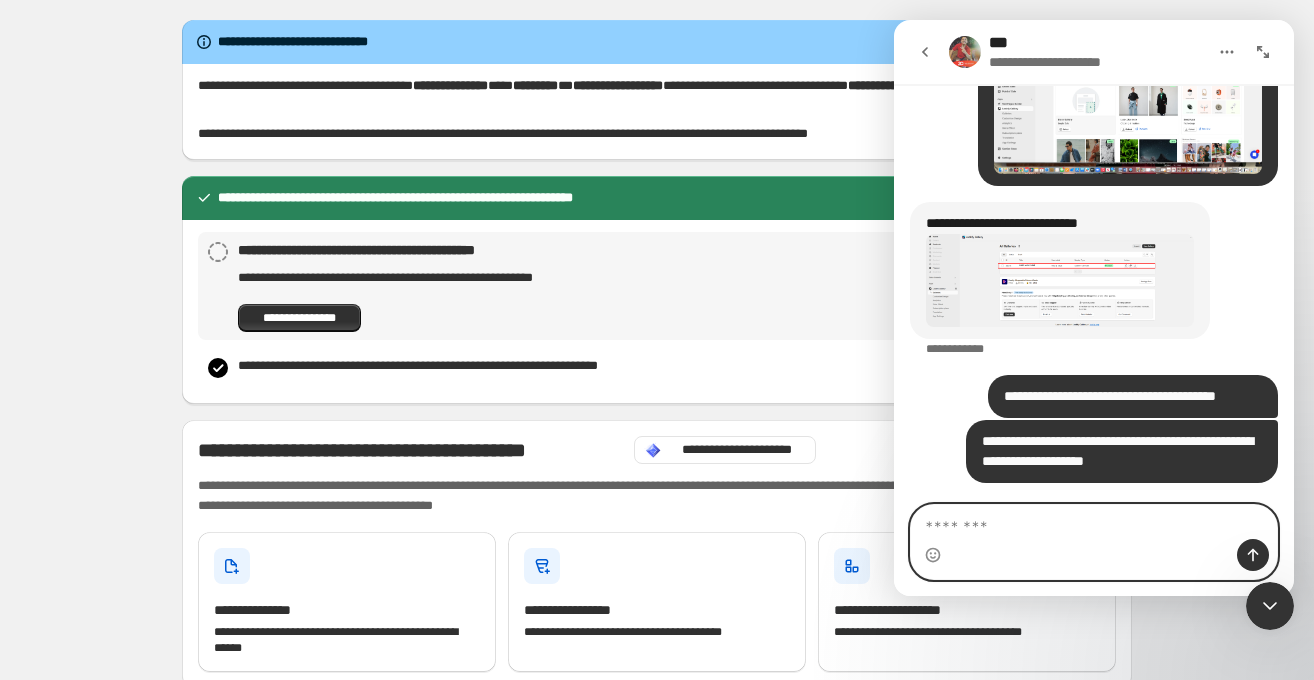scroll, scrollTop: 12333, scrollLeft: 0, axis: vertical 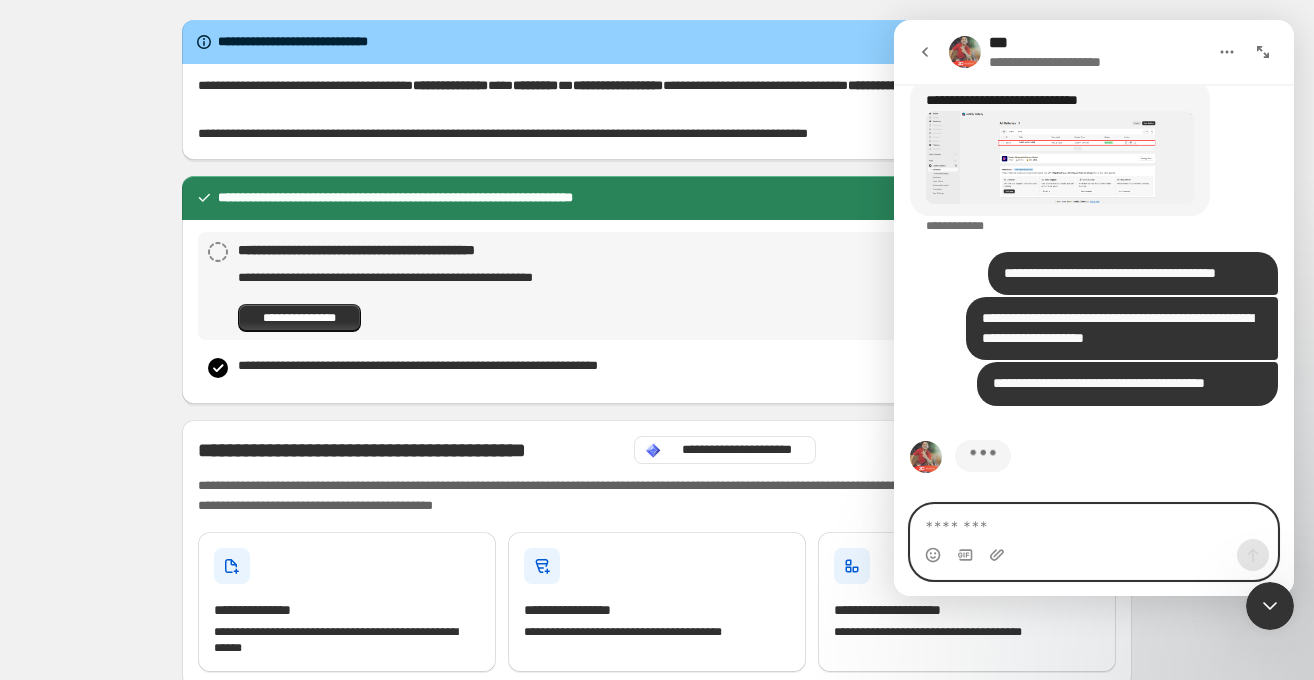 click at bounding box center (1094, 522) 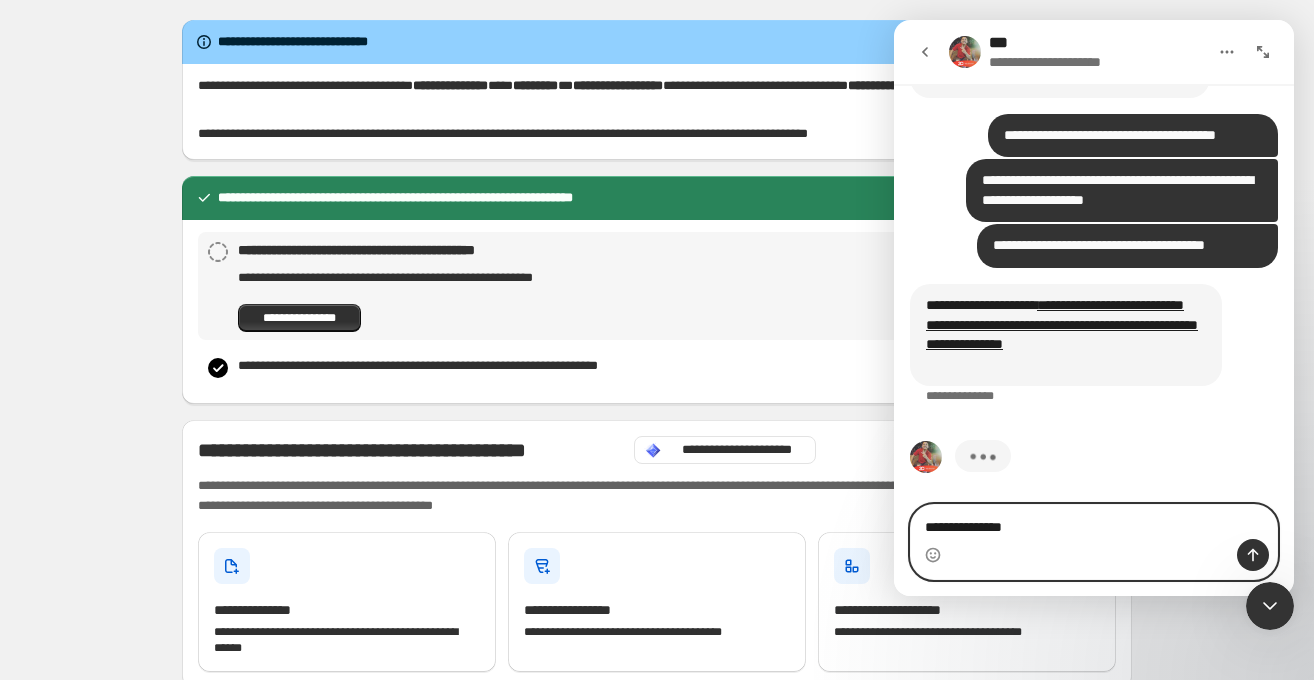 scroll, scrollTop: 12529, scrollLeft: 0, axis: vertical 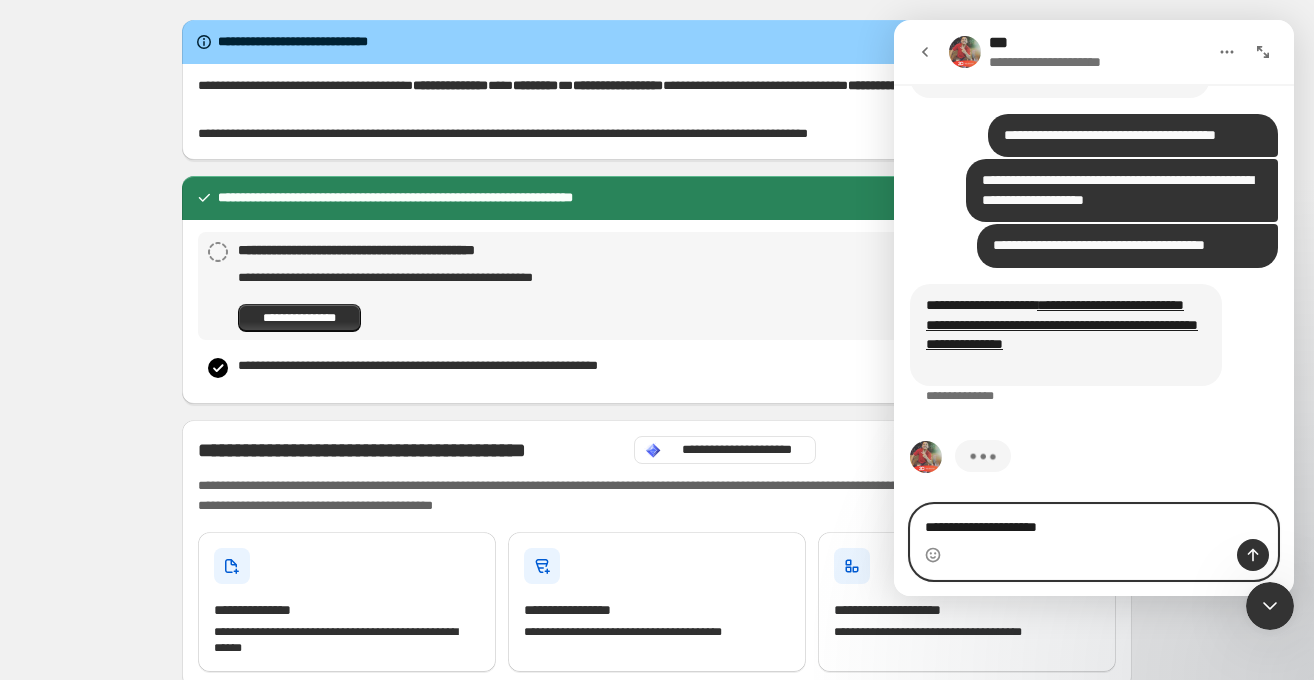 type on "**********" 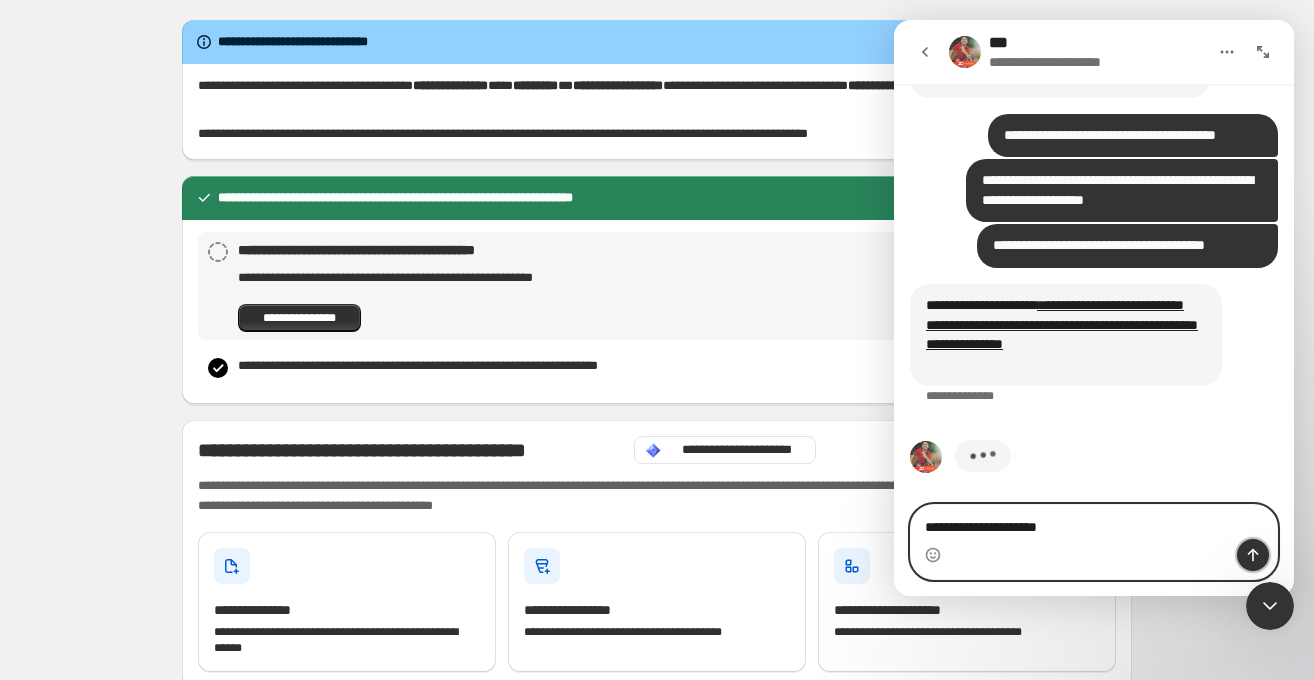 click 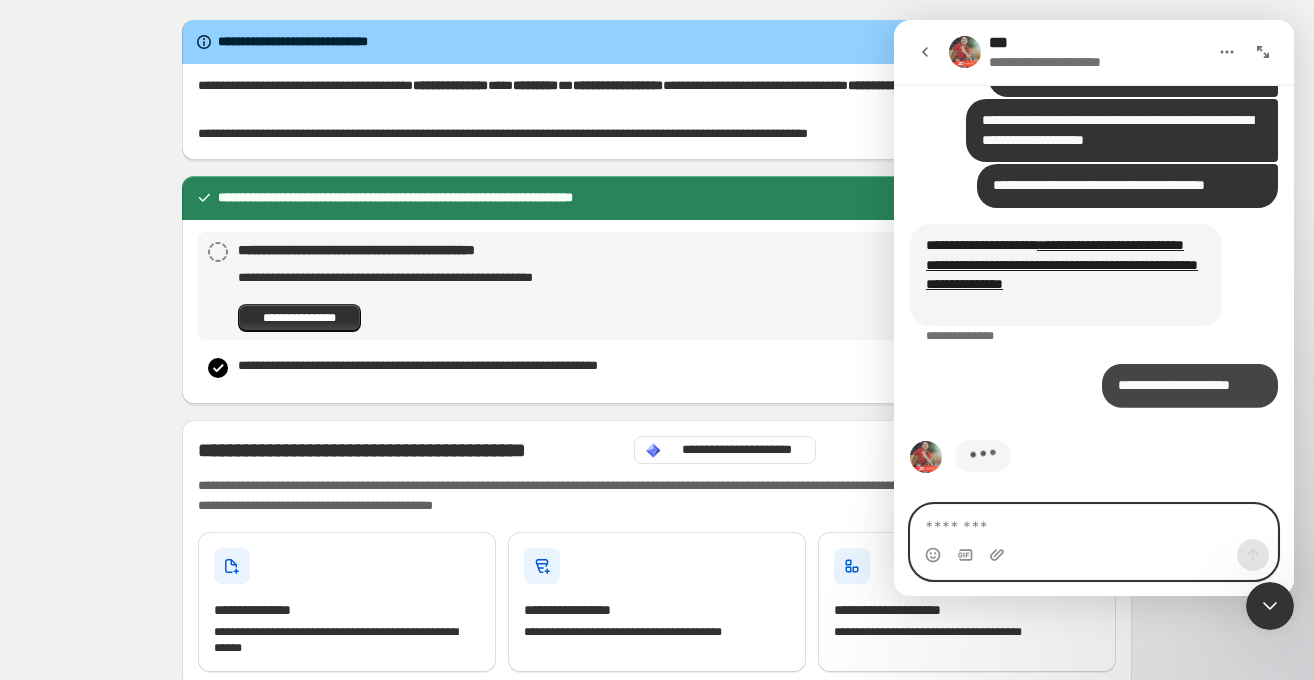 scroll, scrollTop: 12588, scrollLeft: 0, axis: vertical 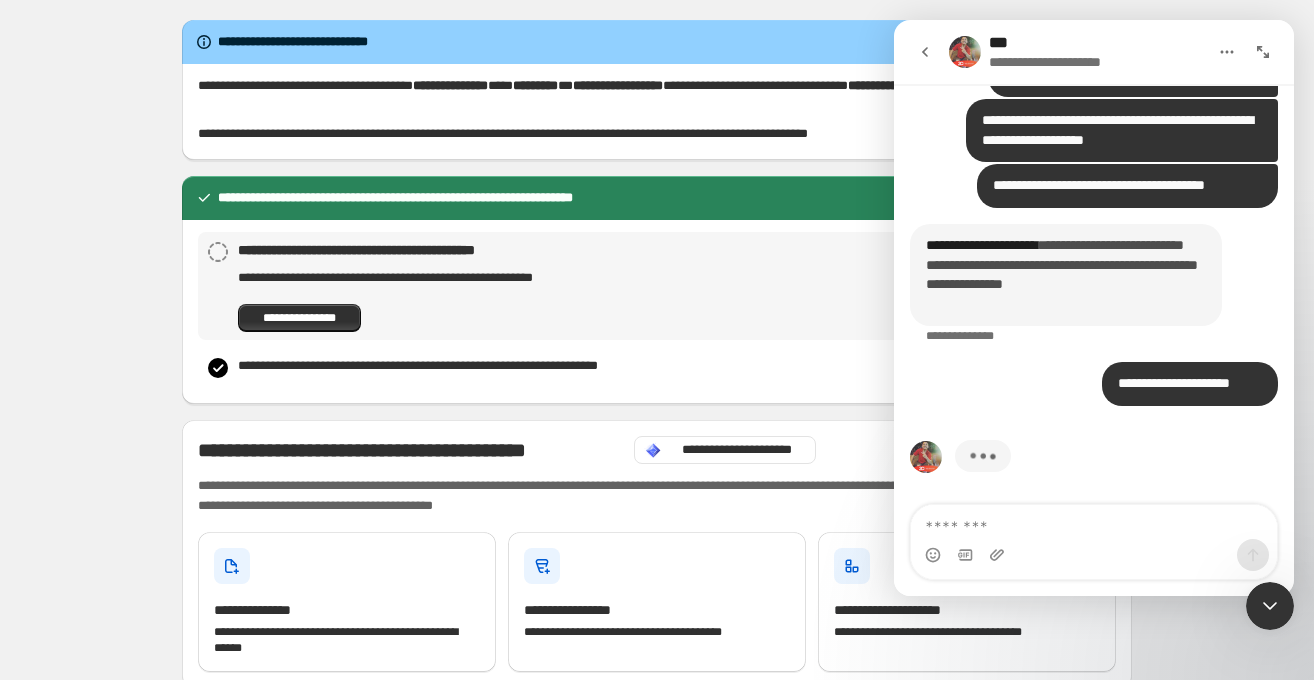 click on "**********" at bounding box center (1062, 264) 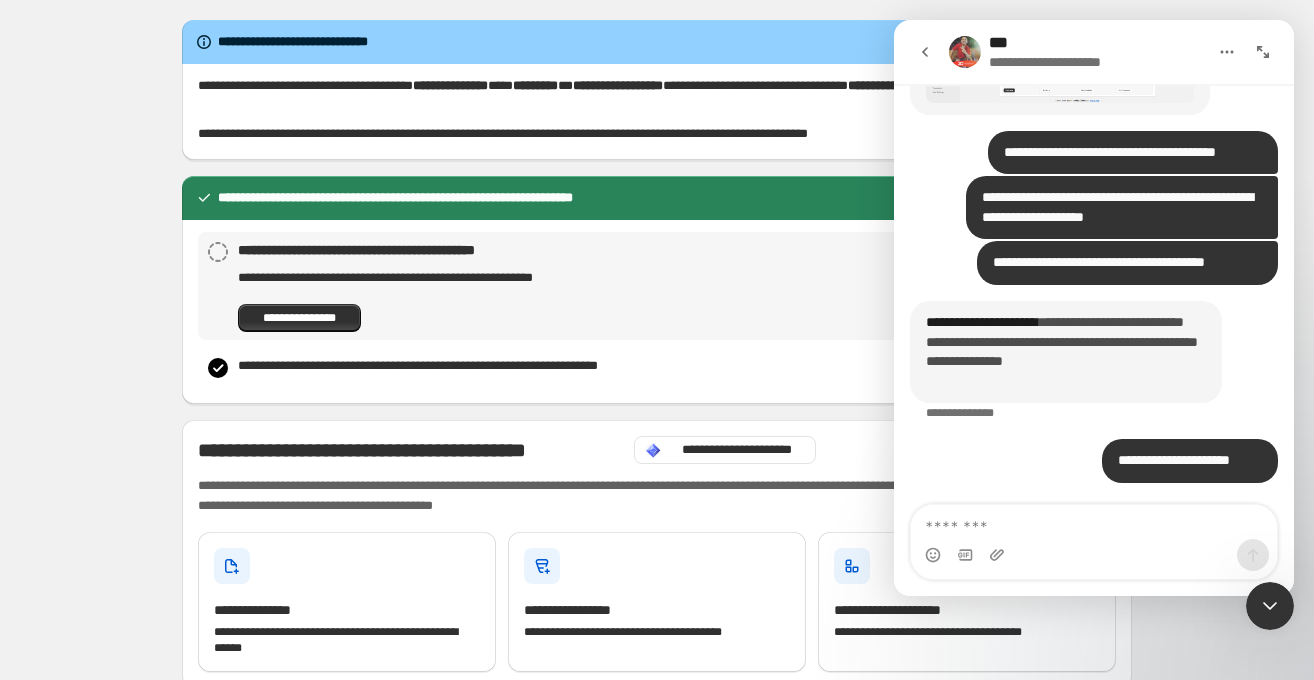 scroll, scrollTop: 12511, scrollLeft: 0, axis: vertical 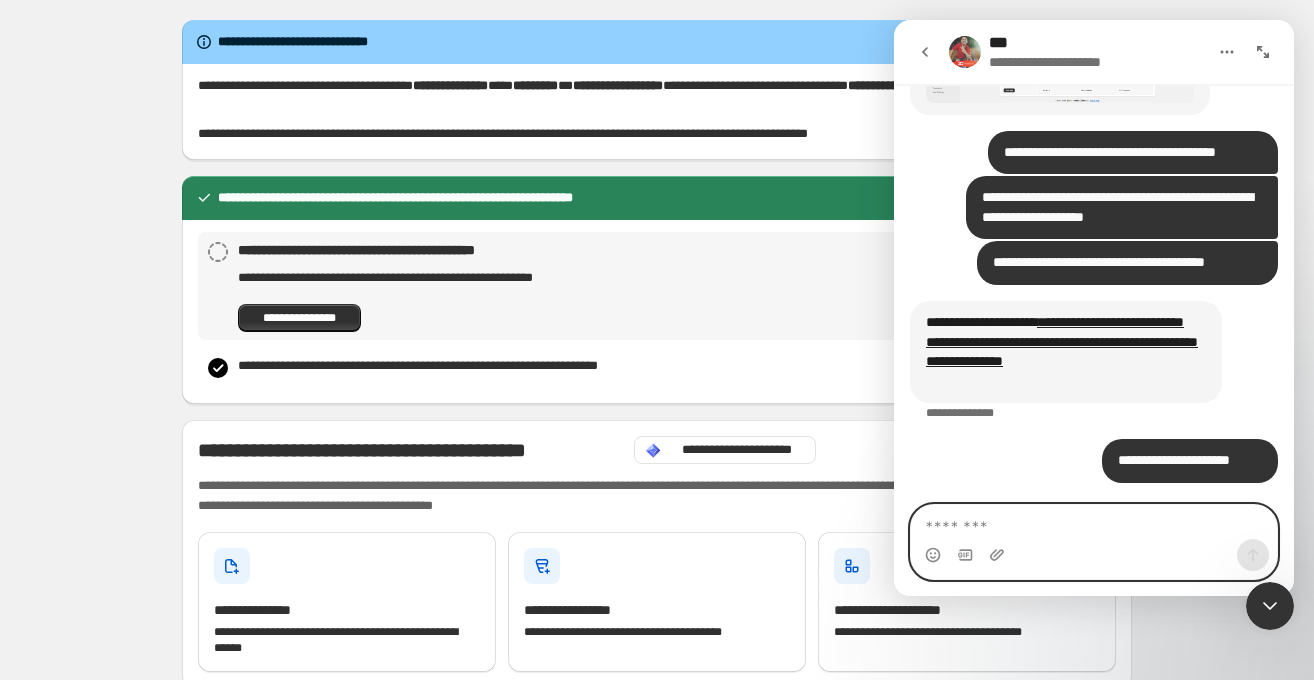 click at bounding box center [1094, 522] 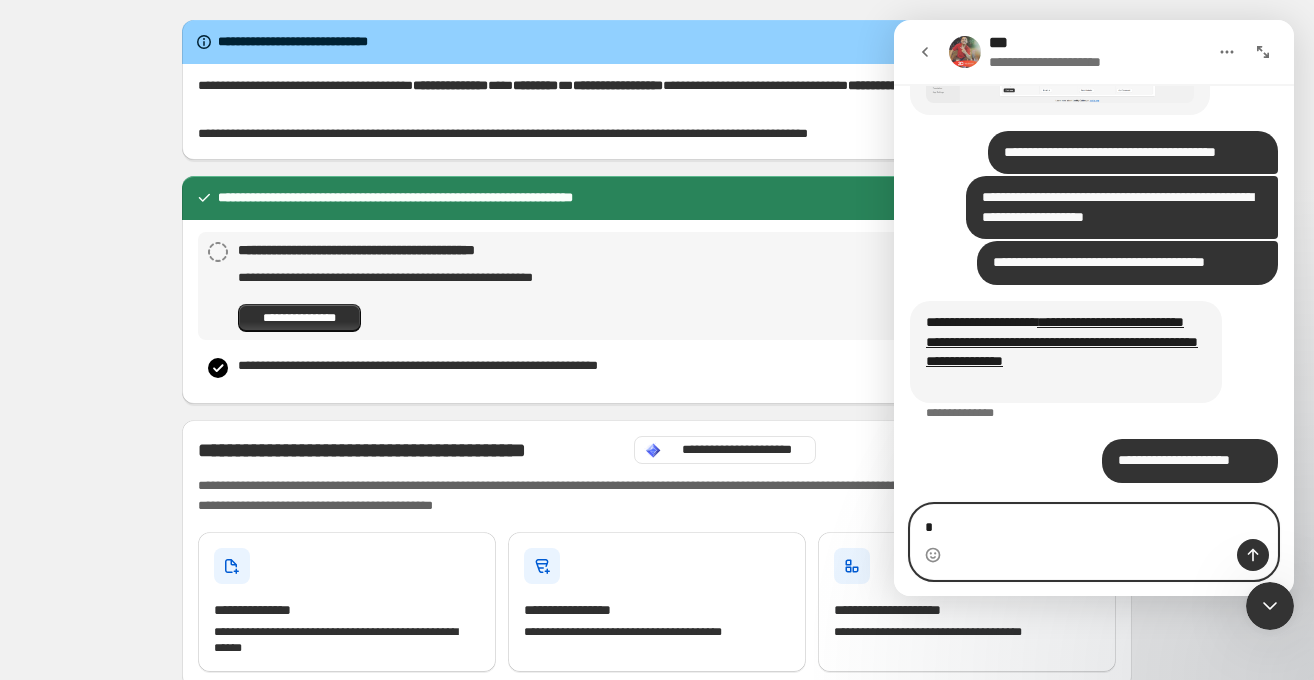 scroll, scrollTop: 12511, scrollLeft: 0, axis: vertical 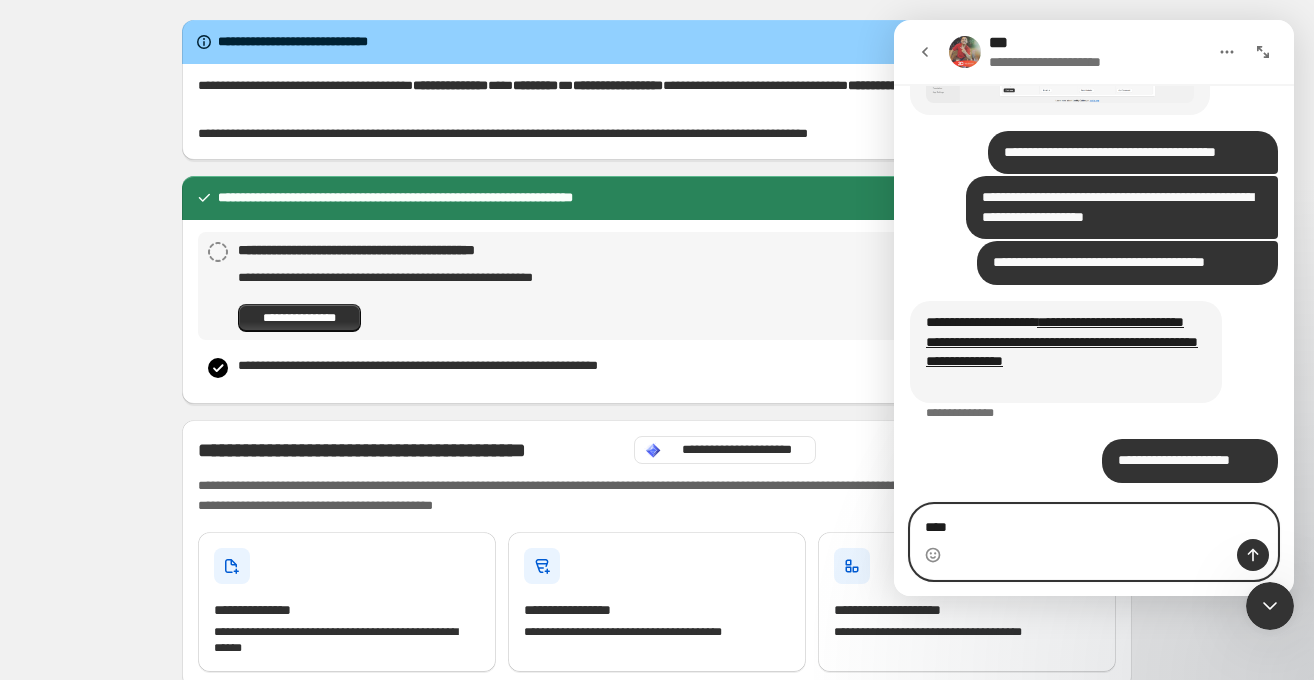 type on "****" 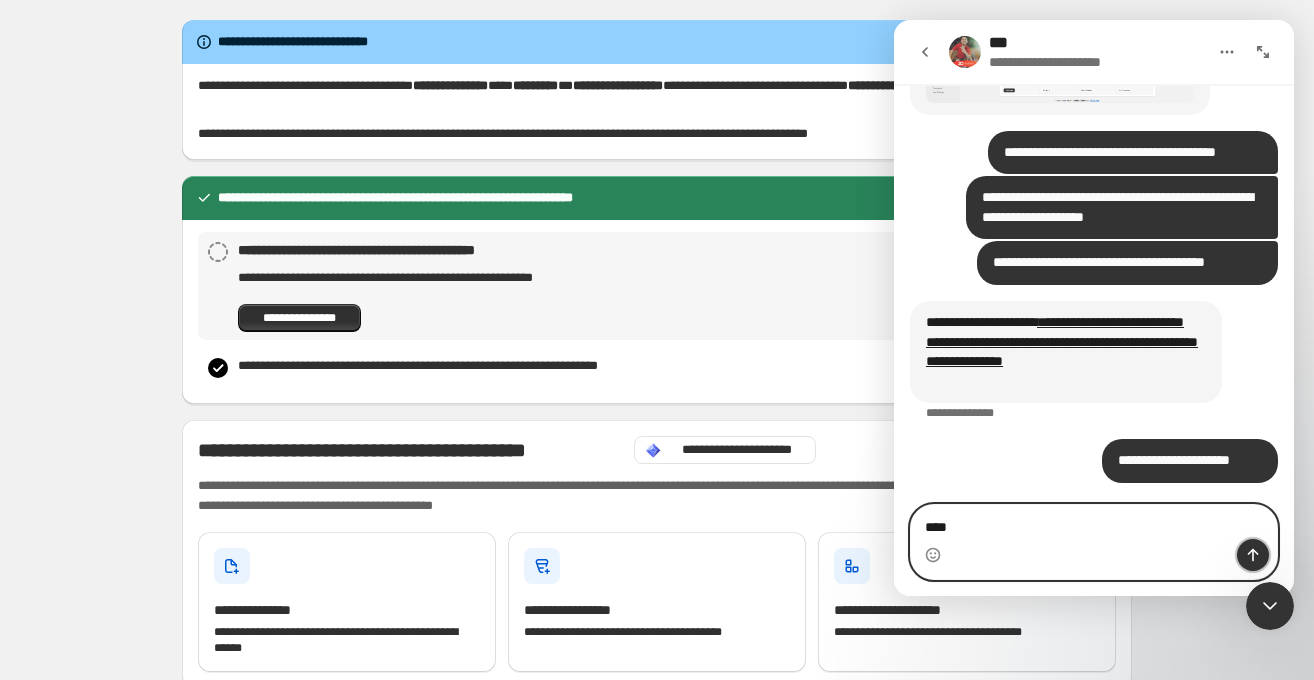 click 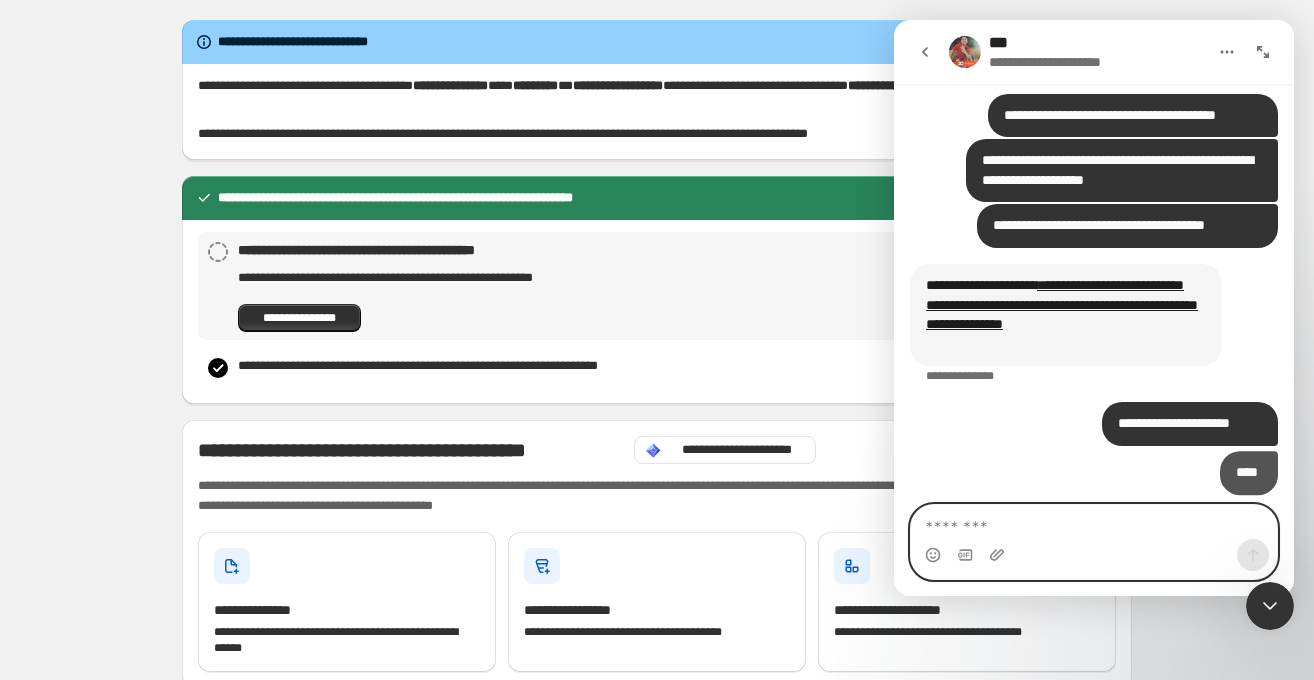 scroll, scrollTop: 12557, scrollLeft: 0, axis: vertical 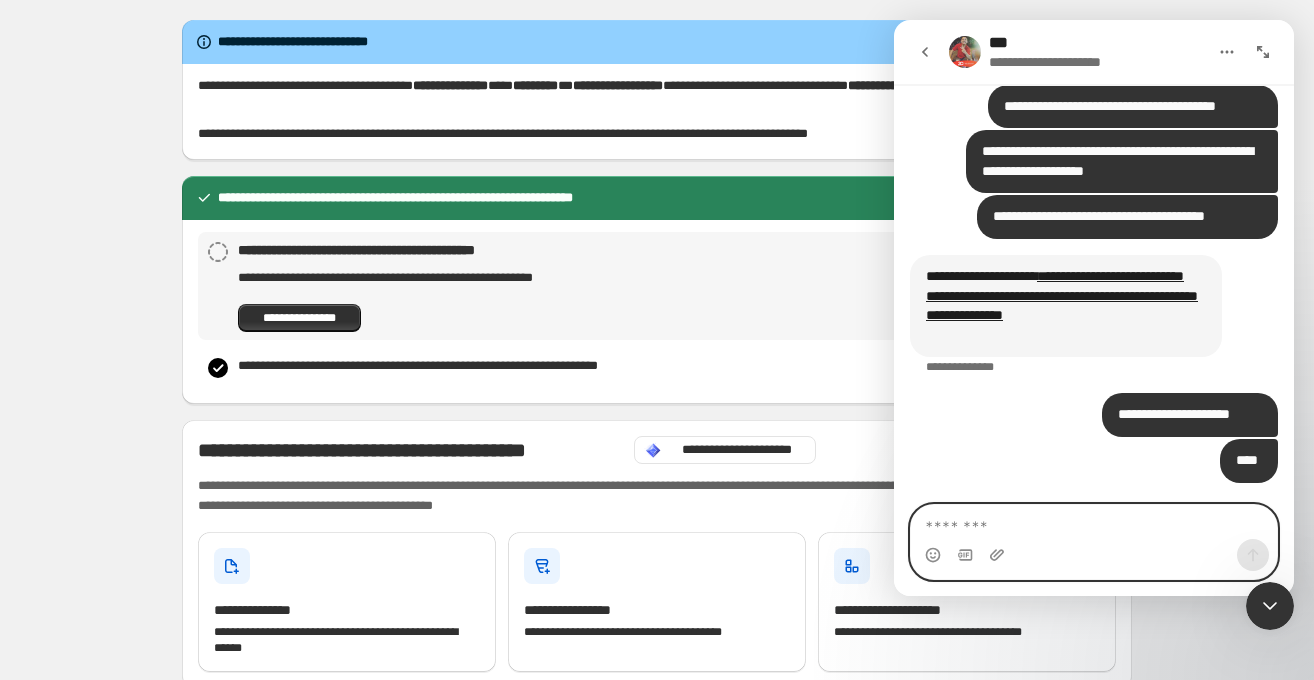click at bounding box center (1094, 522) 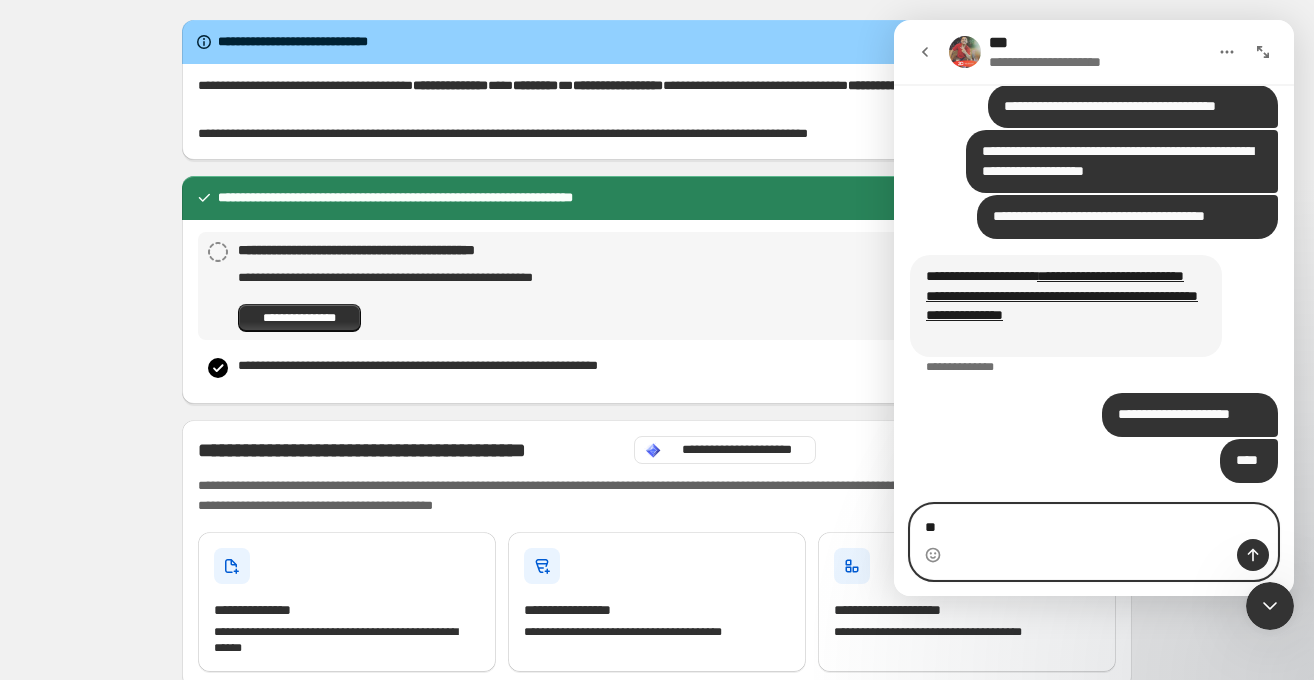 type on "*" 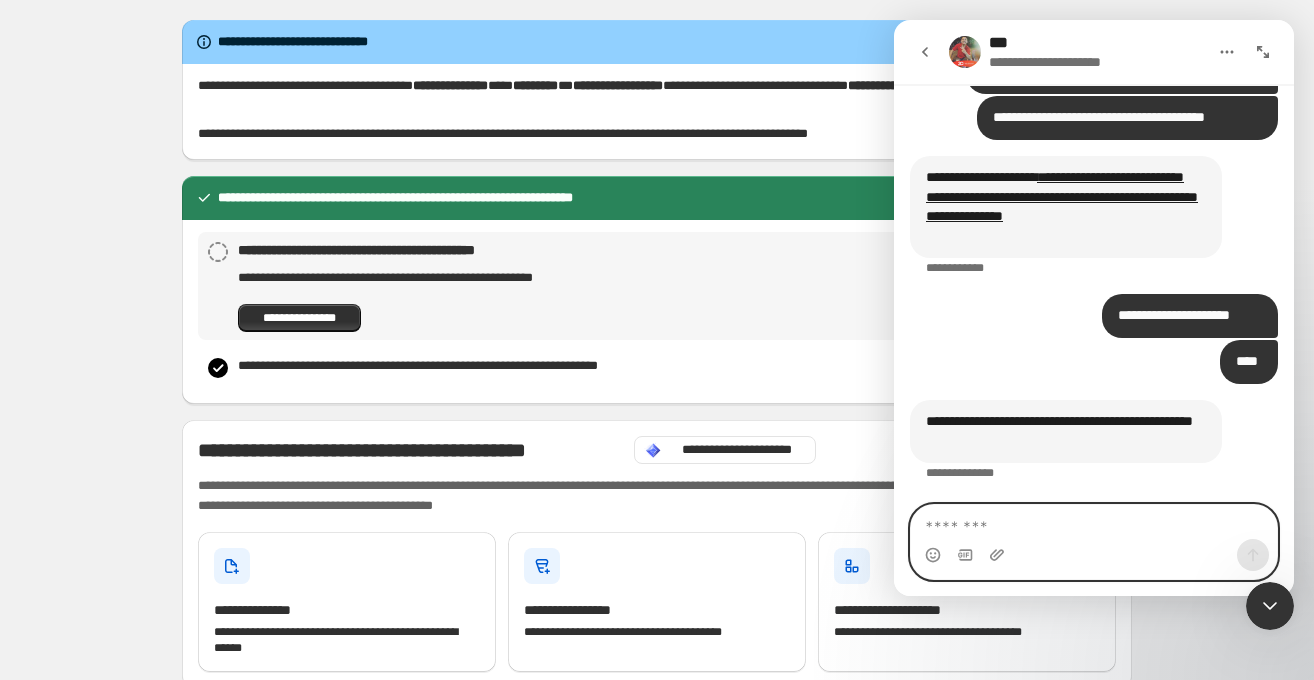 scroll, scrollTop: 12656, scrollLeft: 0, axis: vertical 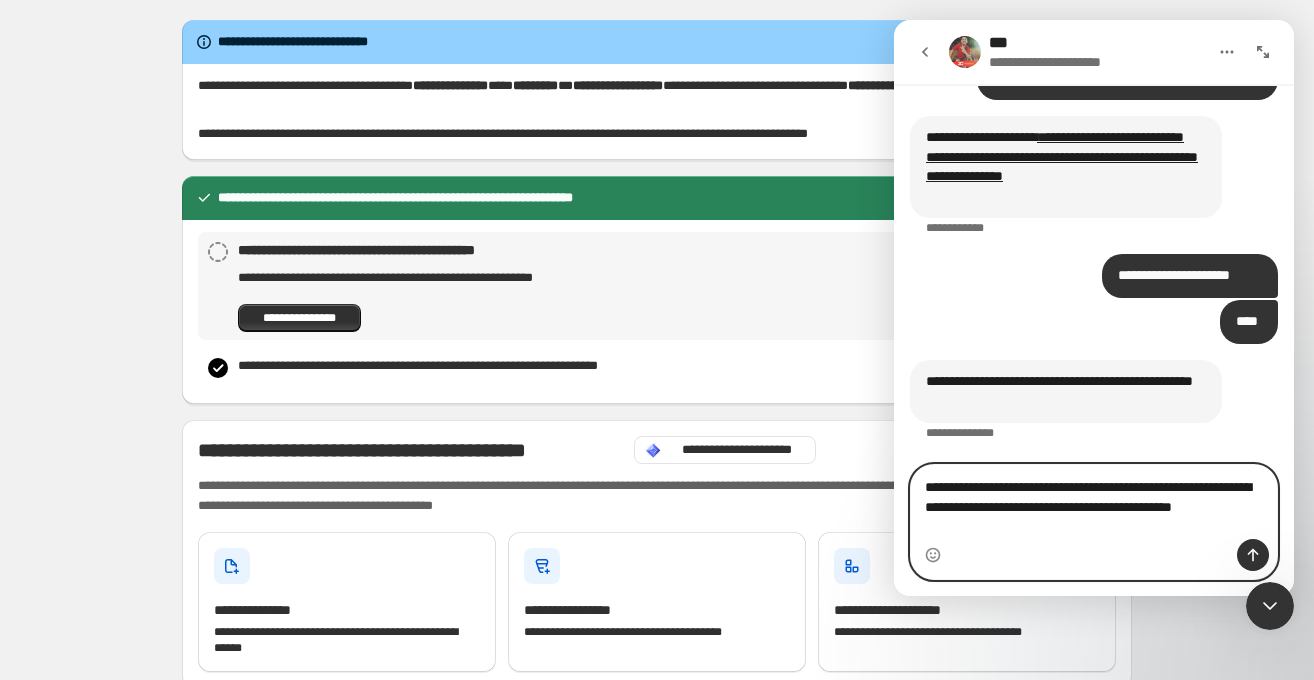 type on "**********" 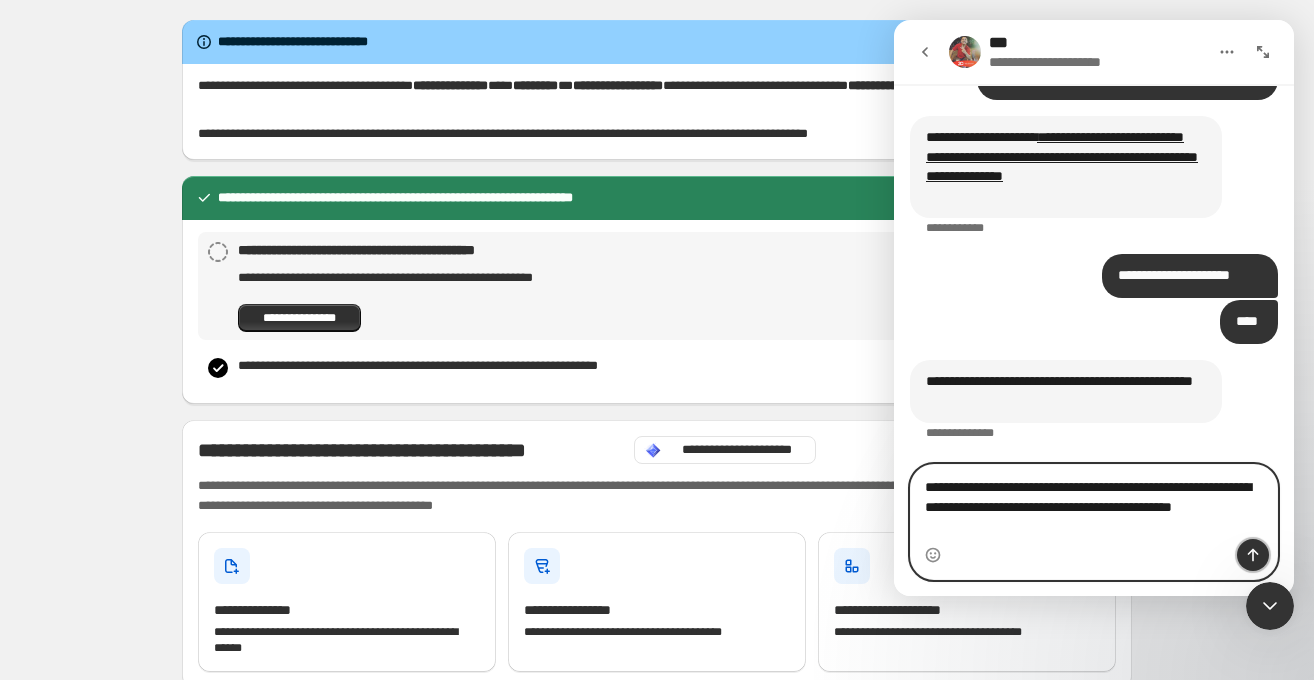 click 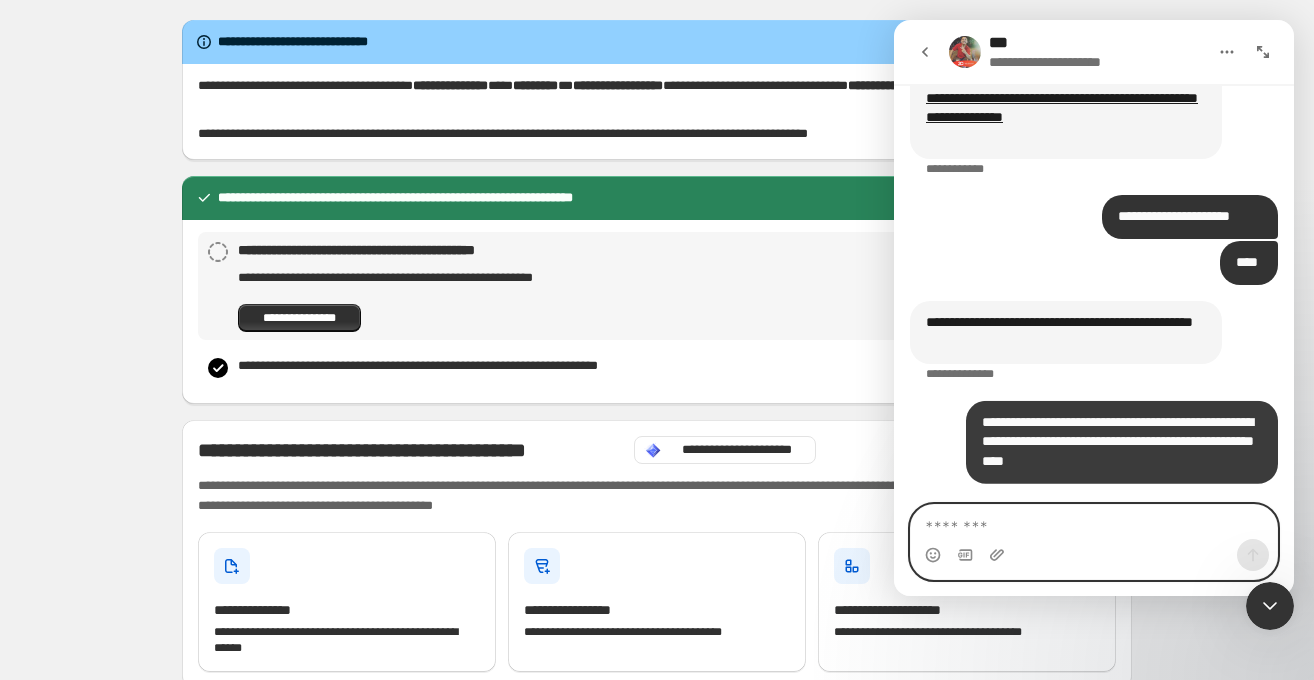 scroll, scrollTop: 12755, scrollLeft: 0, axis: vertical 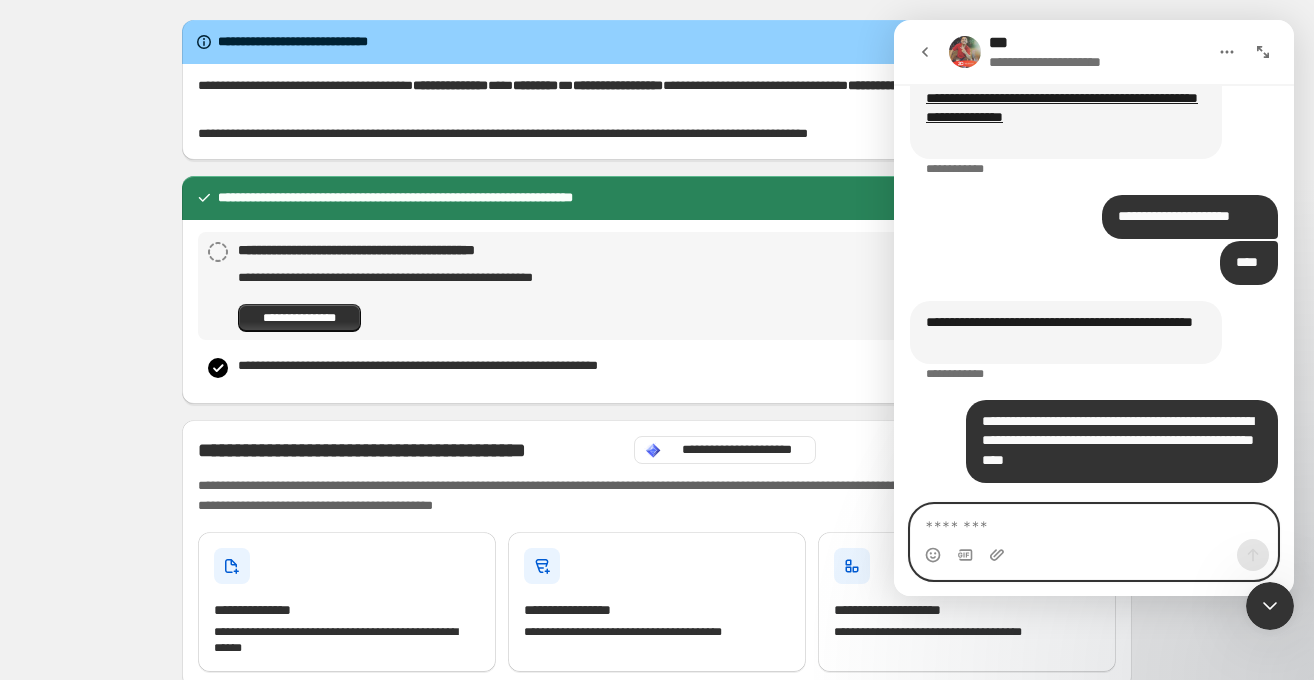 click at bounding box center (1094, 522) 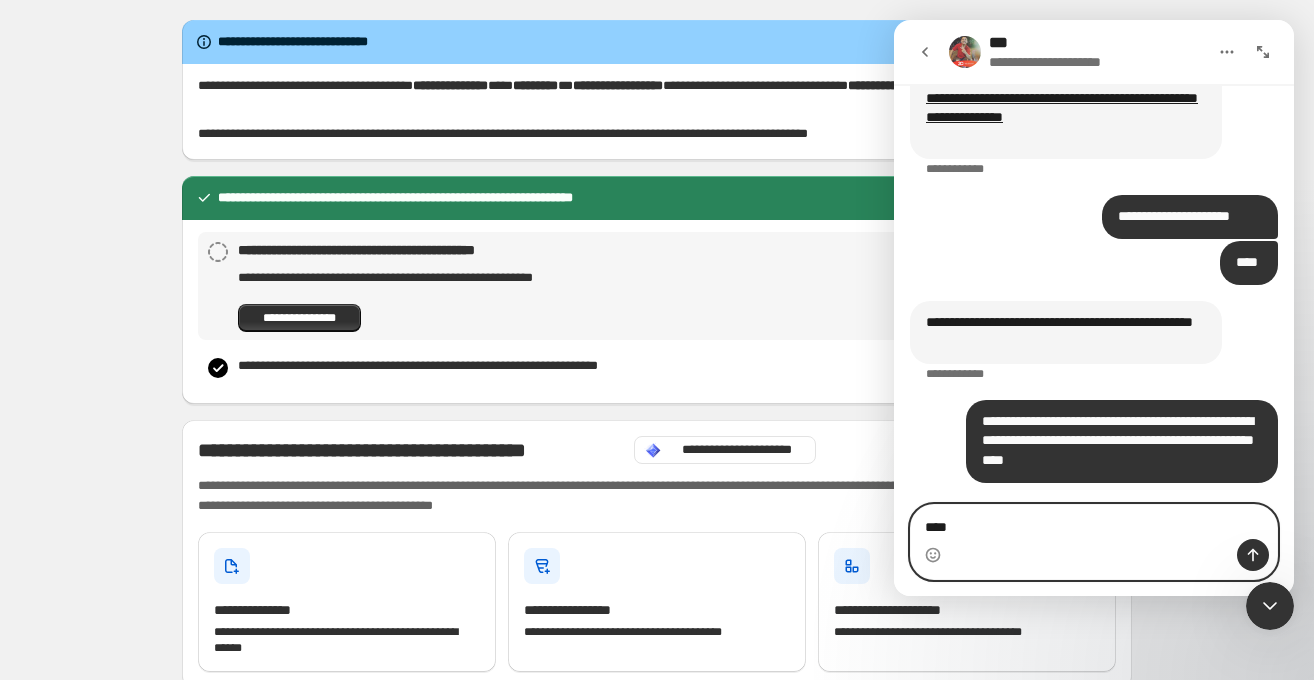 click on "****" at bounding box center [1094, 522] 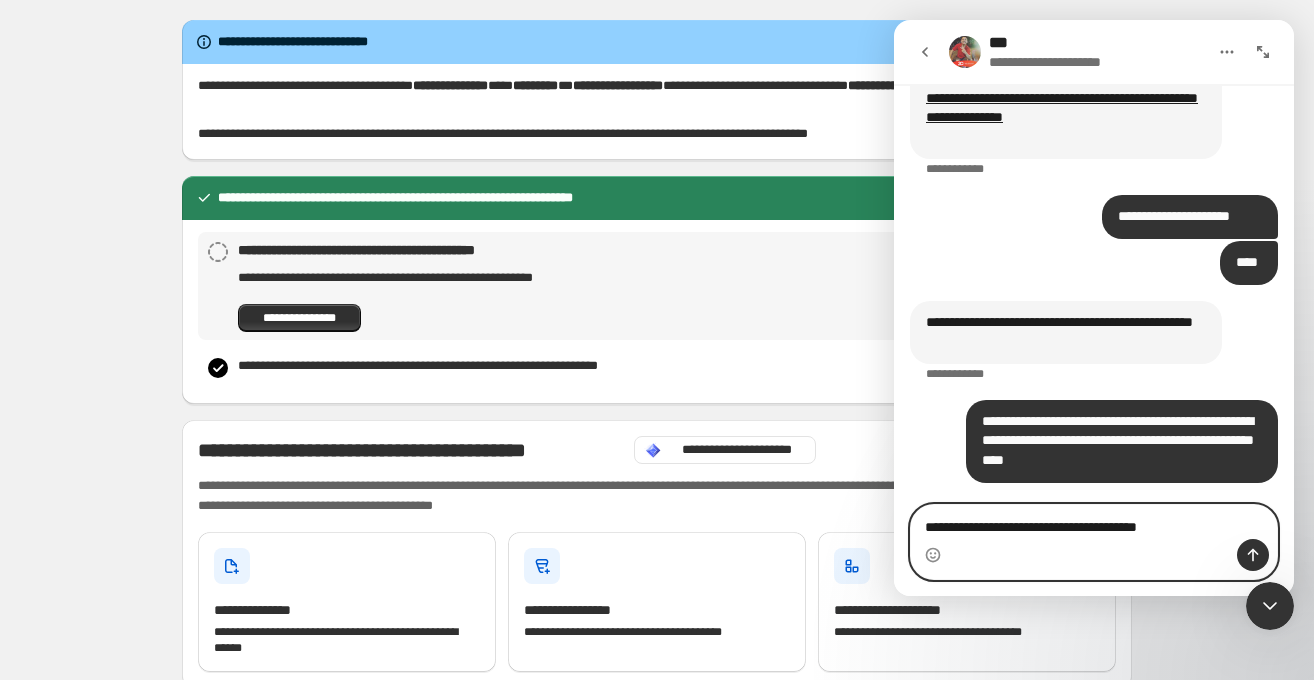 type on "**********" 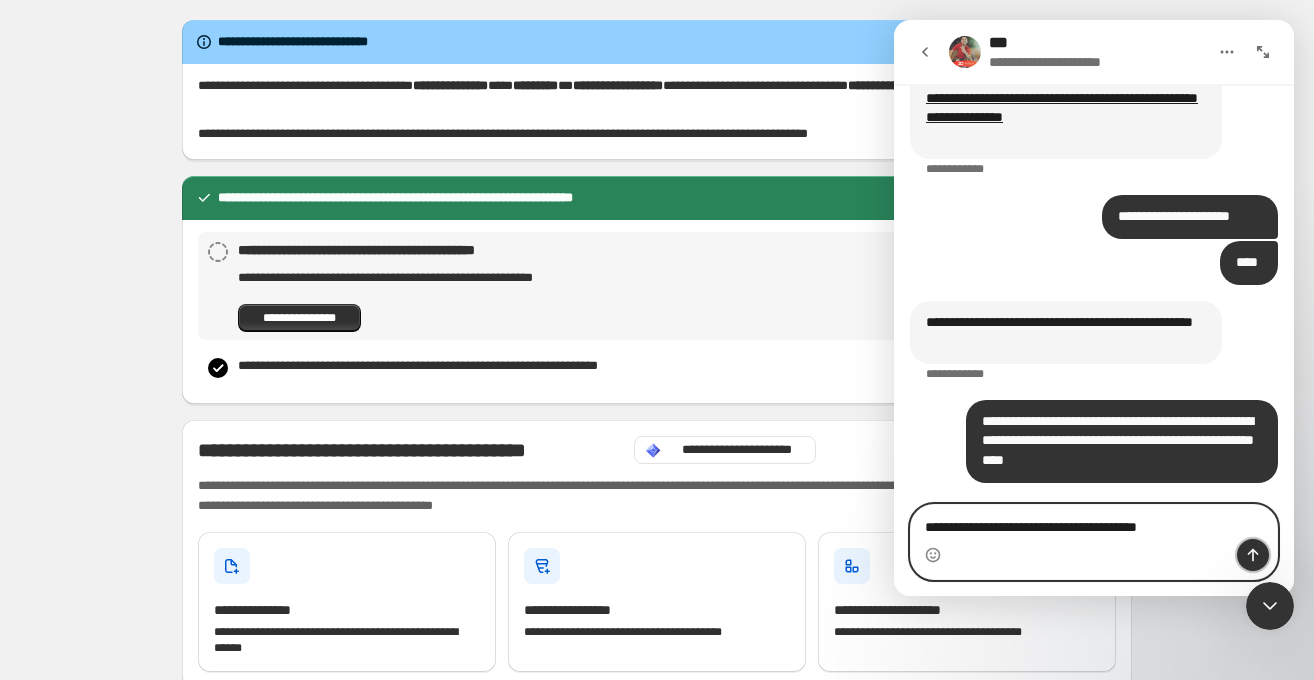 click 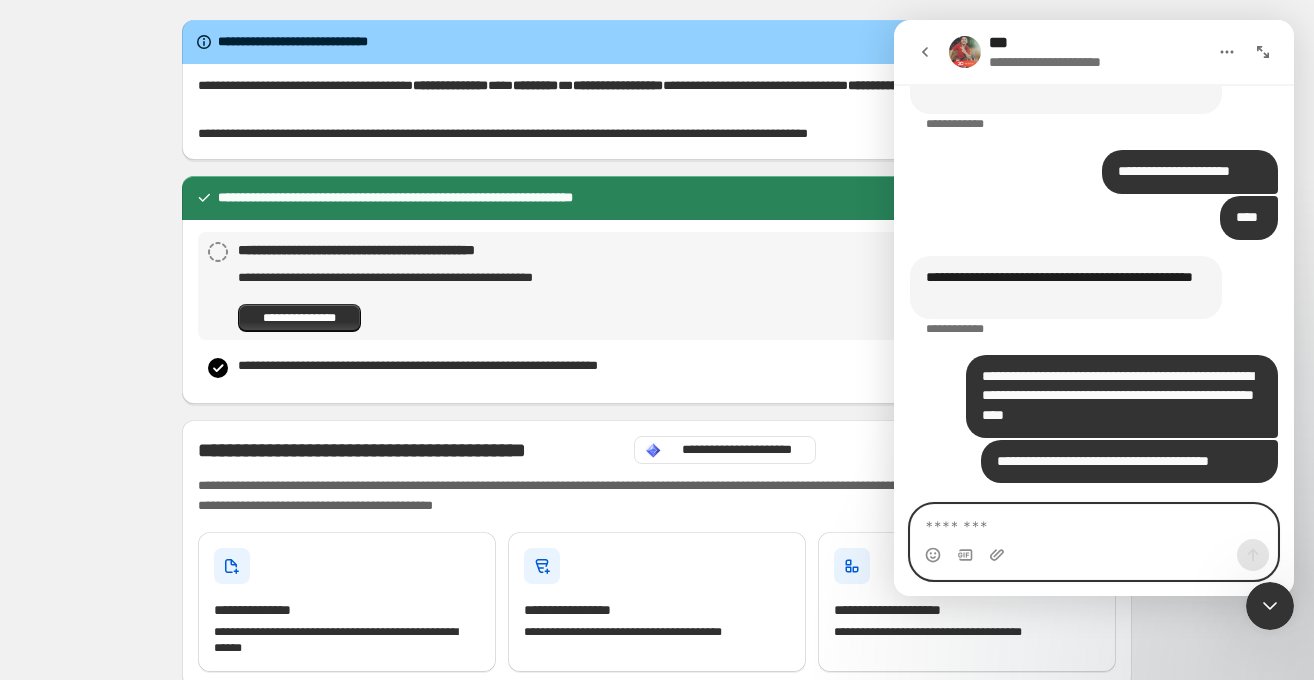 scroll, scrollTop: 12800, scrollLeft: 0, axis: vertical 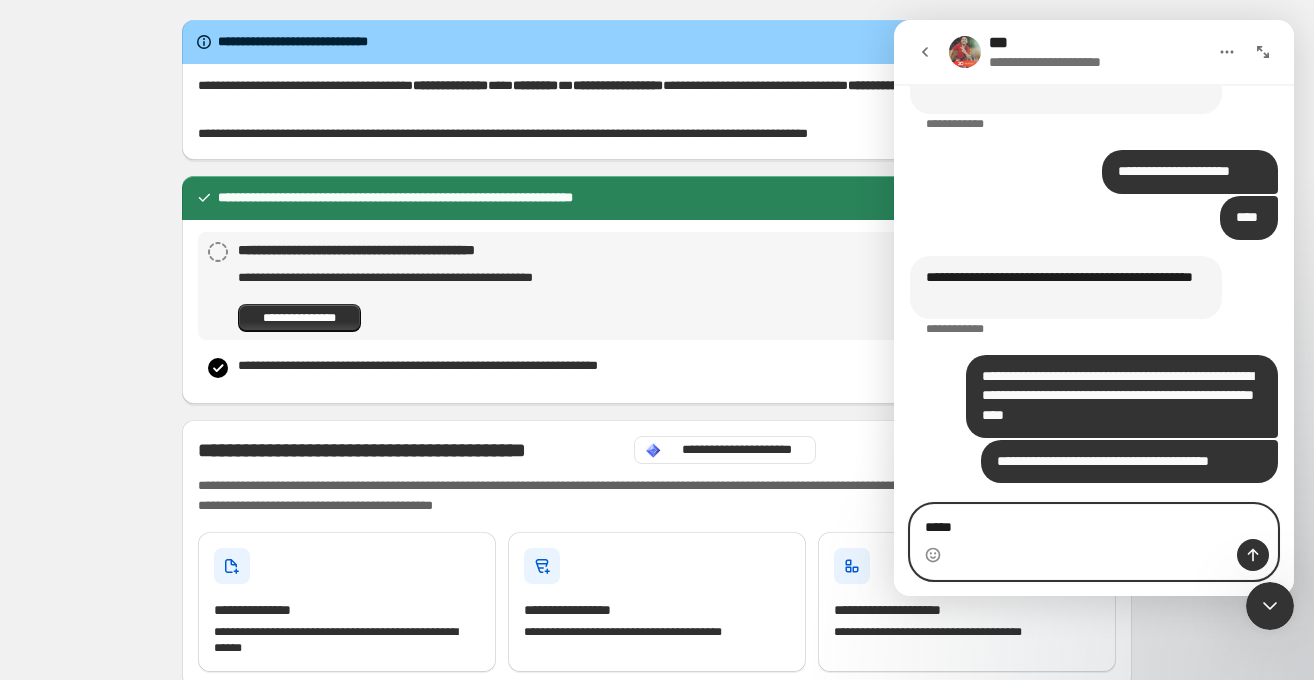 type on "*****" 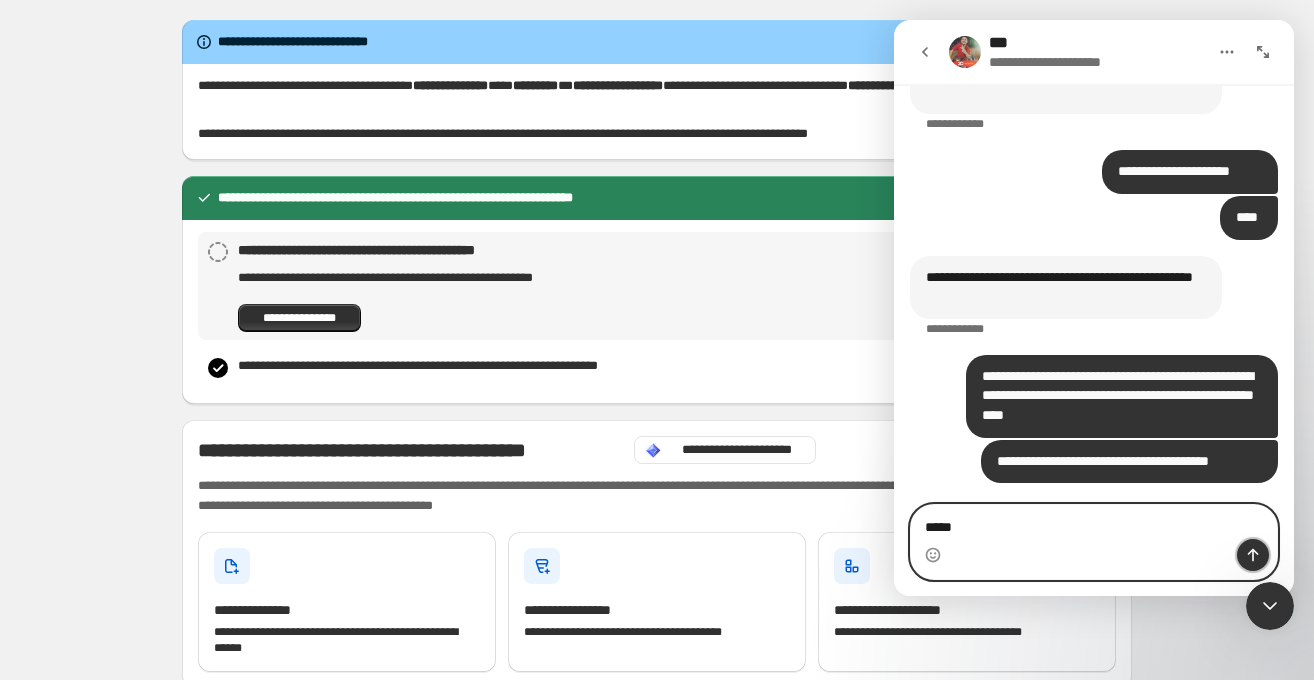 click 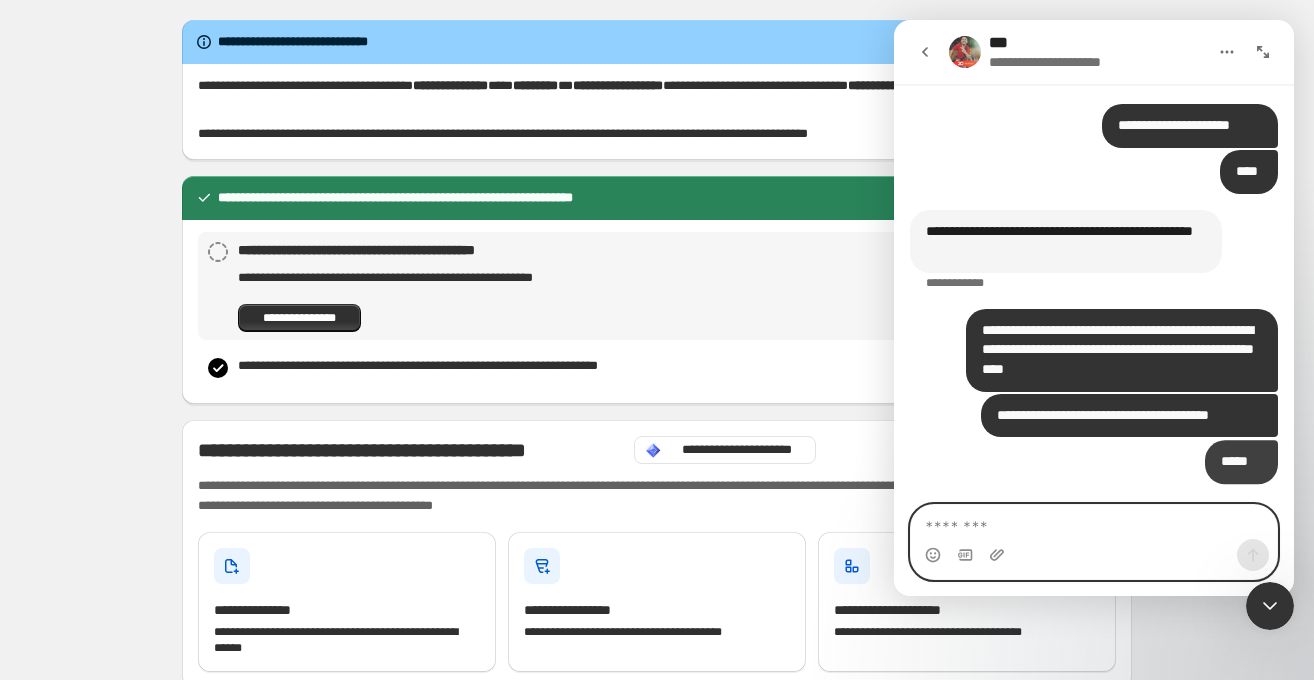 scroll, scrollTop: 12846, scrollLeft: 0, axis: vertical 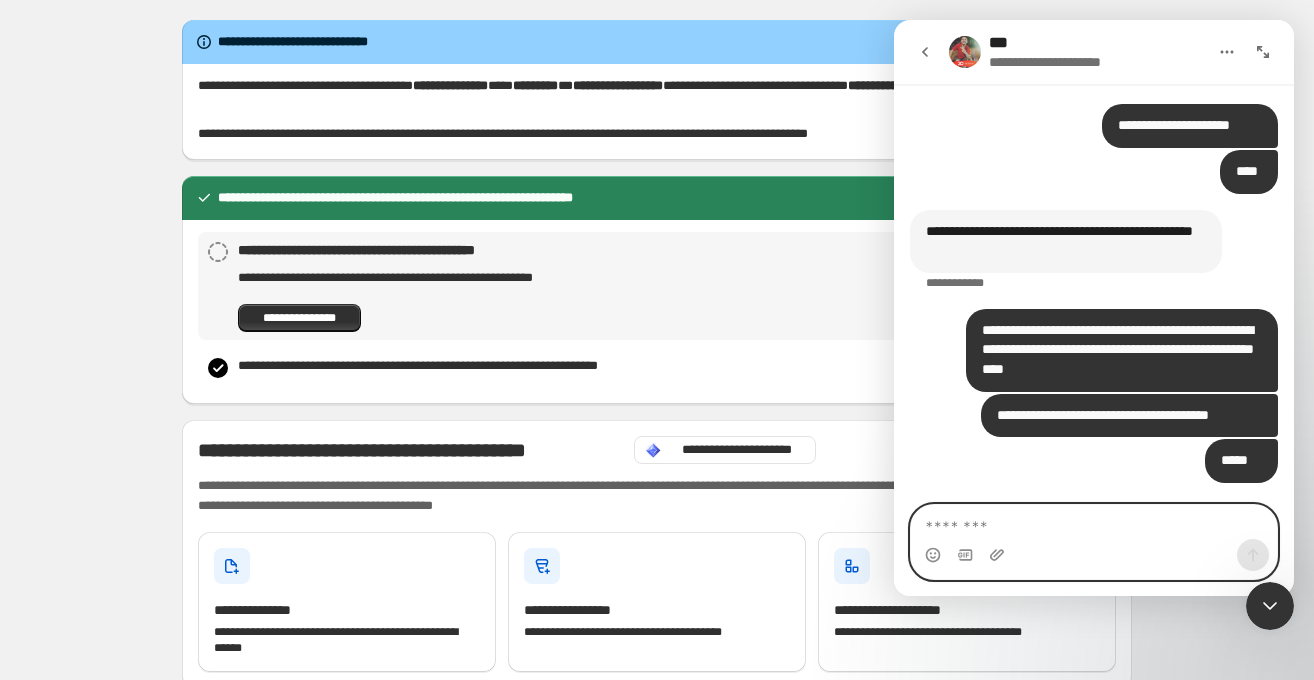 click at bounding box center (1094, 522) 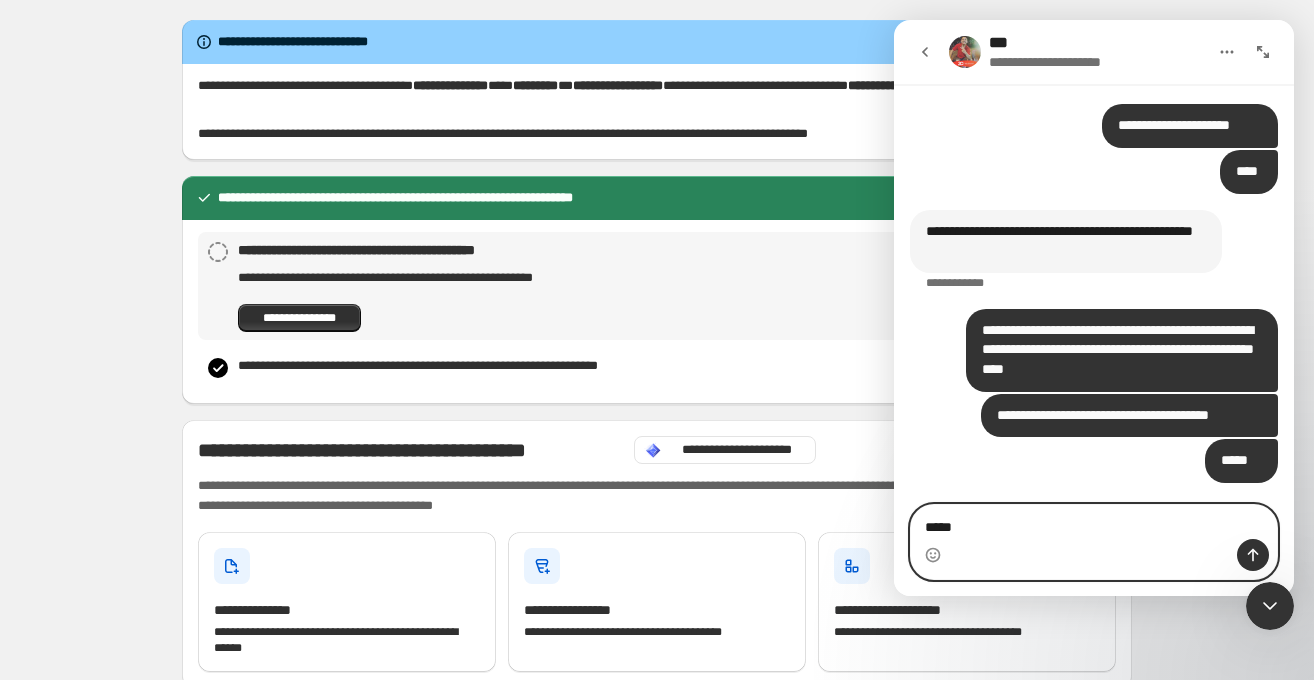 type on "*****" 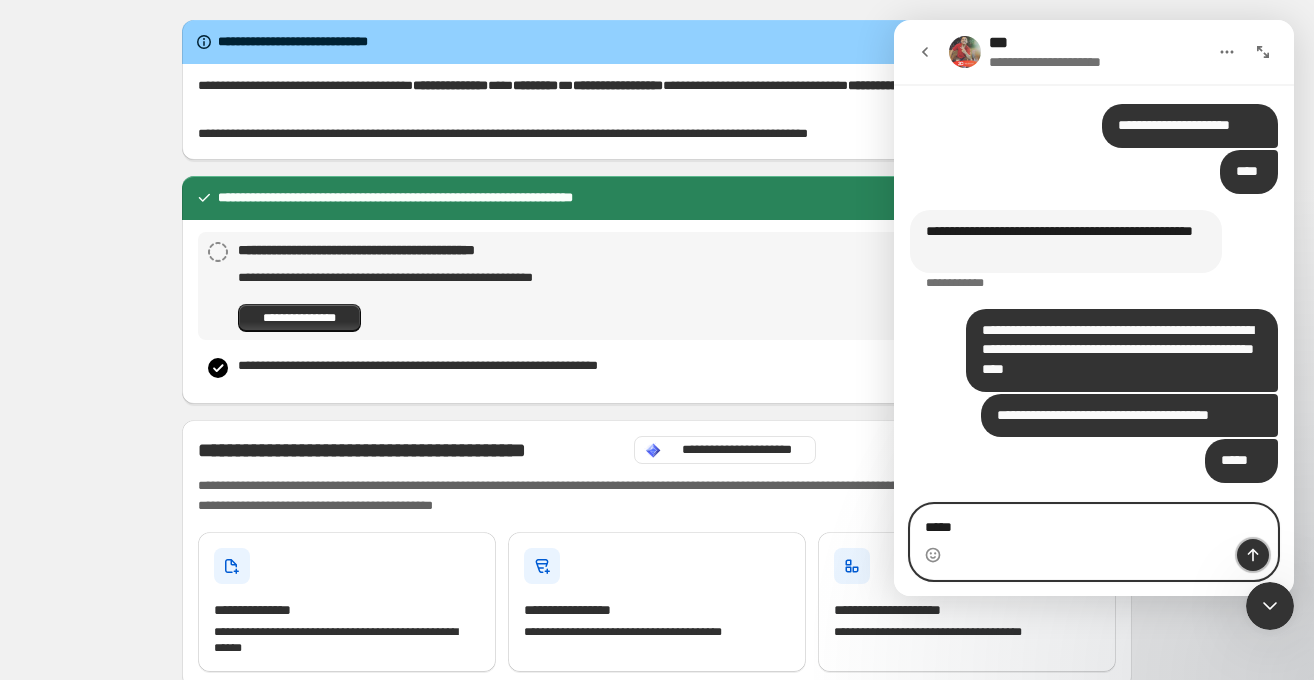 click 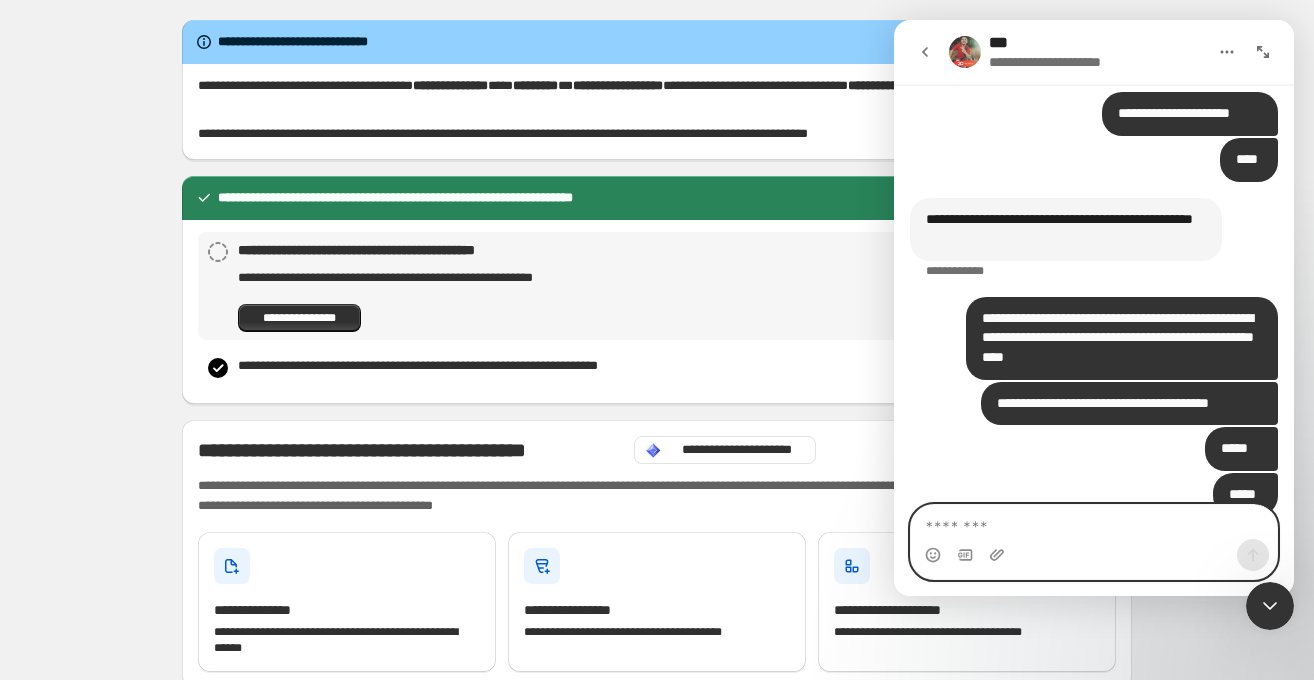 scroll, scrollTop: 12891, scrollLeft: 0, axis: vertical 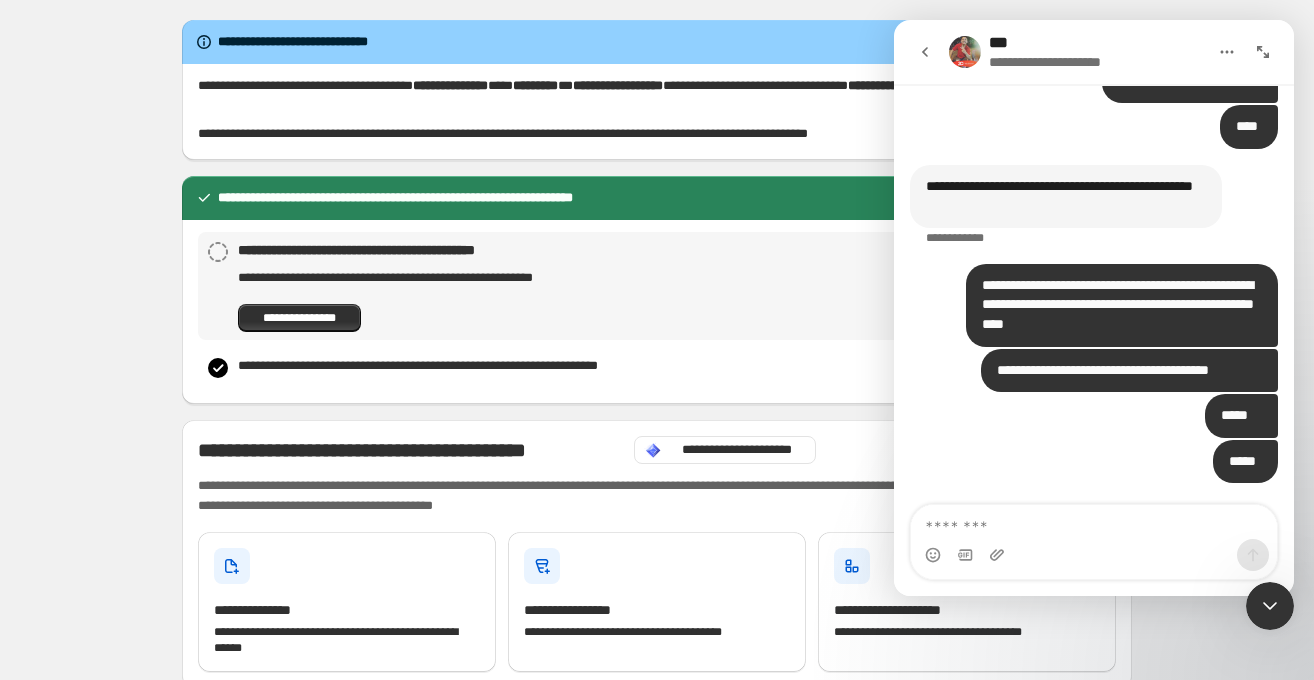 click at bounding box center (965, 52) 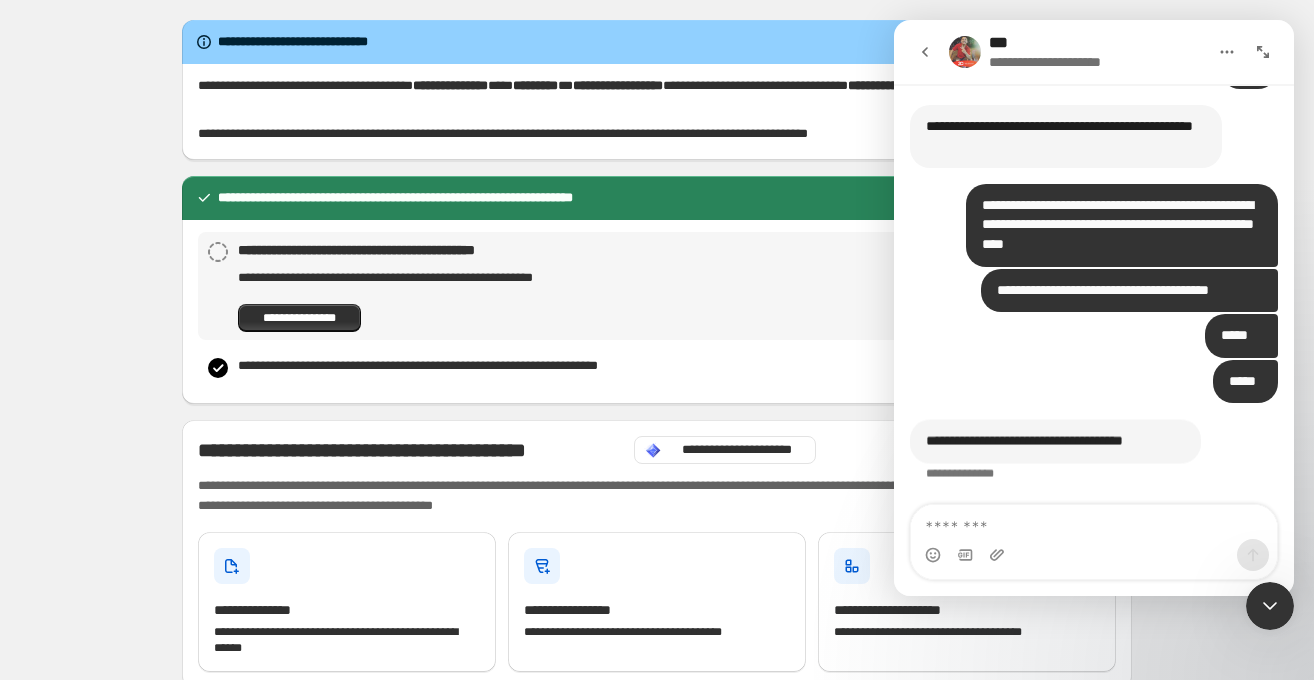 scroll, scrollTop: 12951, scrollLeft: 0, axis: vertical 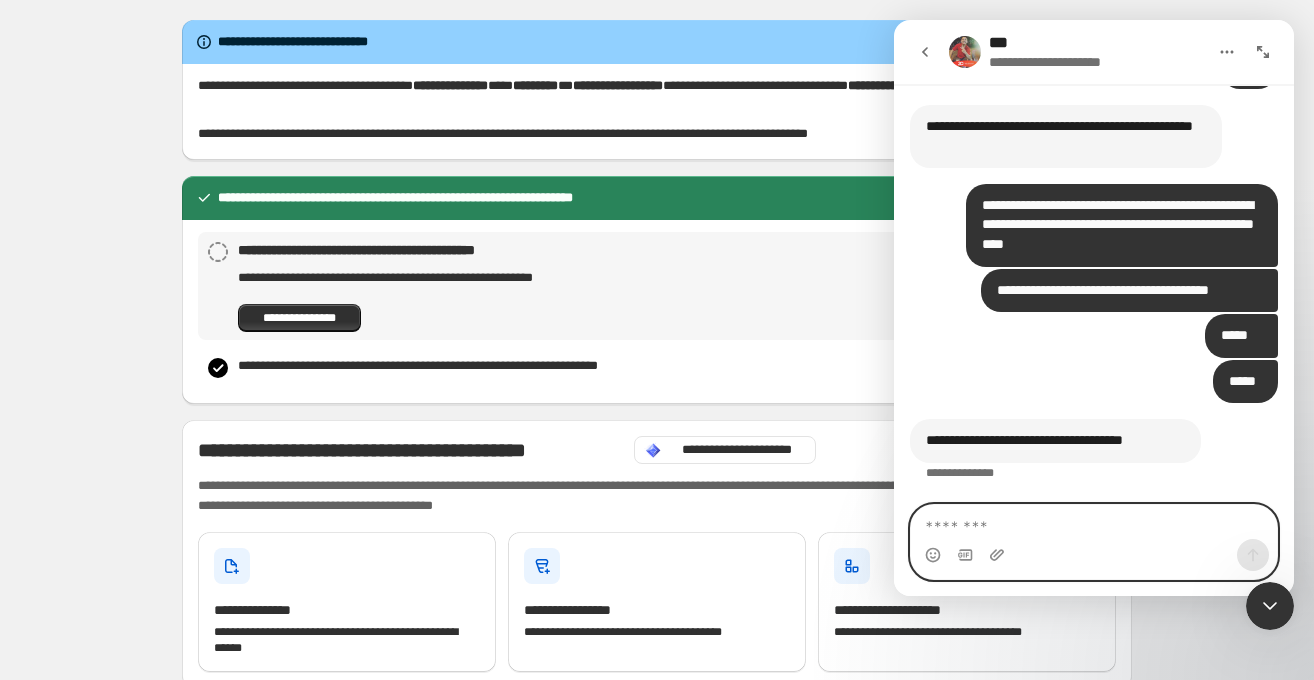 click at bounding box center (1094, 522) 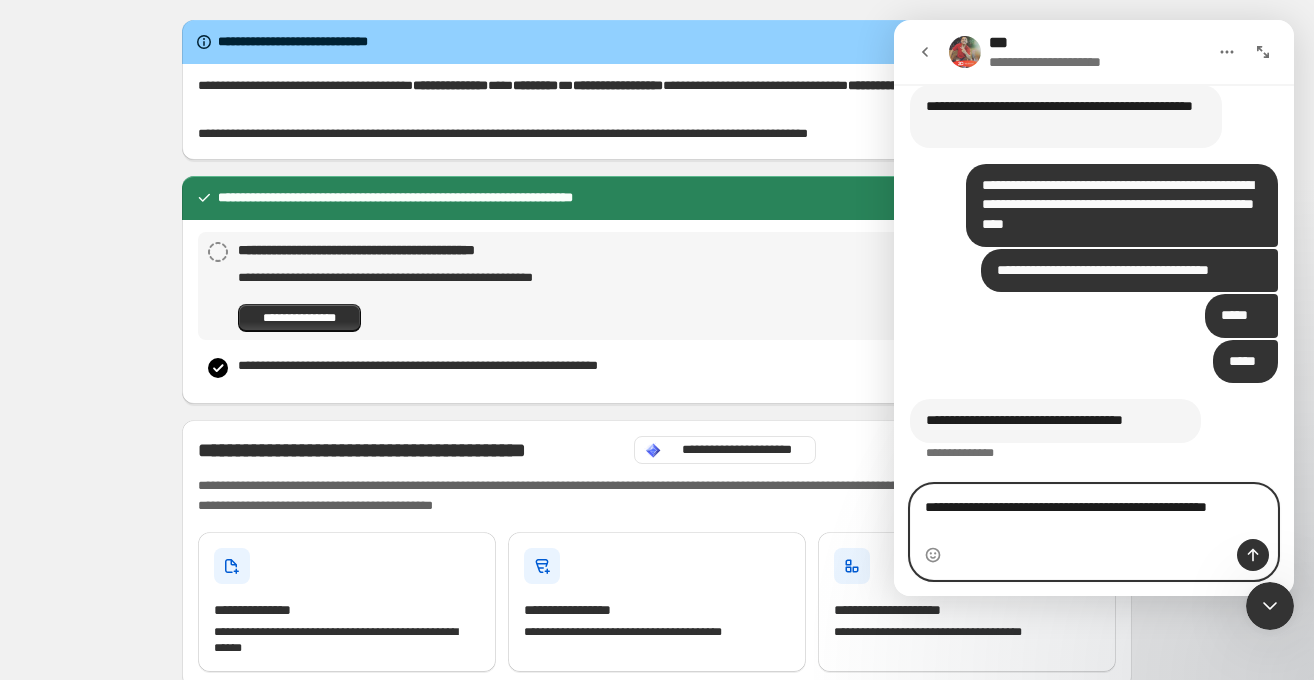 scroll, scrollTop: 12971, scrollLeft: 0, axis: vertical 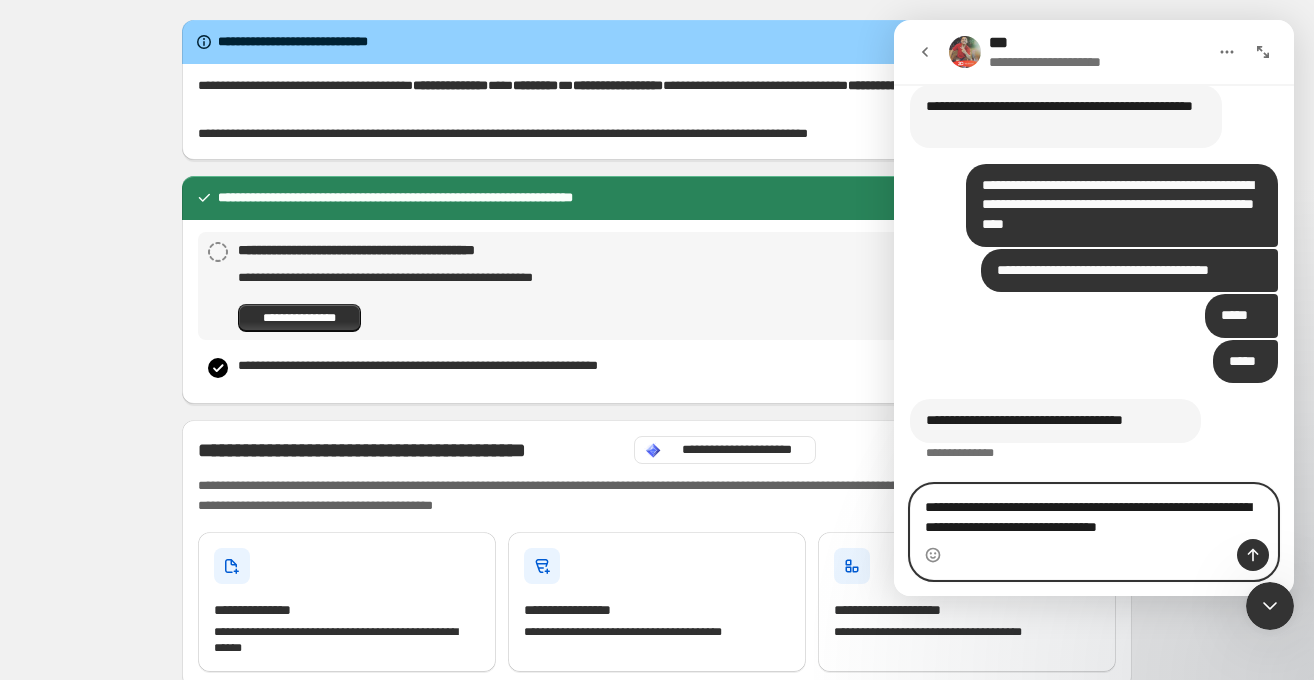 type on "**********" 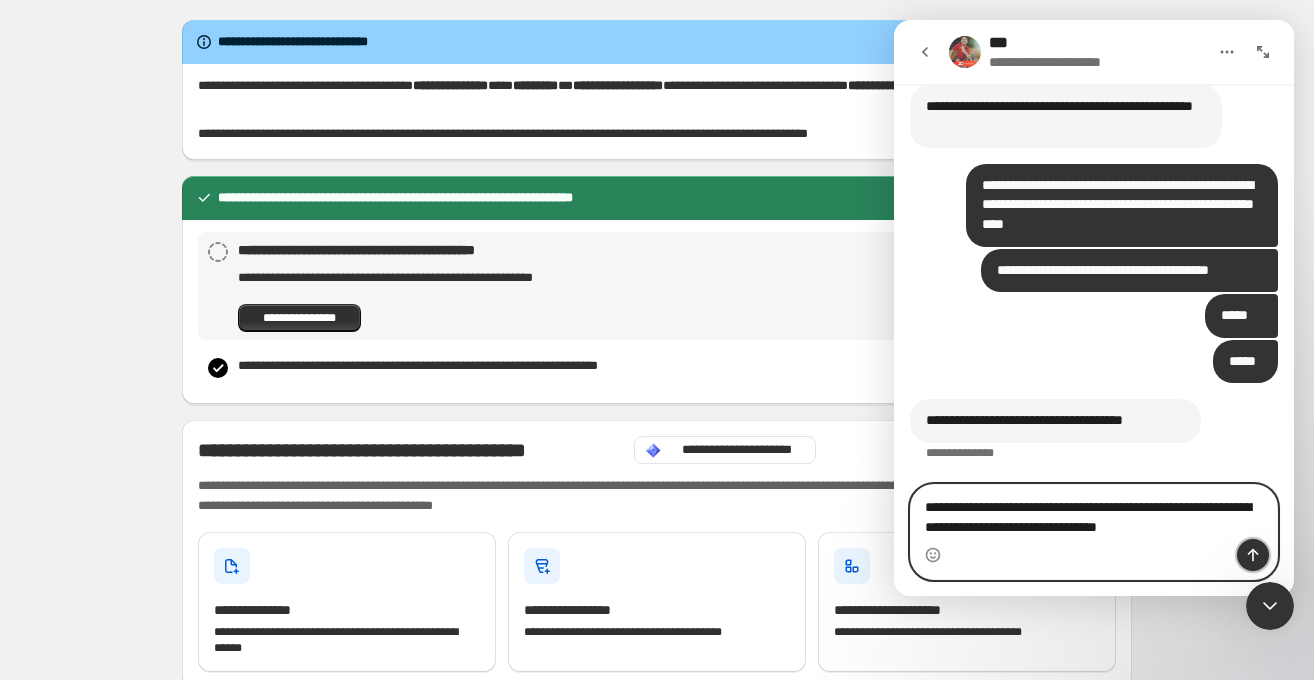 click 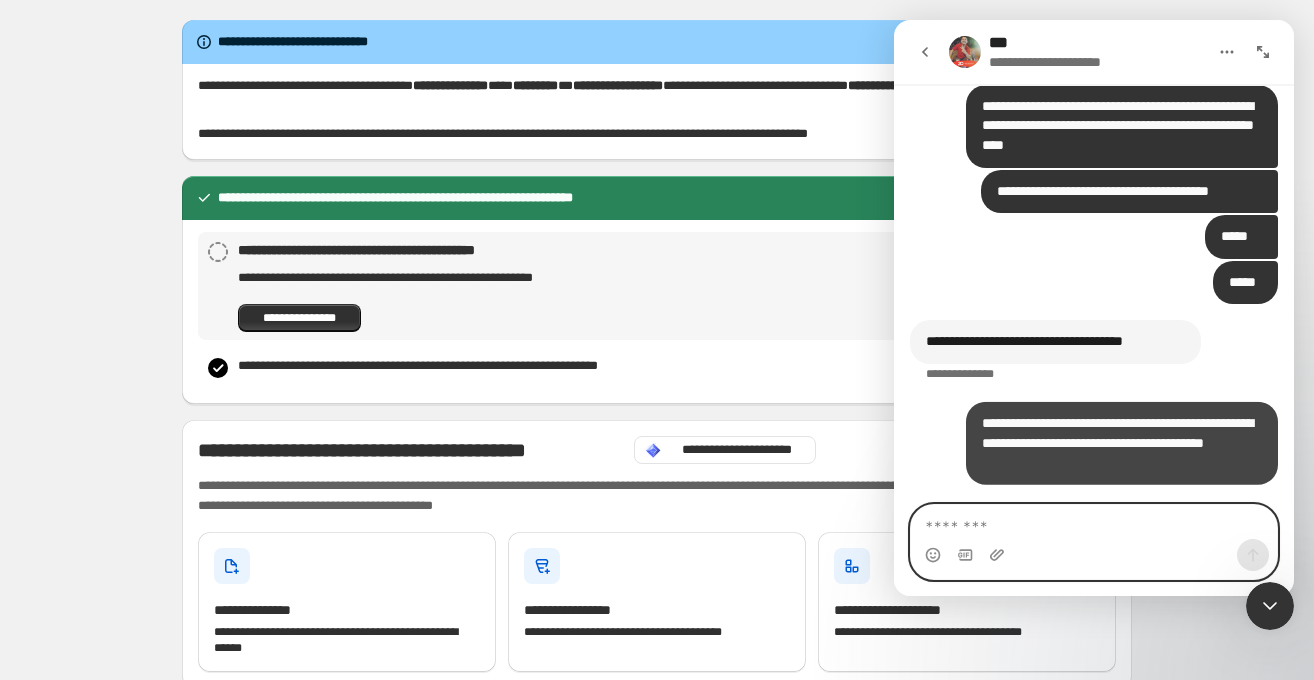 scroll, scrollTop: 13050, scrollLeft: 0, axis: vertical 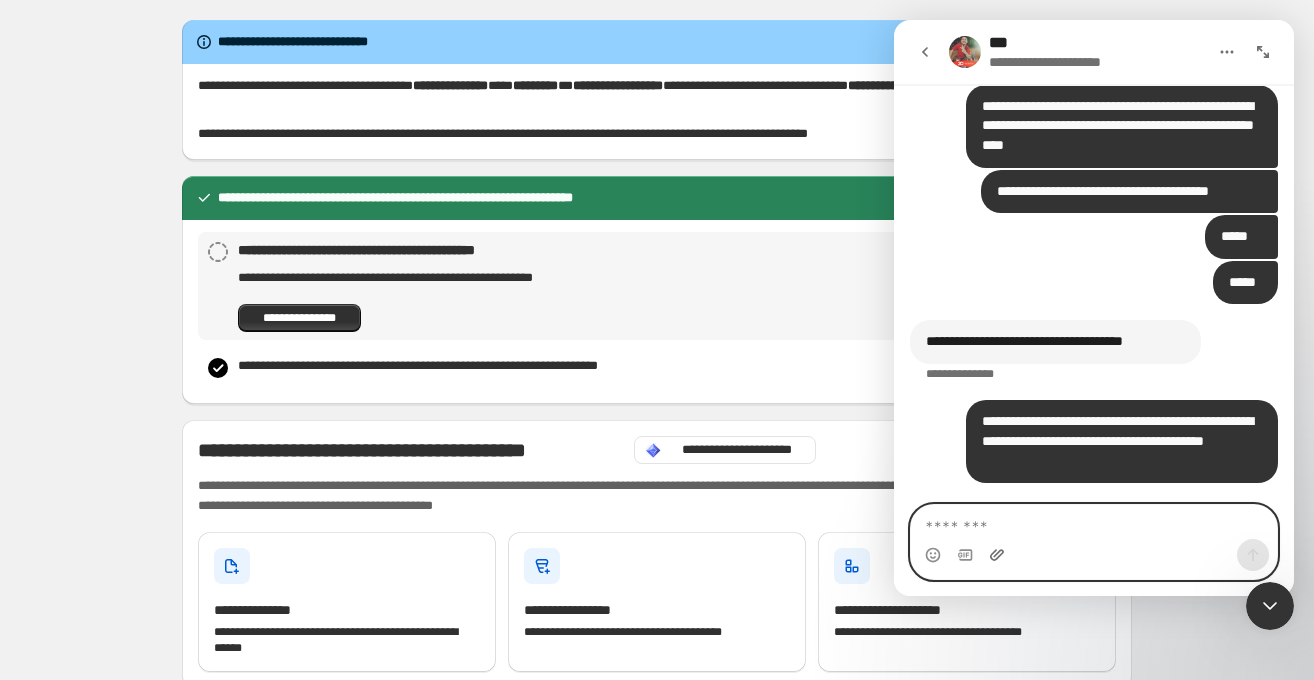 click 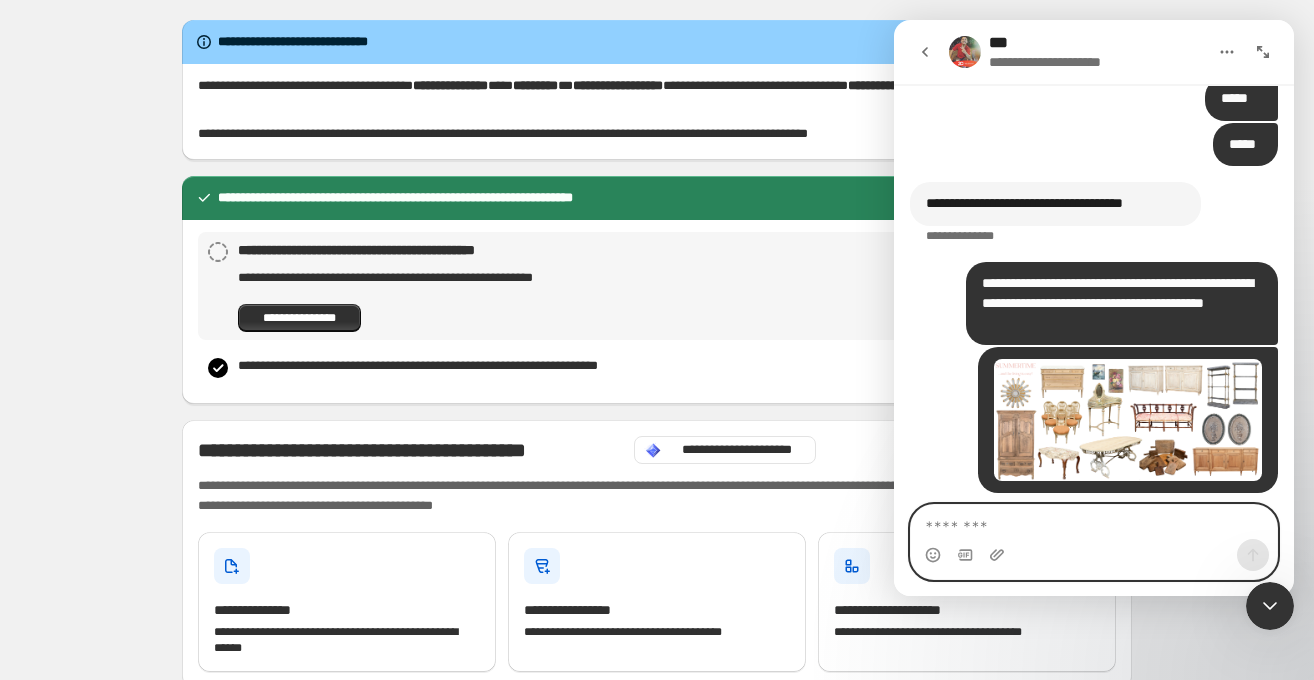 scroll, scrollTop: 13198, scrollLeft: 0, axis: vertical 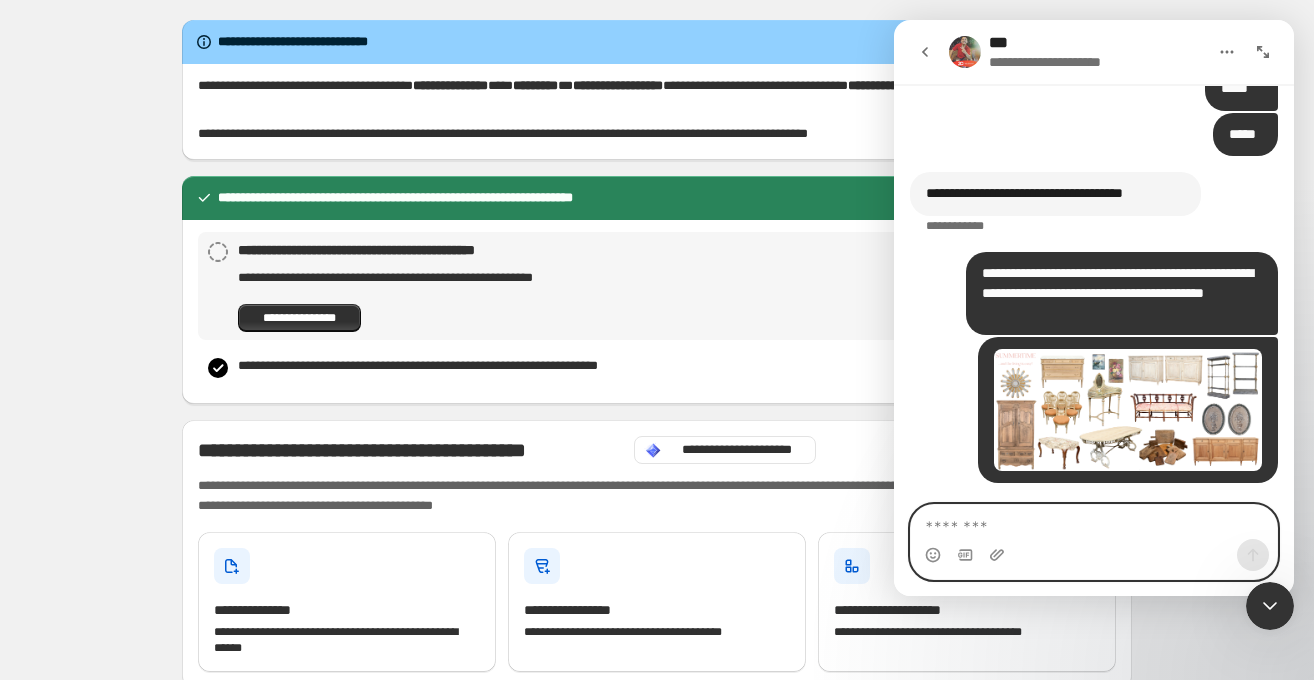 click at bounding box center [1094, 522] 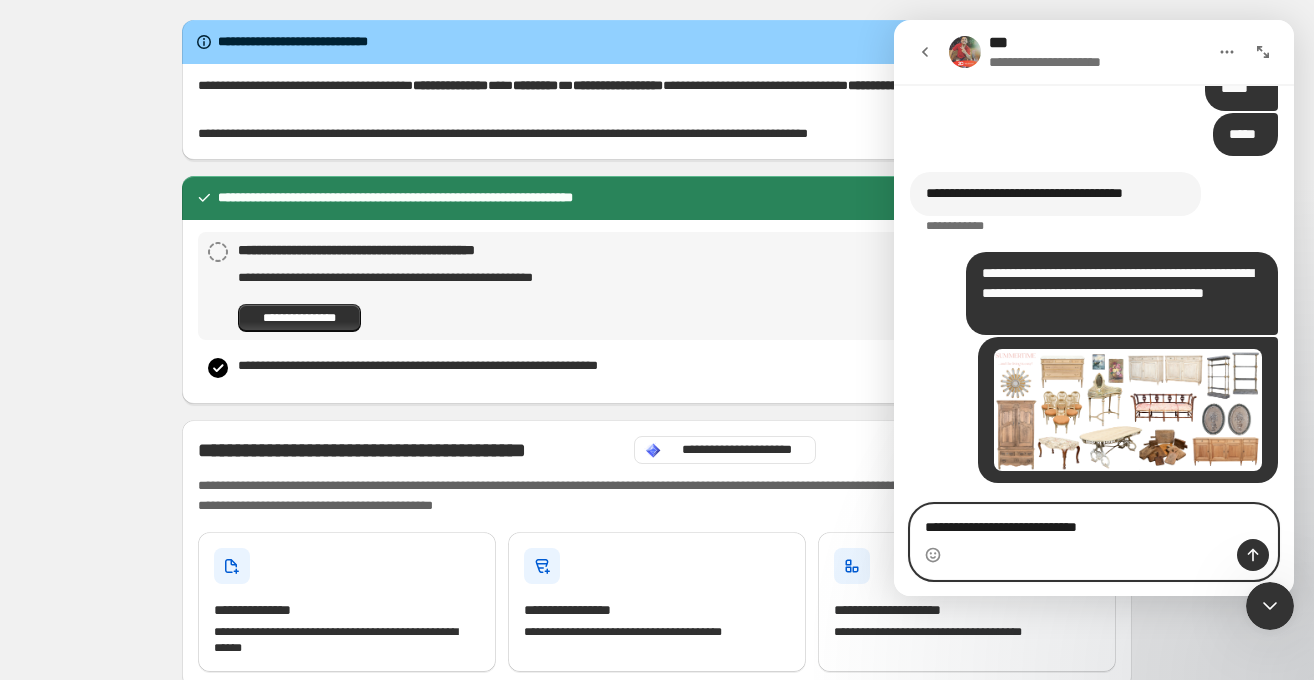 click on "**********" at bounding box center [1094, 522] 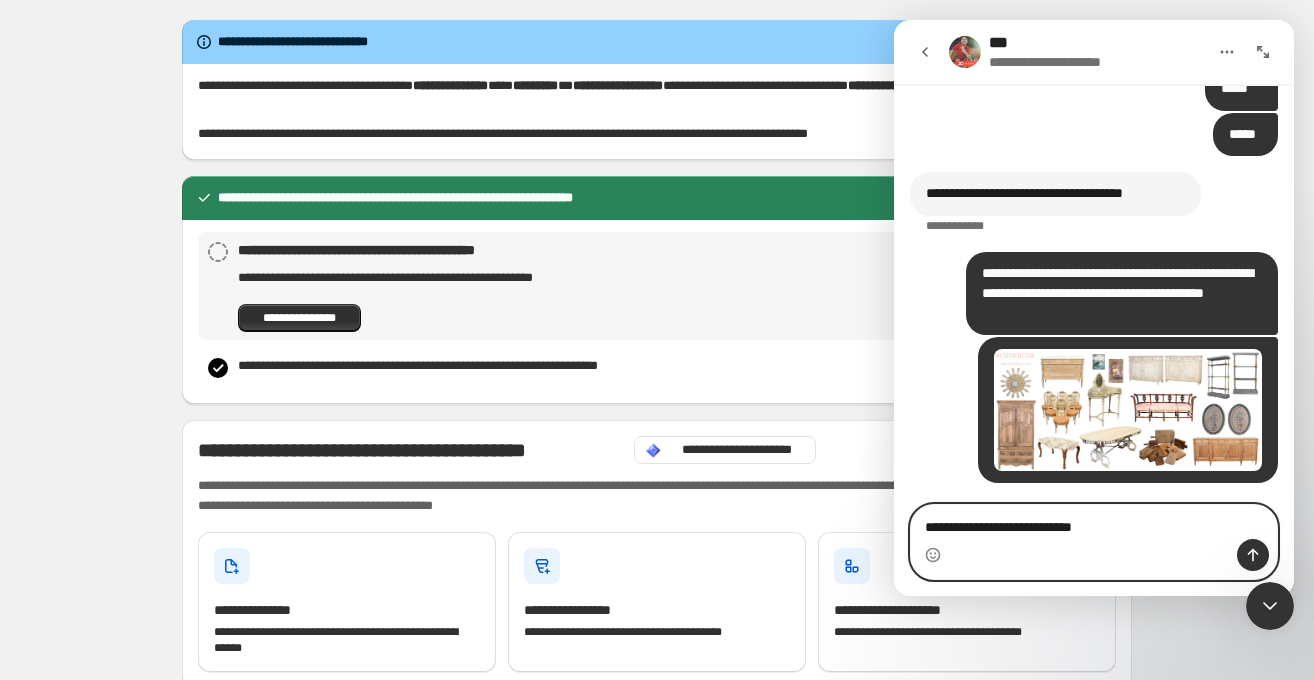 click on "**********" at bounding box center [1094, 522] 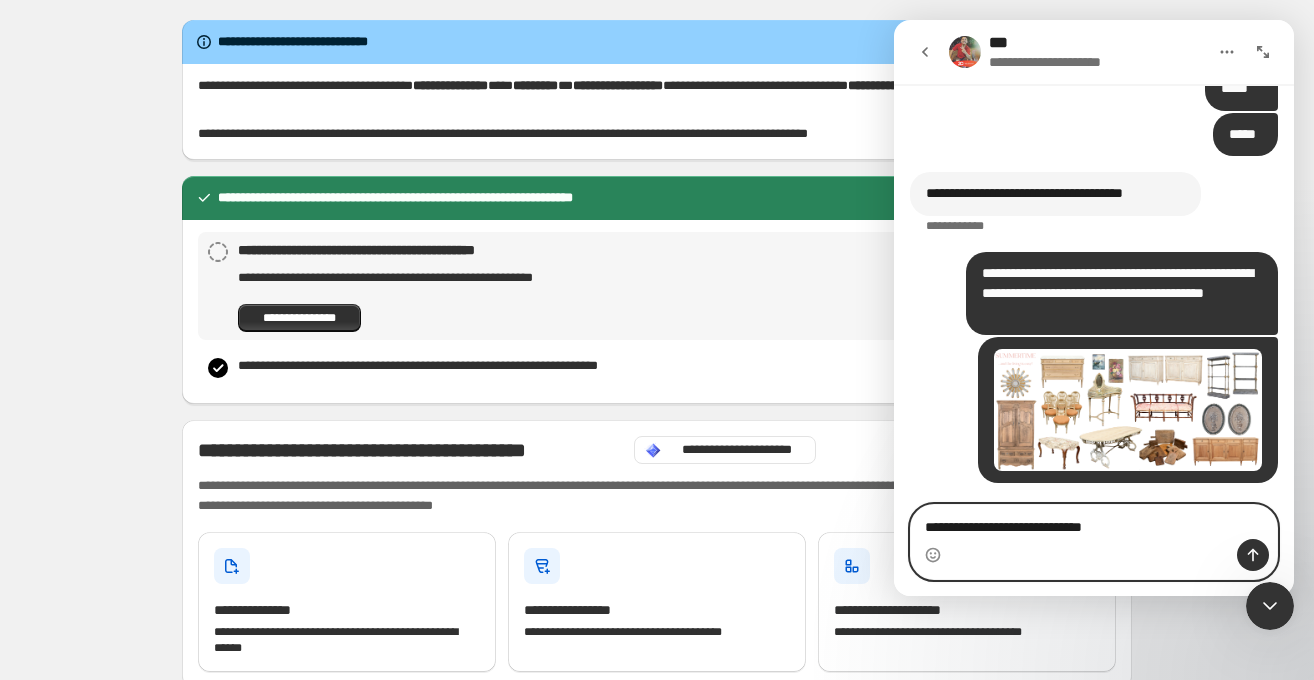type on "**********" 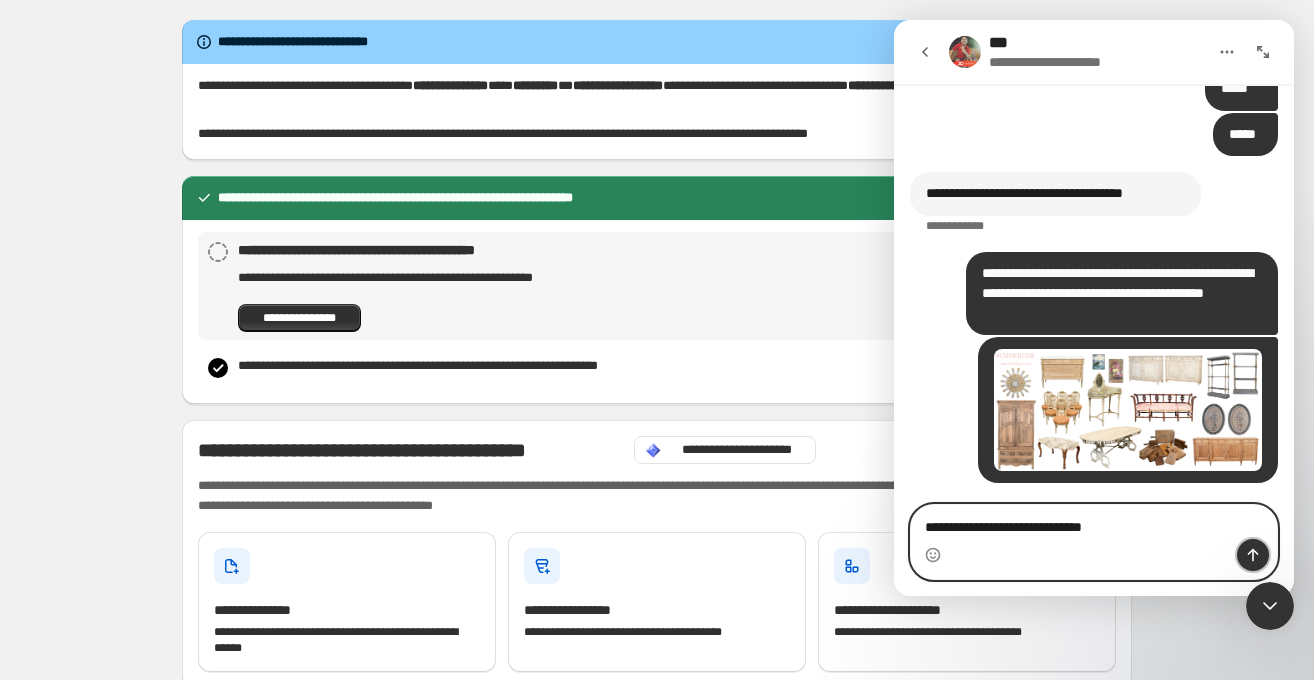 click 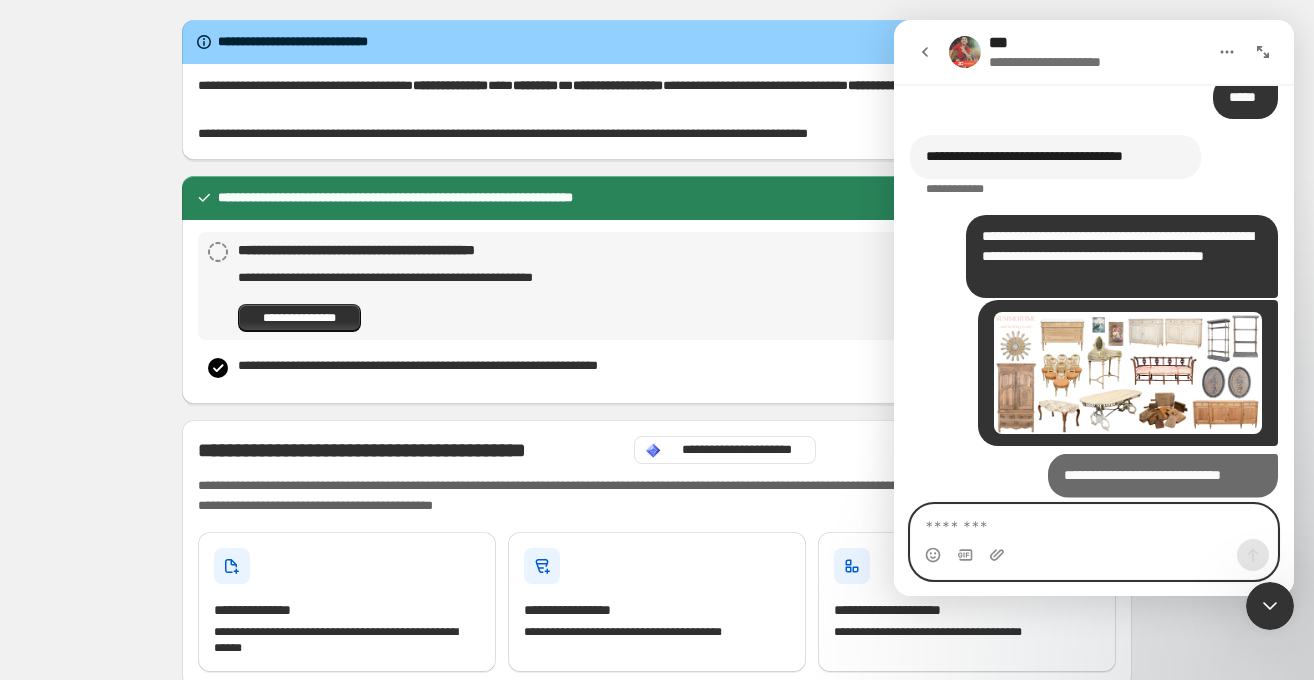 scroll, scrollTop: 13244, scrollLeft: 0, axis: vertical 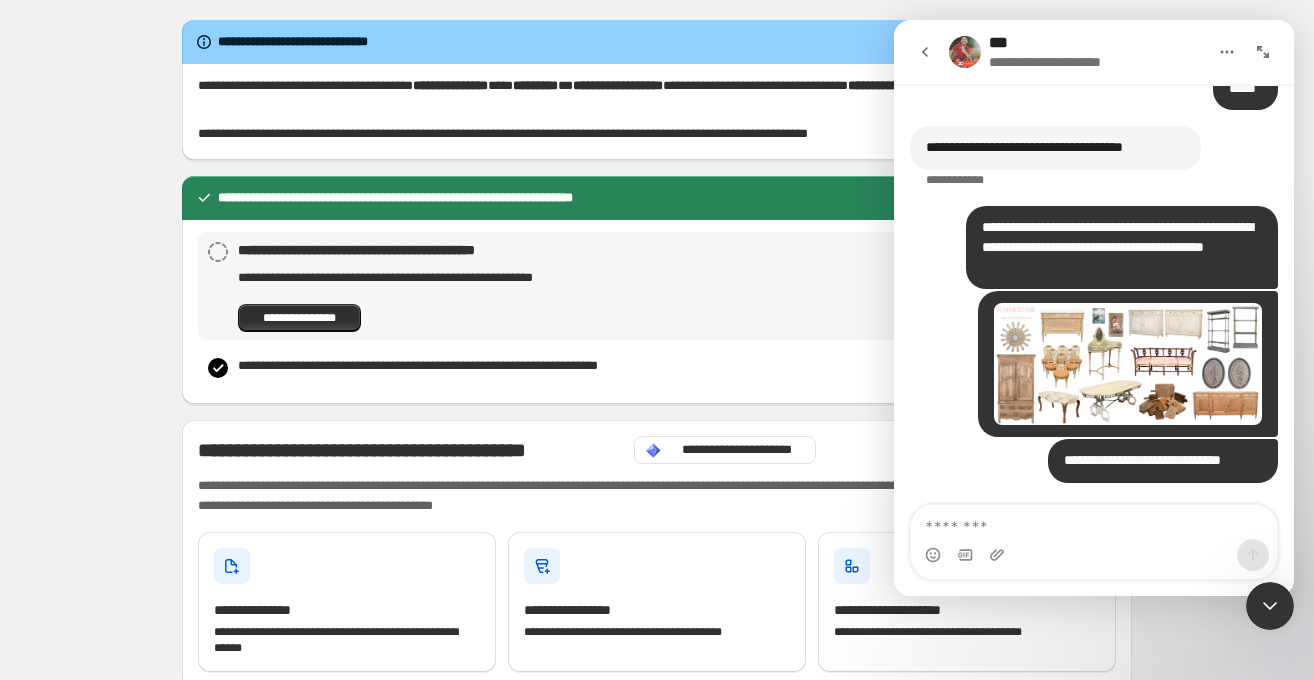 click at bounding box center [1128, 364] 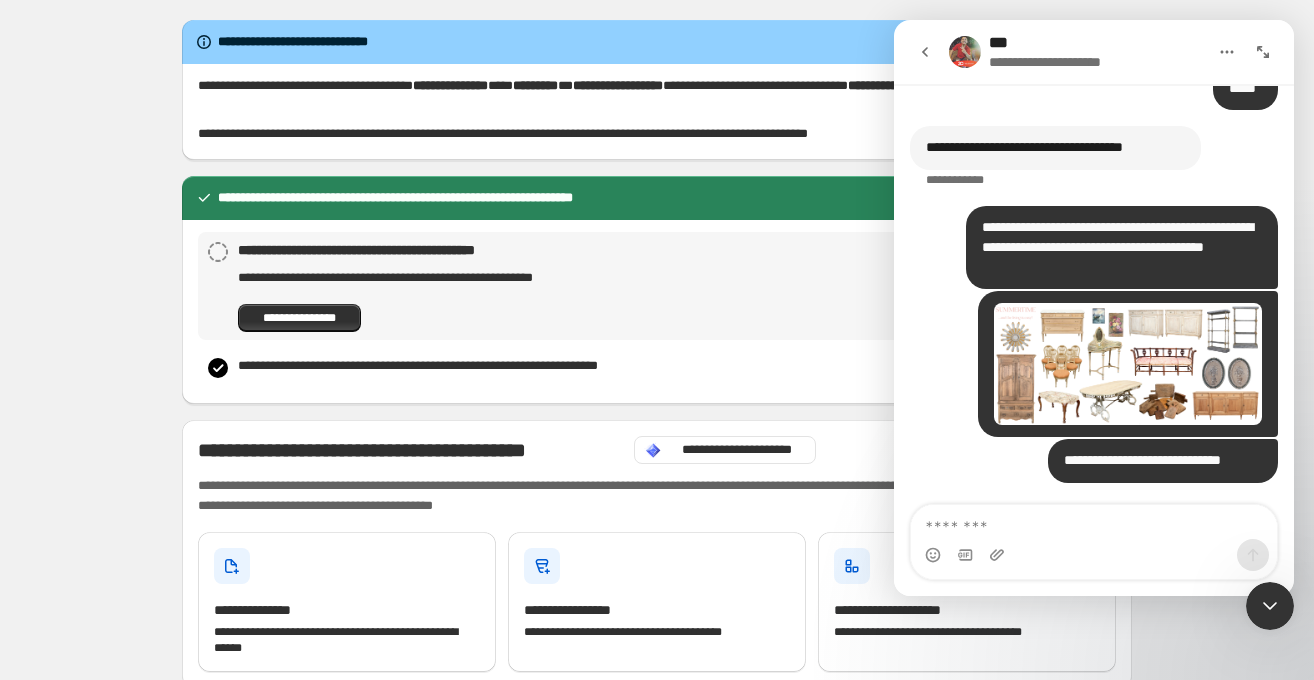 scroll, scrollTop: 0, scrollLeft: 0, axis: both 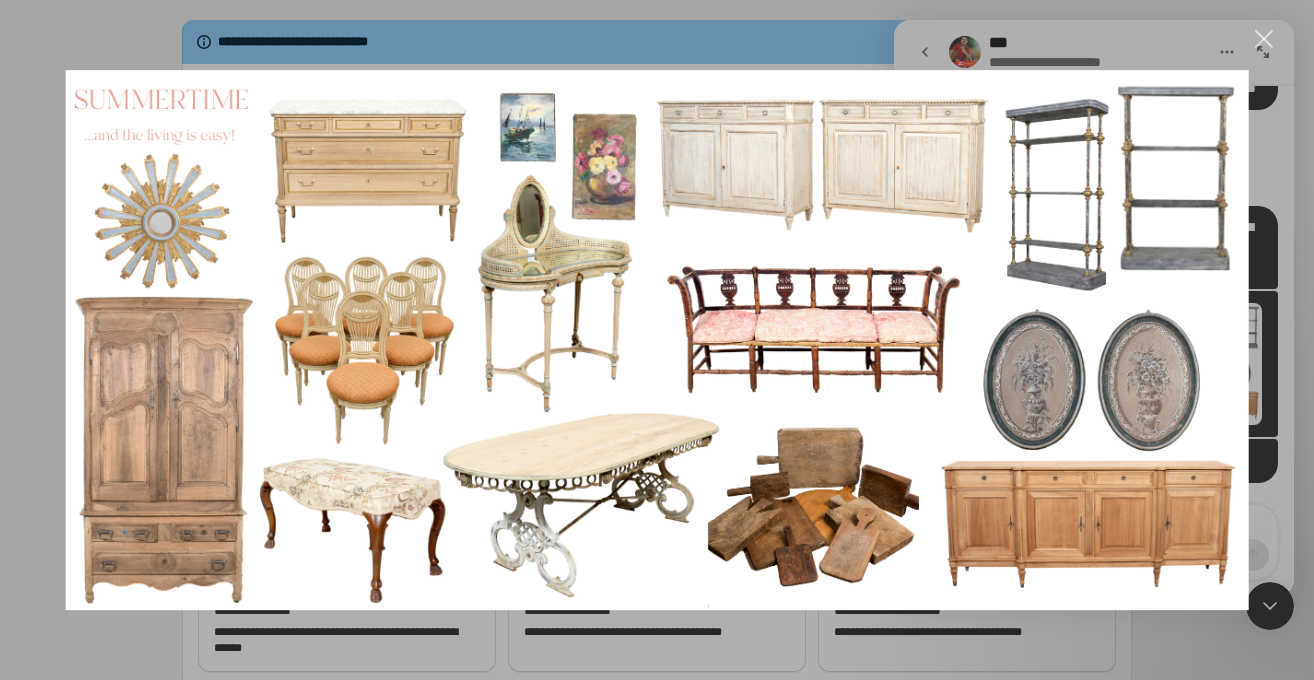 click at bounding box center [1264, 39] 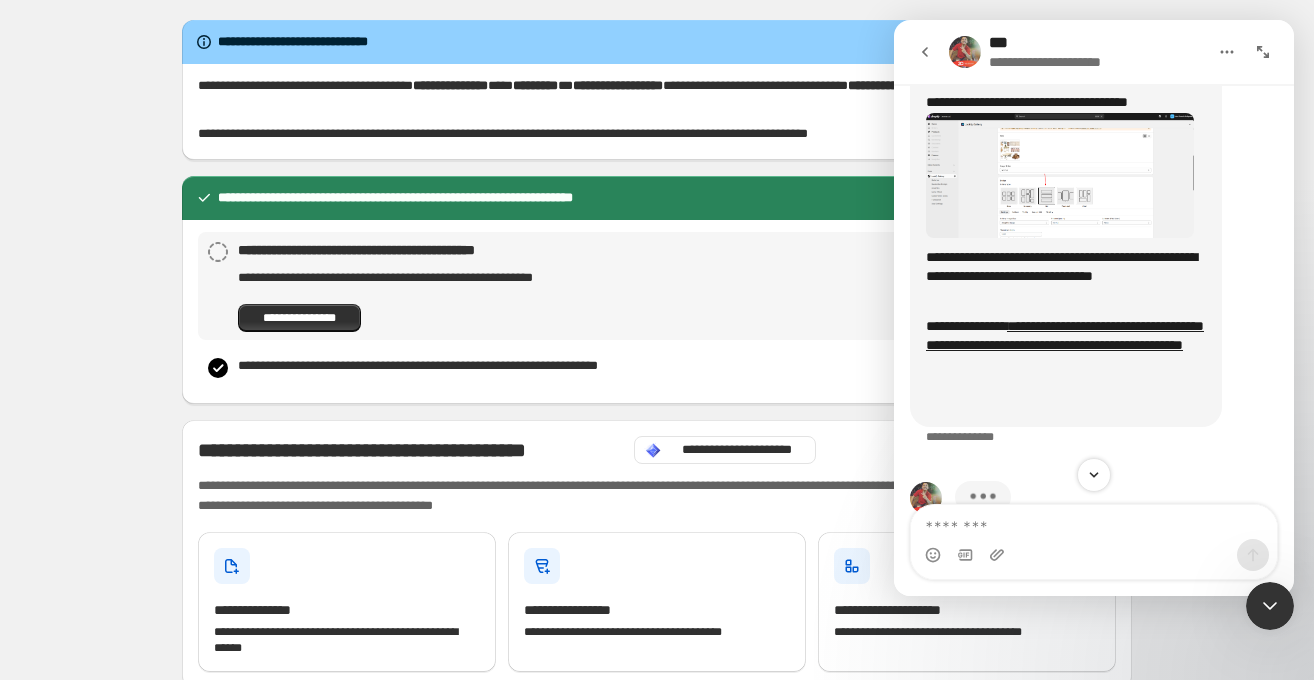 scroll, scrollTop: 13631, scrollLeft: 0, axis: vertical 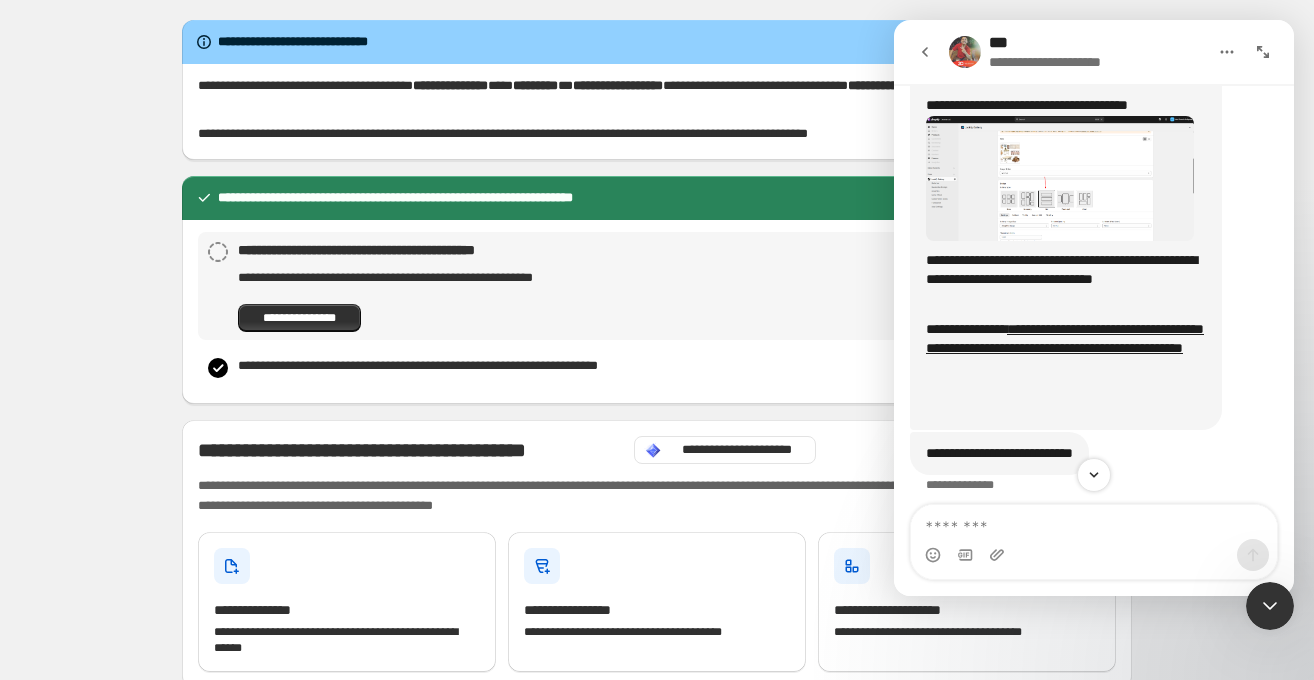 click at bounding box center [1060, 178] 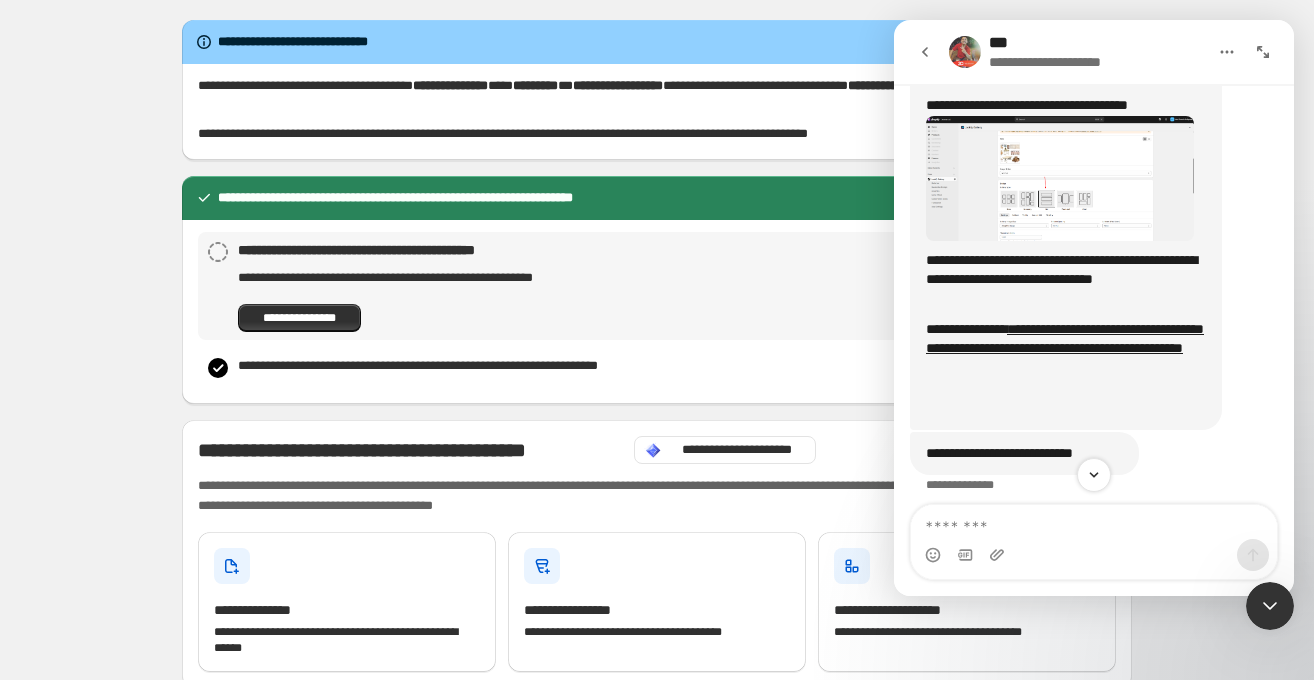 scroll, scrollTop: 0, scrollLeft: 0, axis: both 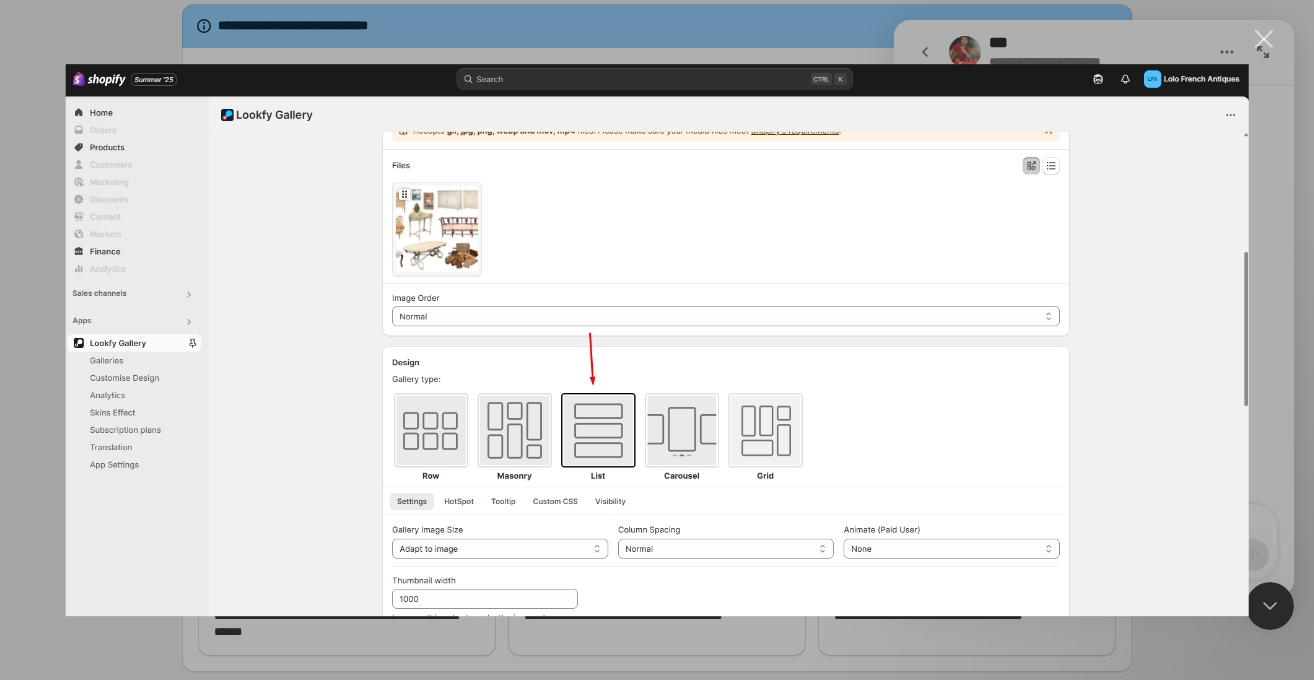 click at bounding box center (1264, 39) 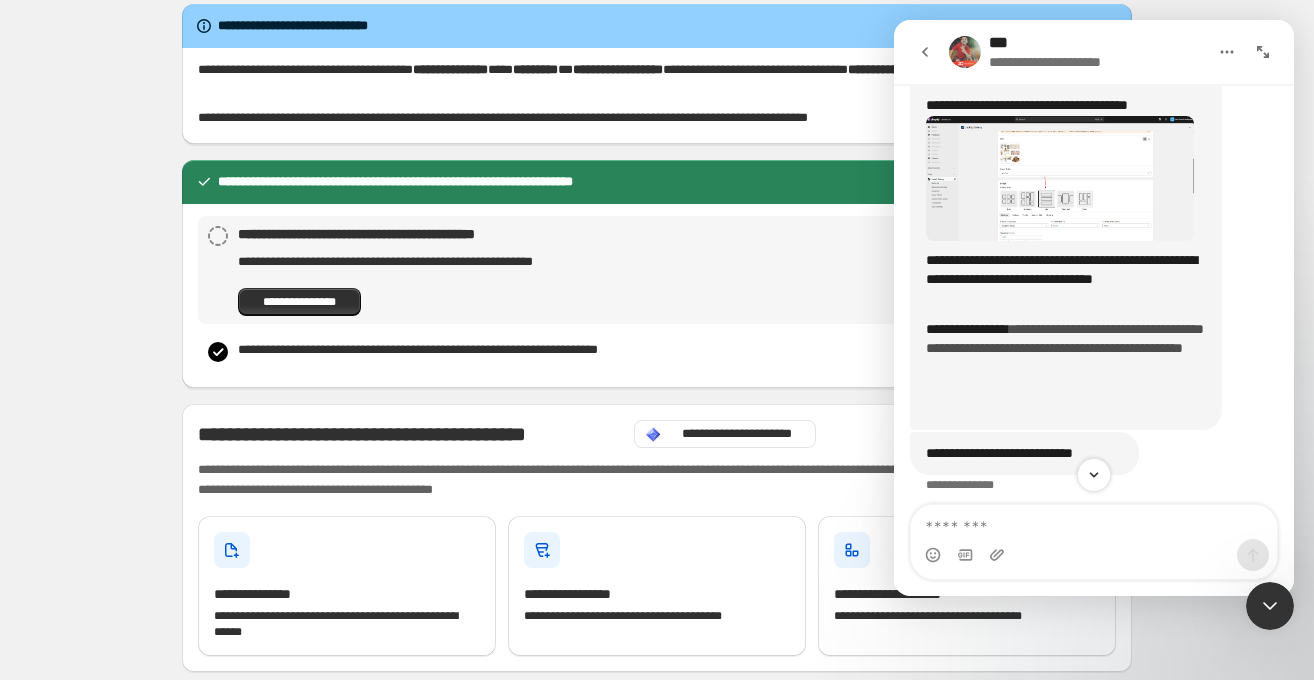 click on "**********" at bounding box center [1065, 339] 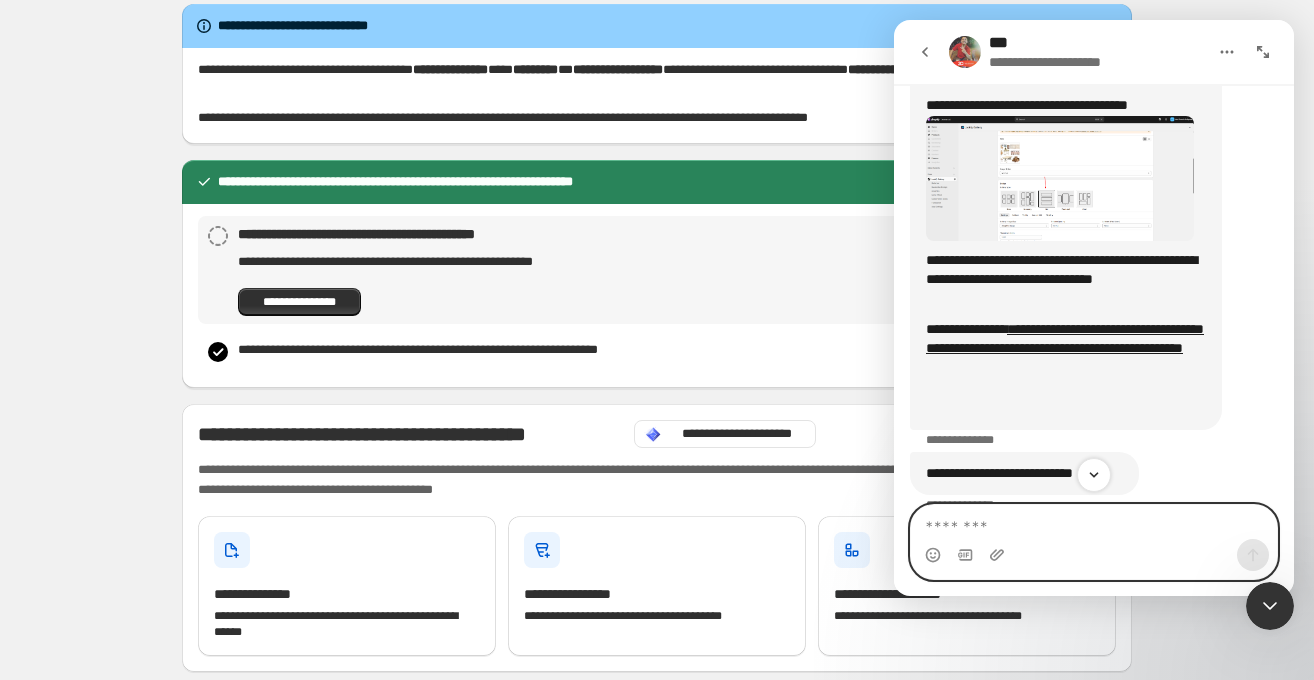 click at bounding box center (1094, 522) 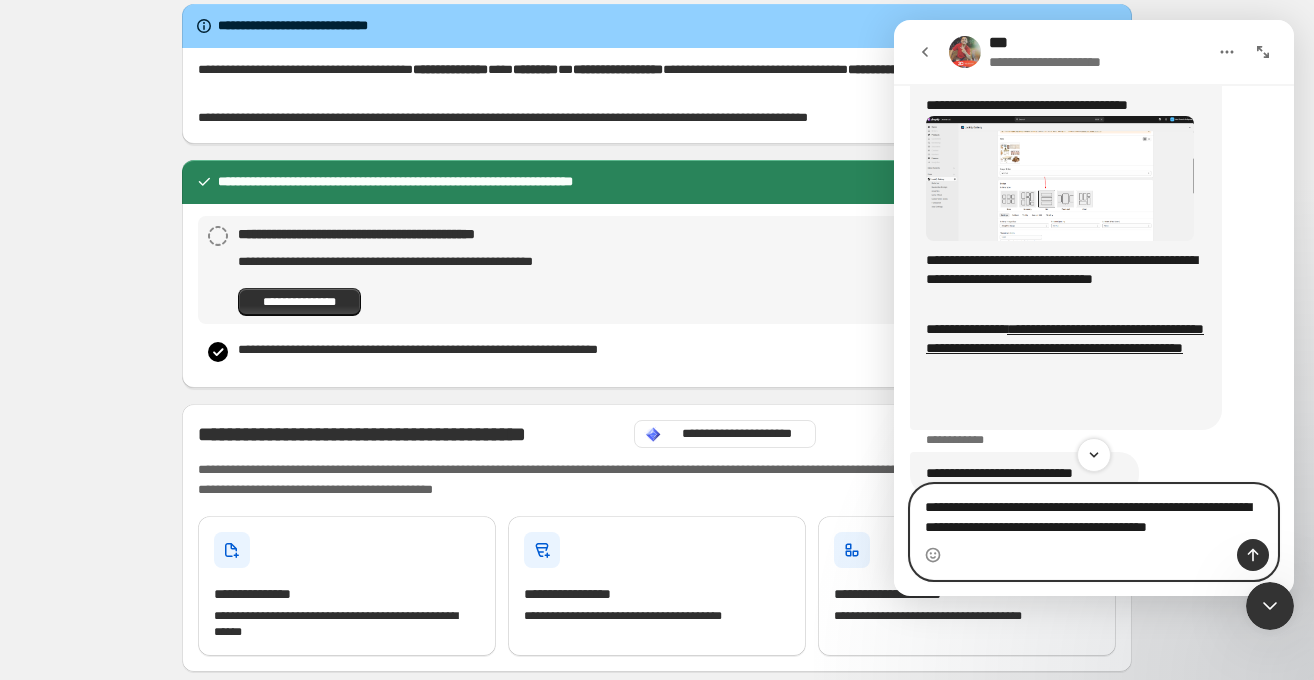 type on "**********" 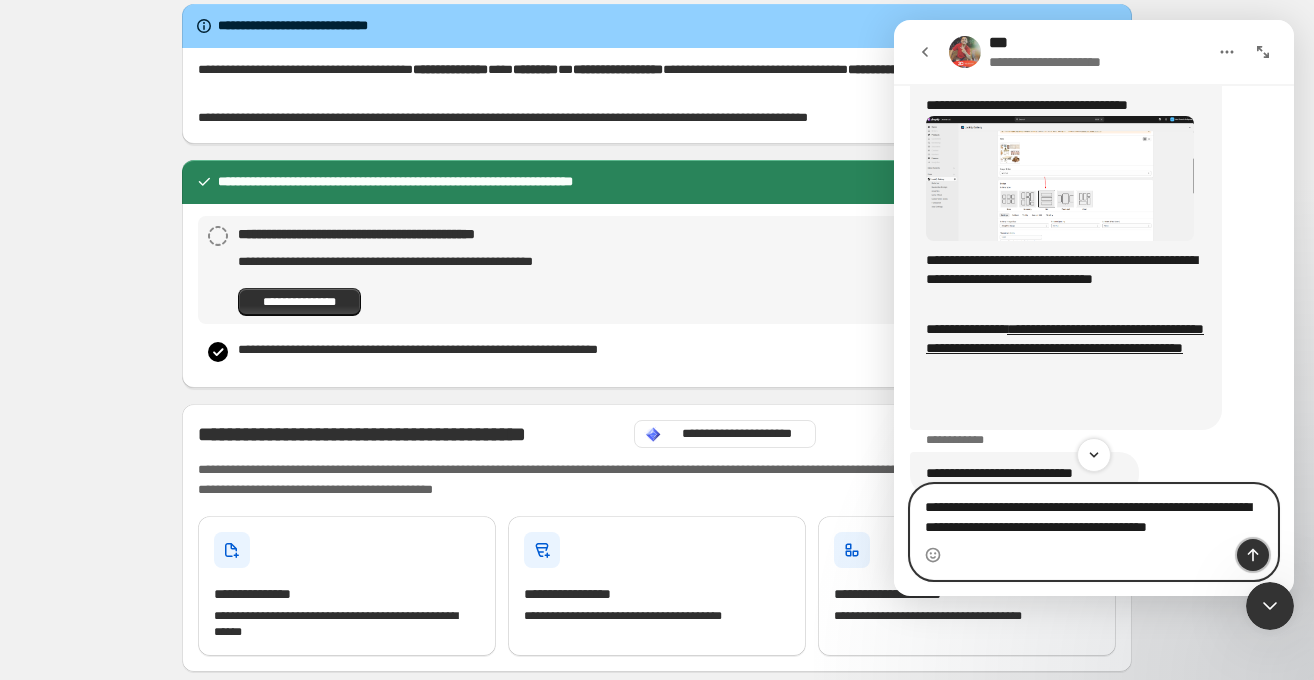 click 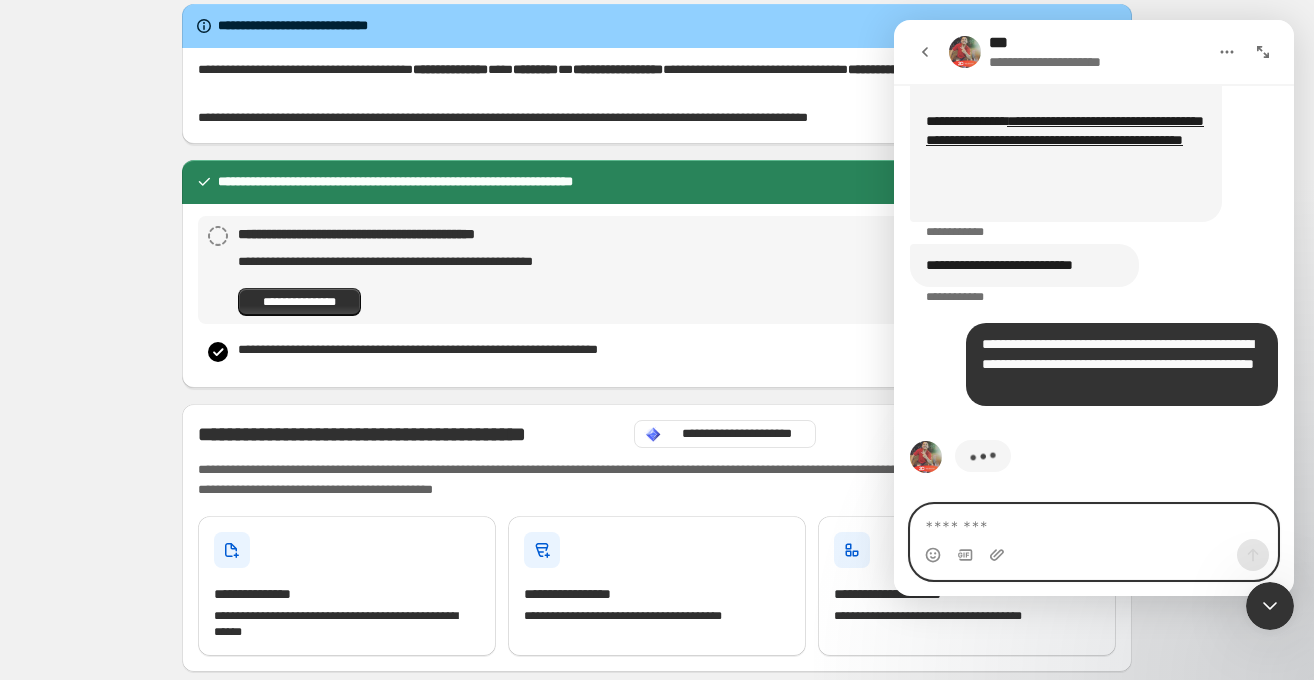 scroll, scrollTop: 13876, scrollLeft: 0, axis: vertical 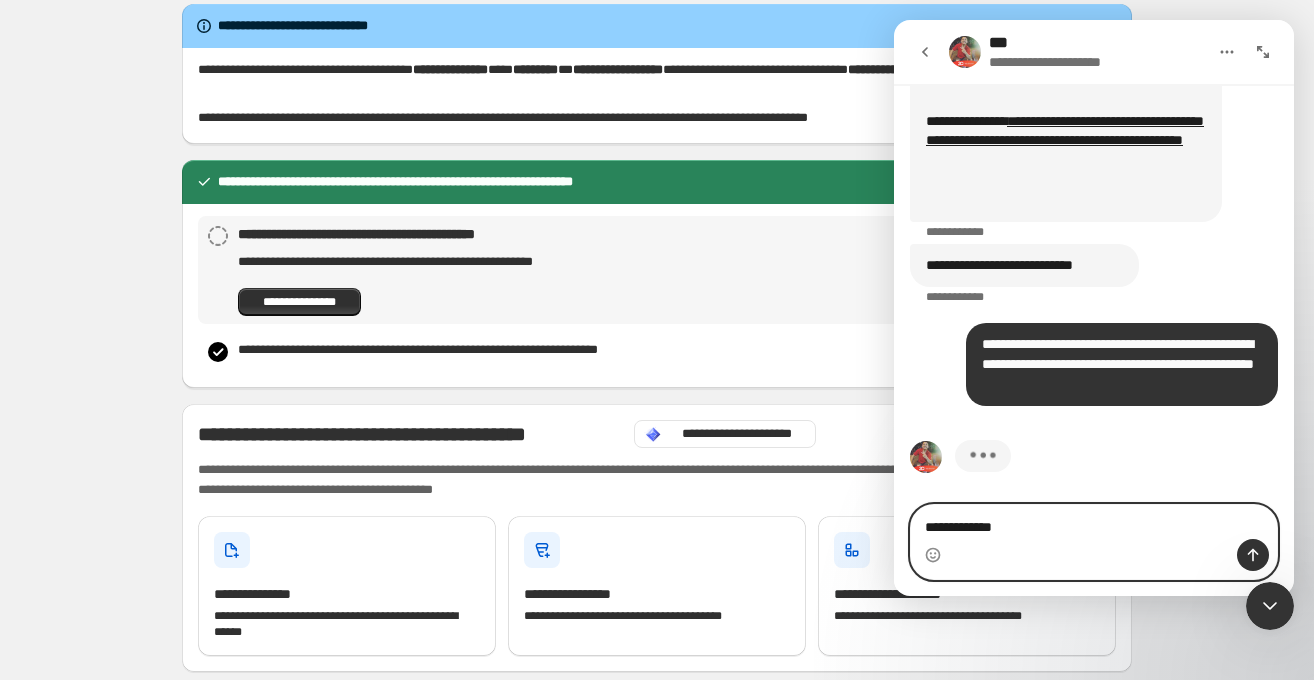 type on "**********" 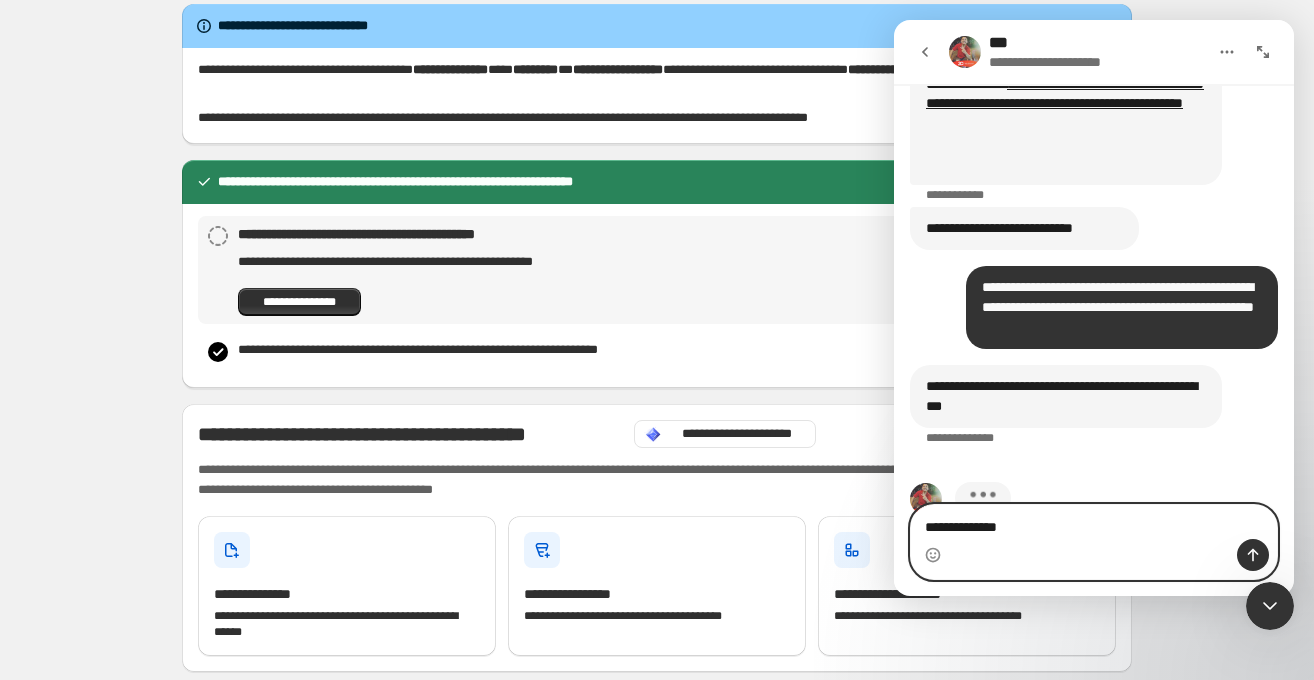 drag, startPoint x: 1020, startPoint y: 527, endPoint x: 916, endPoint y: 522, distance: 104.120125 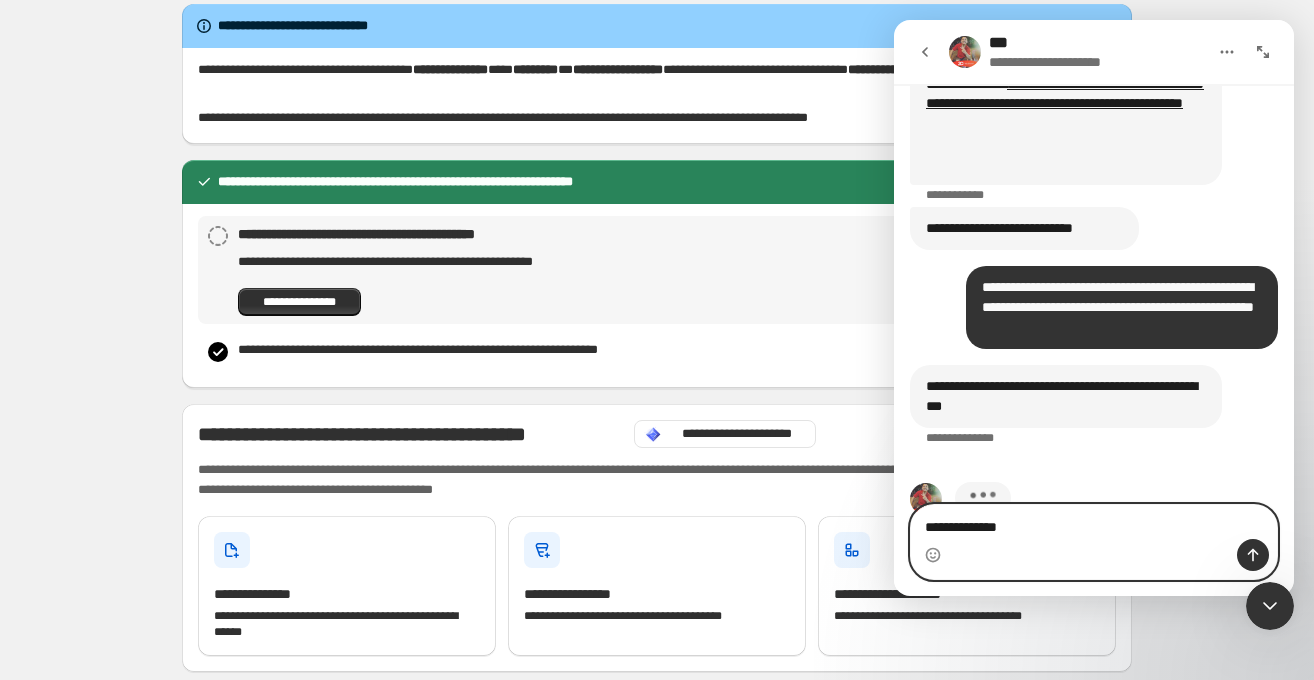 click on "**********" at bounding box center (1094, 522) 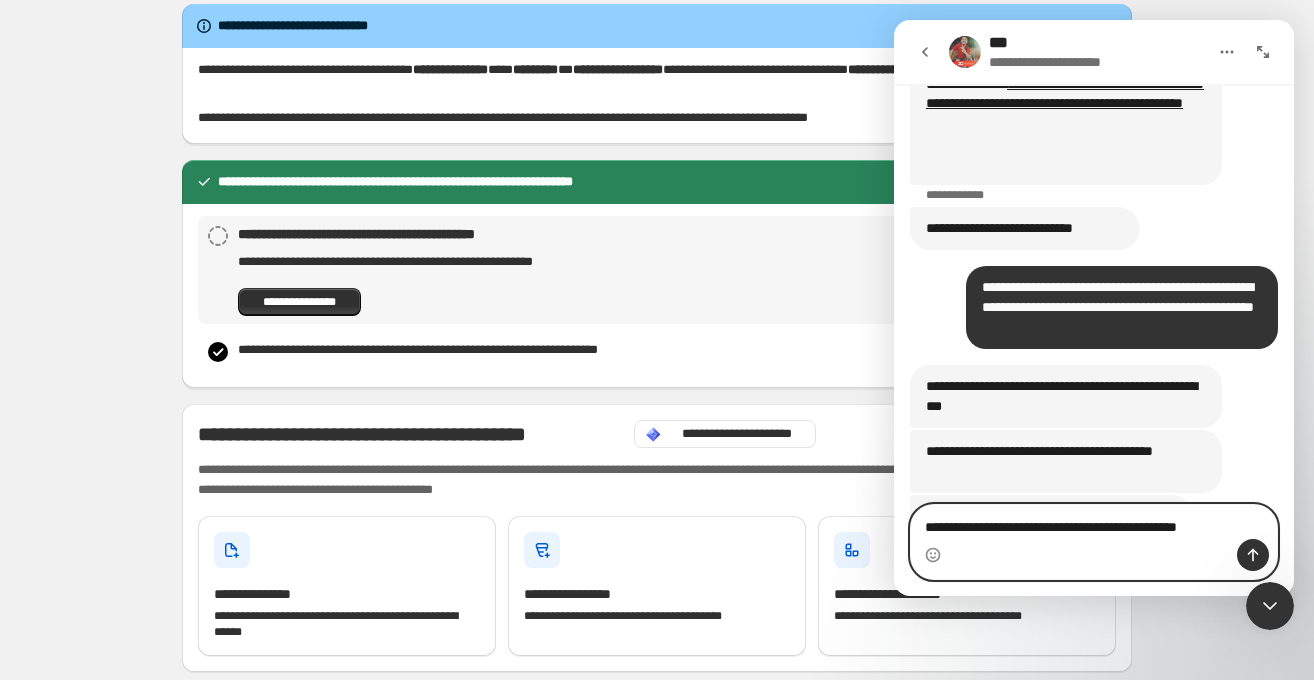 type on "**********" 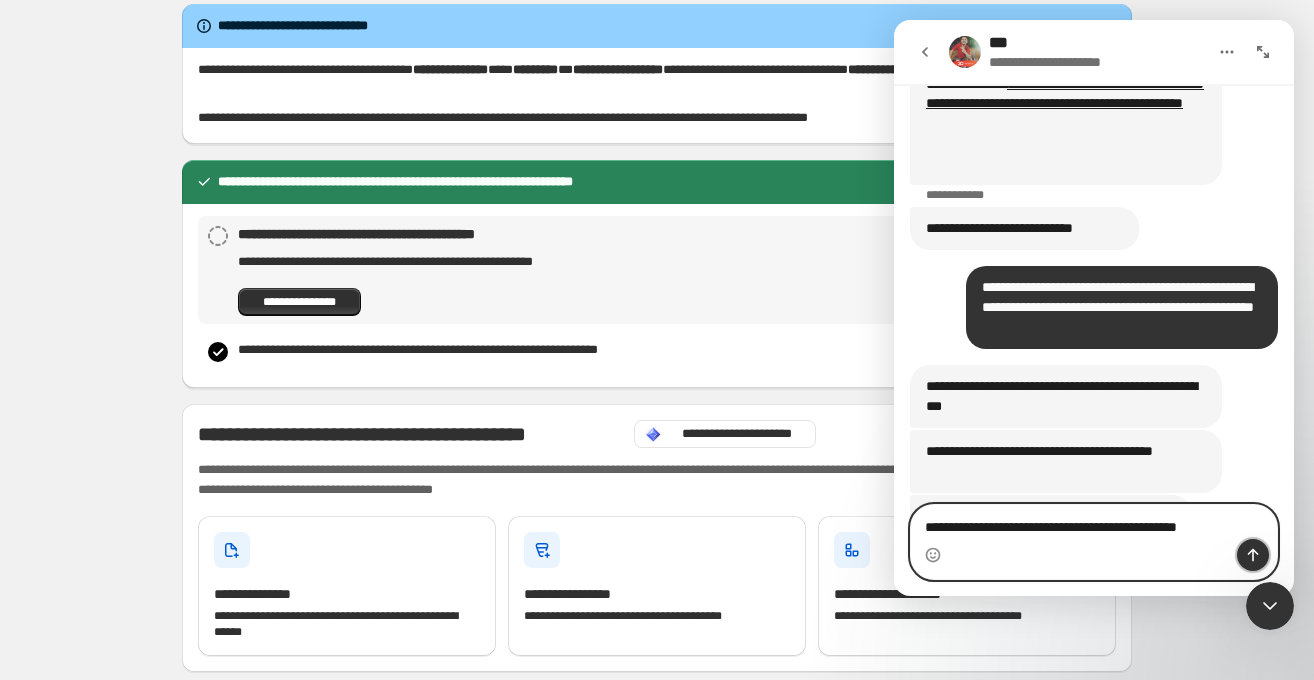 click 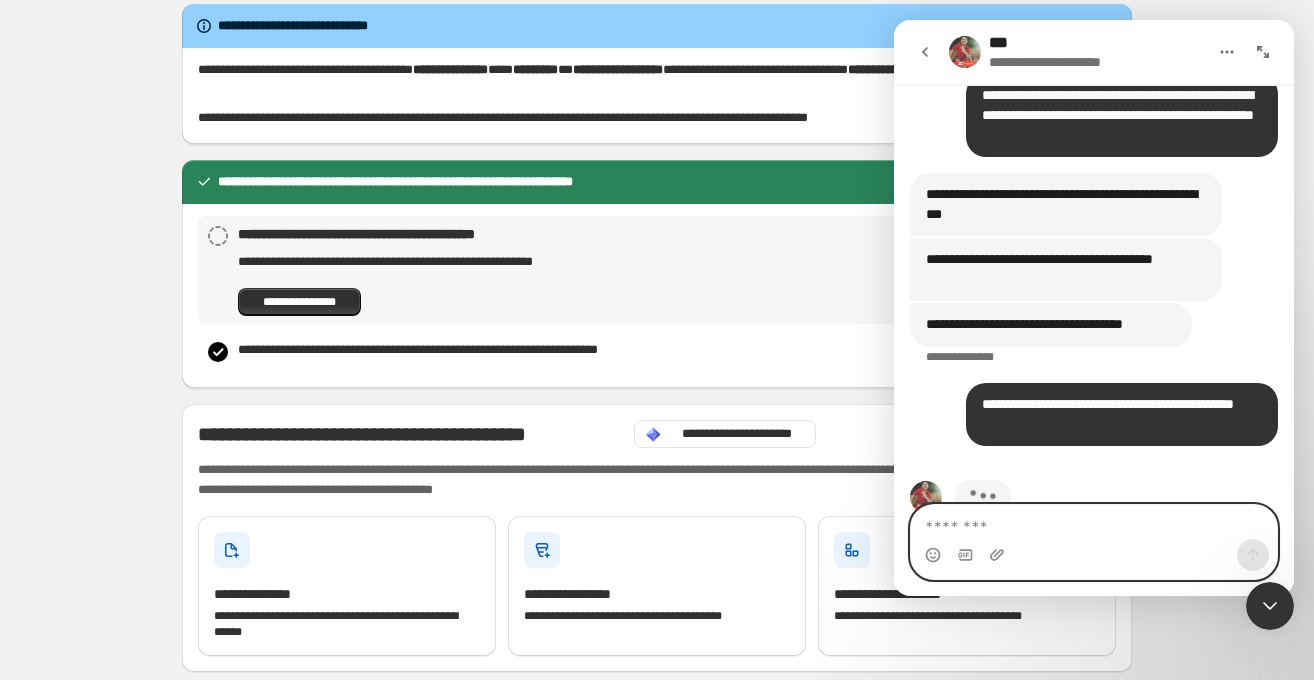 scroll, scrollTop: 14145, scrollLeft: 0, axis: vertical 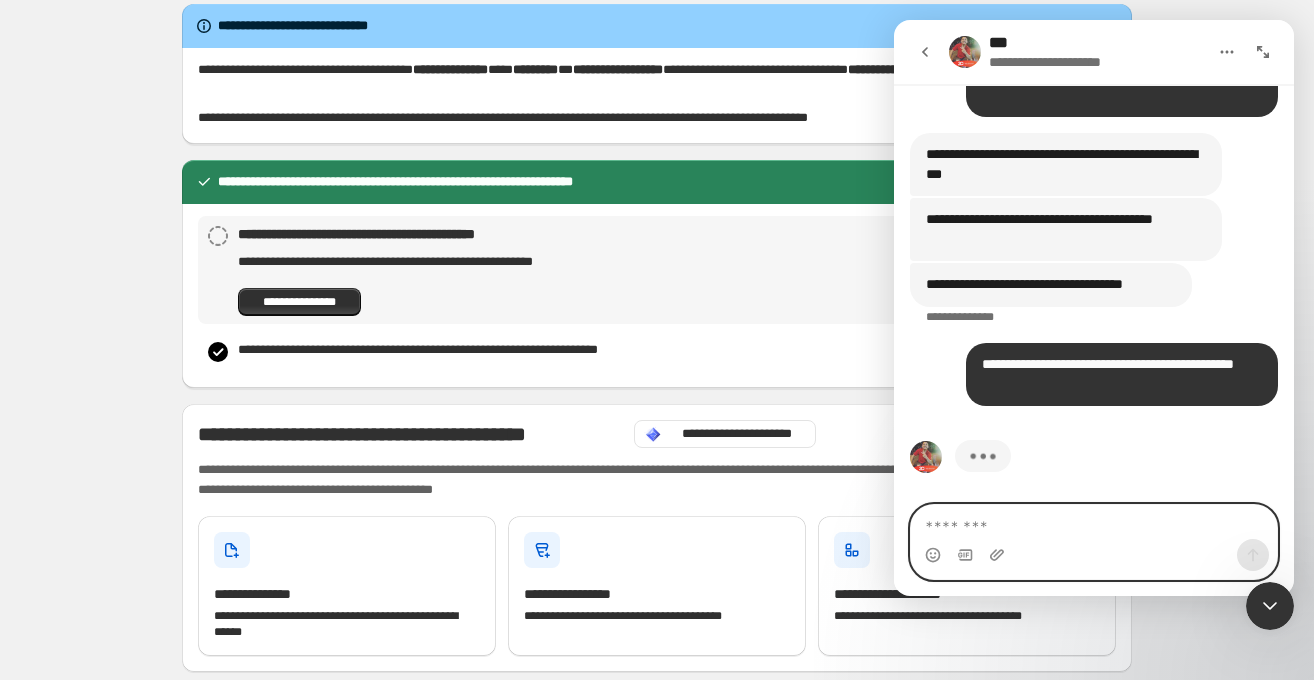 click at bounding box center [1094, 522] 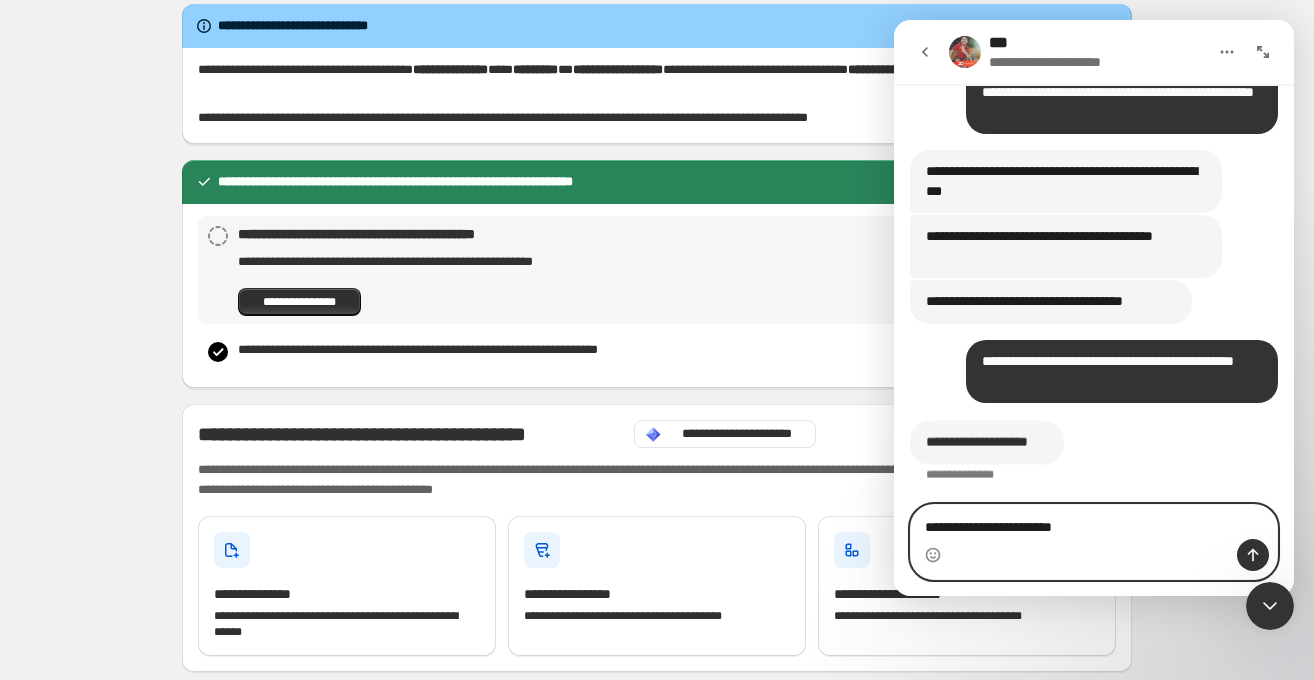scroll, scrollTop: 14128, scrollLeft: 0, axis: vertical 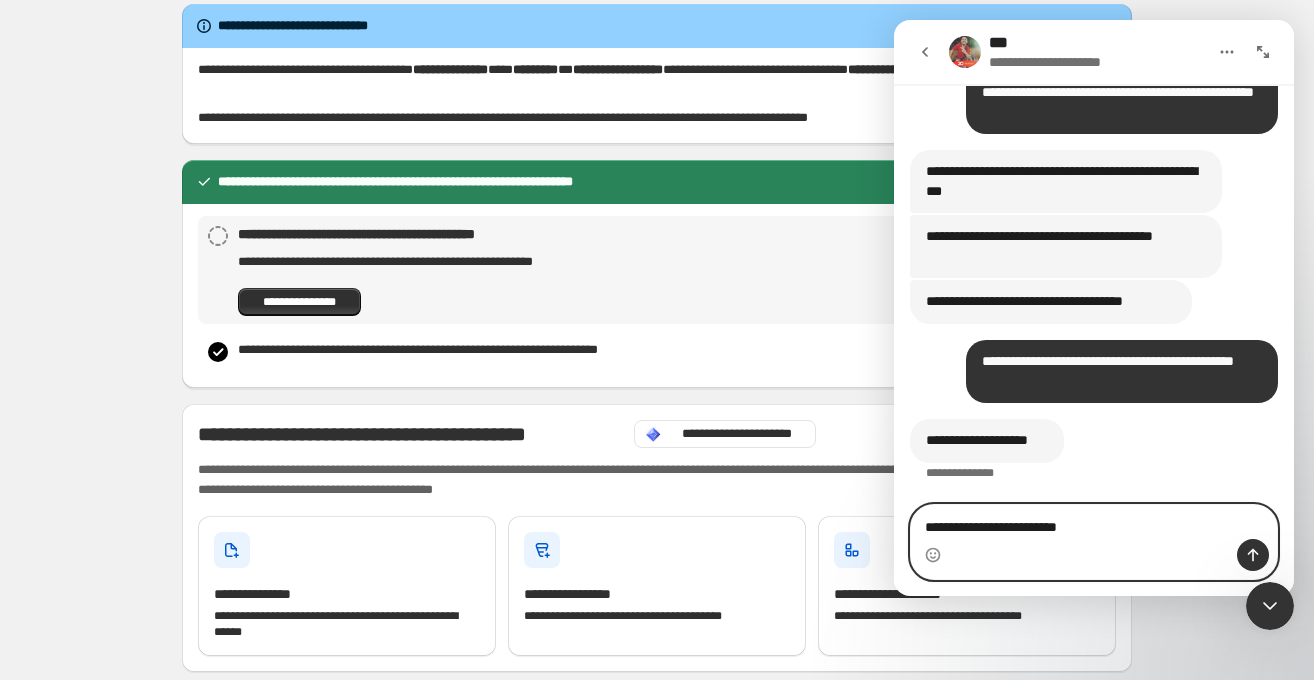 type on "**********" 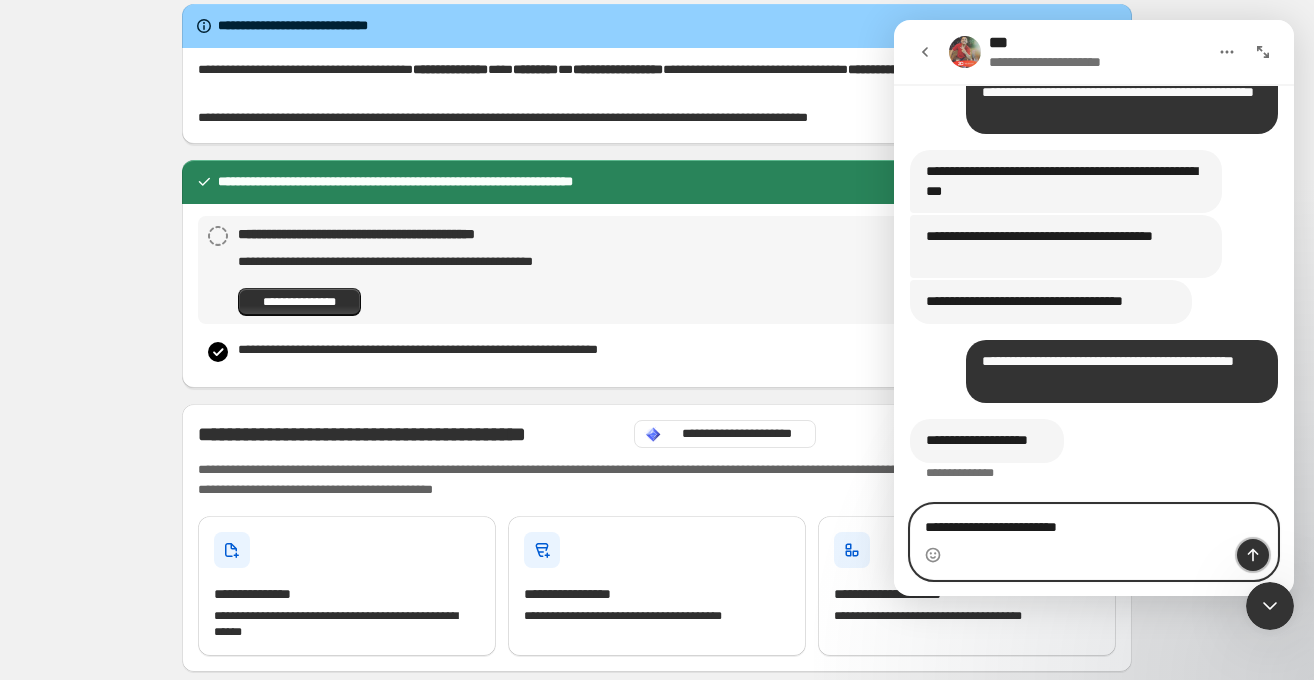 click 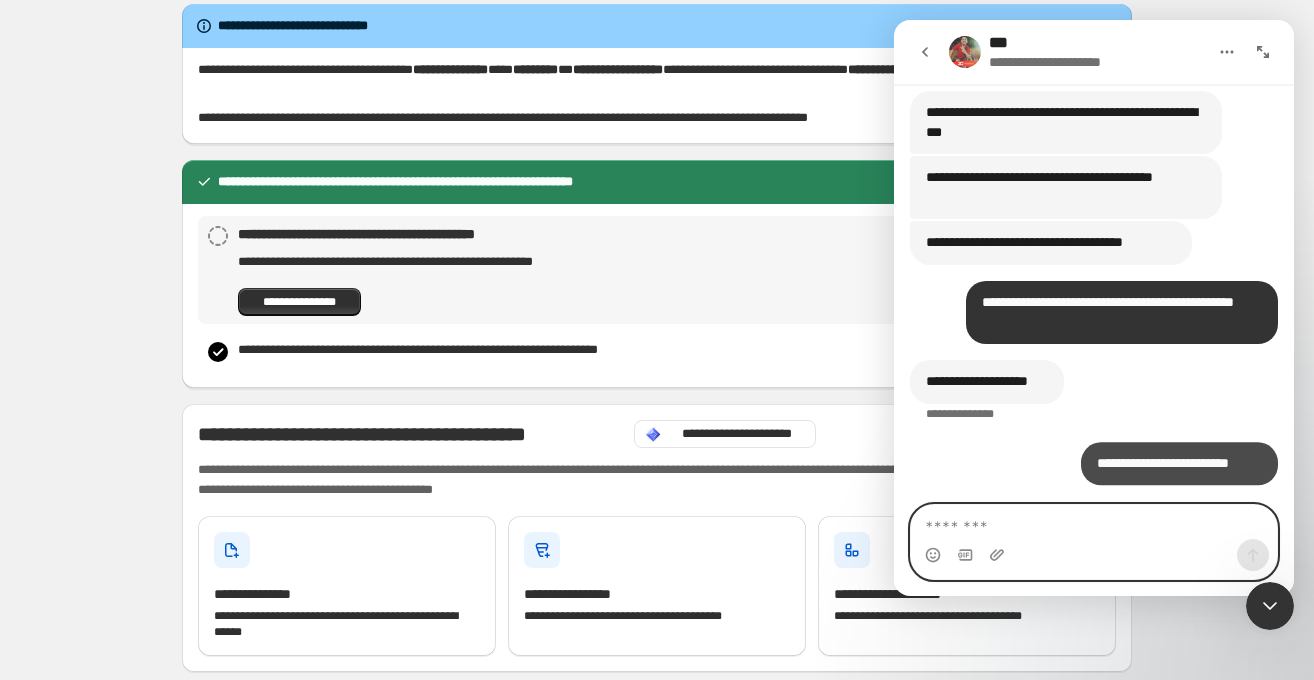 scroll, scrollTop: 14187, scrollLeft: 0, axis: vertical 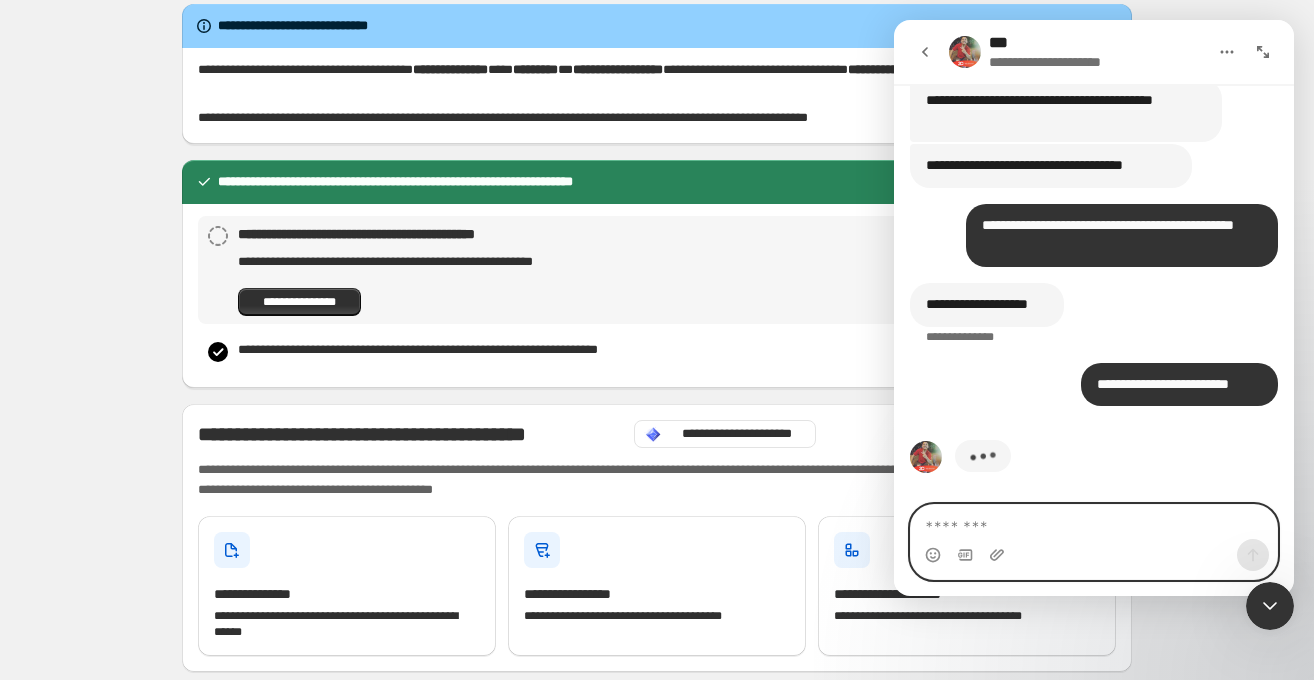 click at bounding box center [1094, 522] 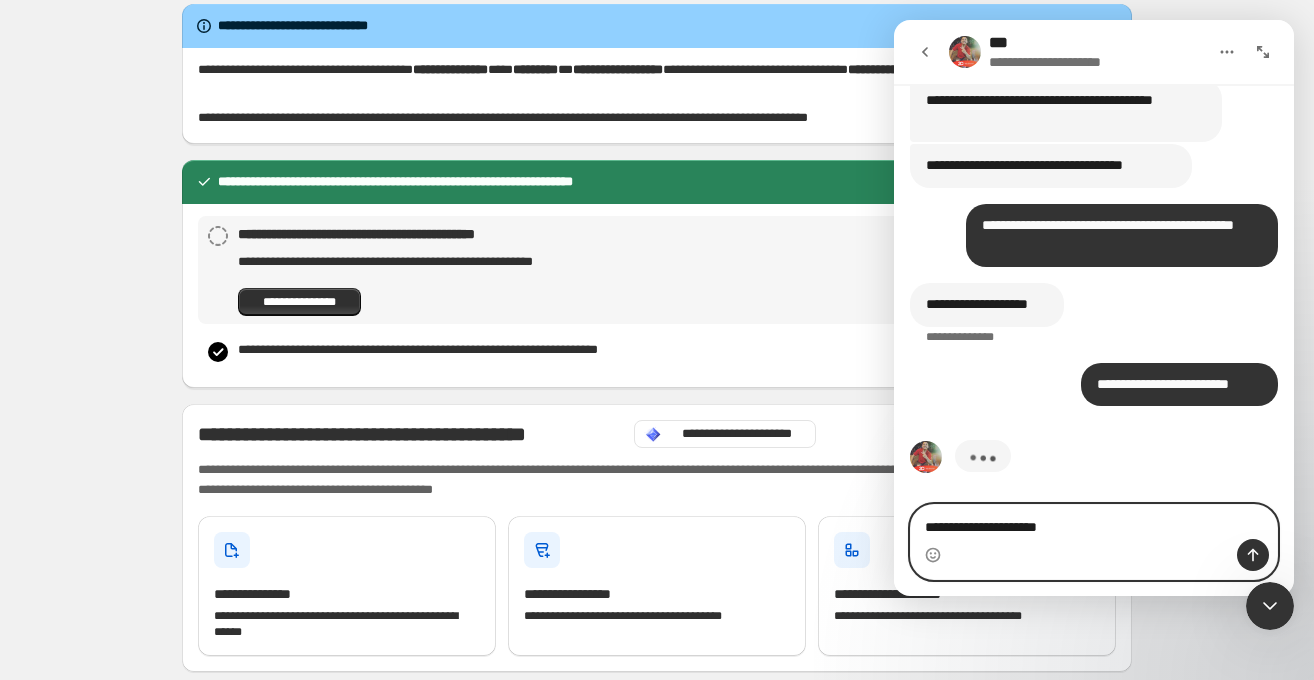 type on "**********" 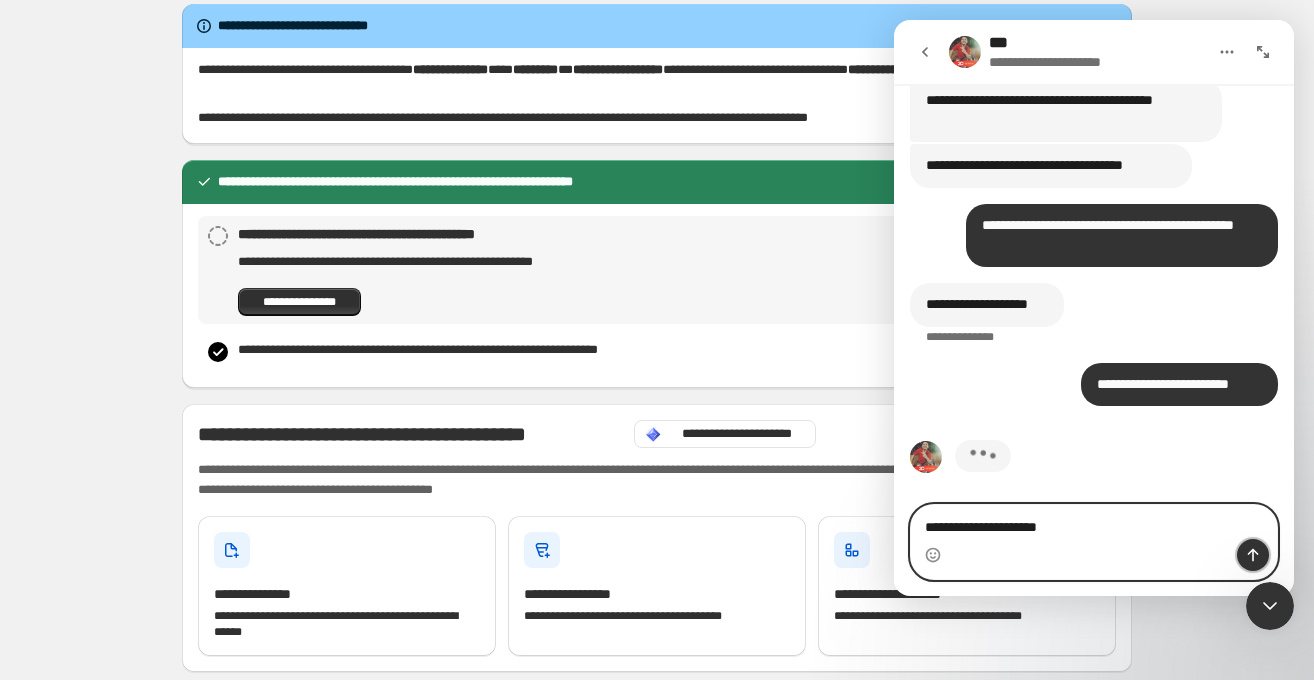 click 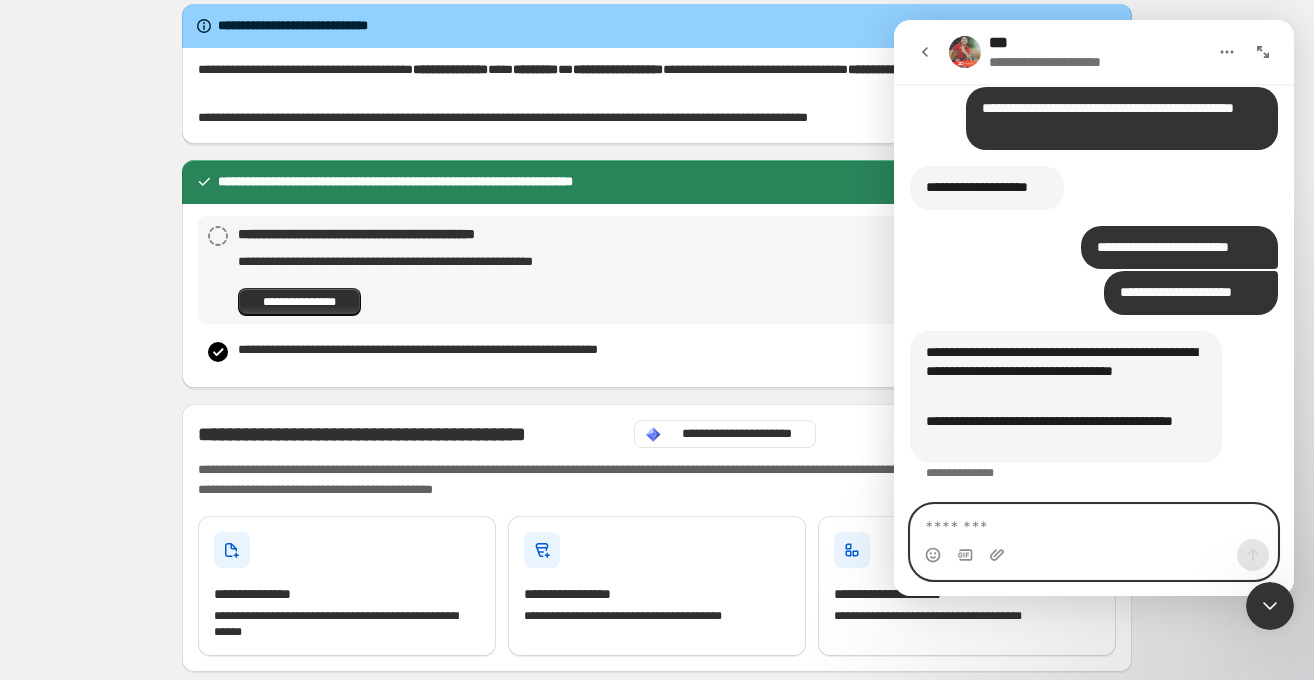 scroll, scrollTop: 14381, scrollLeft: 0, axis: vertical 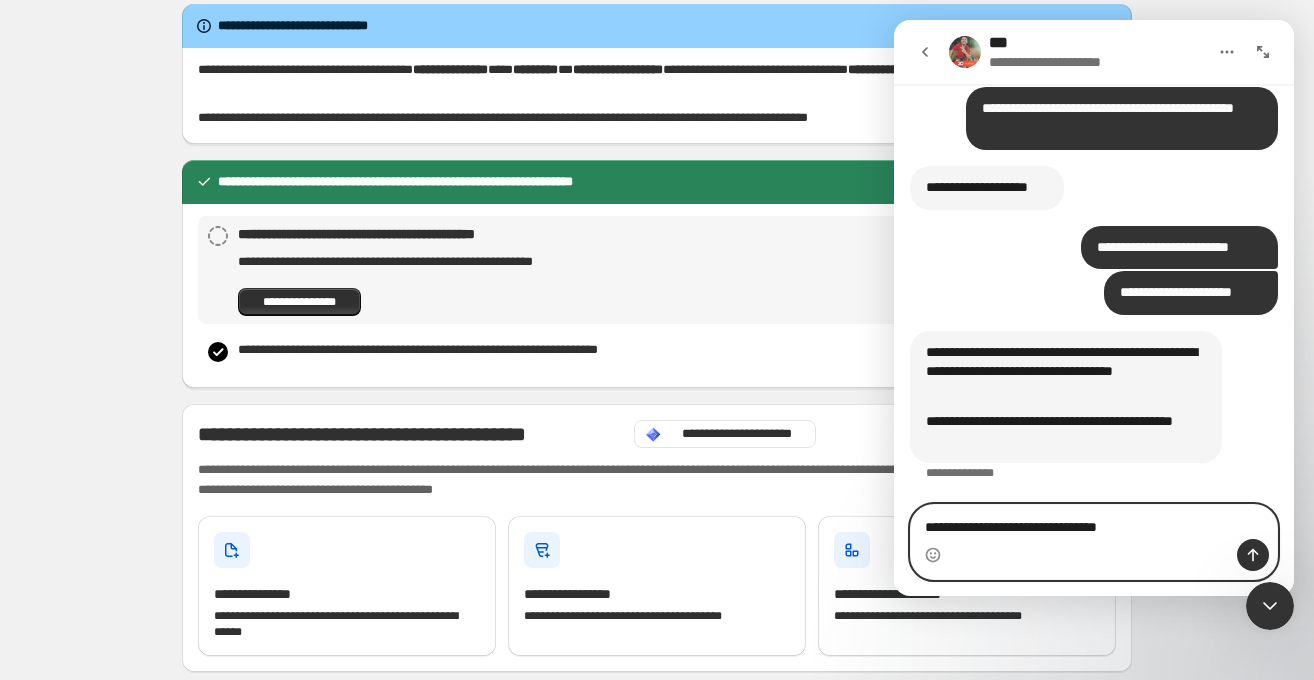 type on "**********" 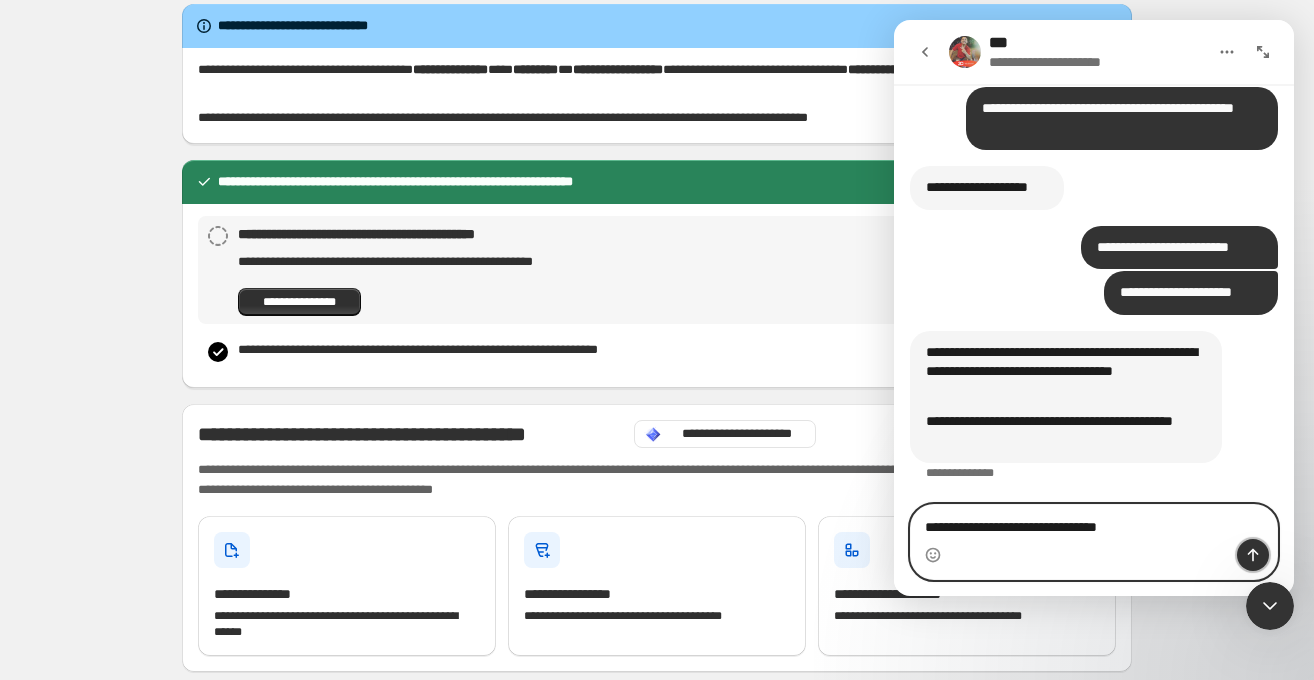 click 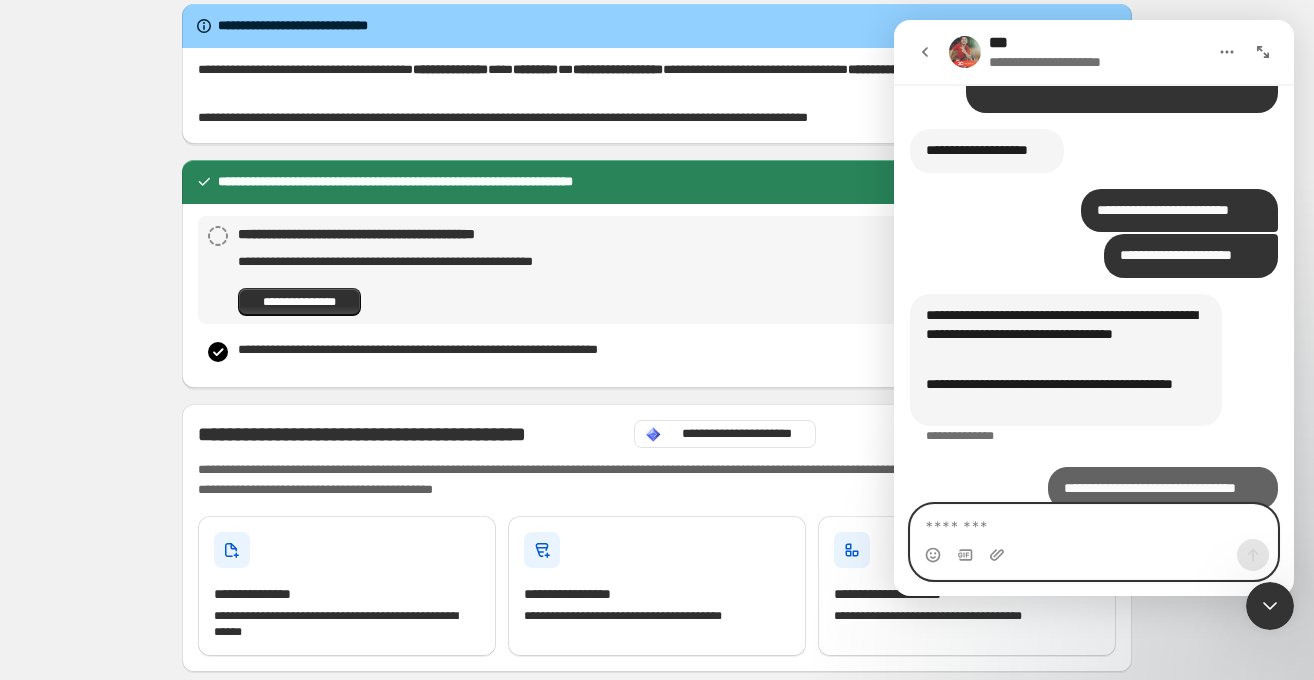 scroll, scrollTop: 14440, scrollLeft: 0, axis: vertical 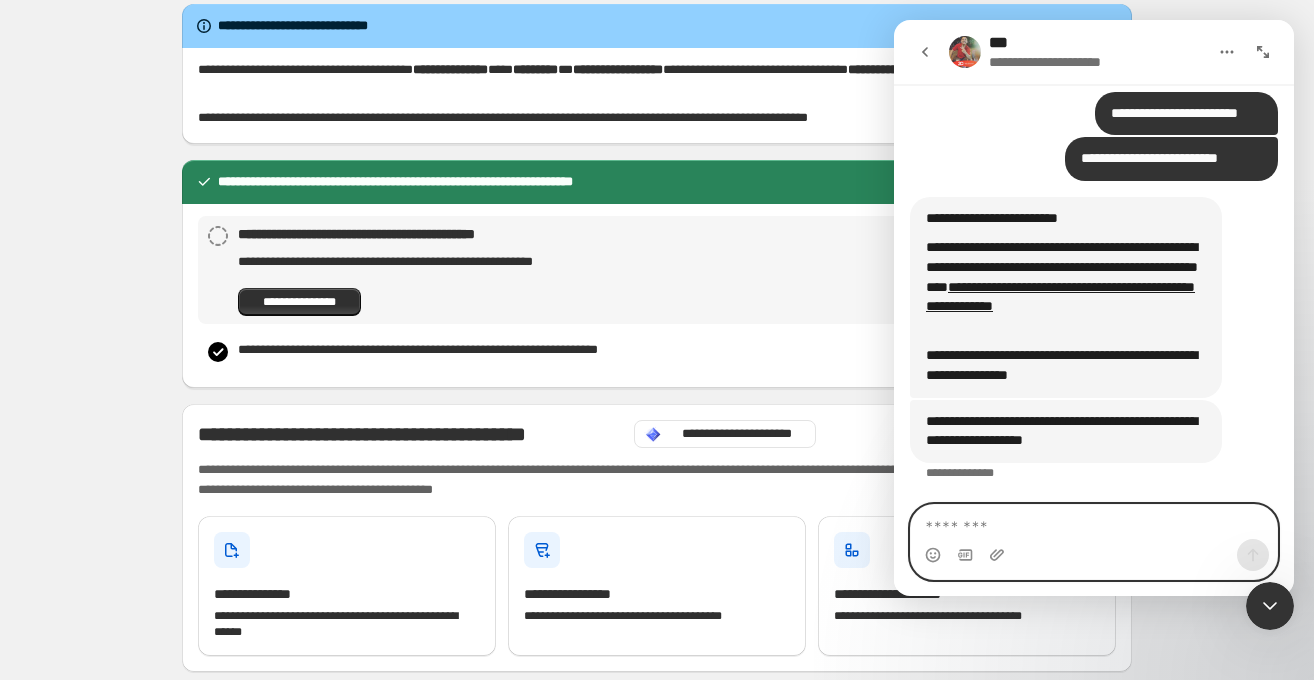 click at bounding box center [1094, 522] 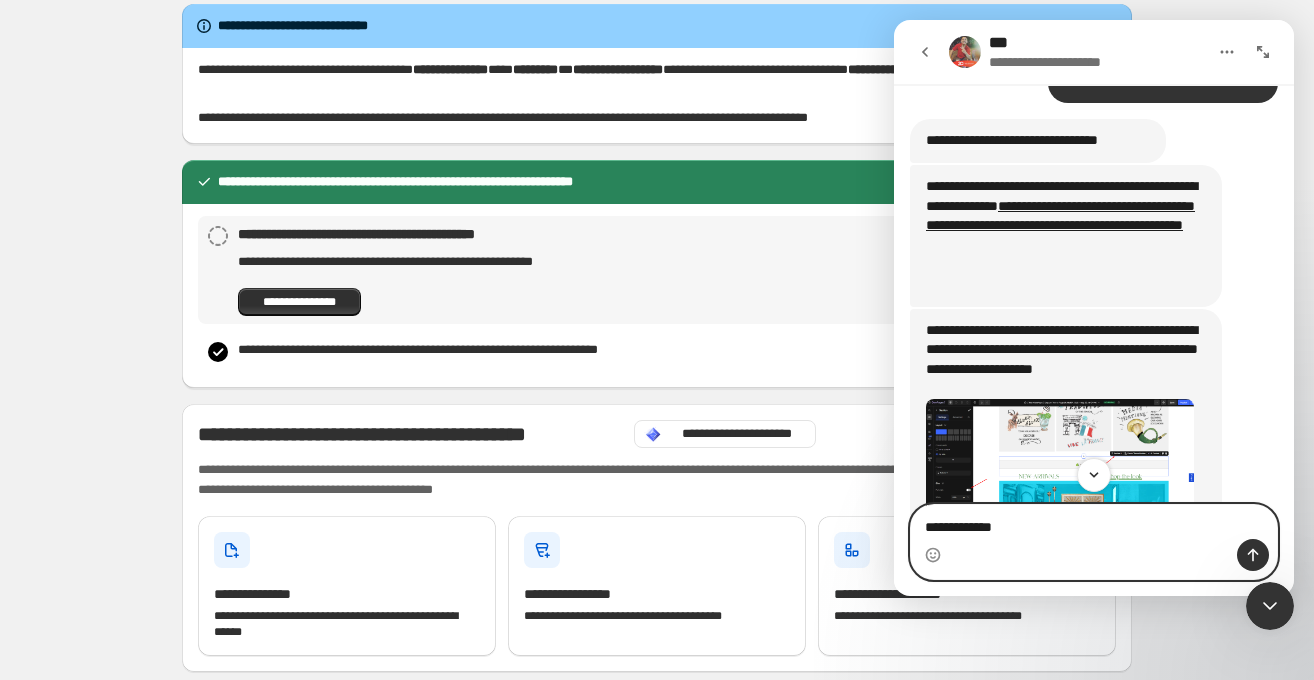 scroll, scrollTop: 14783, scrollLeft: 0, axis: vertical 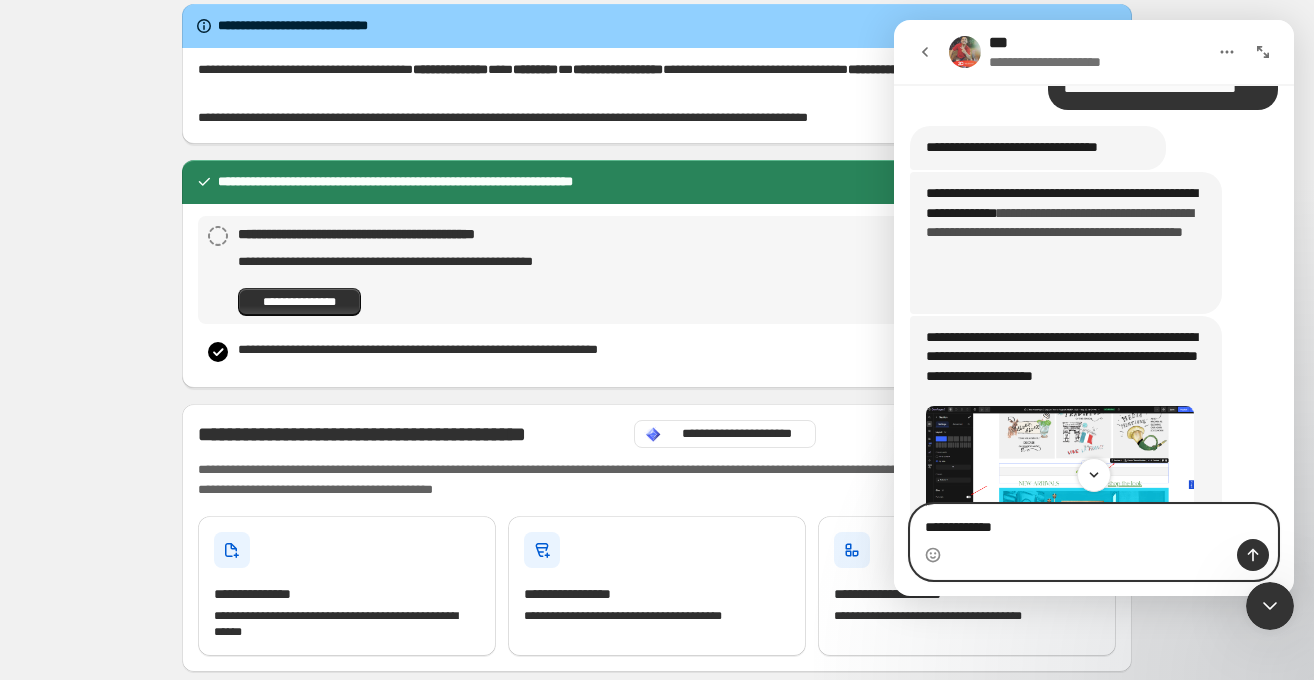 type on "**********" 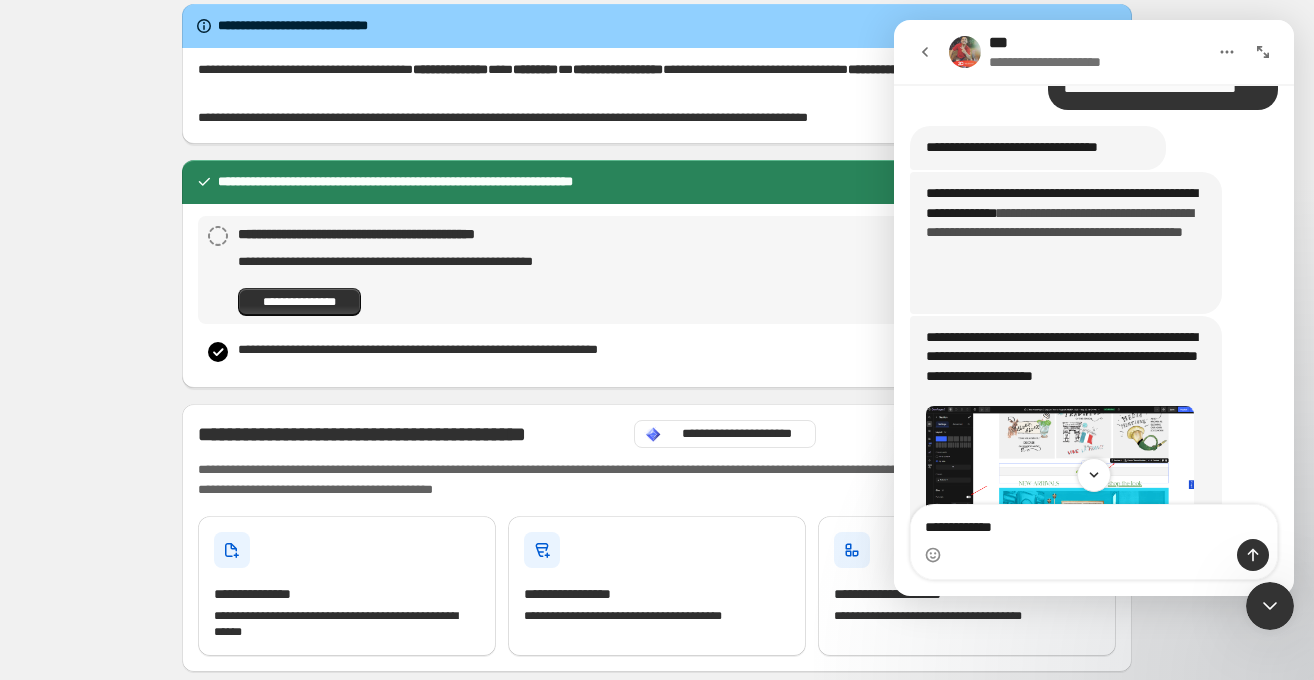 click on "**********" at bounding box center (1059, 223) 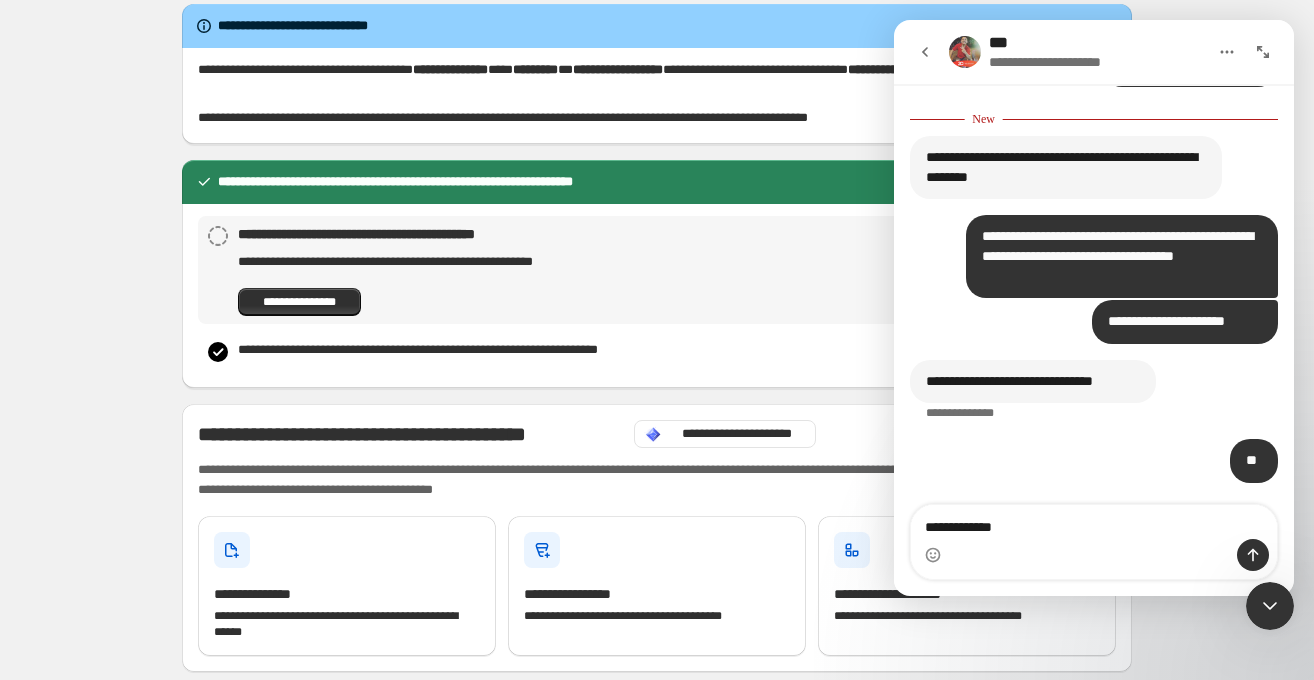 scroll, scrollTop: 16361, scrollLeft: 0, axis: vertical 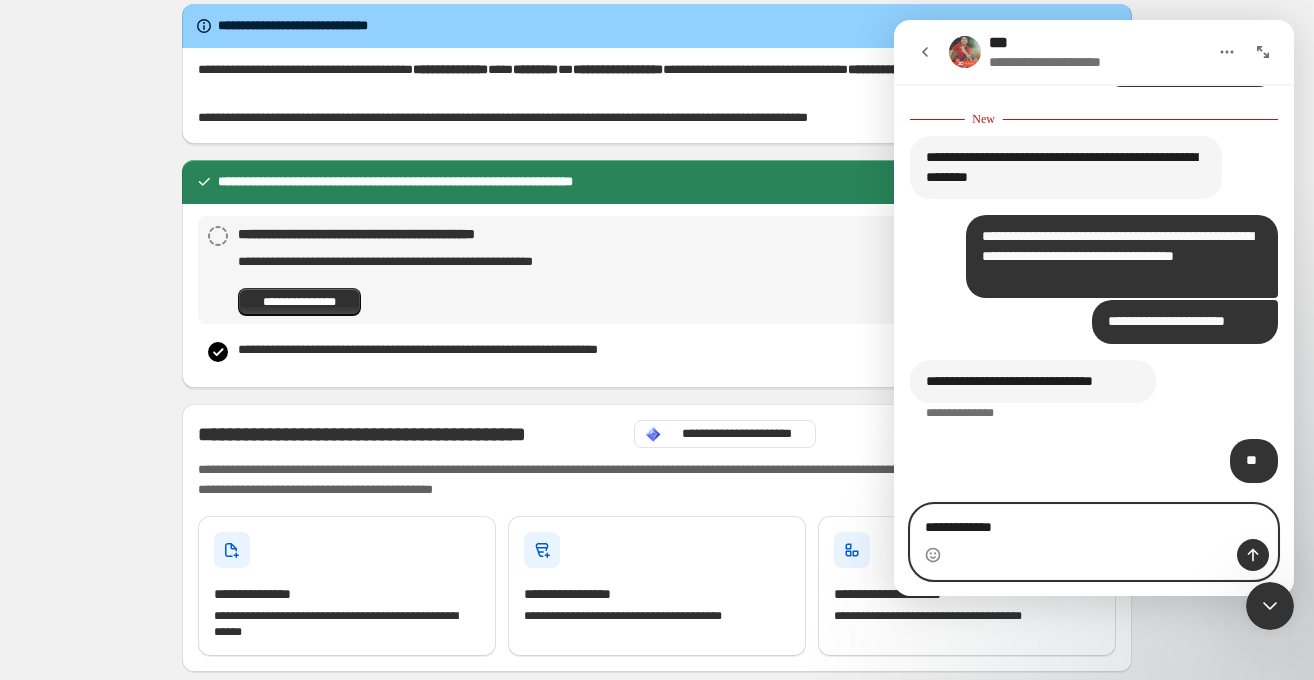 drag, startPoint x: 1004, startPoint y: 527, endPoint x: 926, endPoint y: 525, distance: 78.025635 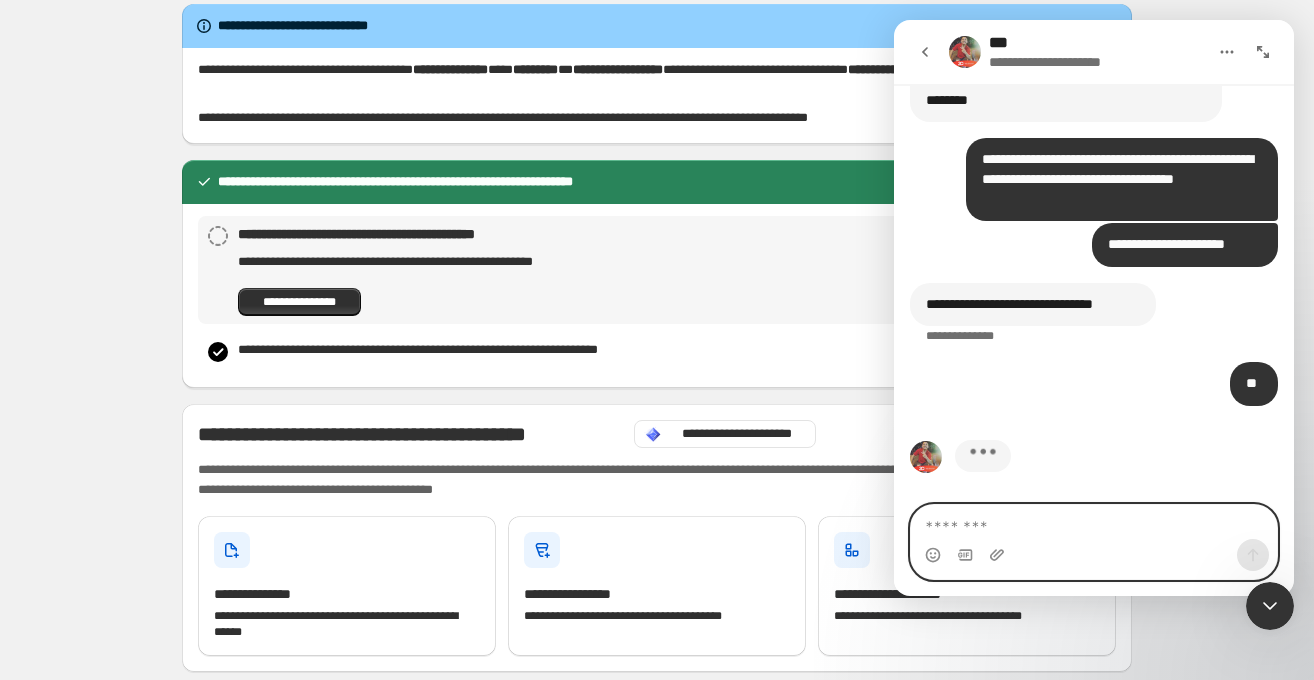 scroll, scrollTop: 16438, scrollLeft: 0, axis: vertical 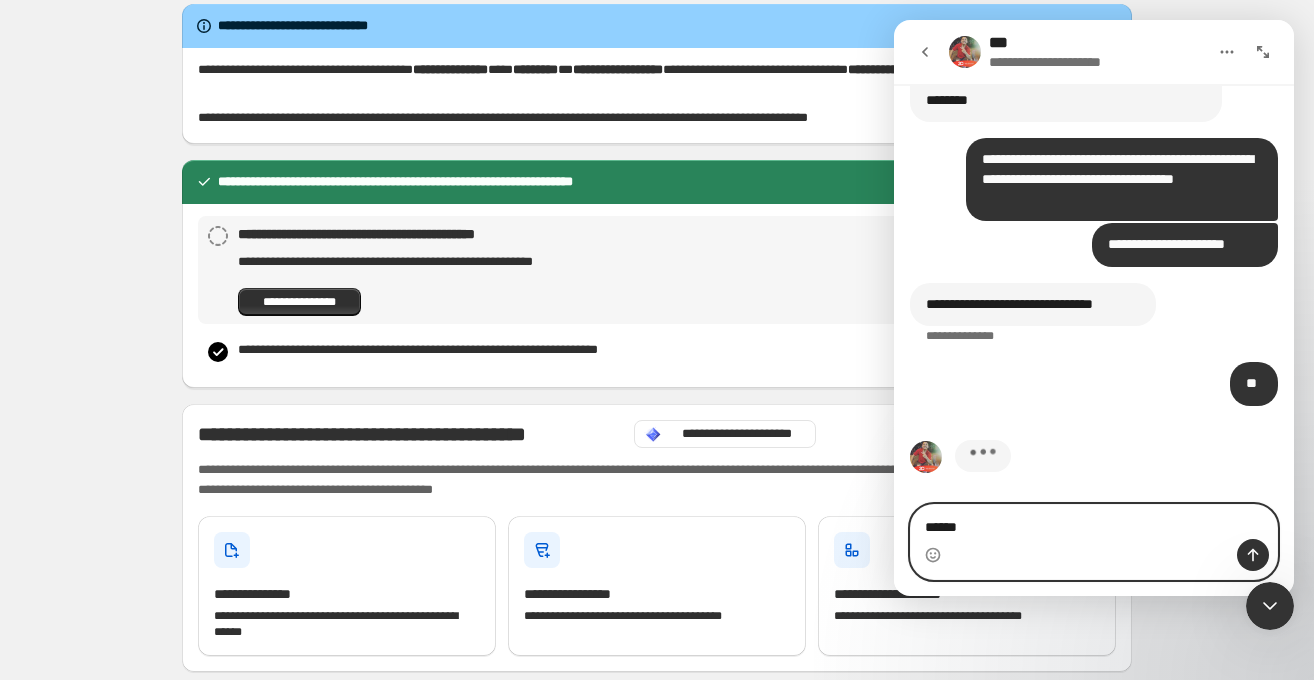 type on "******" 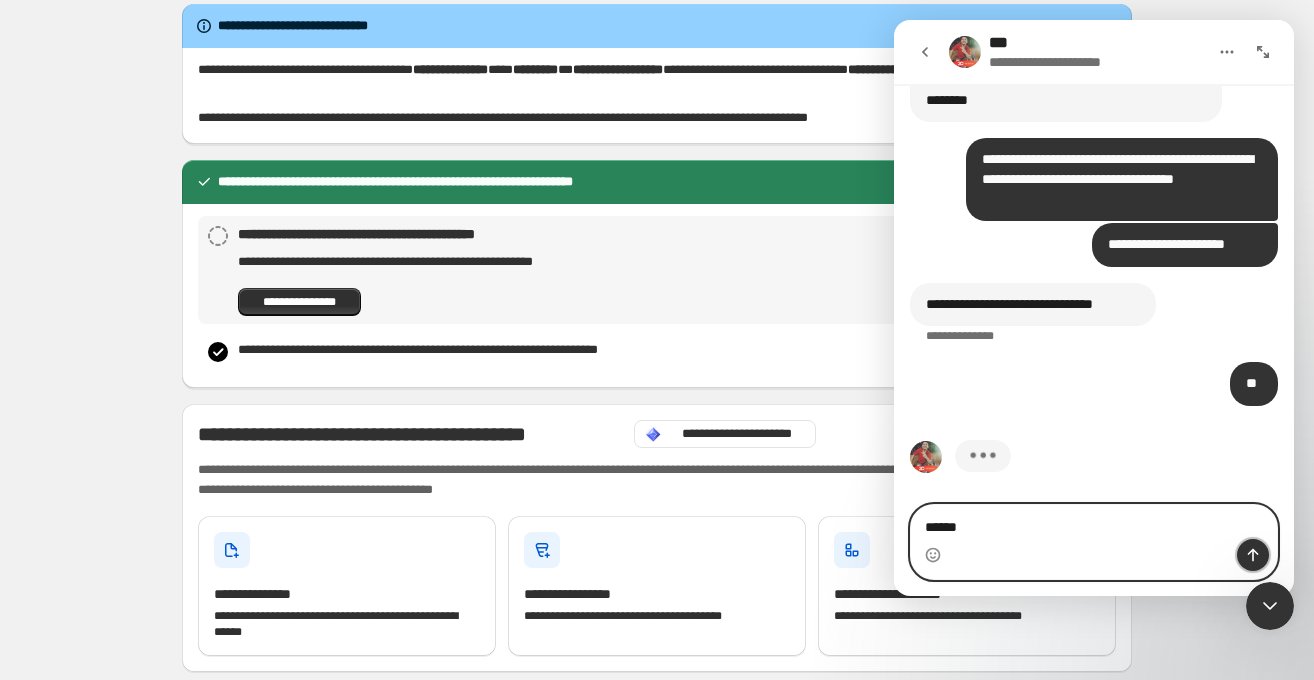 click 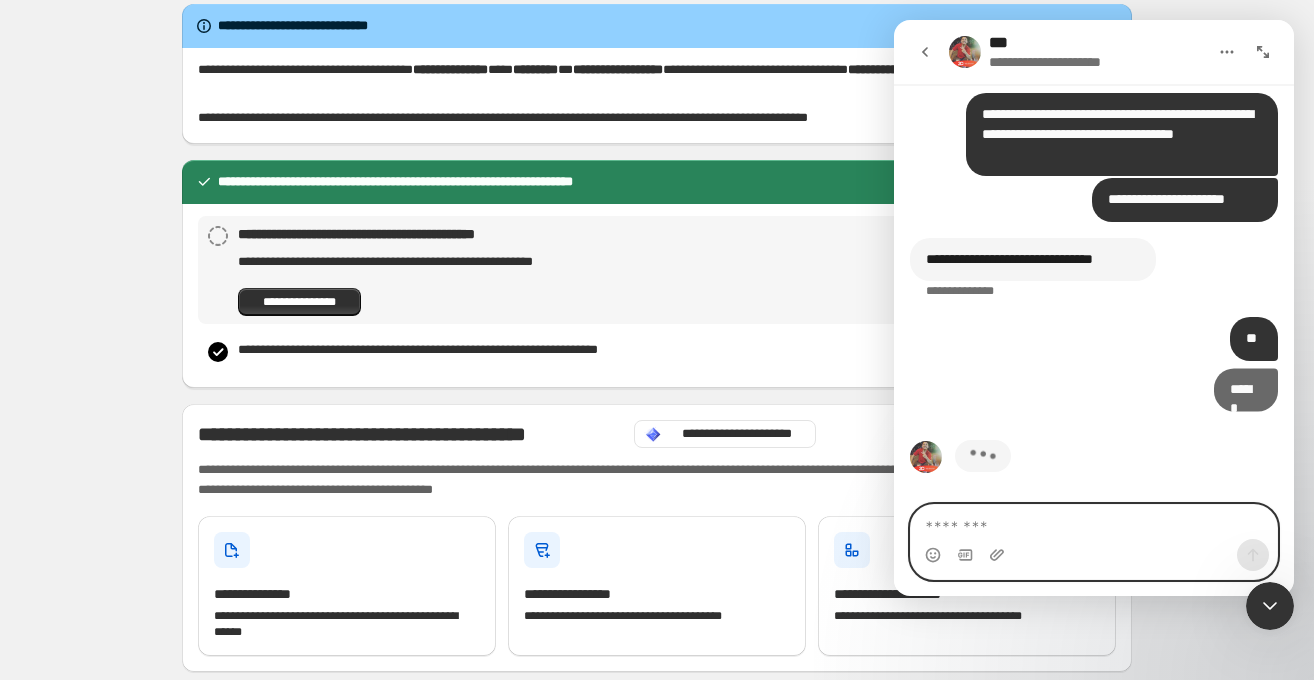 scroll, scrollTop: 16451, scrollLeft: 0, axis: vertical 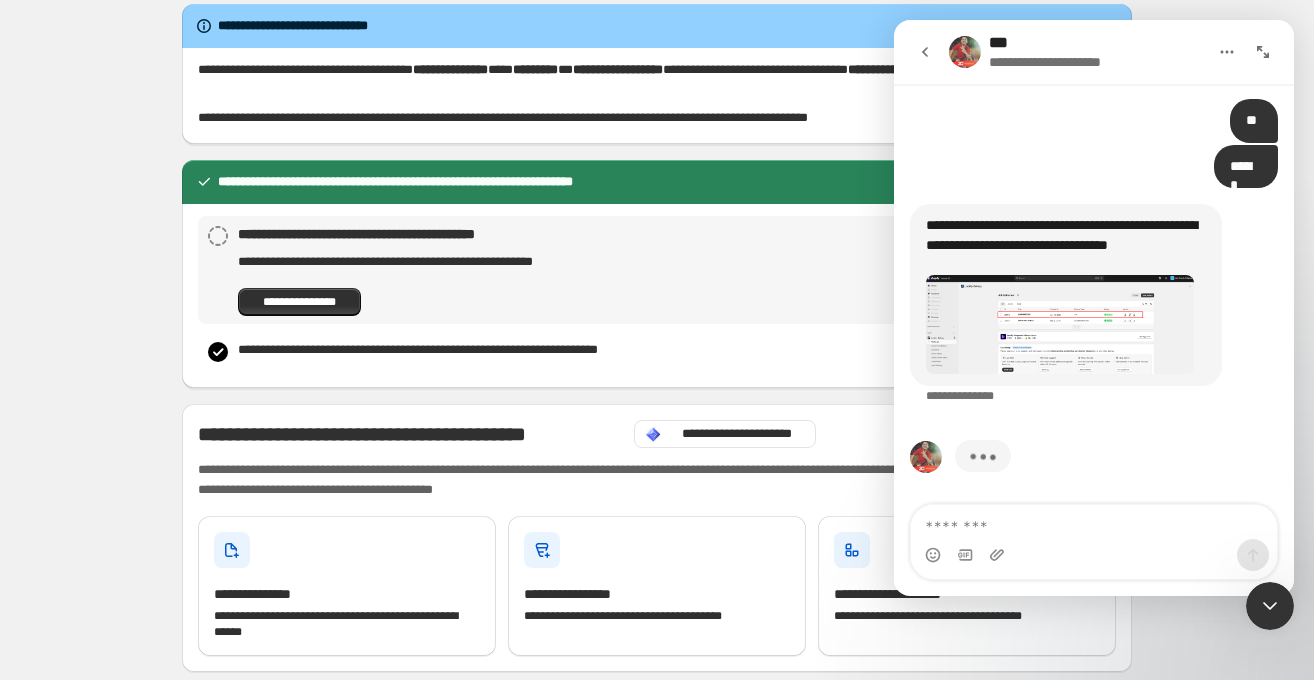 click at bounding box center (1060, 324) 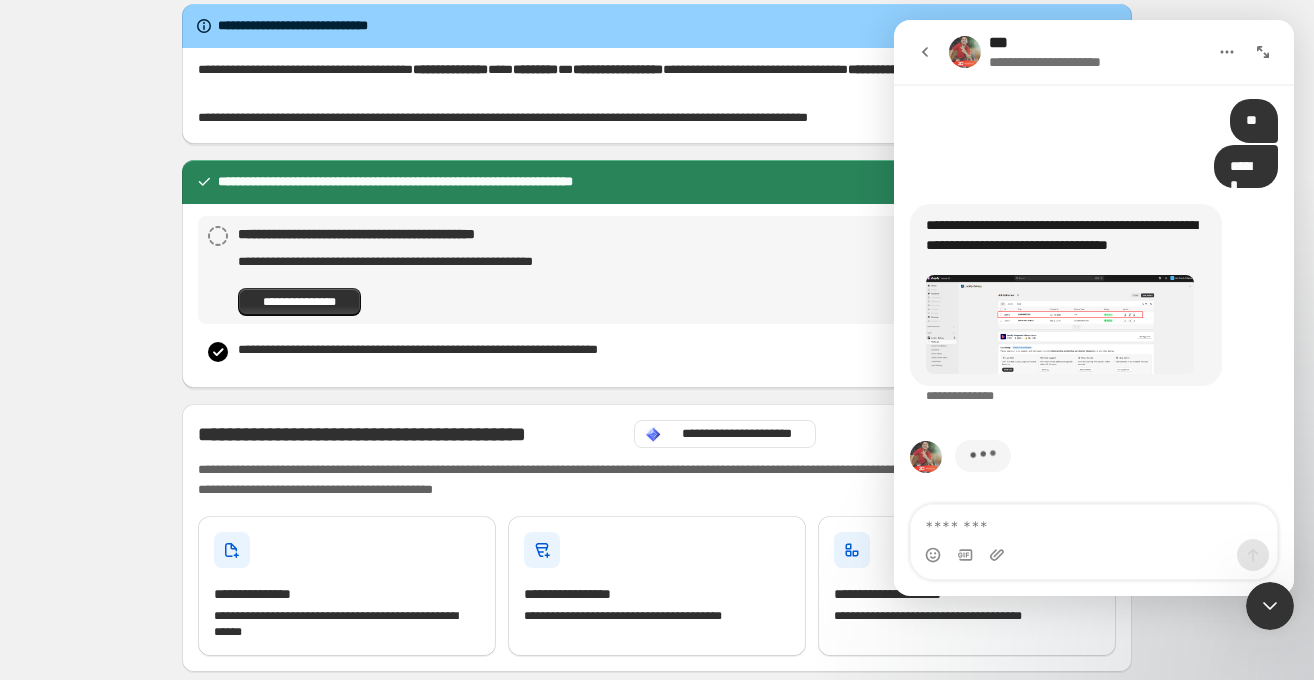 scroll, scrollTop: 0, scrollLeft: 0, axis: both 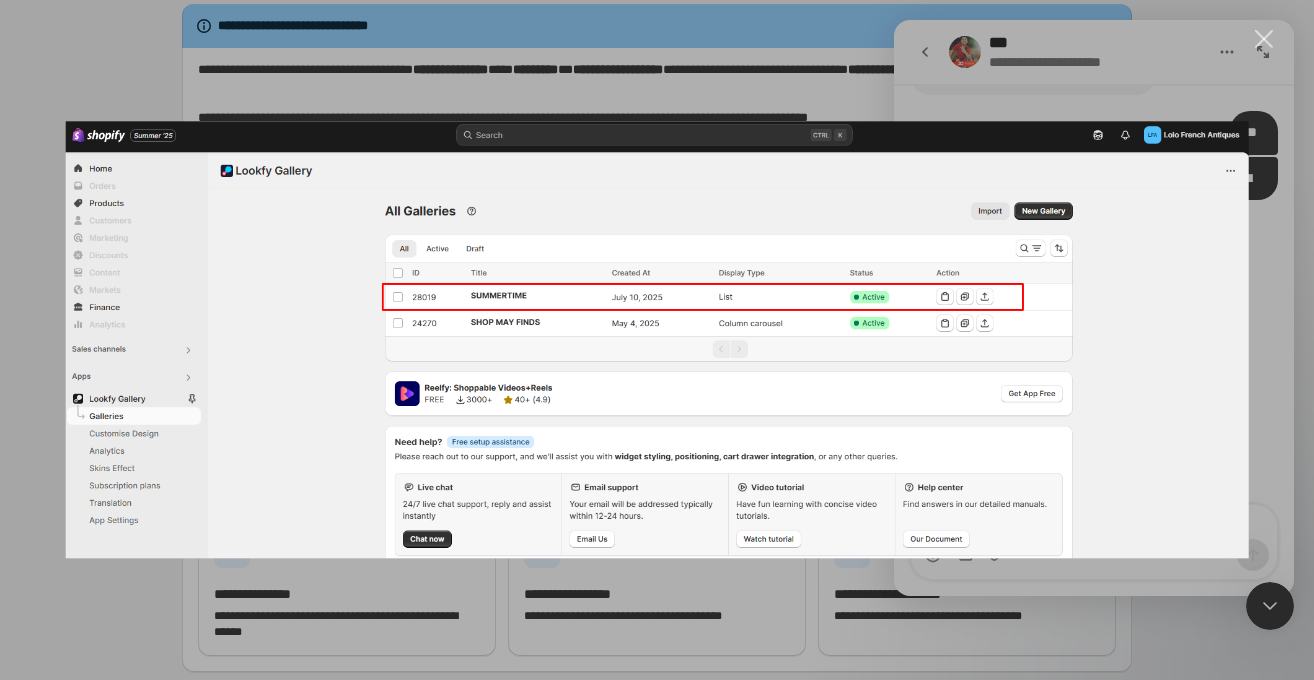 click at bounding box center [657, 340] 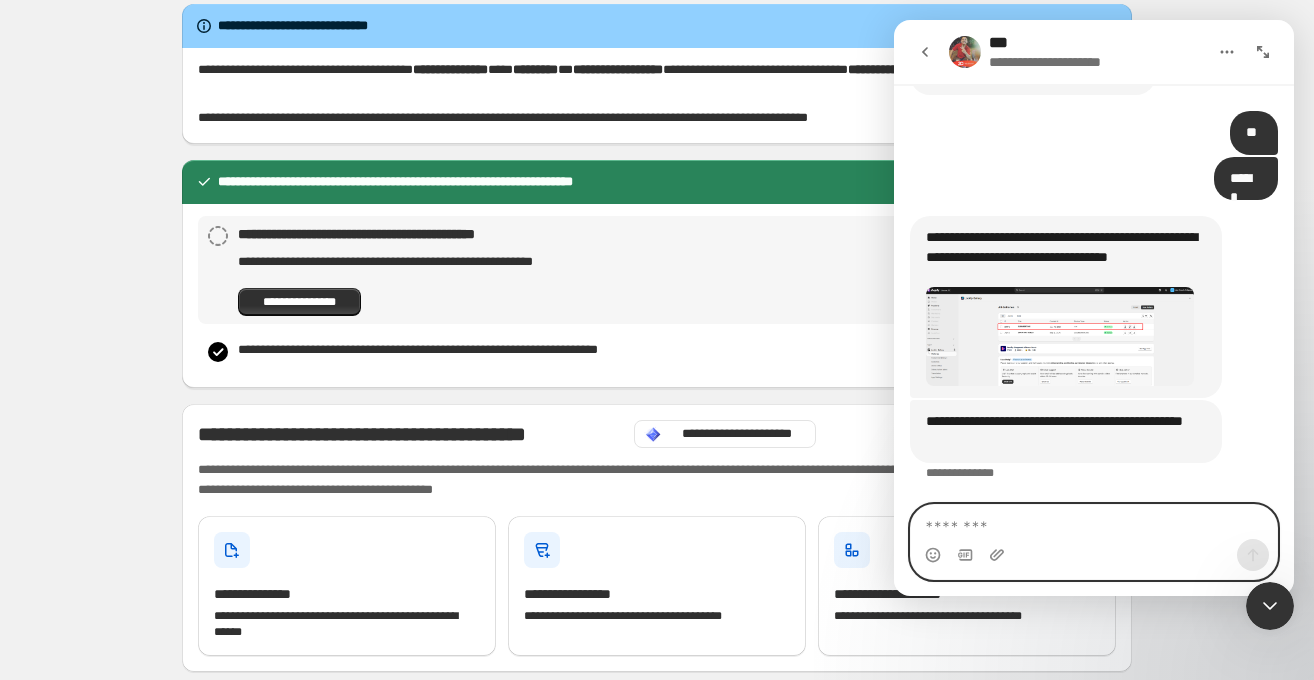 click at bounding box center (1094, 522) 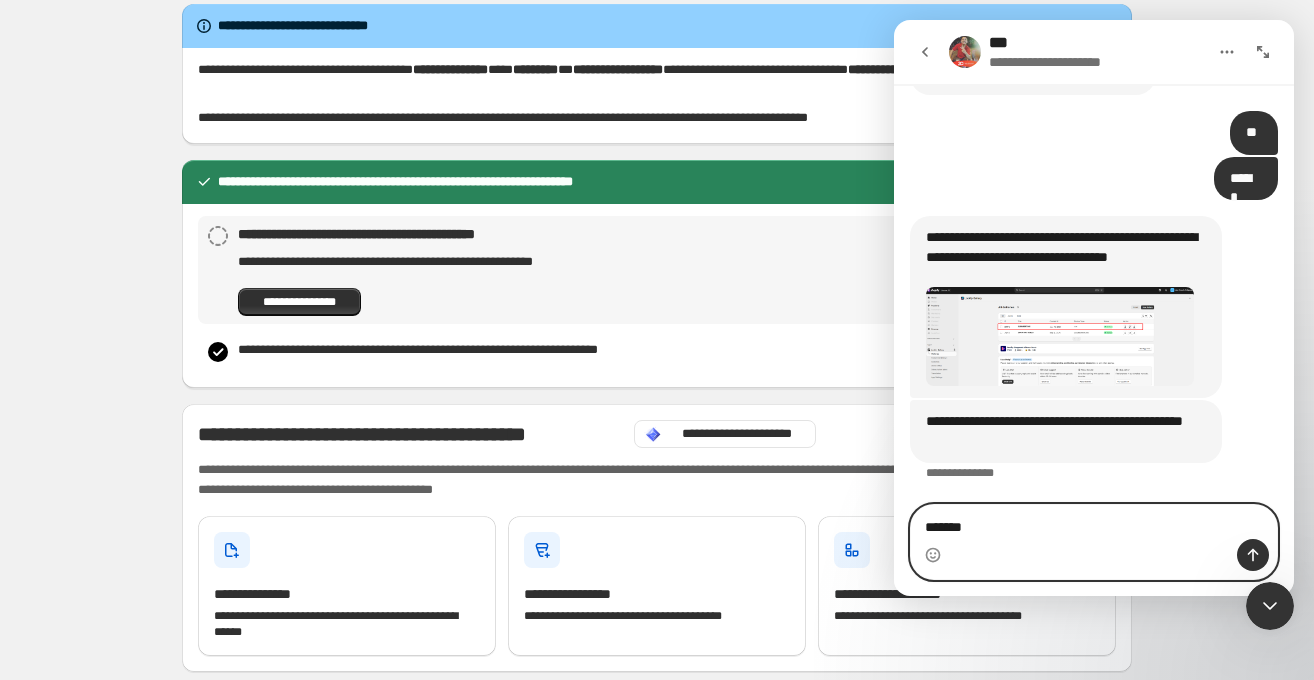 type on "*******" 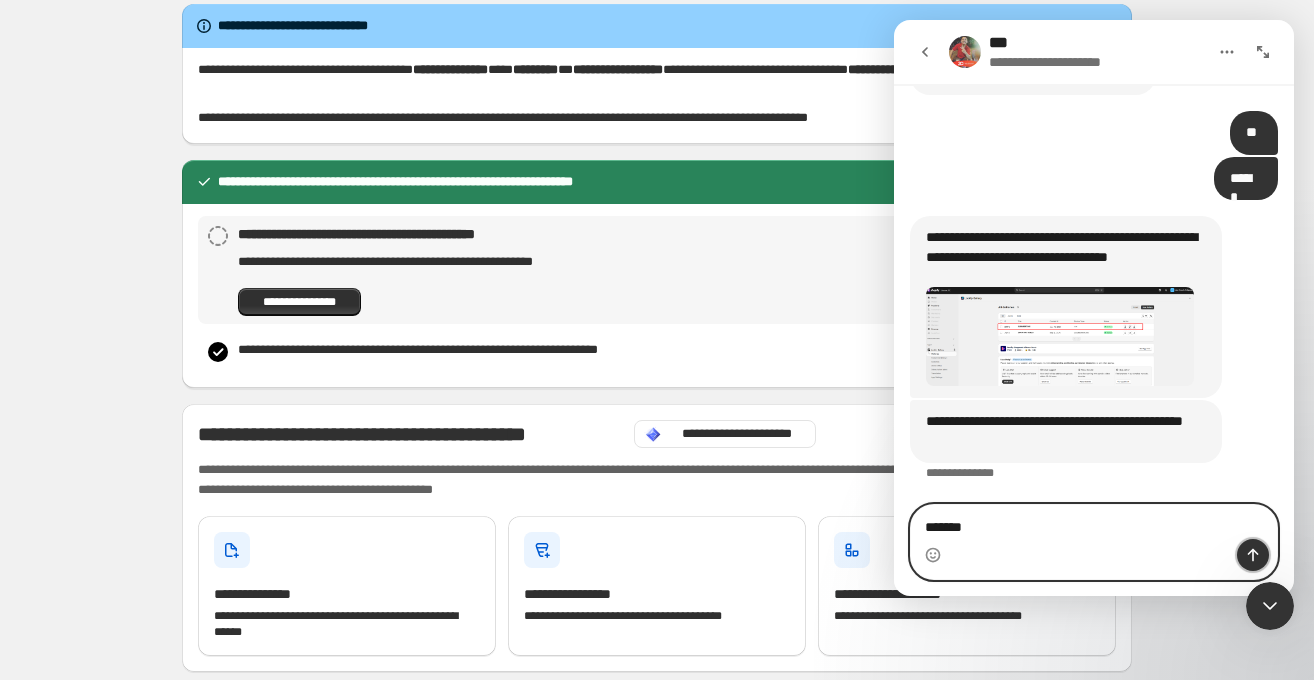 click 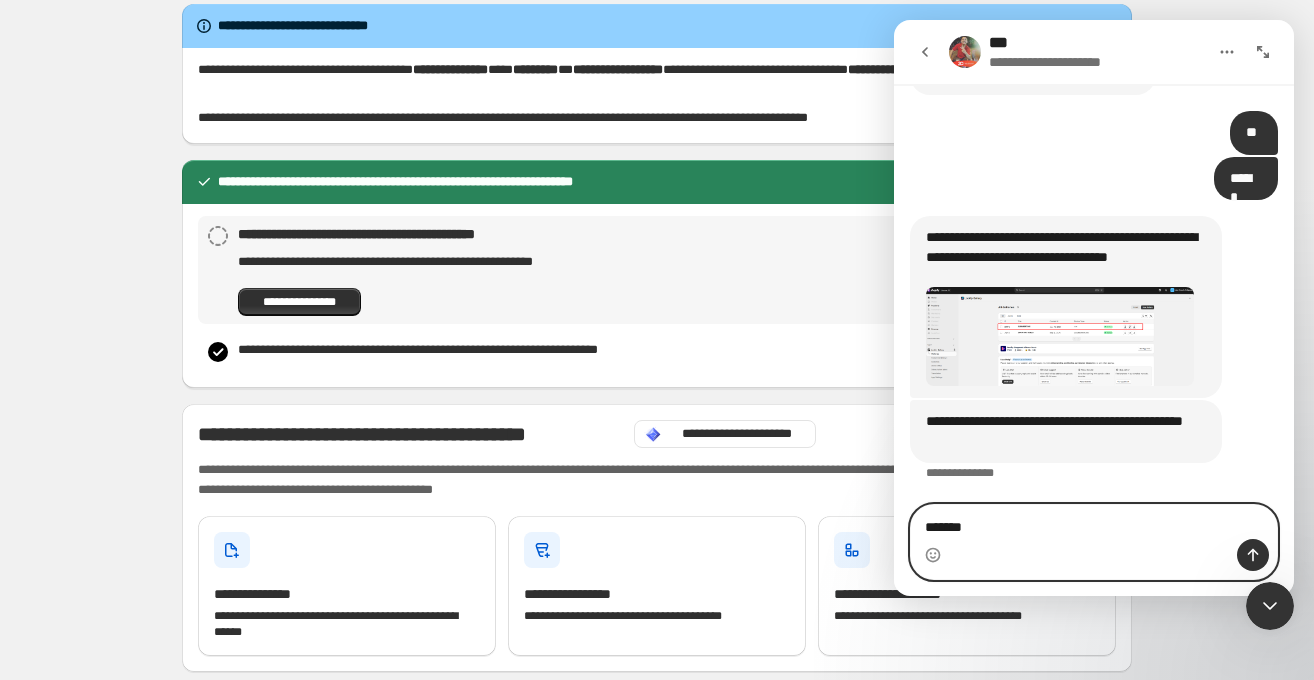 type 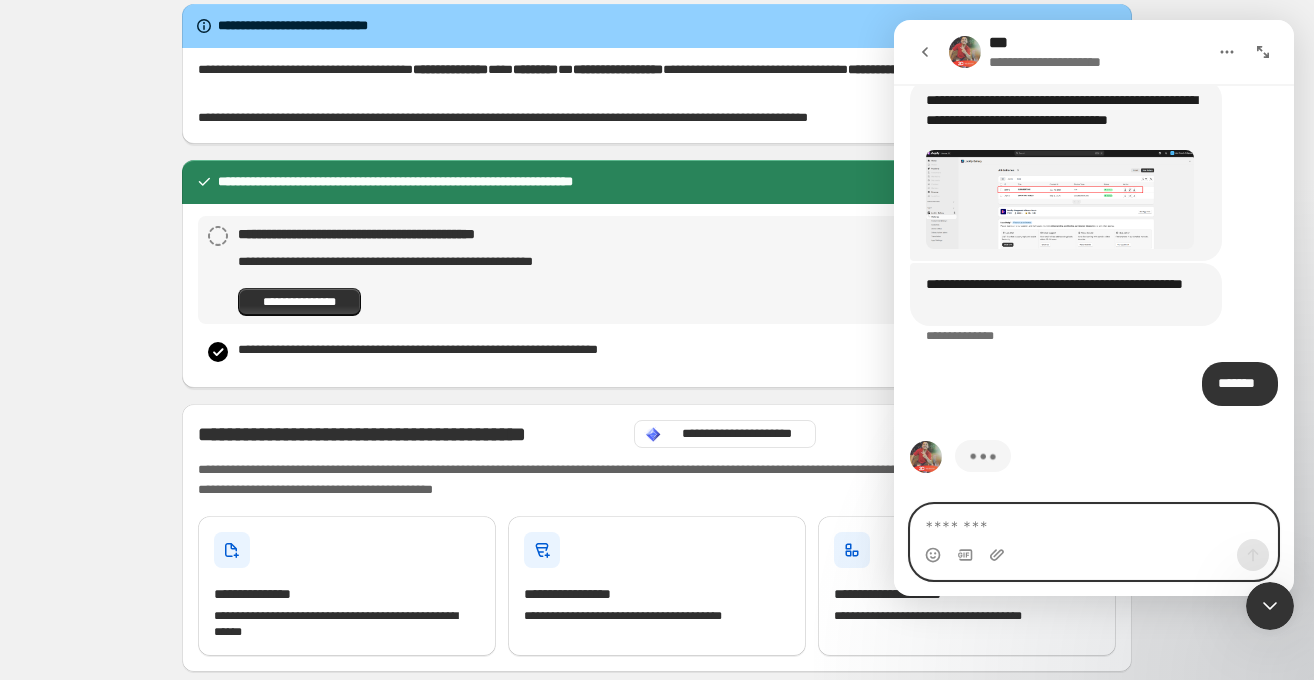 scroll, scrollTop: 16774, scrollLeft: 0, axis: vertical 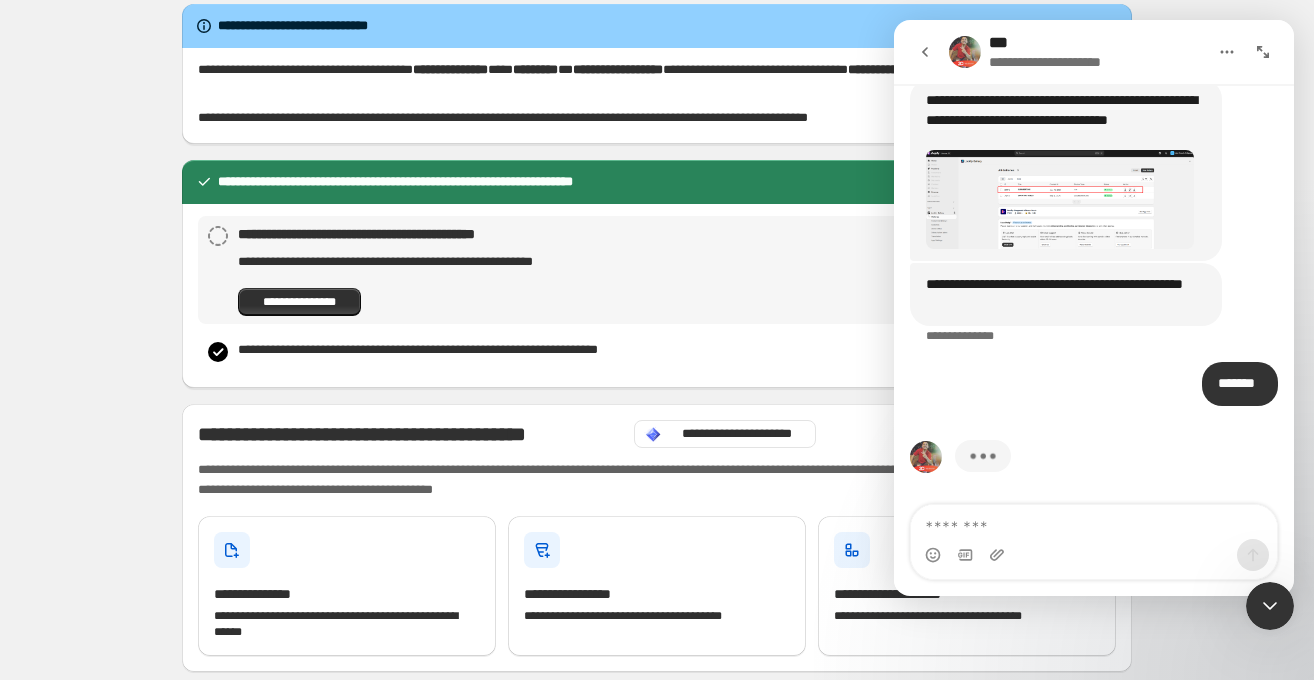 click at bounding box center (1060, 199) 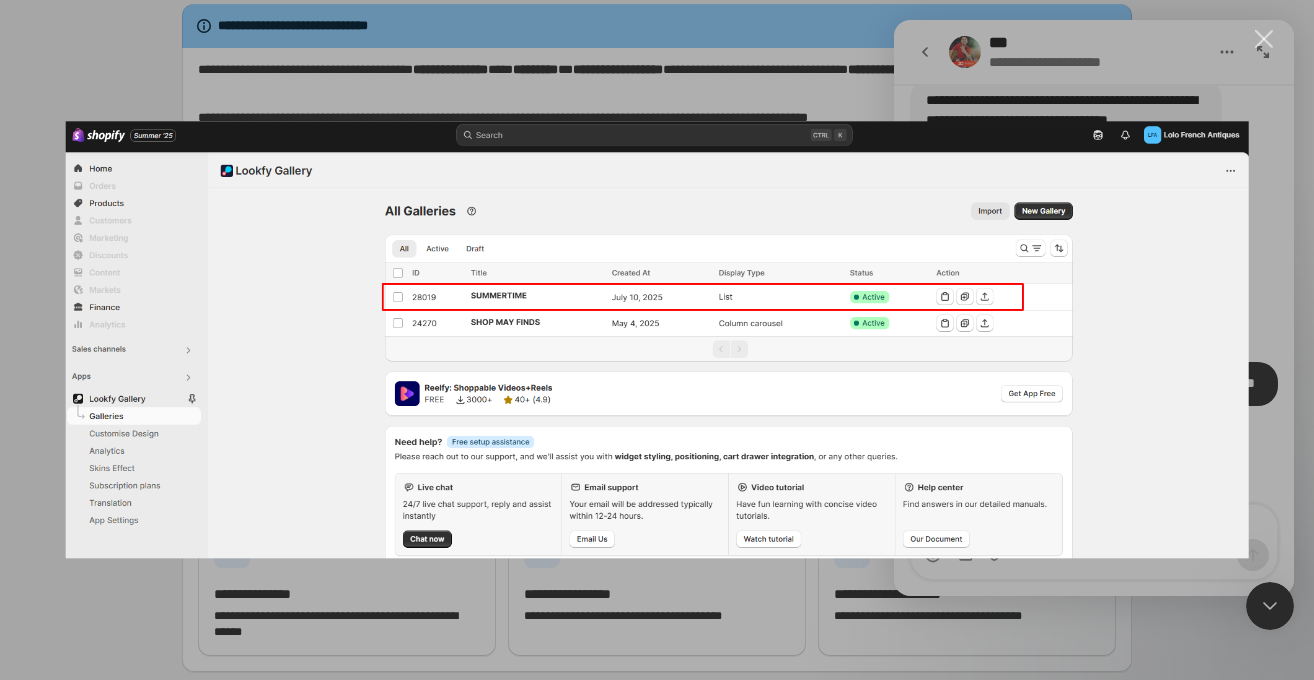 scroll, scrollTop: 0, scrollLeft: 0, axis: both 